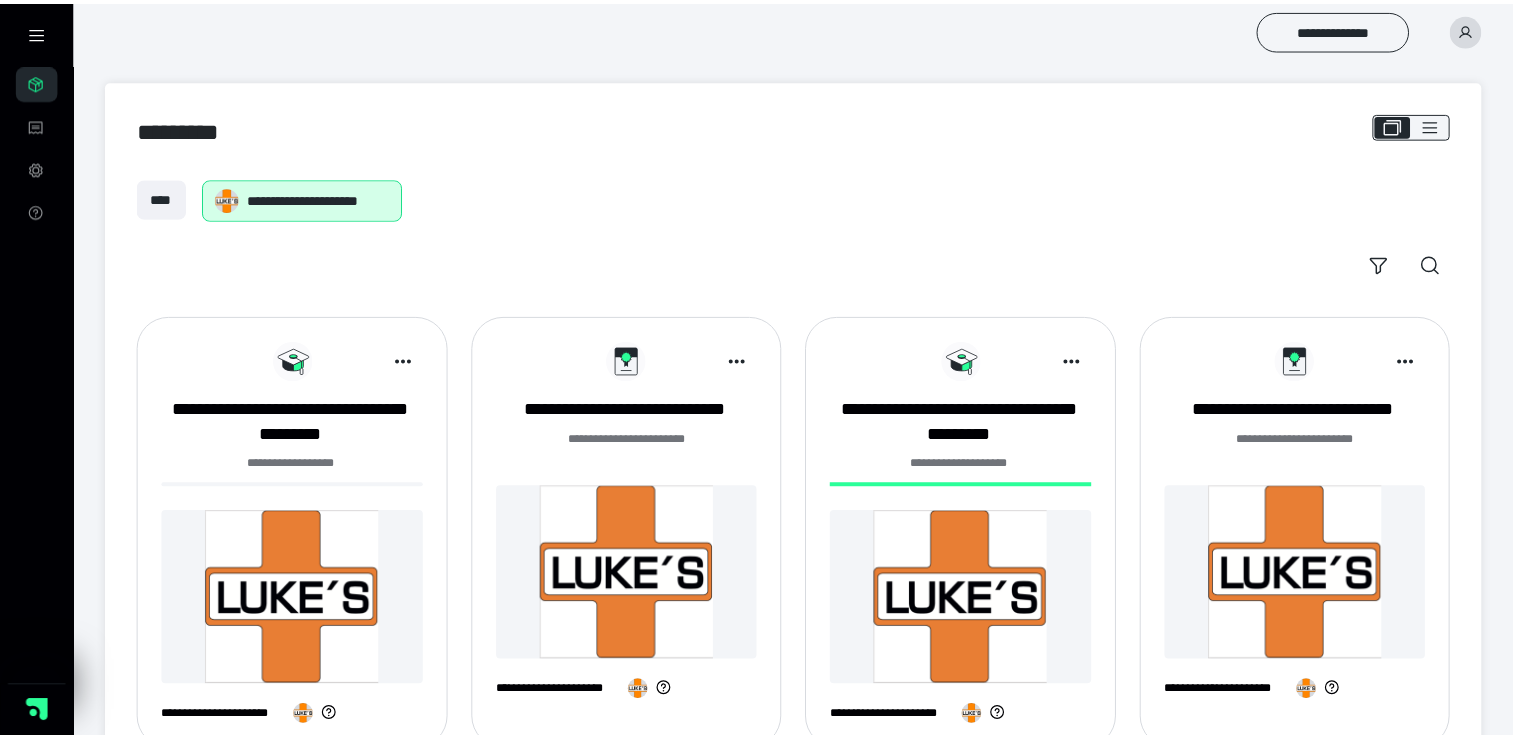 scroll, scrollTop: 0, scrollLeft: 0, axis: both 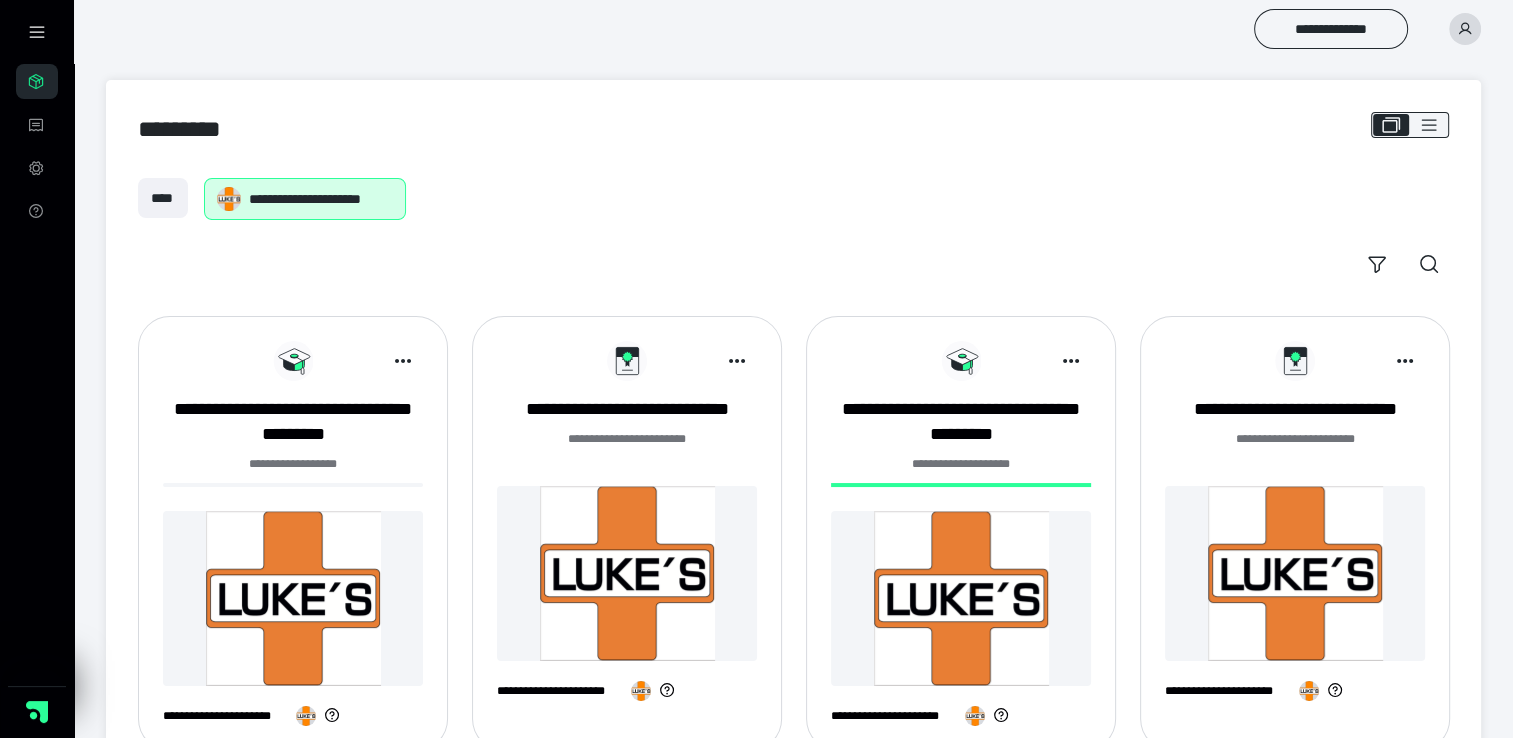 click on "**********" at bounding box center [320, 199] 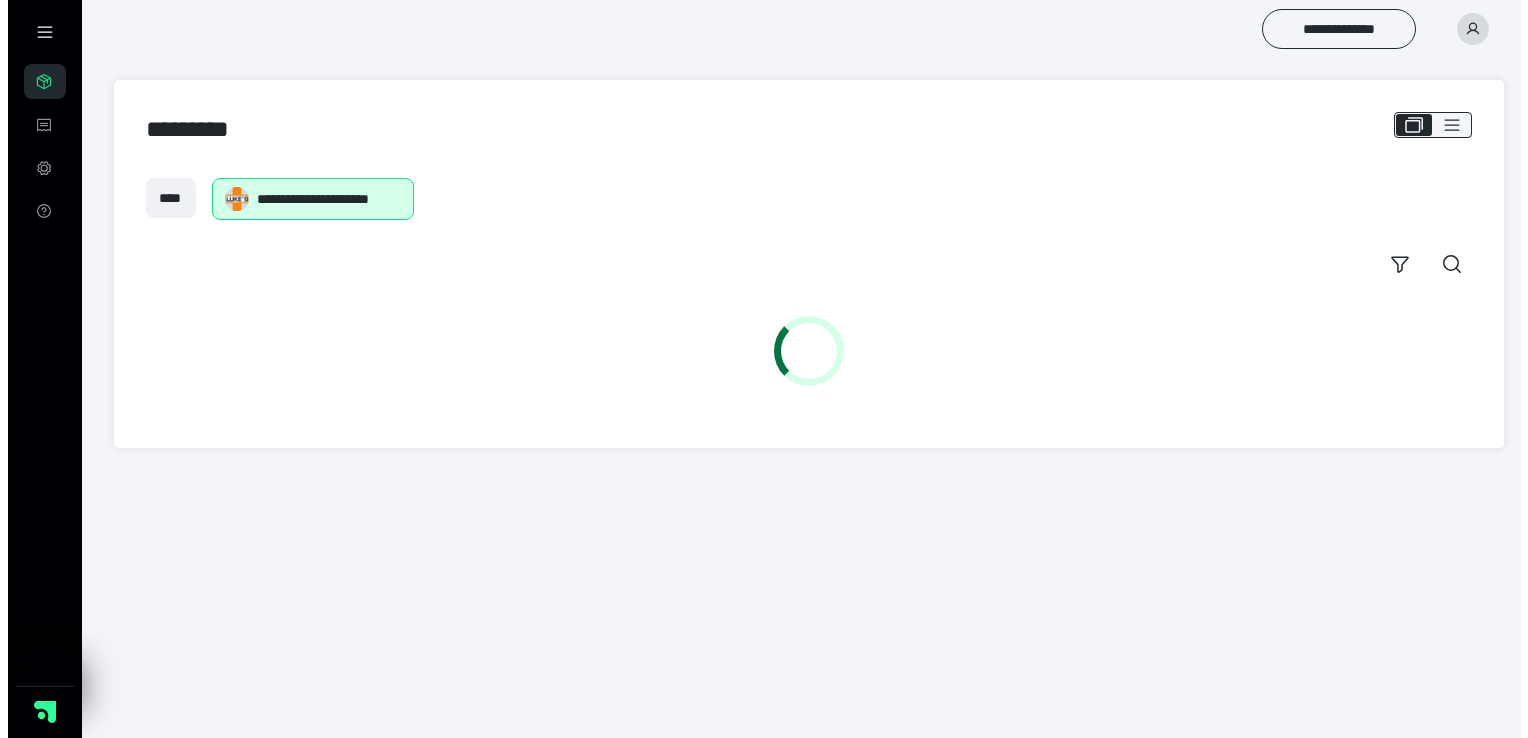 scroll, scrollTop: 0, scrollLeft: 0, axis: both 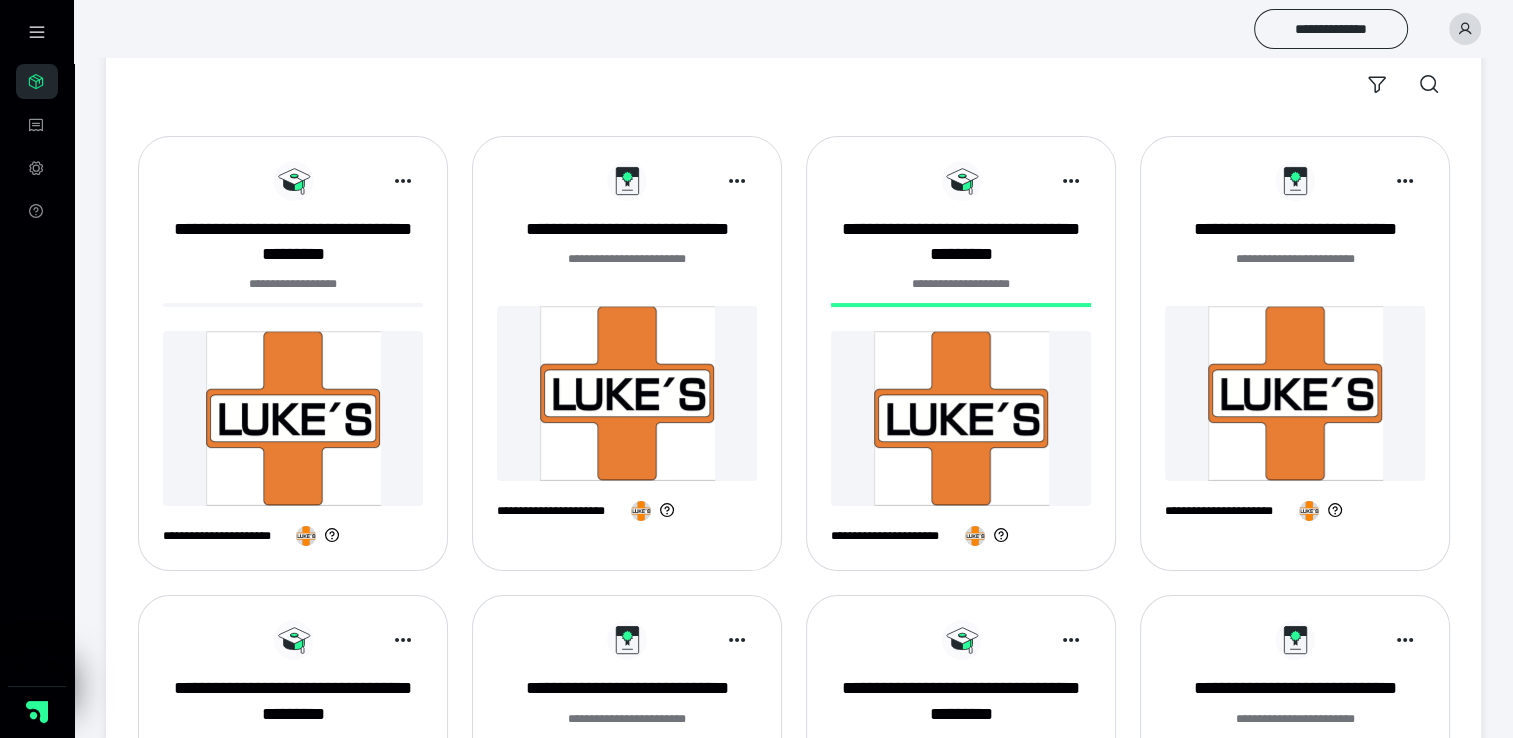 click at bounding box center (293, 418) 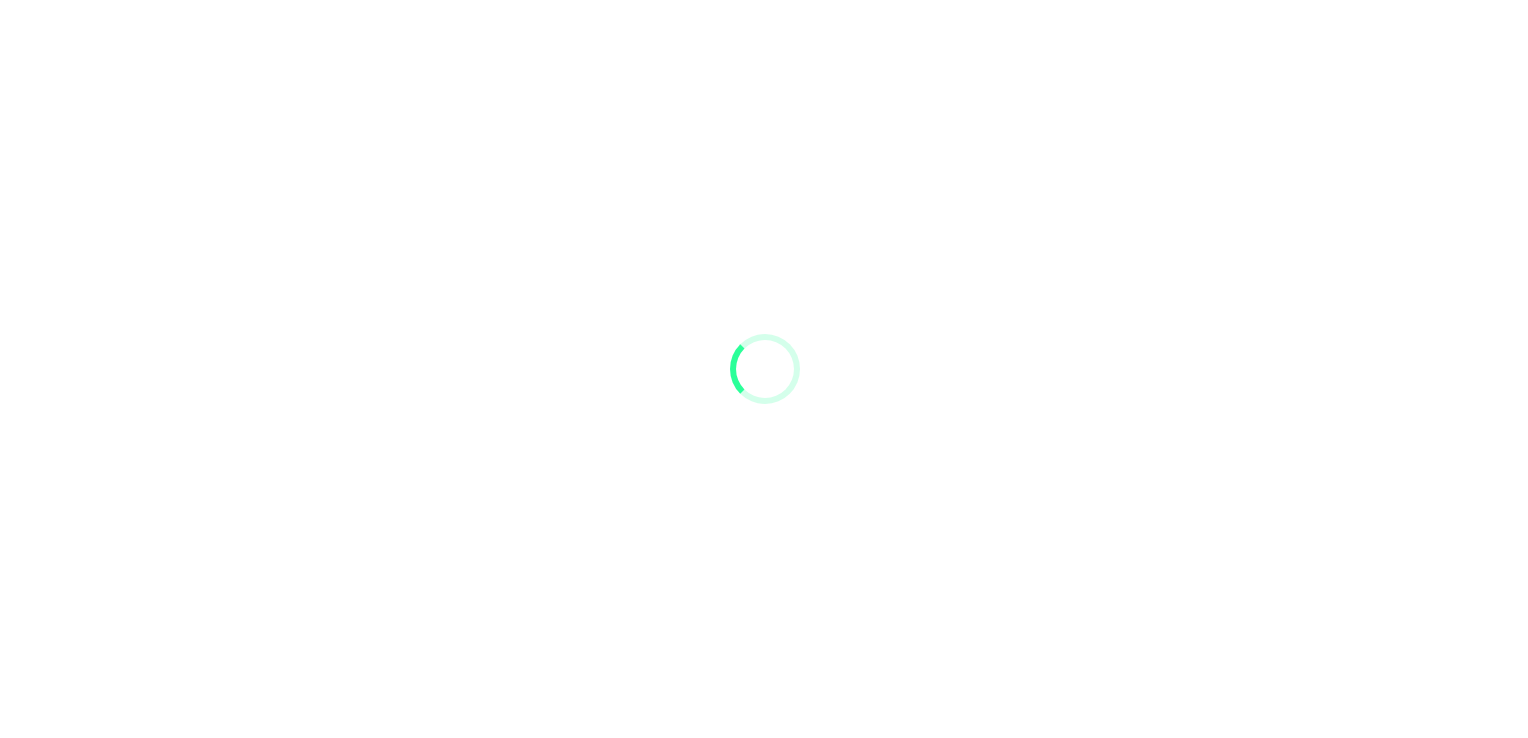 scroll, scrollTop: 0, scrollLeft: 0, axis: both 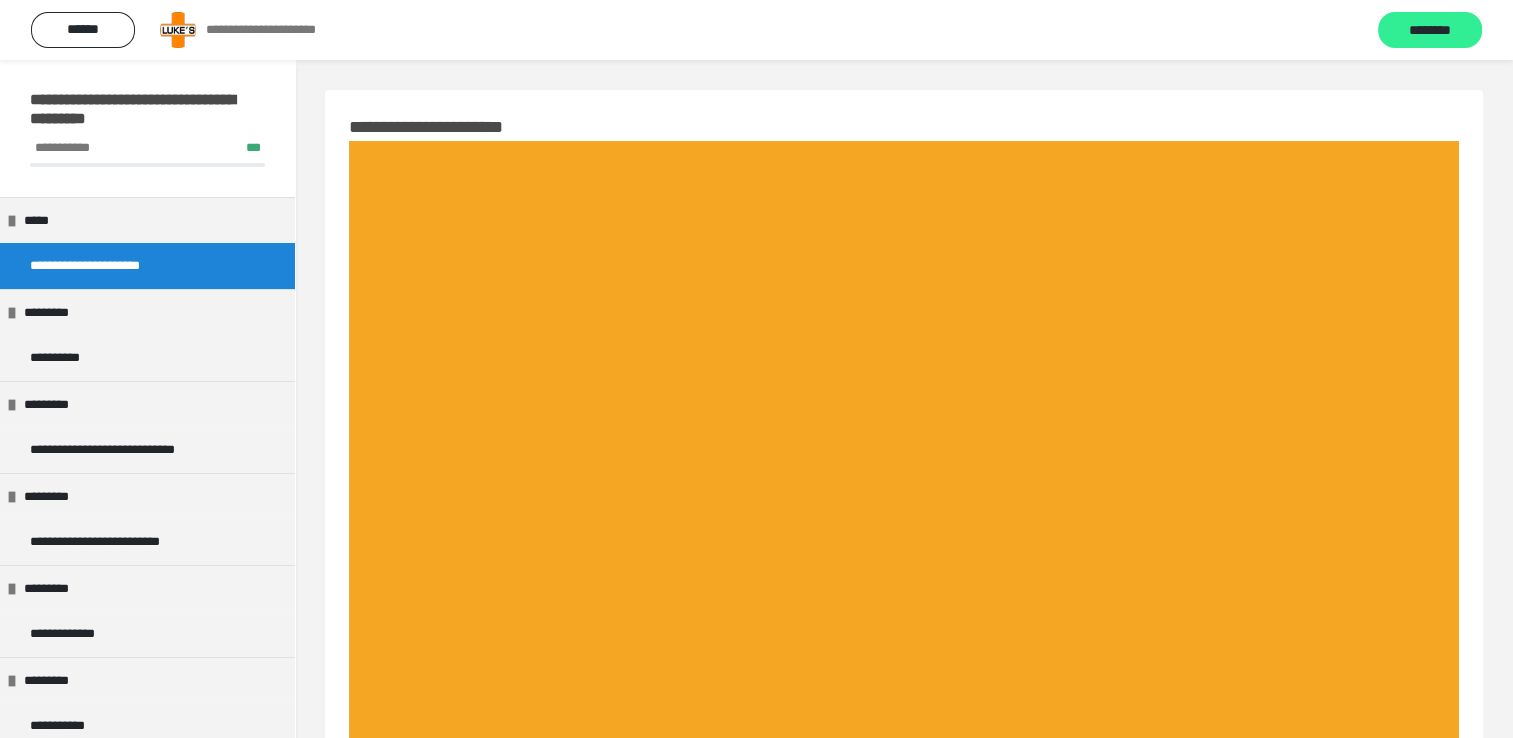 click on "********" at bounding box center [1430, 31] 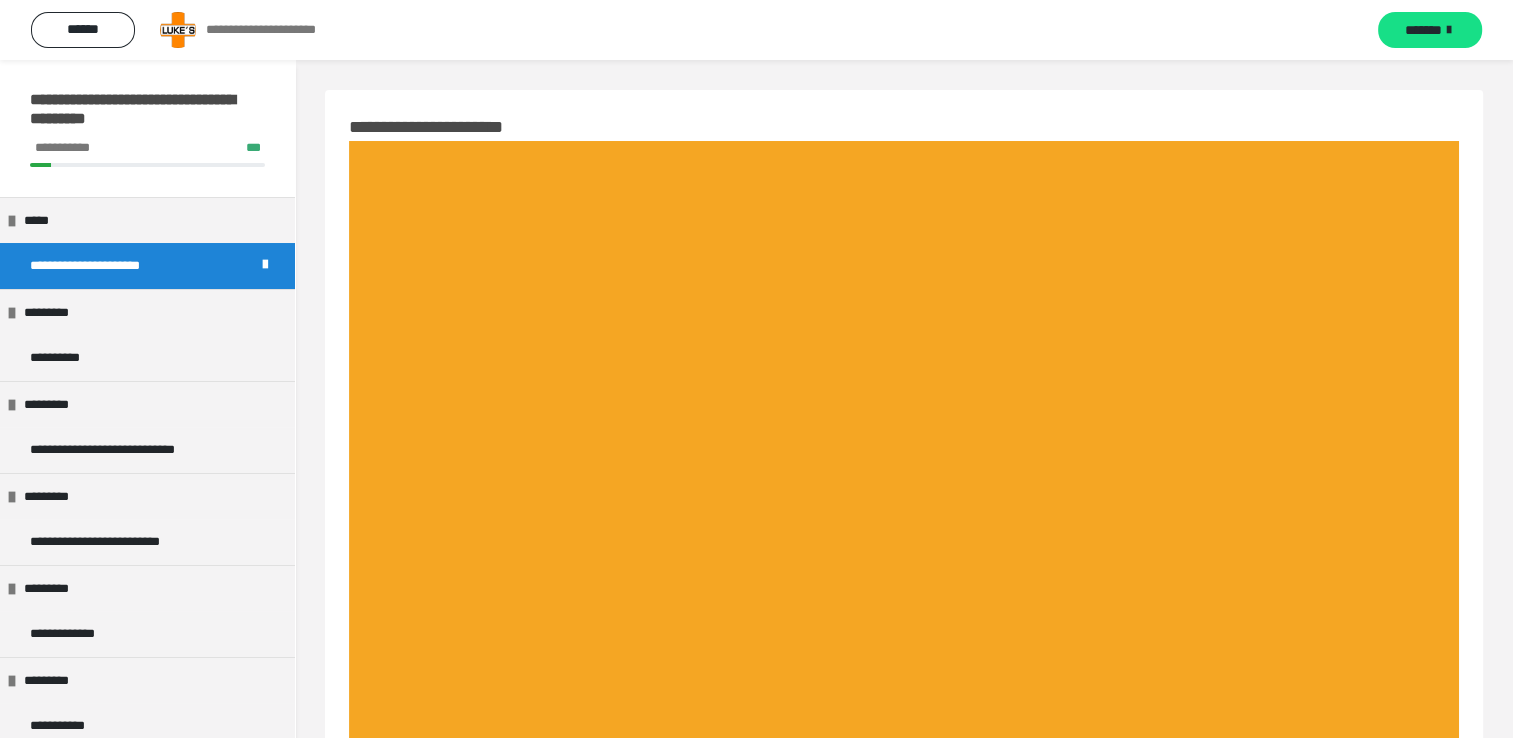 click on "*******" at bounding box center (1423, 30) 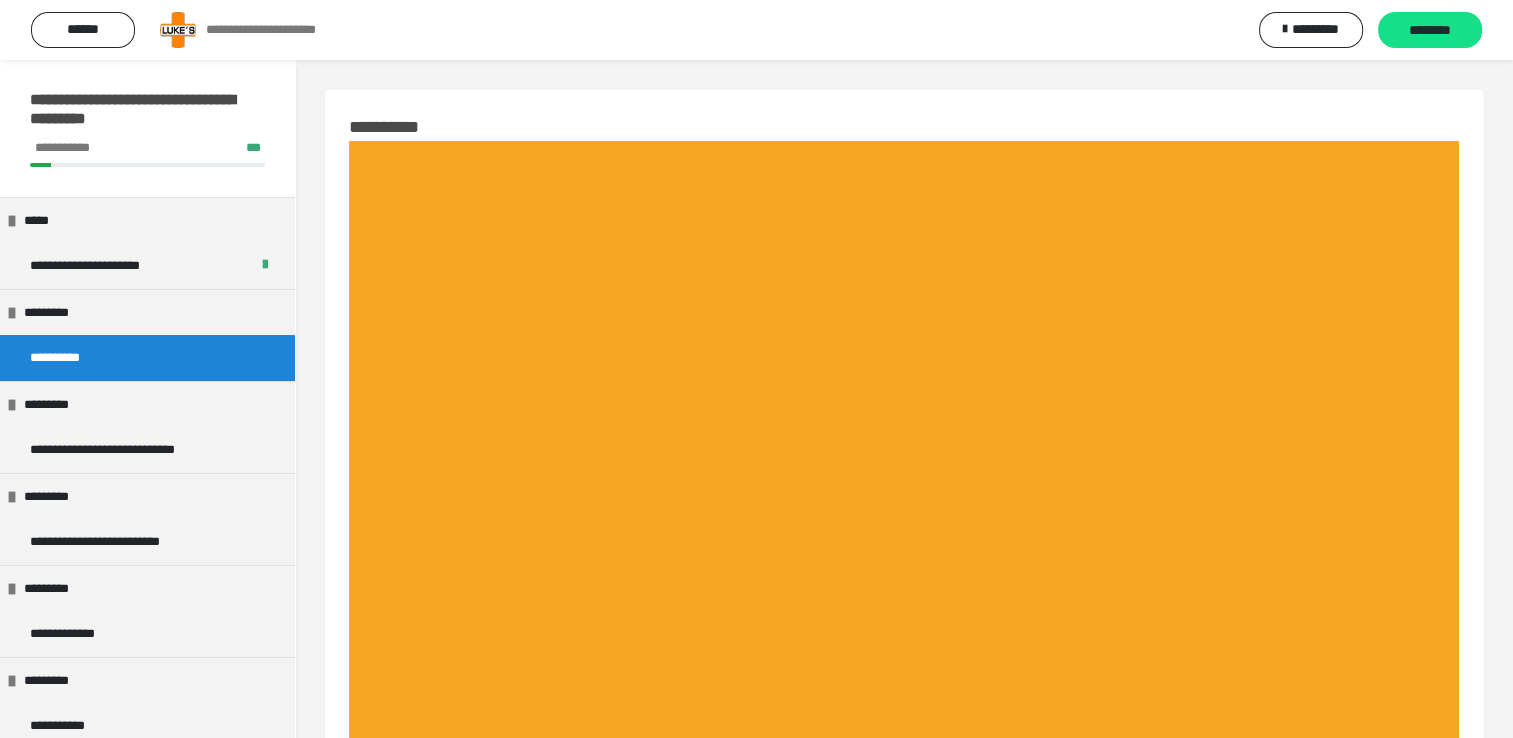click on "********" at bounding box center [1430, 31] 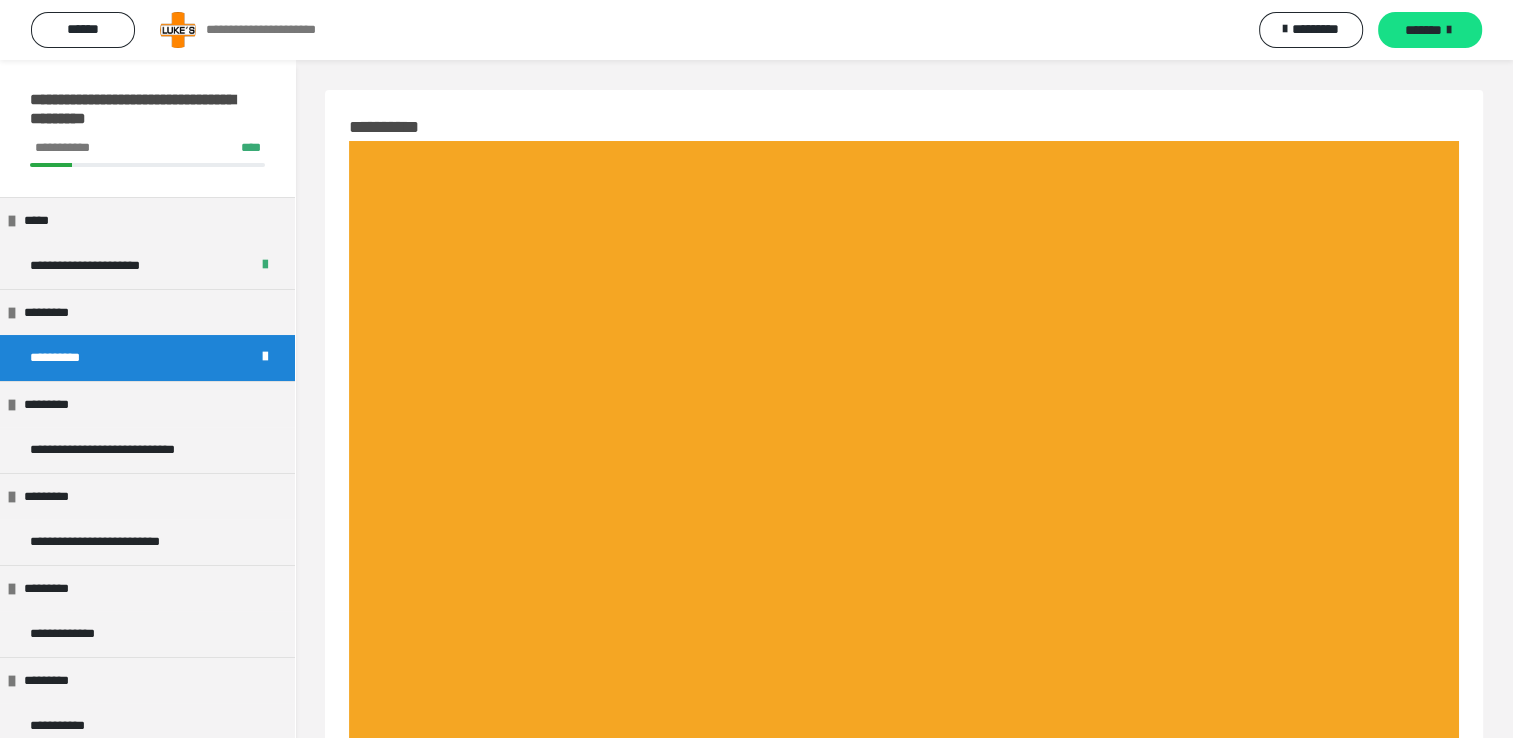click on "*******" at bounding box center [1423, 30] 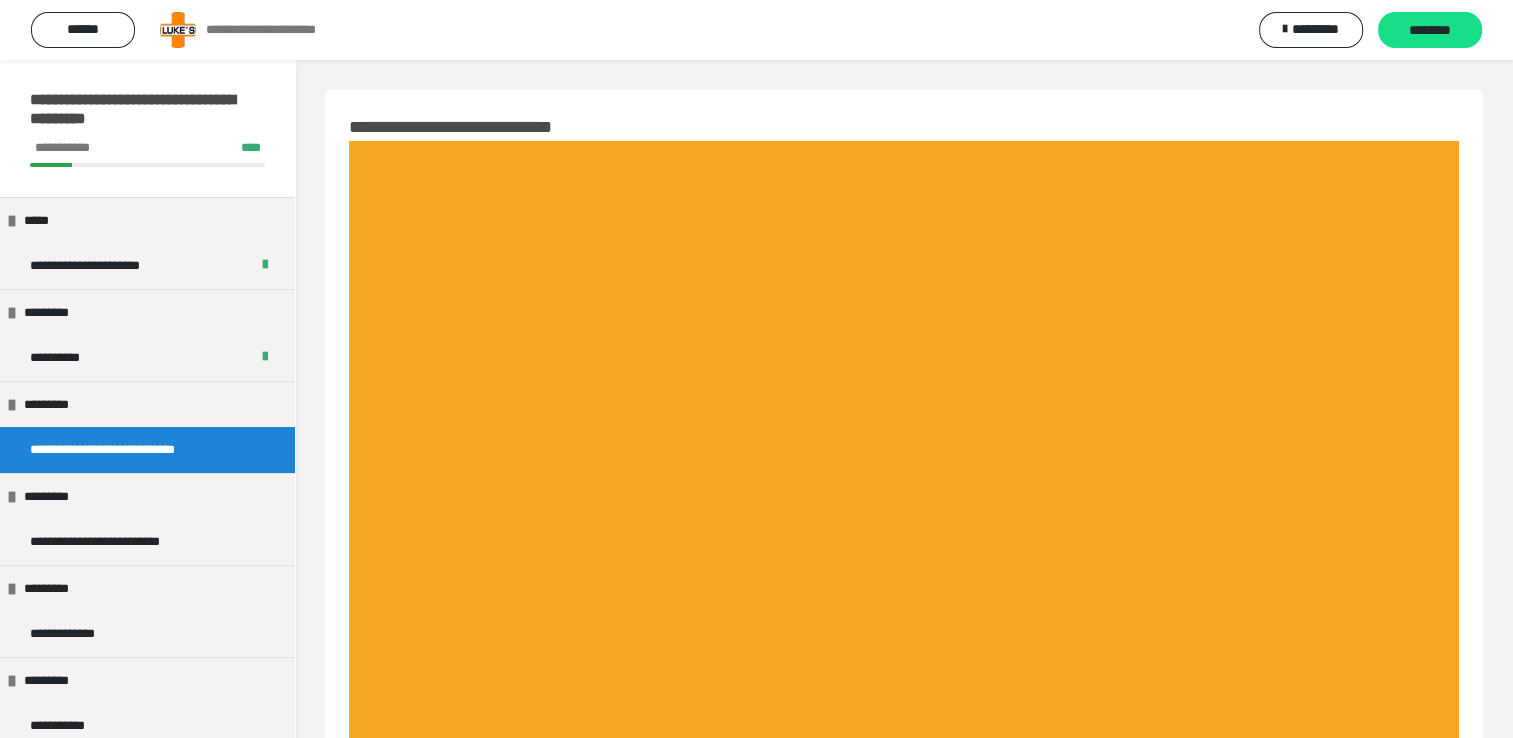 click on "********" at bounding box center [1430, 31] 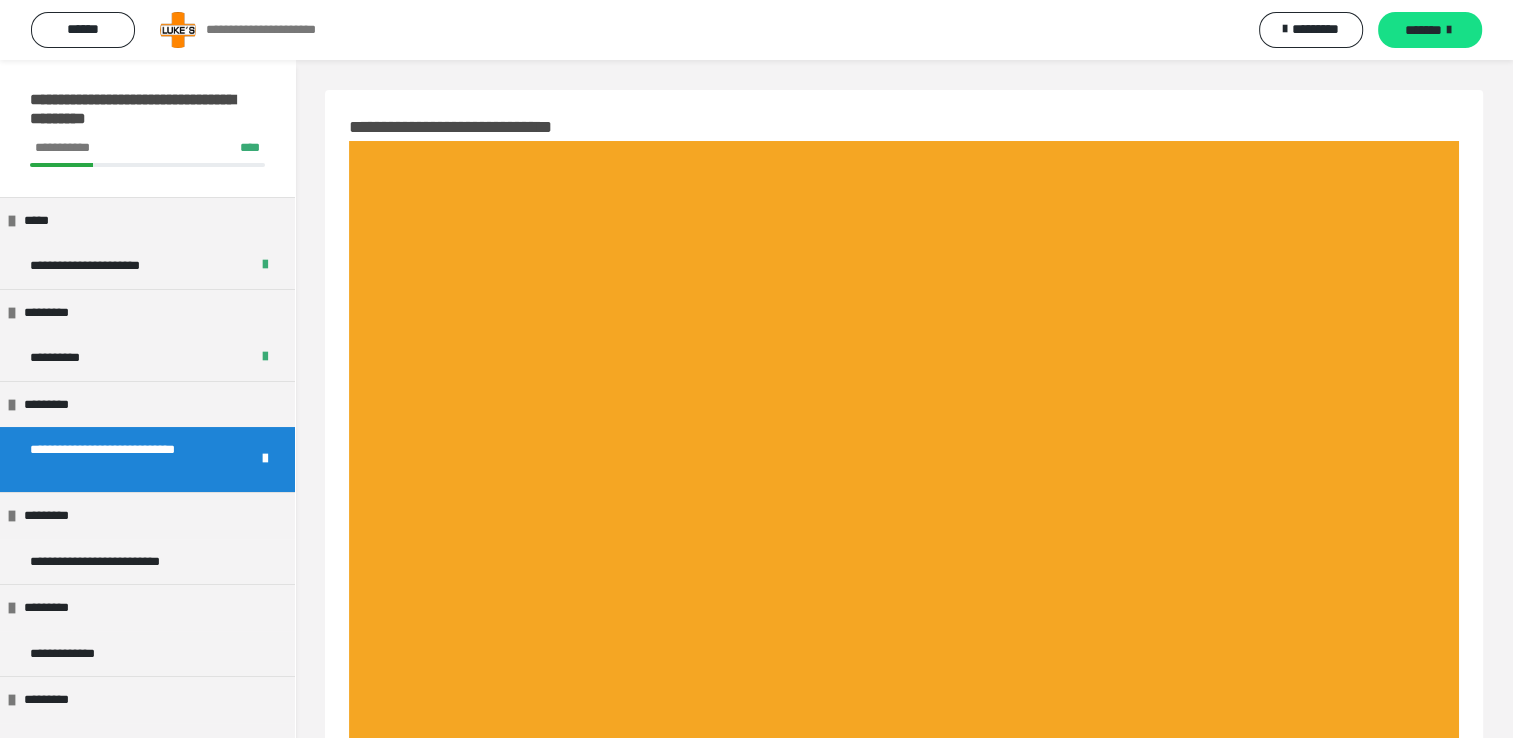 click on "*******" at bounding box center (1423, 30) 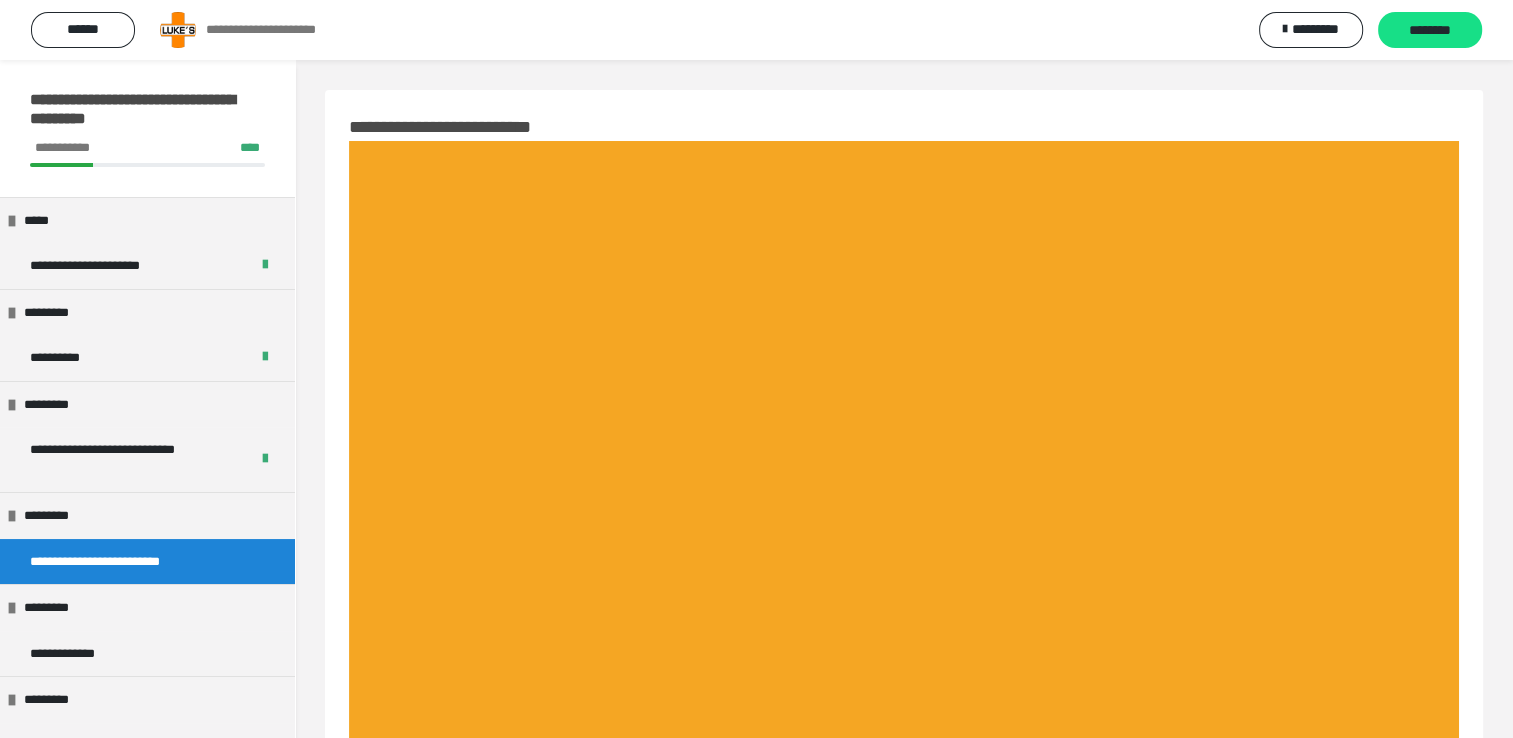 click on "********" at bounding box center (1430, 31) 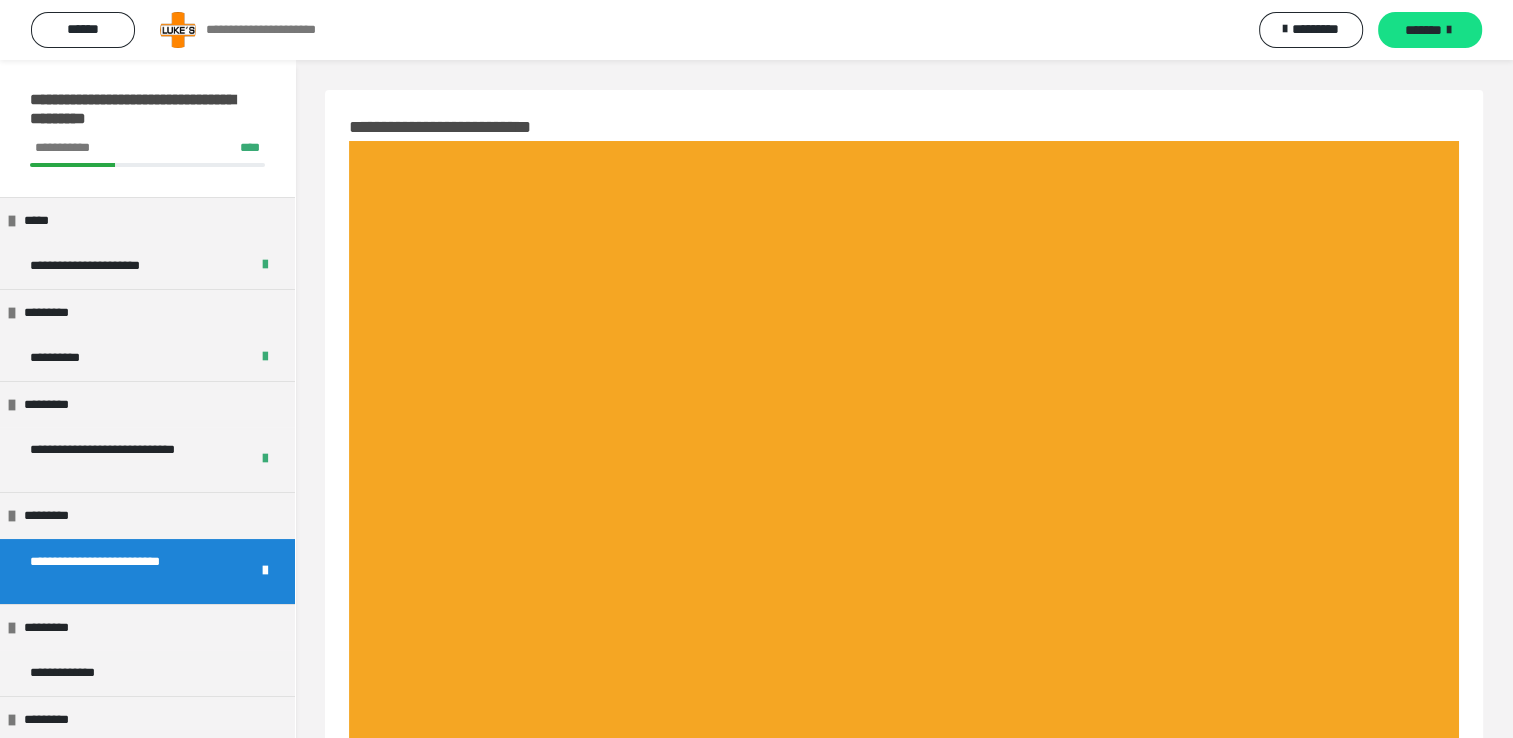 click on "*******" at bounding box center [1423, 30] 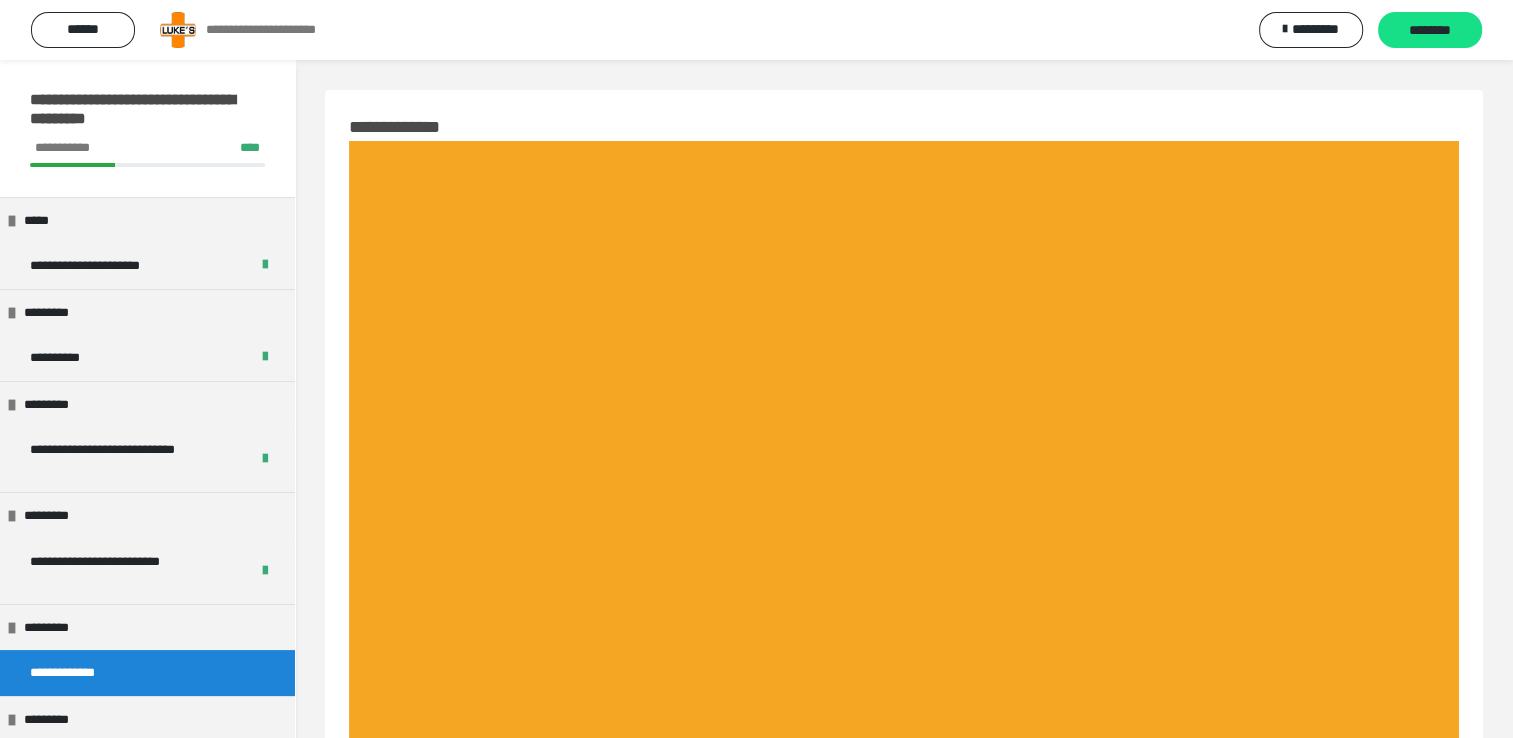 click on "********" at bounding box center (1430, 31) 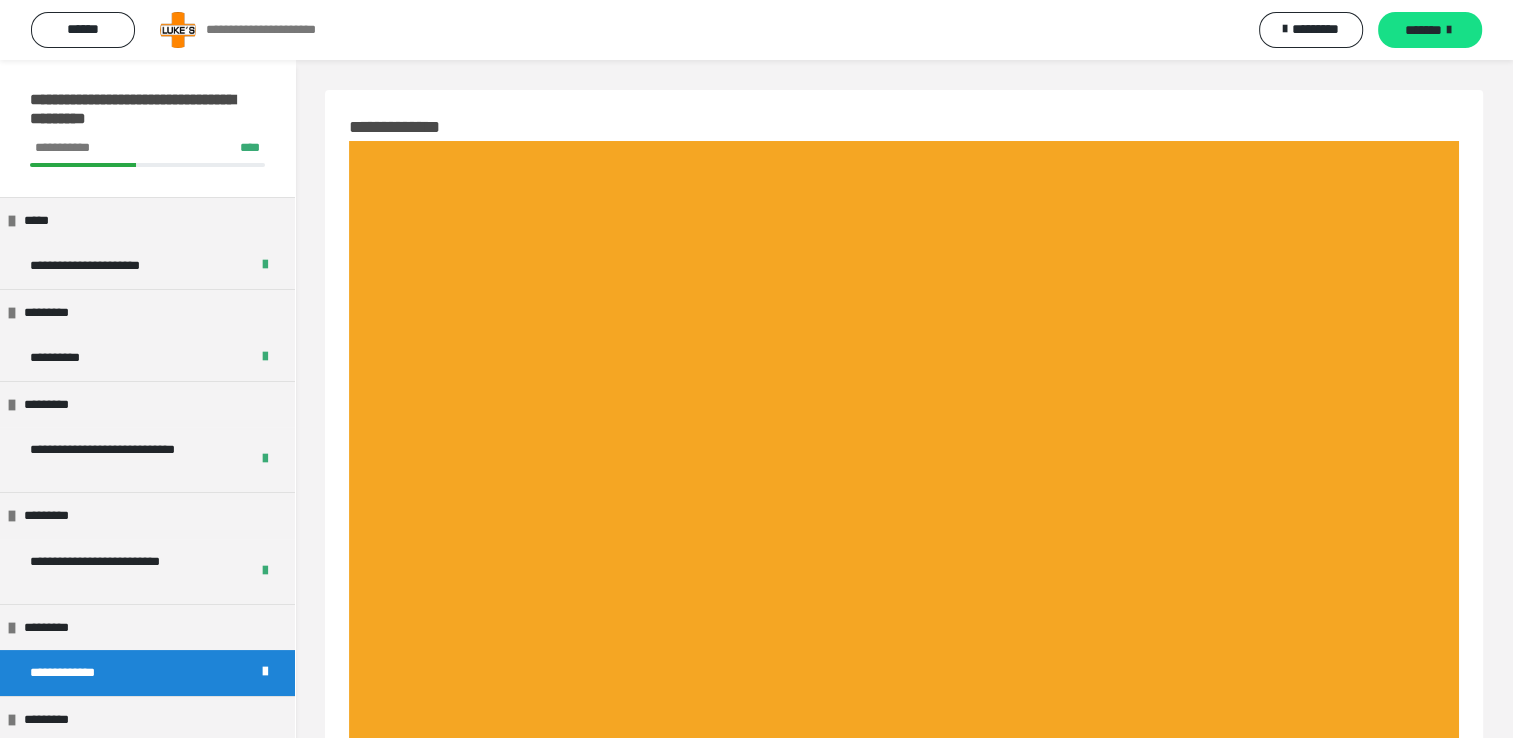 click on "*******" at bounding box center [1423, 30] 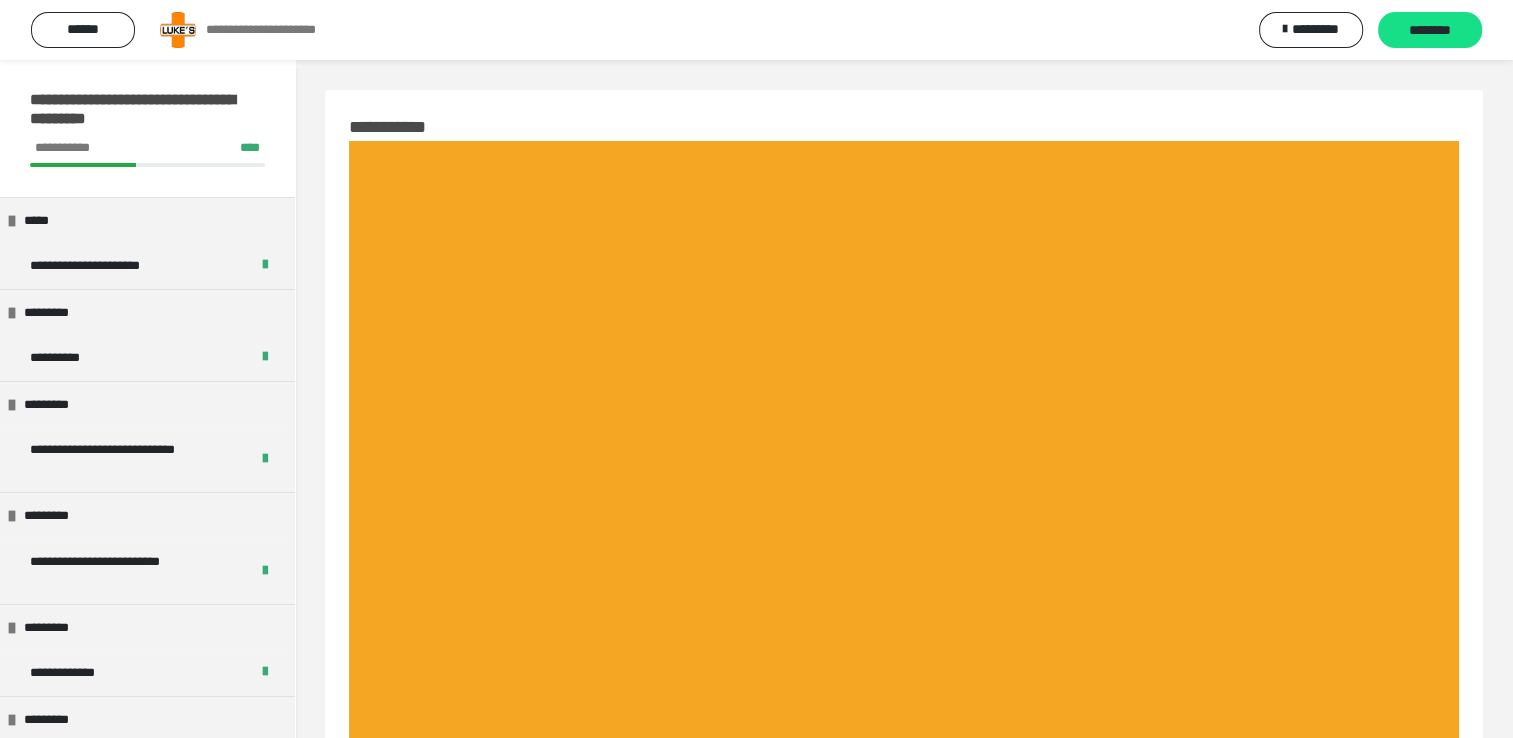 click on "********" at bounding box center (1430, 31) 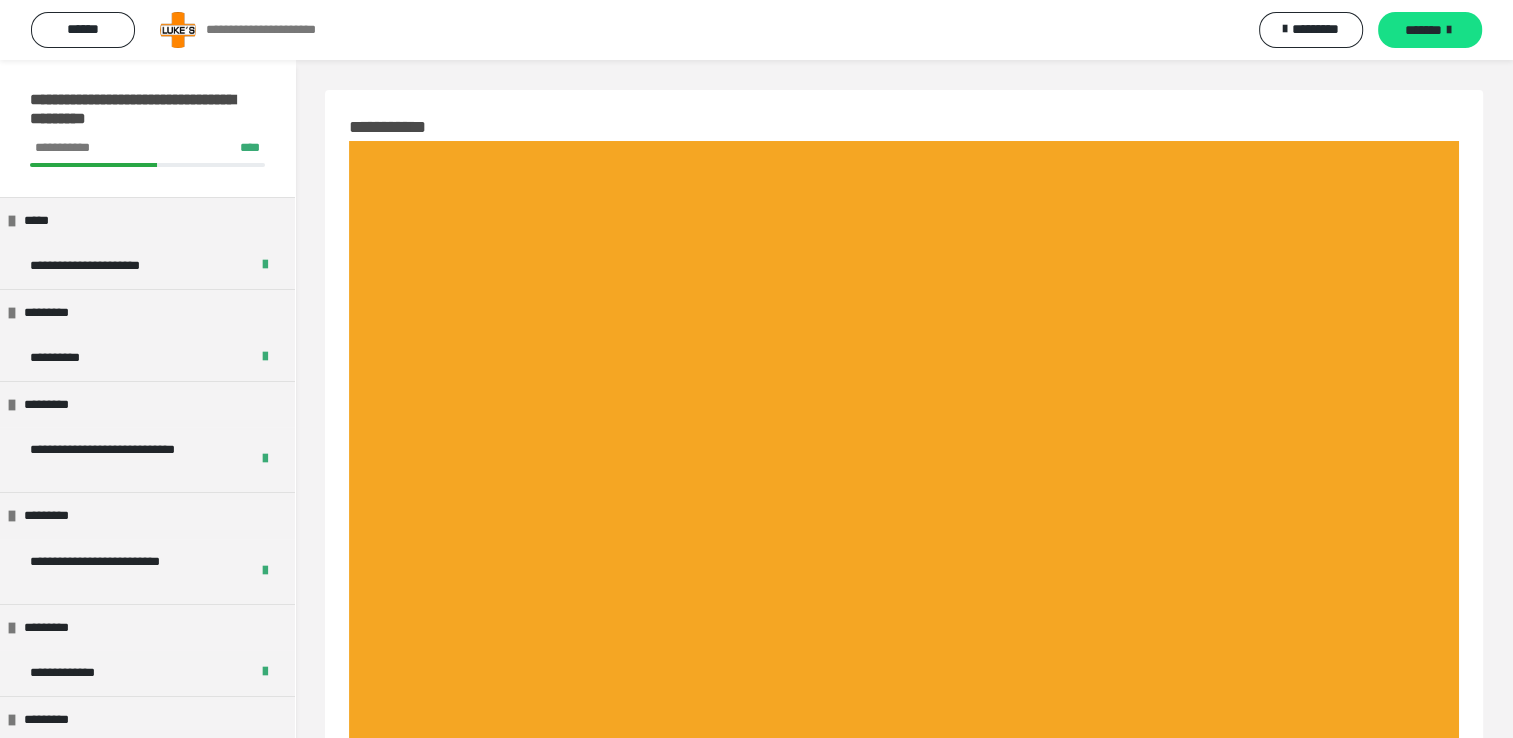 click on "*******" at bounding box center (1423, 30) 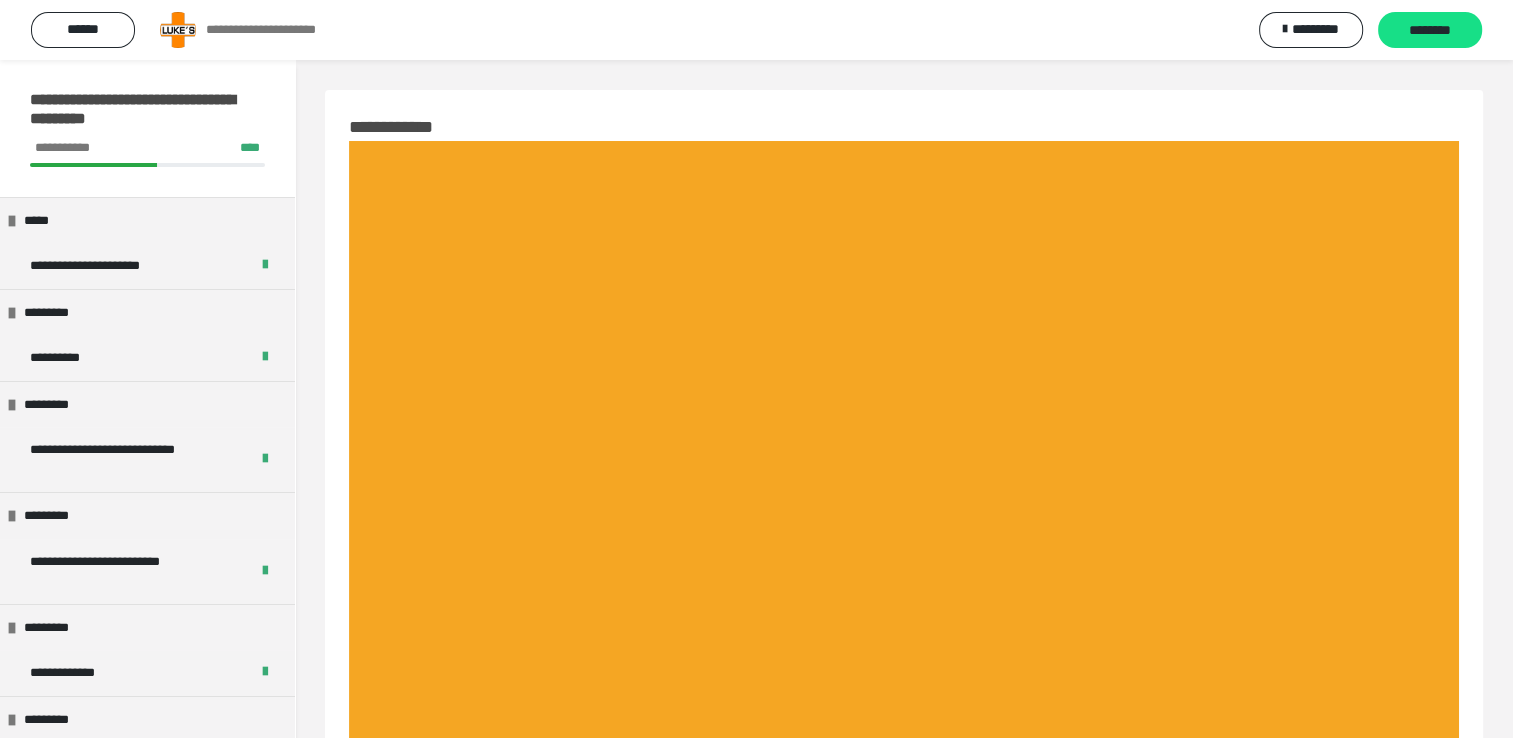 click on "********" at bounding box center (1430, 31) 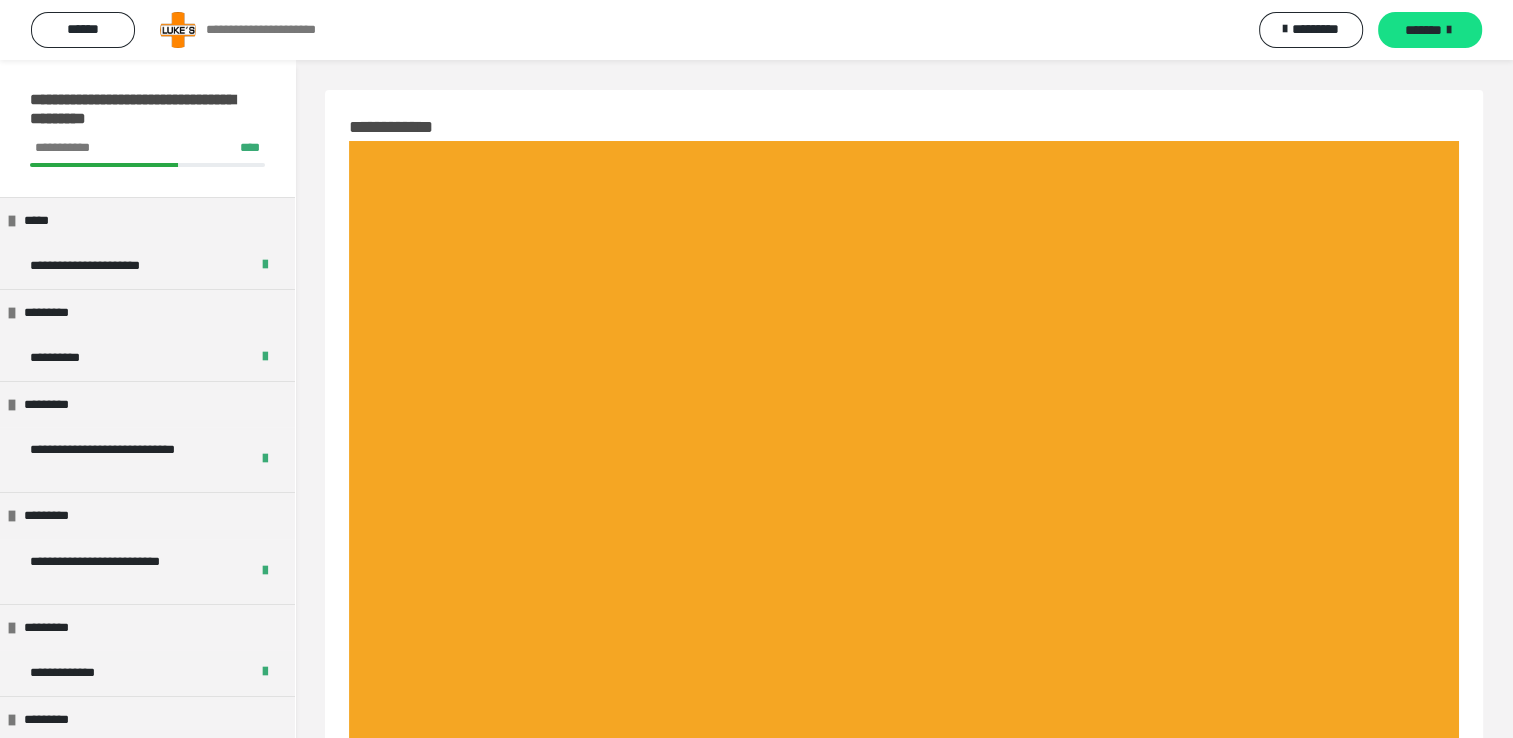 click on "*******" at bounding box center (1423, 30) 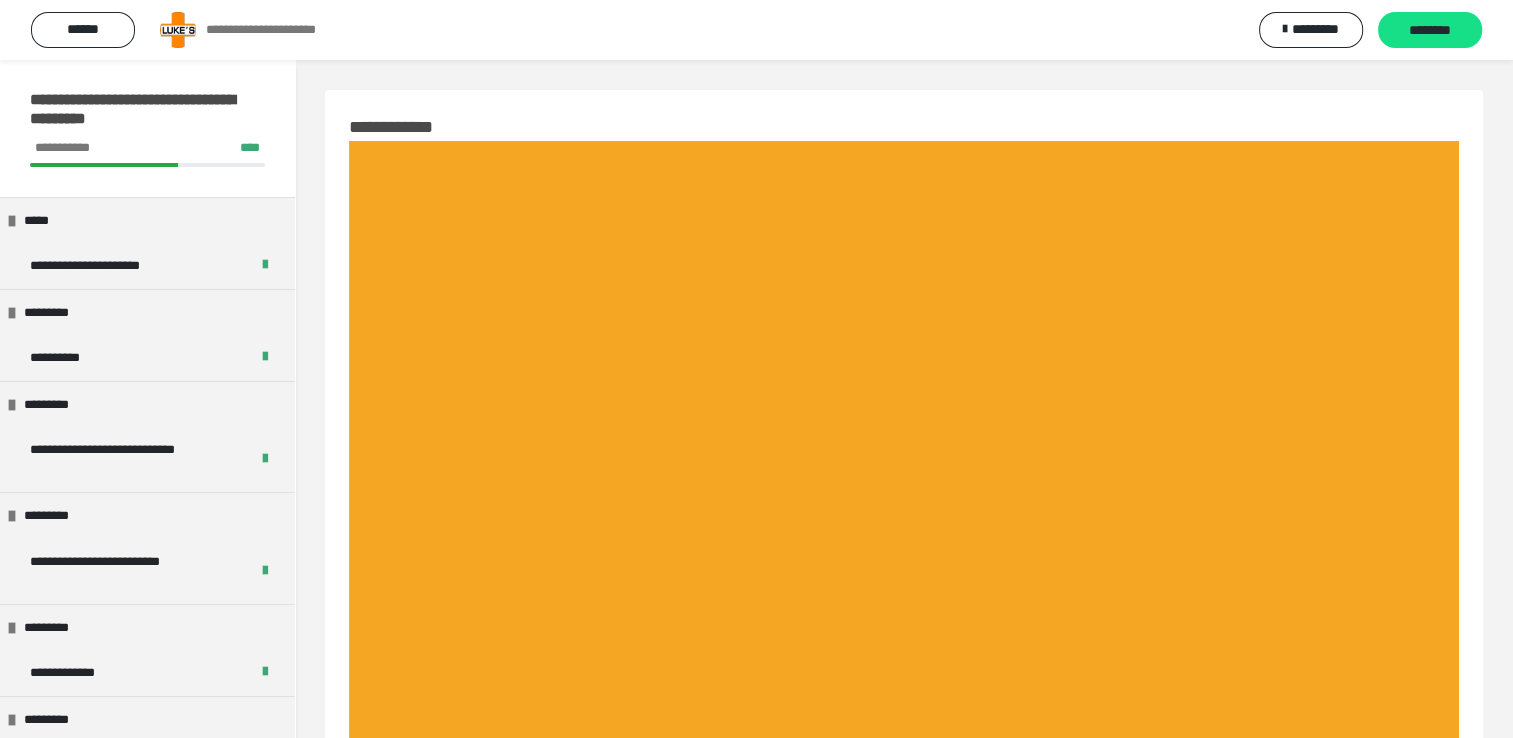 click on "********" at bounding box center (1430, 31) 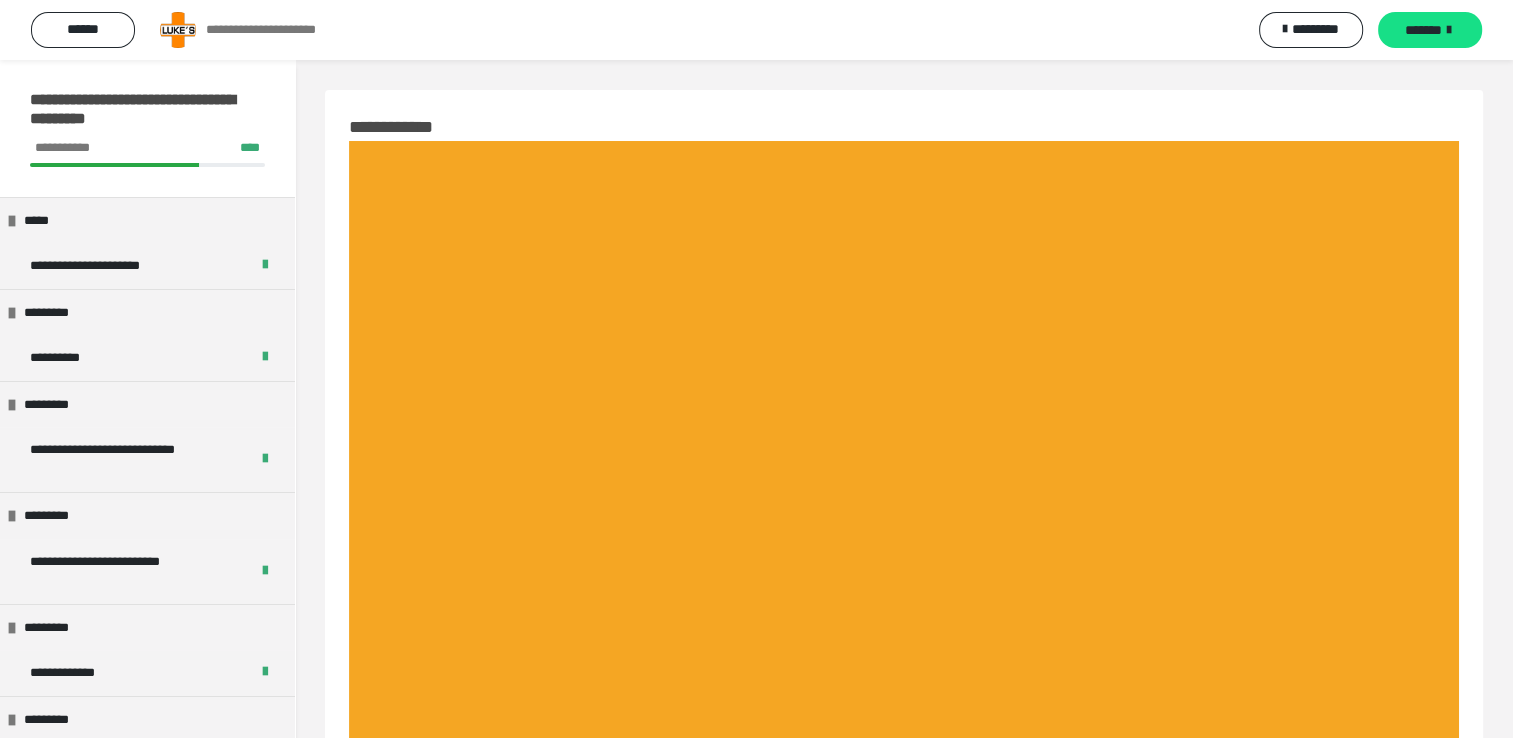 click on "*******" at bounding box center [1423, 30] 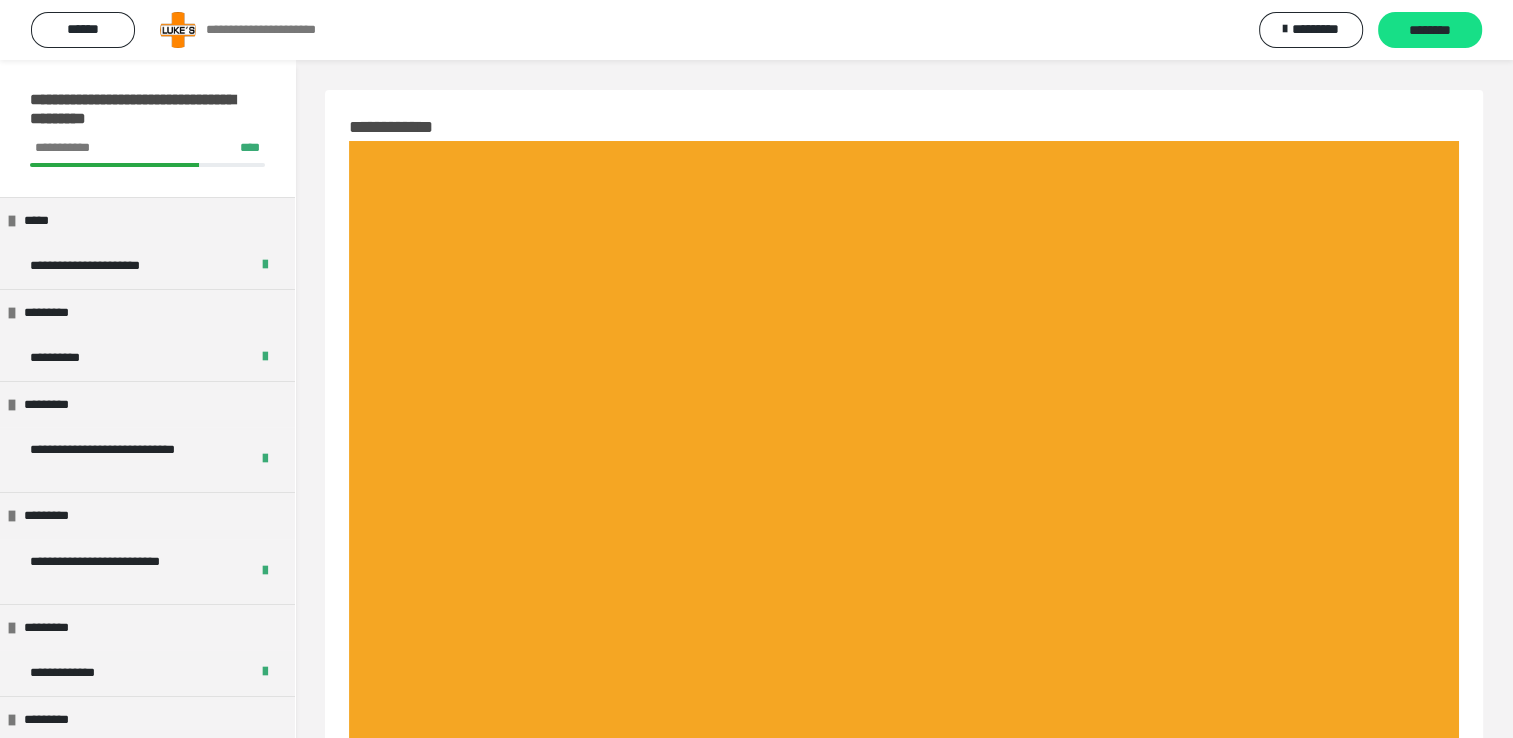 click on "********" at bounding box center [1430, 31] 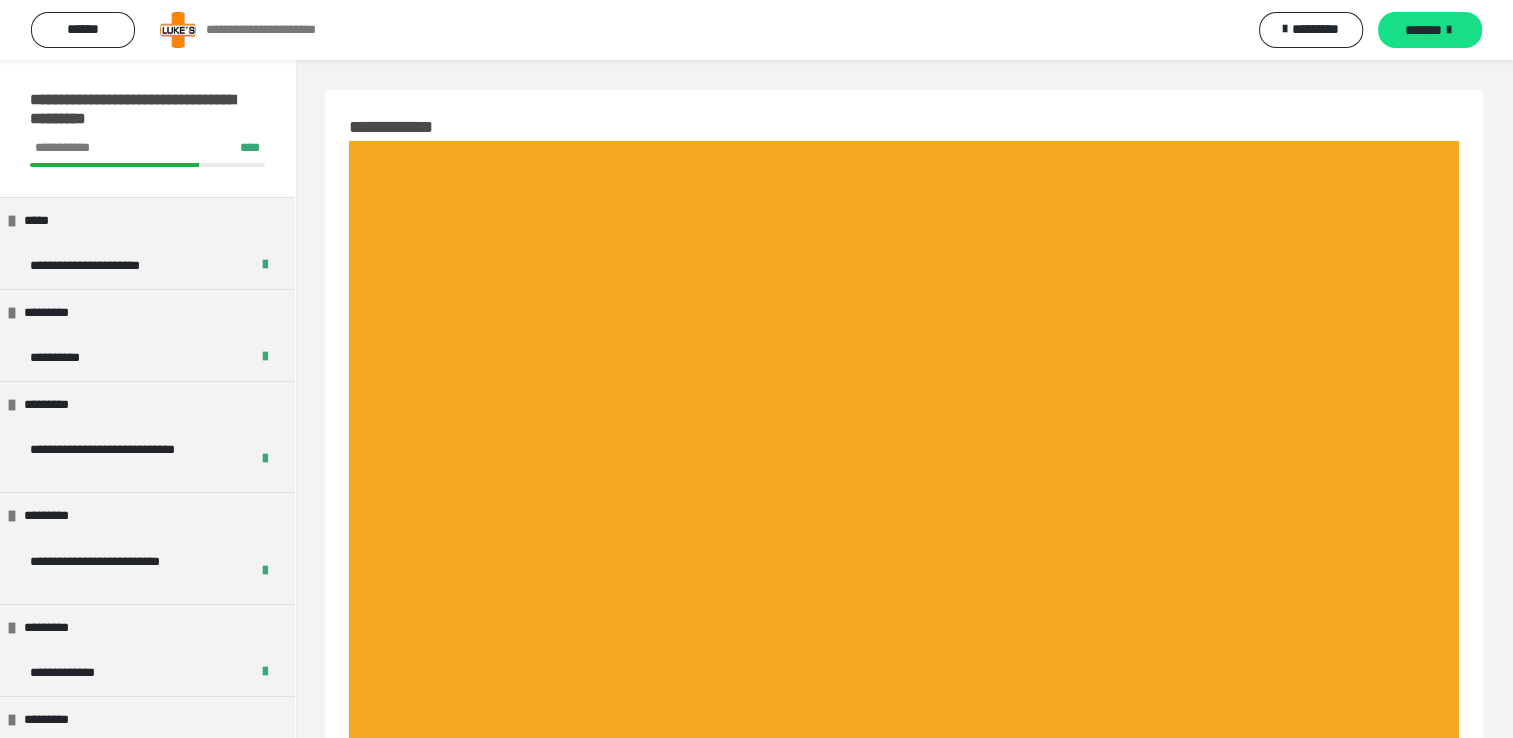 click on "*******" at bounding box center (1423, 30) 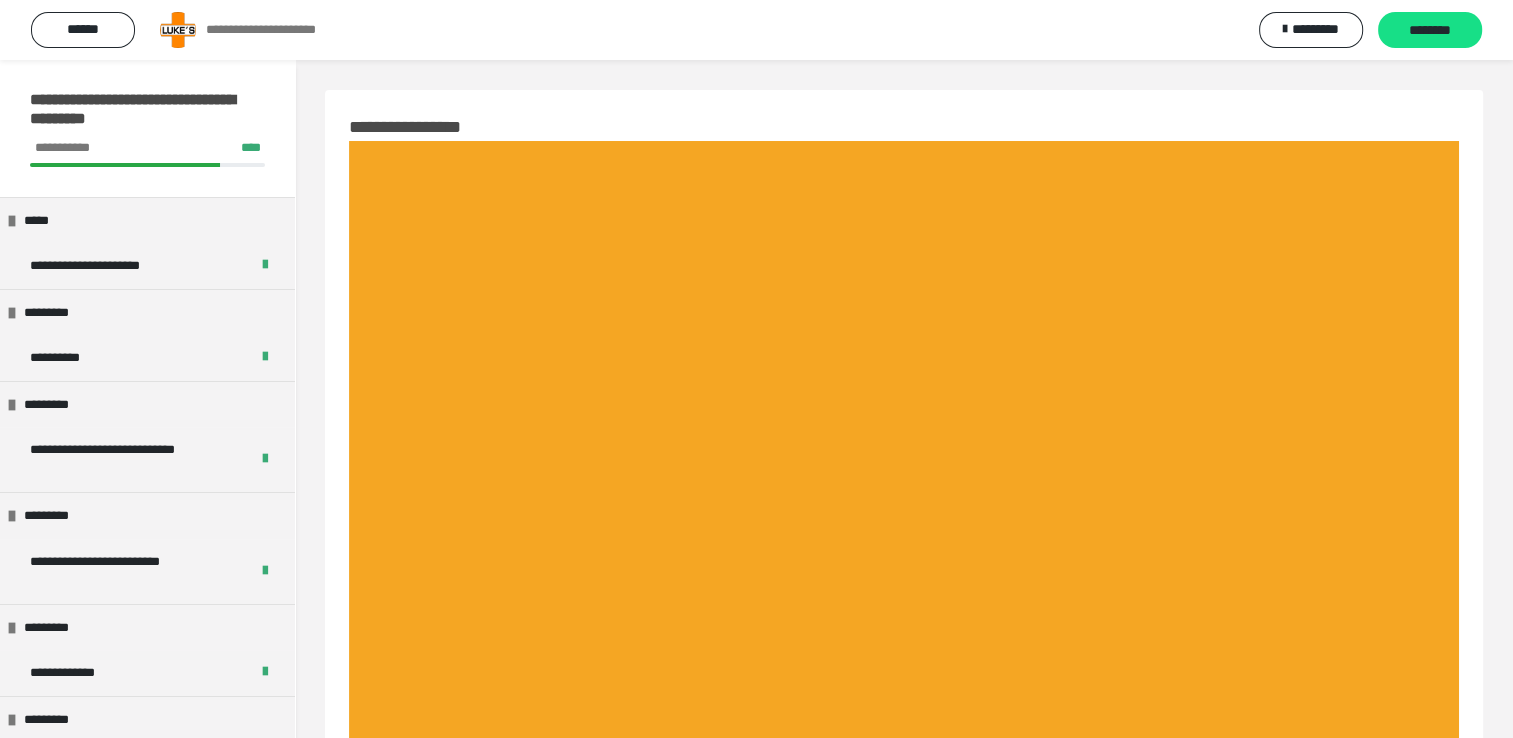 click on "********" at bounding box center (1430, 31) 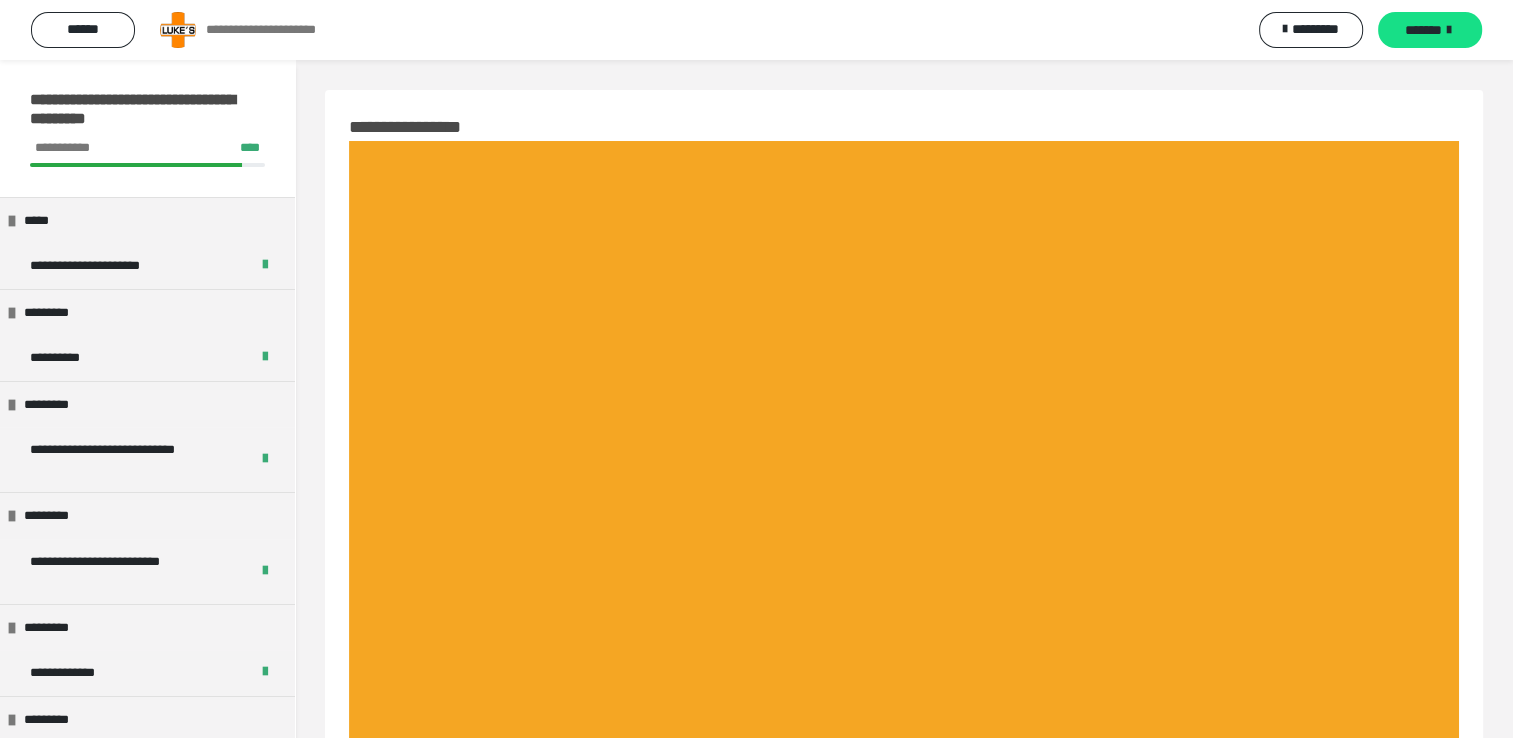 click on "*******" at bounding box center [1423, 30] 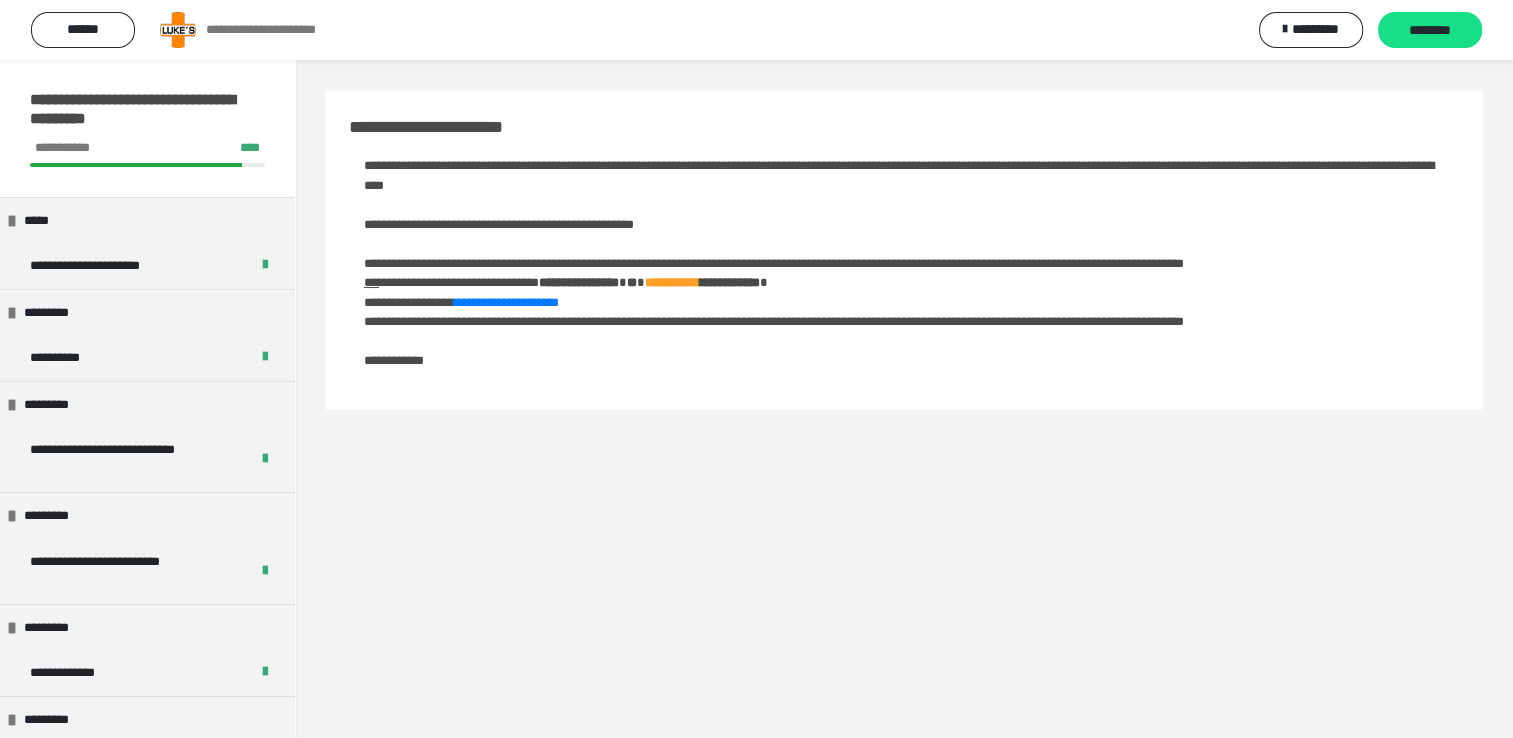 click on "********" at bounding box center (1430, 31) 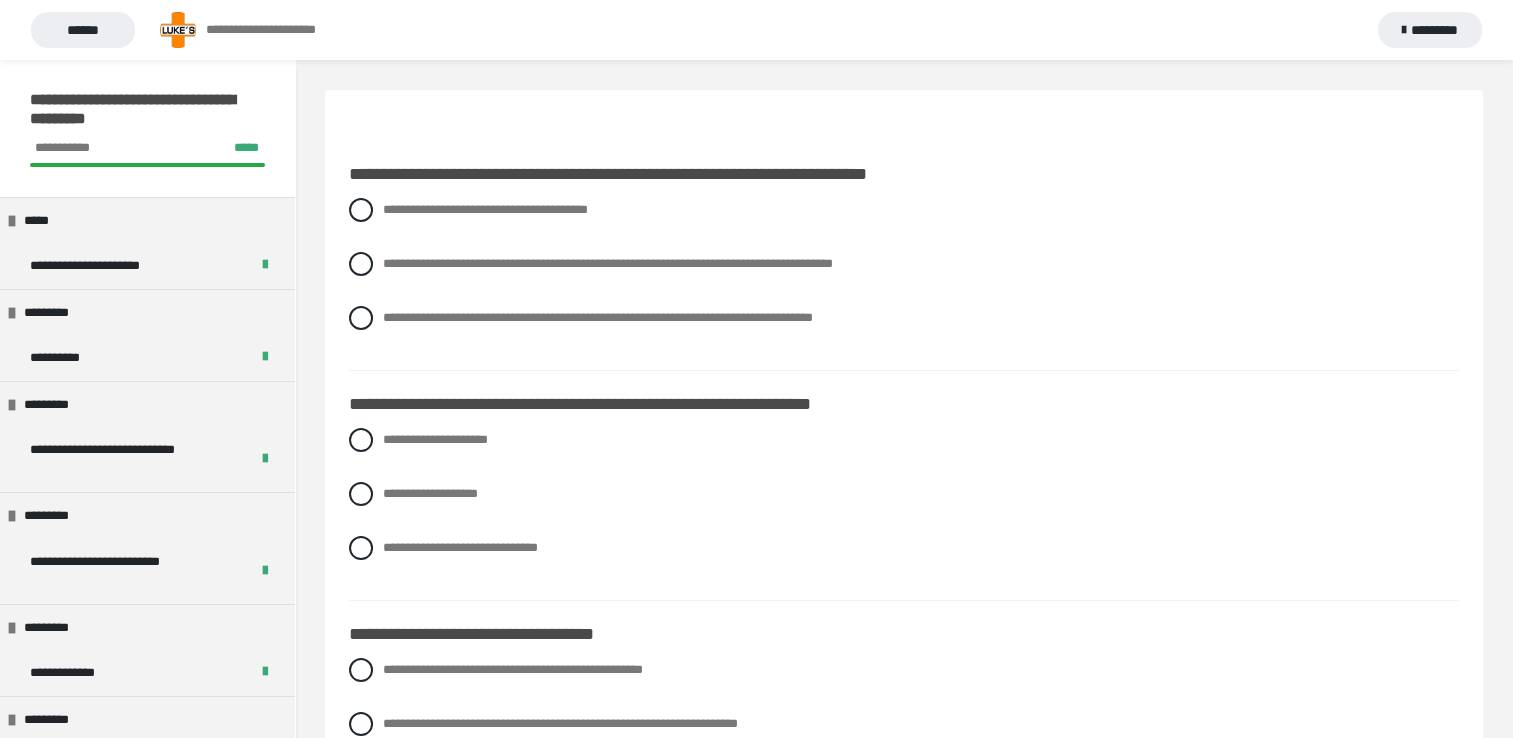 click on "*********" at bounding box center [1430, 30] 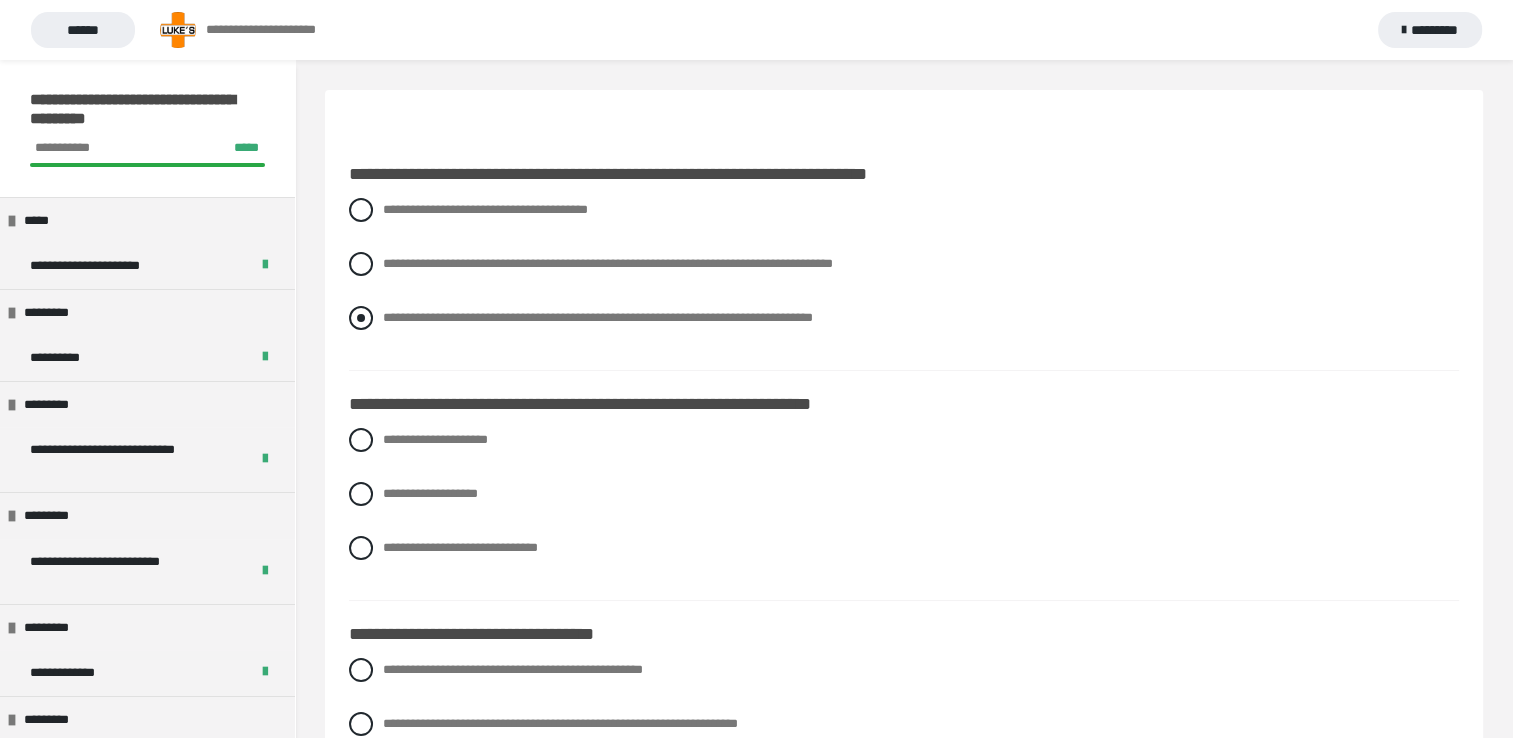 click at bounding box center (361, 318) 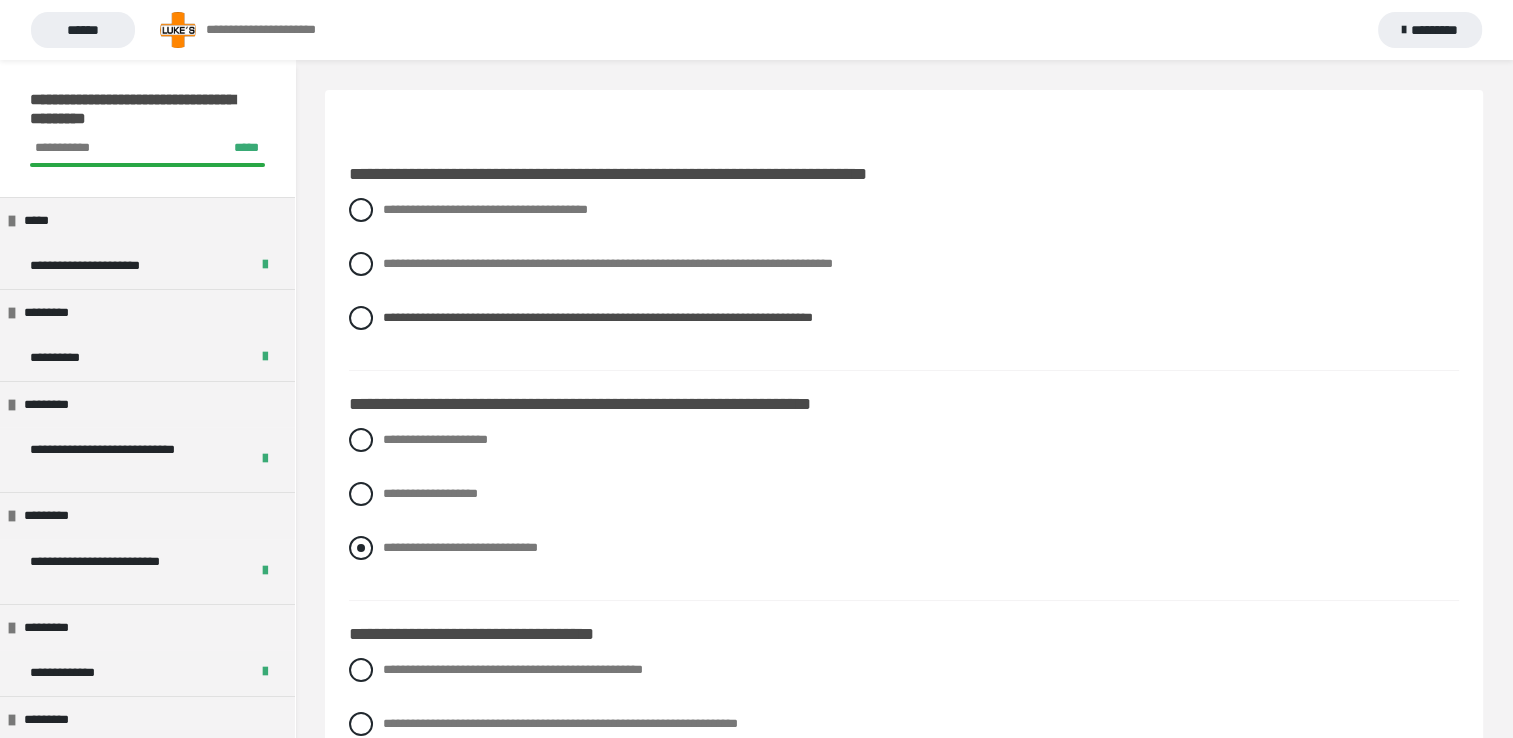 click at bounding box center (361, 548) 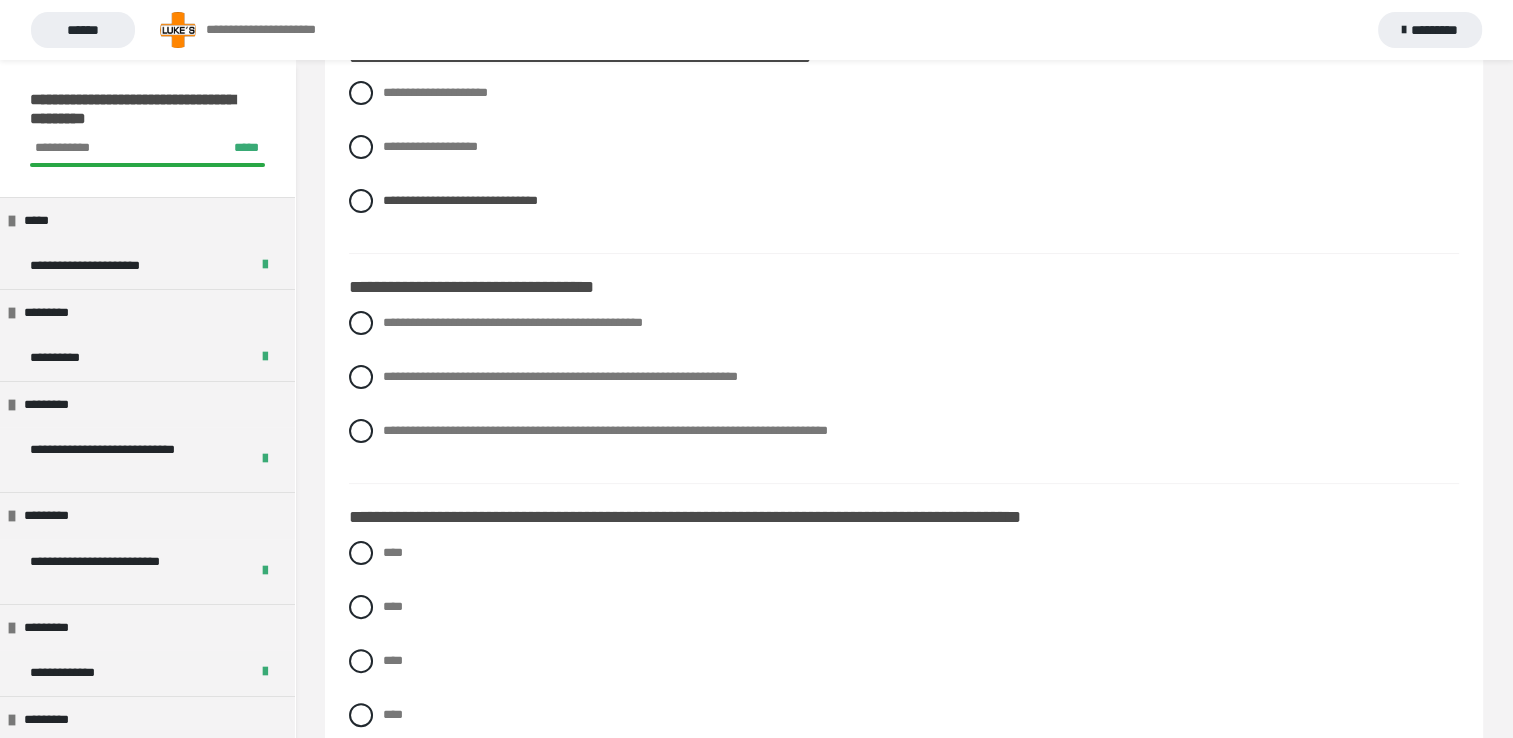 scroll, scrollTop: 360, scrollLeft: 0, axis: vertical 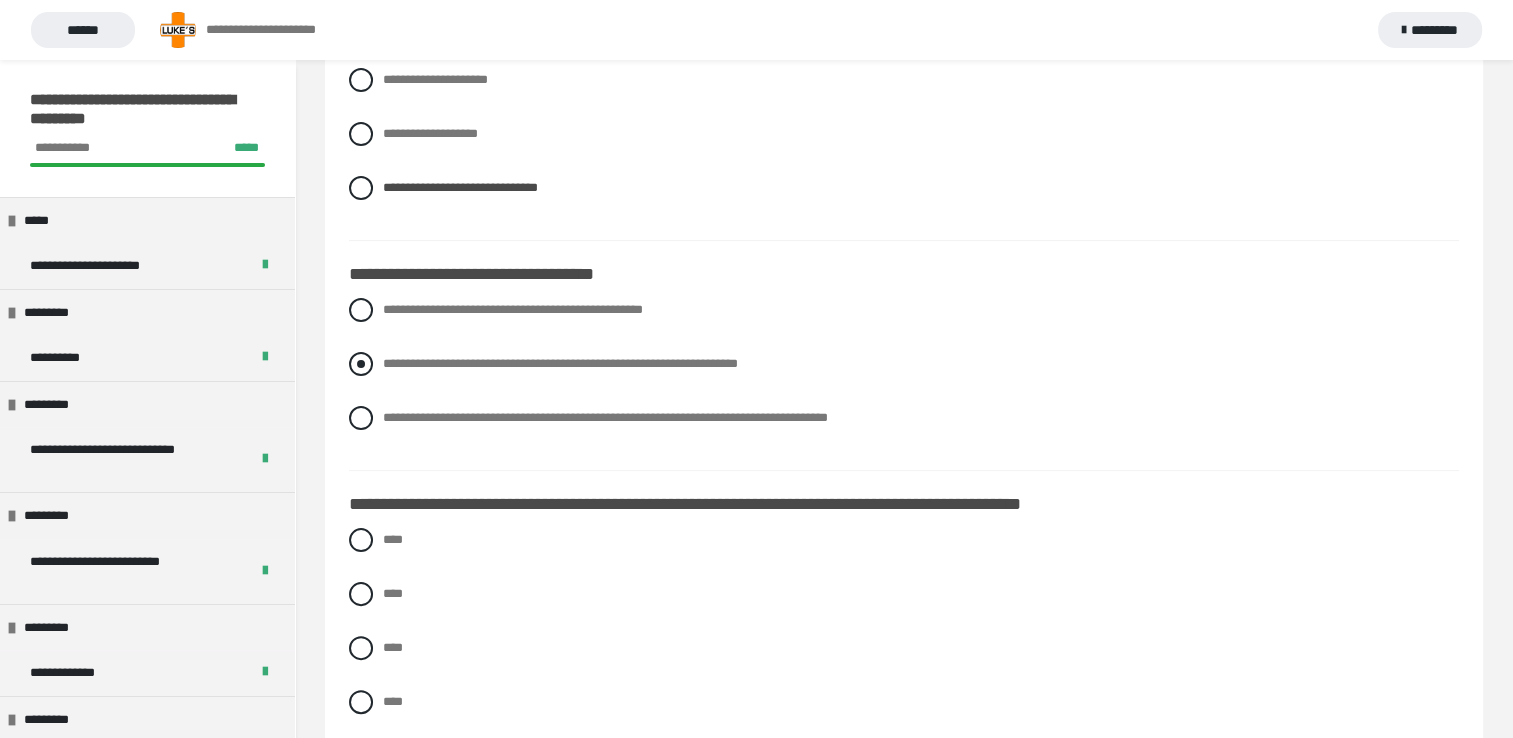 click at bounding box center [361, 364] 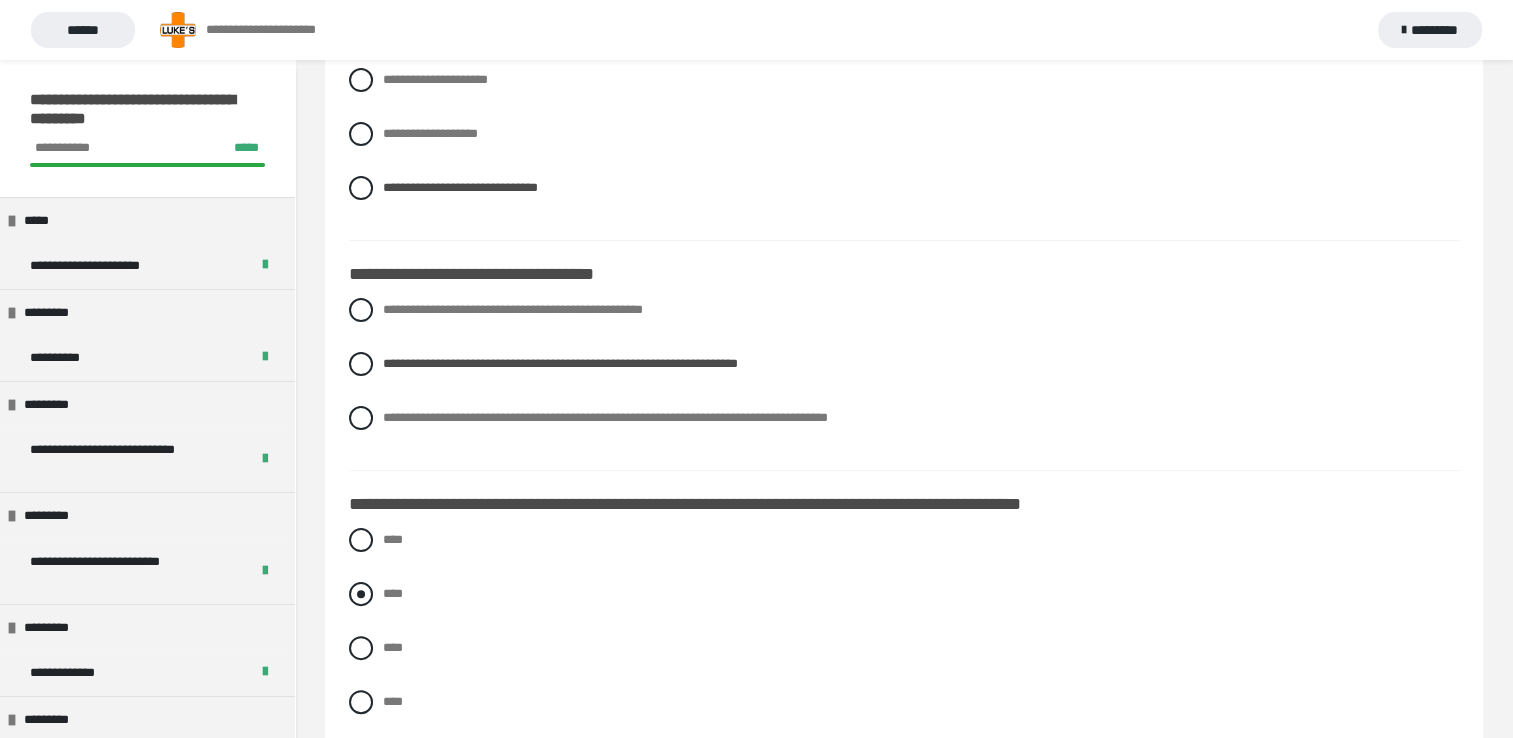 click at bounding box center [361, 594] 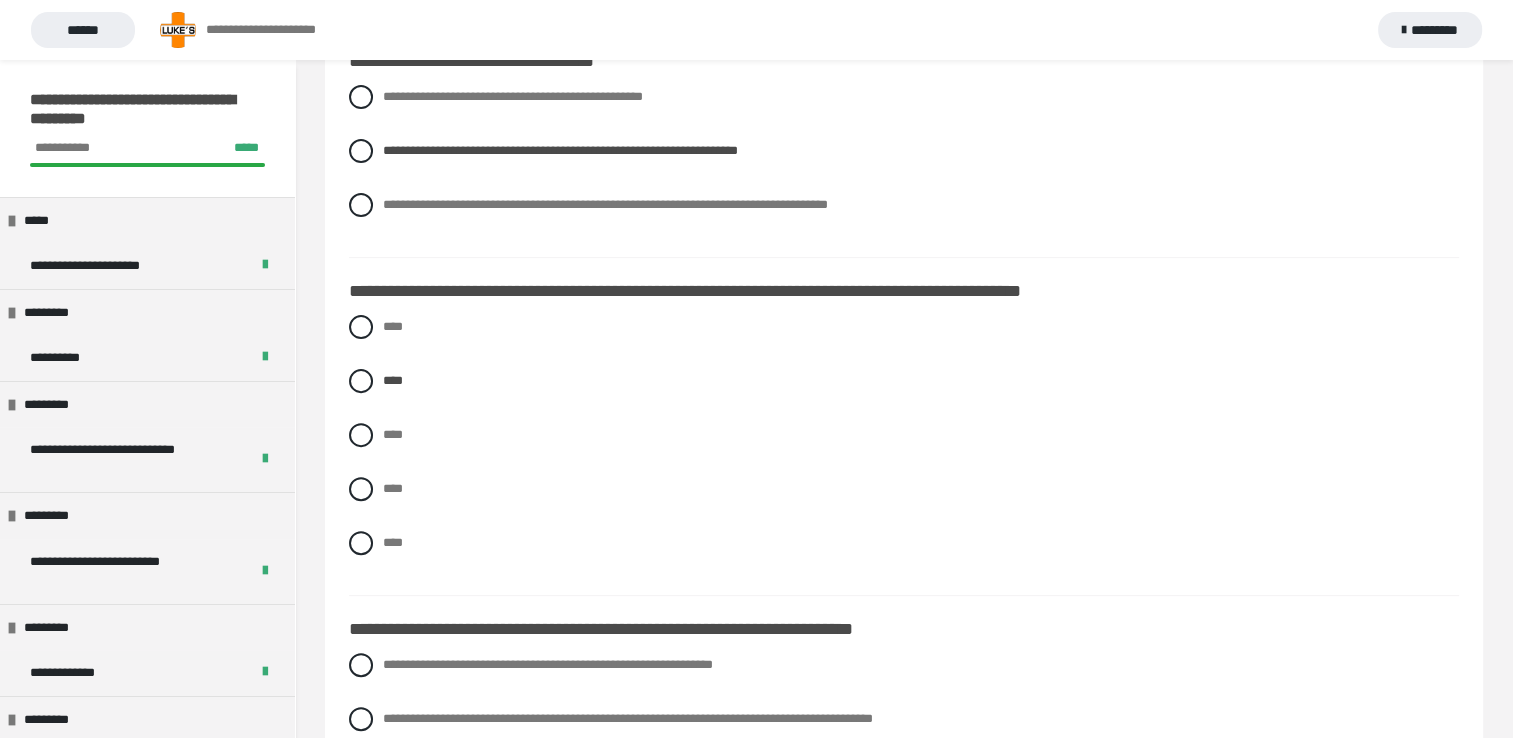 scroll, scrollTop: 667, scrollLeft: 0, axis: vertical 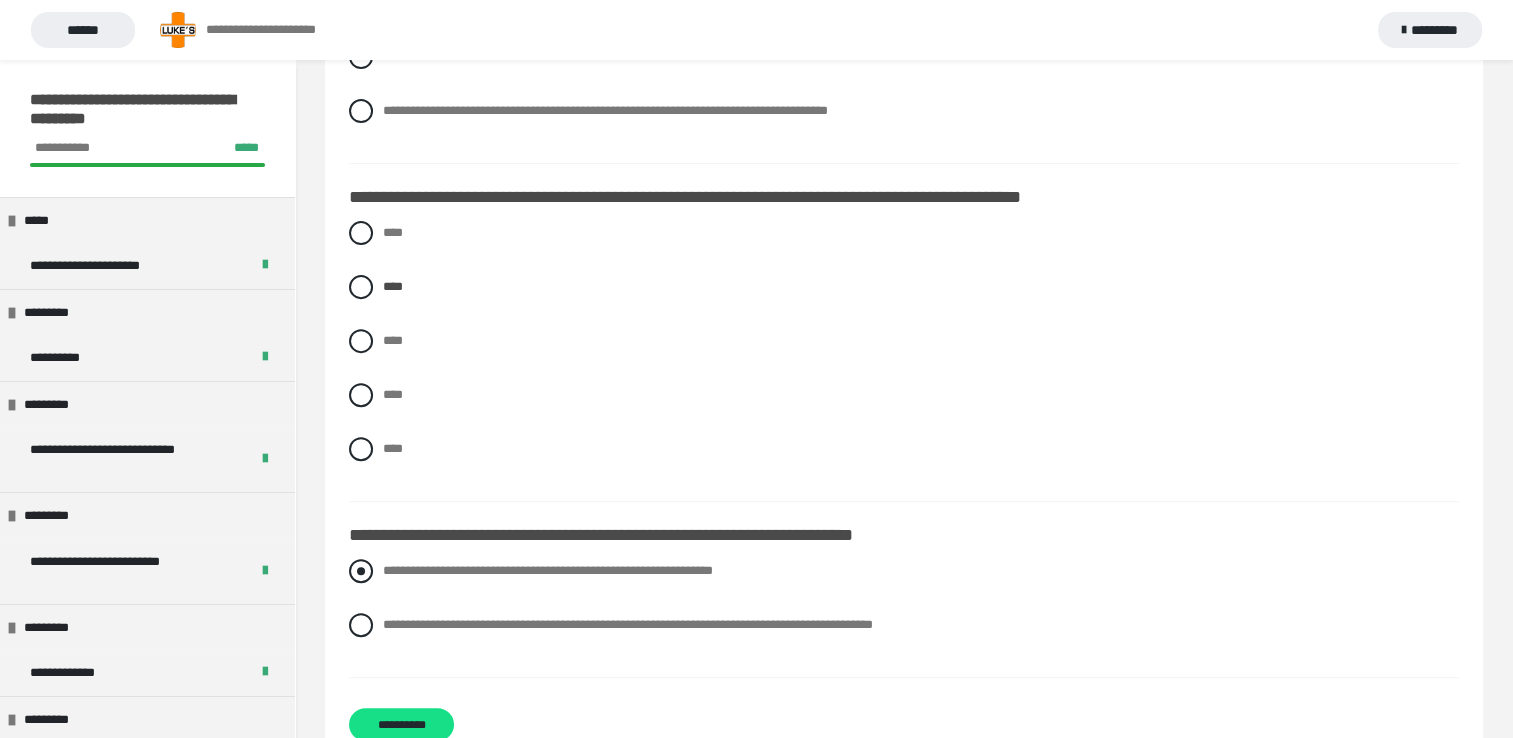 click at bounding box center (361, 571) 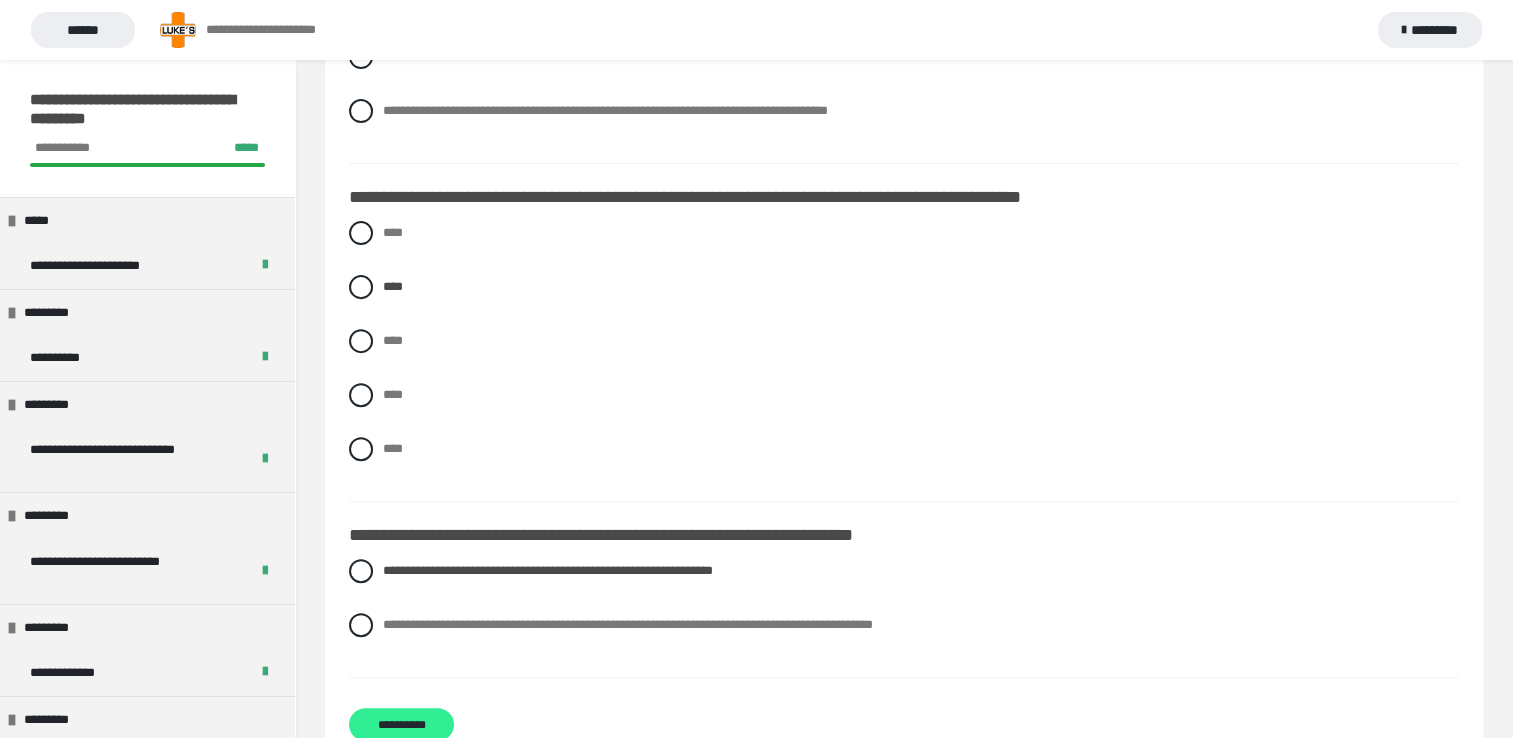 click on "**********" at bounding box center (401, 724) 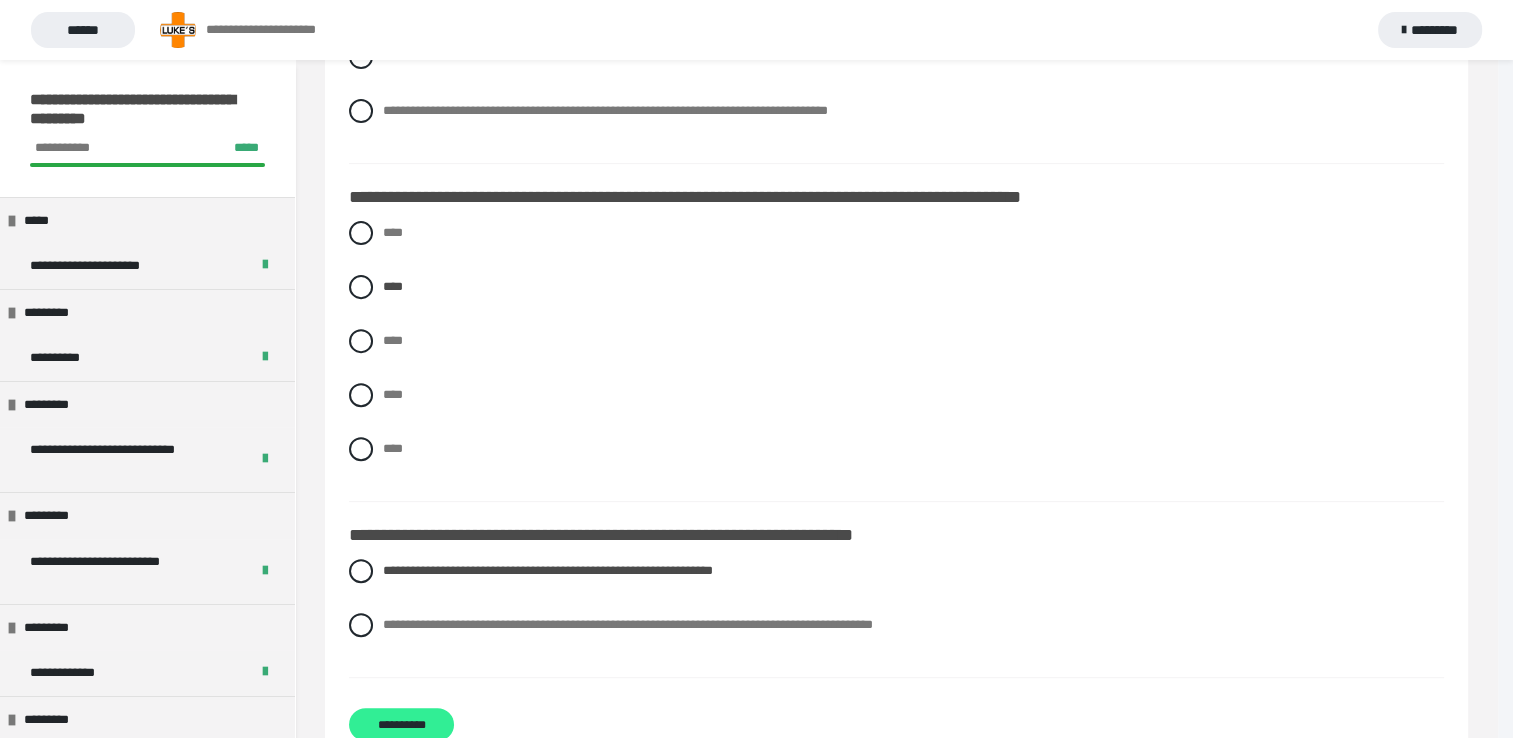 scroll, scrollTop: 77, scrollLeft: 0, axis: vertical 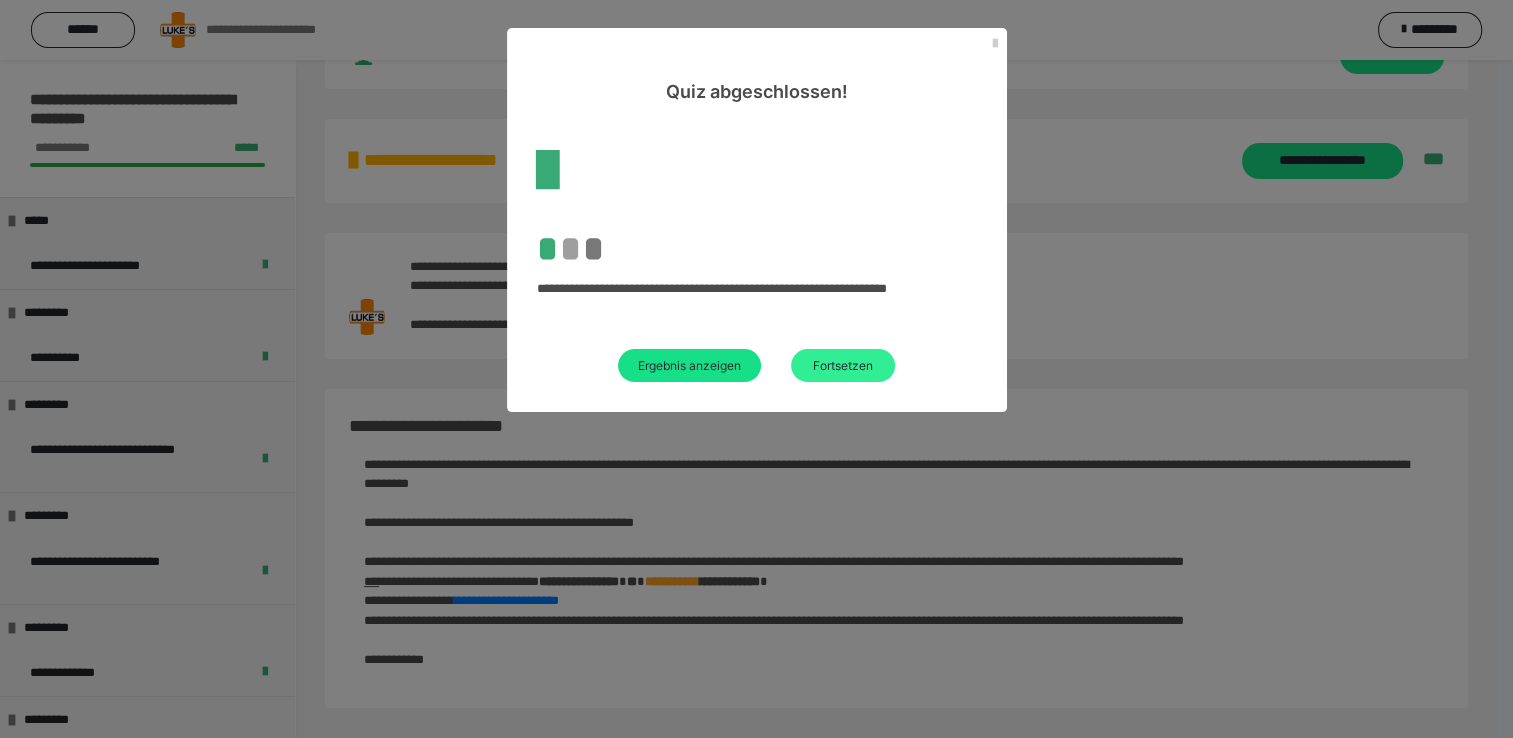 click on "Fortsetzen" at bounding box center (843, 365) 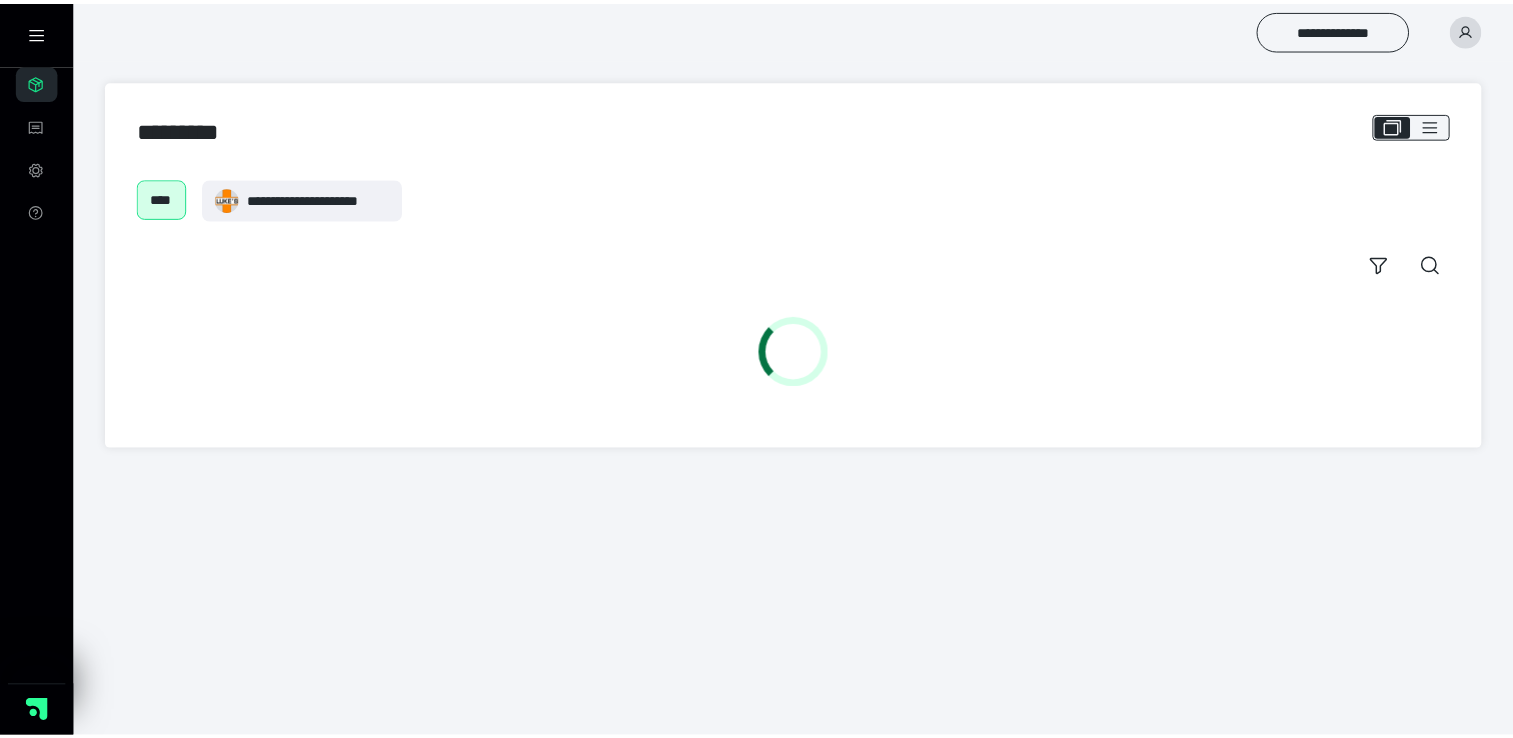 scroll, scrollTop: 0, scrollLeft: 0, axis: both 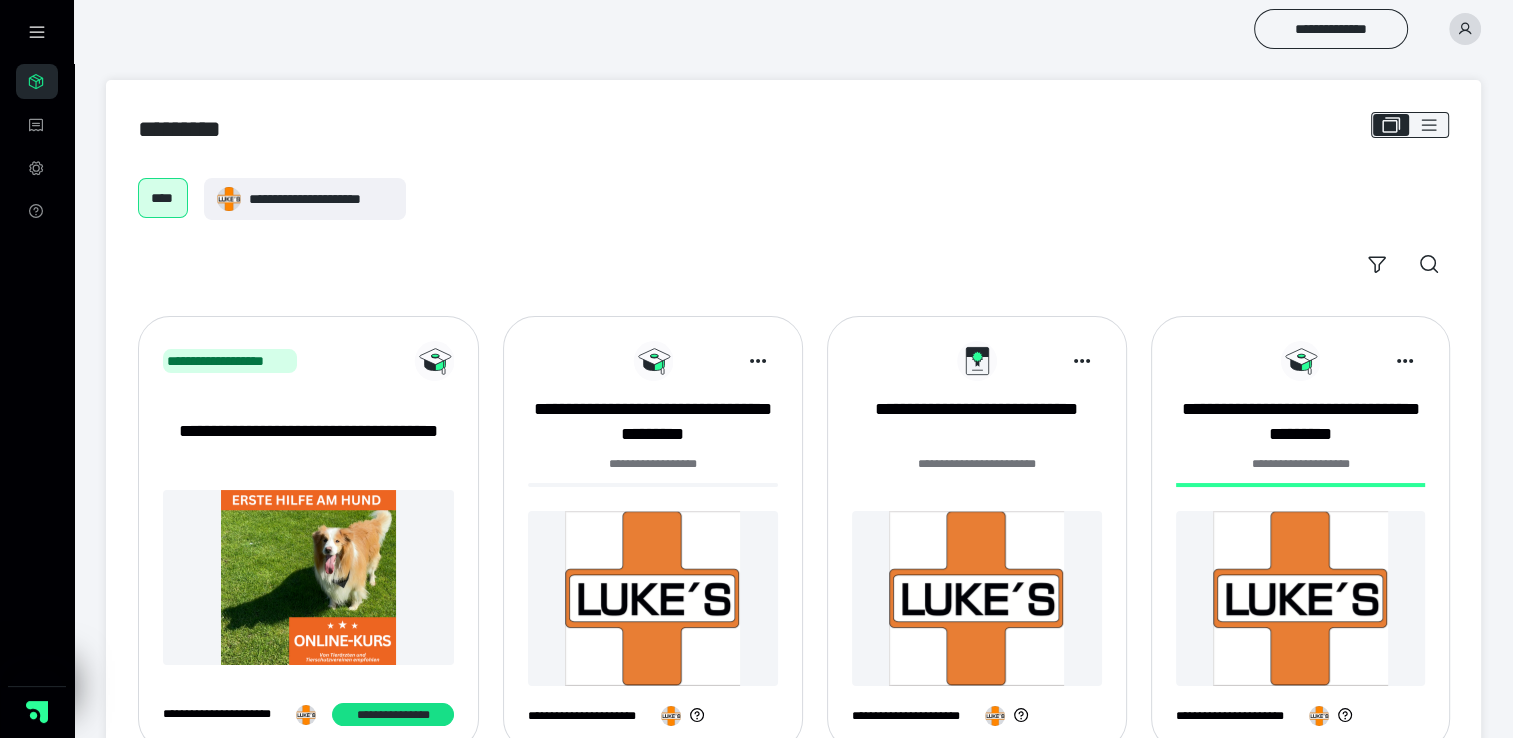 click at bounding box center (653, 598) 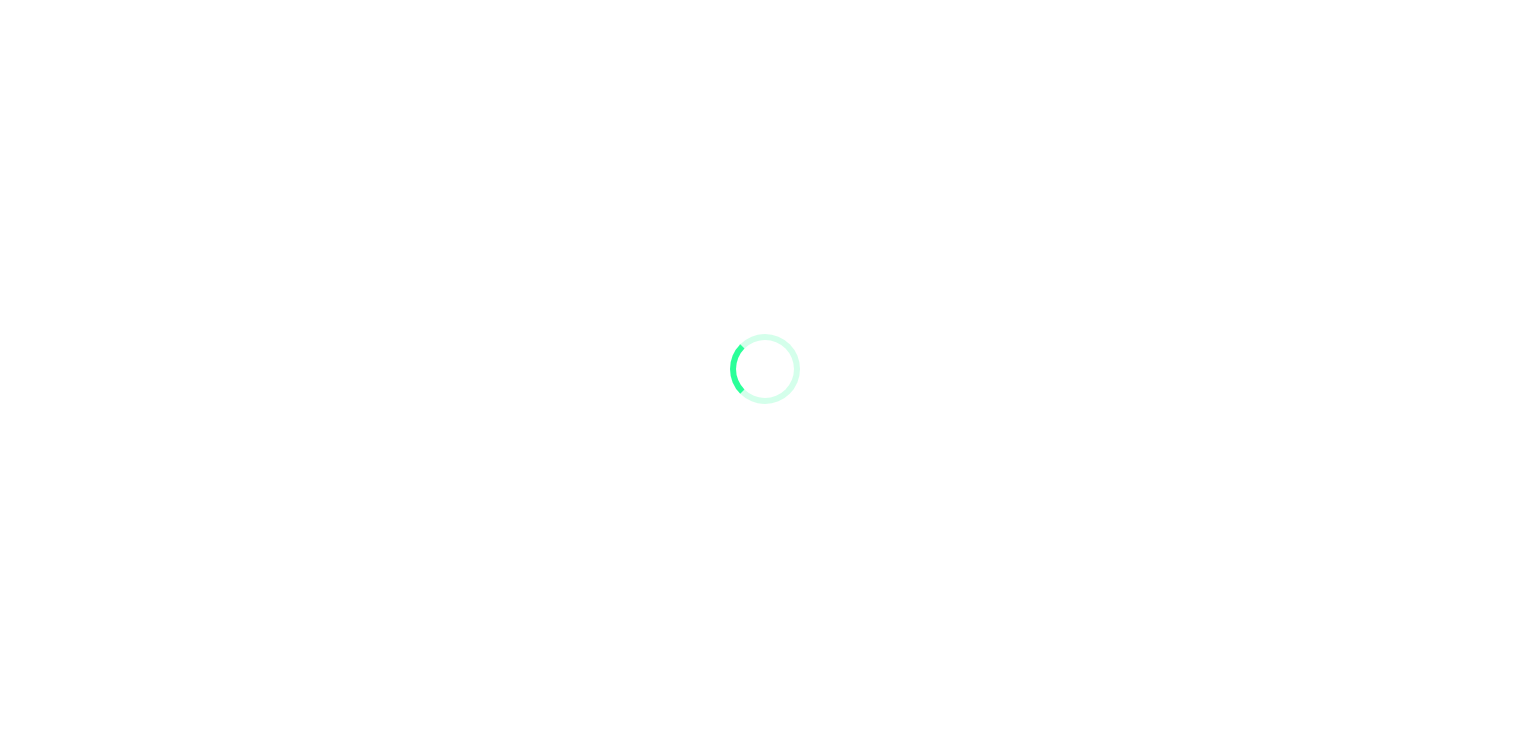 scroll, scrollTop: 0, scrollLeft: 0, axis: both 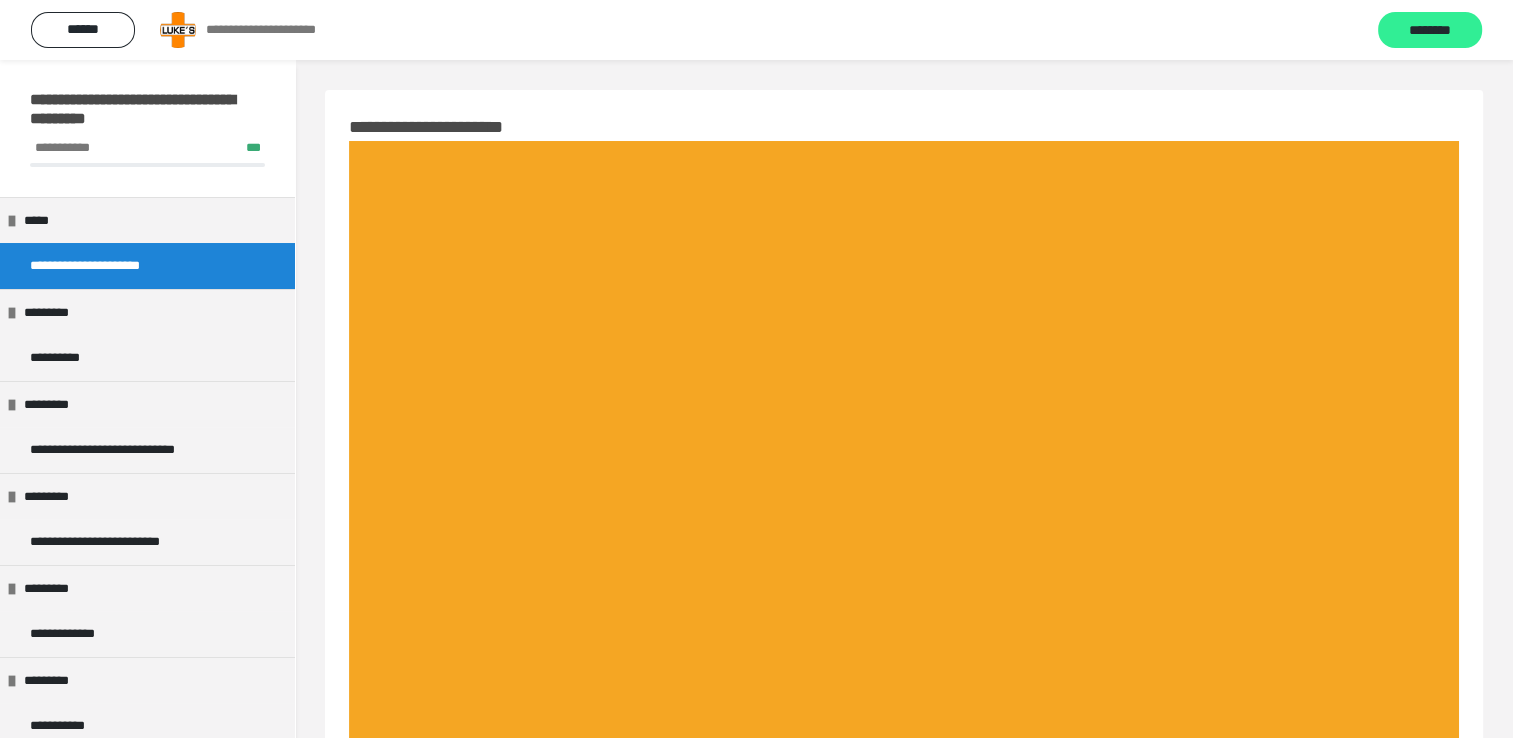 click on "********" at bounding box center (1430, 31) 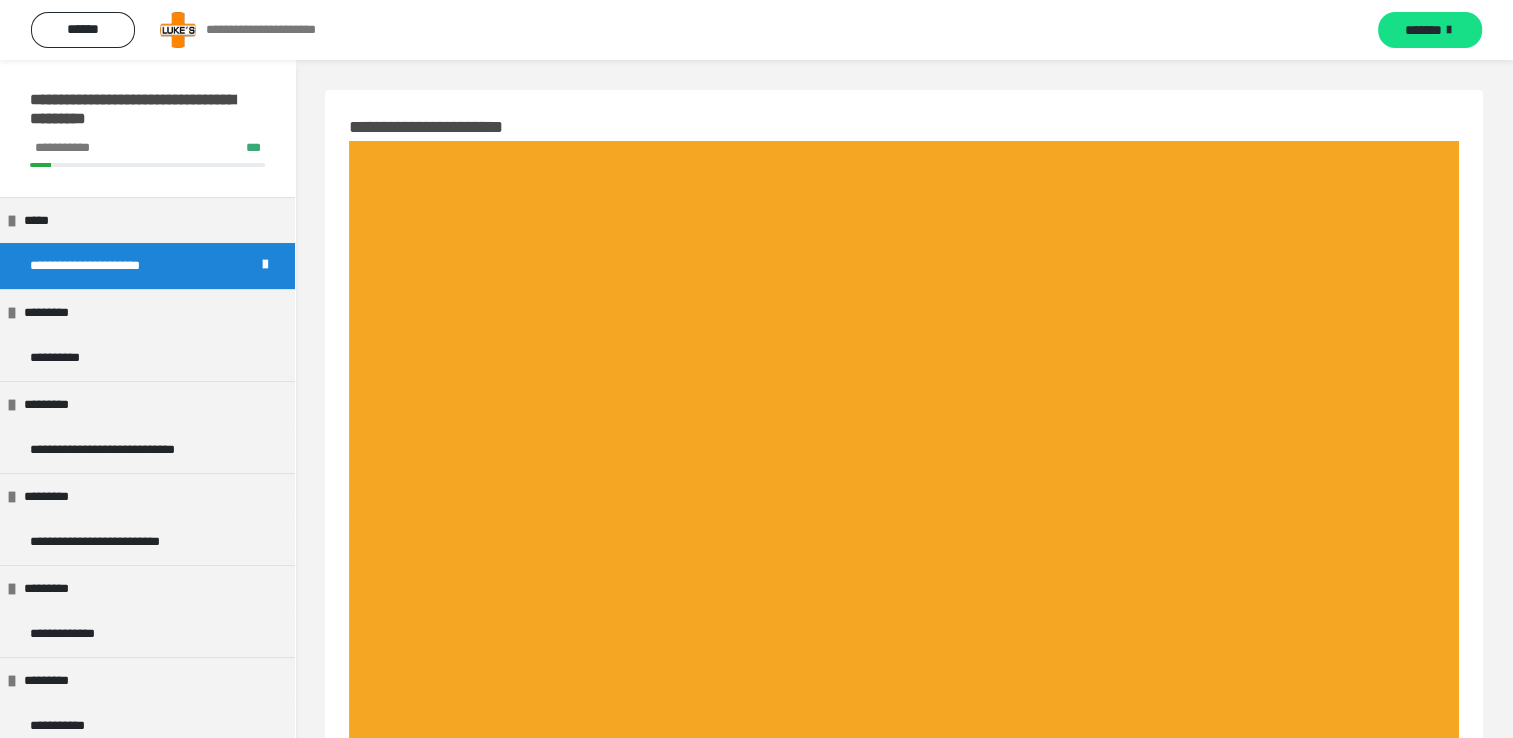click on "*******" at bounding box center [1423, 30] 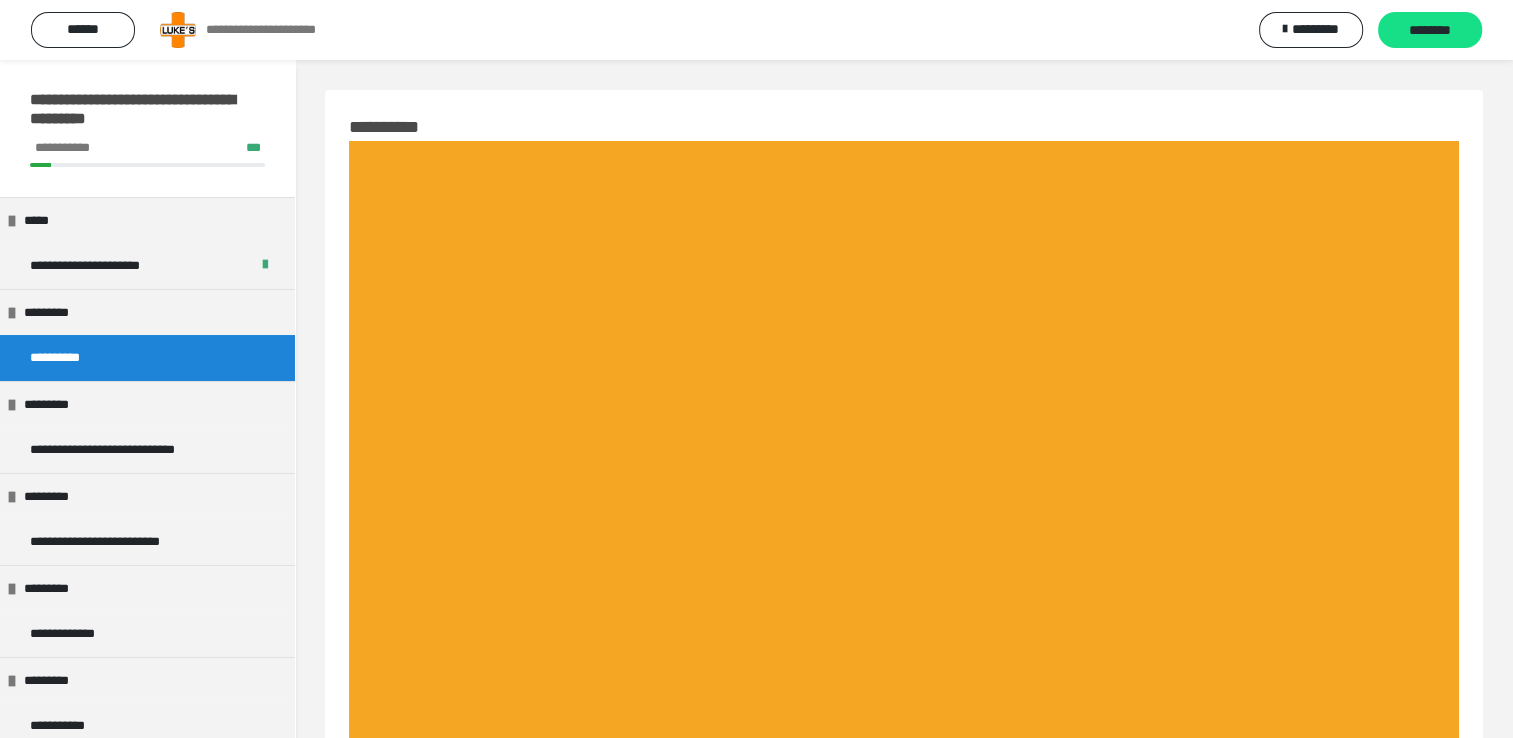 click on "********" at bounding box center (1430, 31) 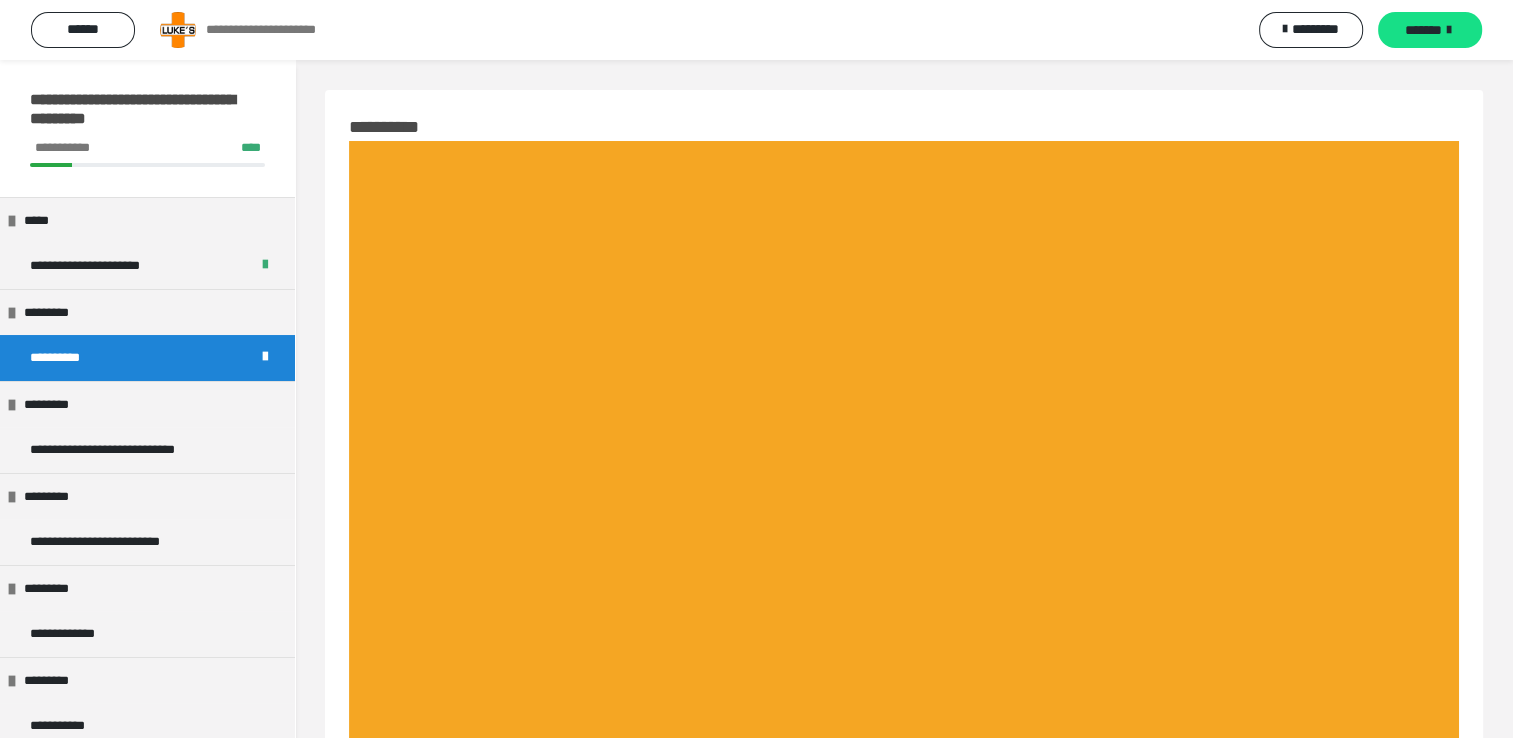 click on "*******" at bounding box center [1423, 30] 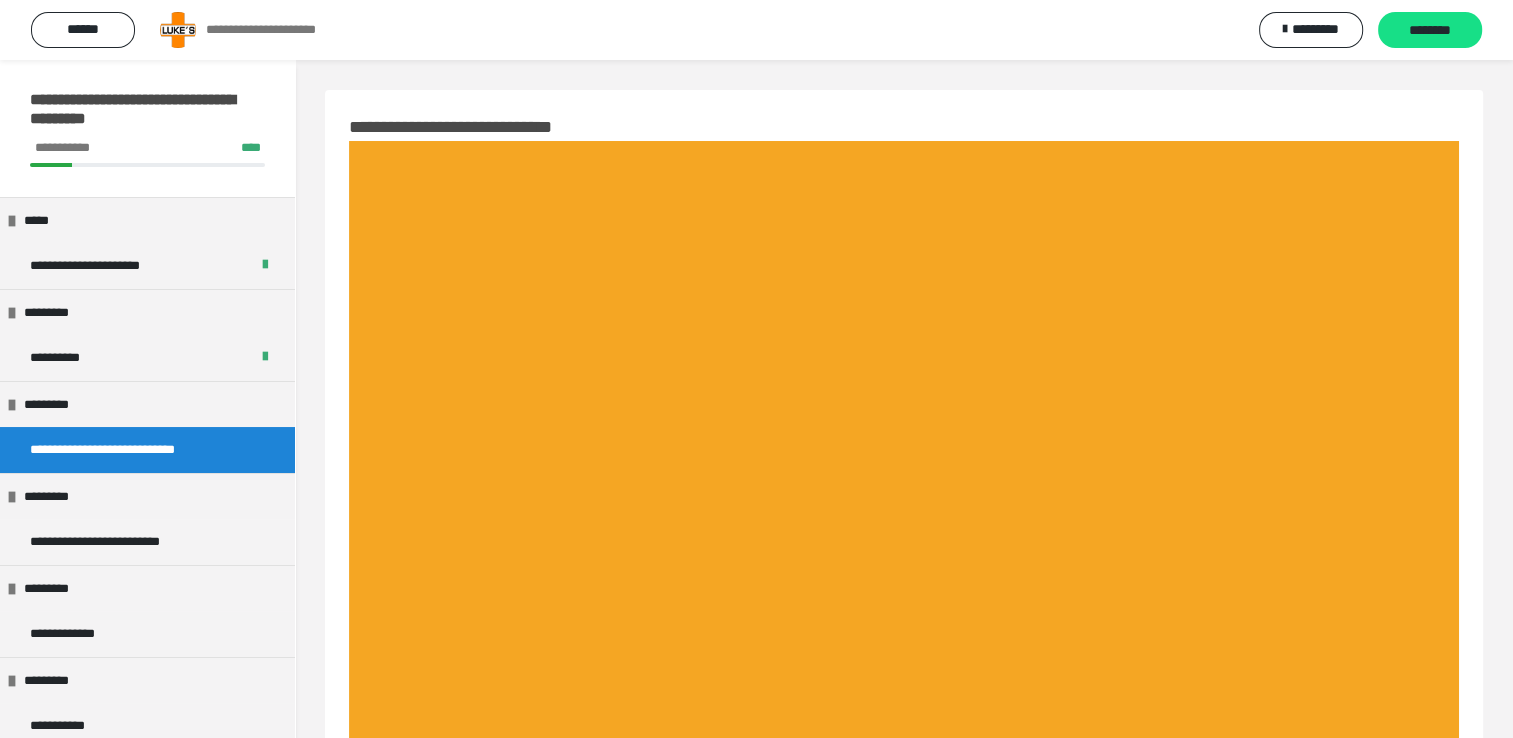 click on "********" at bounding box center (1430, 31) 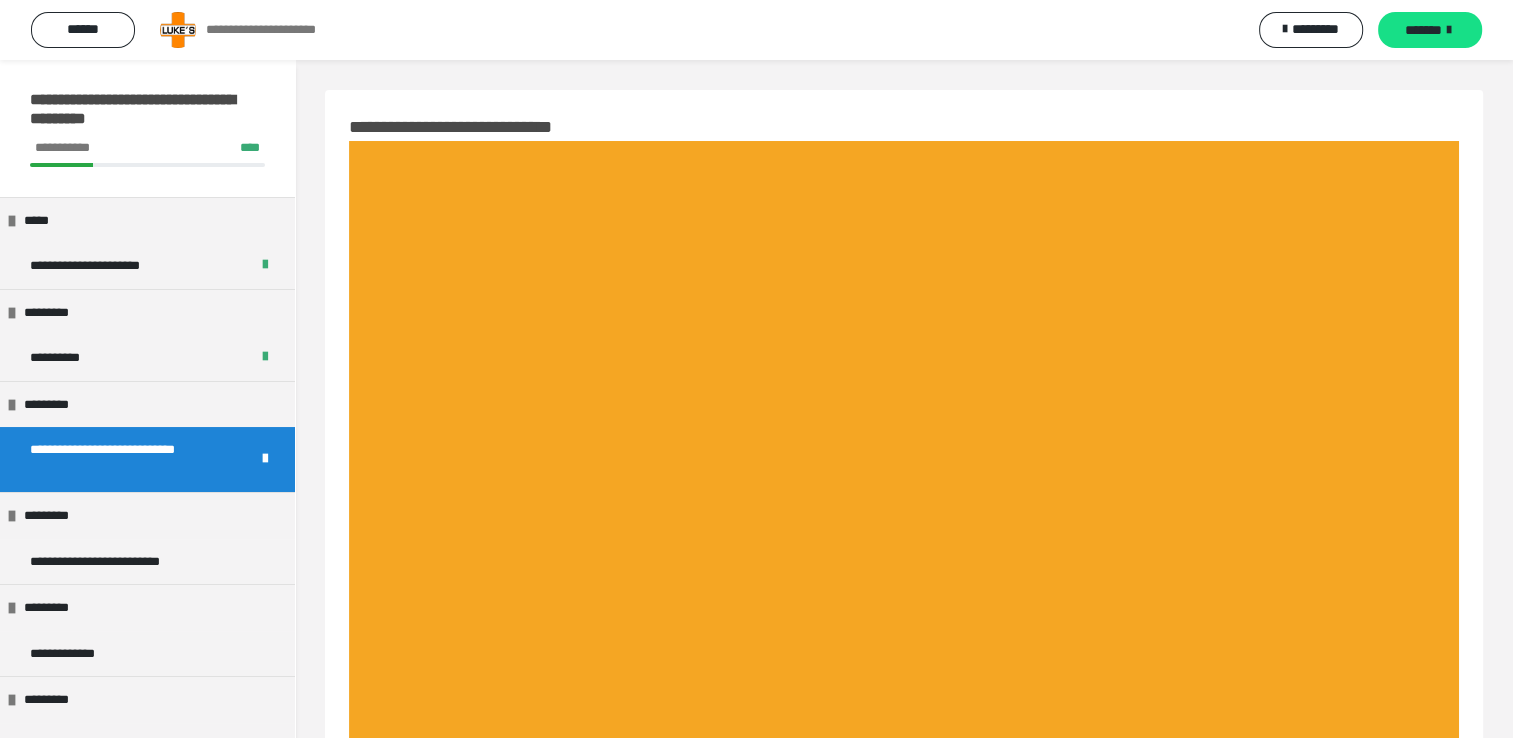 click on "*******" at bounding box center (1423, 30) 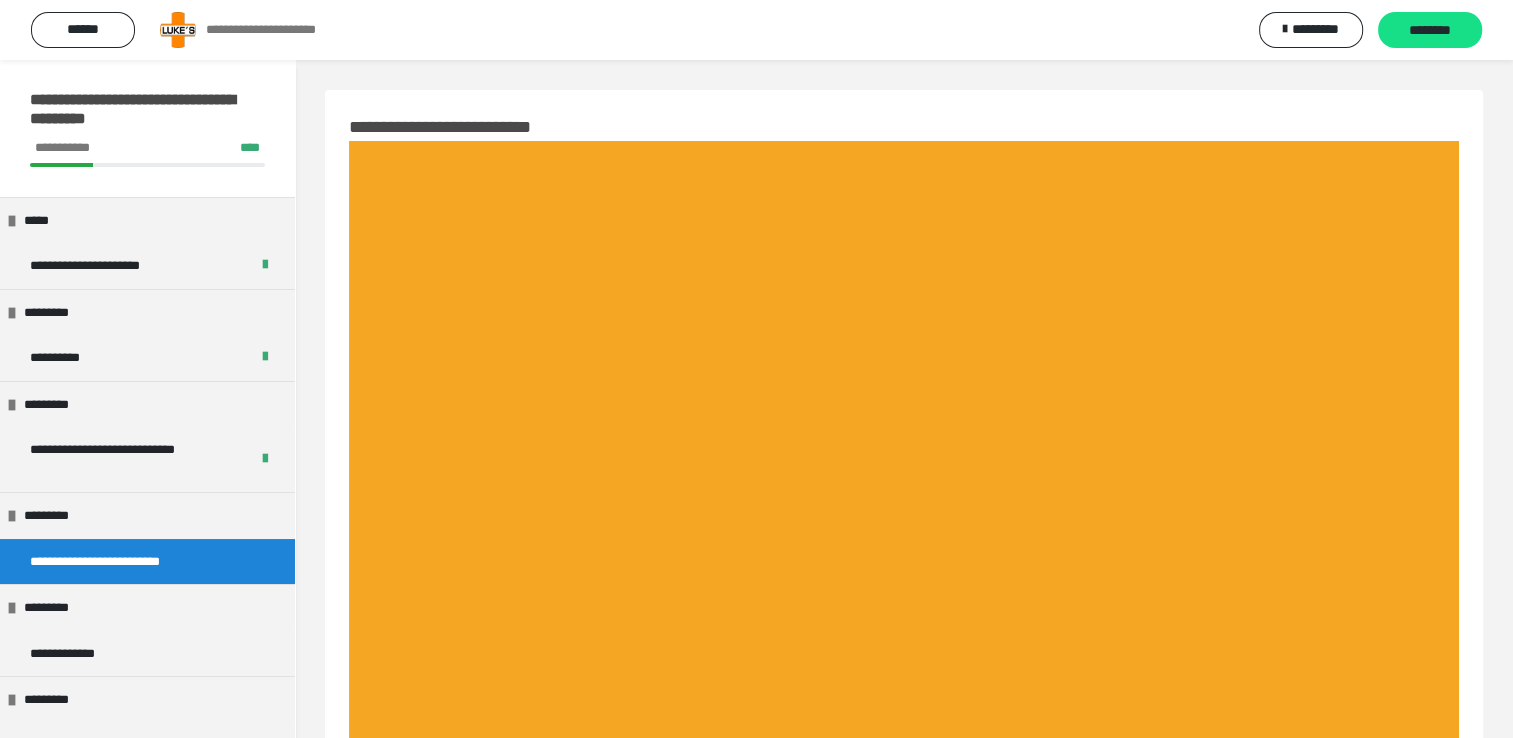 click on "********" at bounding box center (1430, 31) 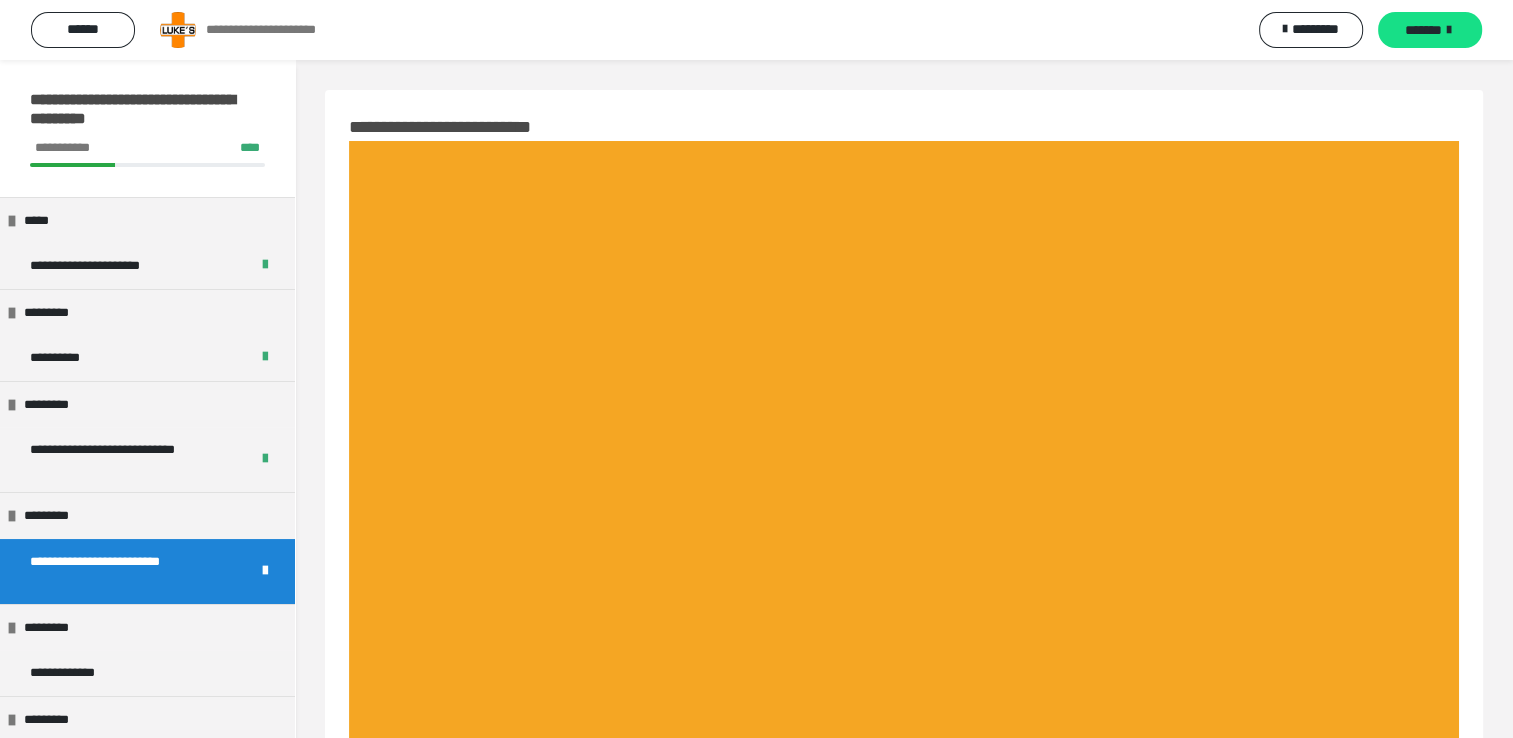 click on "*******" at bounding box center (1423, 30) 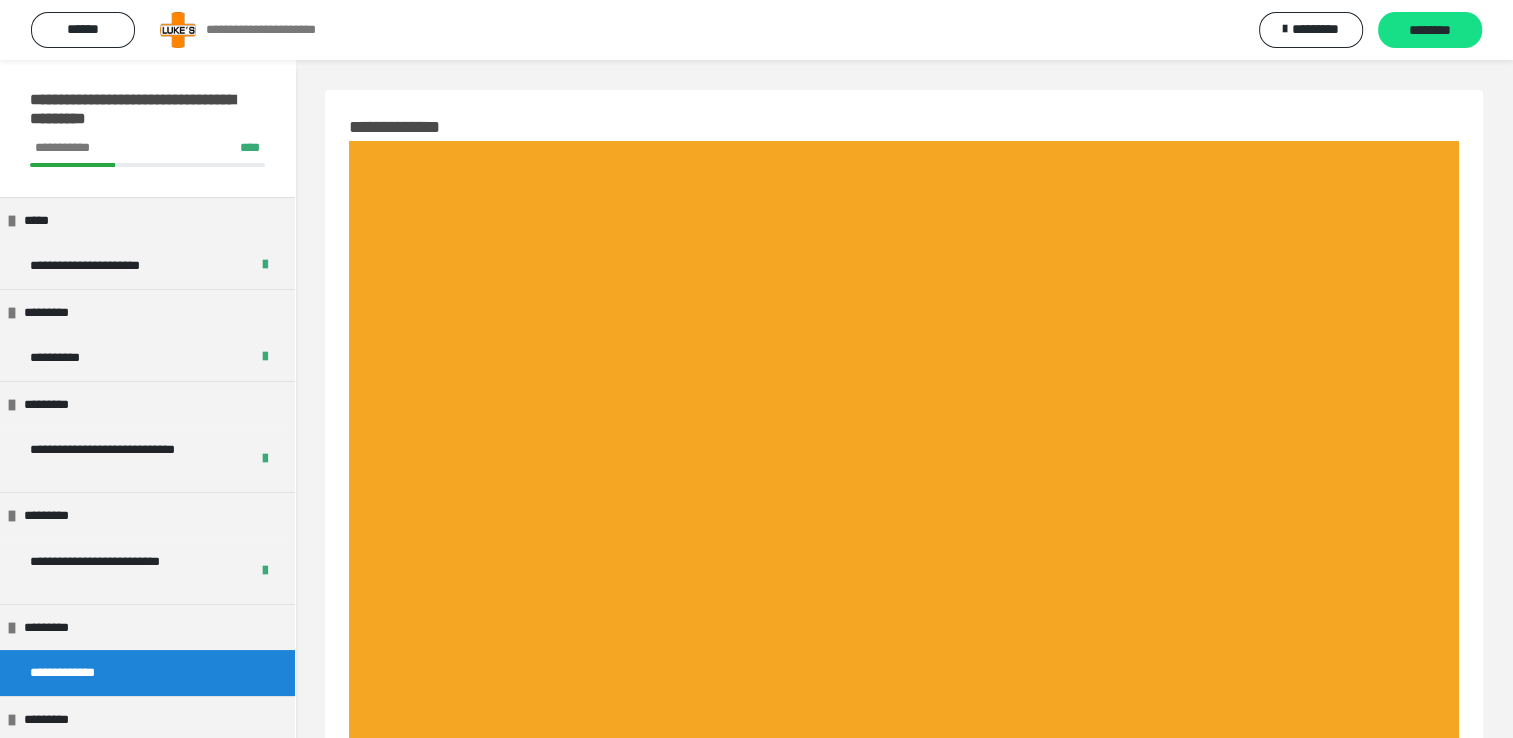 click on "********" at bounding box center [1430, 31] 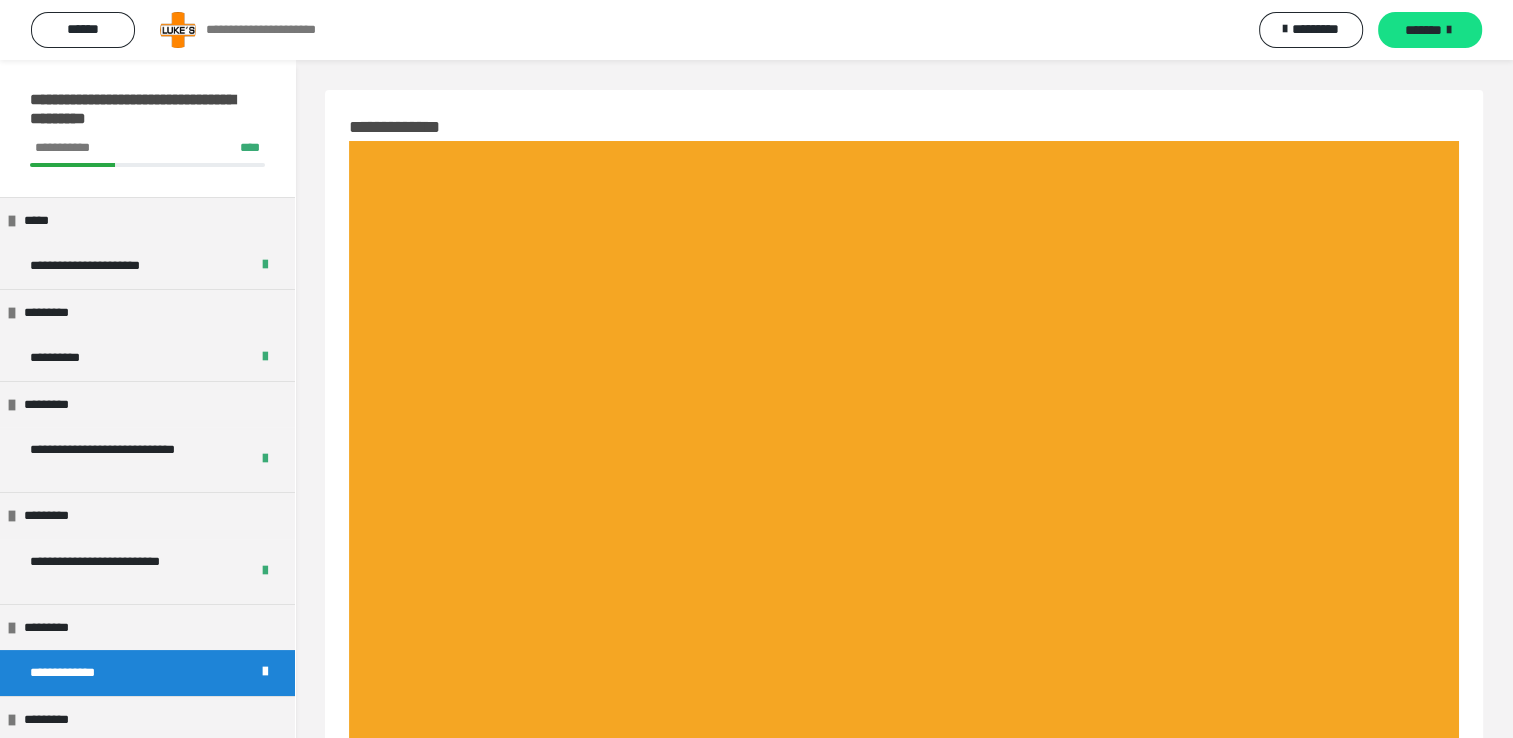 click on "*******" at bounding box center [1423, 30] 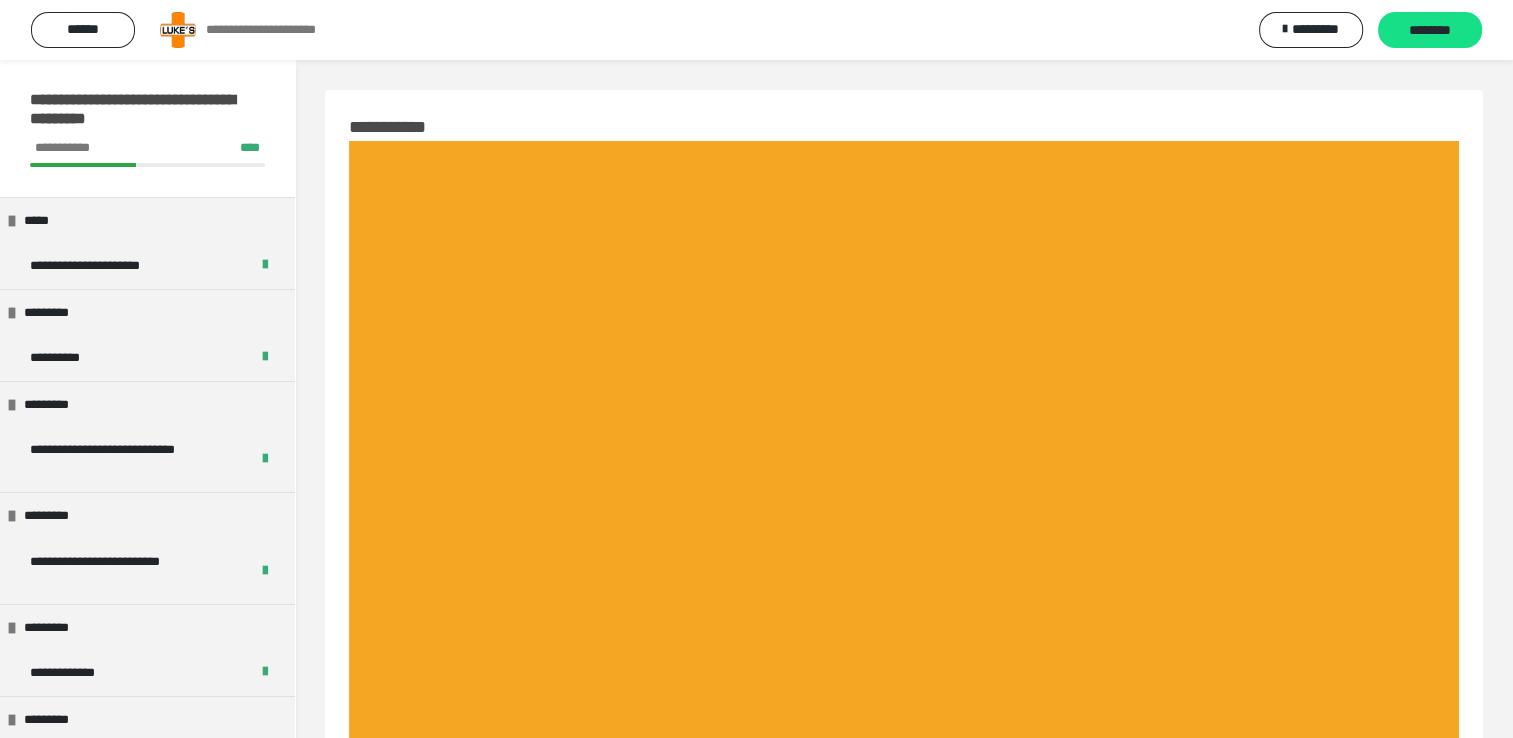 click on "********" at bounding box center [1430, 31] 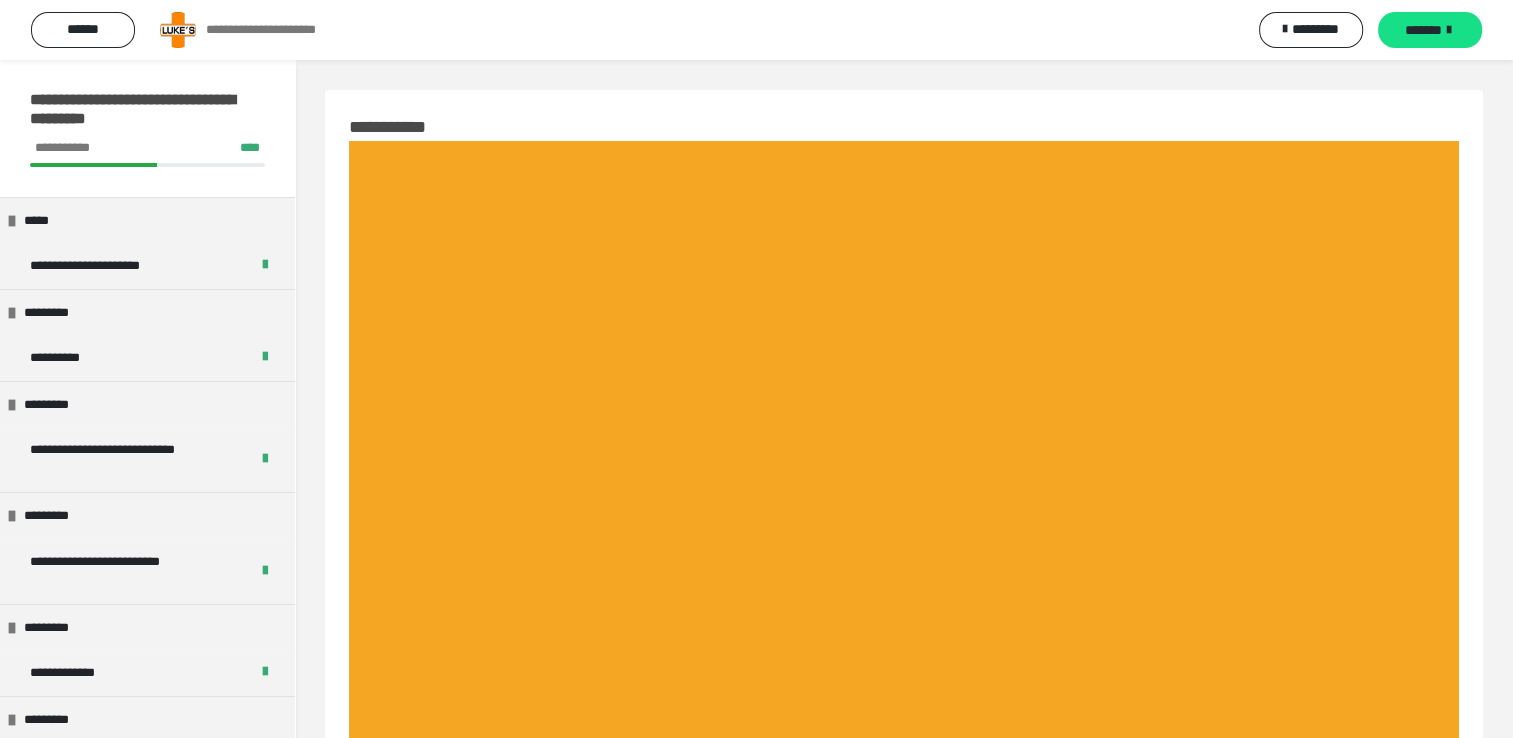 click on "*******" at bounding box center [1423, 30] 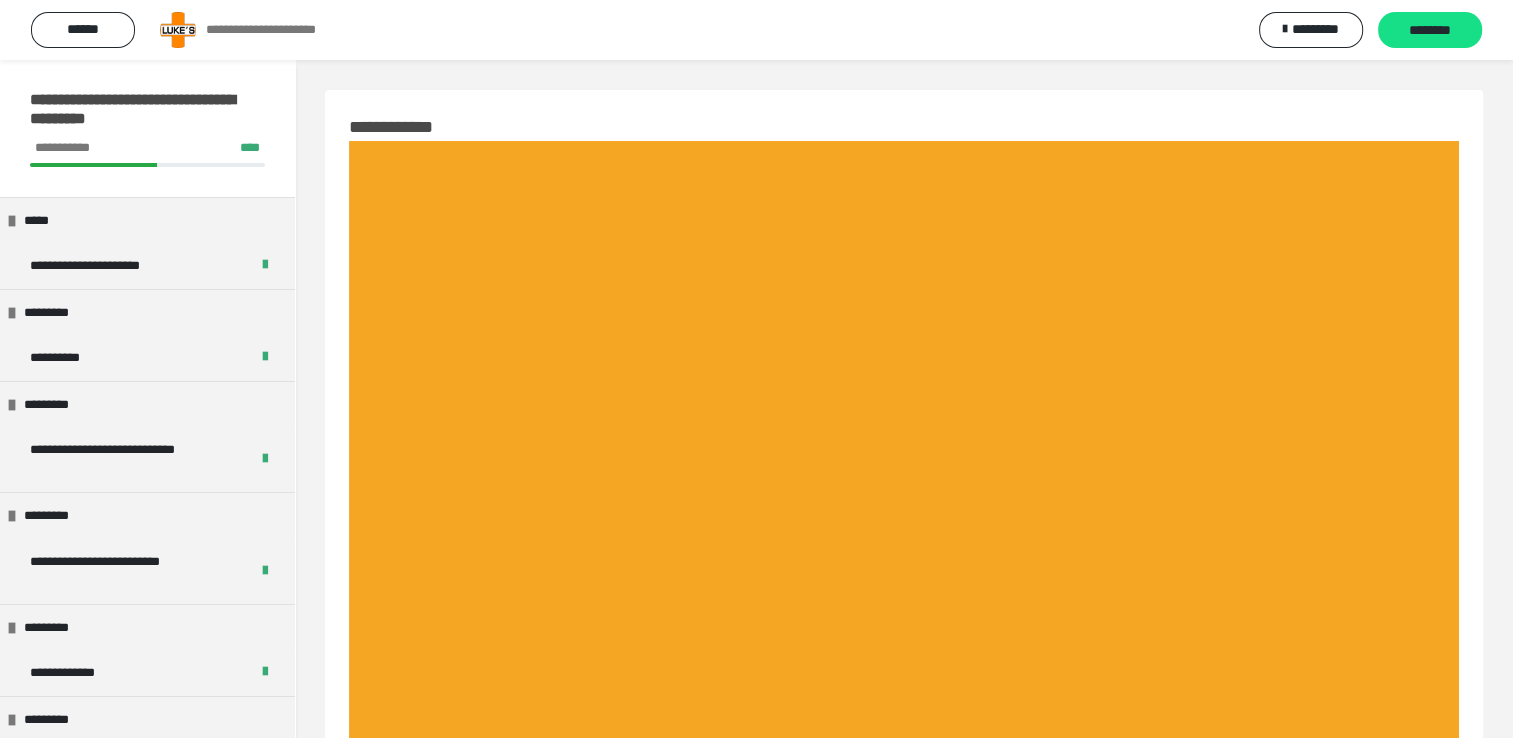 click on "********" at bounding box center [1430, 31] 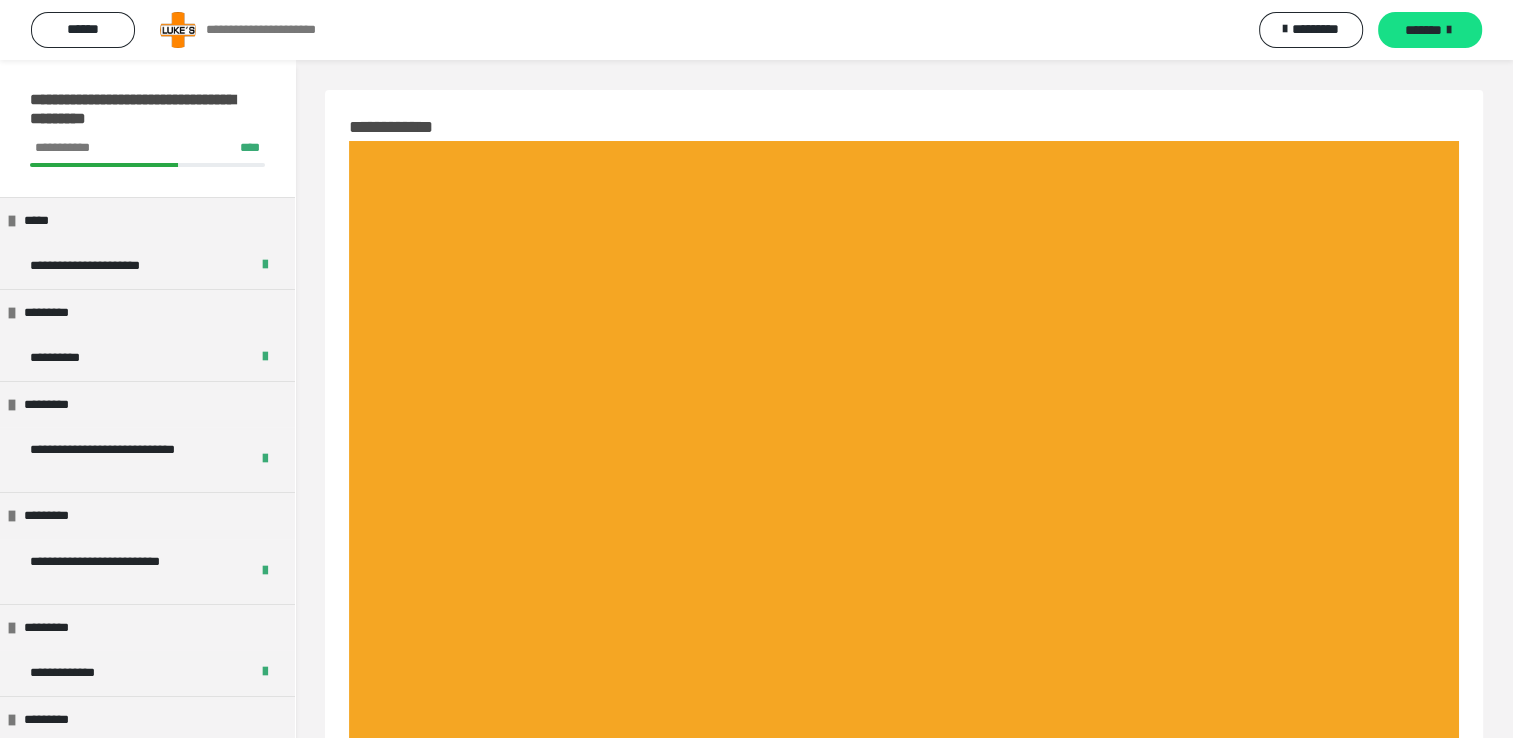 click on "*******" at bounding box center [1423, 30] 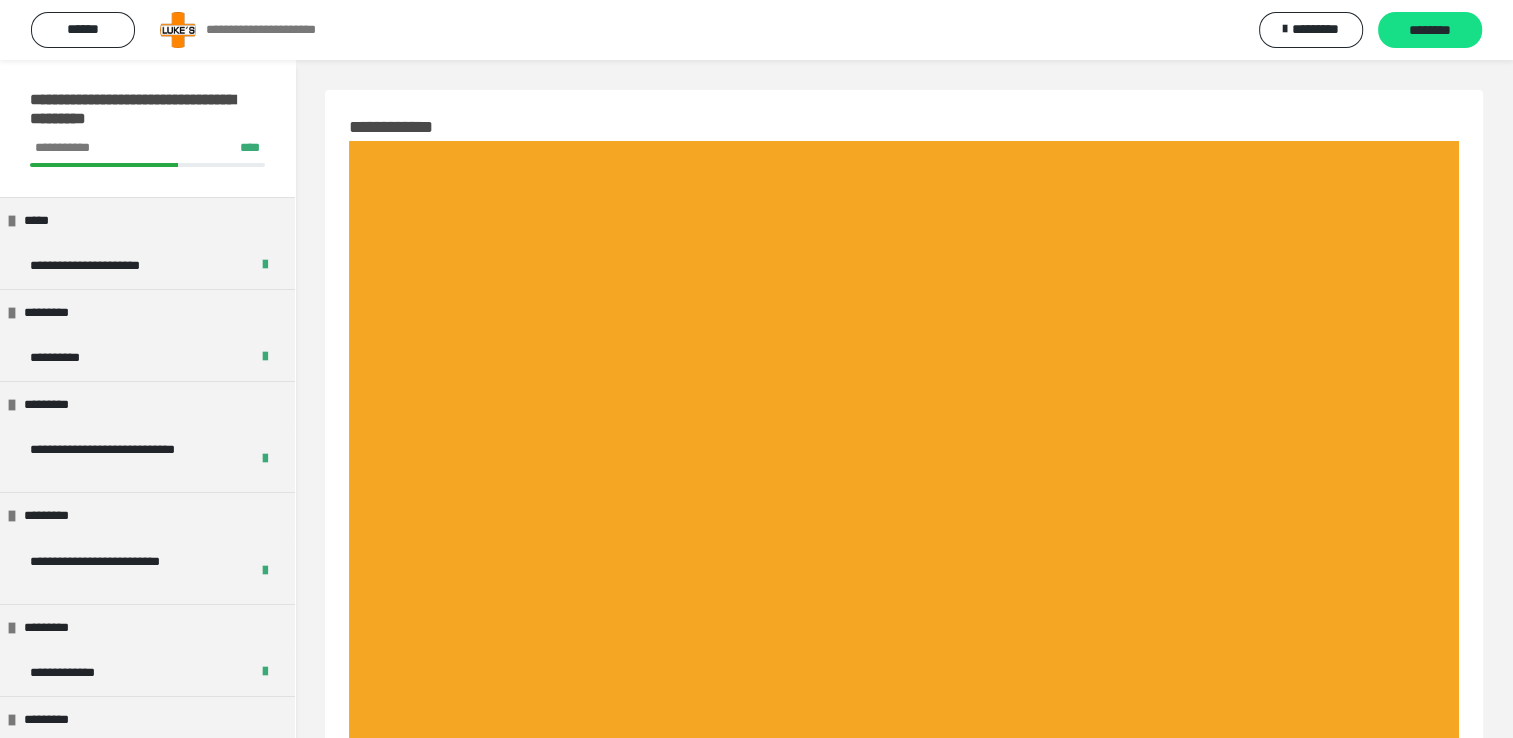 click on "********" at bounding box center (1430, 31) 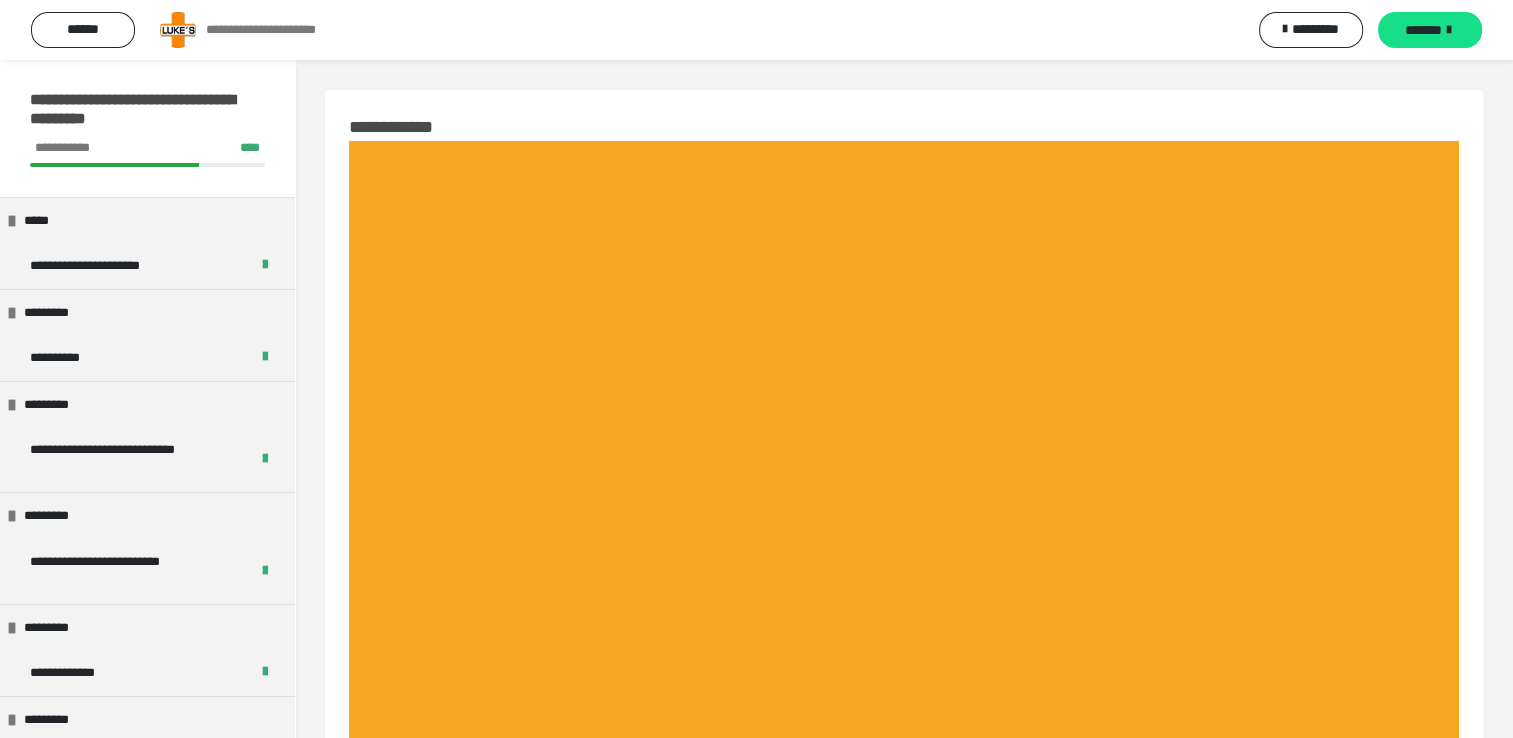 click on "*******" at bounding box center (1423, 30) 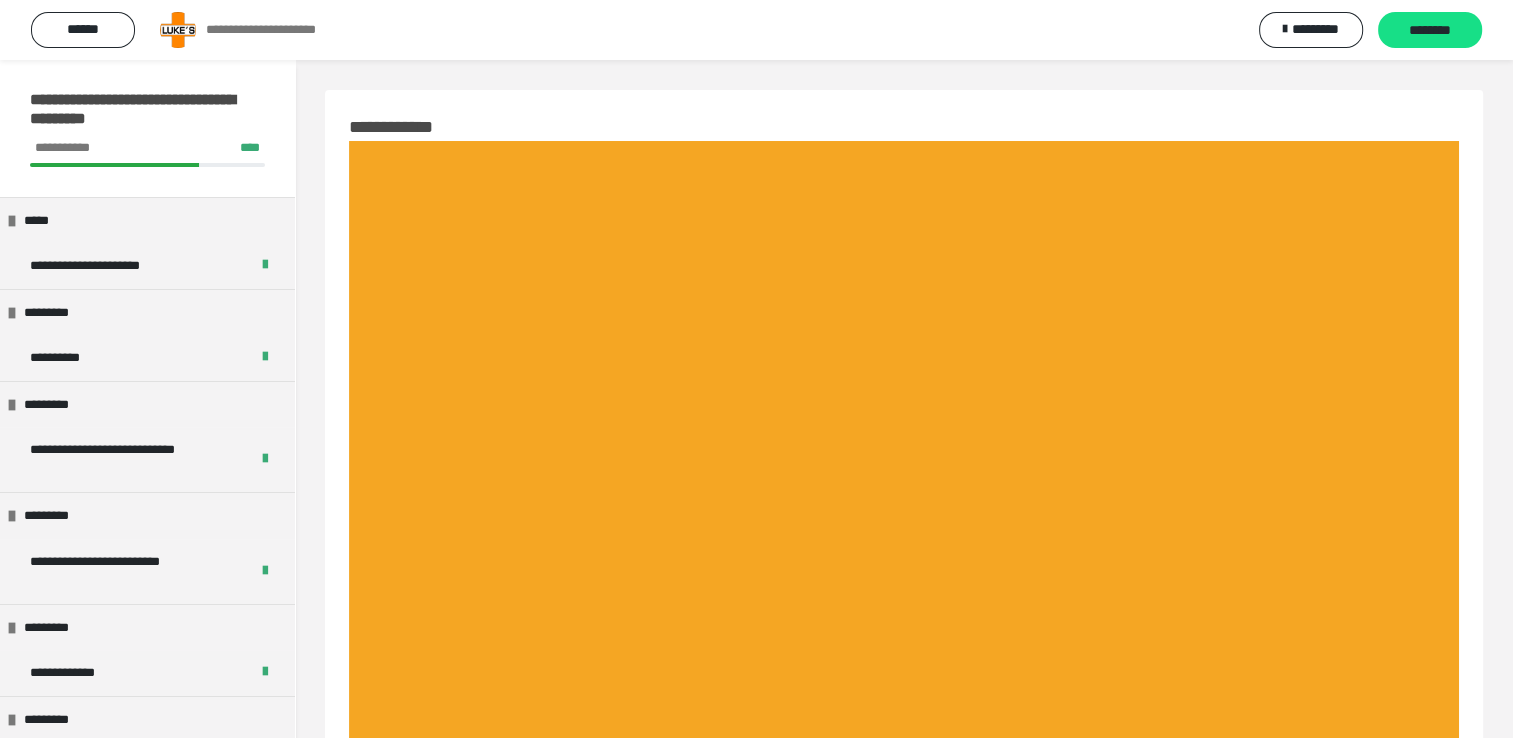click on "********" at bounding box center (1430, 31) 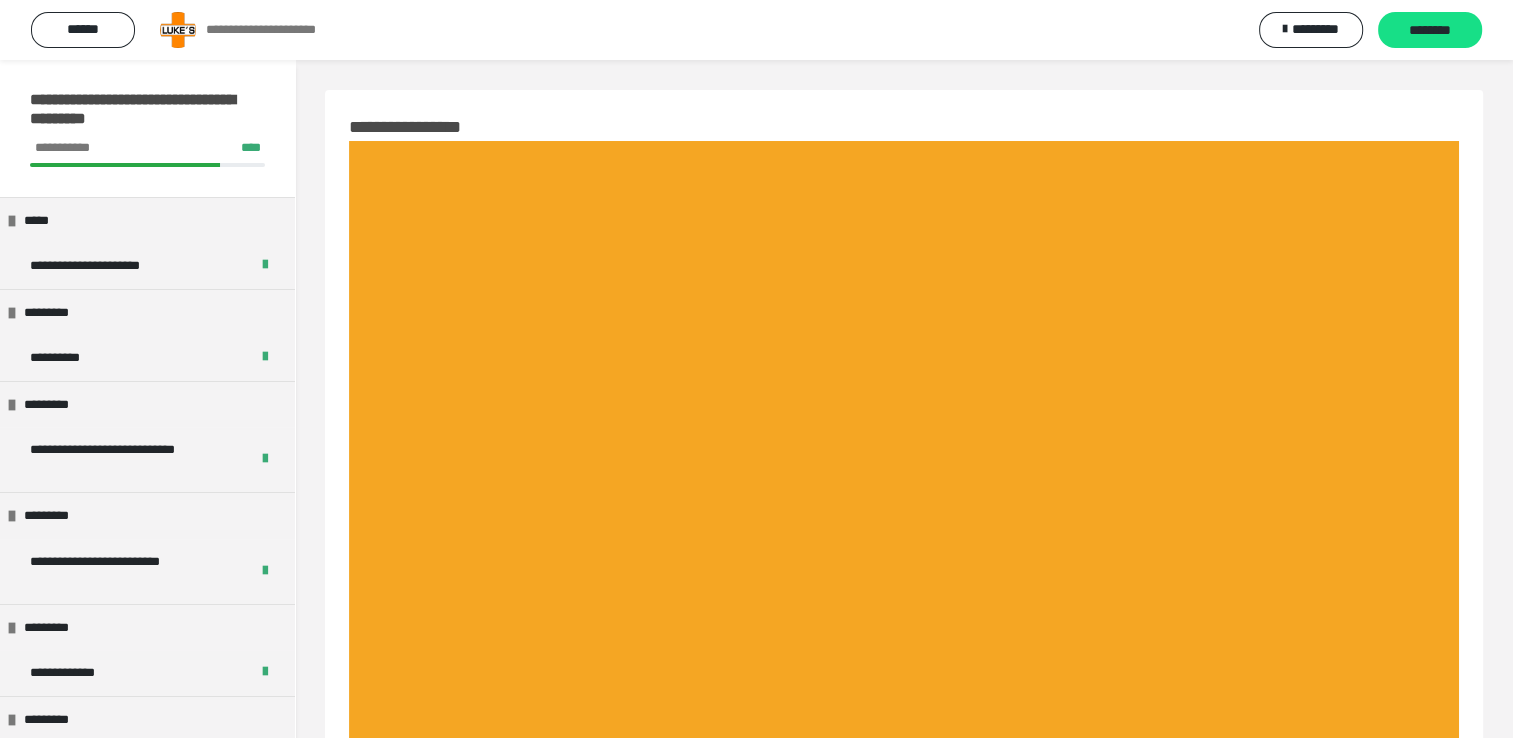 click on "********" at bounding box center [1430, 31] 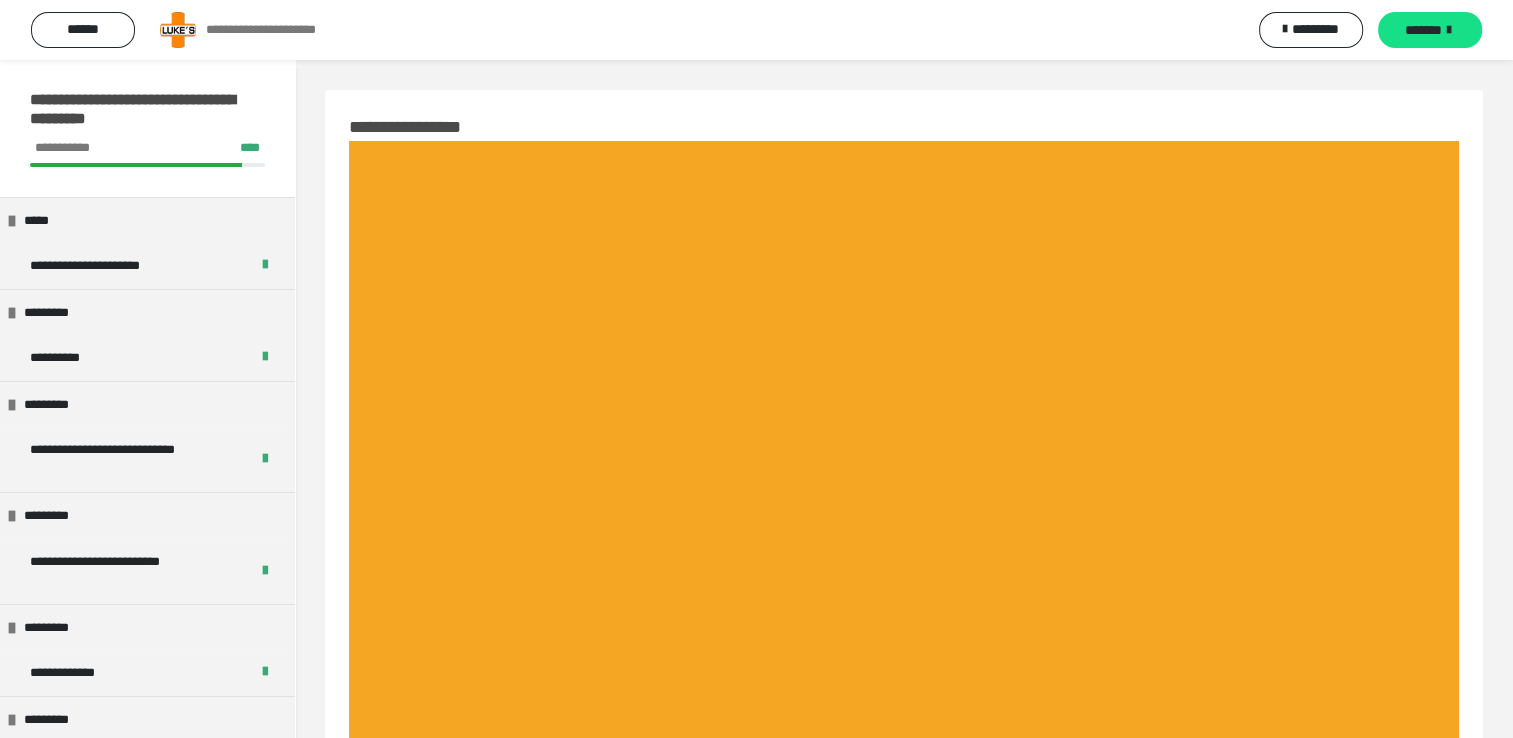 click on "*******" at bounding box center (1423, 30) 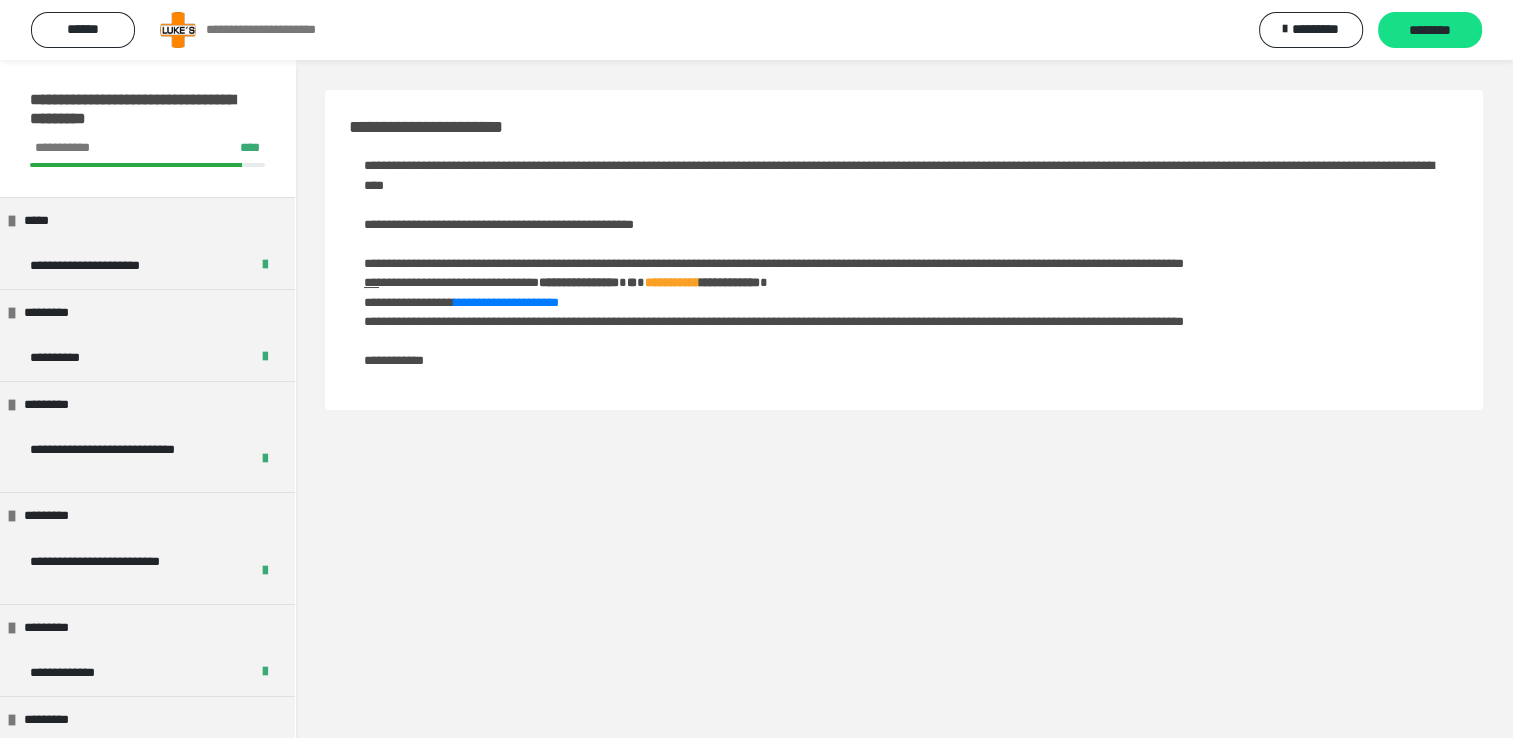 click on "********" at bounding box center [1430, 31] 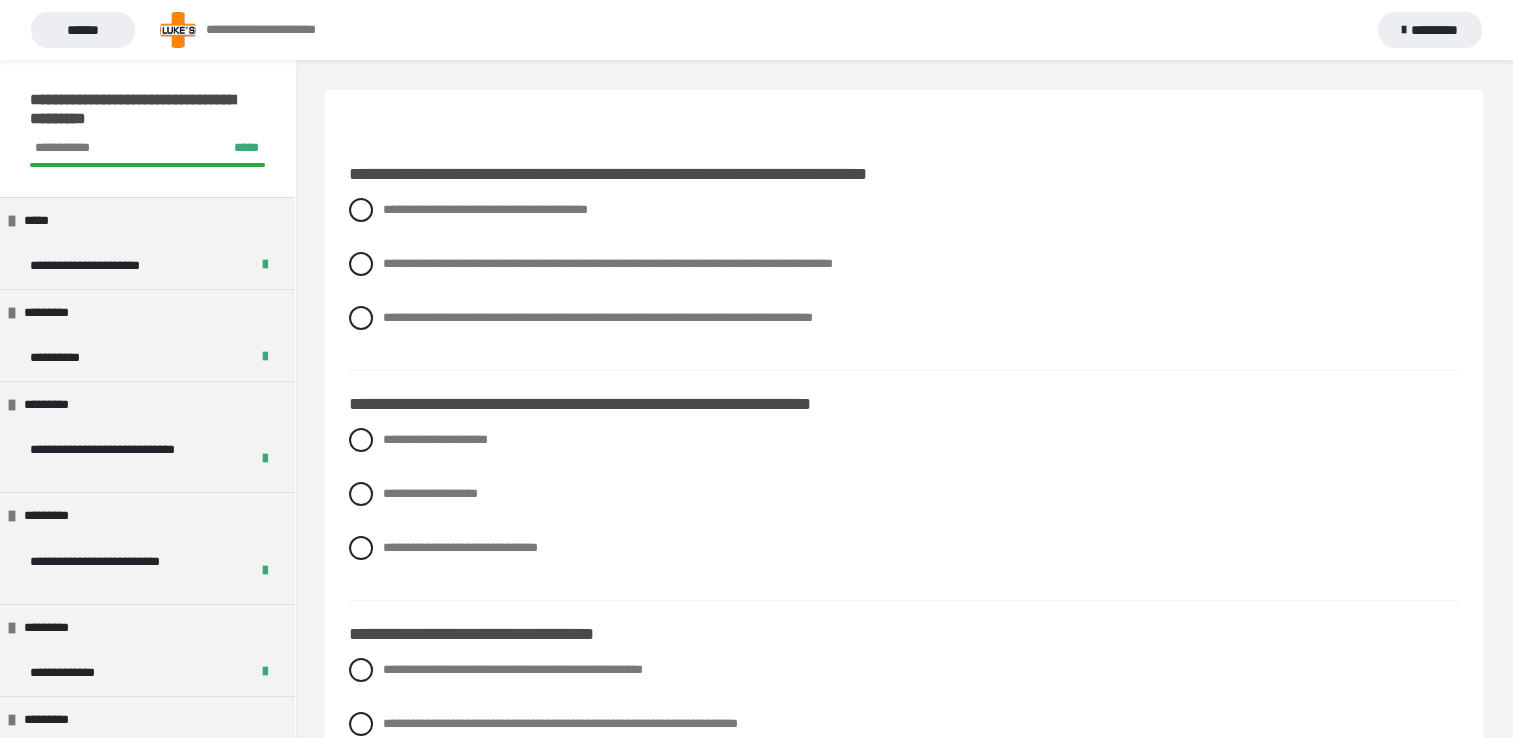 click on "**********" at bounding box center (904, 279) 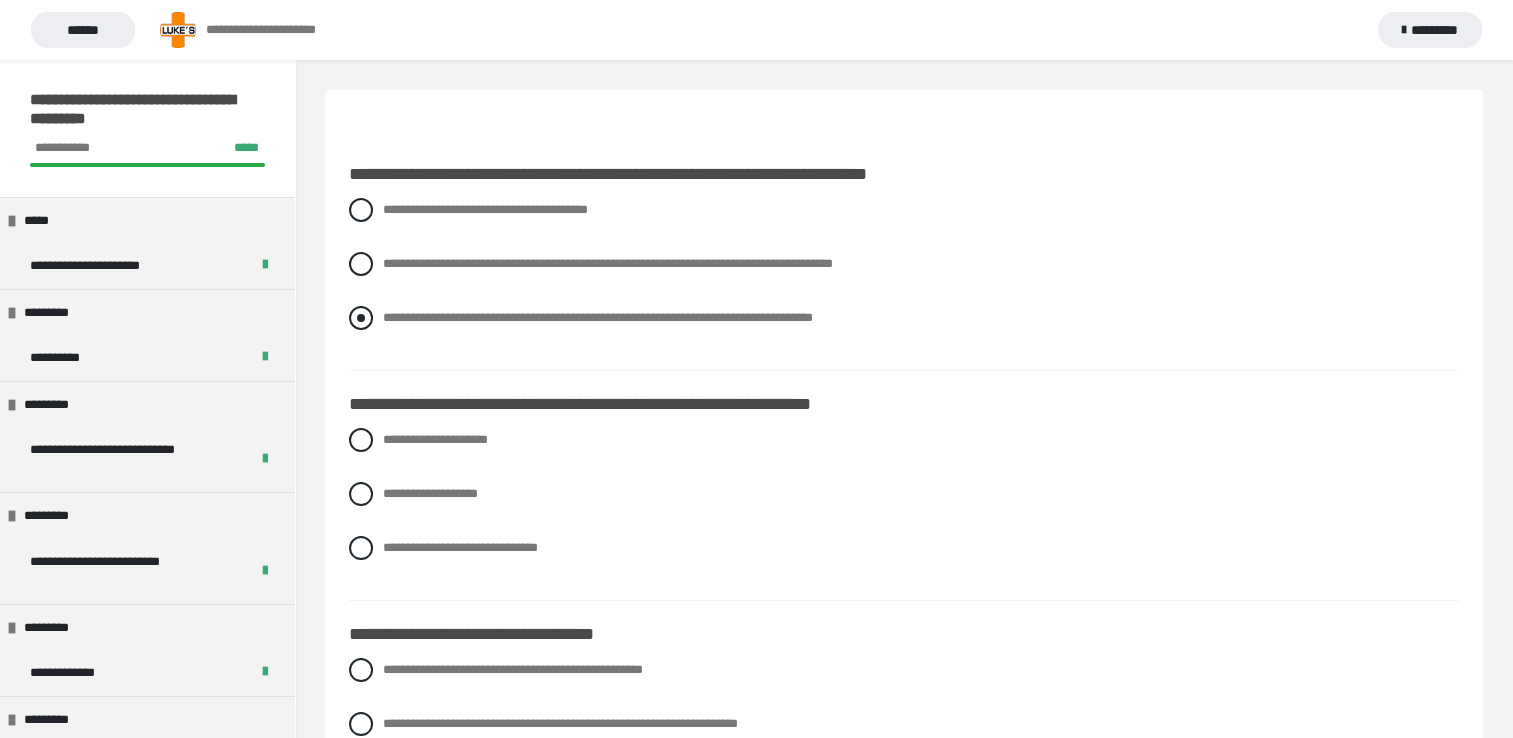 click at bounding box center [361, 318] 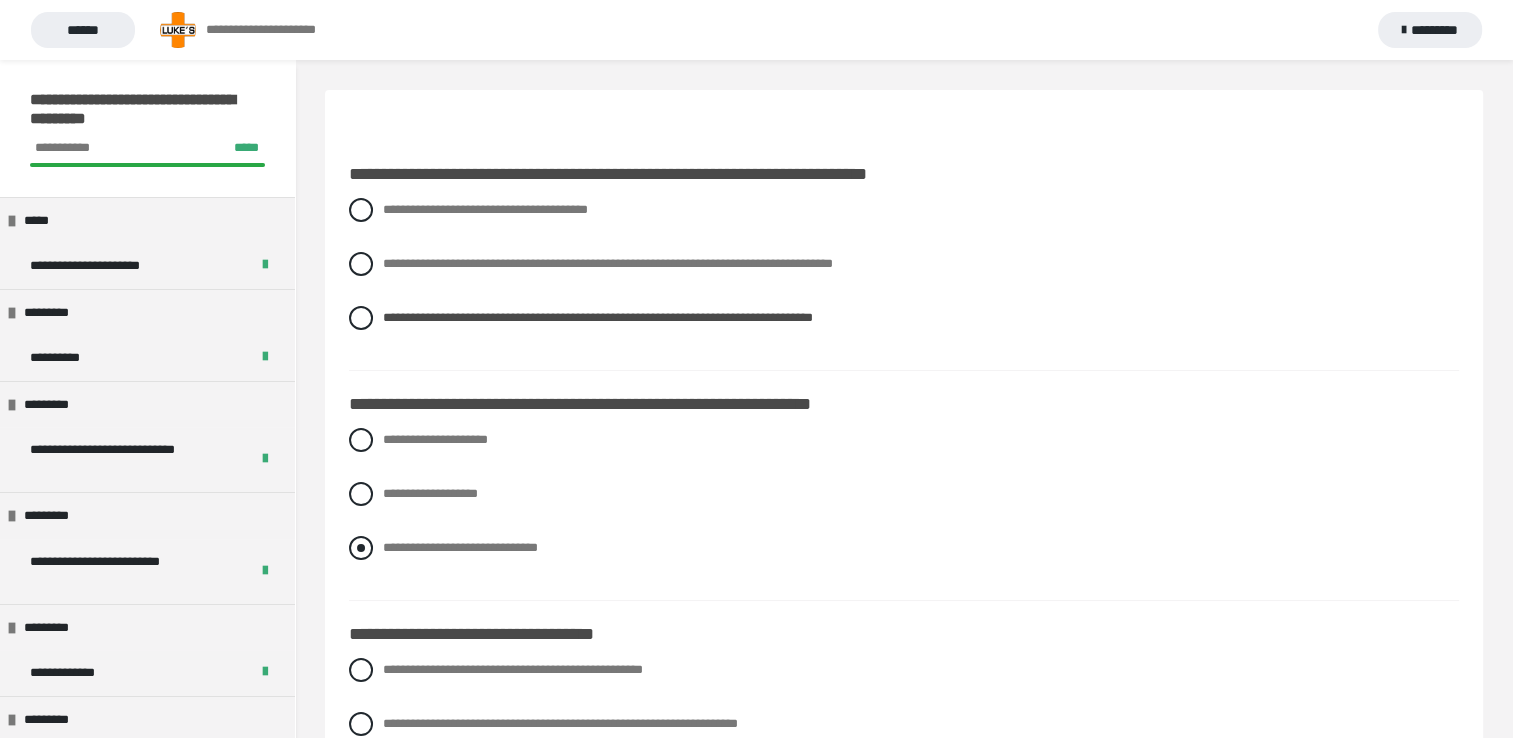 click at bounding box center [361, 548] 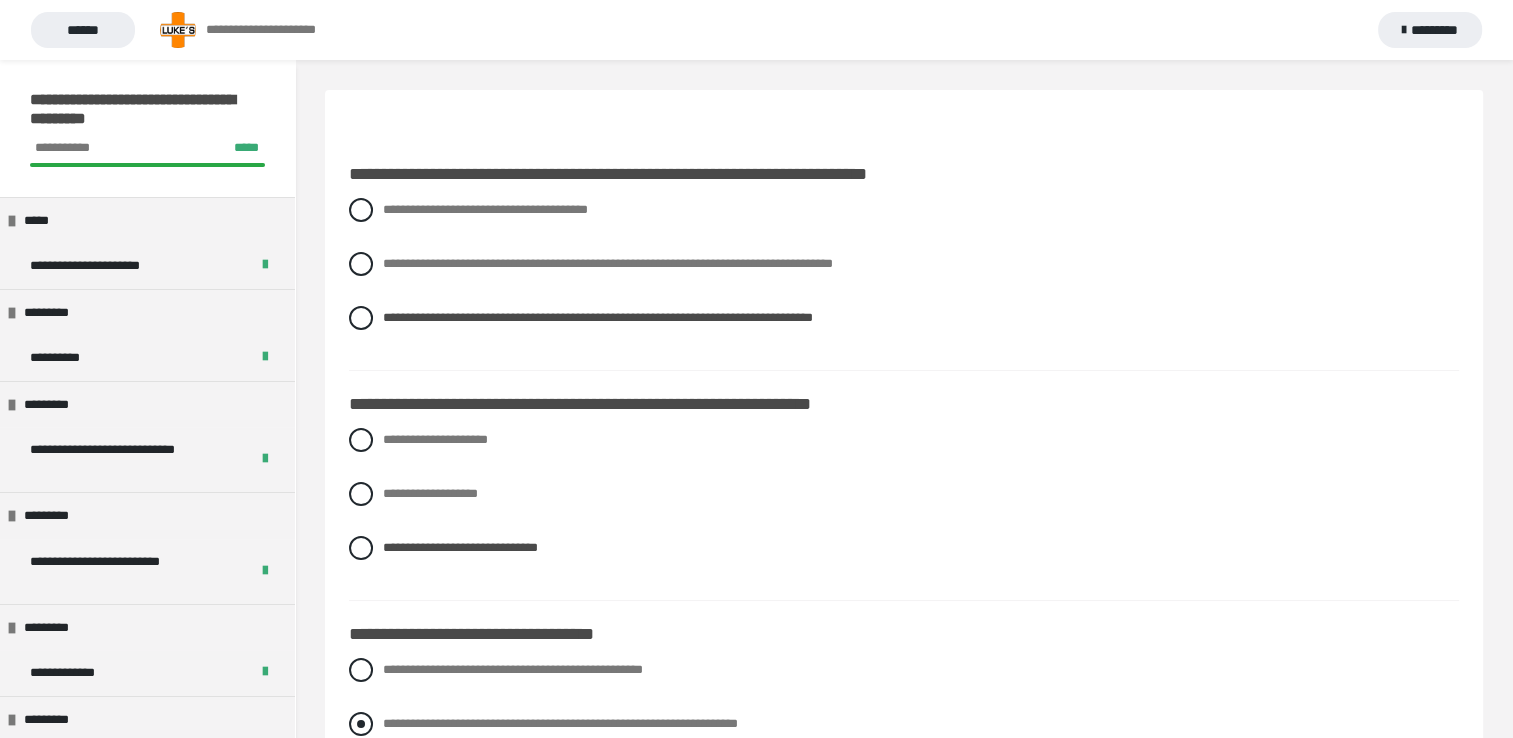 click at bounding box center [361, 724] 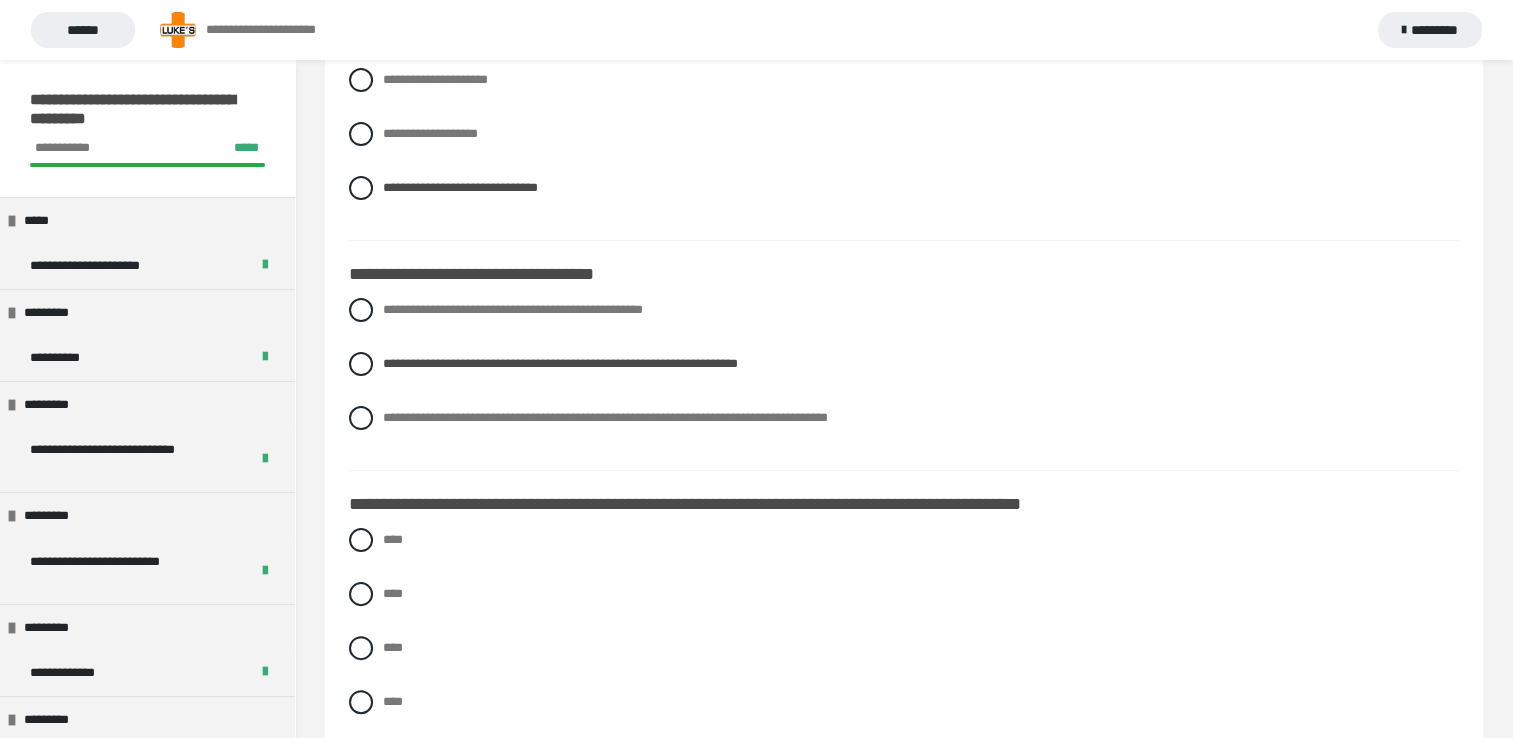 scroll, scrollTop: 466, scrollLeft: 0, axis: vertical 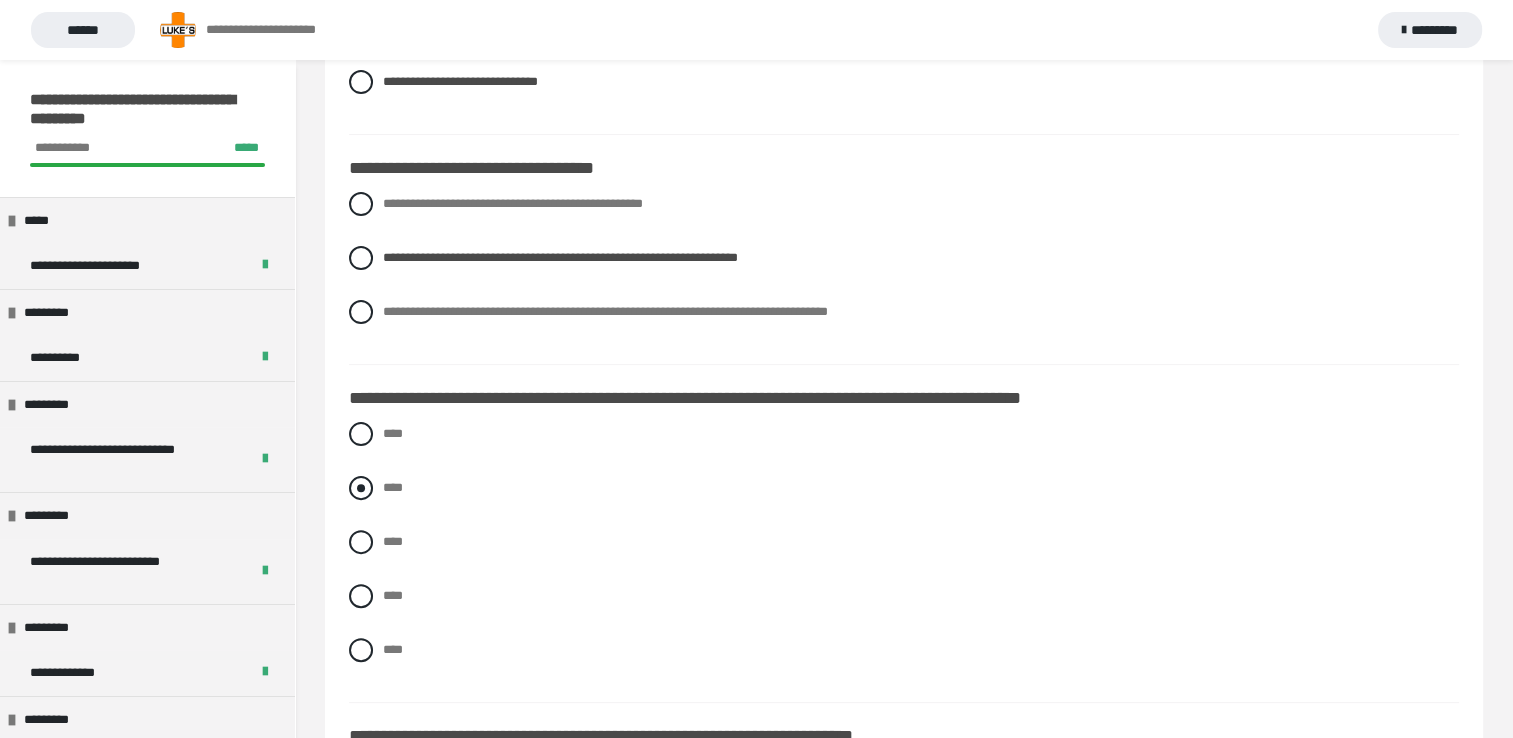 click at bounding box center (361, 488) 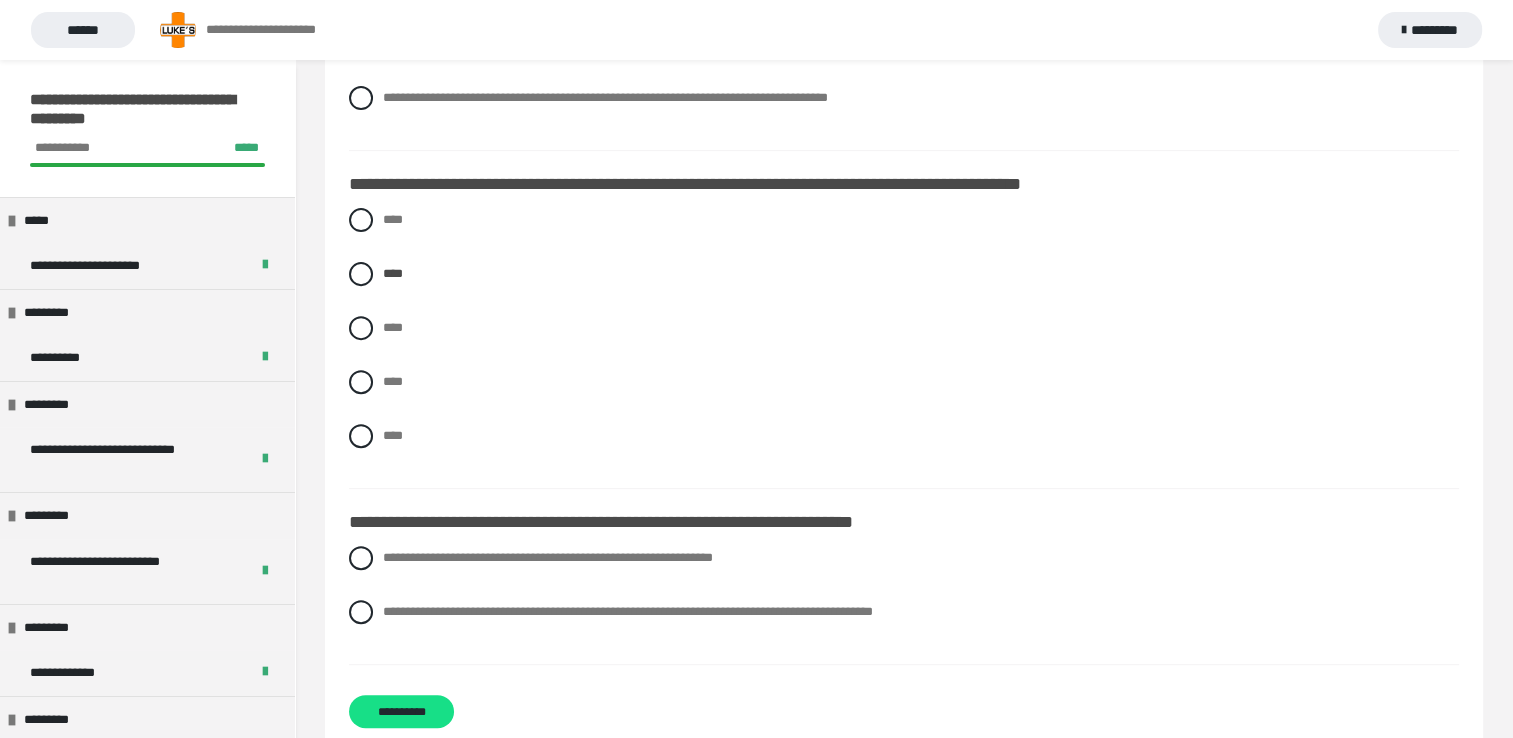 scroll, scrollTop: 722, scrollLeft: 0, axis: vertical 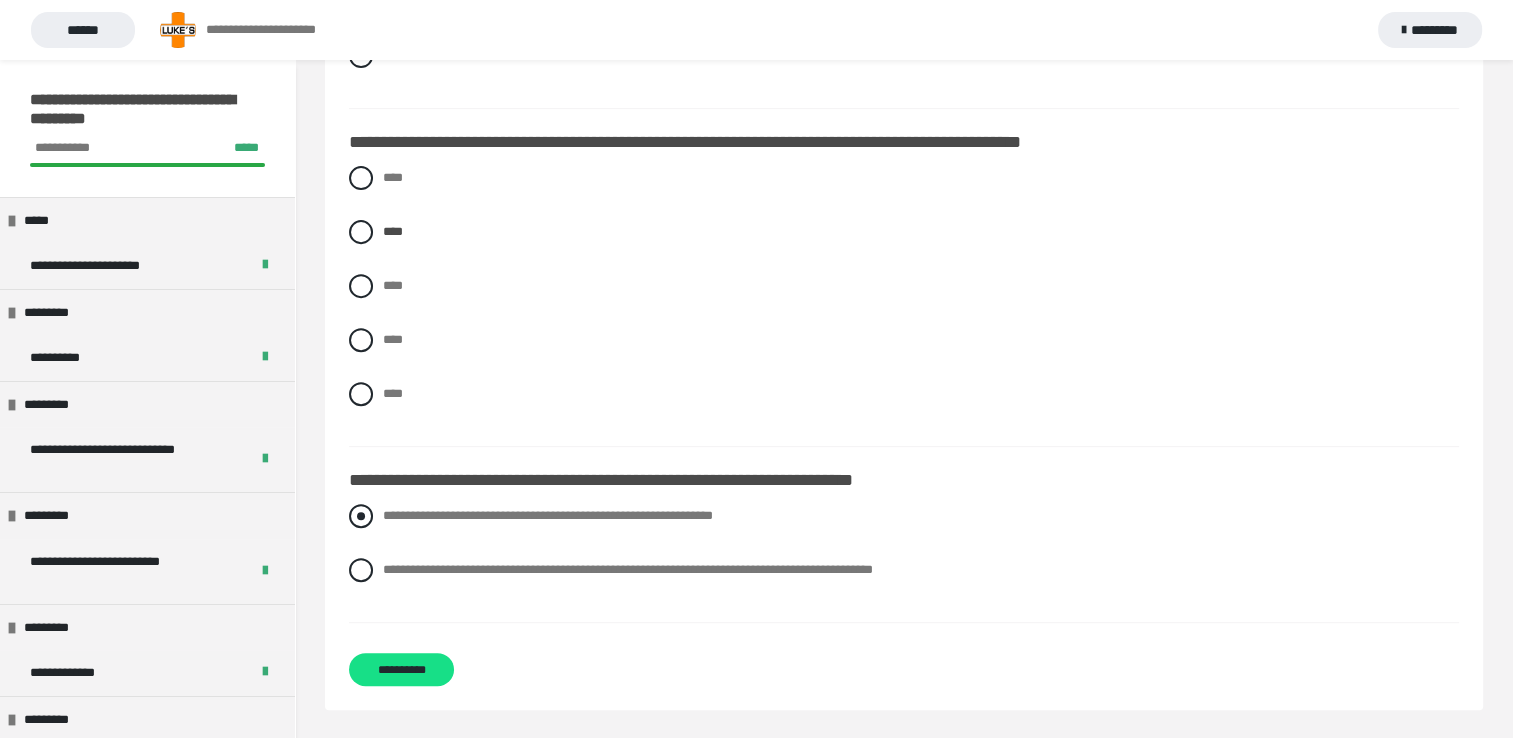click at bounding box center [361, 516] 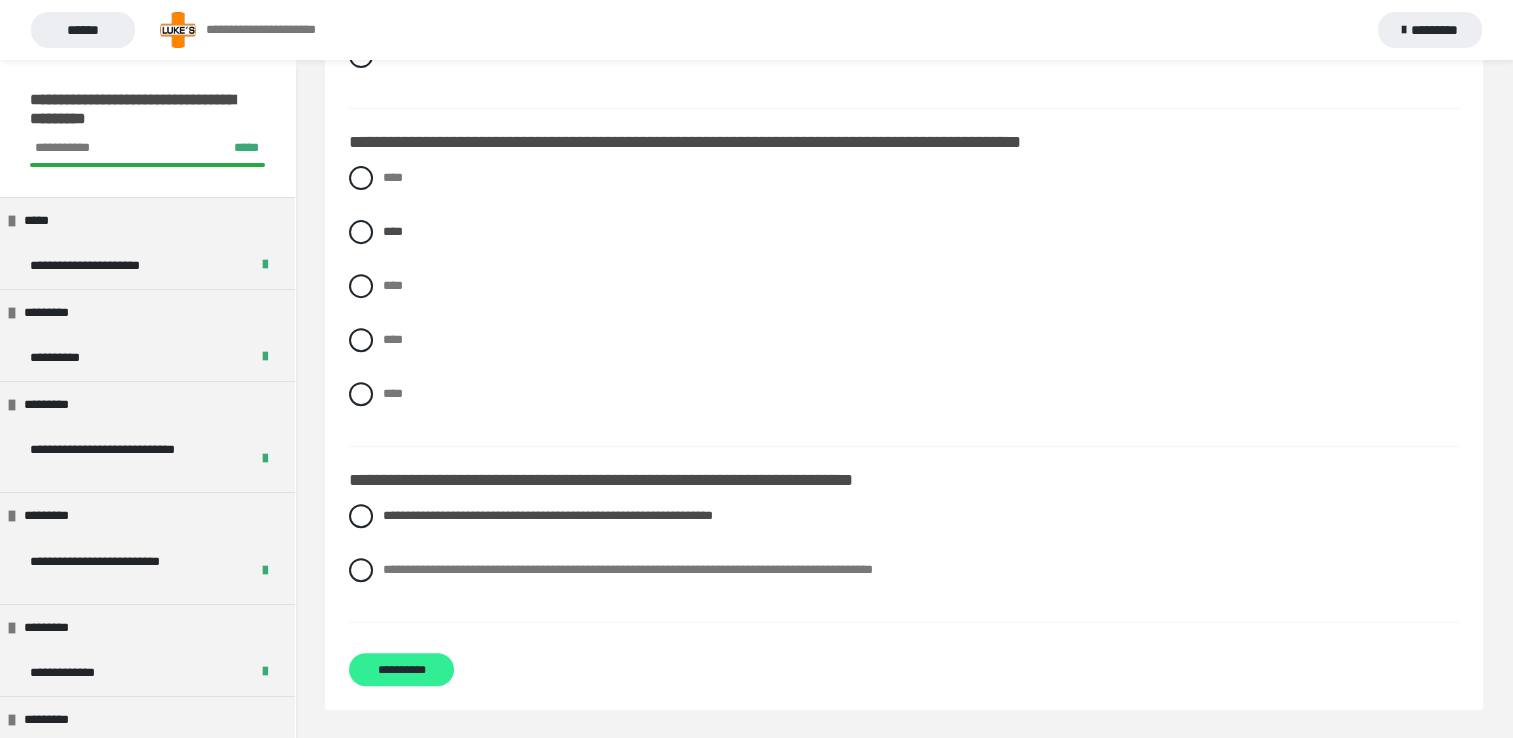 click on "**********" at bounding box center [401, 669] 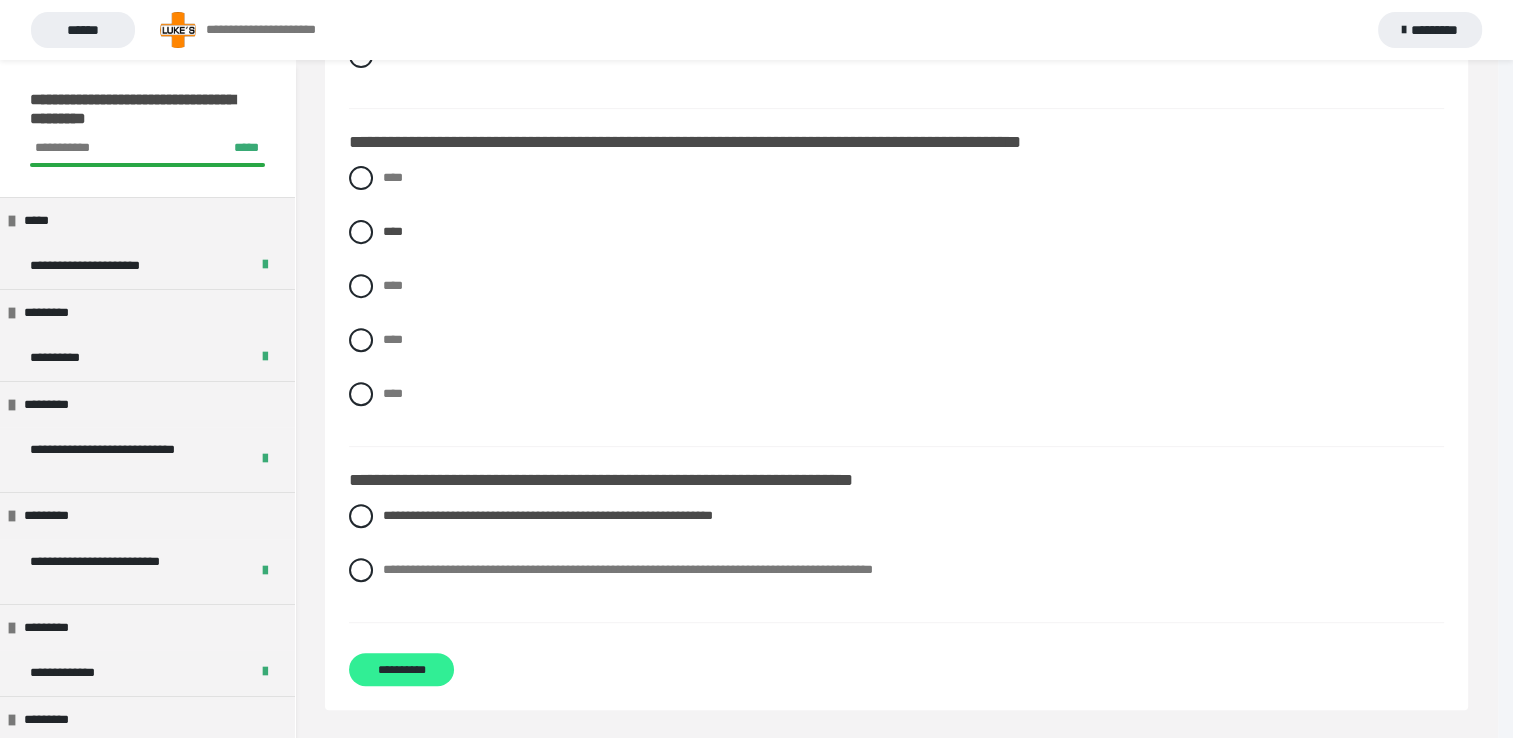 scroll, scrollTop: 77, scrollLeft: 0, axis: vertical 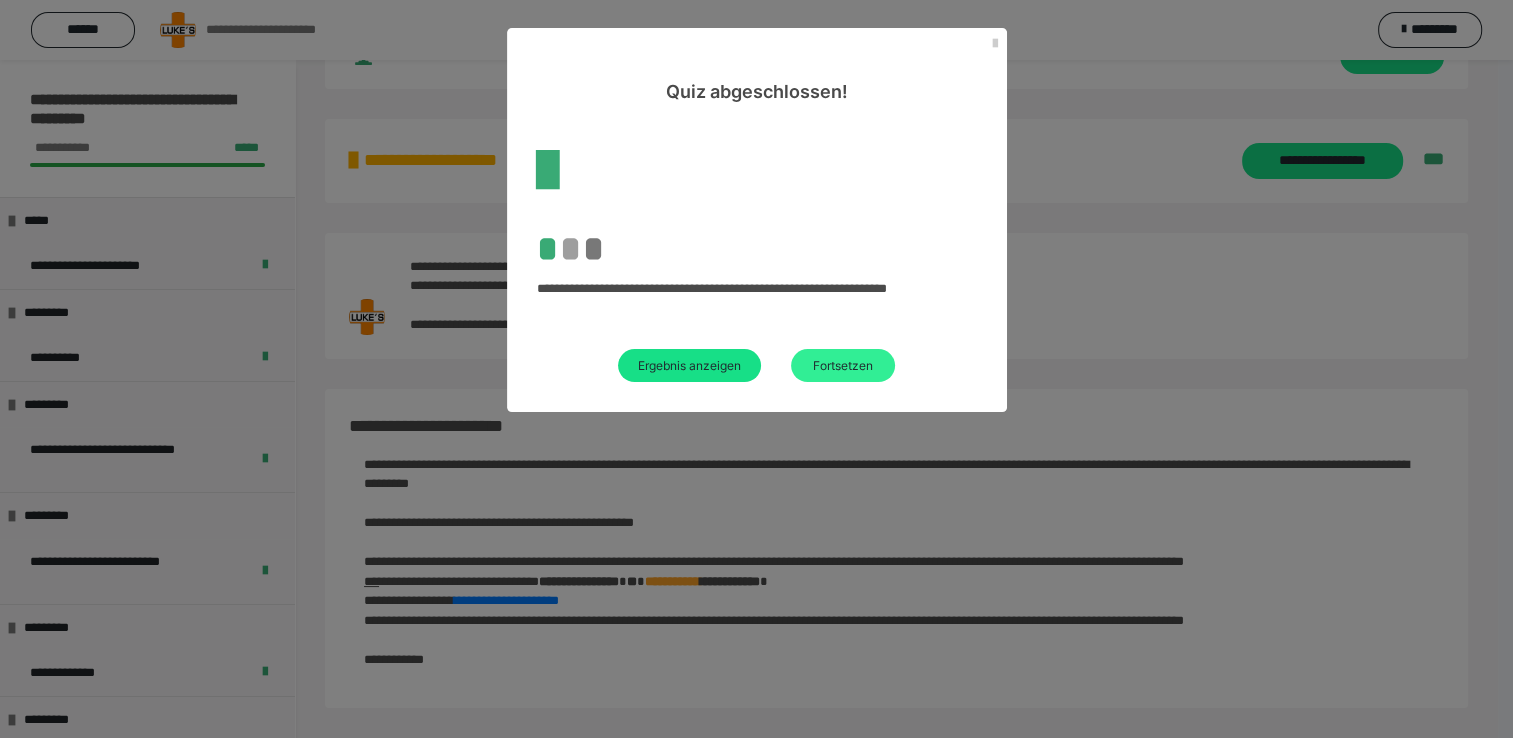 click on "Fortsetzen" at bounding box center (843, 365) 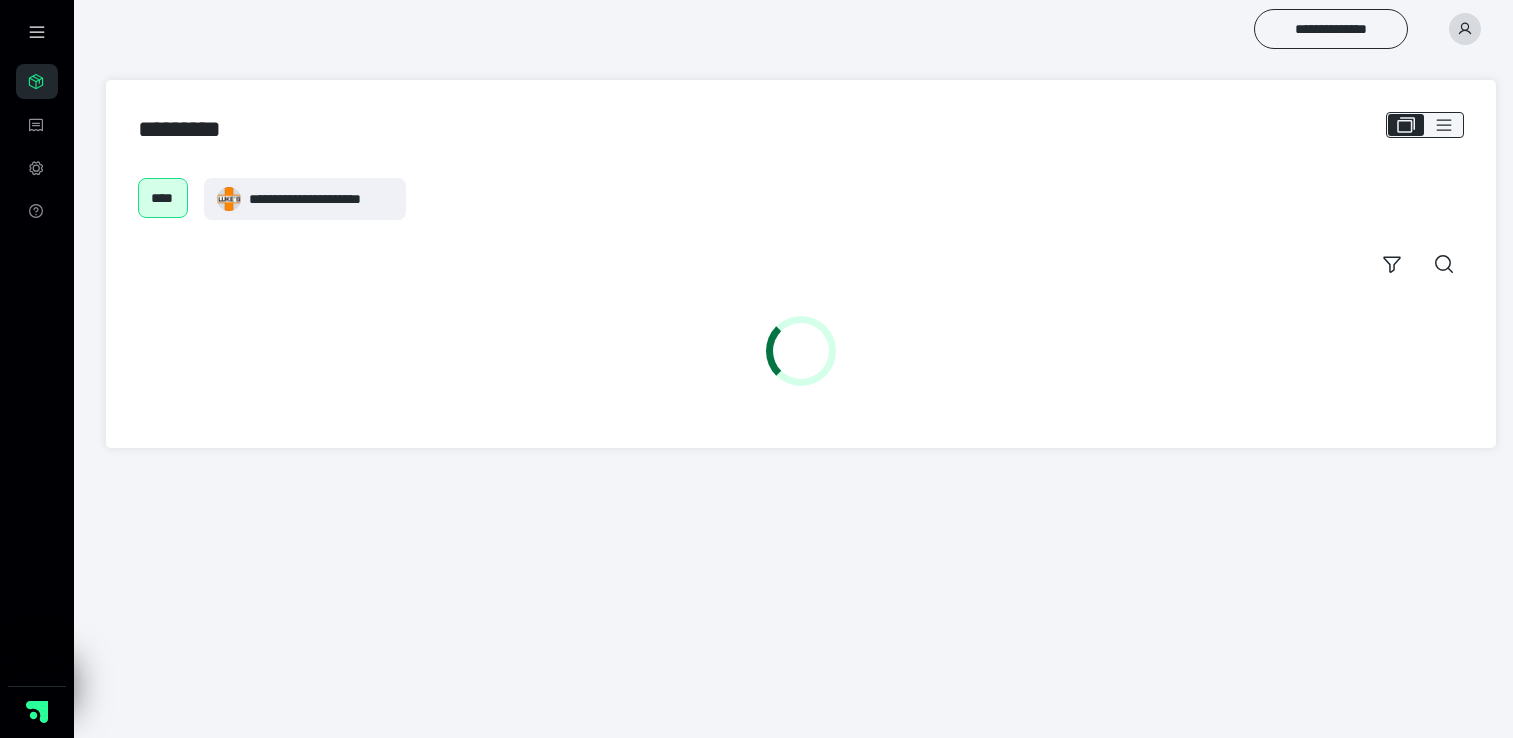 scroll, scrollTop: 0, scrollLeft: 0, axis: both 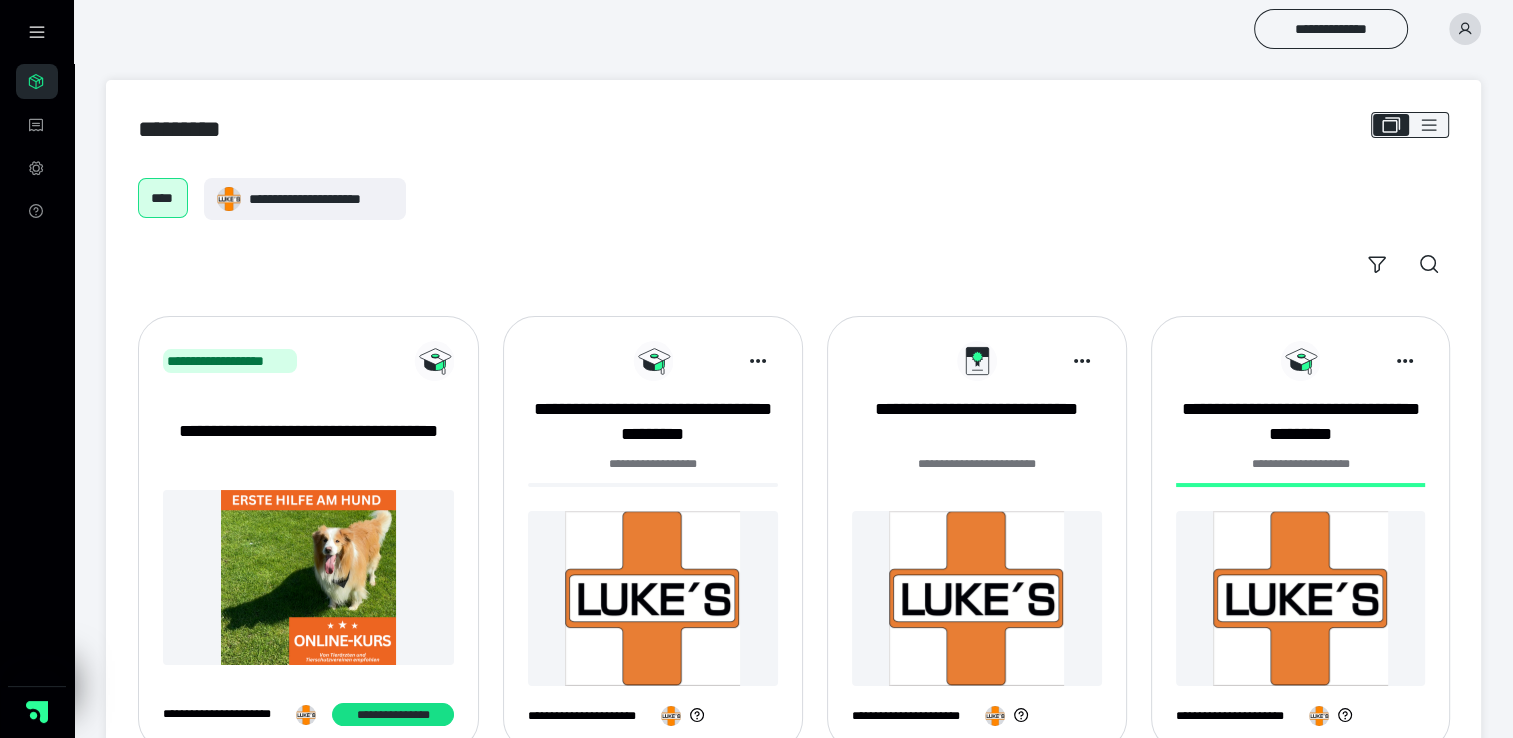 click at bounding box center [653, 598] 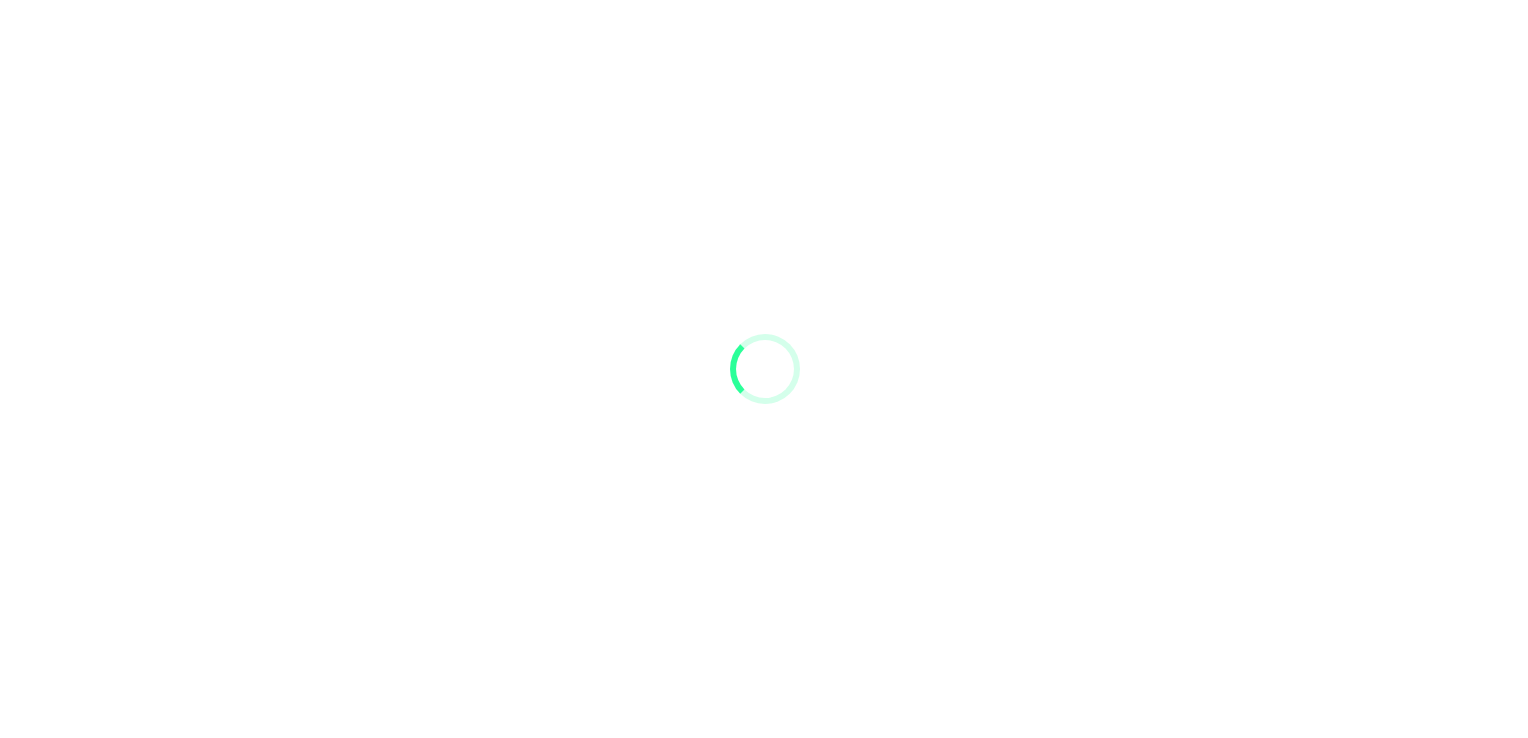scroll, scrollTop: 0, scrollLeft: 0, axis: both 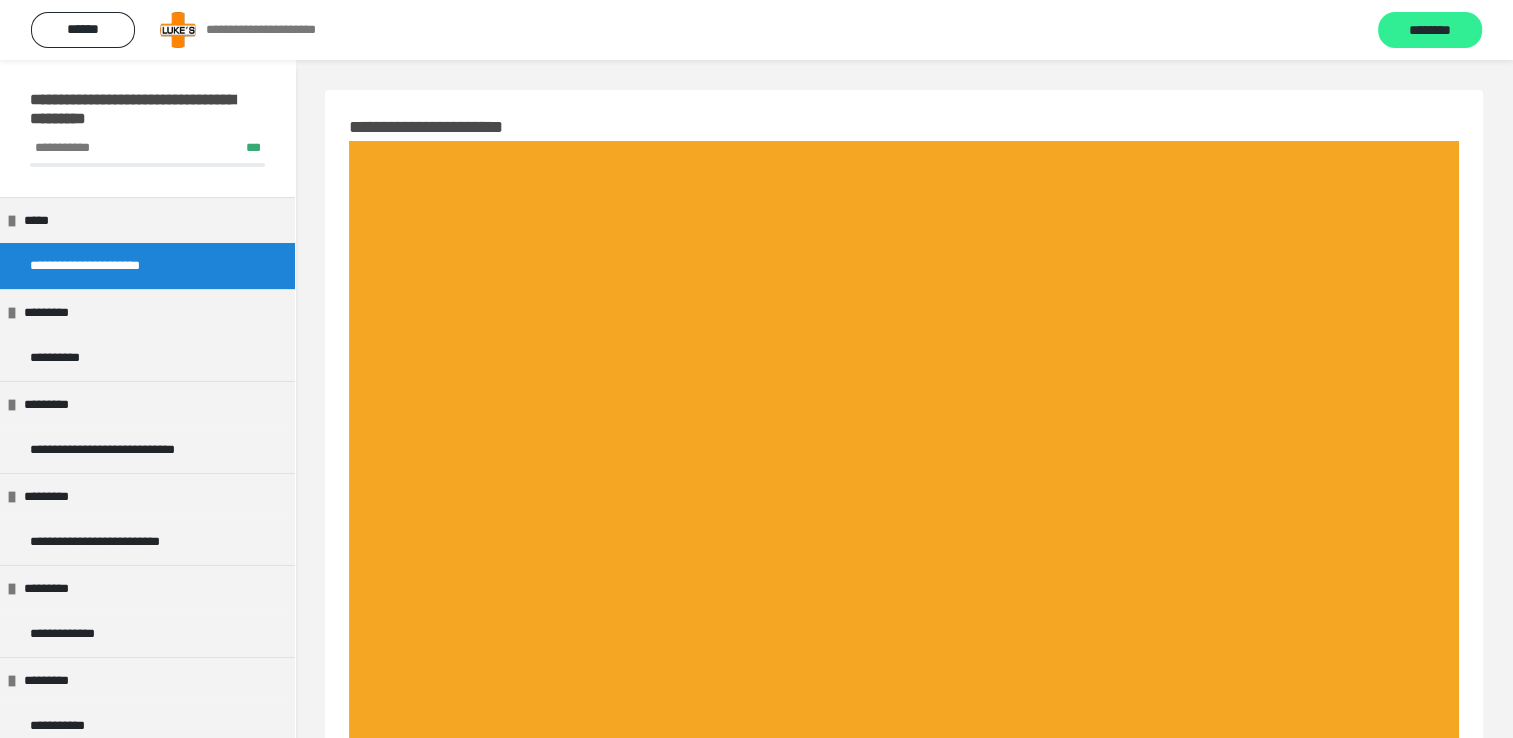 click on "********" at bounding box center [1430, 31] 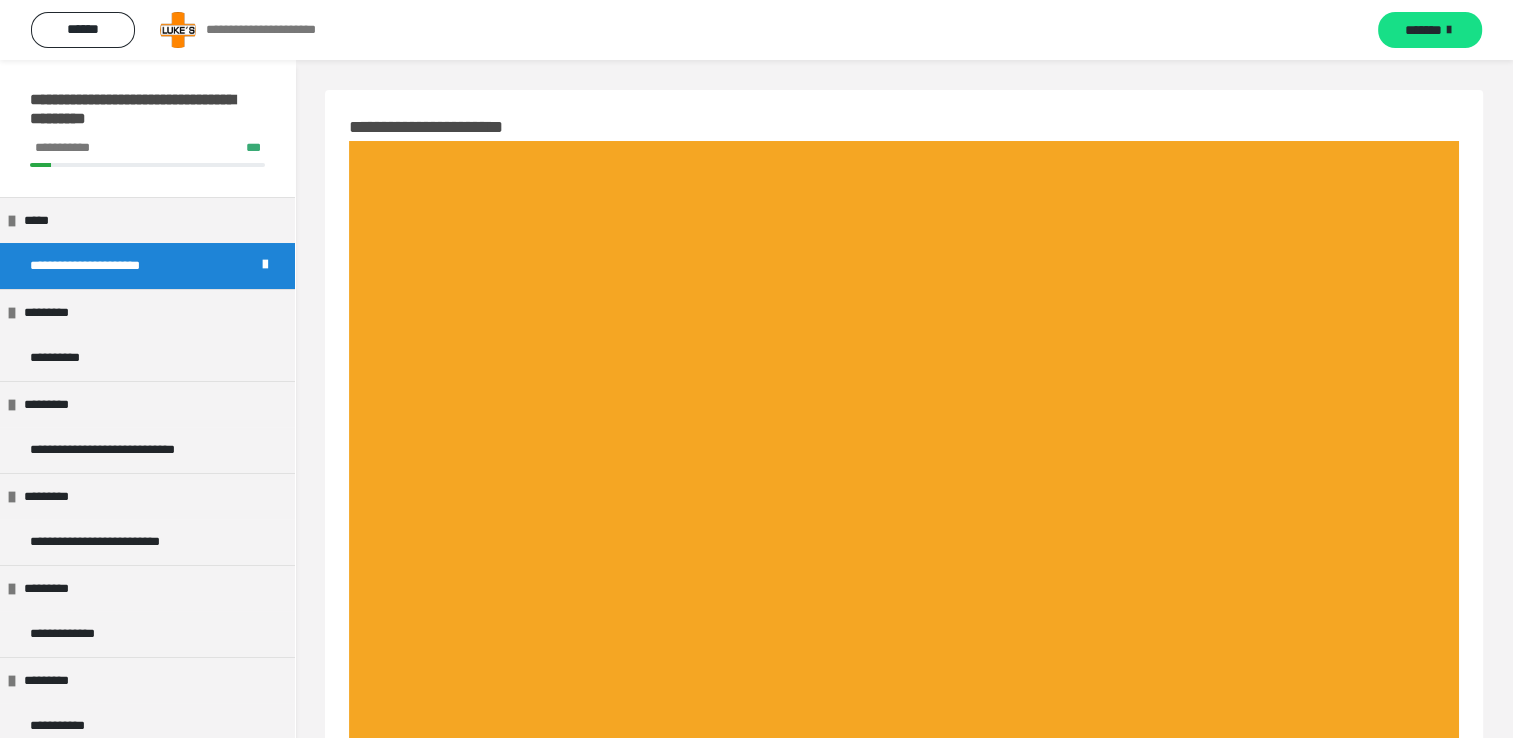 click on "*******" at bounding box center (1423, 30) 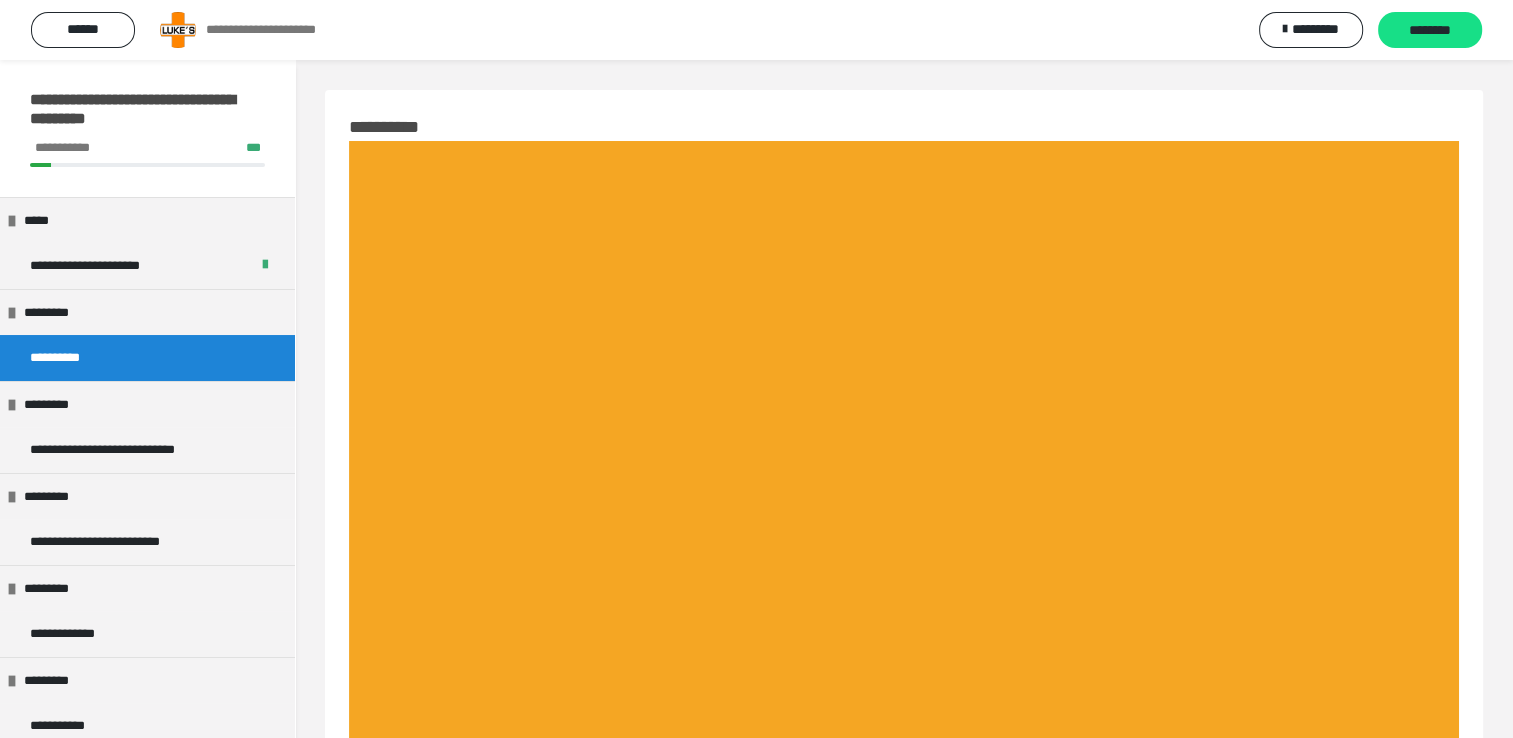 click on "********" at bounding box center [1430, 31] 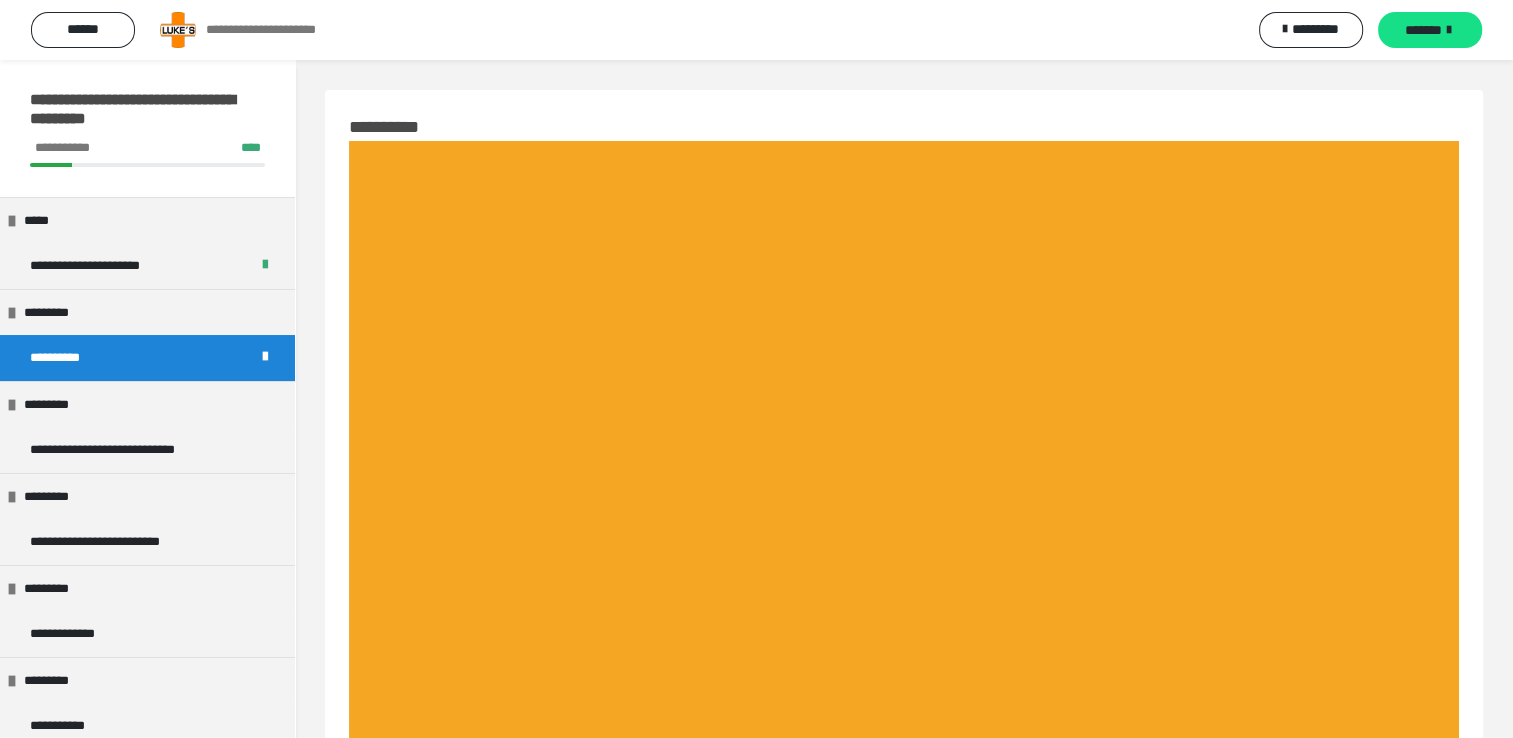 click on "*******" at bounding box center [1423, 30] 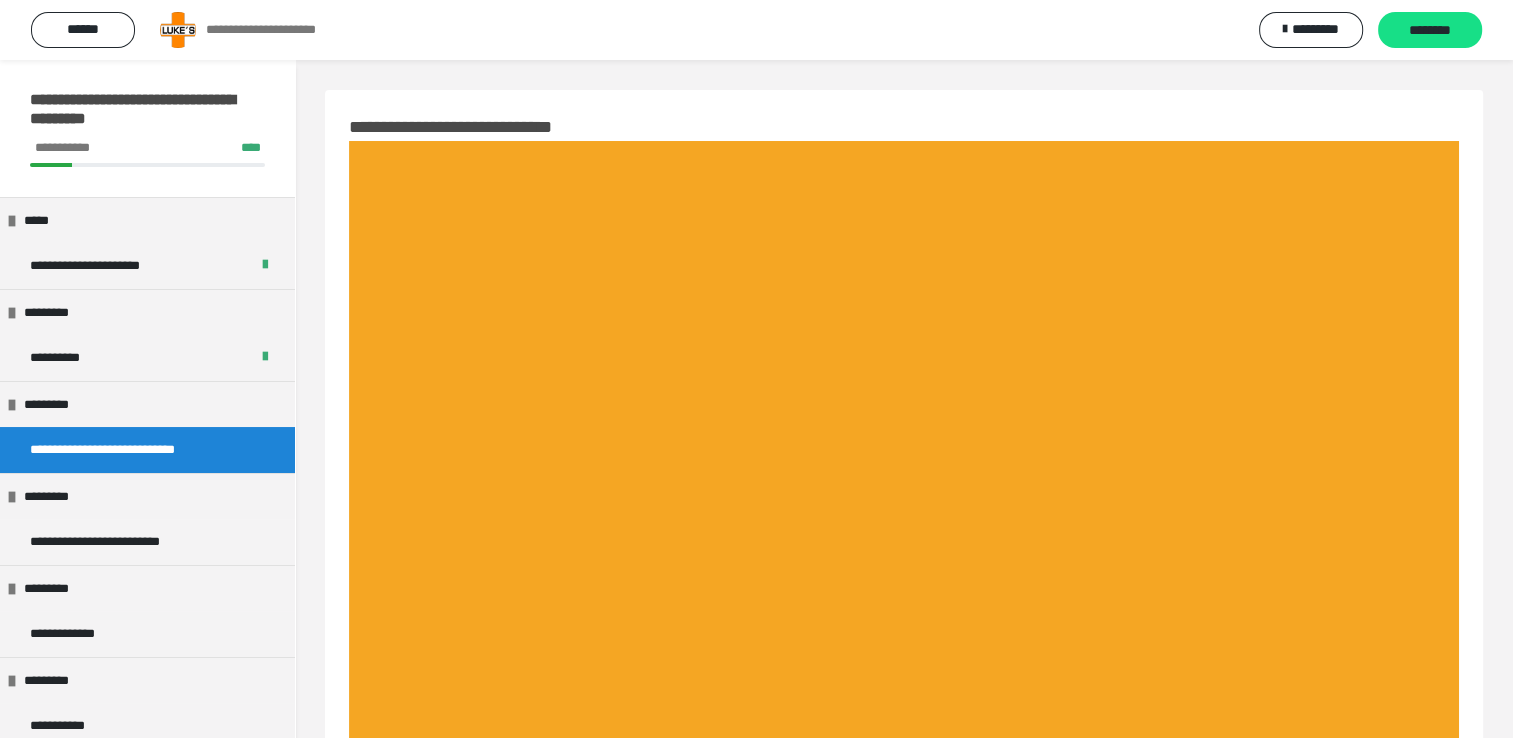 click on "********" at bounding box center [1430, 31] 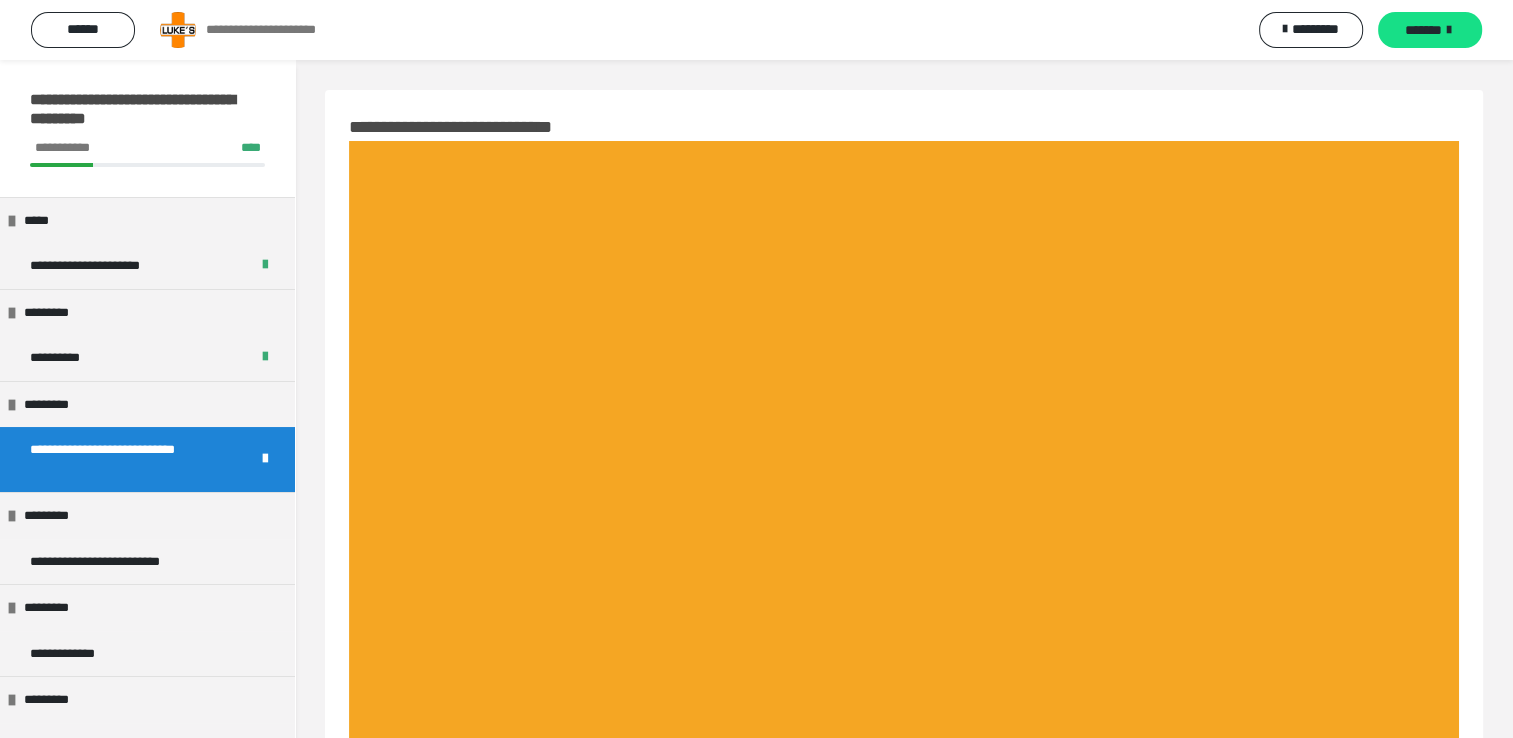 click on "*******" at bounding box center (1423, 30) 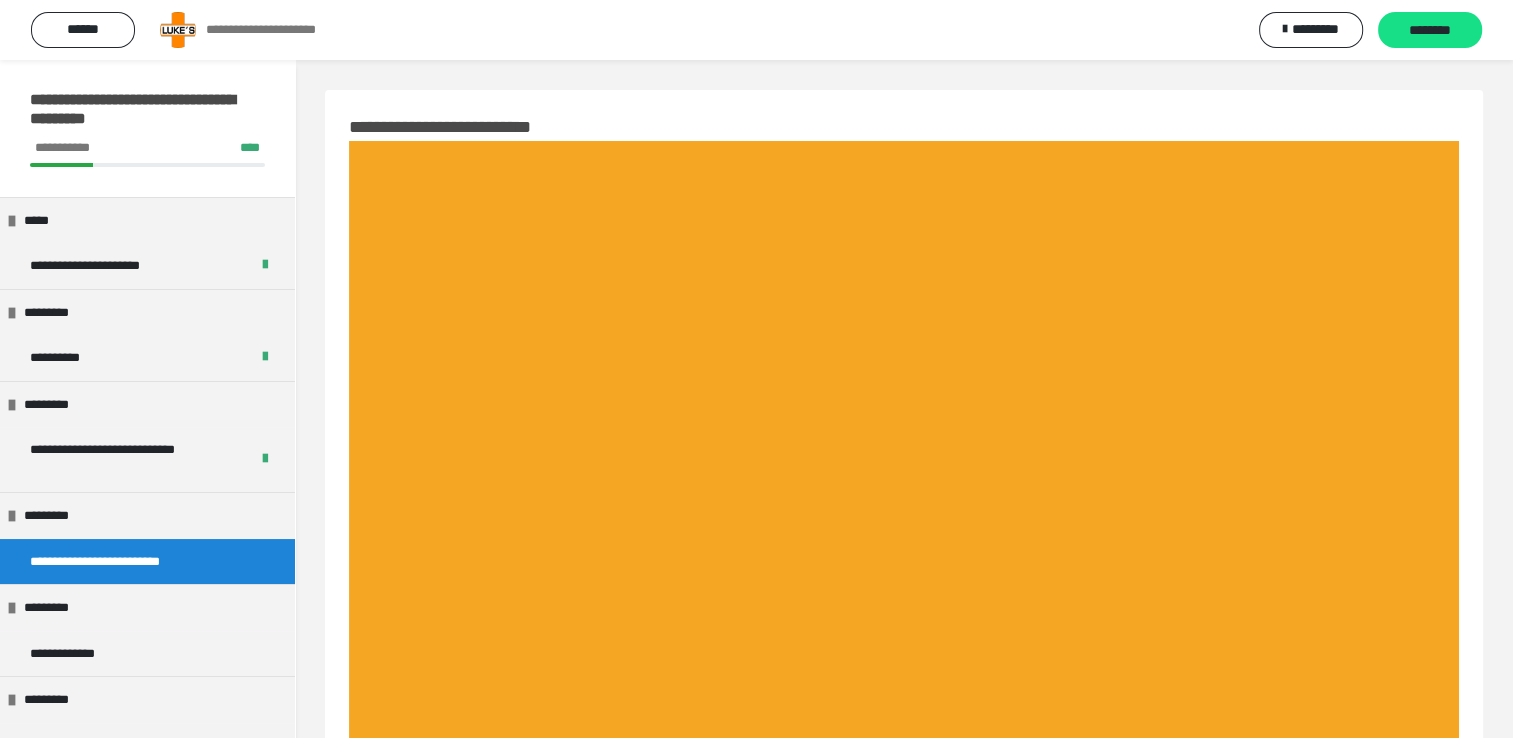 click on "********" at bounding box center (1430, 31) 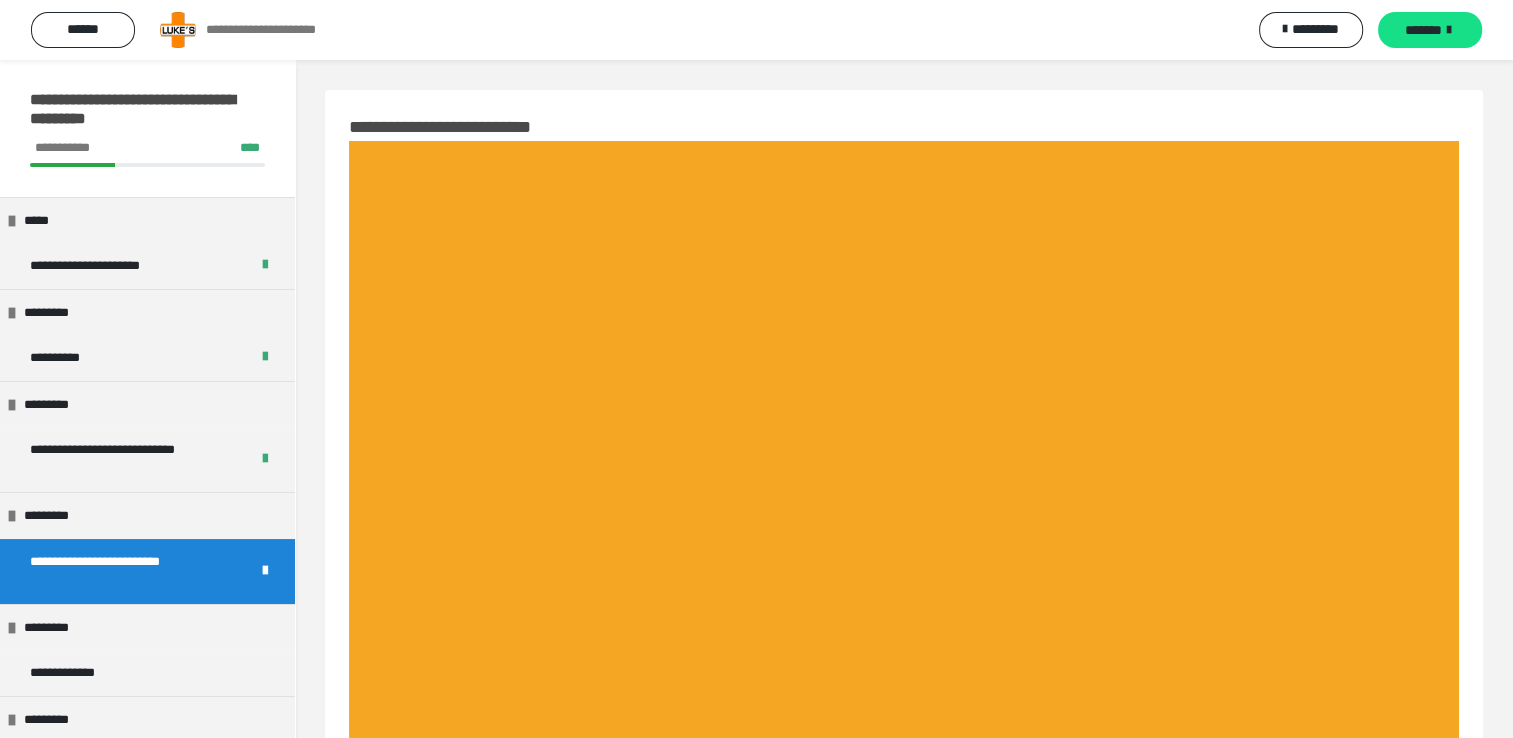 click on "*******" at bounding box center (1423, 30) 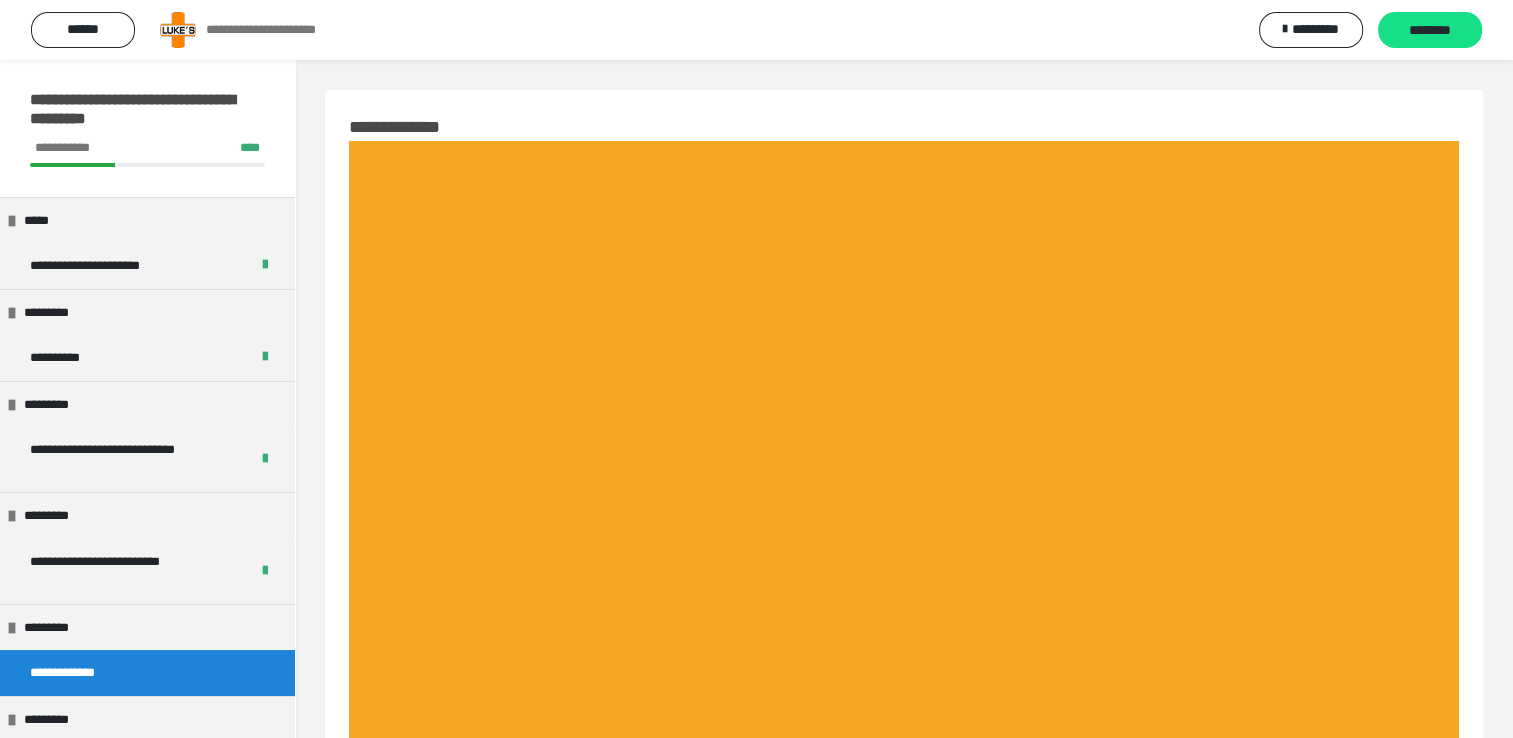 click on "********" at bounding box center (1430, 31) 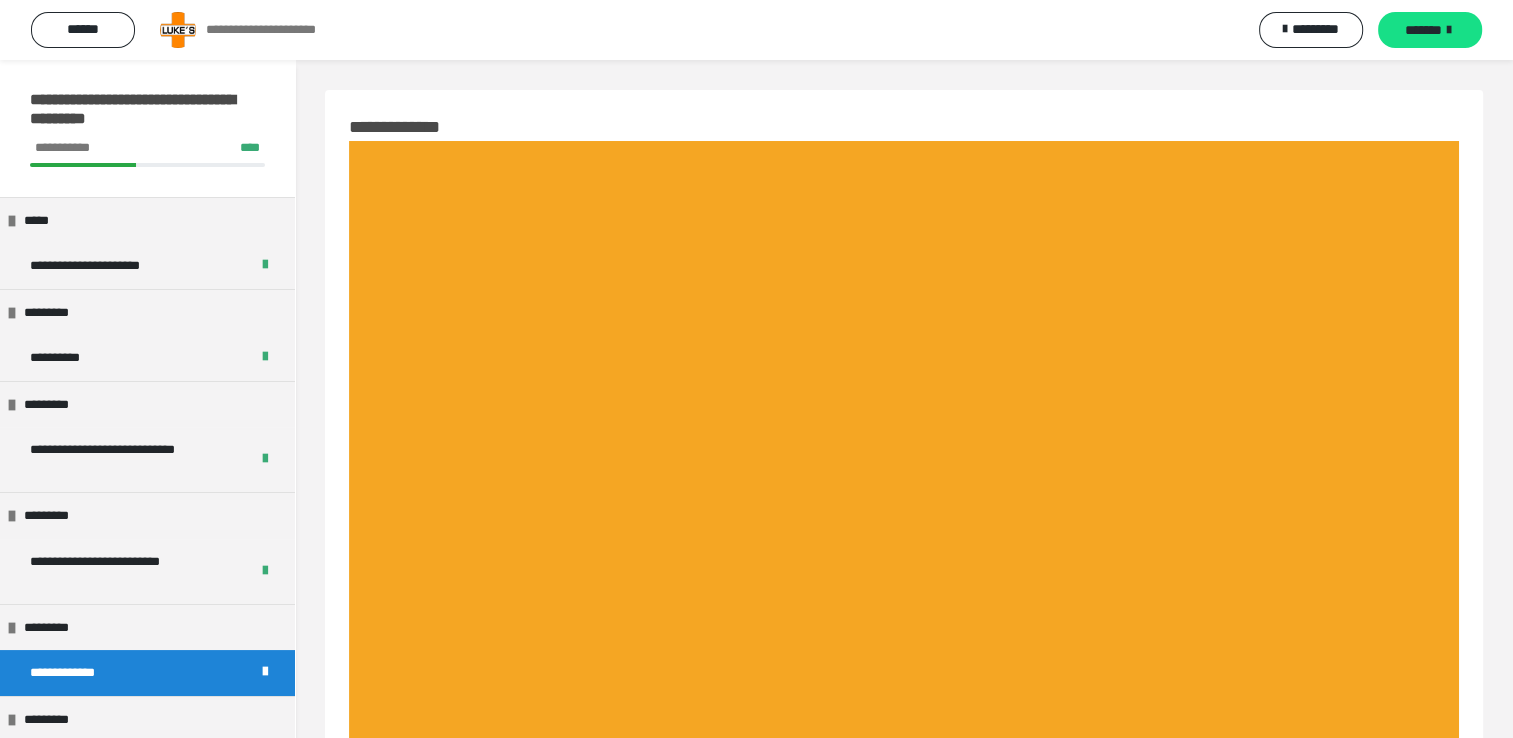 click on "*******" at bounding box center [1423, 30] 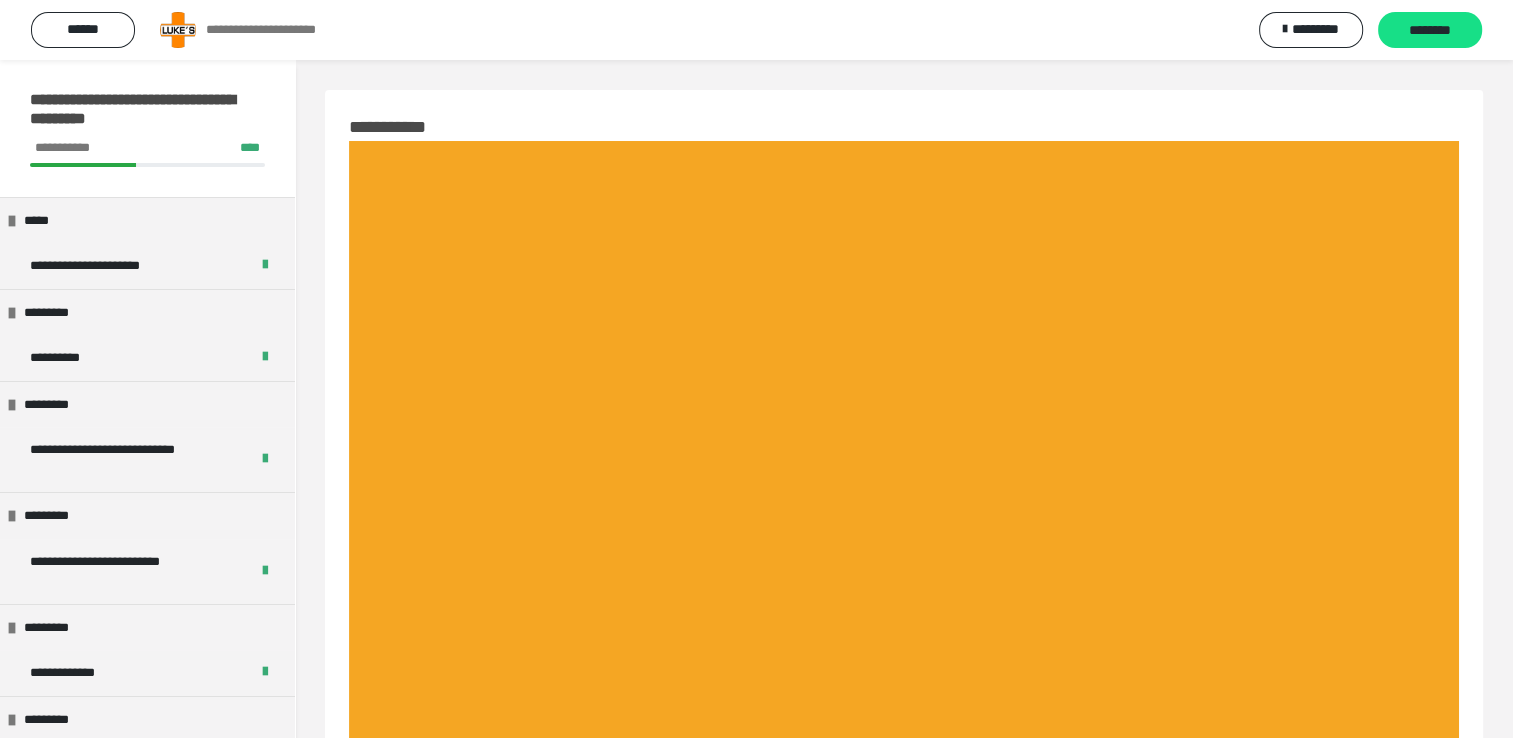 click on "********" at bounding box center (1430, 31) 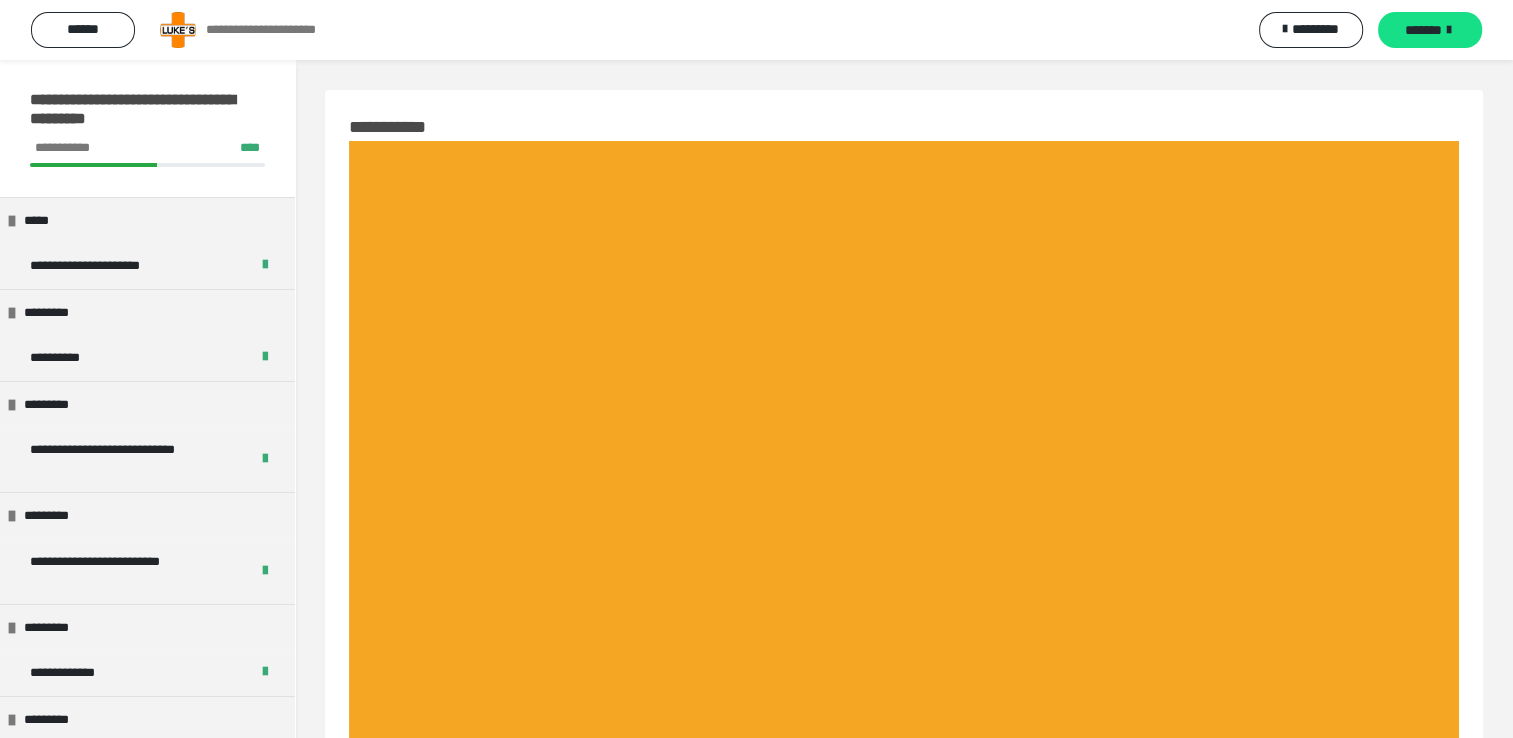 click on "*******" at bounding box center [1423, 30] 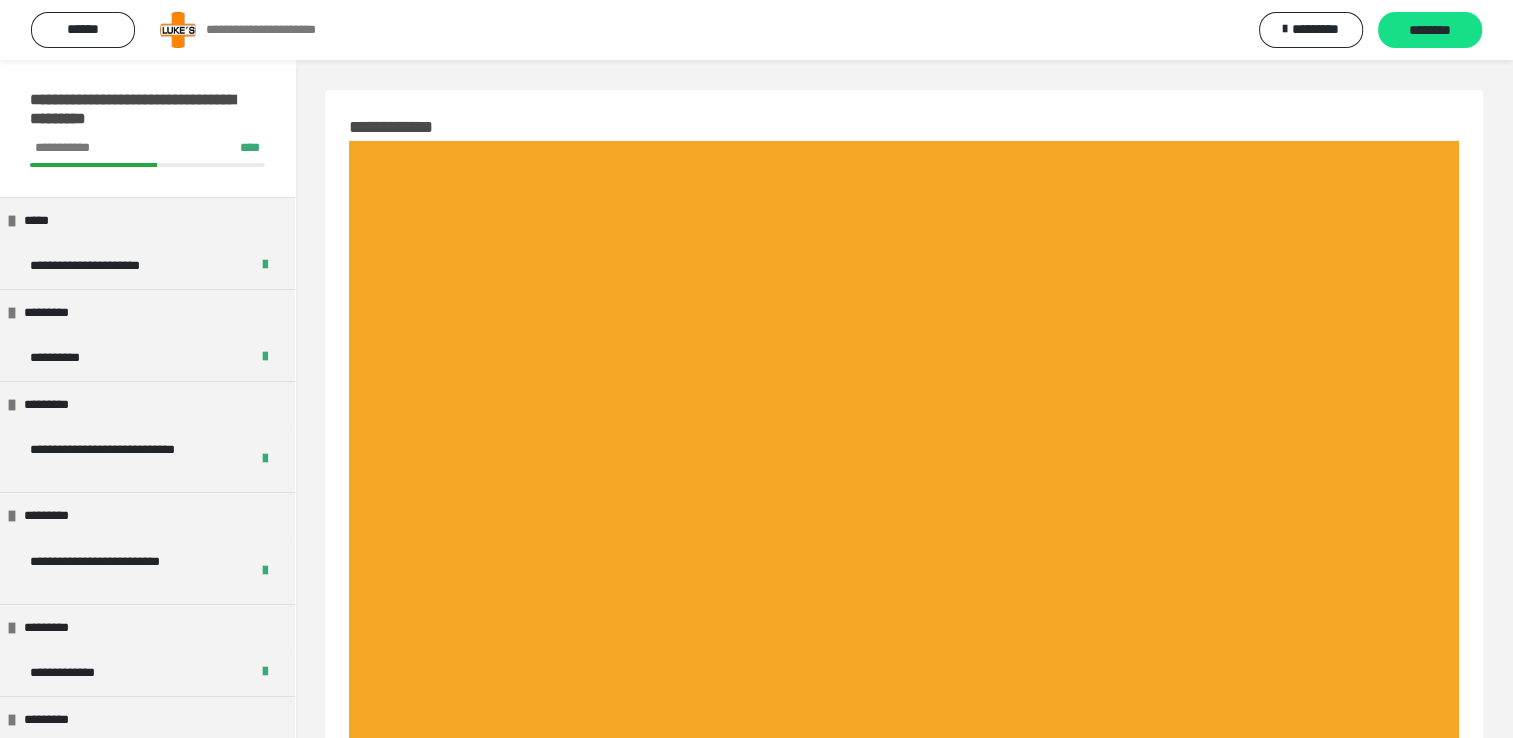 click on "********" at bounding box center [1430, 31] 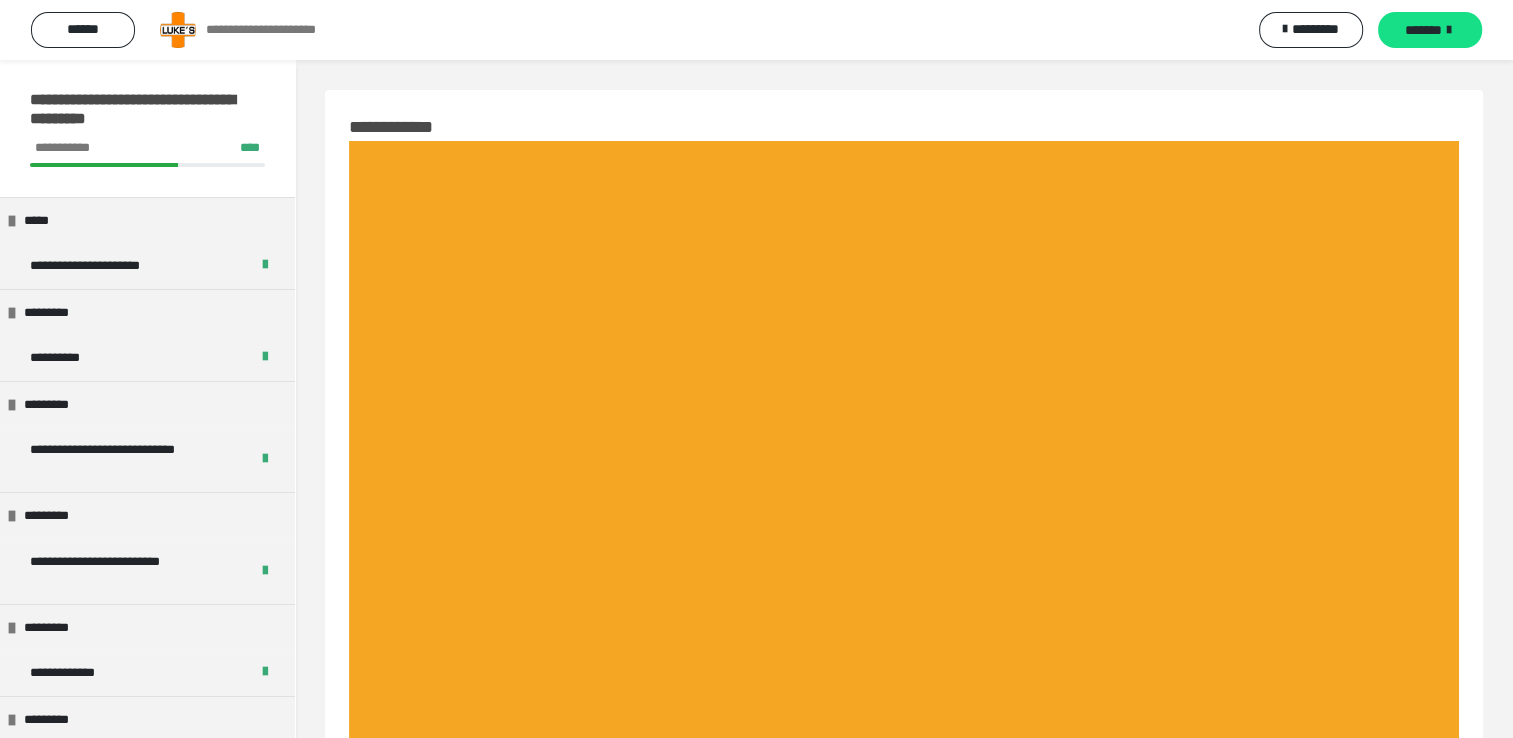click on "*******" at bounding box center (1423, 30) 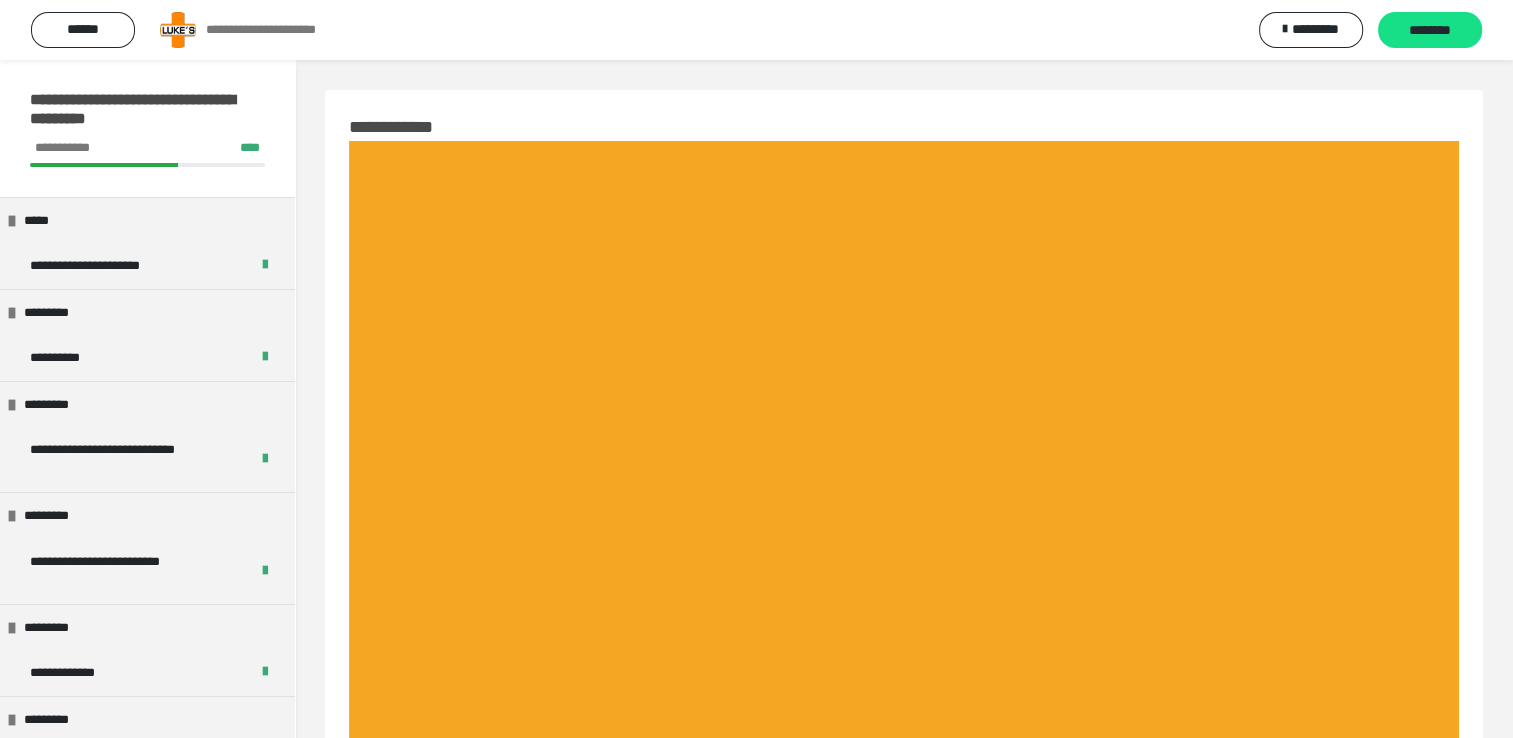 click on "********" at bounding box center [1430, 31] 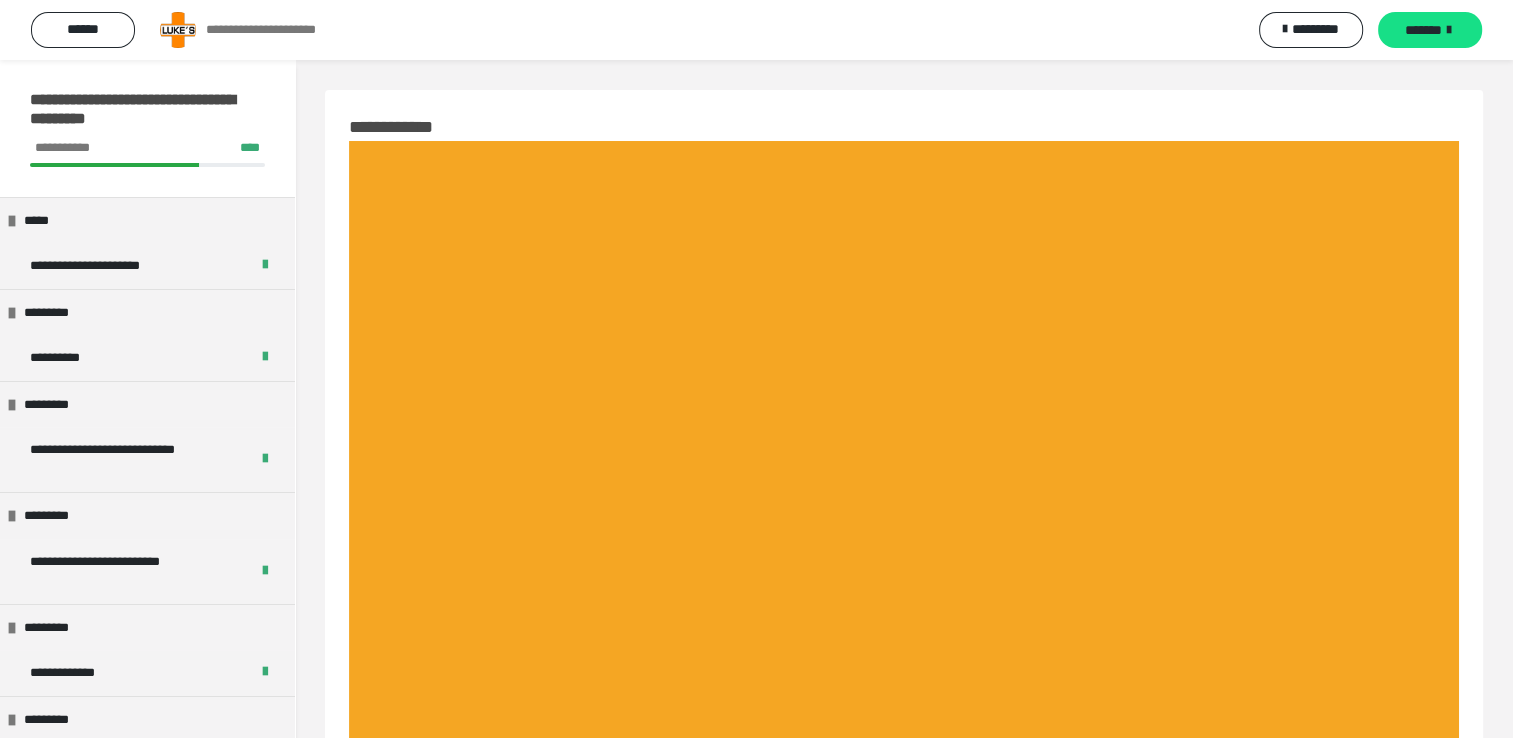 click on "*******" at bounding box center (1423, 30) 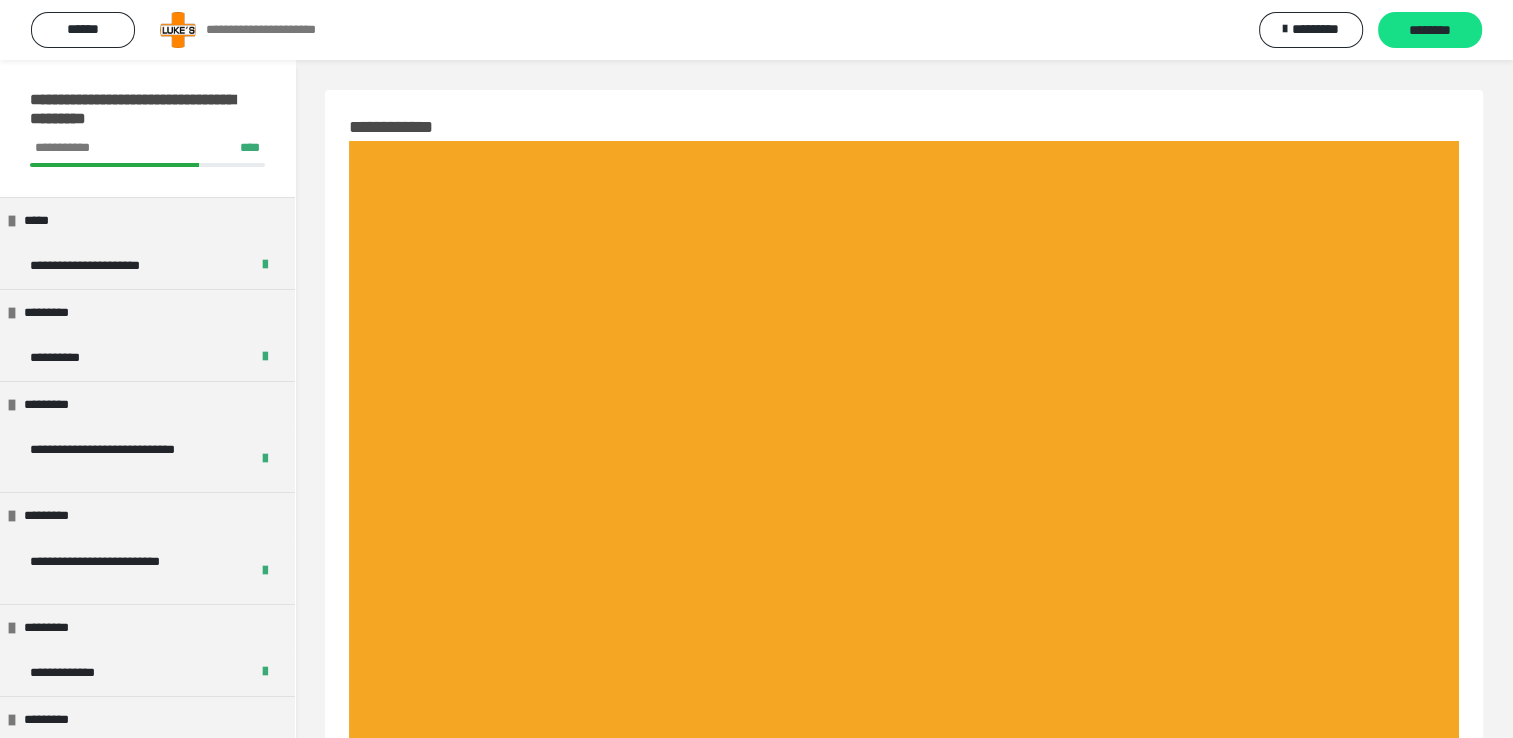 click on "********" at bounding box center (1430, 31) 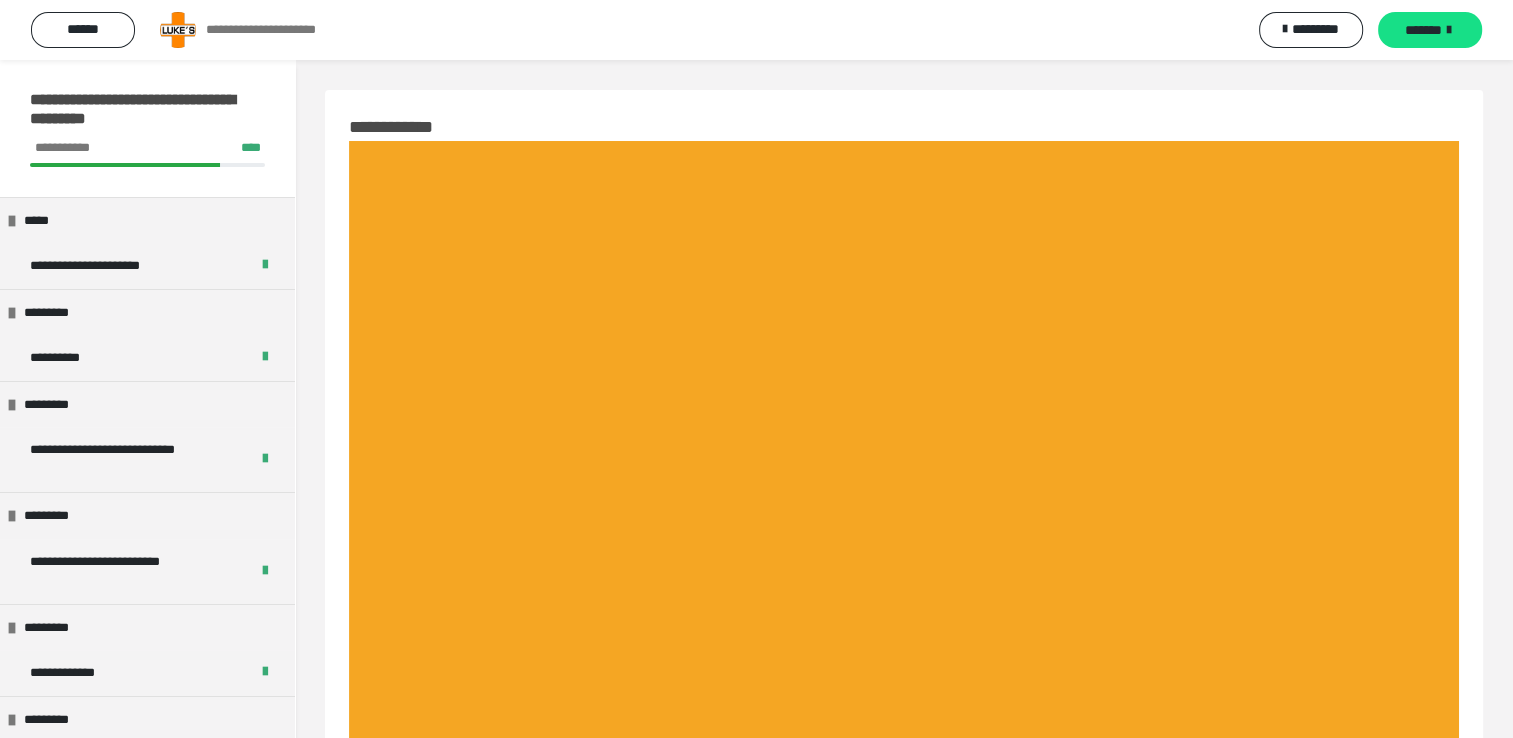 click on "*******" at bounding box center [1423, 30] 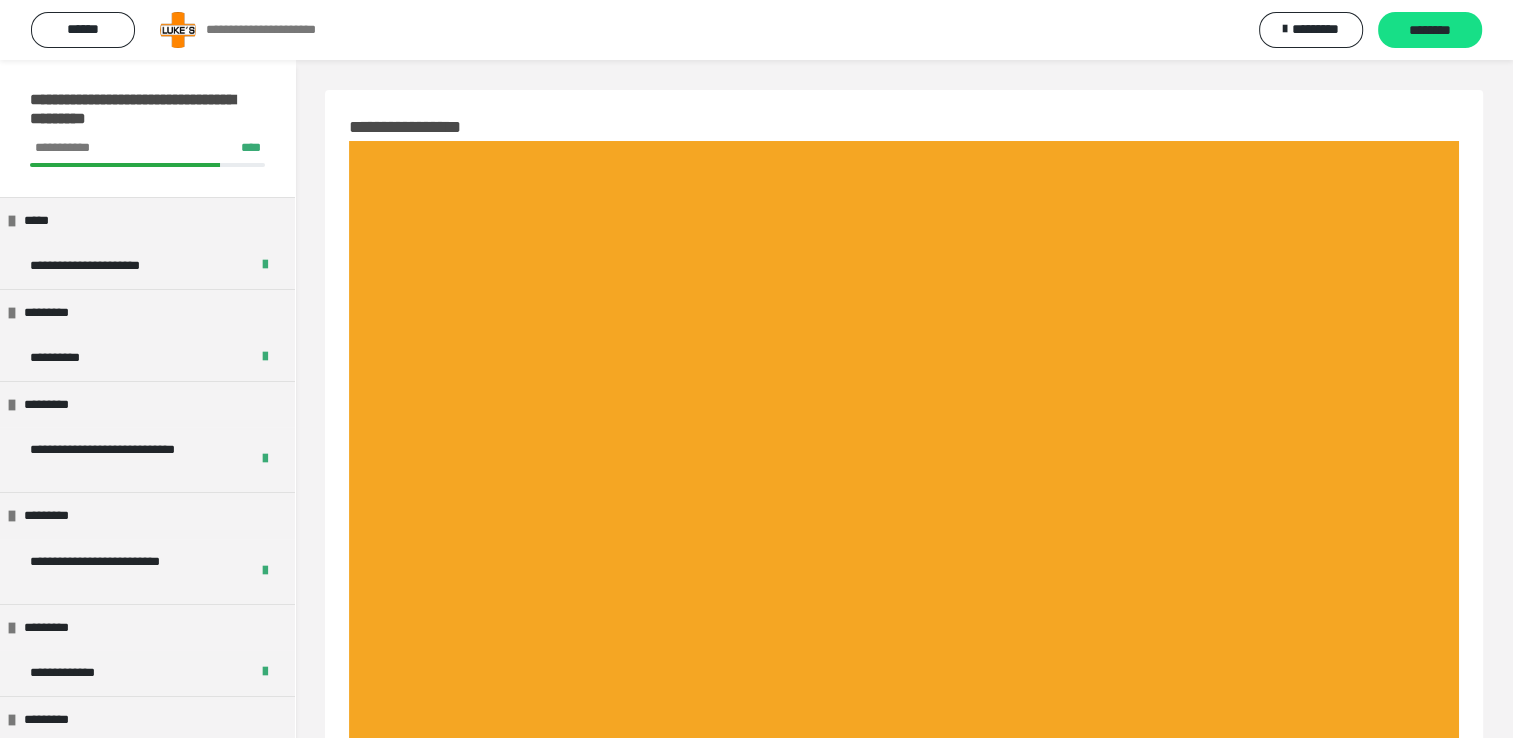 click on "********" at bounding box center [1430, 31] 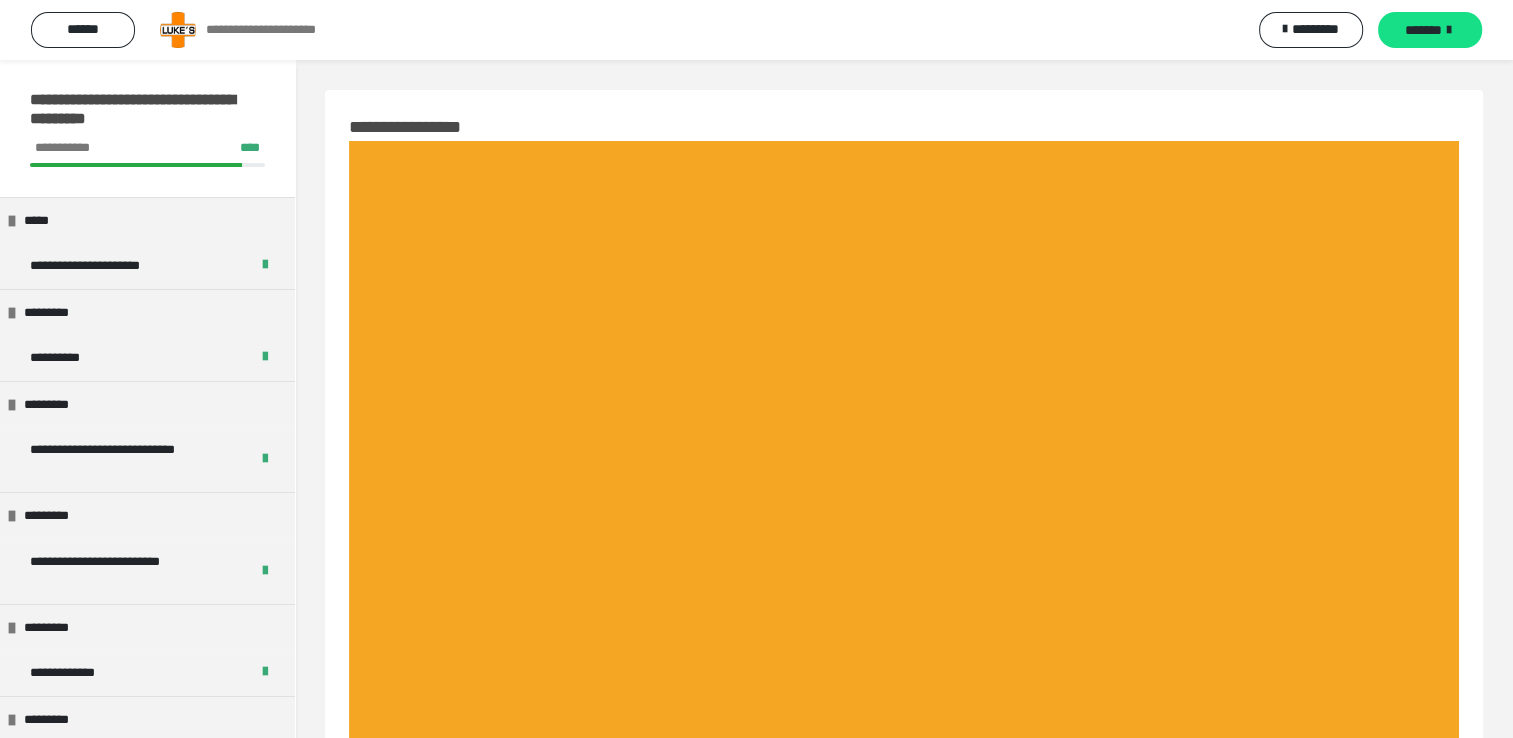 click on "*******" at bounding box center [1423, 30] 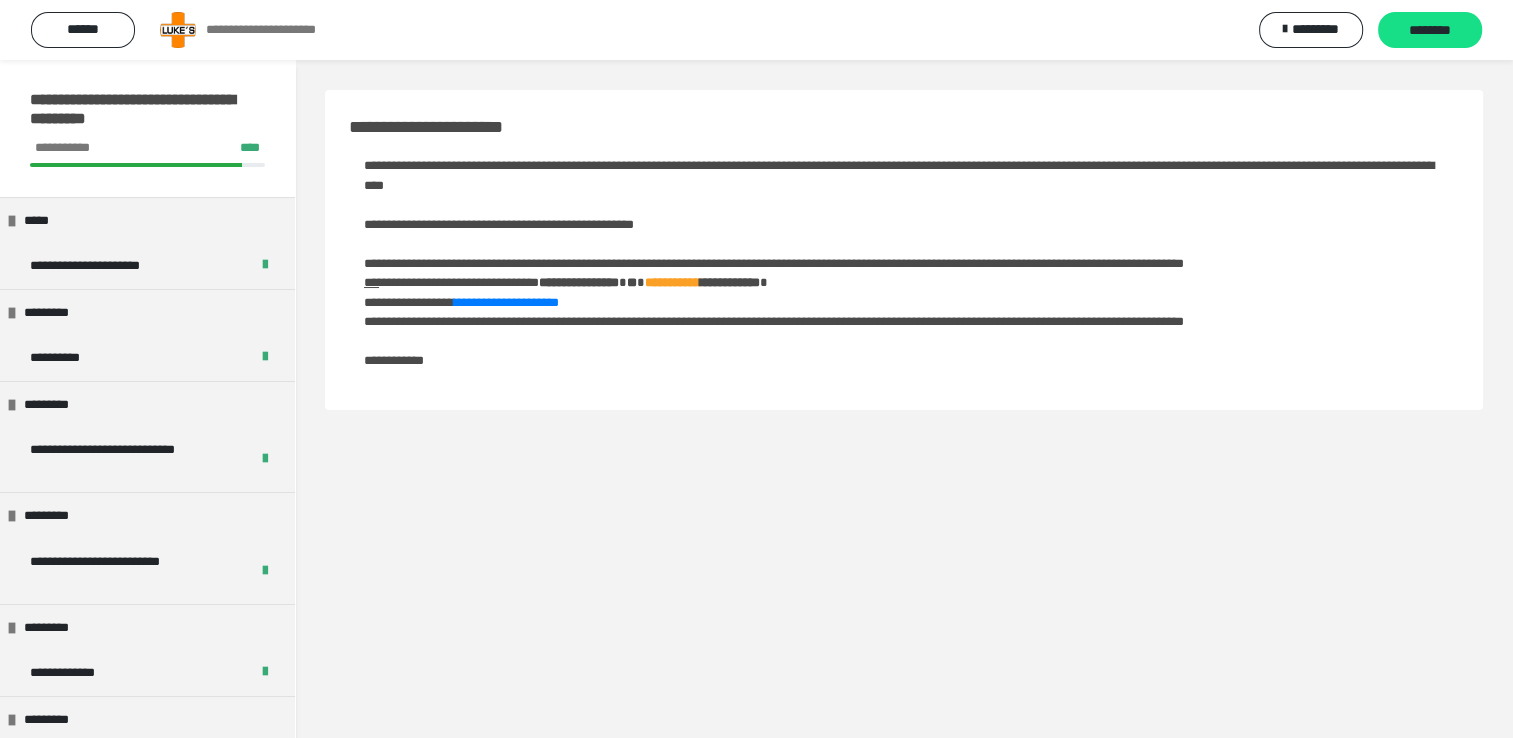 click on "********" at bounding box center (1430, 31) 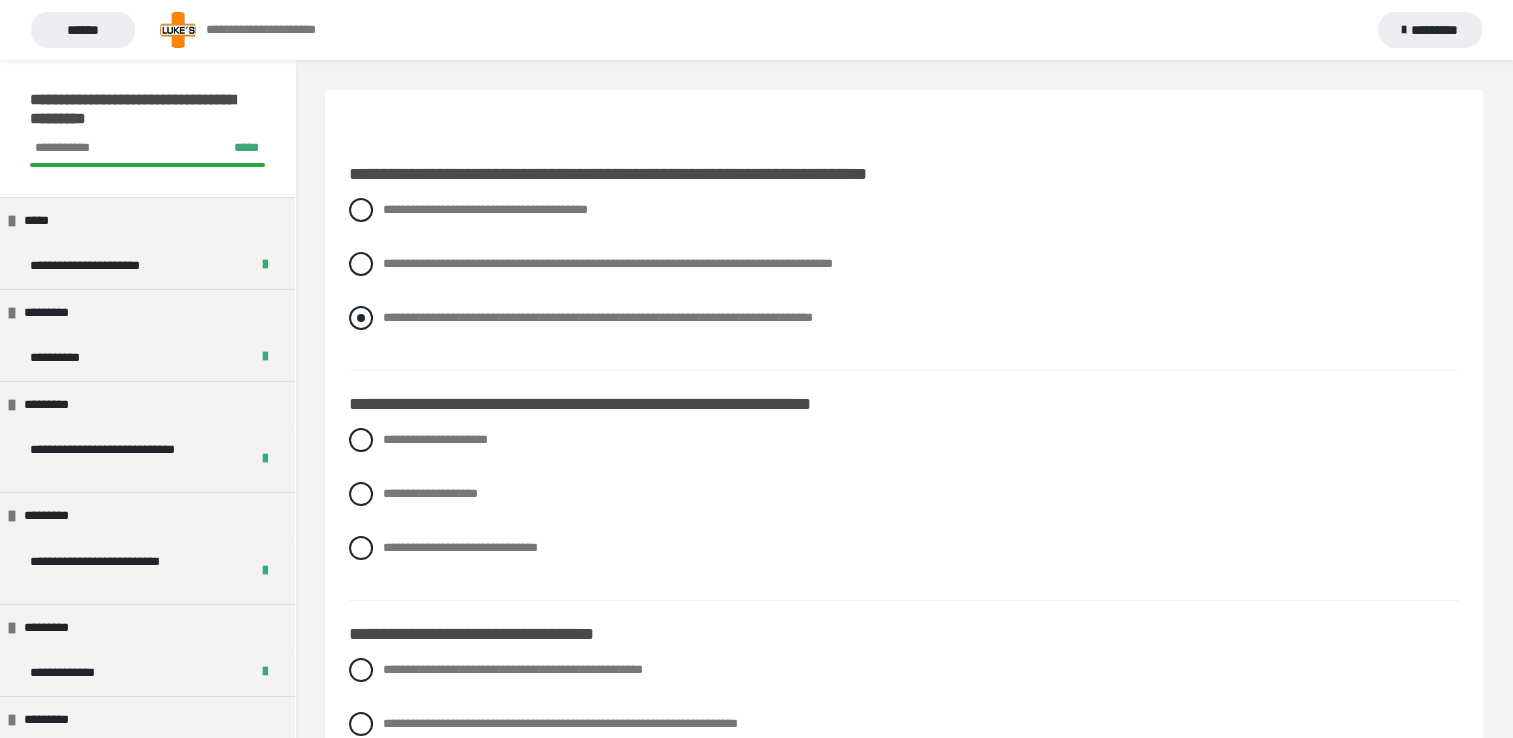 click at bounding box center (361, 318) 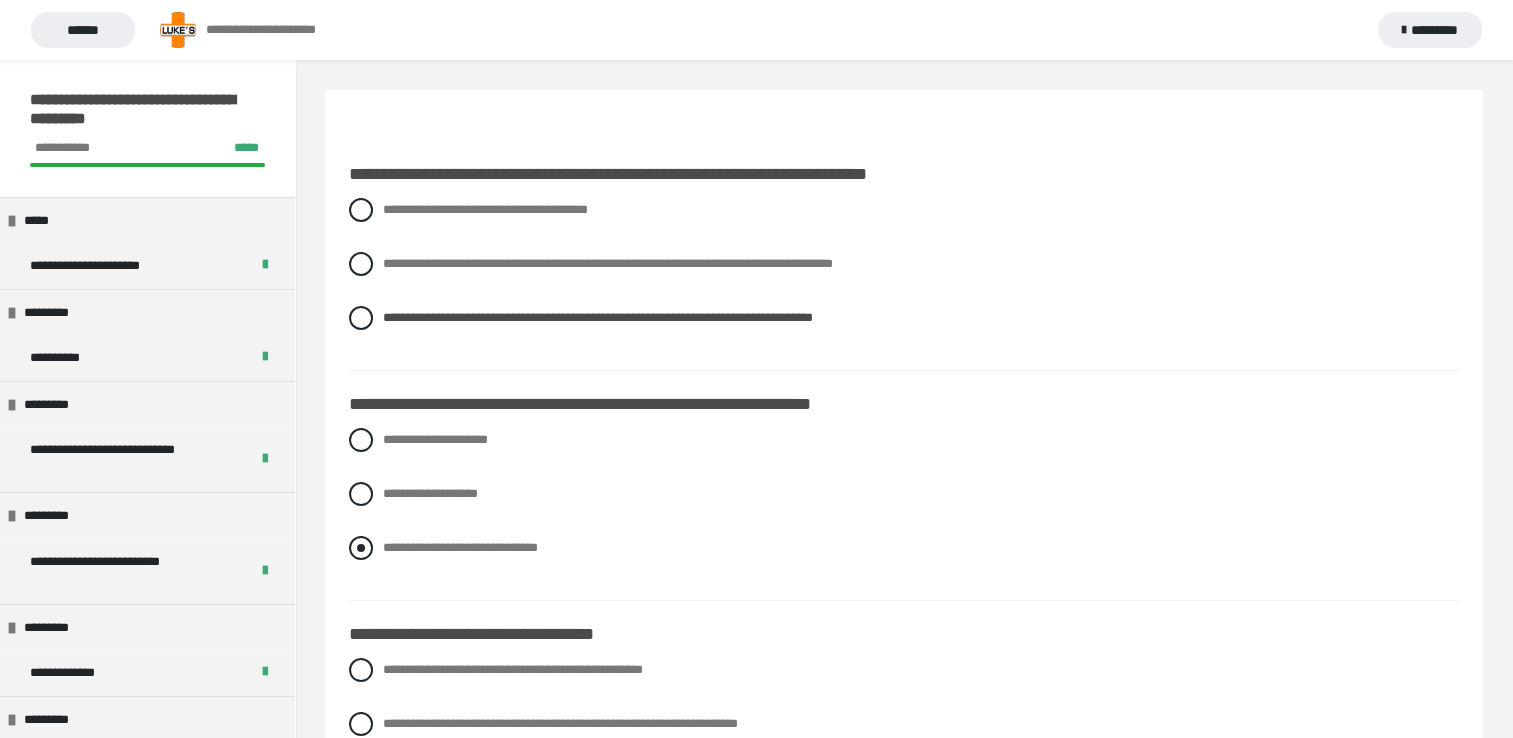 click at bounding box center (361, 548) 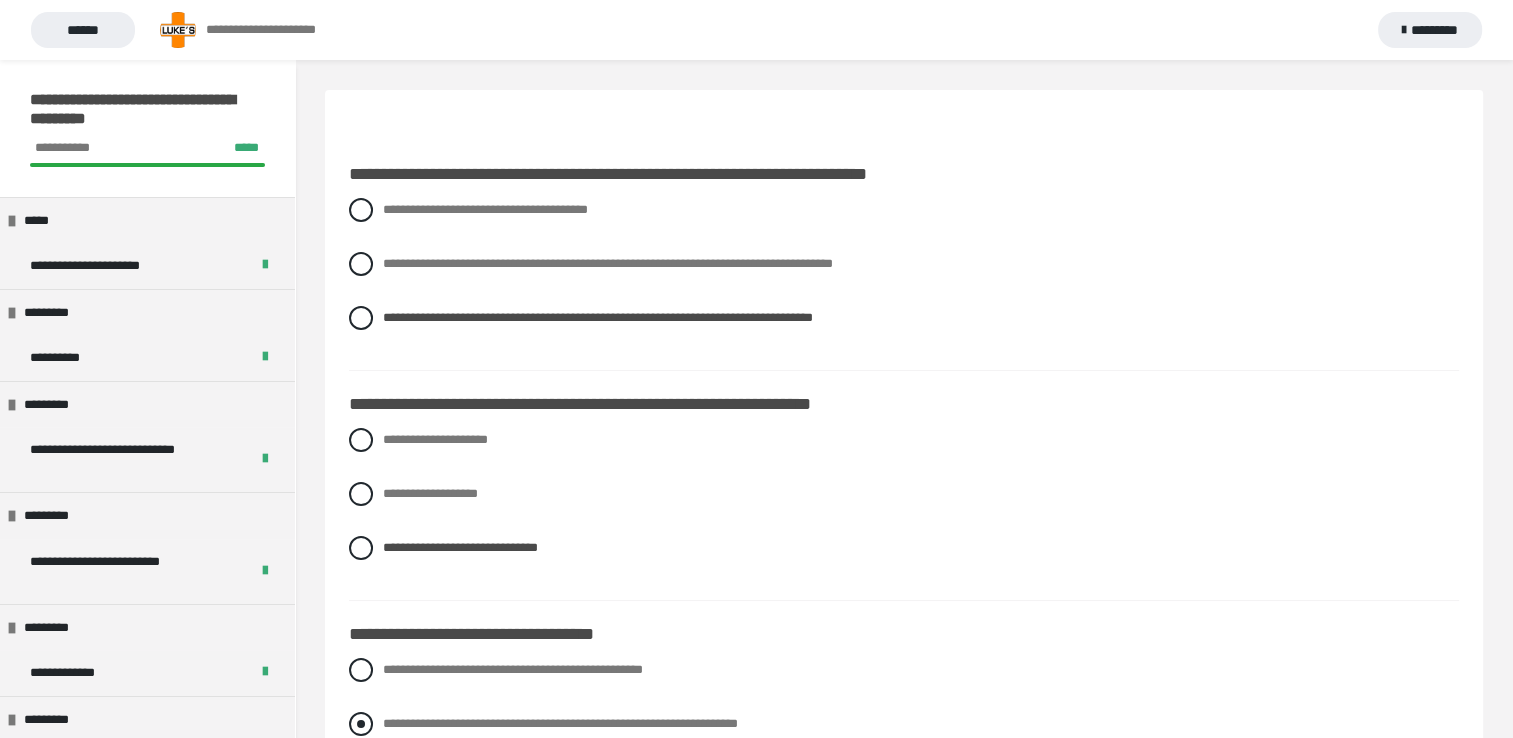 click at bounding box center (361, 724) 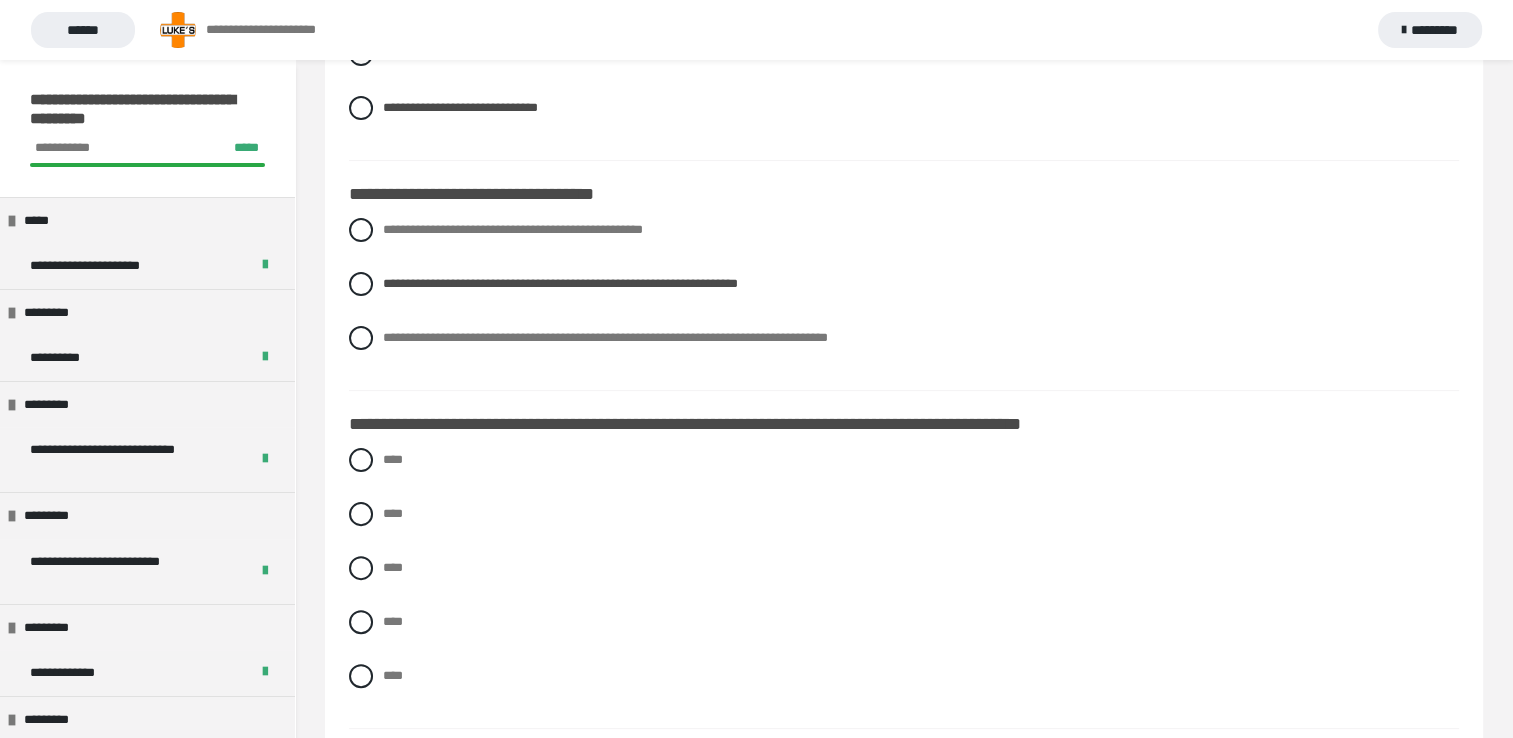 scroll, scrollTop: 452, scrollLeft: 0, axis: vertical 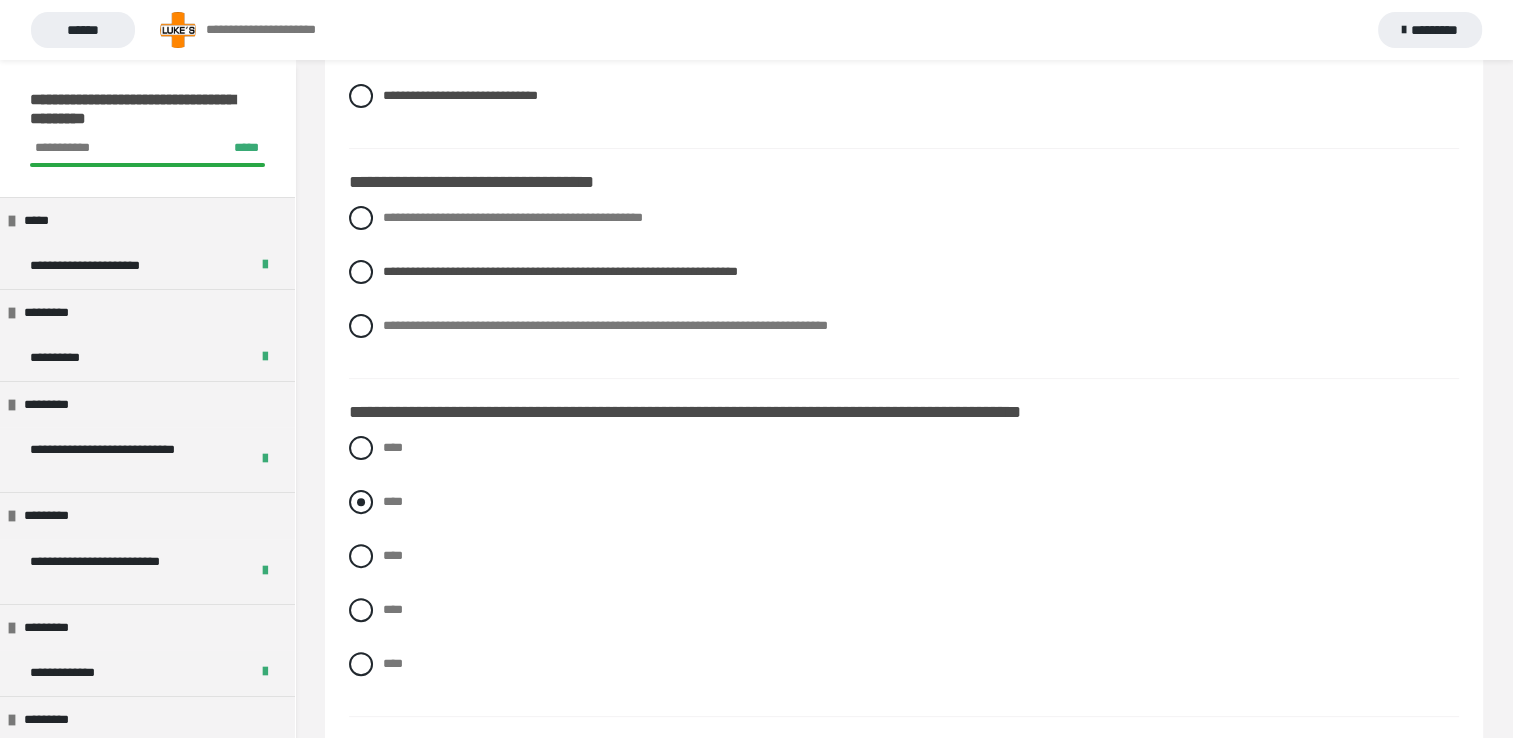 click at bounding box center [361, 502] 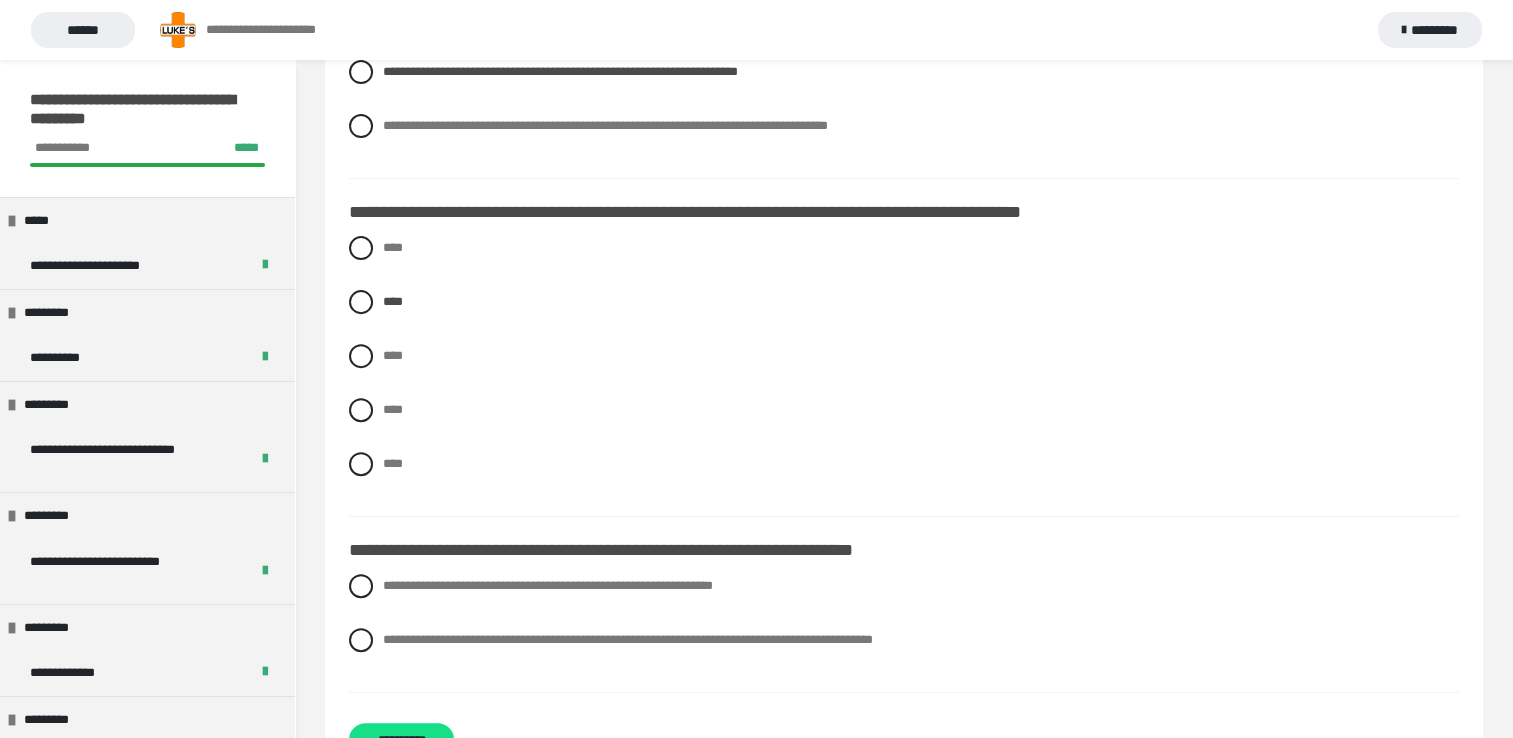 scroll, scrollTop: 722, scrollLeft: 0, axis: vertical 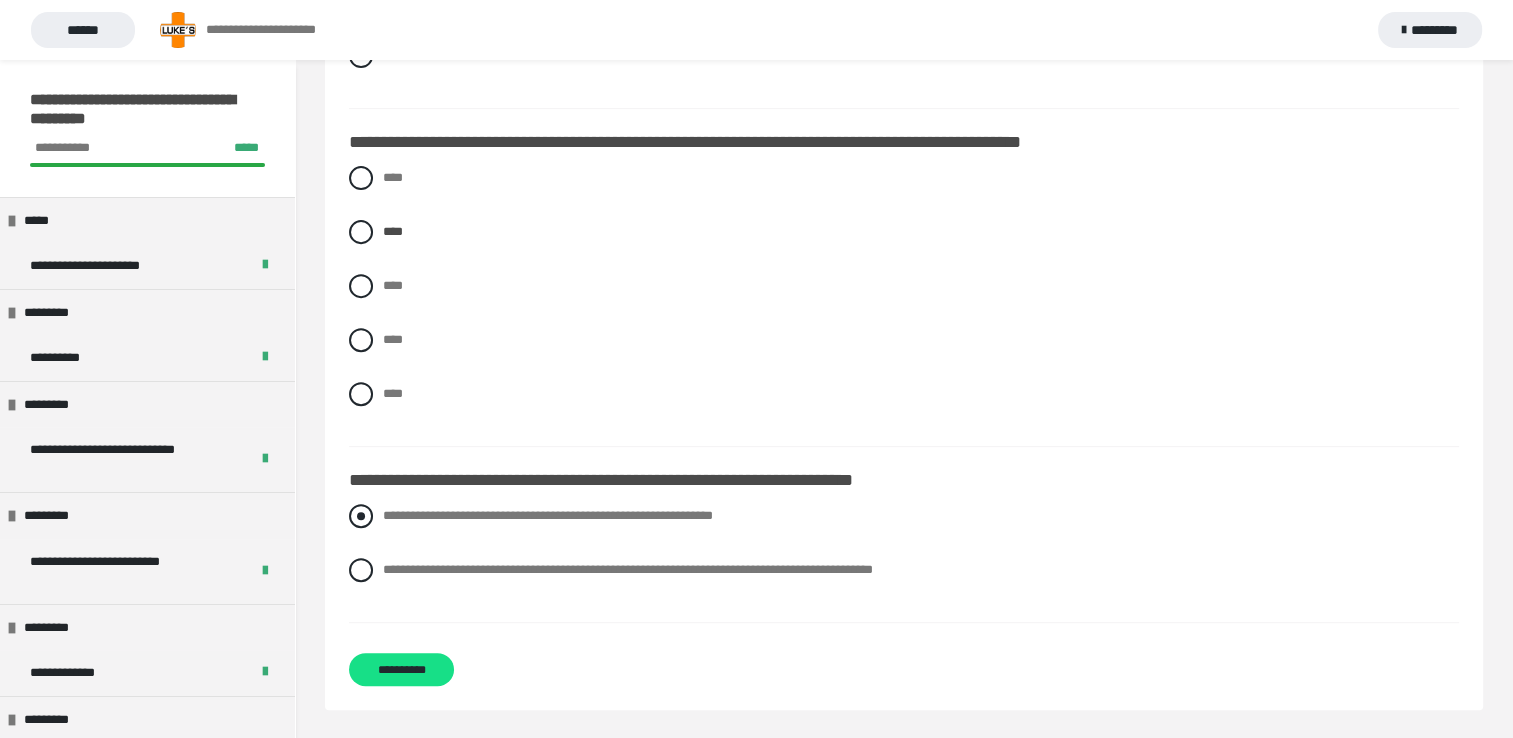 click at bounding box center [361, 516] 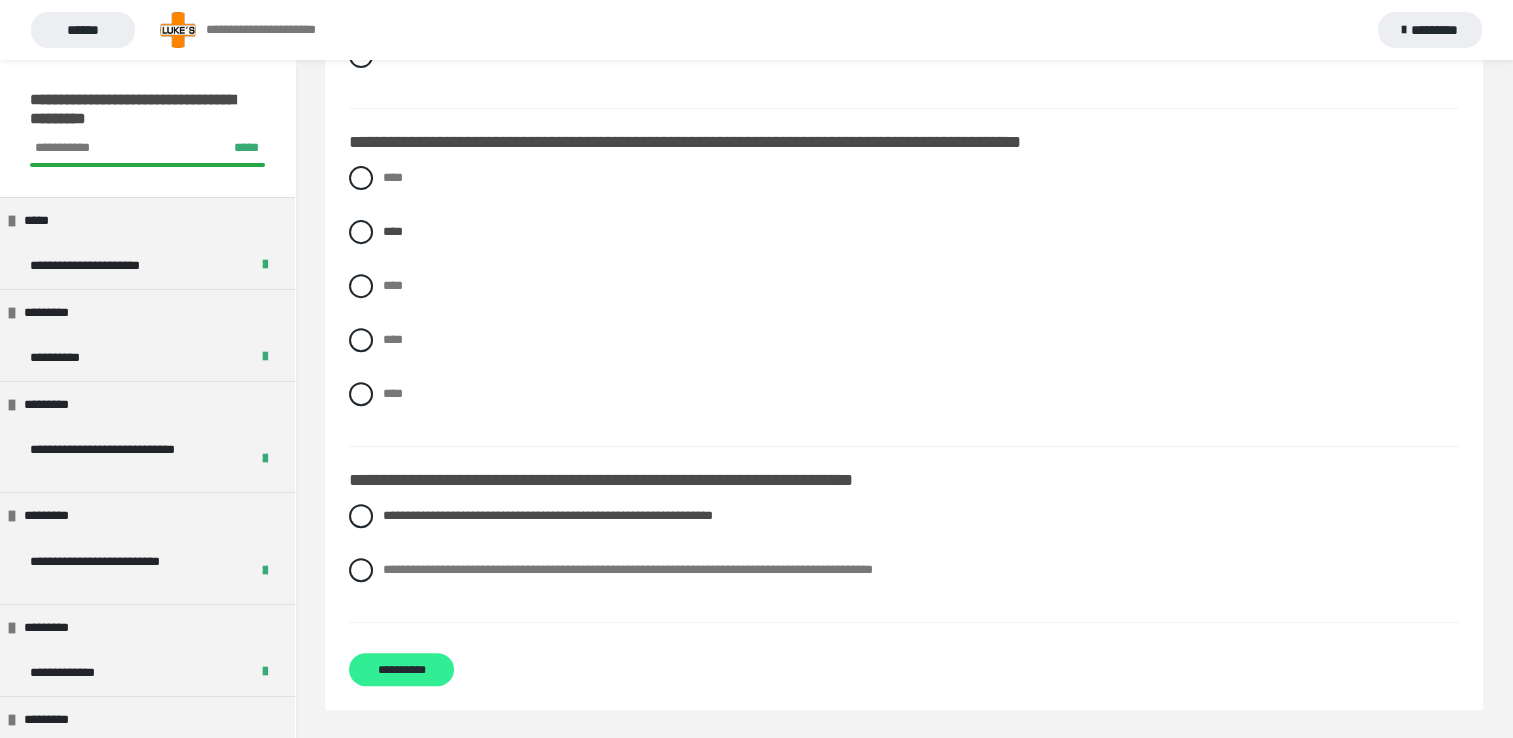 click on "**********" at bounding box center (401, 669) 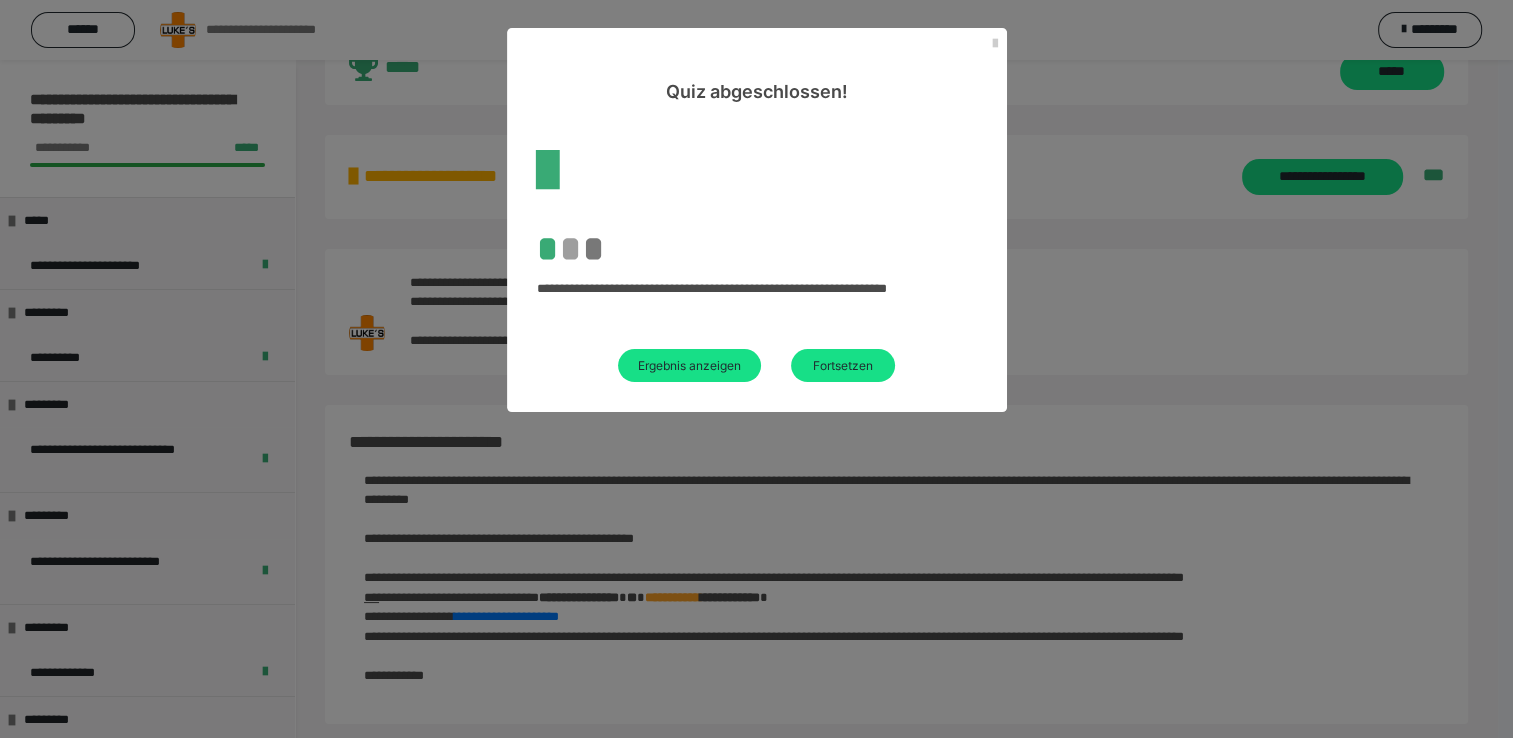 scroll, scrollTop: 77, scrollLeft: 0, axis: vertical 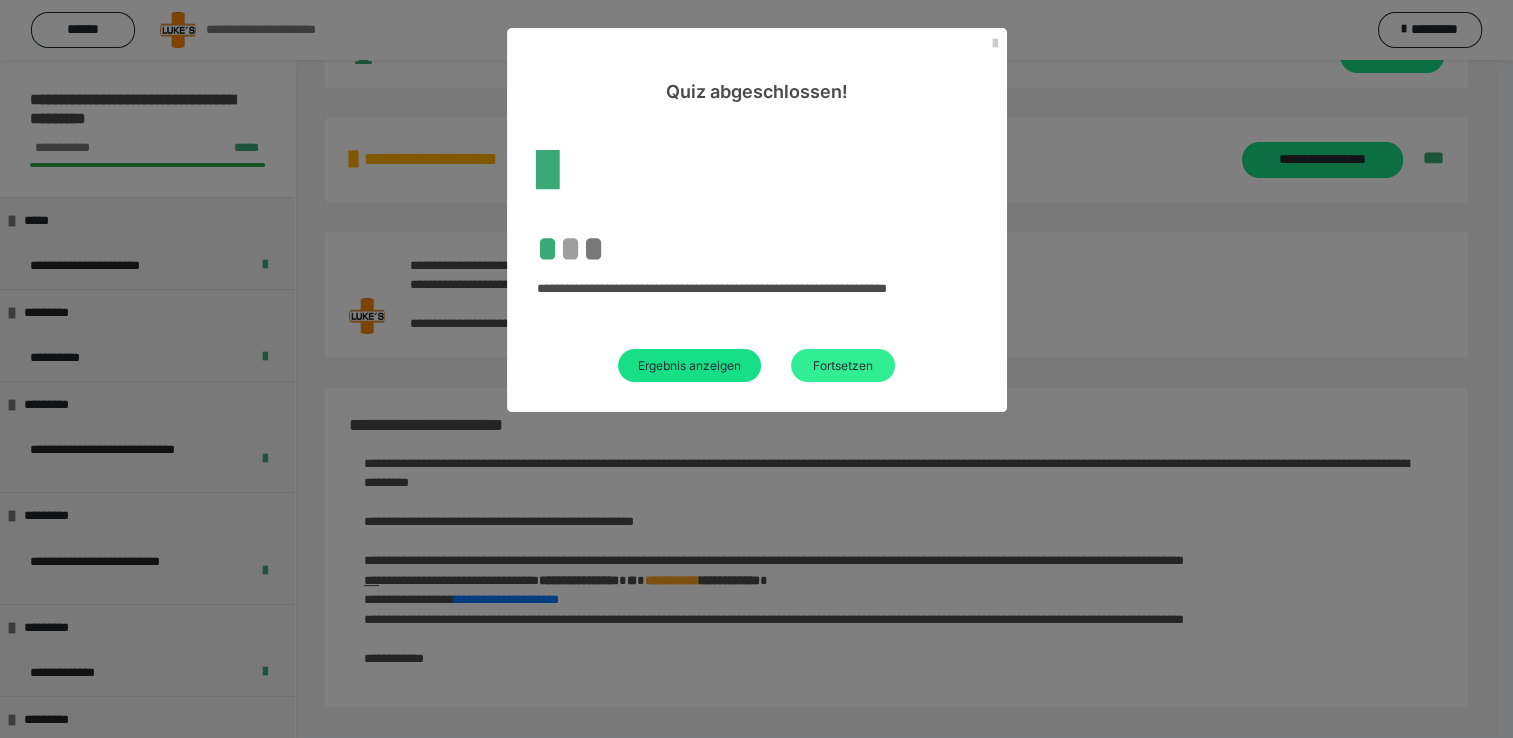 click on "Fortsetzen" at bounding box center [843, 365] 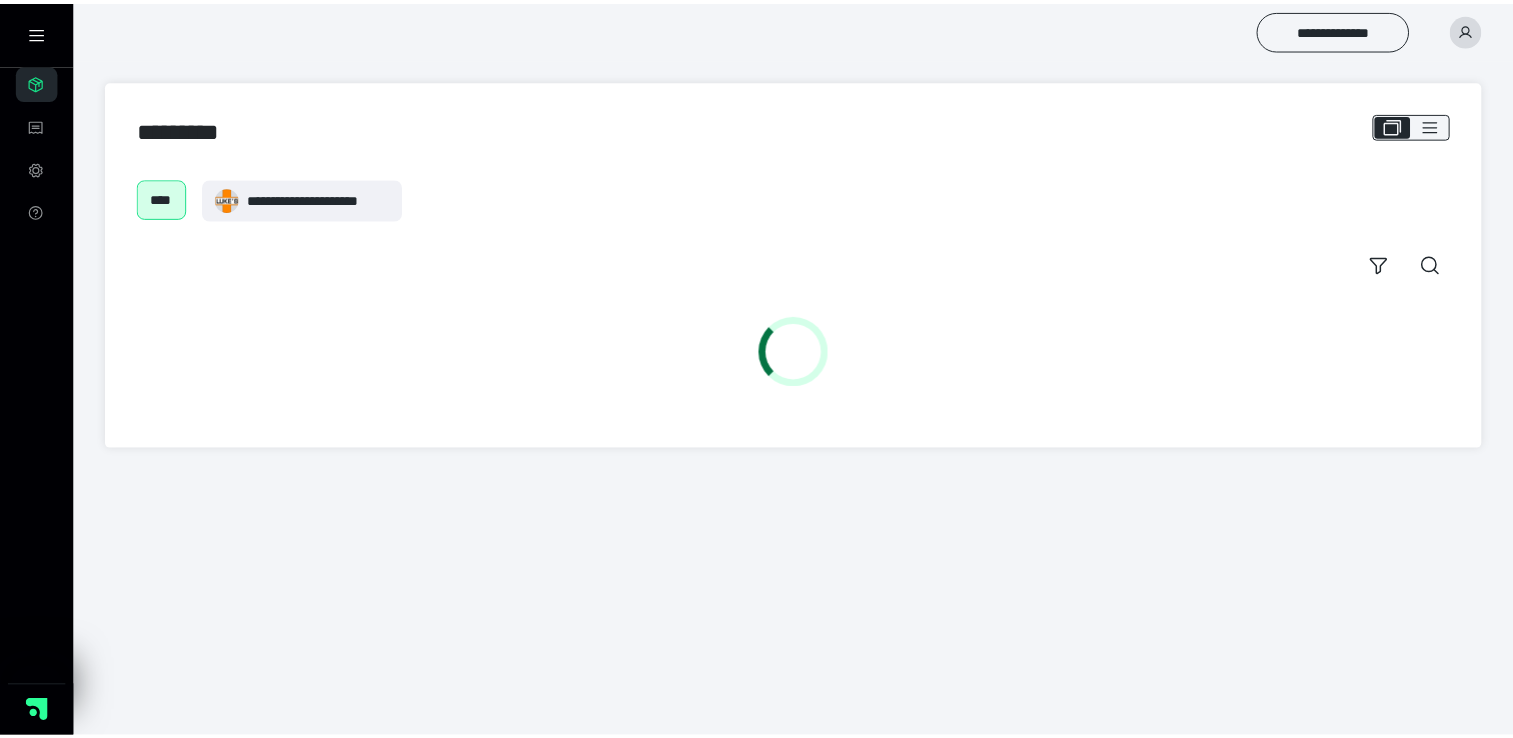 scroll, scrollTop: 0, scrollLeft: 0, axis: both 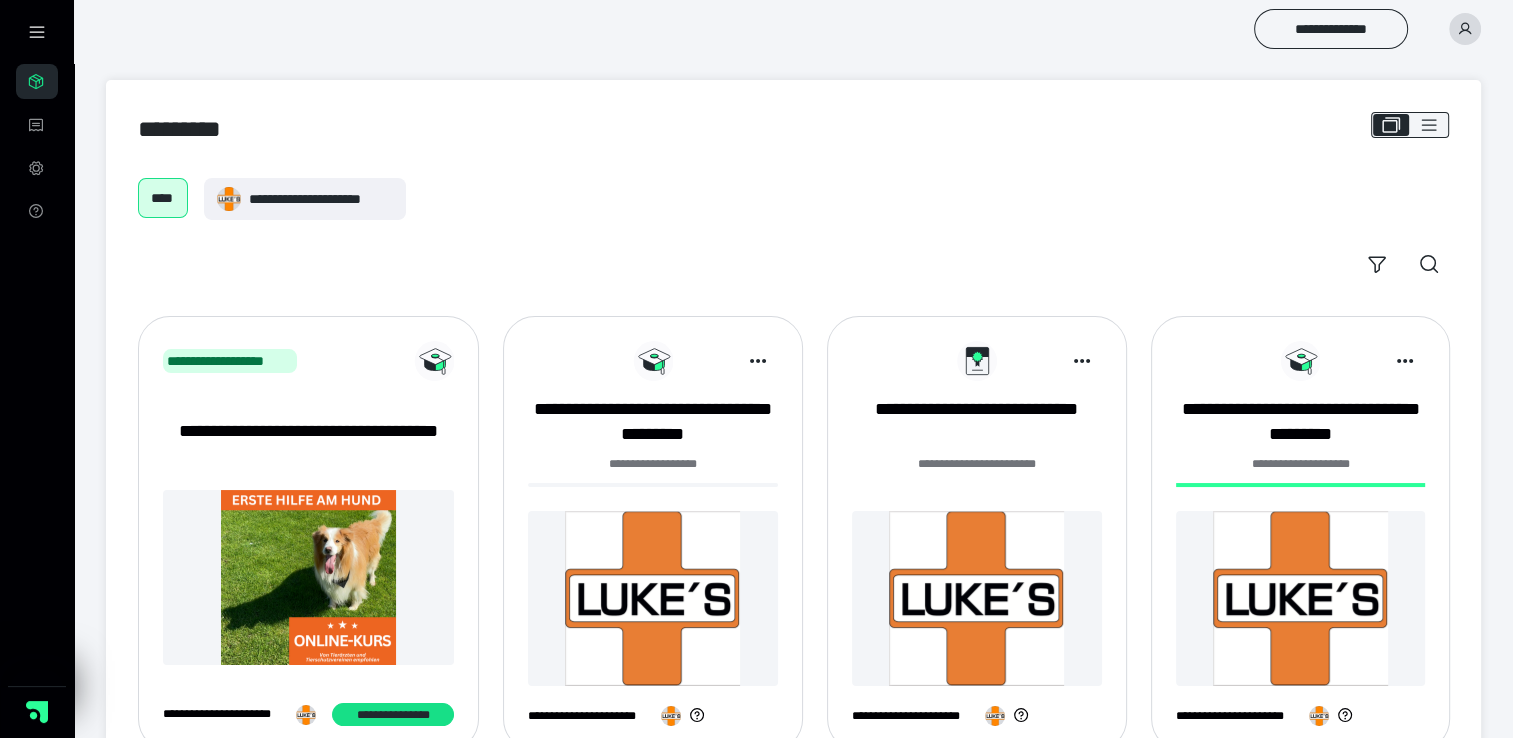 click at bounding box center (653, 598) 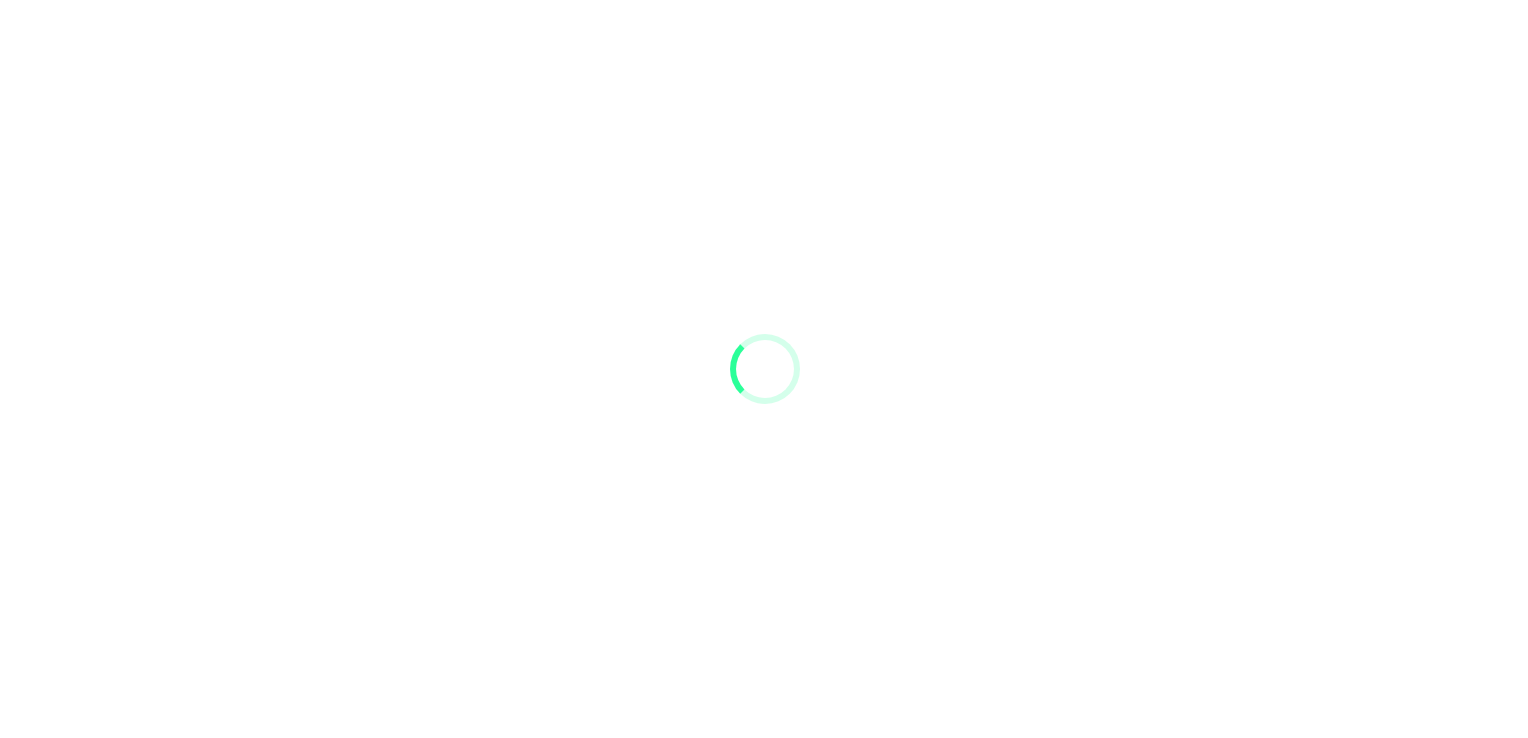 scroll, scrollTop: 0, scrollLeft: 0, axis: both 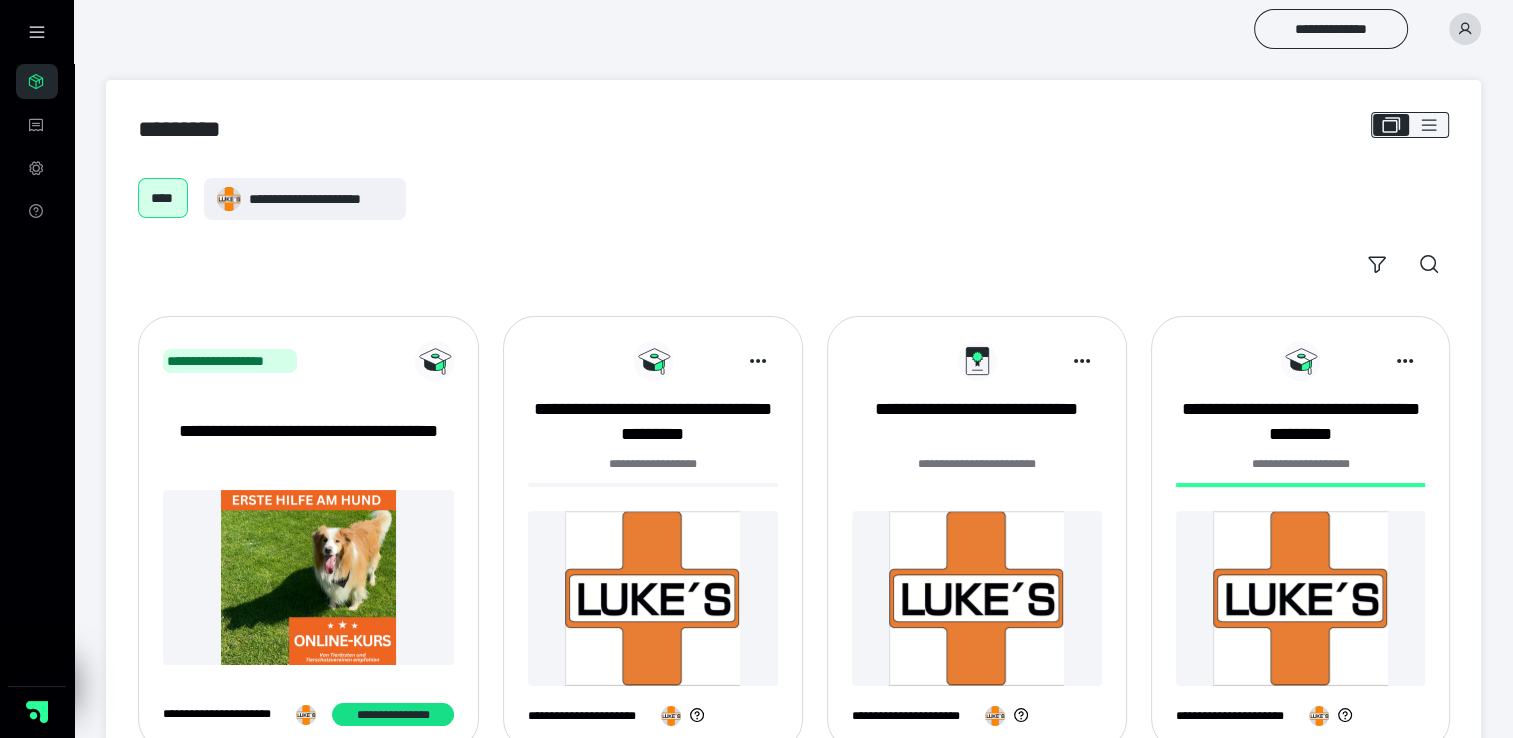 click at bounding box center [653, 598] 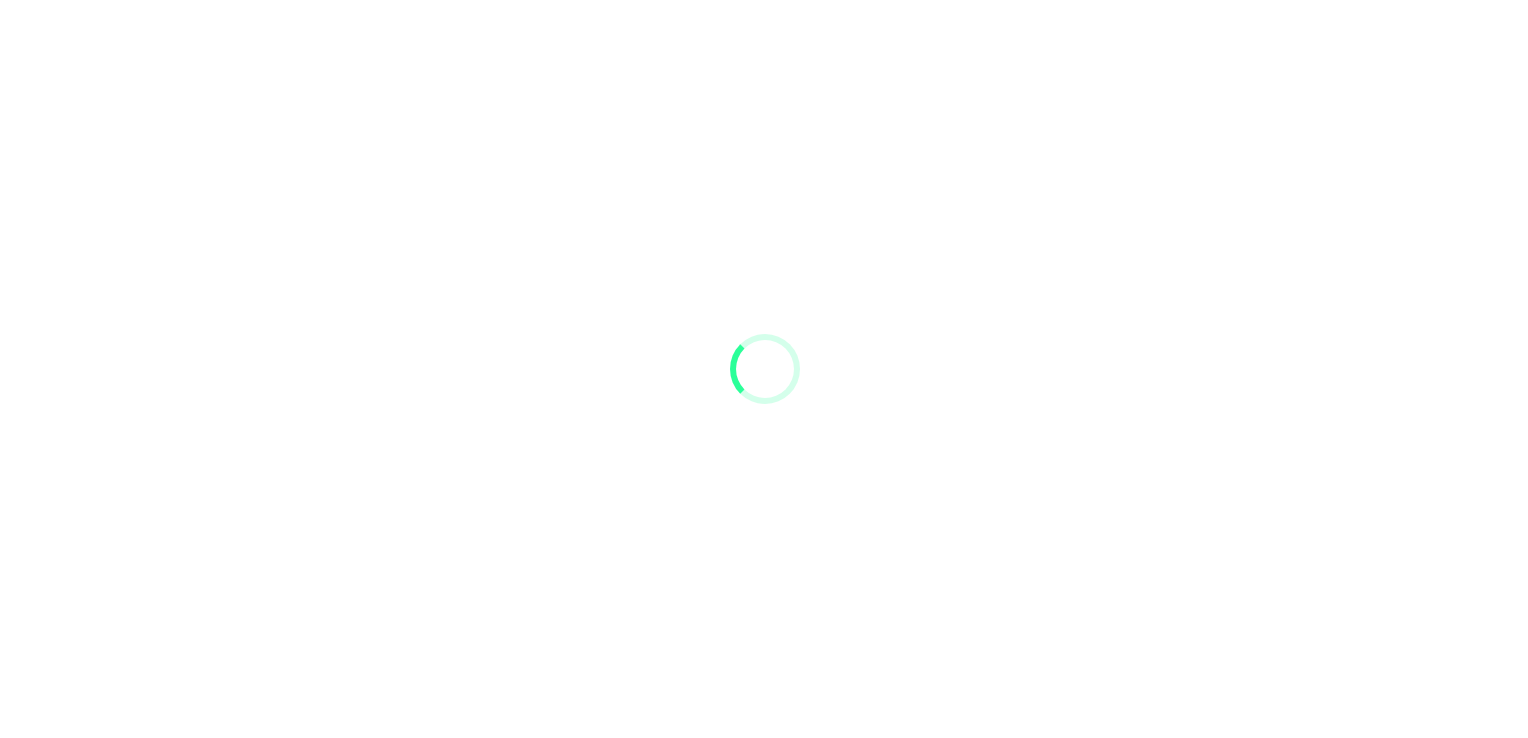 scroll, scrollTop: 0, scrollLeft: 0, axis: both 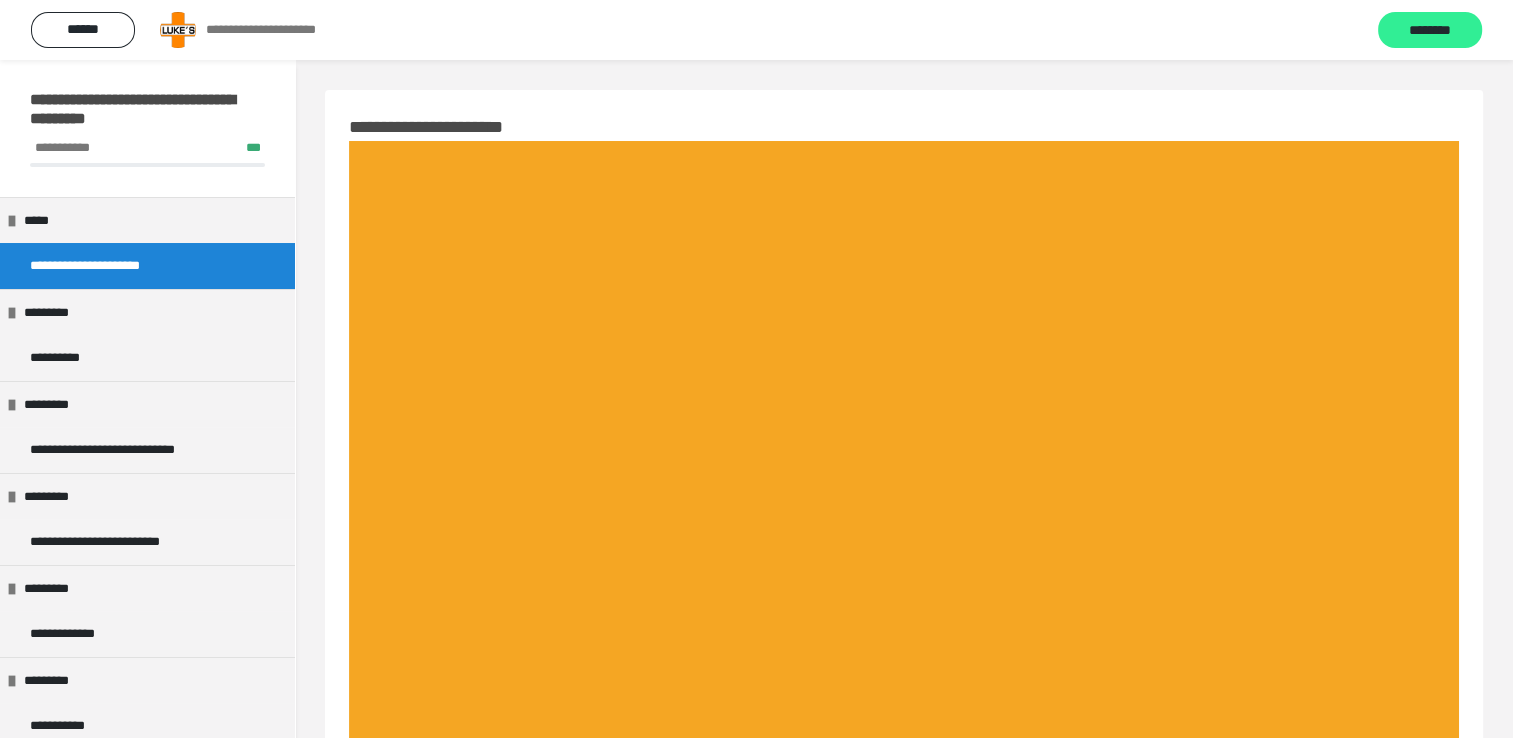 click on "********" at bounding box center [1430, 31] 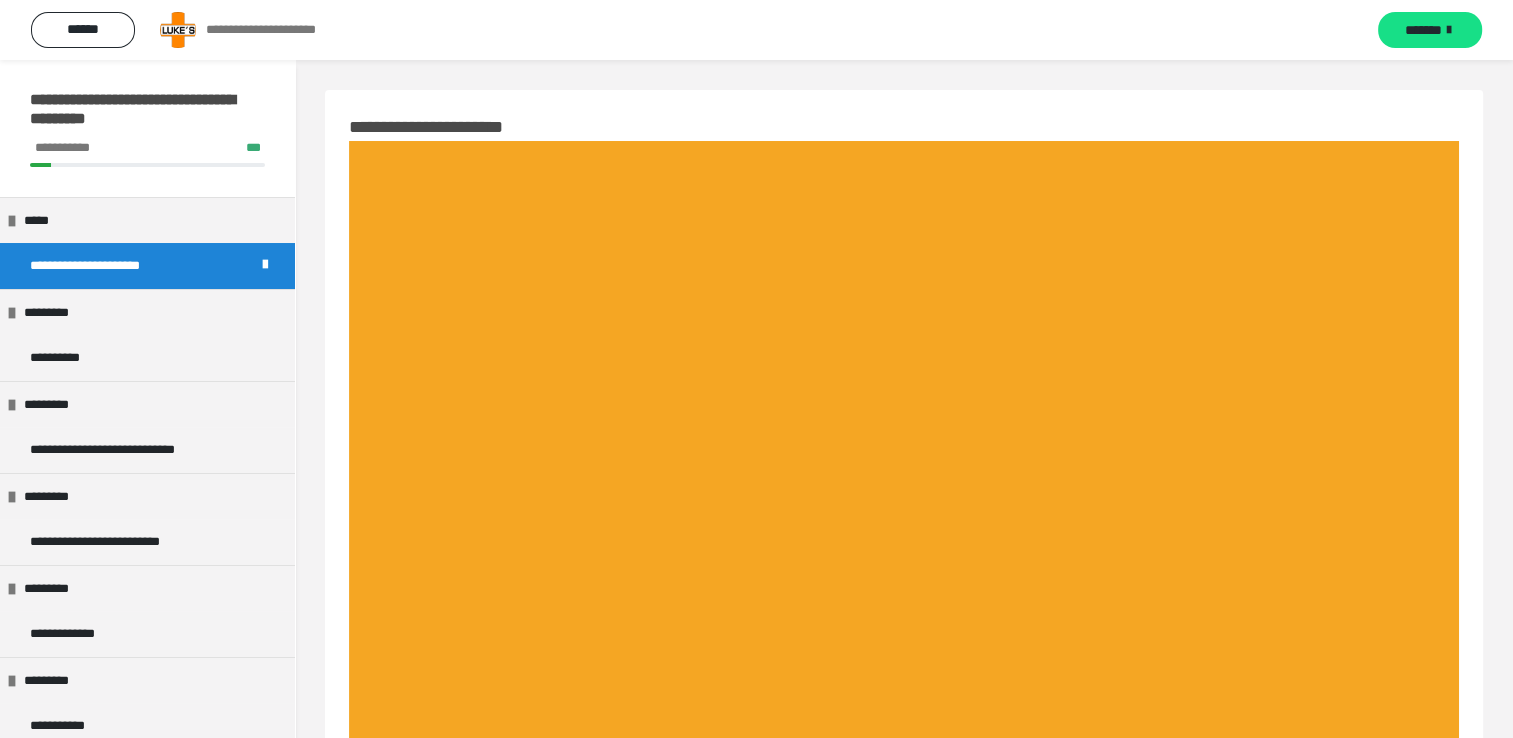 click on "*******" at bounding box center (1423, 30) 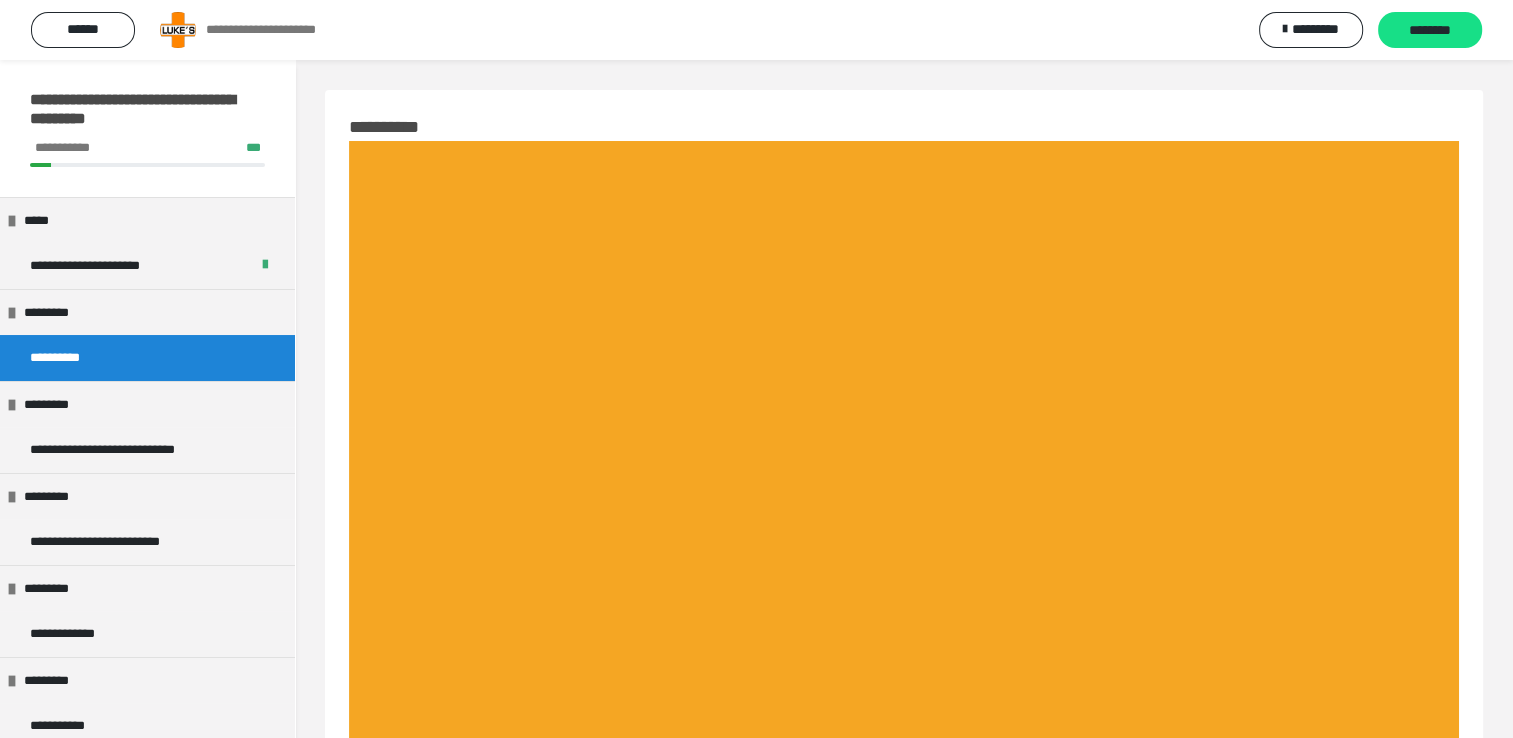 click on "********" at bounding box center [1430, 31] 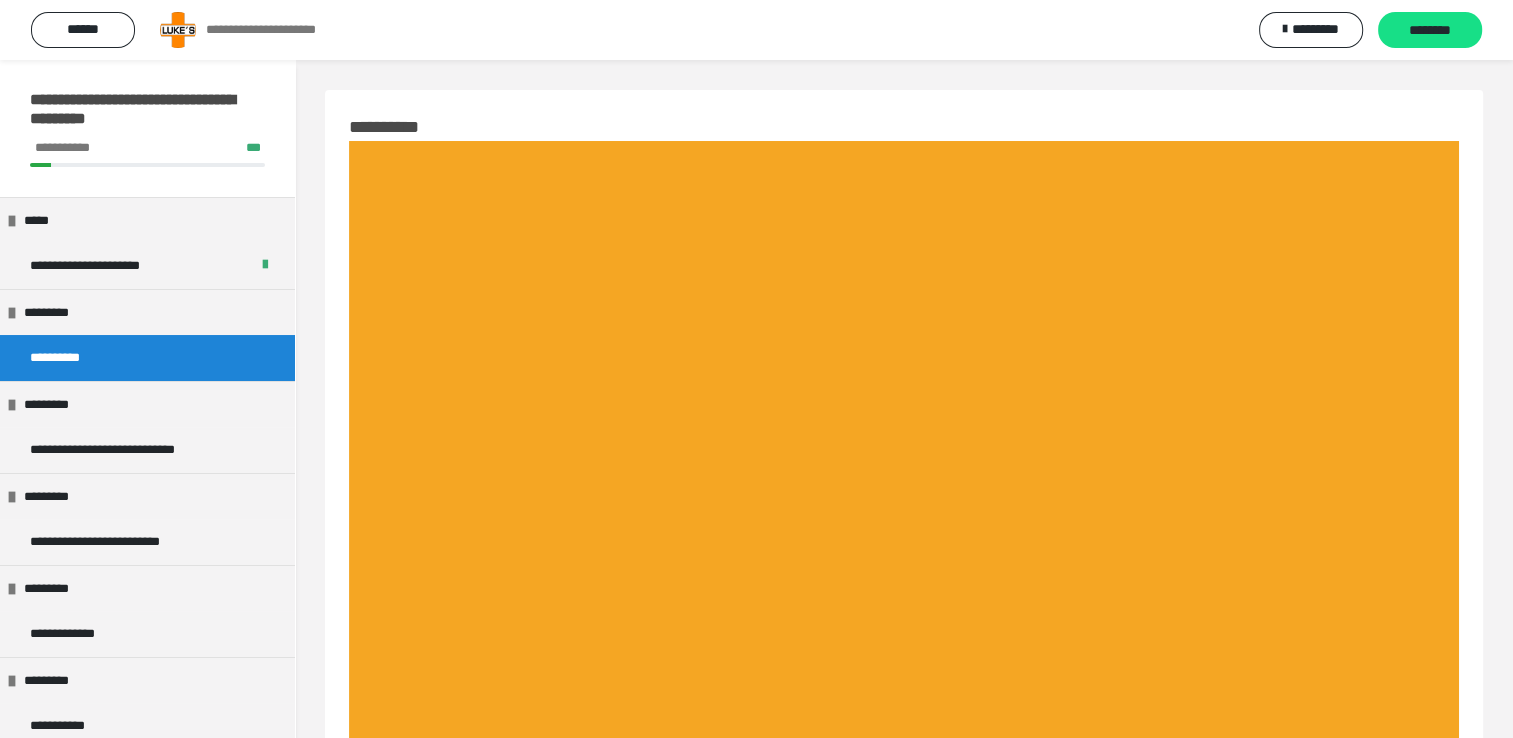 click on "********" at bounding box center [1430, 31] 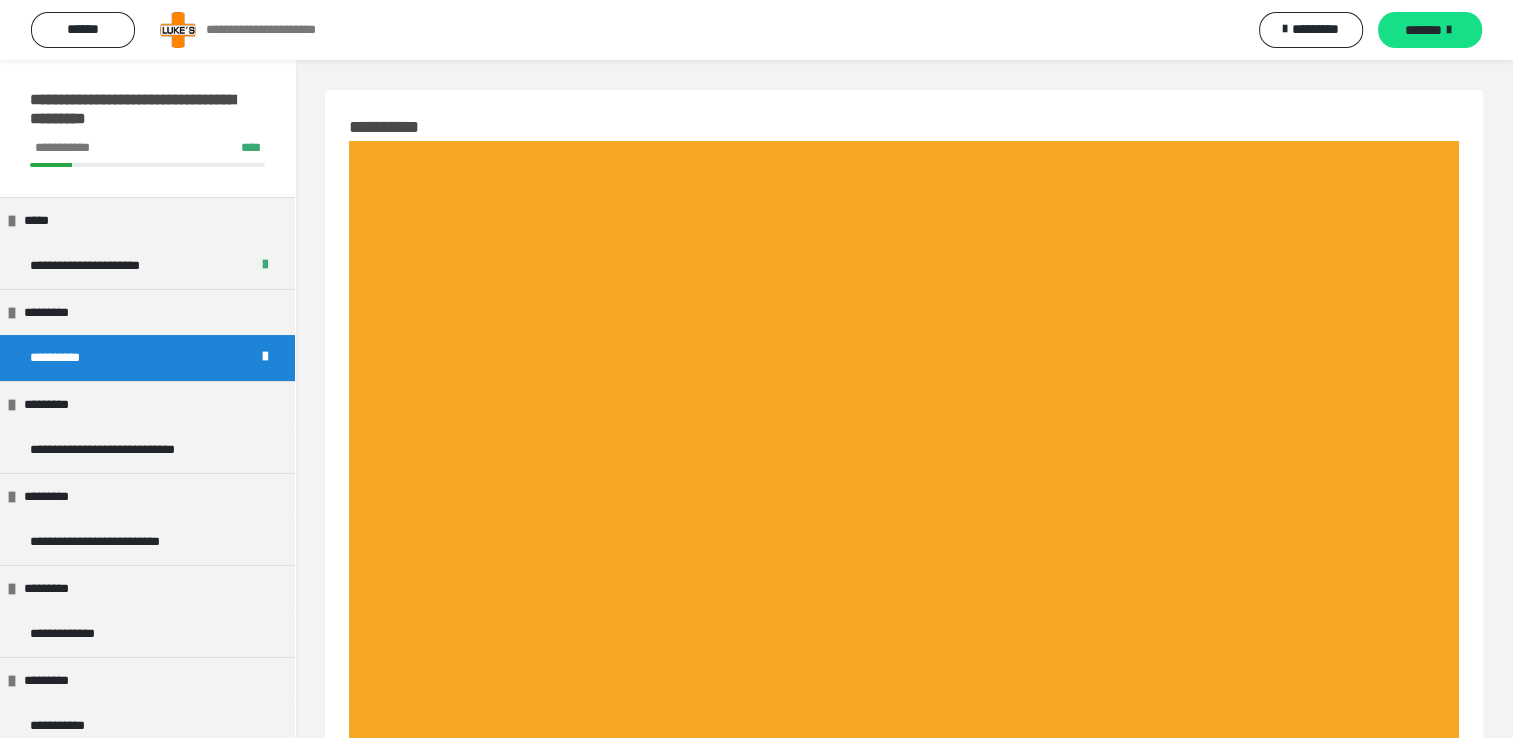 click on "*******" at bounding box center [1423, 30] 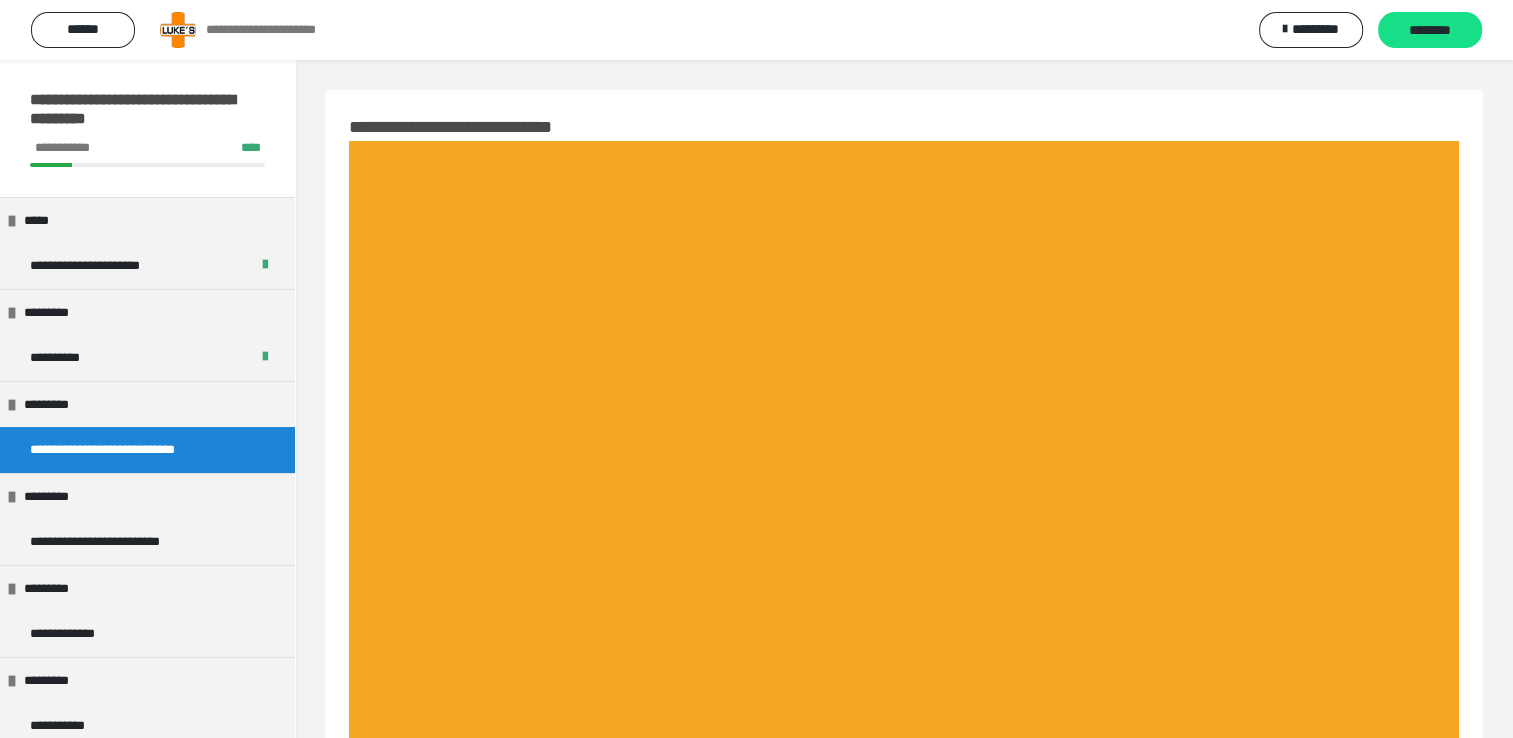 click on "********" at bounding box center (1430, 31) 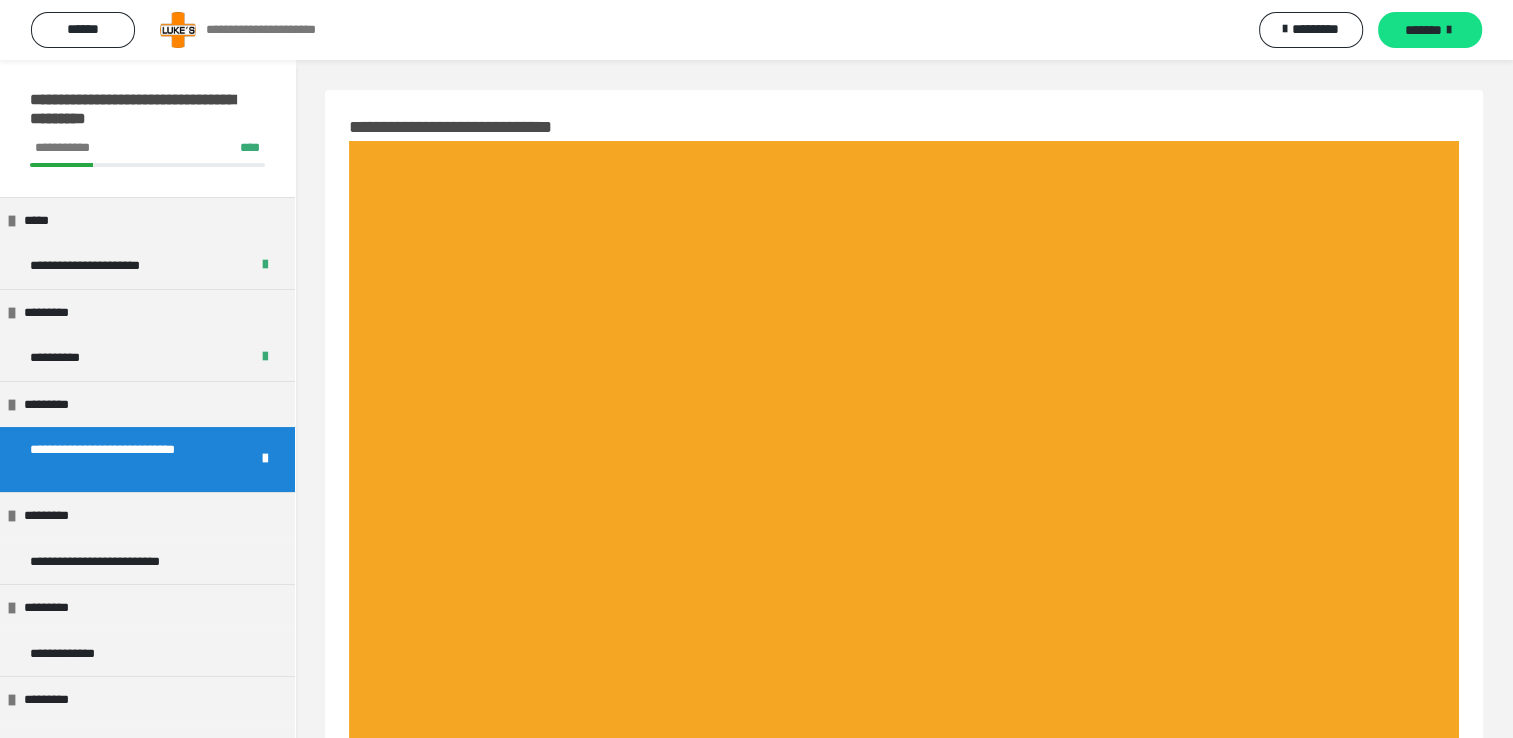 click on "*******" at bounding box center [1423, 30] 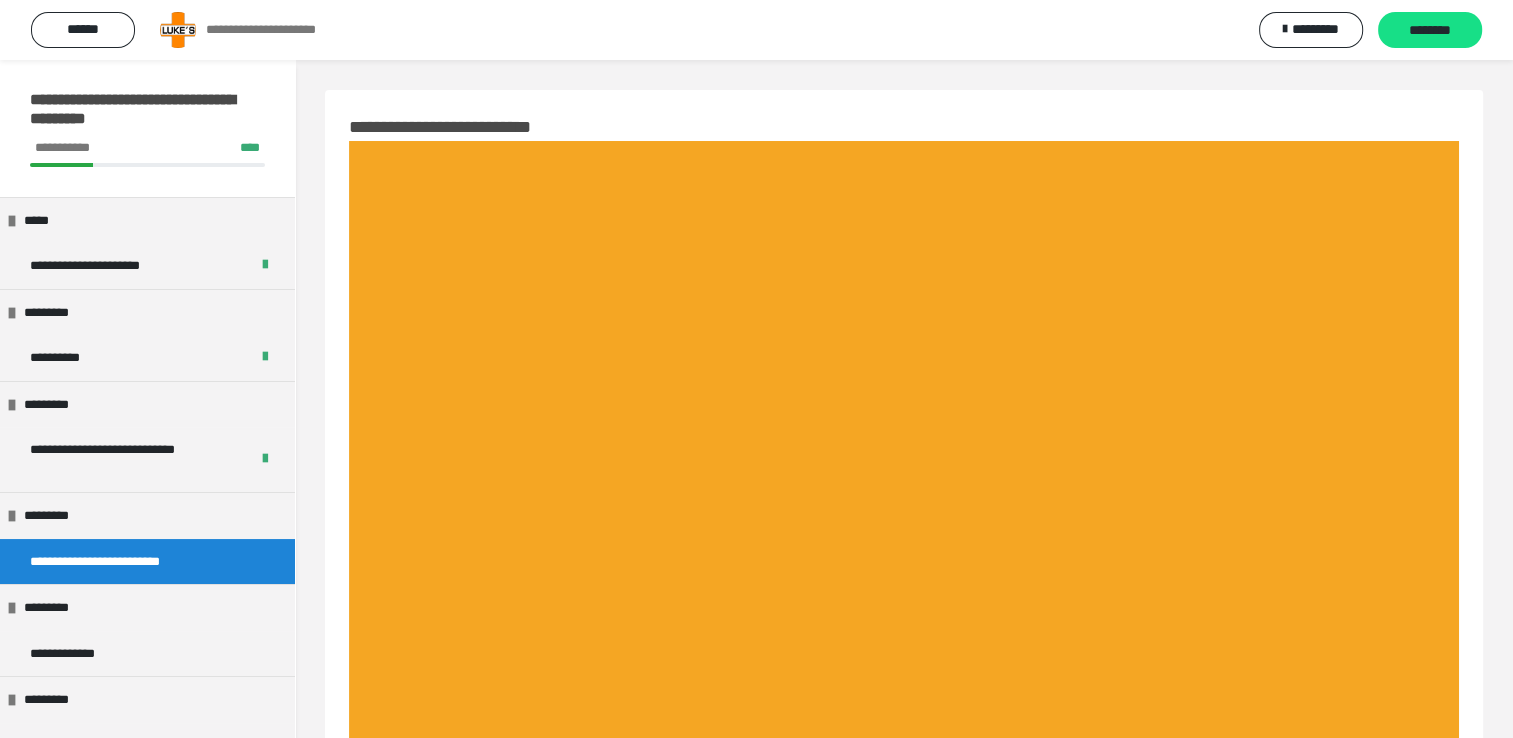 click on "********" at bounding box center (1430, 31) 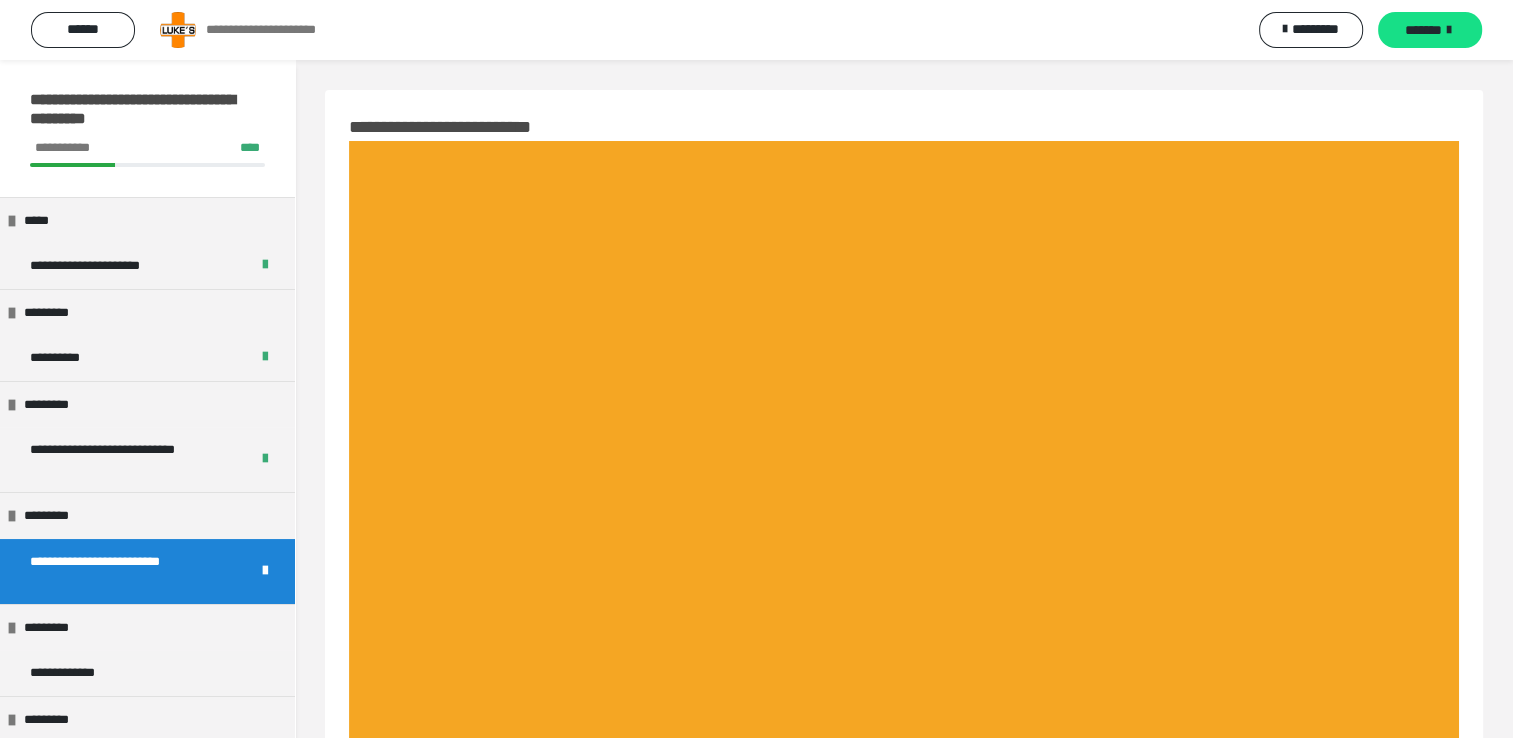 click on "*******" at bounding box center (1423, 30) 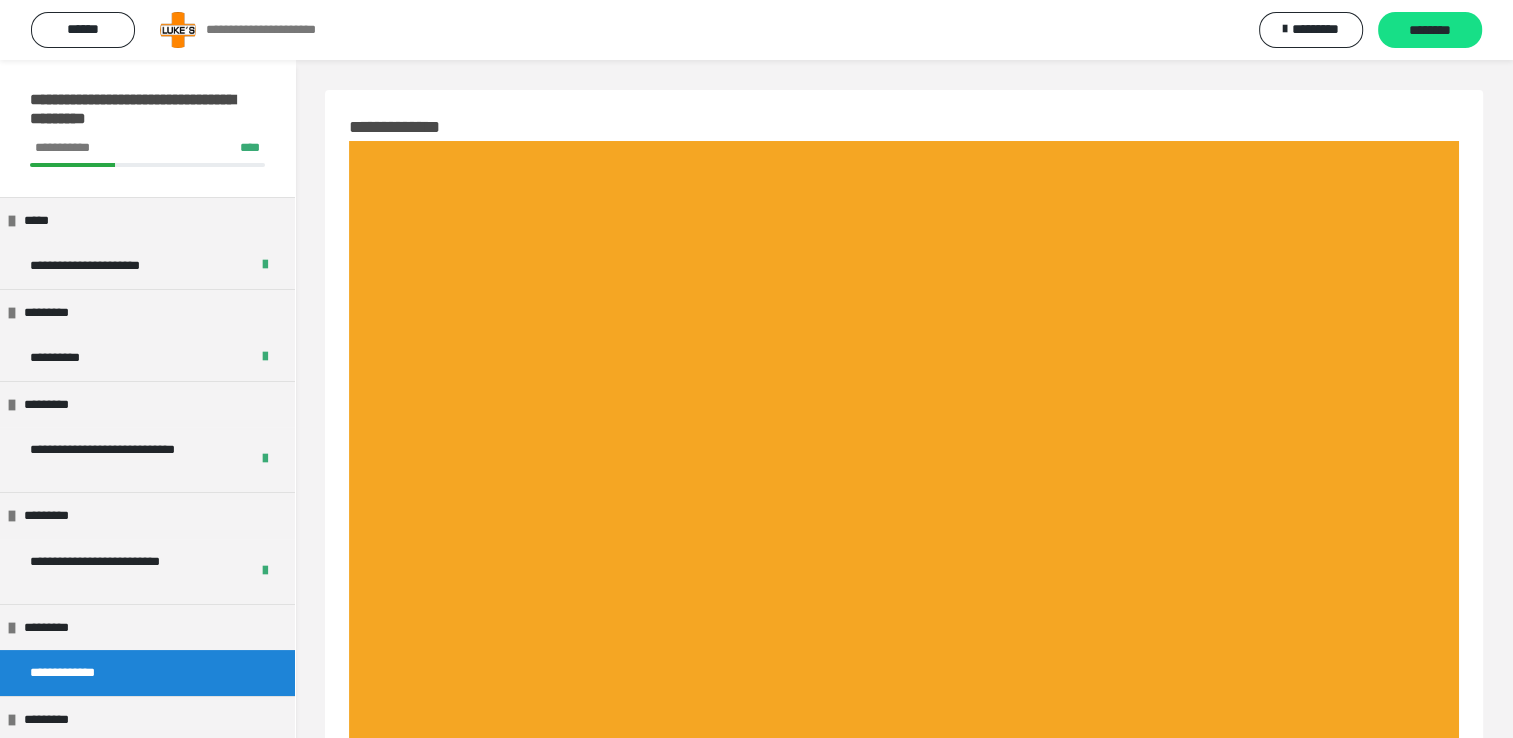 click on "********" at bounding box center (1430, 31) 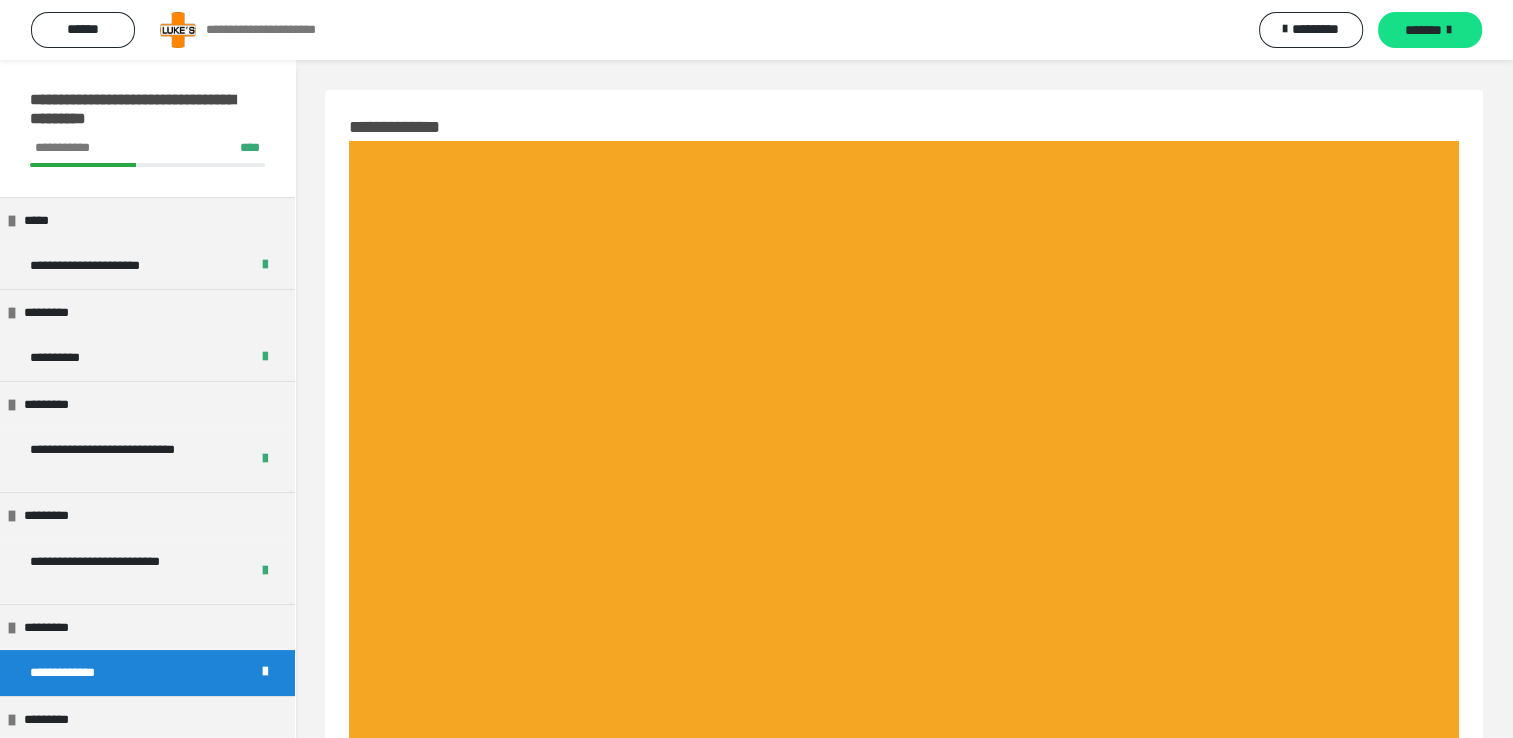 click on "*******" at bounding box center (1423, 30) 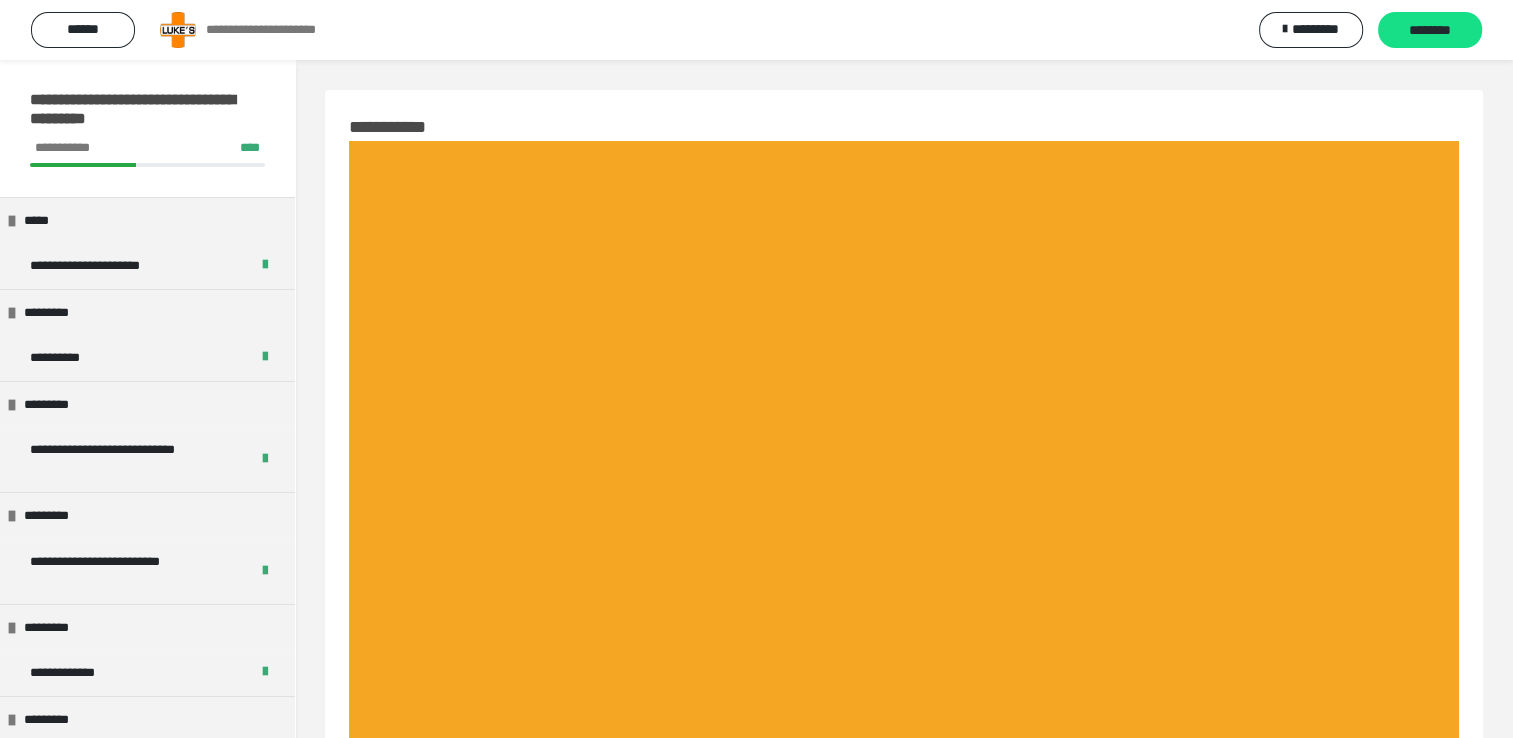 click on "********" at bounding box center (1430, 31) 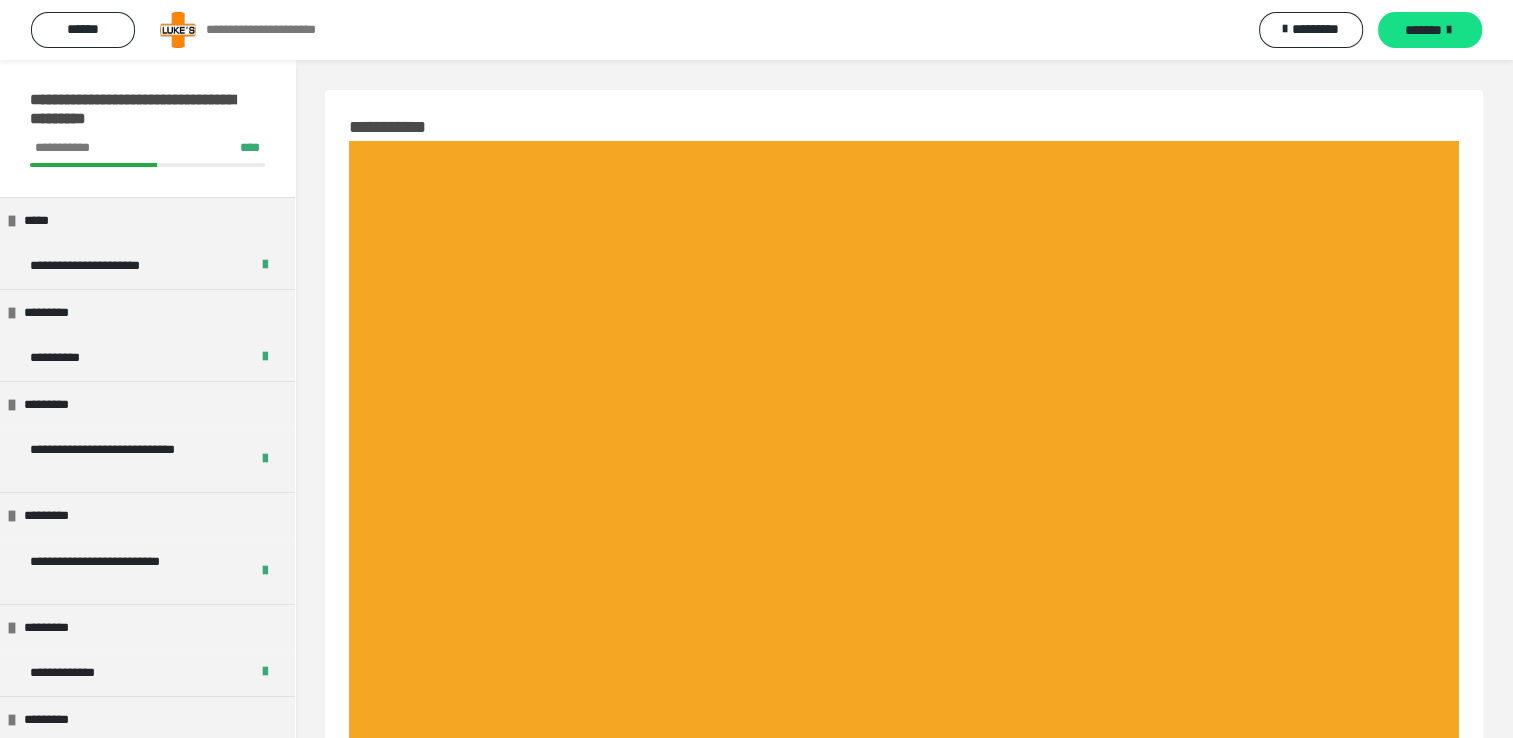 click on "*******" at bounding box center (1423, 30) 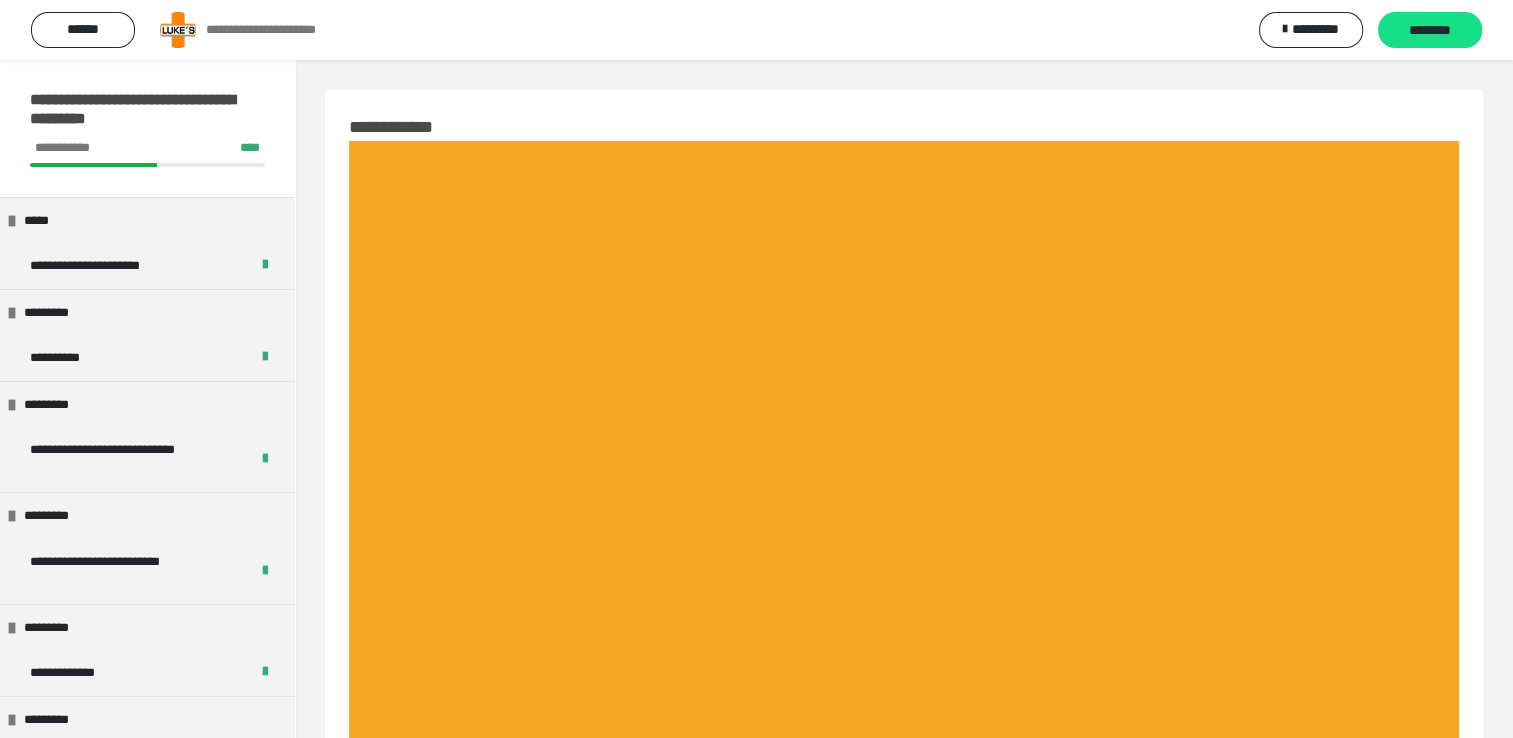 click on "********" at bounding box center (1430, 31) 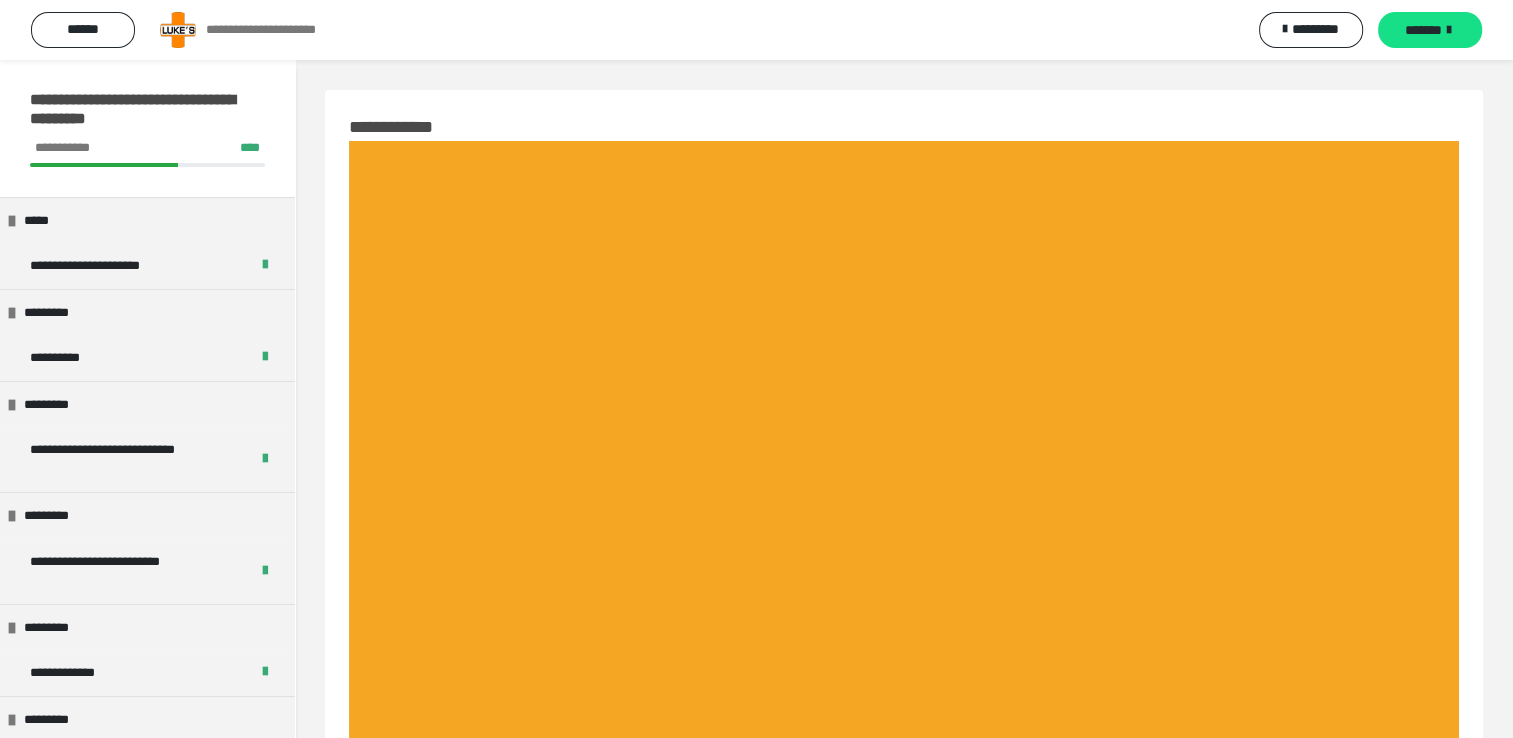 click on "*******" at bounding box center [1423, 30] 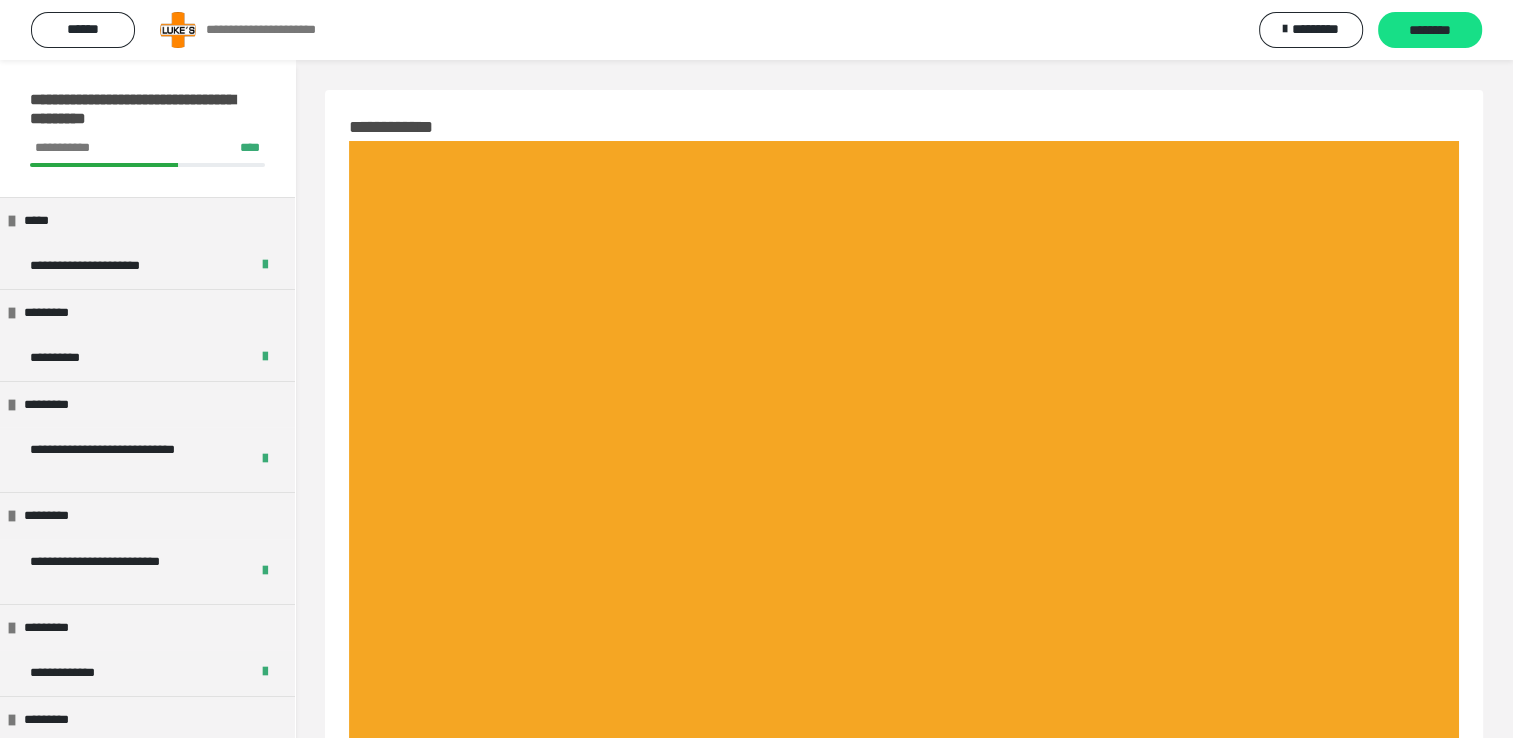 click on "********" at bounding box center (1430, 31) 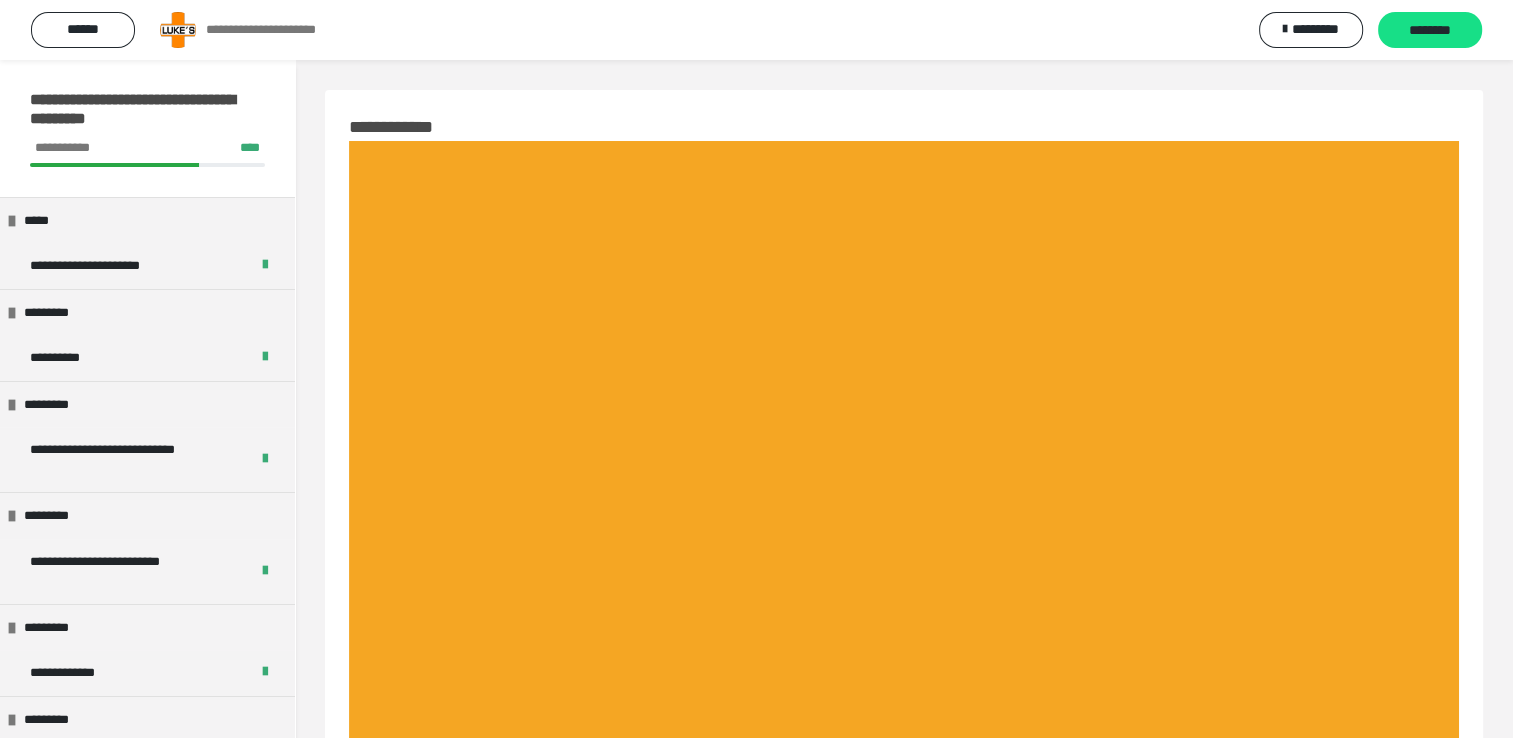click on "********" at bounding box center [1430, 31] 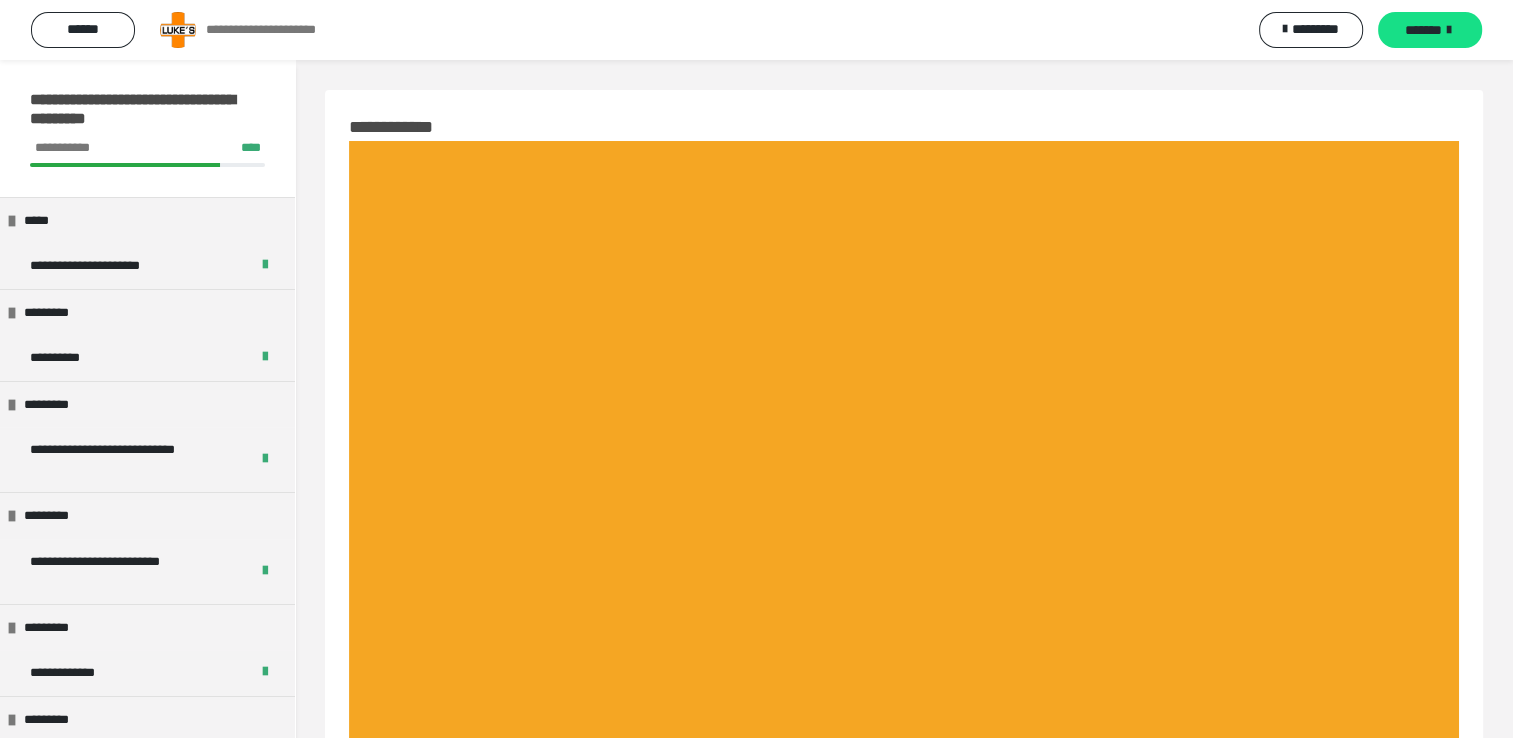 click on "*******" at bounding box center [1423, 30] 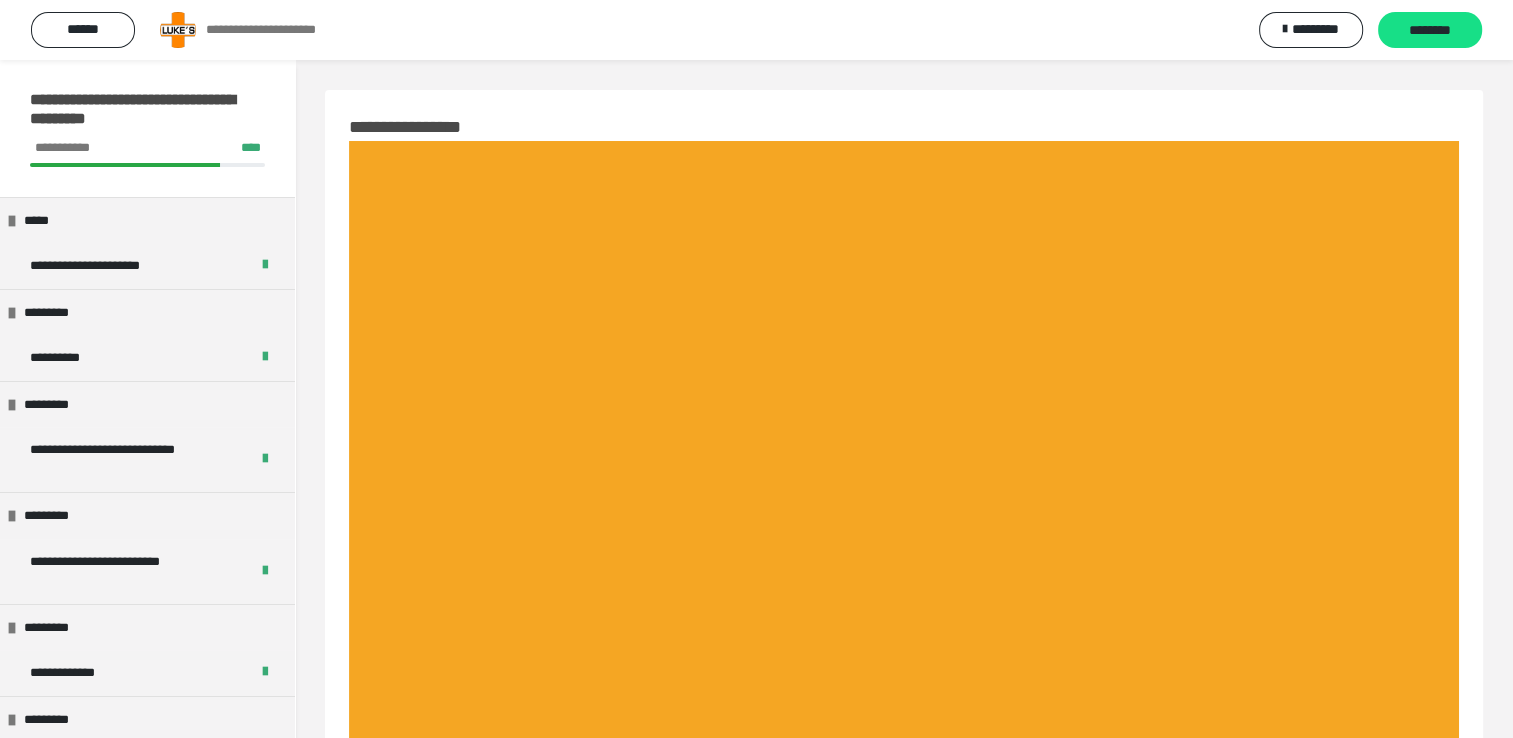 click on "********" at bounding box center (1430, 31) 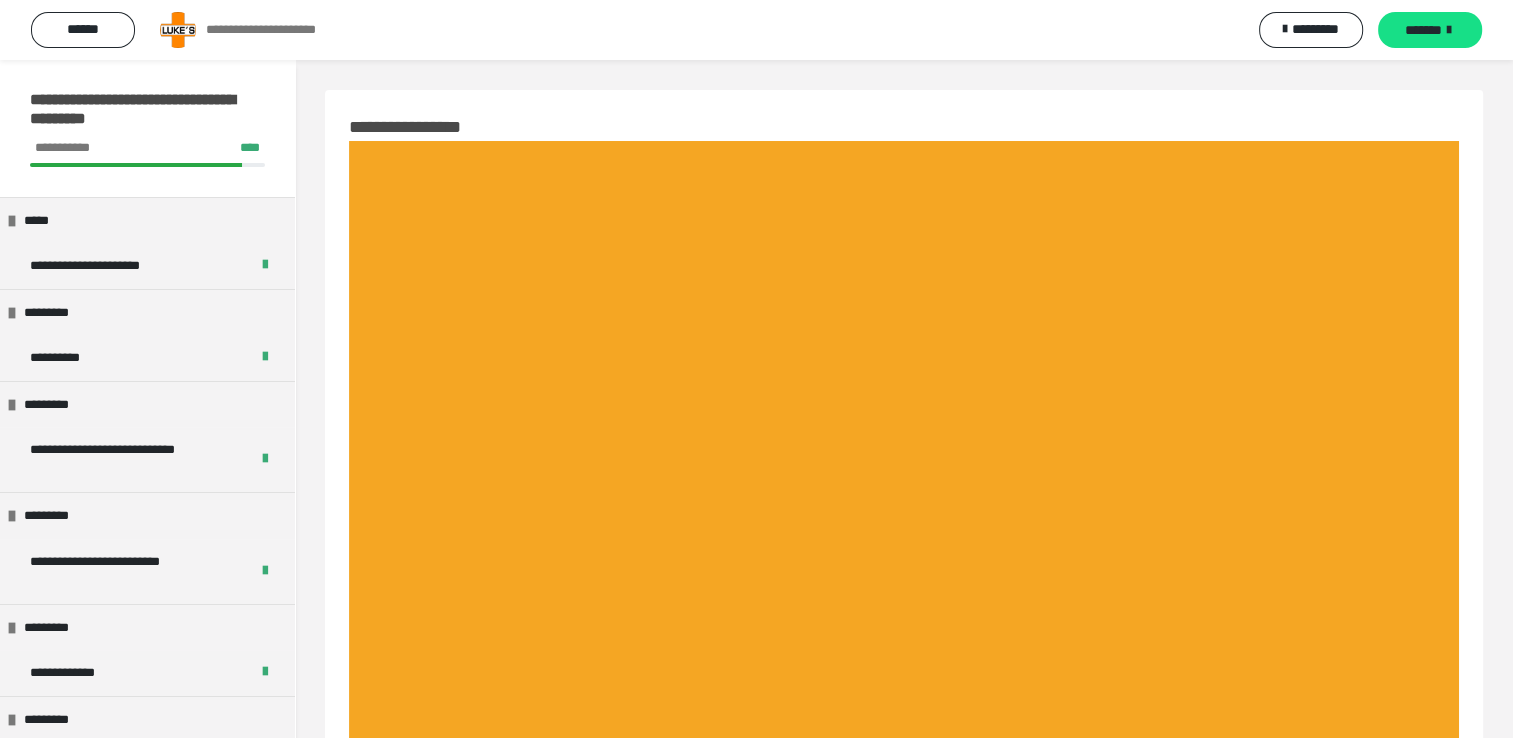 click on "*******" at bounding box center [1423, 30] 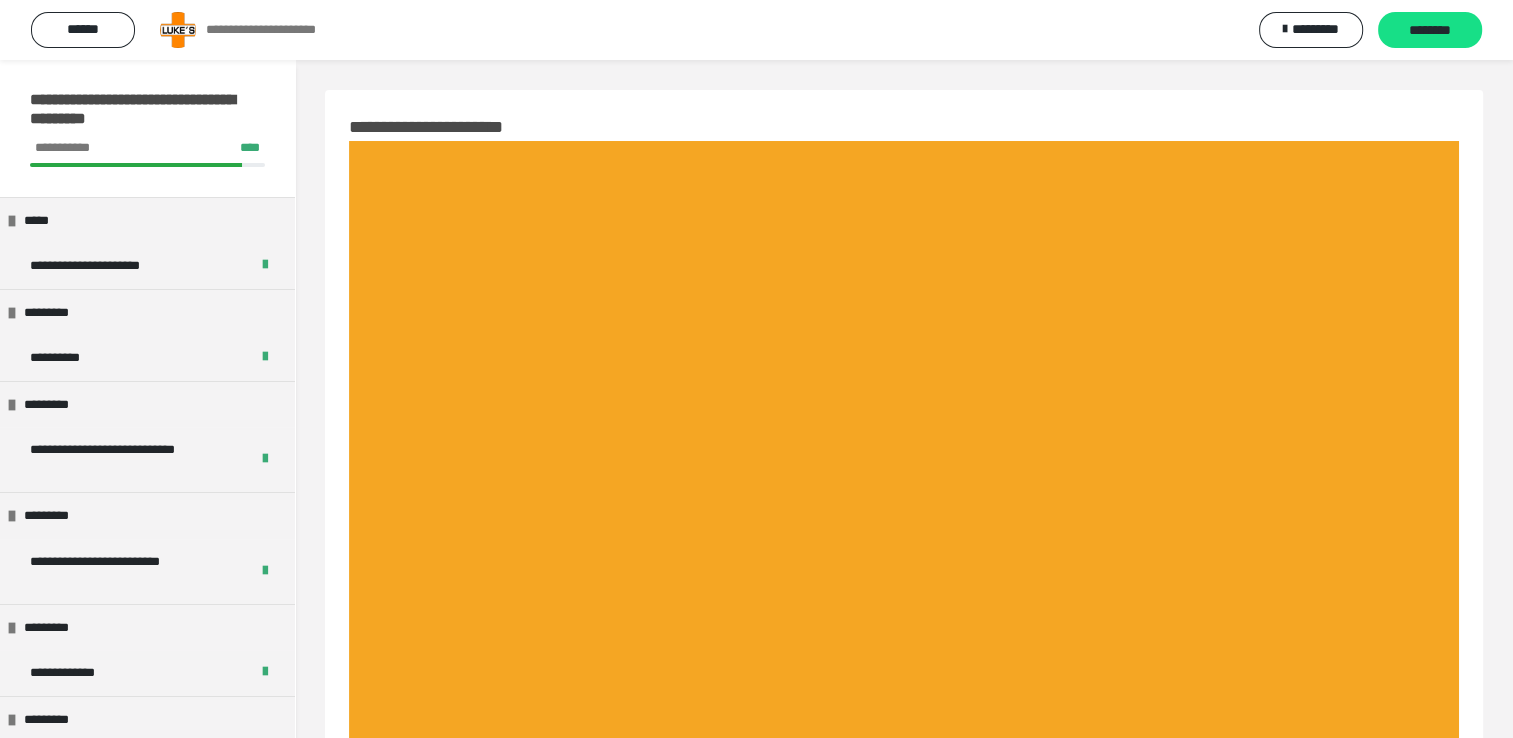 click on "********" at bounding box center (1430, 31) 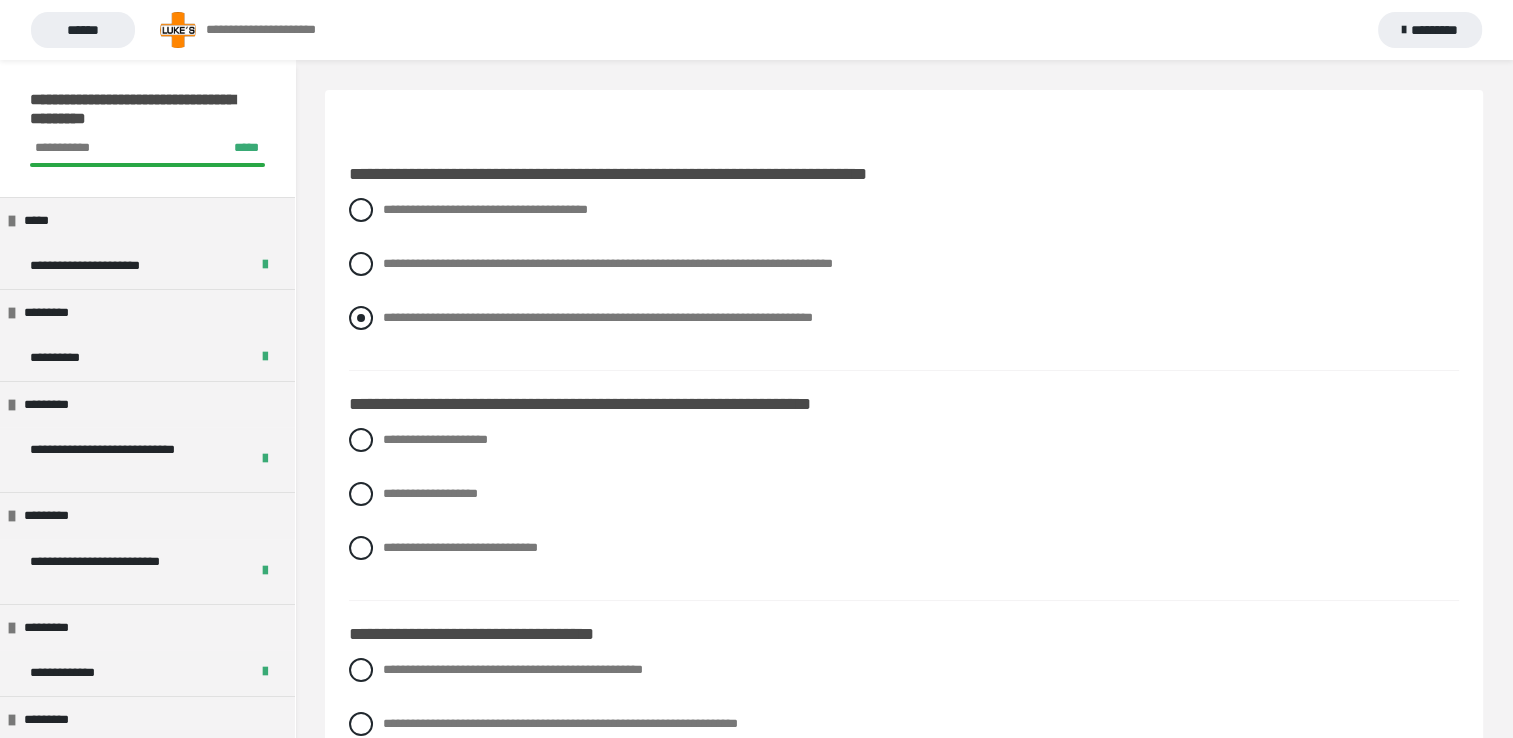 click at bounding box center (361, 318) 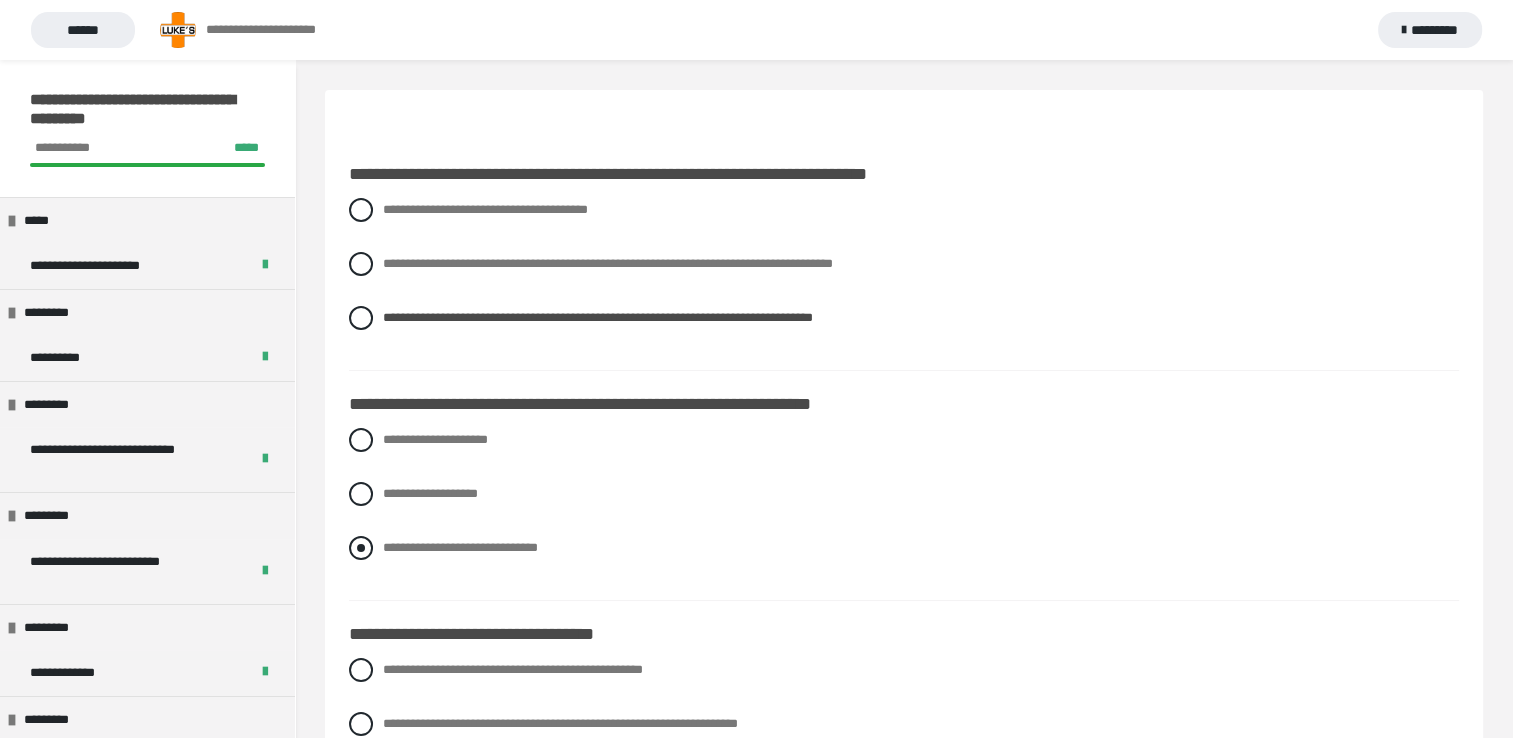 click at bounding box center [361, 548] 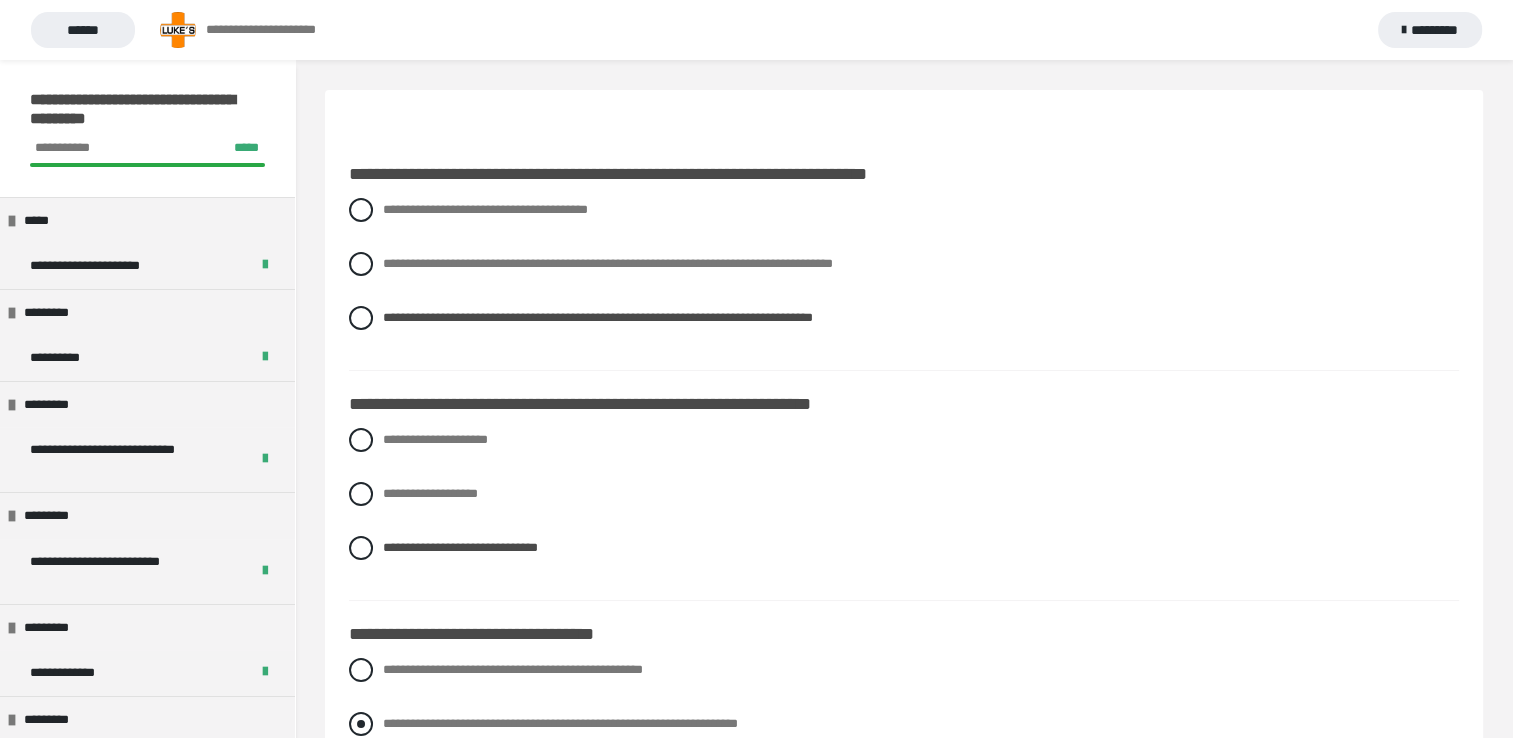 click at bounding box center (361, 724) 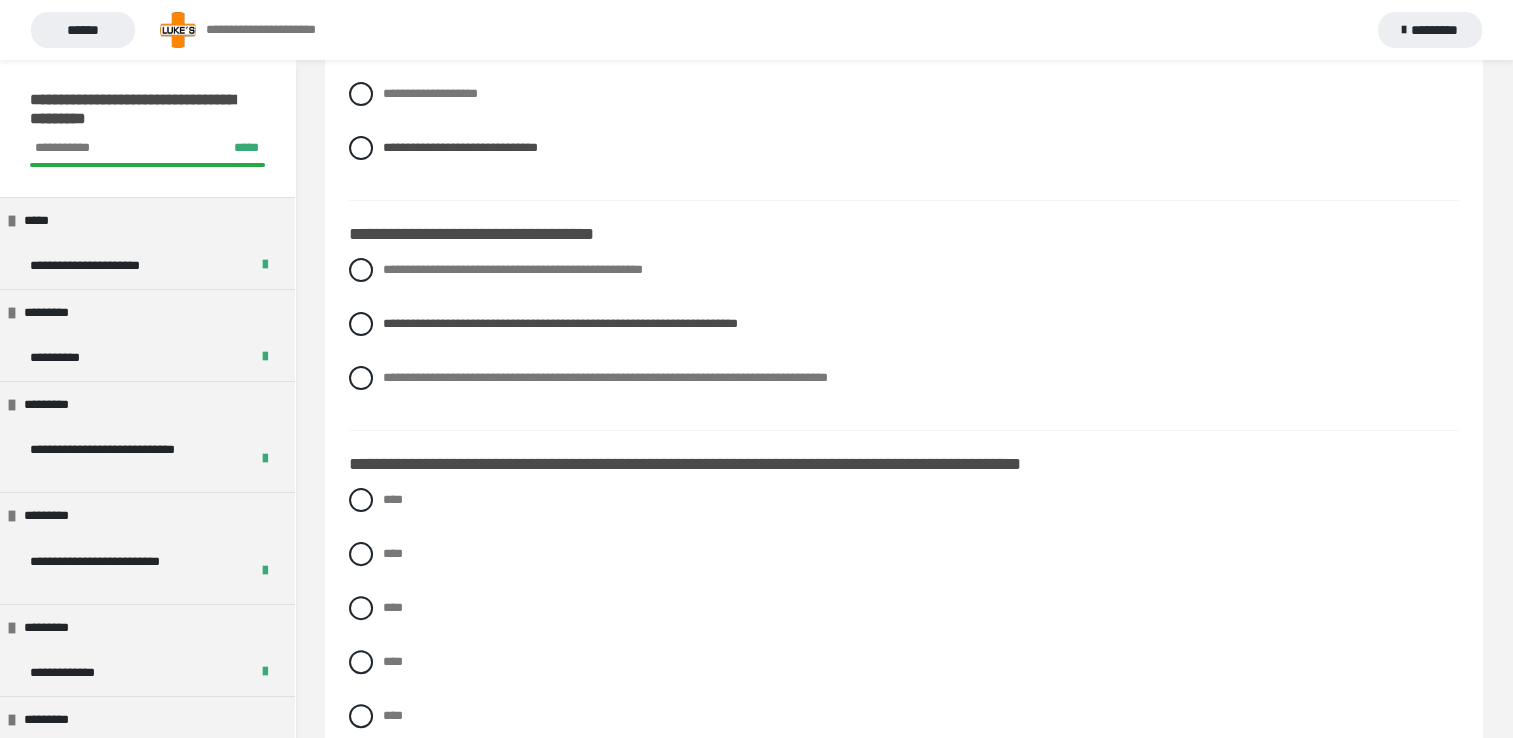 scroll, scrollTop: 440, scrollLeft: 0, axis: vertical 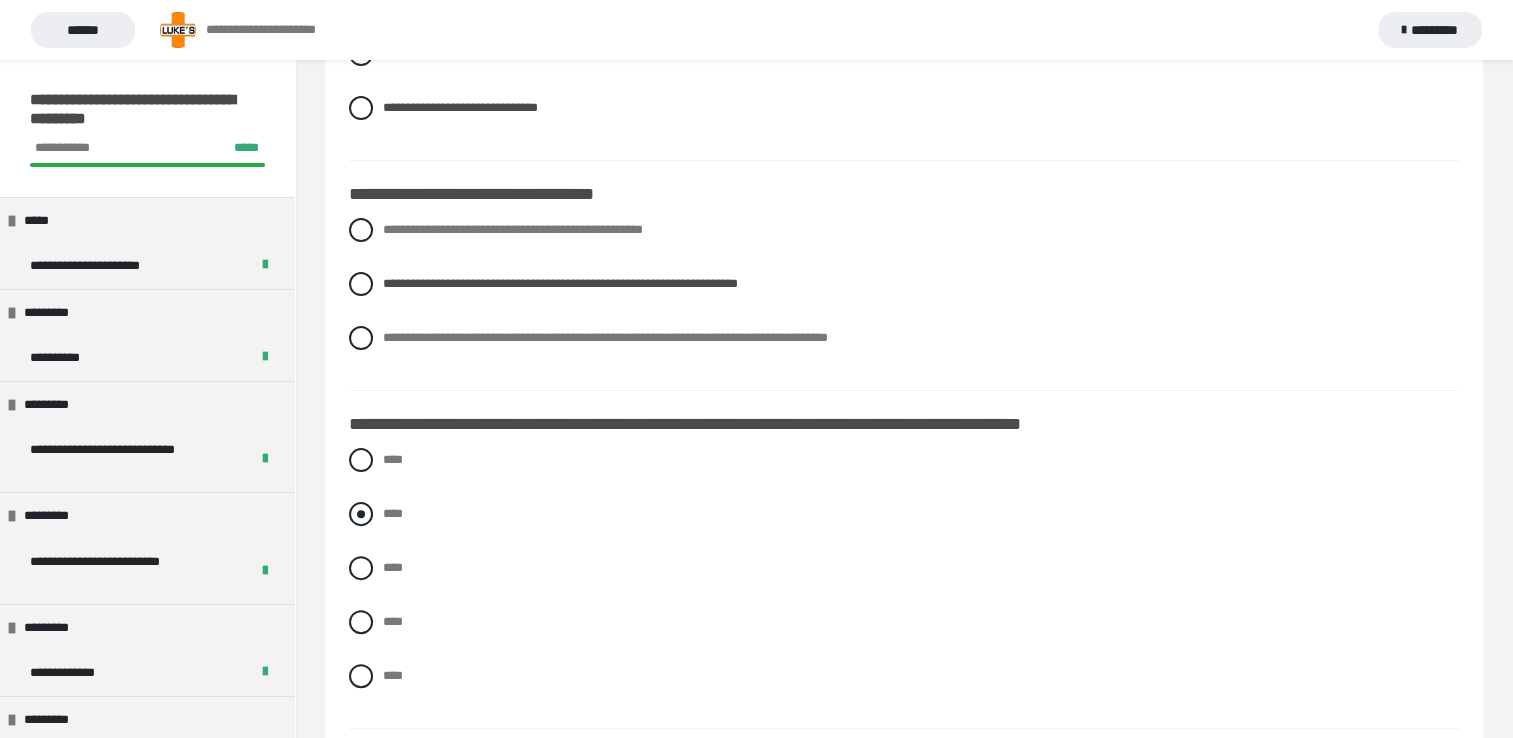 click at bounding box center [361, 514] 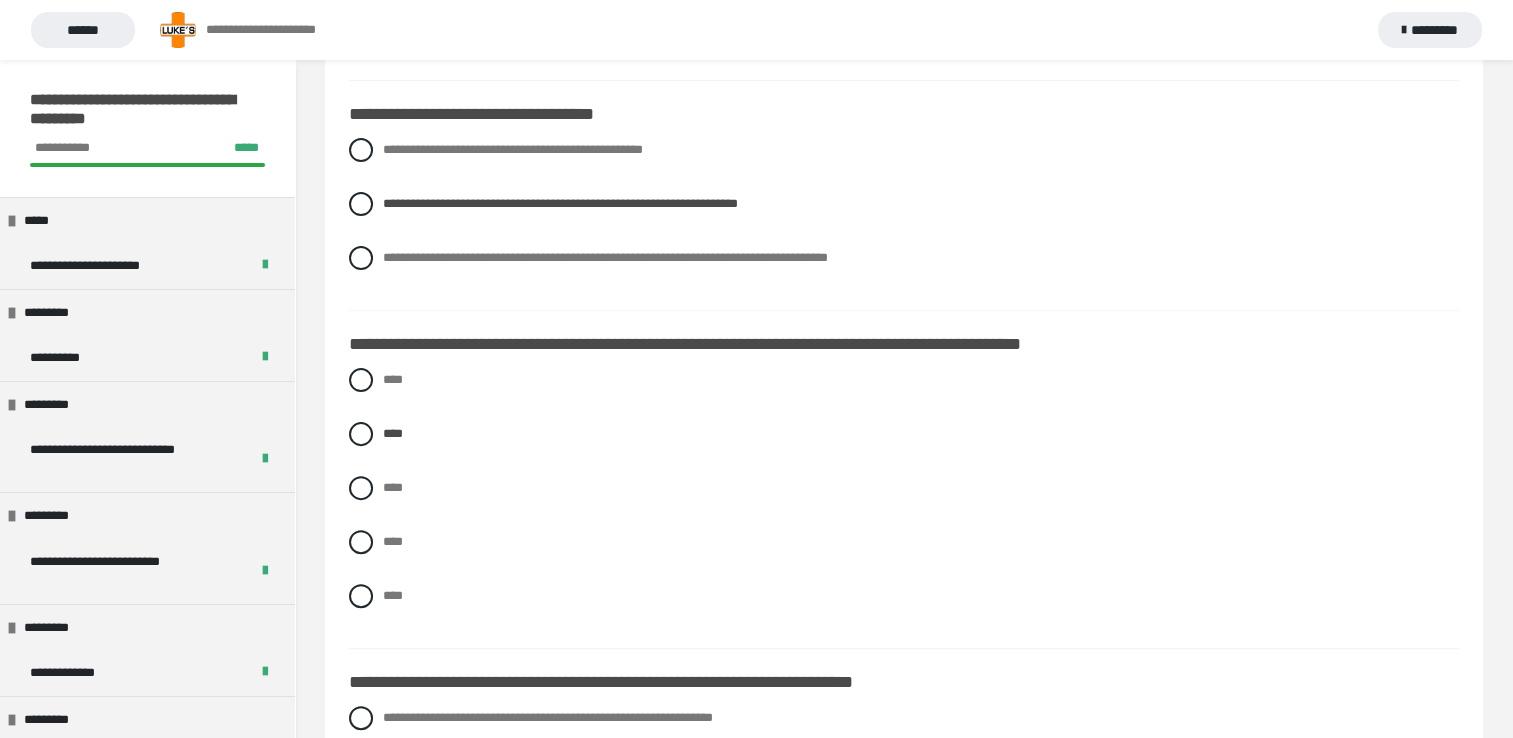 scroll, scrollTop: 680, scrollLeft: 0, axis: vertical 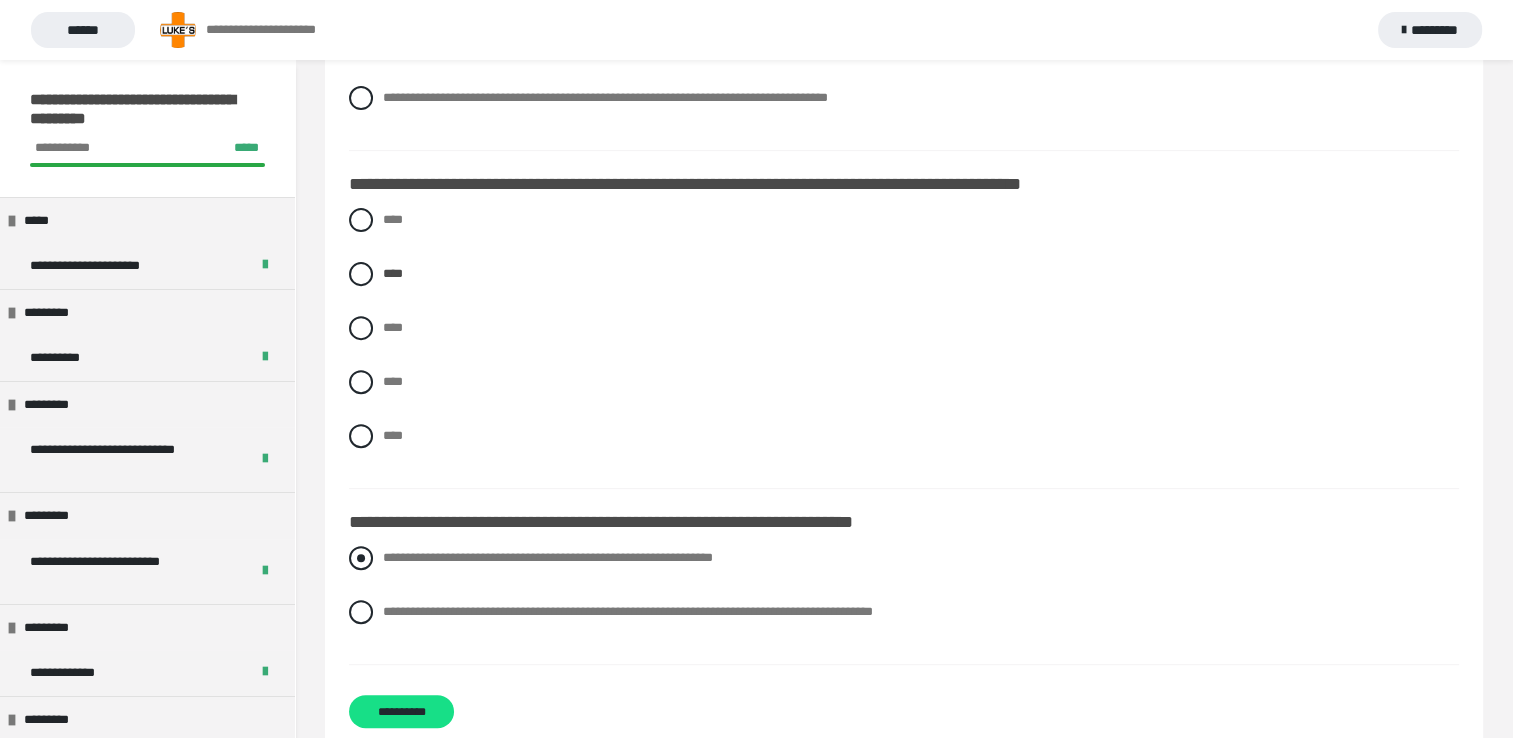 click at bounding box center (361, 558) 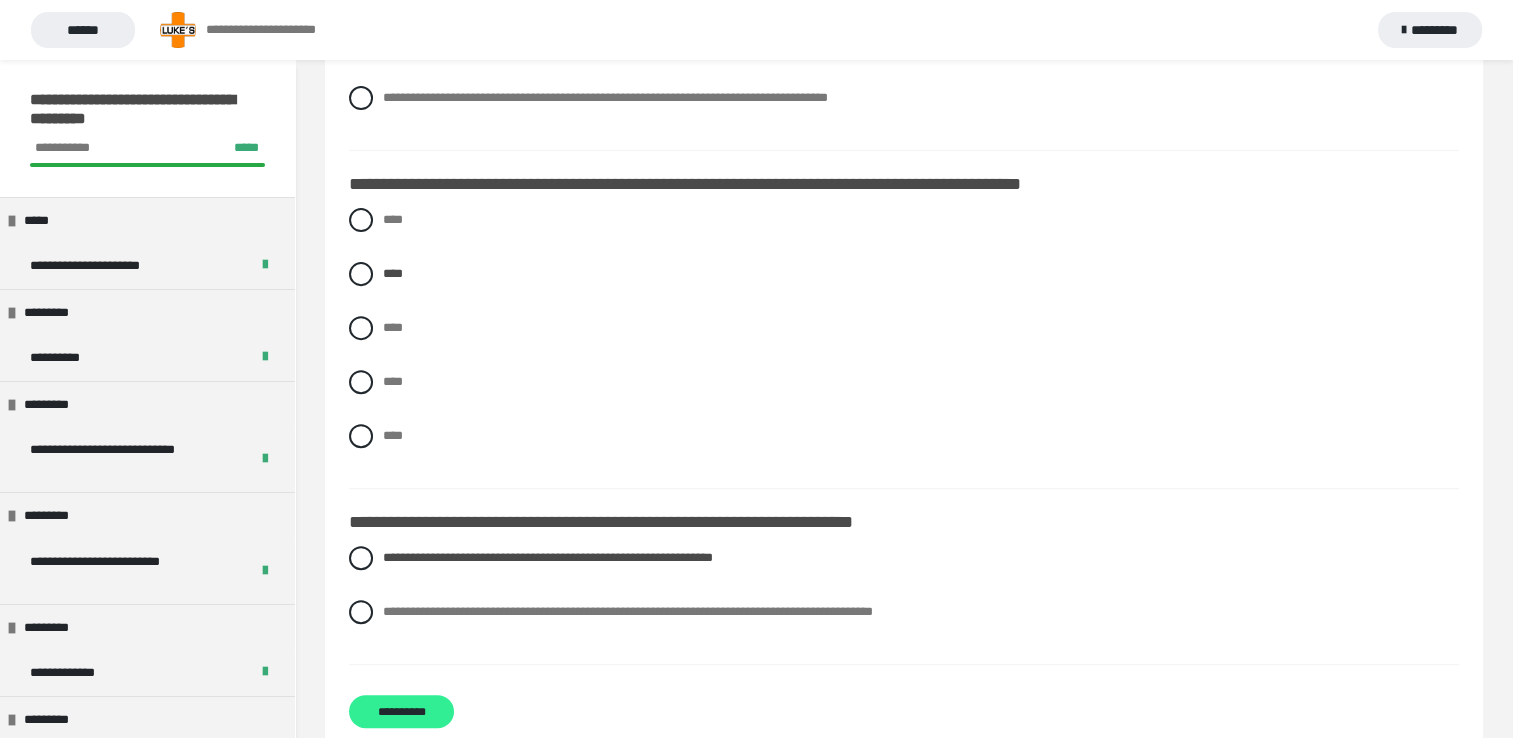 click on "**********" at bounding box center [401, 711] 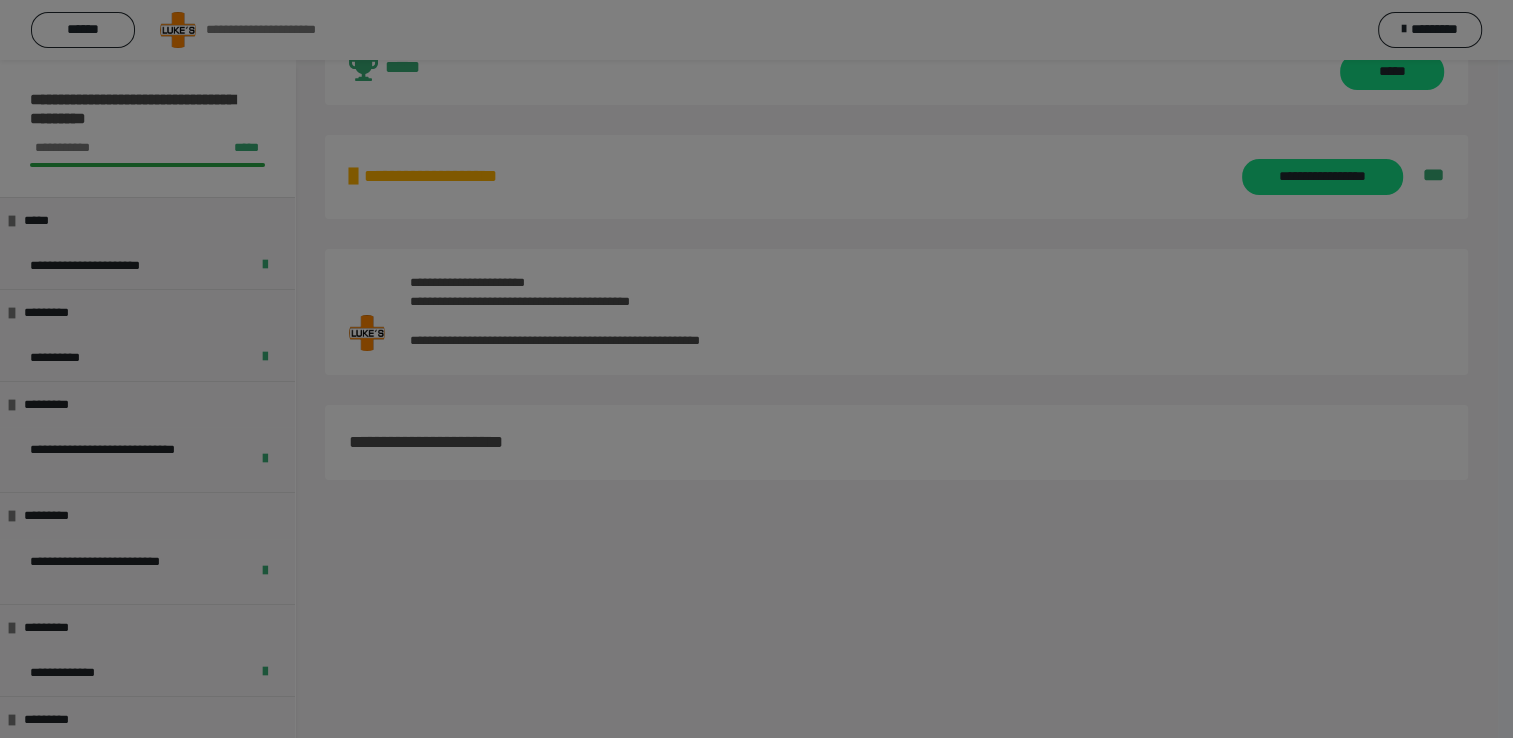 scroll, scrollTop: 77, scrollLeft: 0, axis: vertical 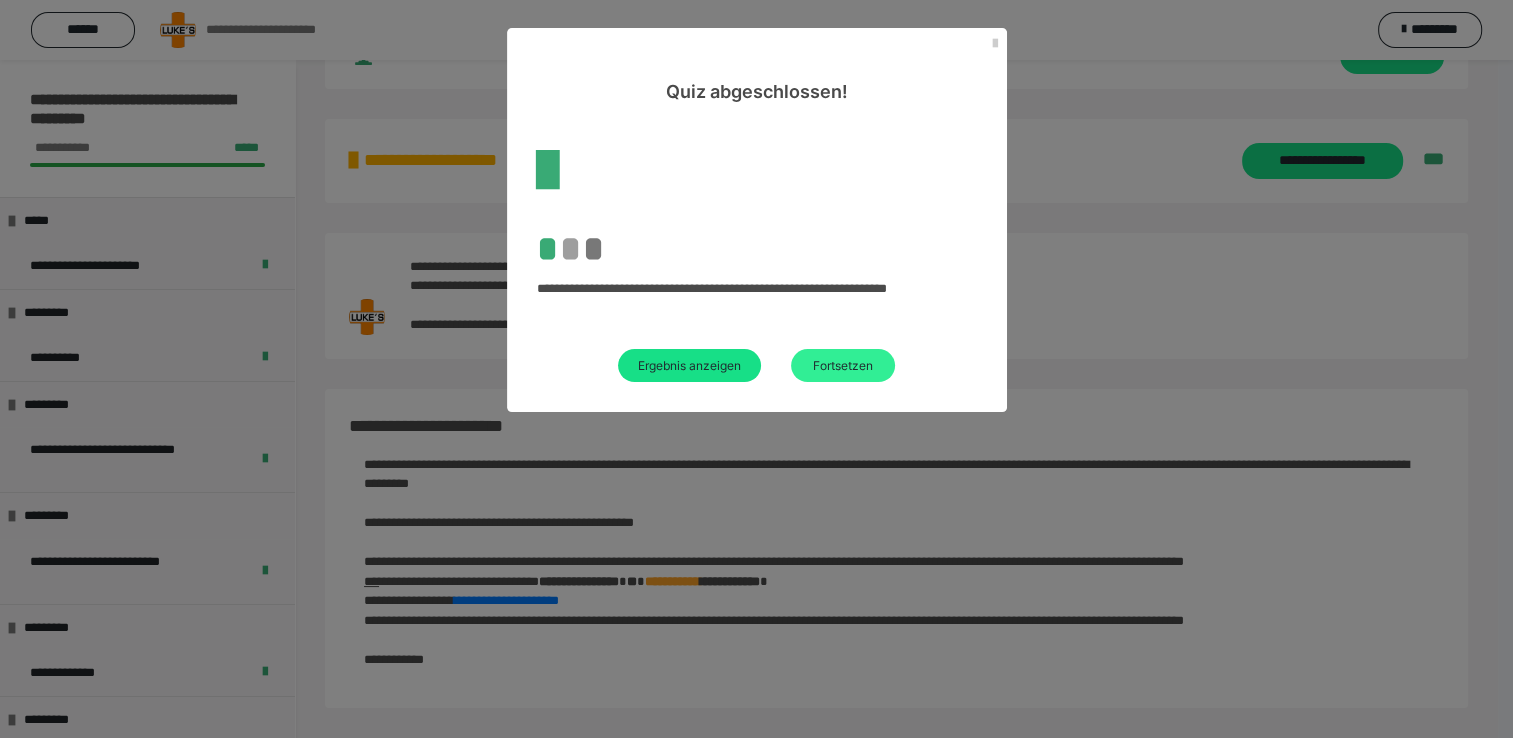 click on "Fortsetzen" at bounding box center [843, 365] 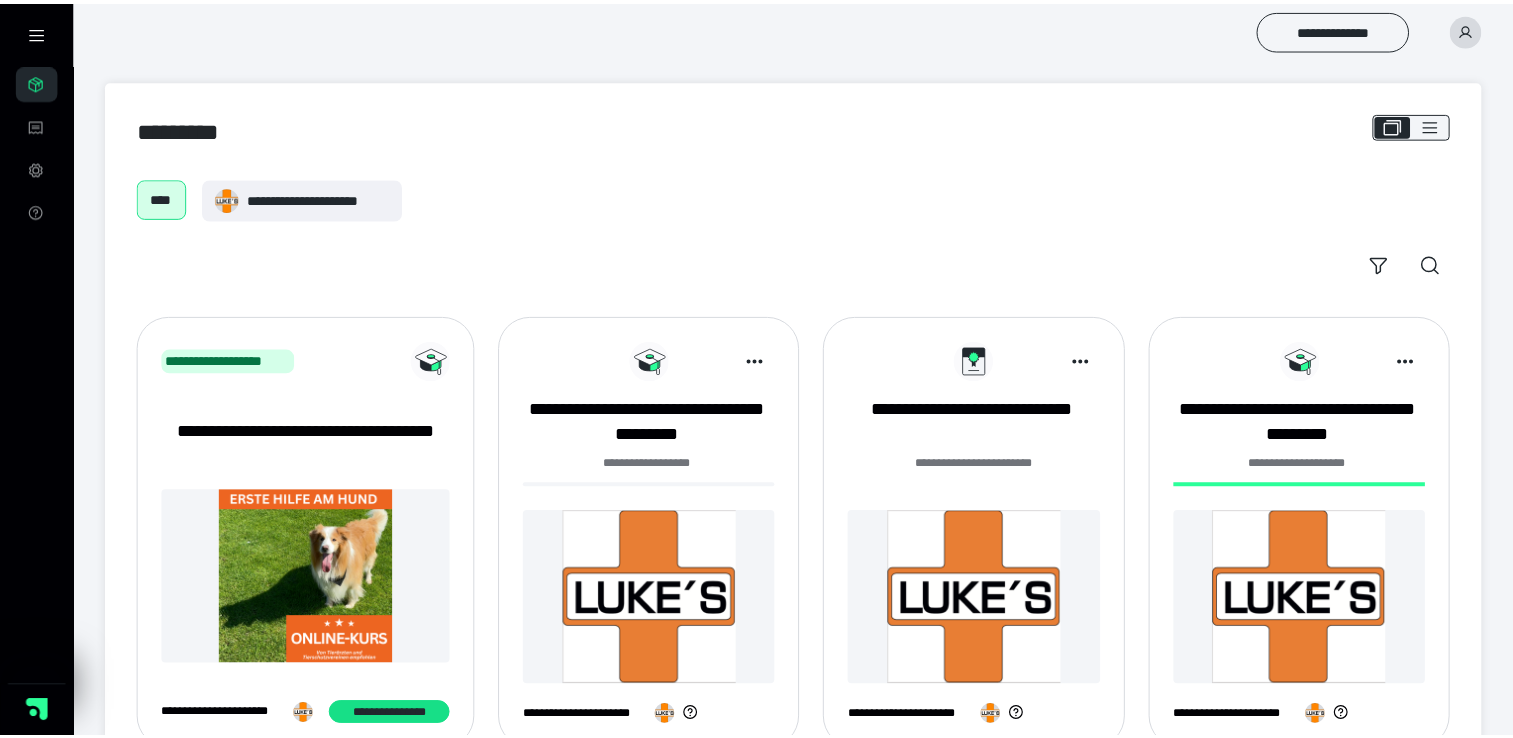 scroll, scrollTop: 0, scrollLeft: 0, axis: both 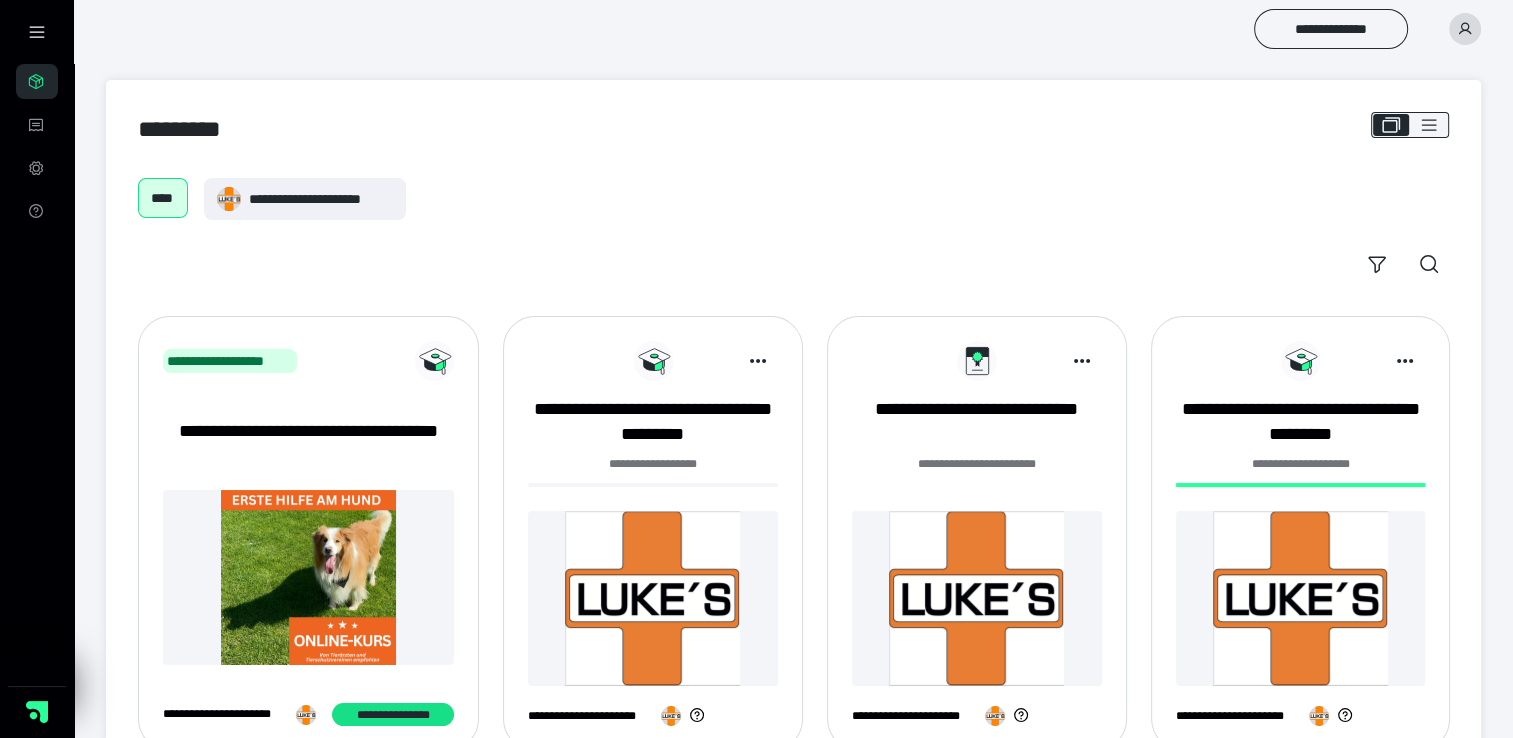 click at bounding box center (653, 598) 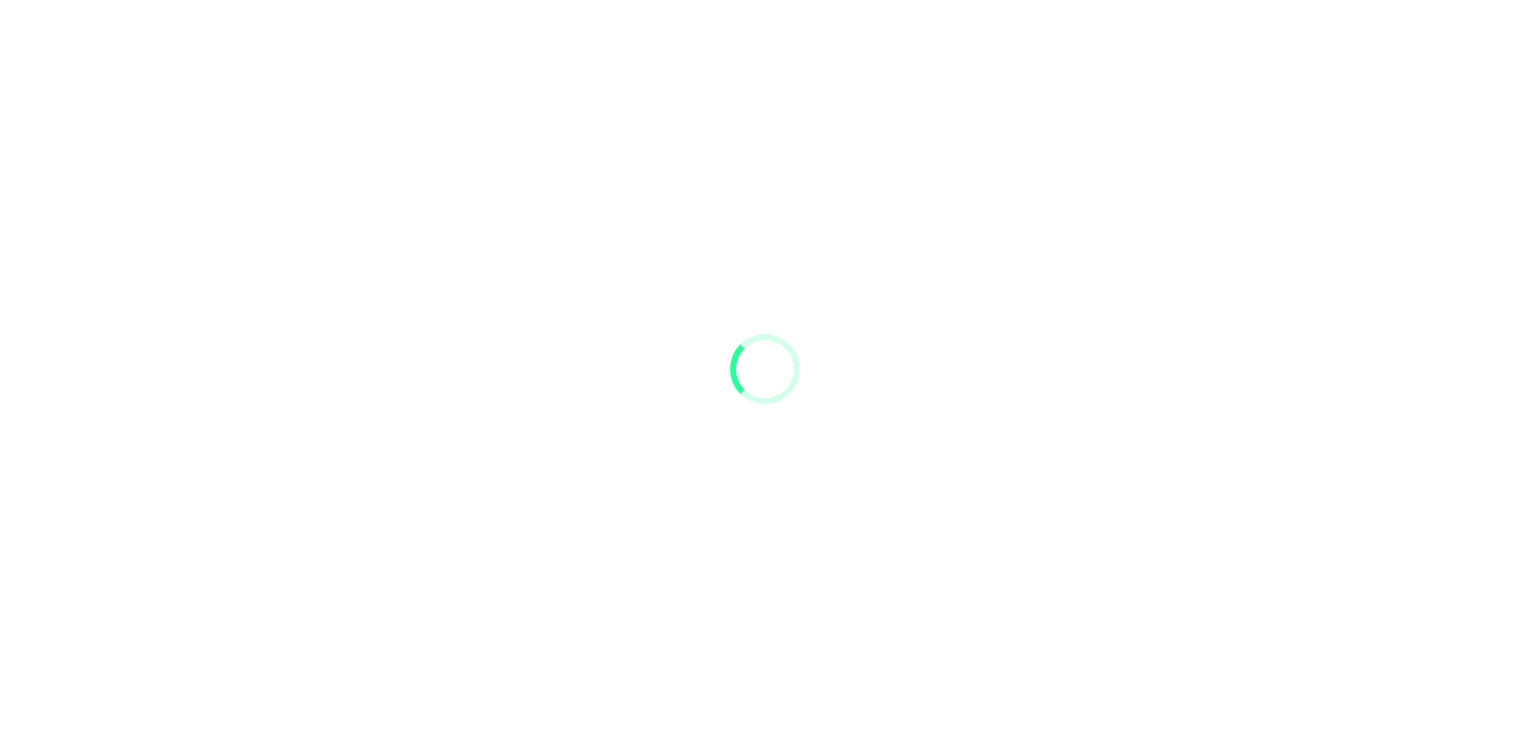 scroll, scrollTop: 0, scrollLeft: 0, axis: both 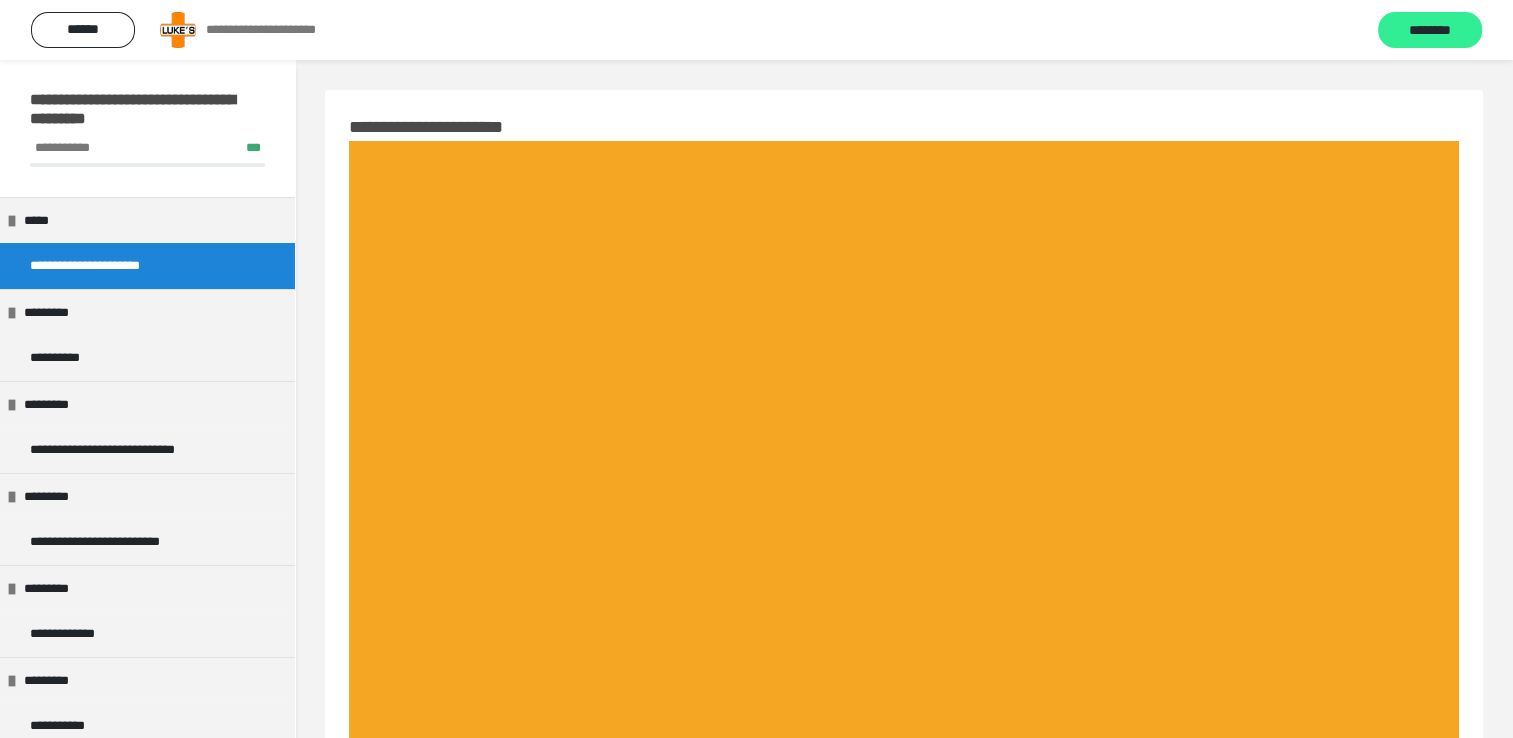 click on "********" at bounding box center [1430, 30] 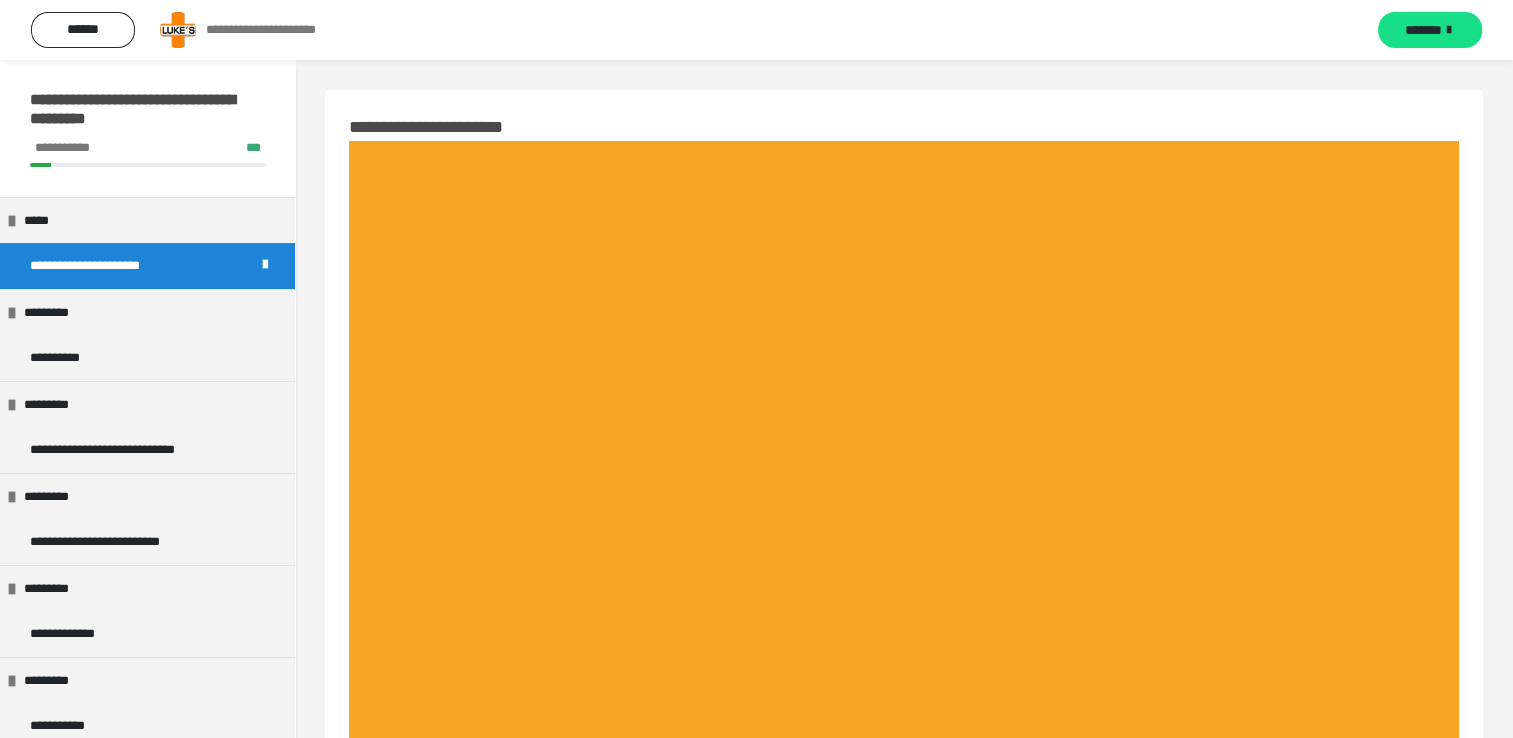 click on "*******" at bounding box center [1430, 30] 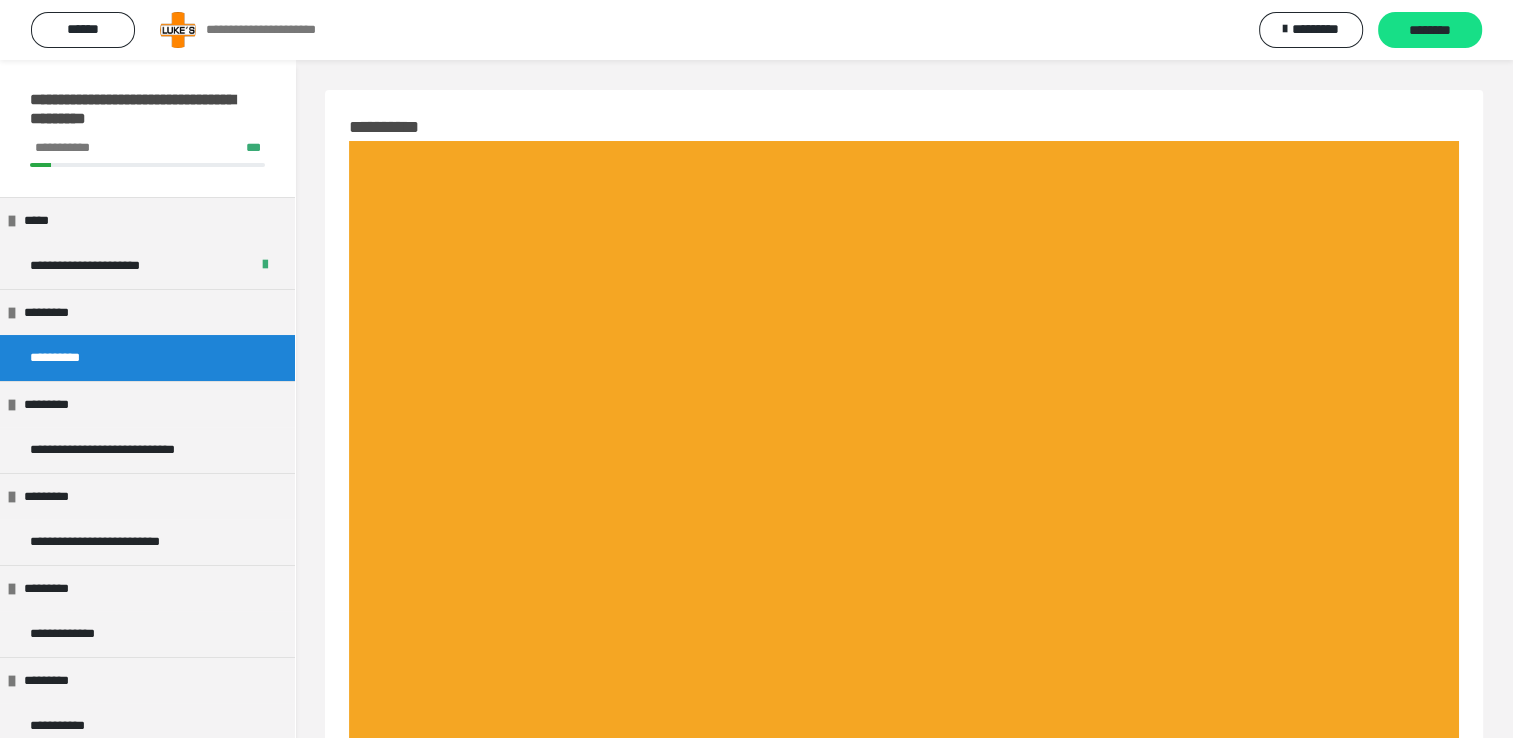click on "********" at bounding box center (1430, 30) 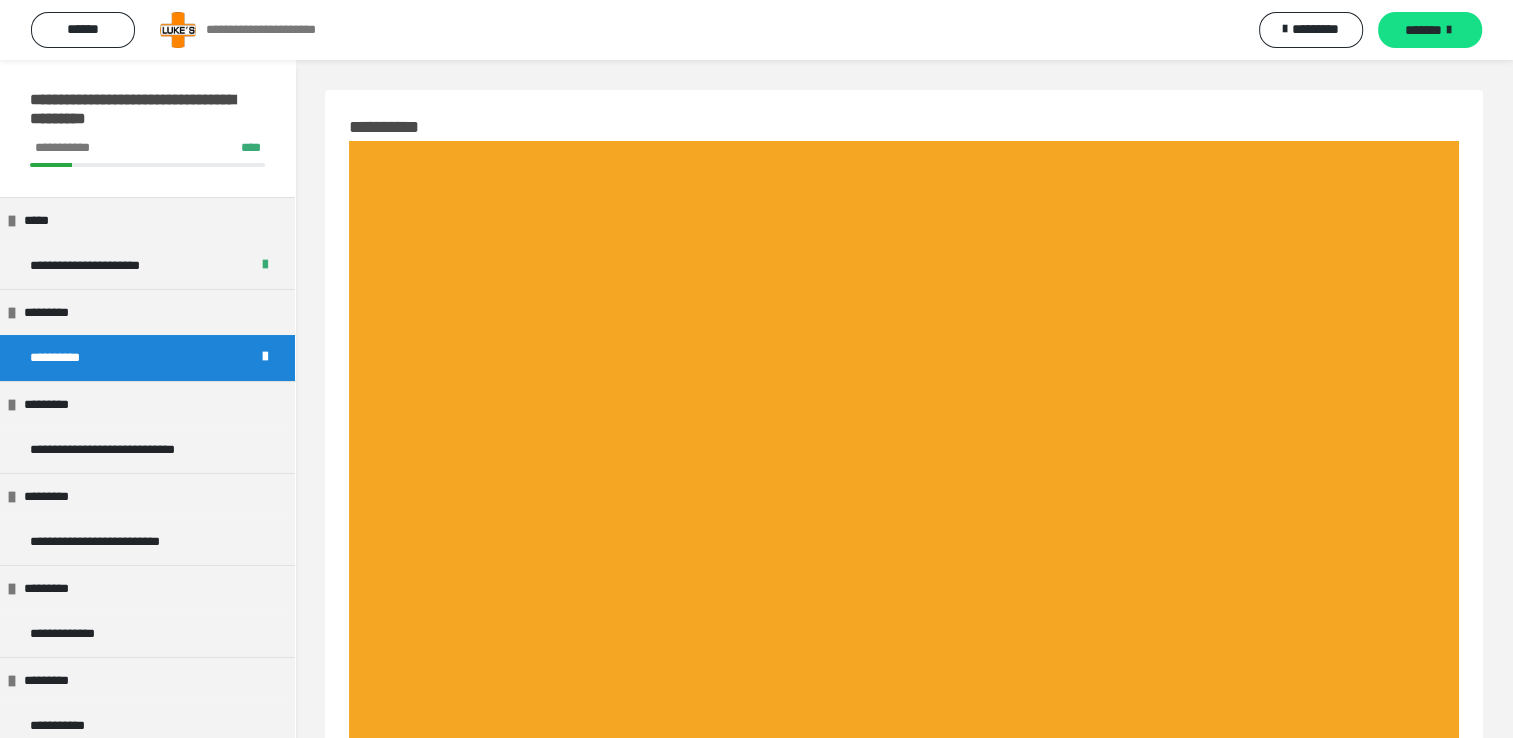click on "*******" at bounding box center [1430, 30] 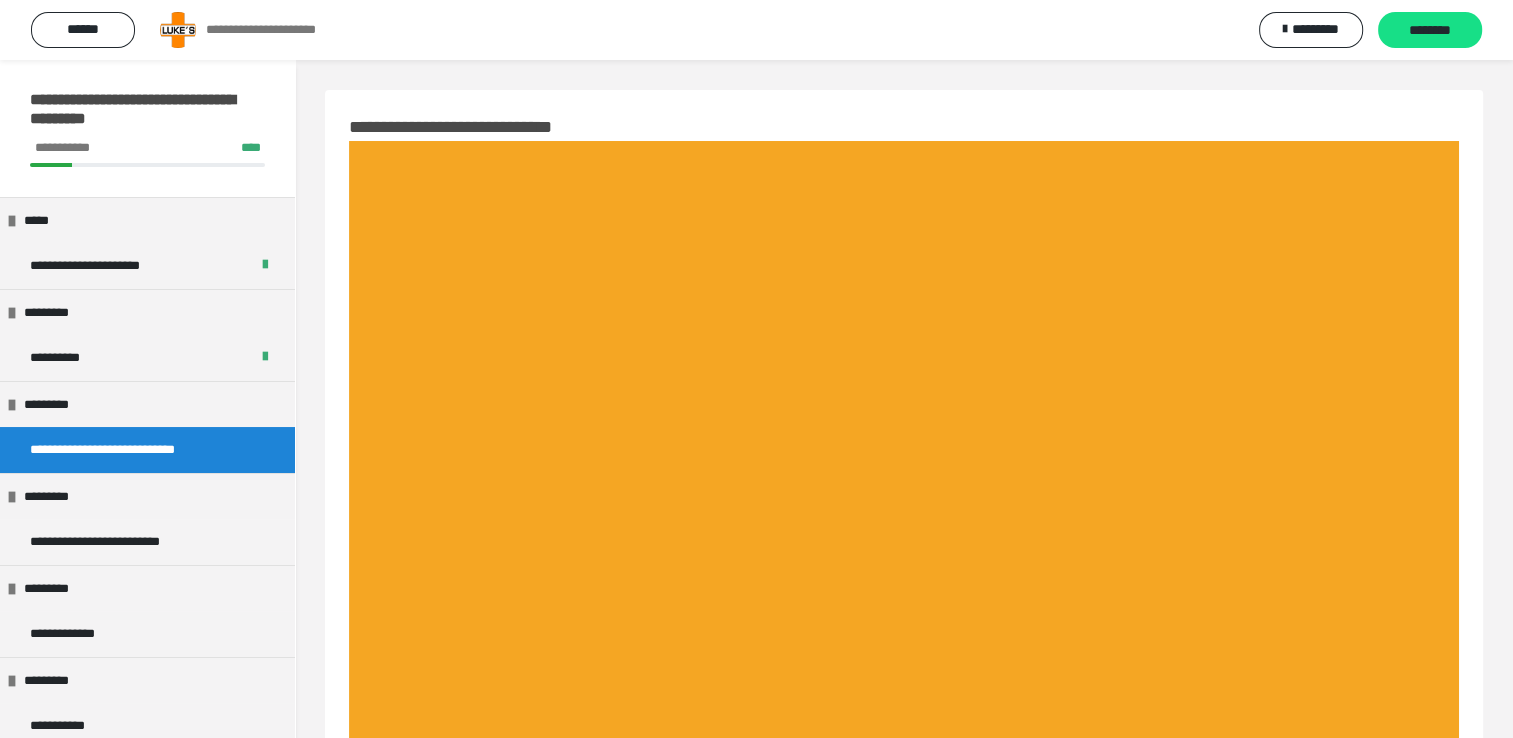click on "********" at bounding box center (1430, 30) 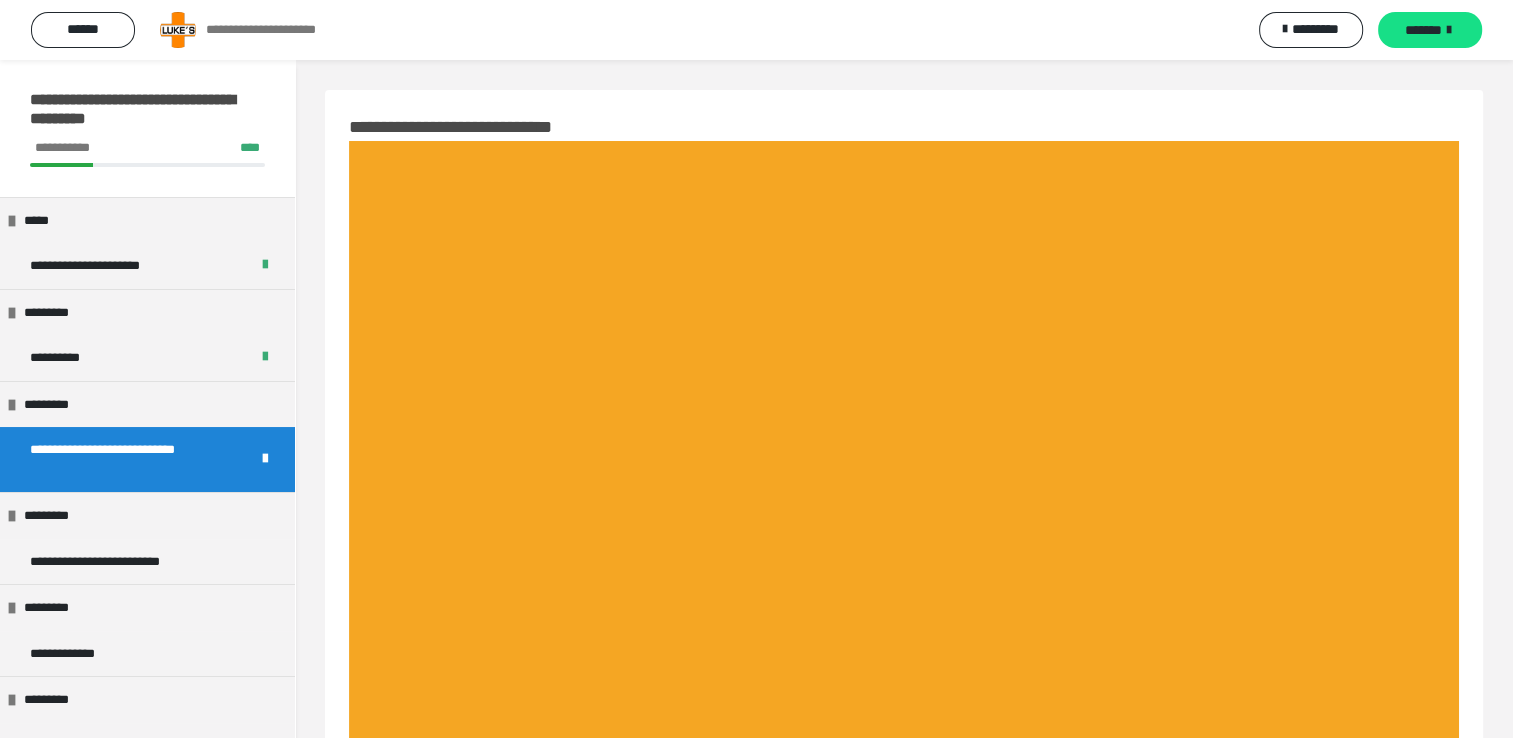 click on "*******" at bounding box center (1430, 30) 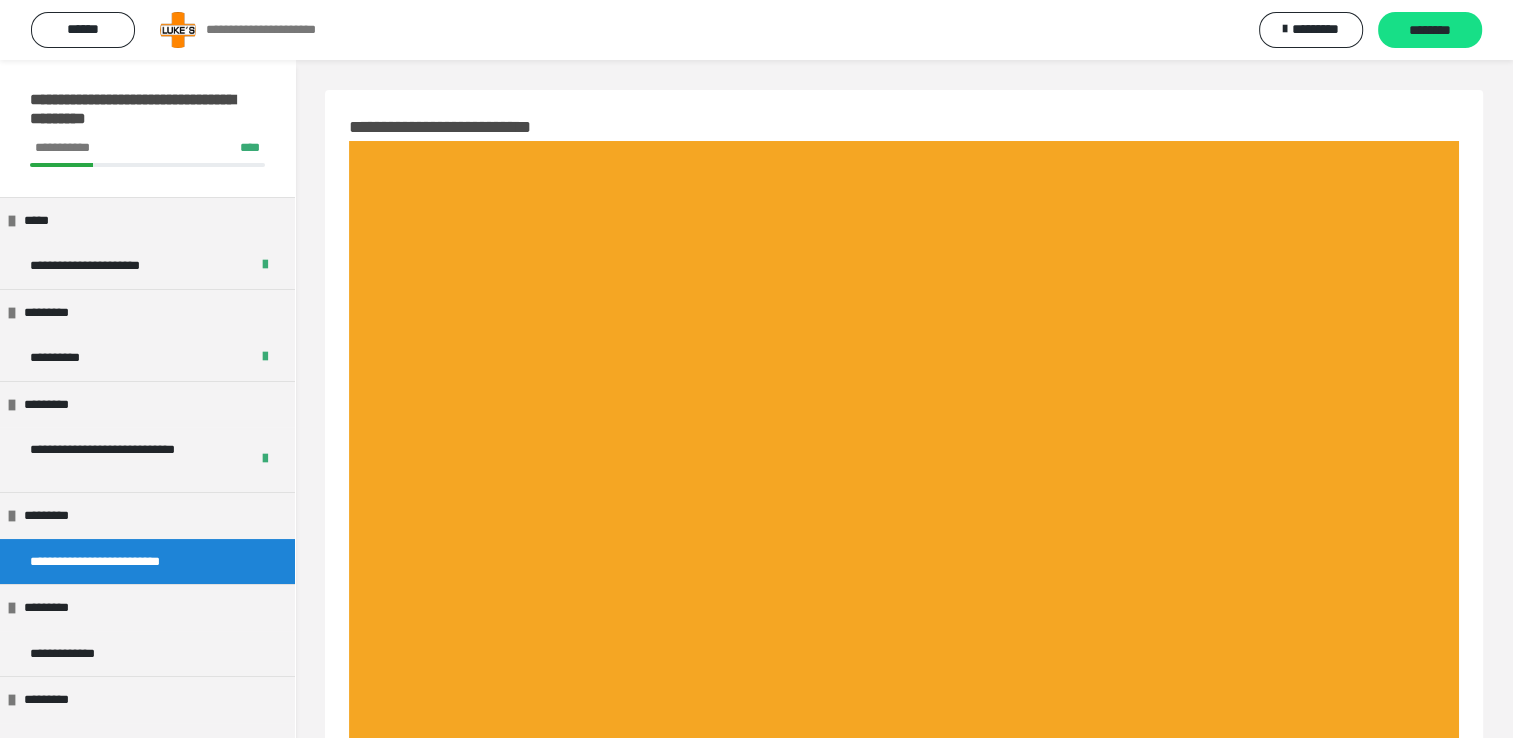 click on "********" at bounding box center [1430, 30] 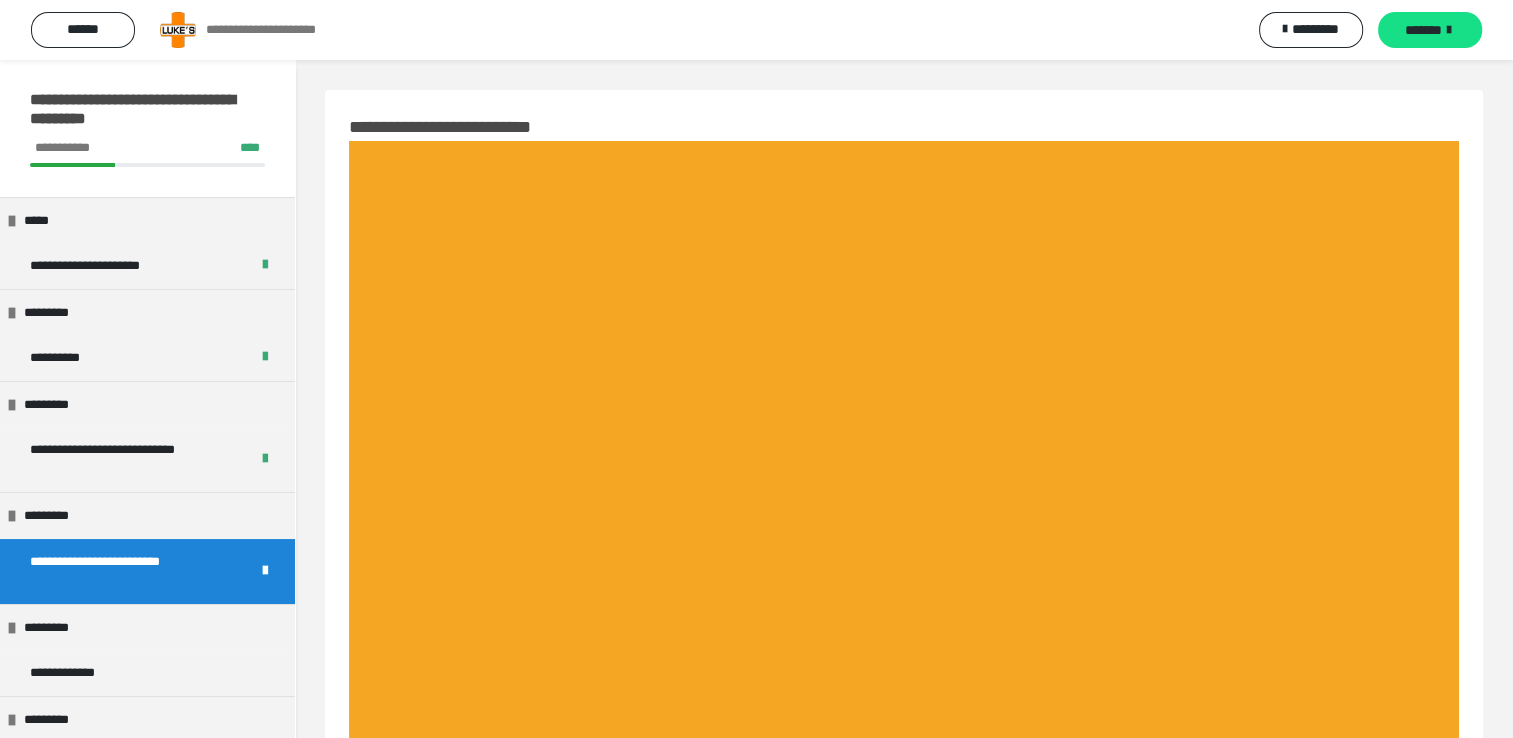 click on "*******" at bounding box center (1430, 30) 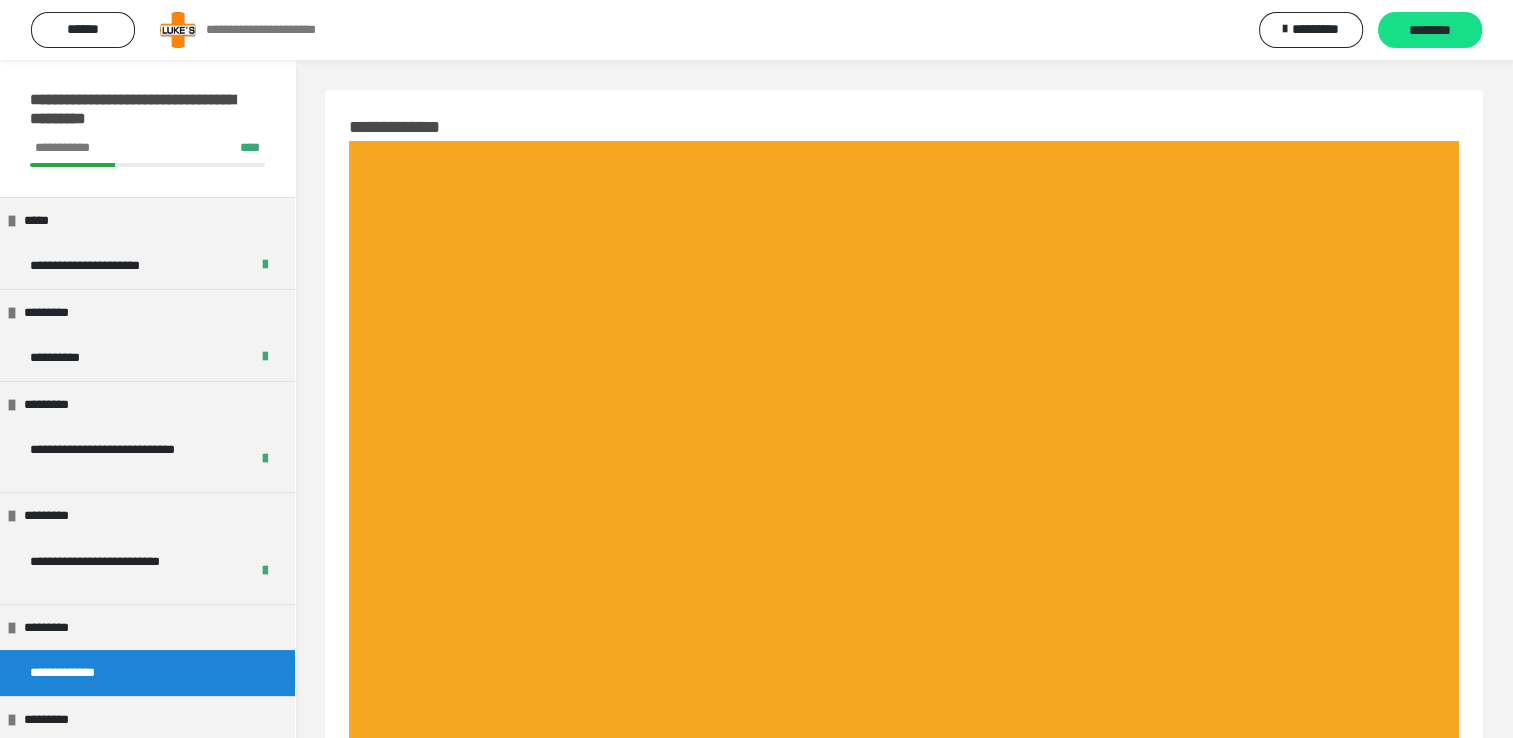 click on "********" at bounding box center [1430, 30] 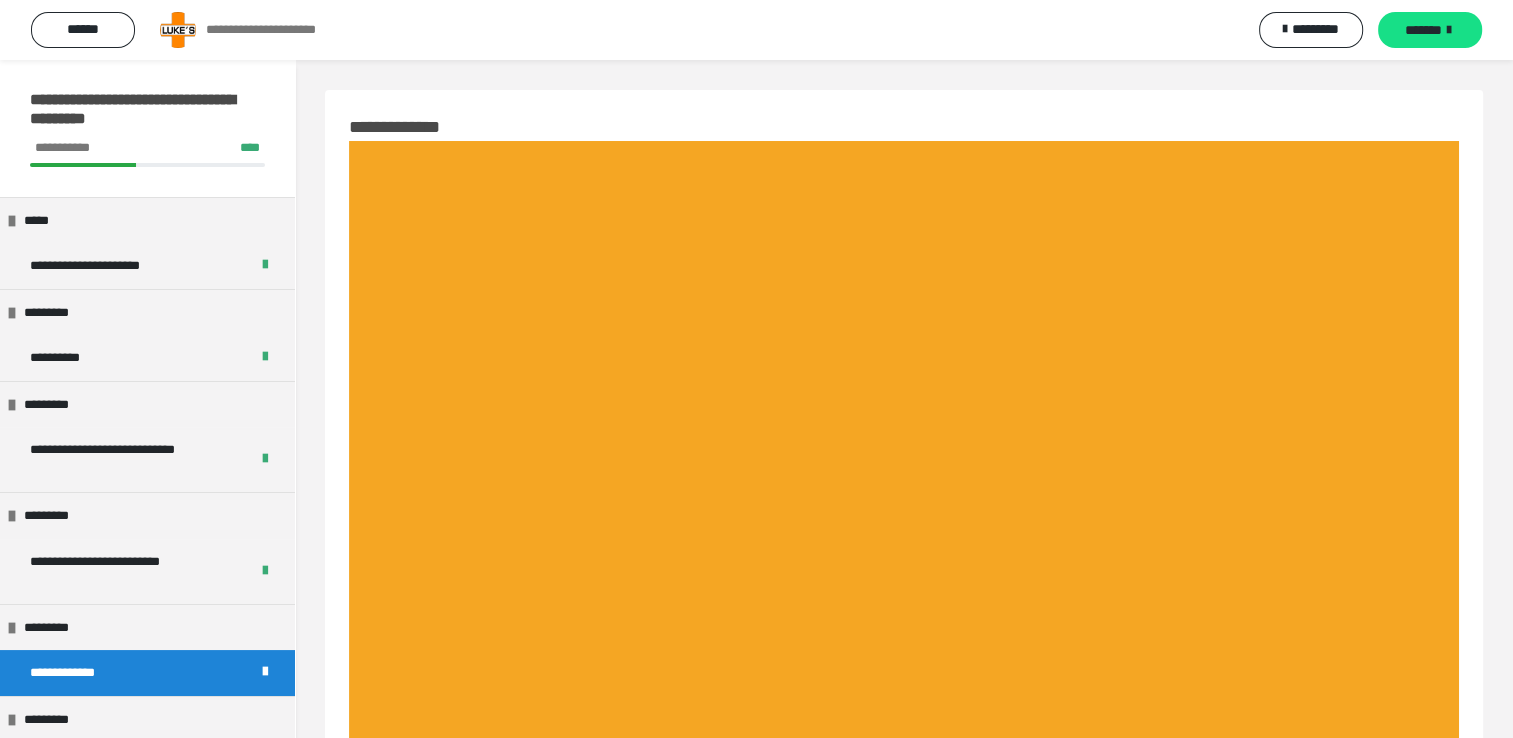 click on "*******" at bounding box center [1430, 30] 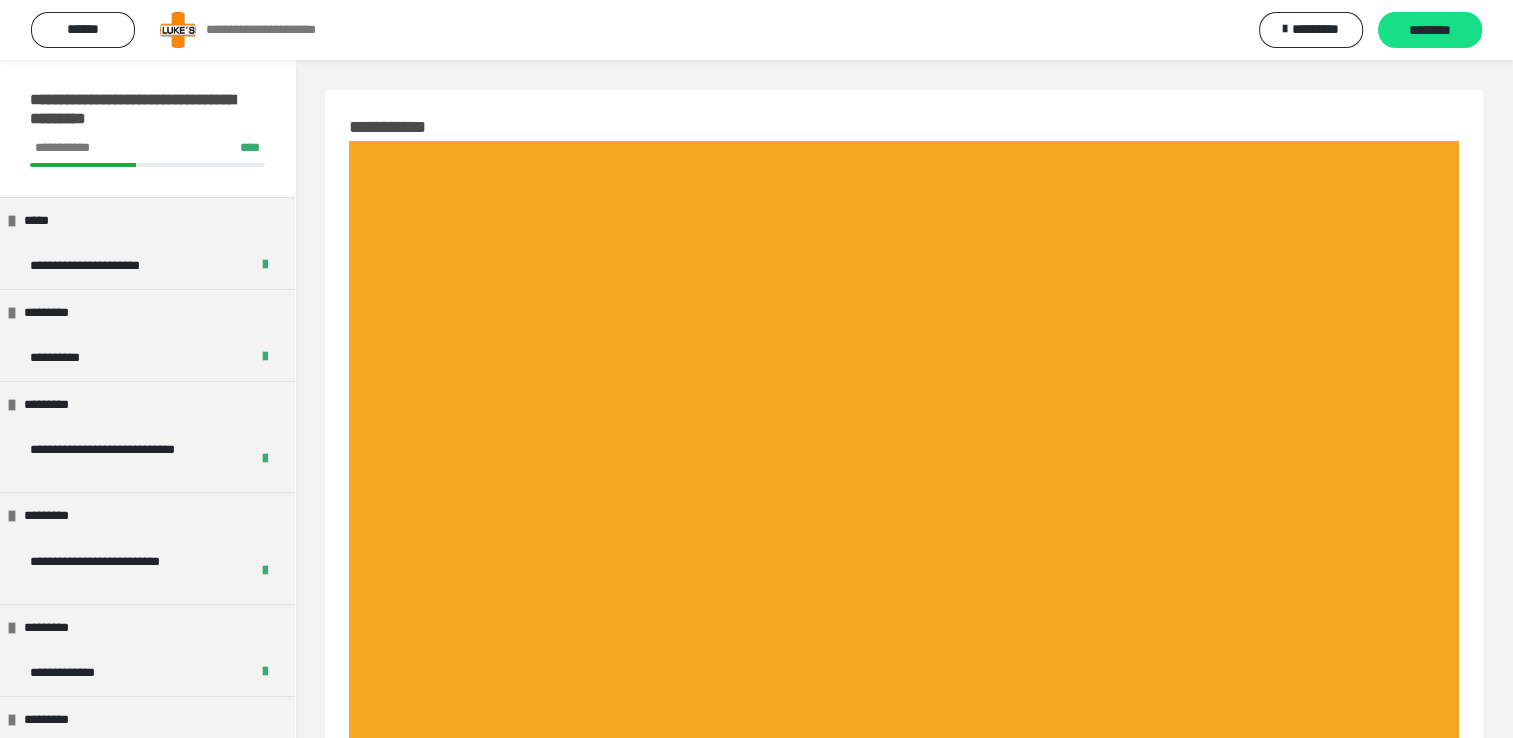 click on "********" at bounding box center [1430, 30] 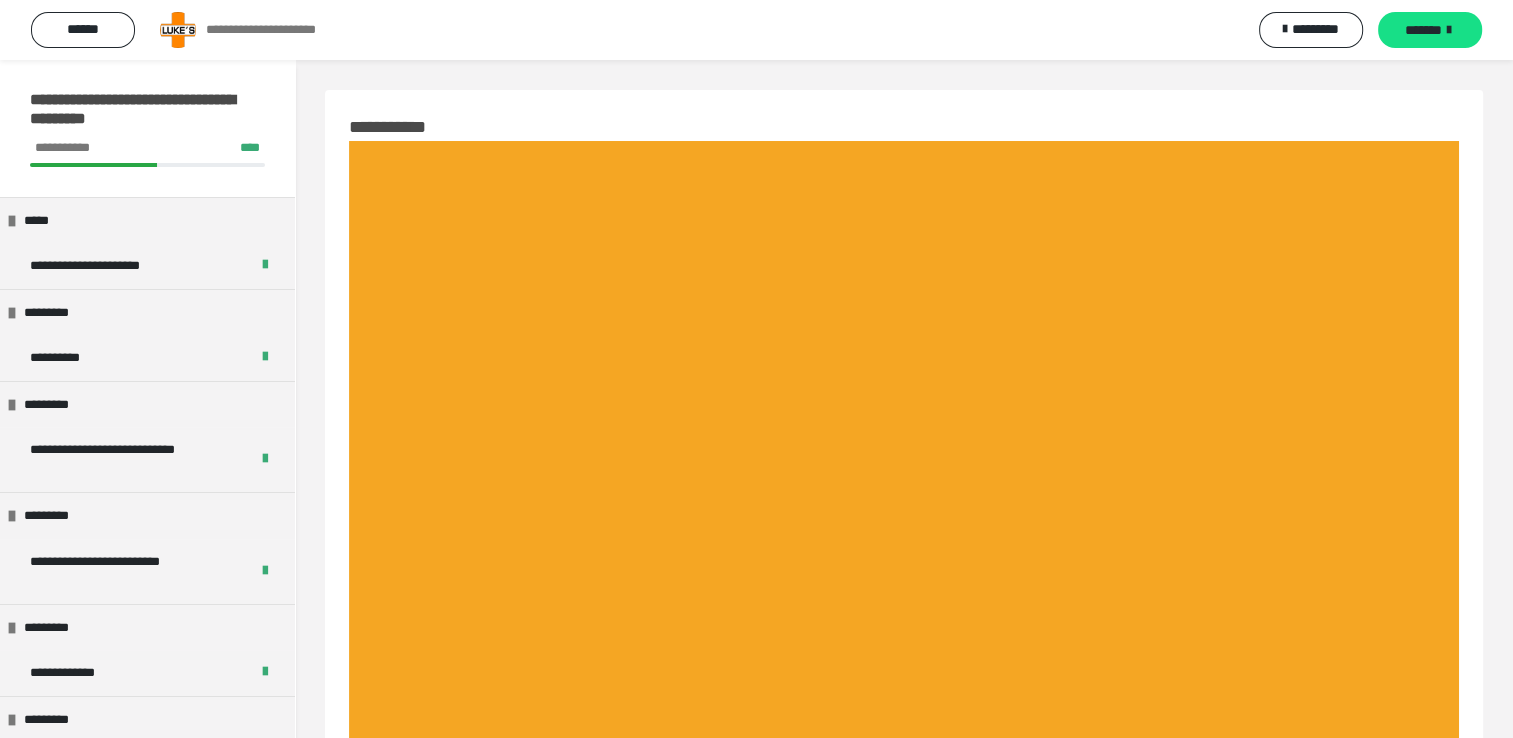 click on "*******" at bounding box center (1430, 30) 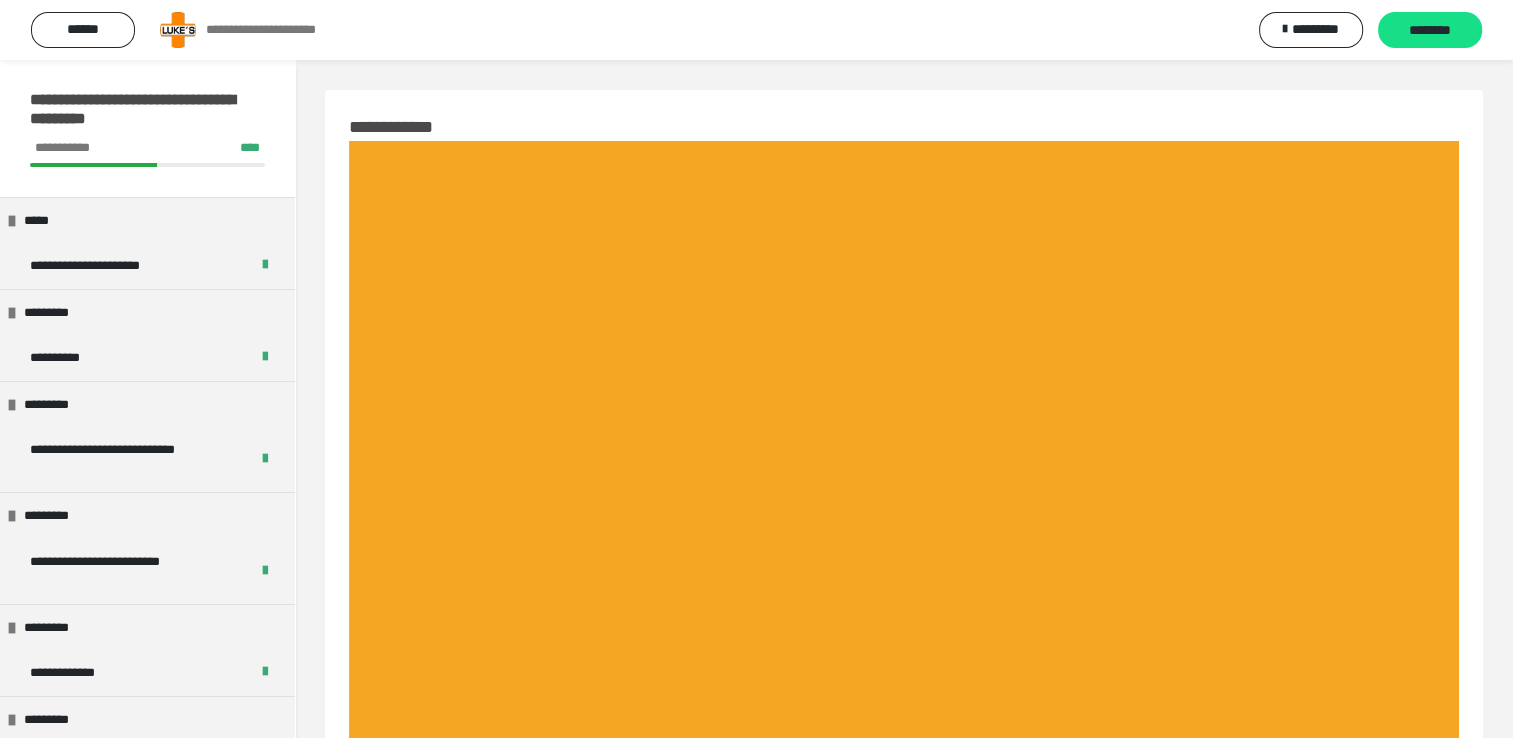 click on "********" at bounding box center (1430, 30) 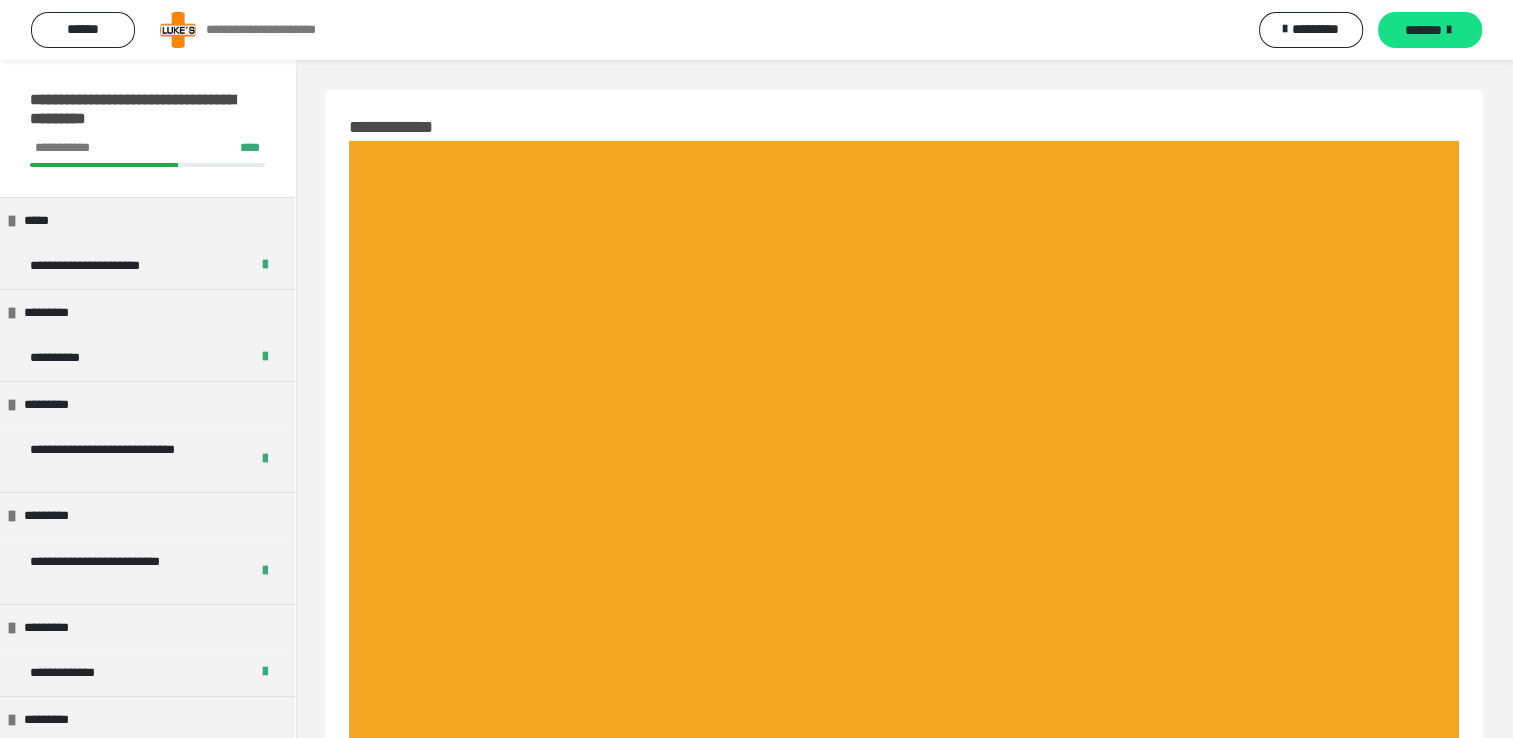 click on "*******" at bounding box center [1430, 30] 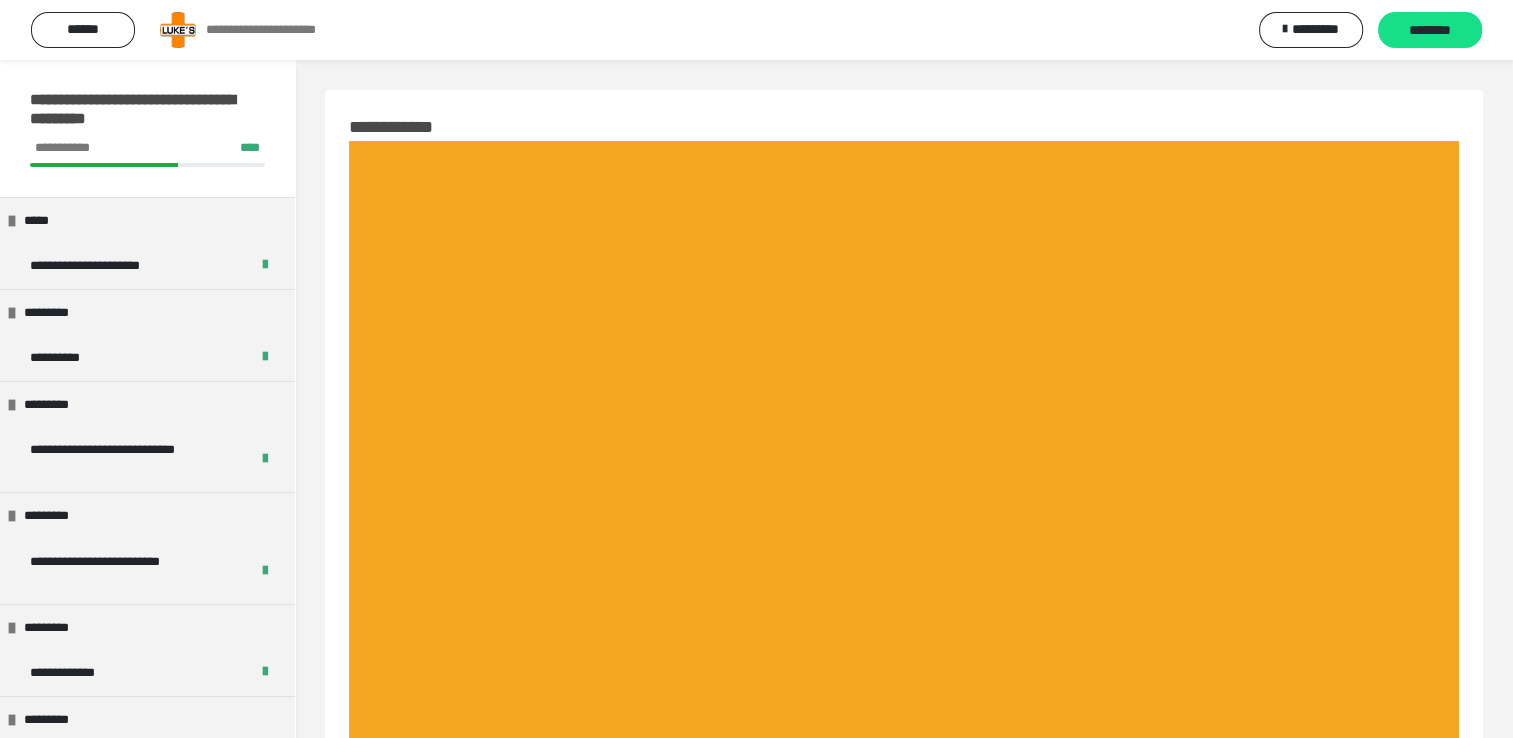 click on "********" at bounding box center [1430, 30] 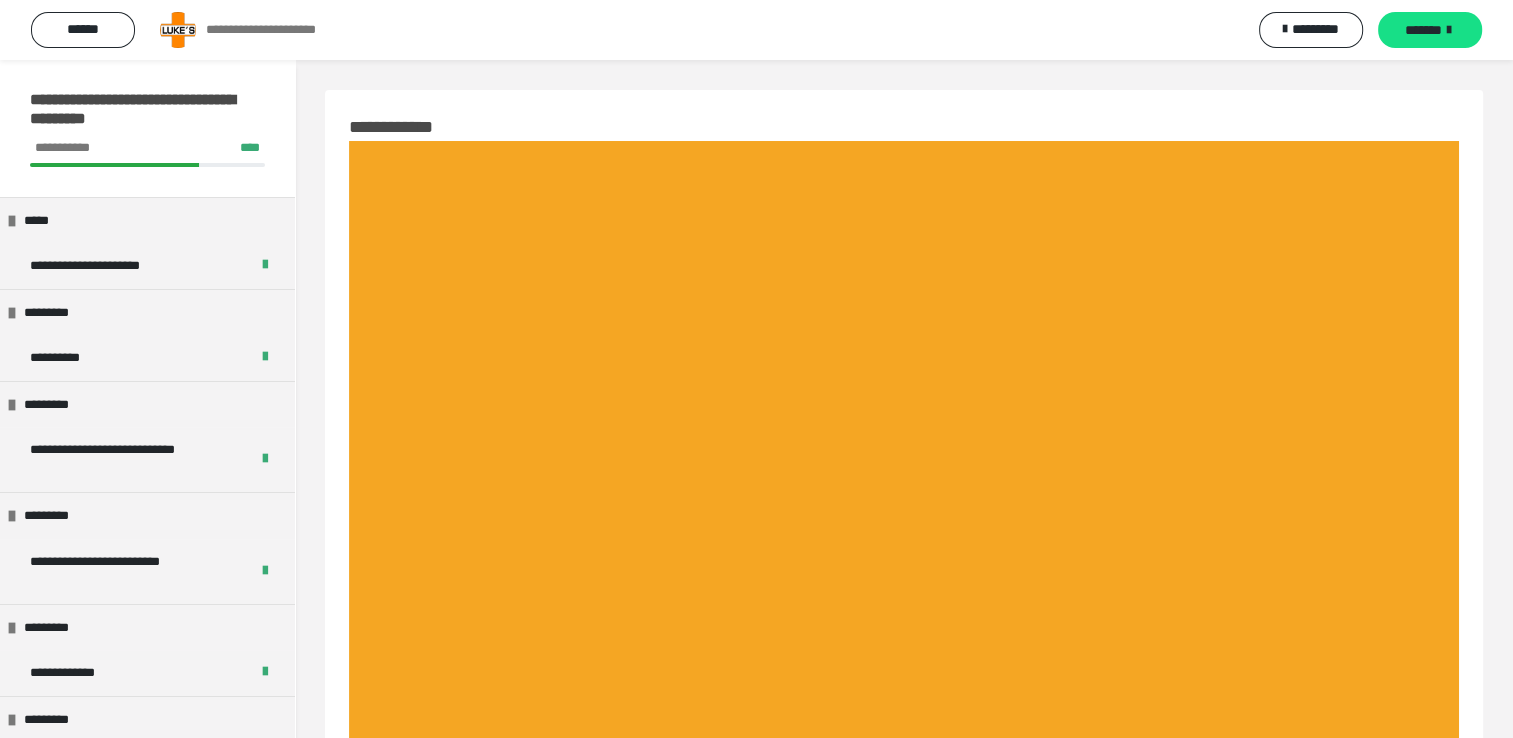 click on "*******" at bounding box center [1430, 30] 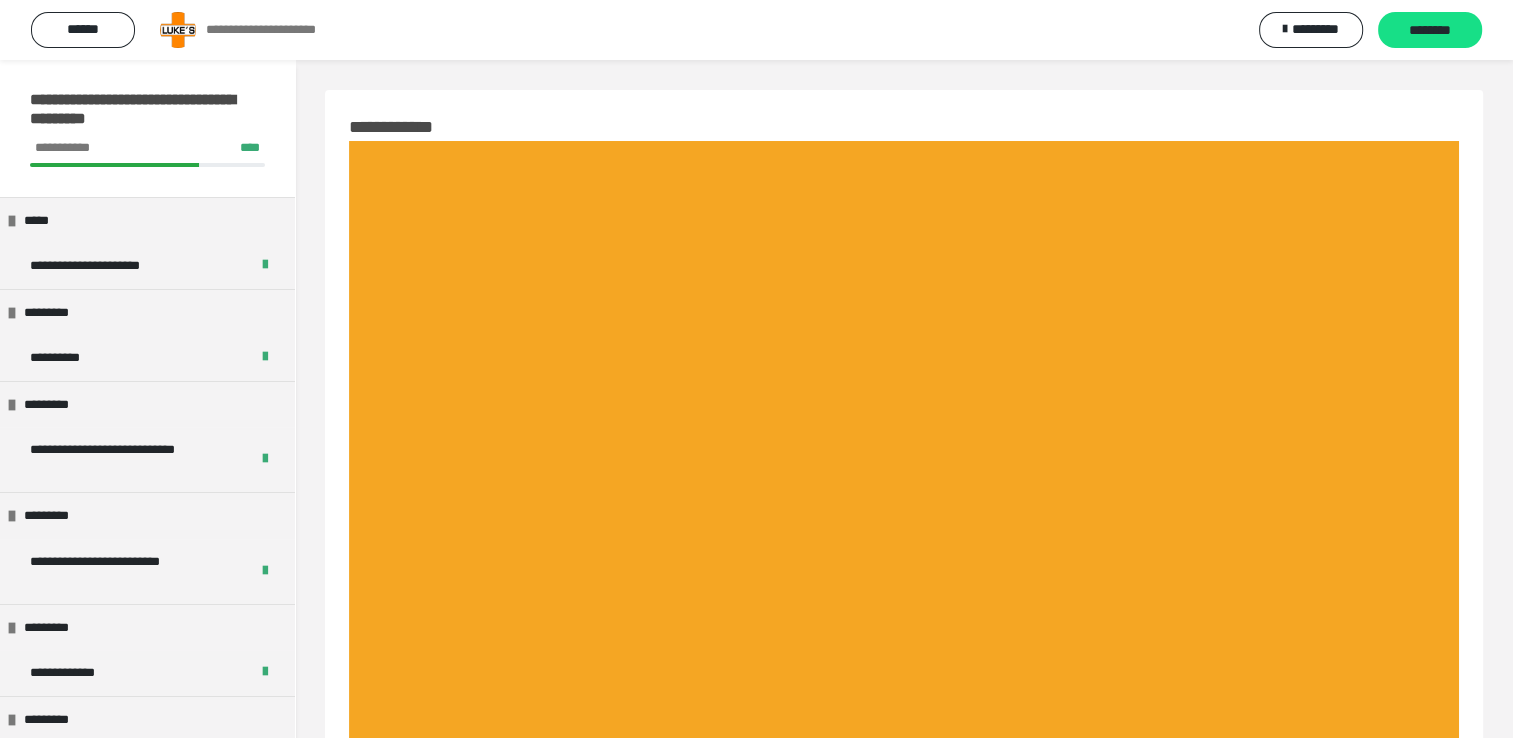 click on "********" at bounding box center [1430, 30] 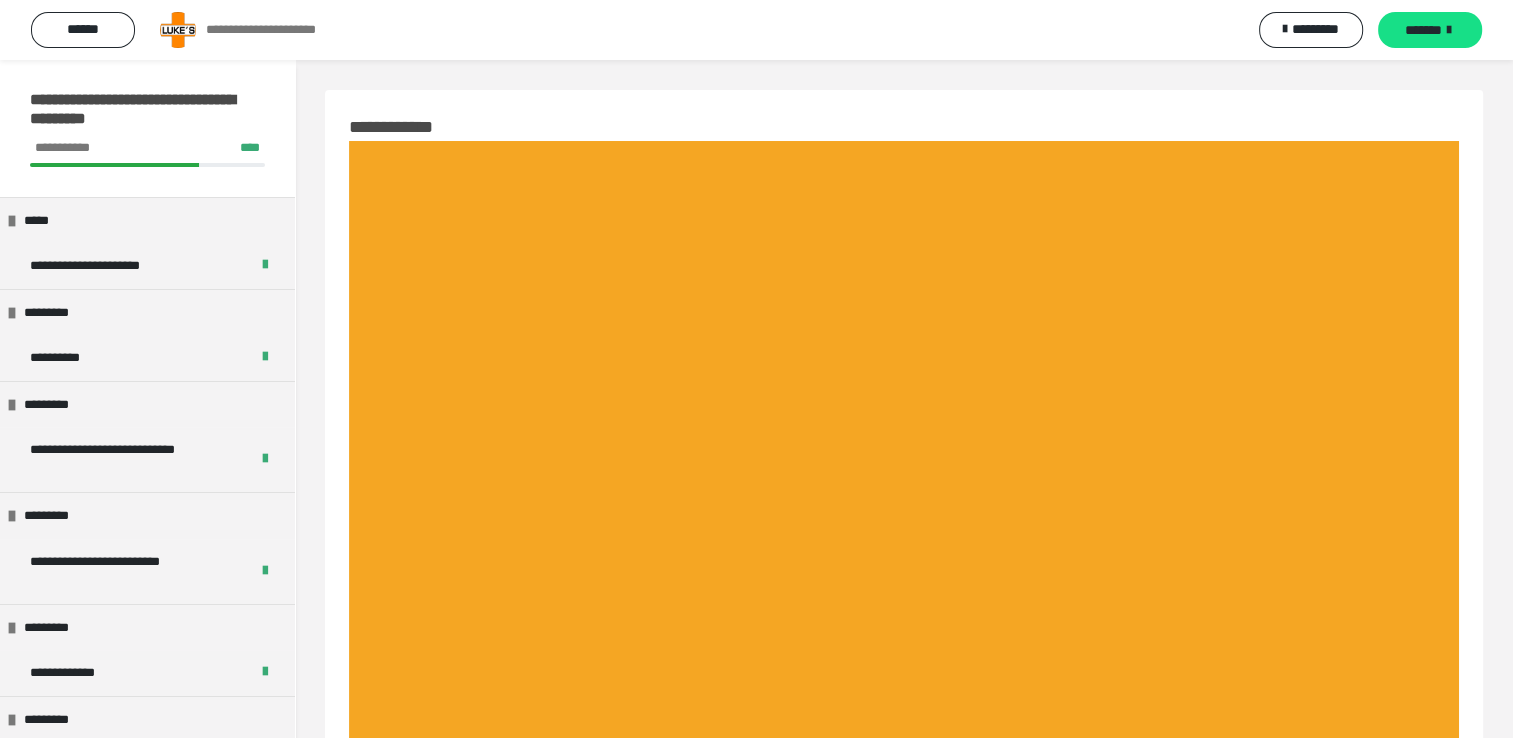 click on "*******" at bounding box center (1430, 30) 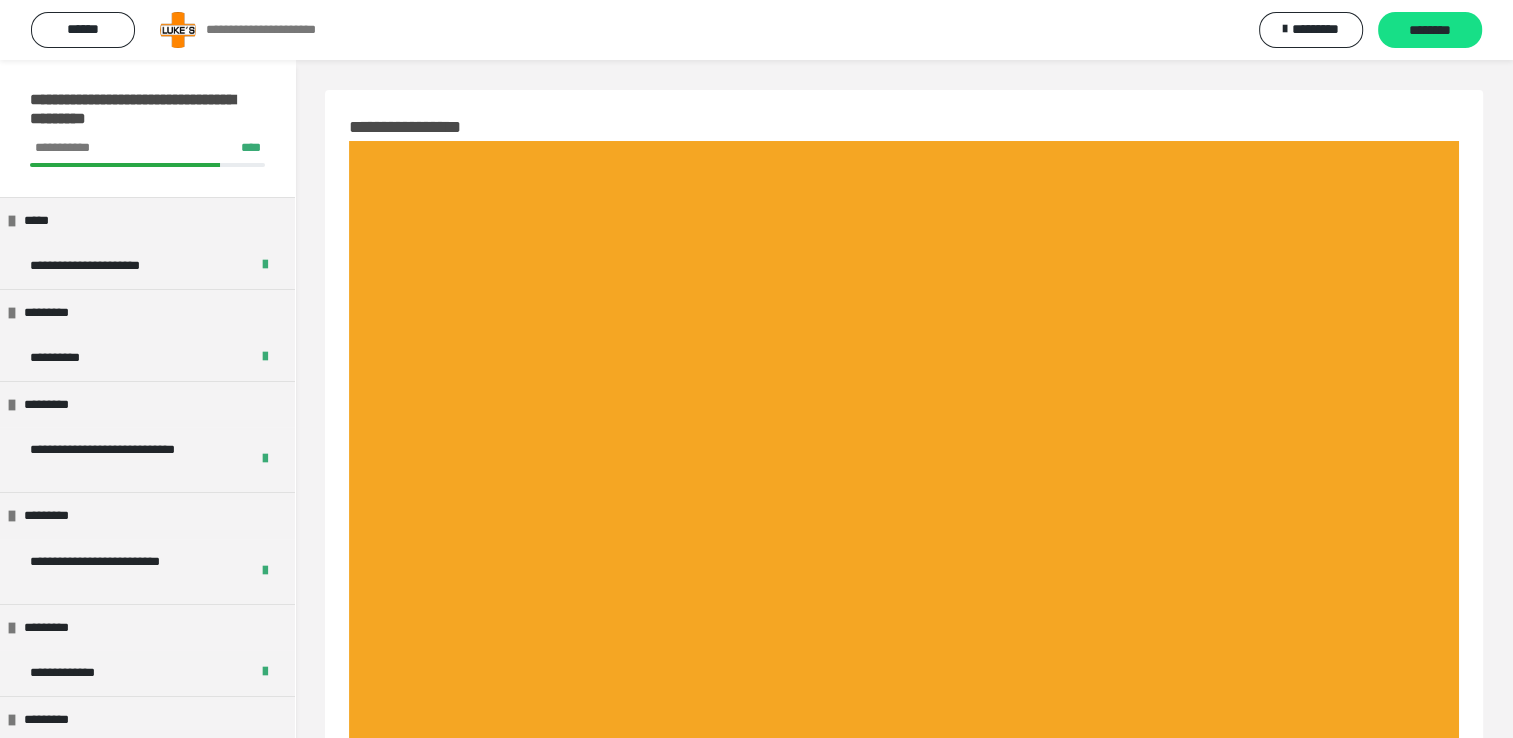 click on "********" at bounding box center [1430, 30] 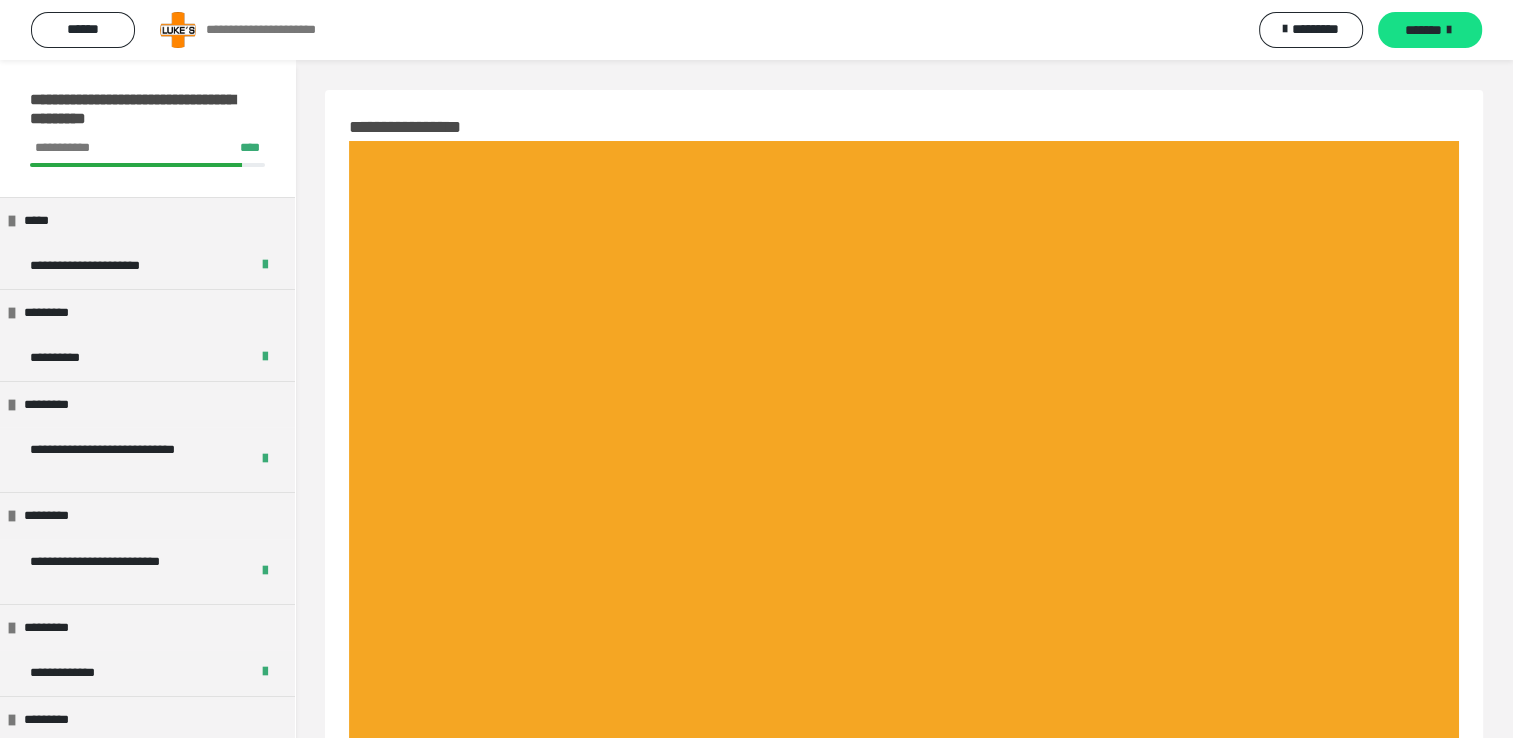 click on "*******" at bounding box center (1430, 30) 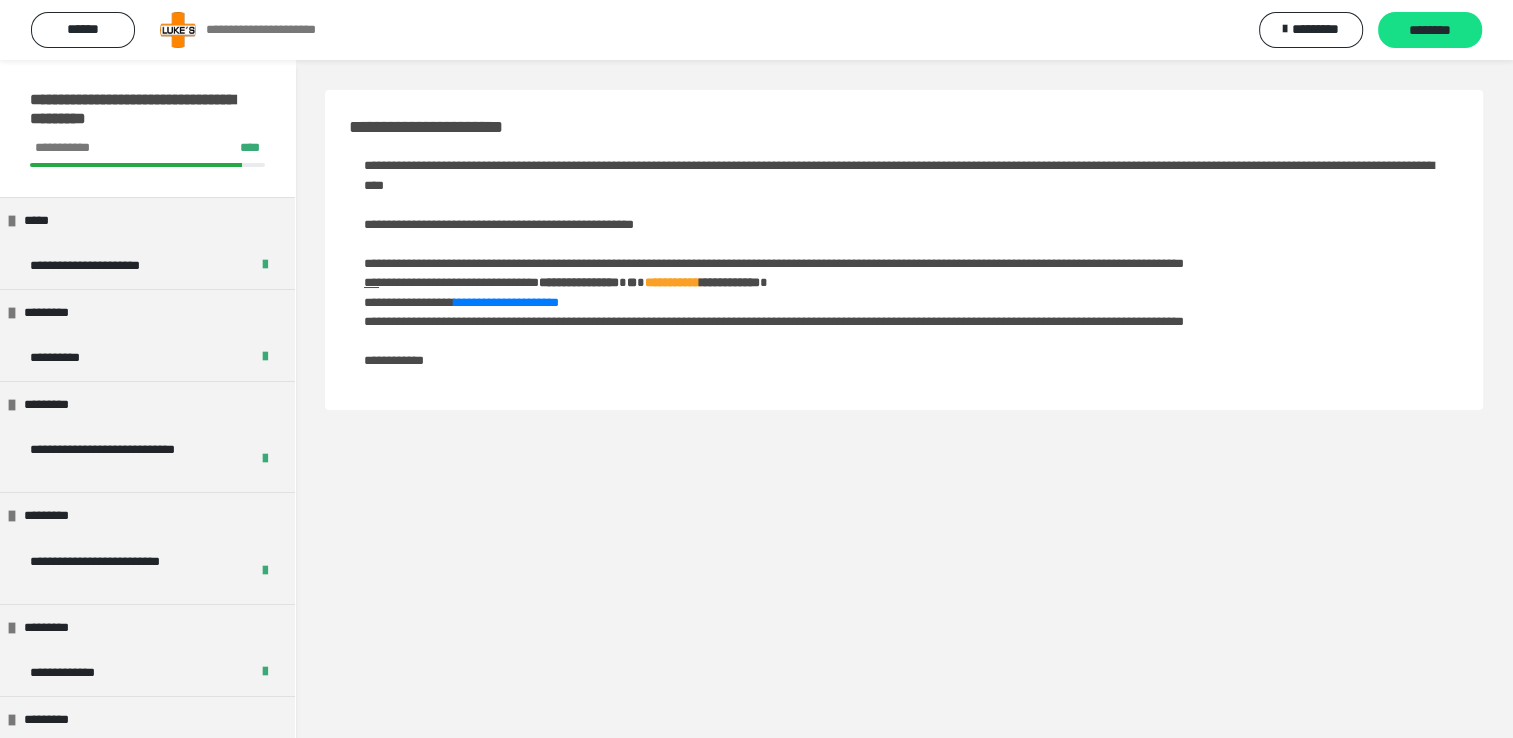 click on "********" at bounding box center [1430, 30] 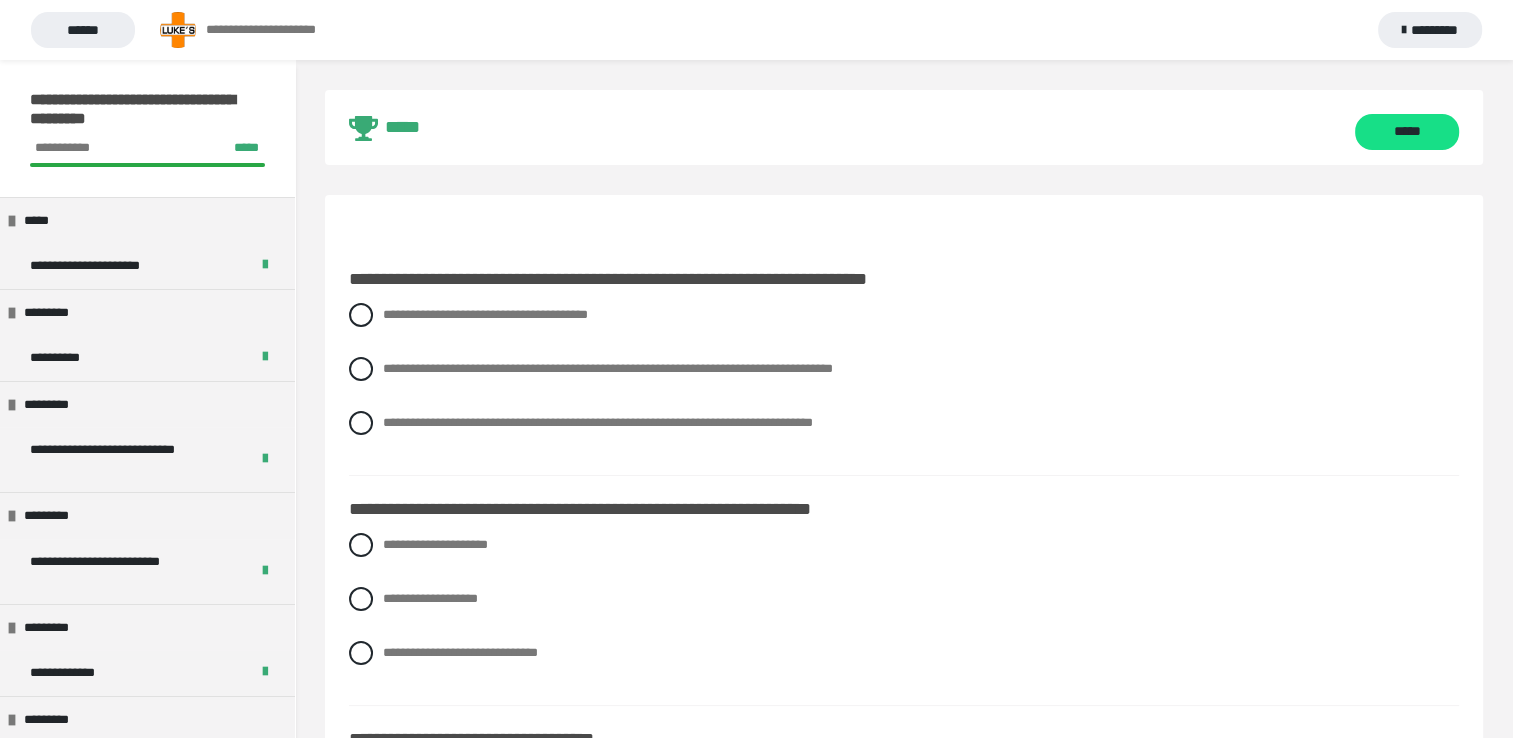 click on "**********" at bounding box center [904, 384] 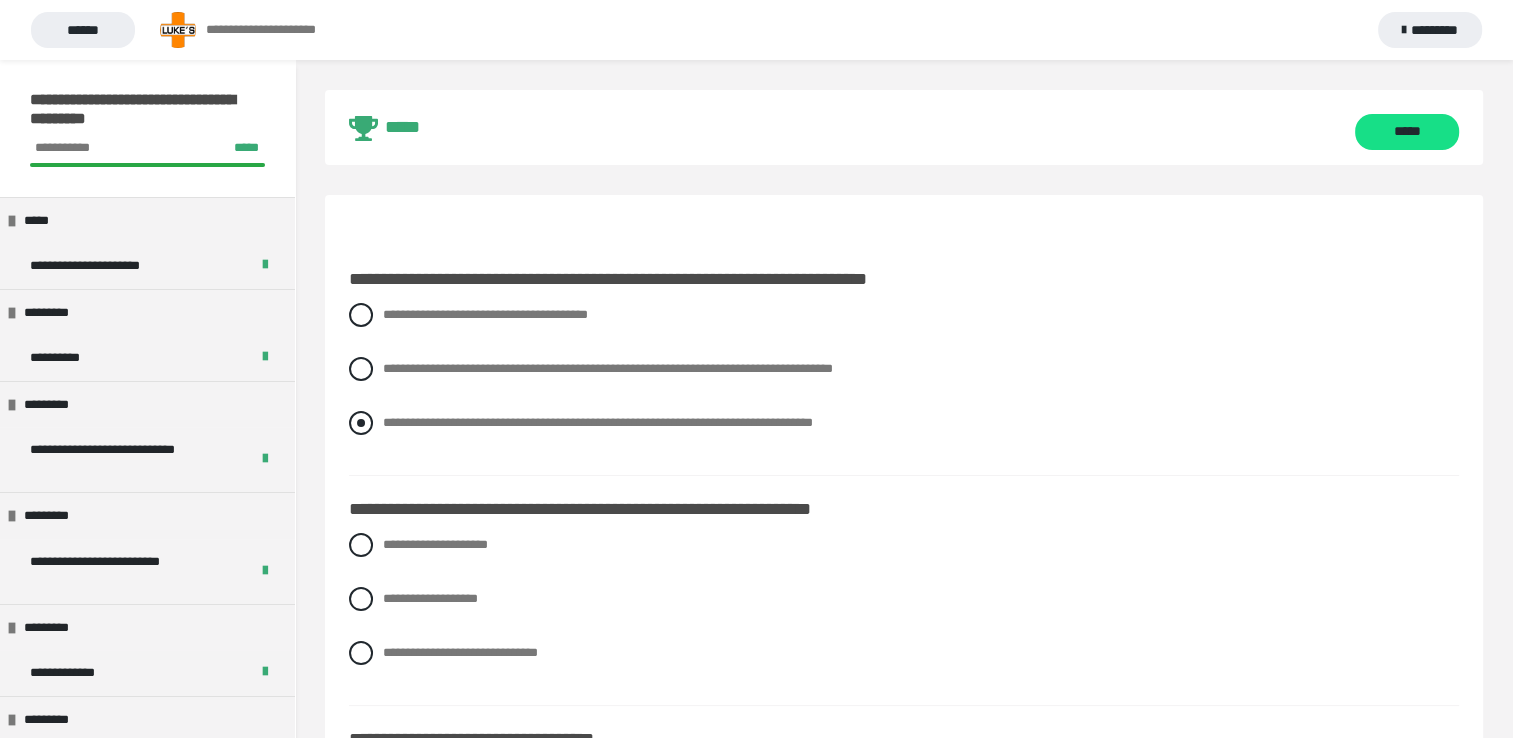 click at bounding box center (361, 423) 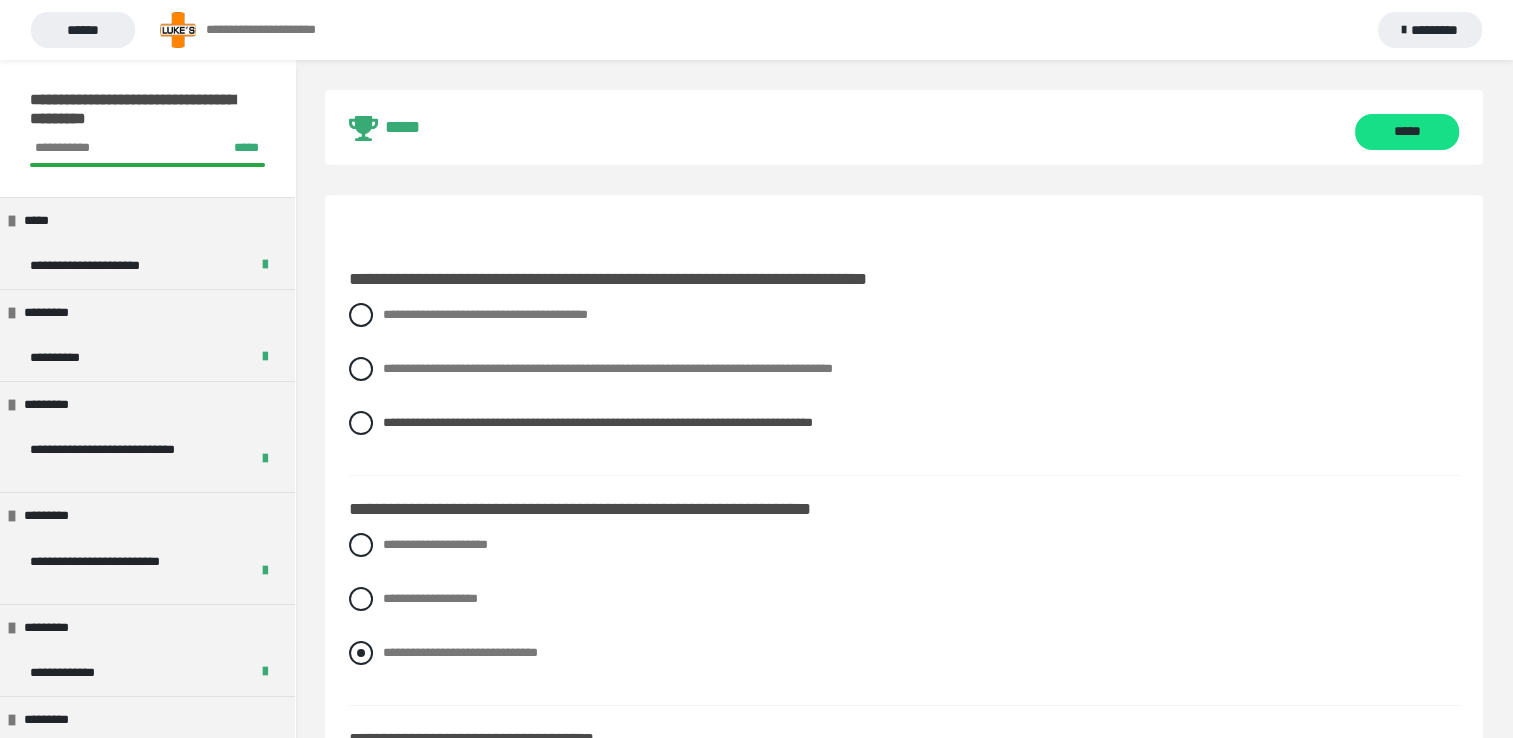 click at bounding box center (361, 653) 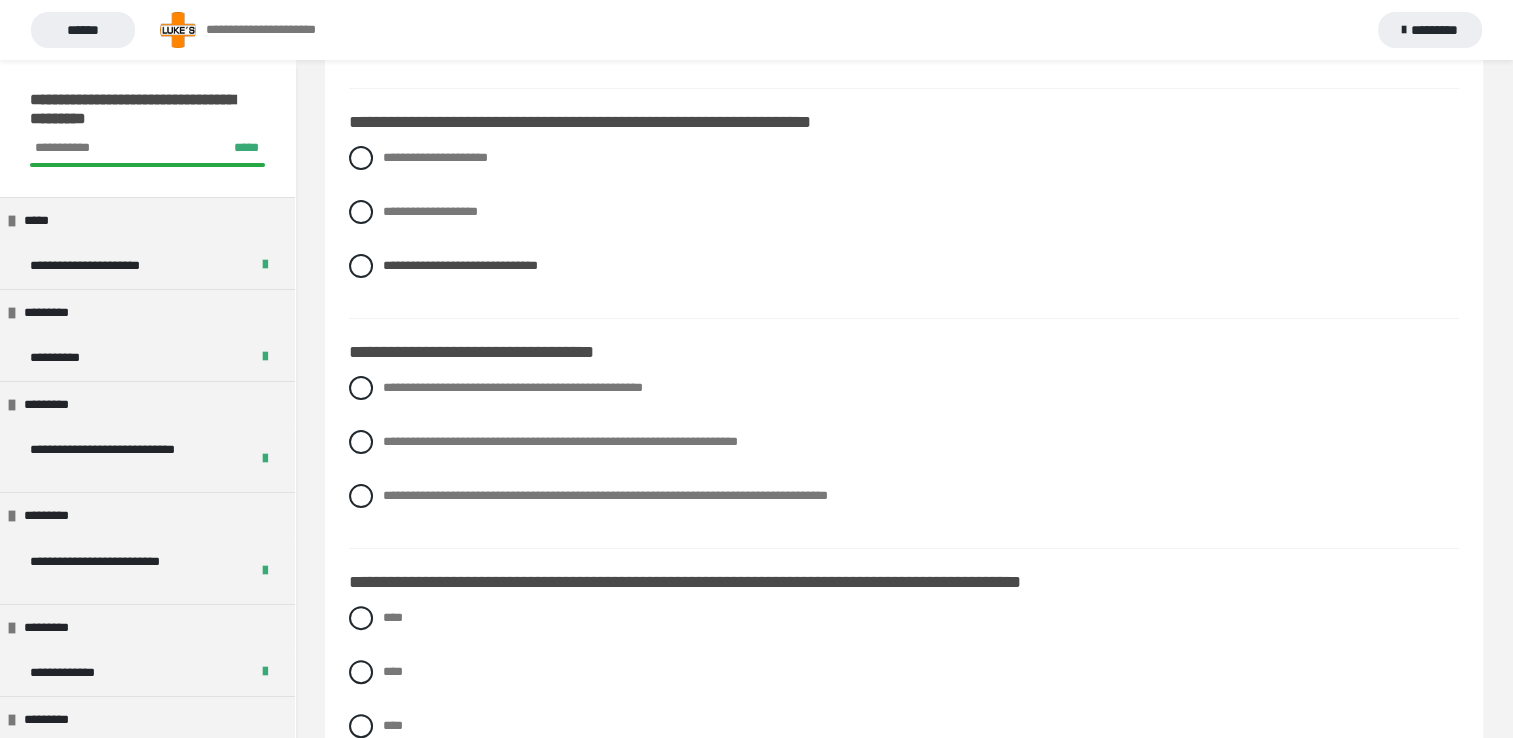 scroll, scrollTop: 440, scrollLeft: 0, axis: vertical 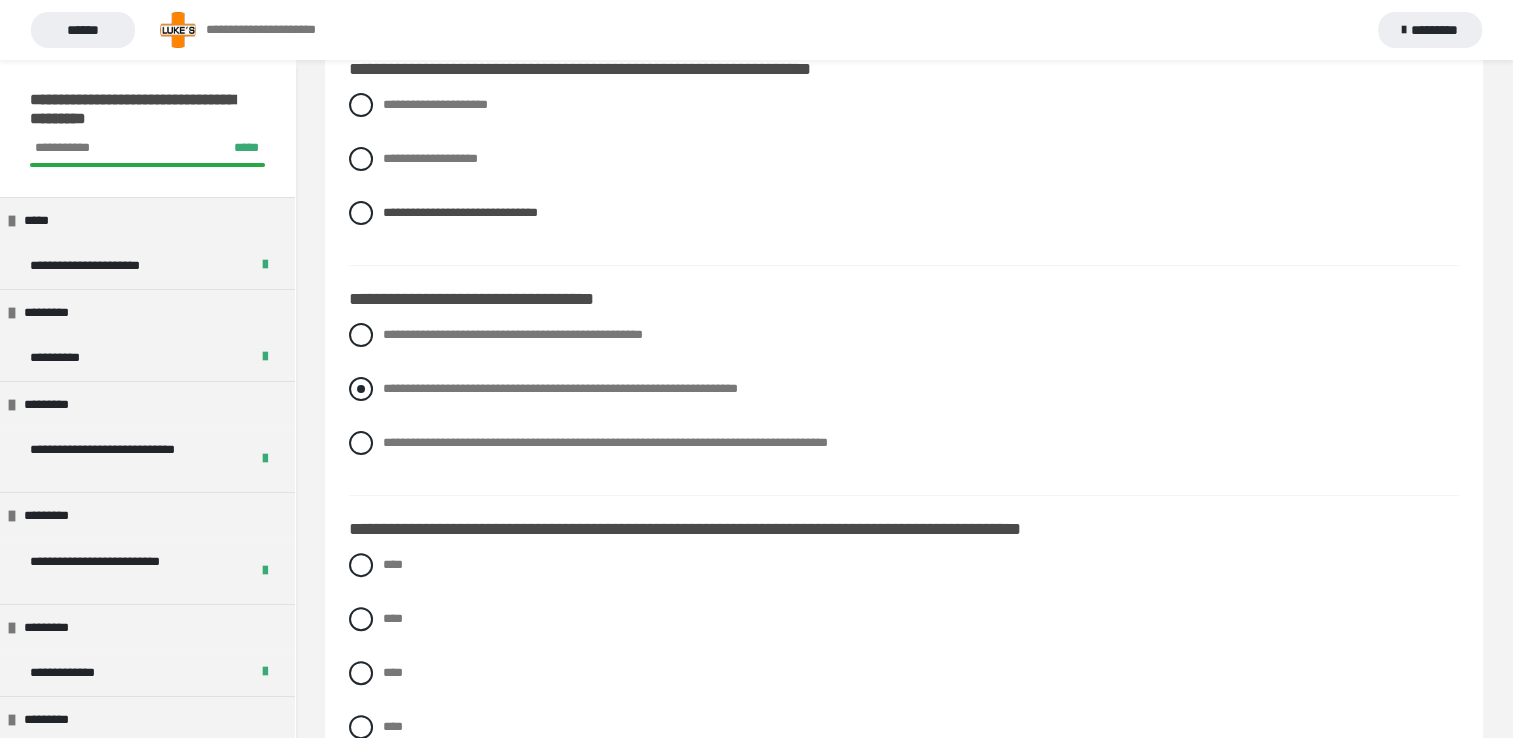 click at bounding box center (361, 389) 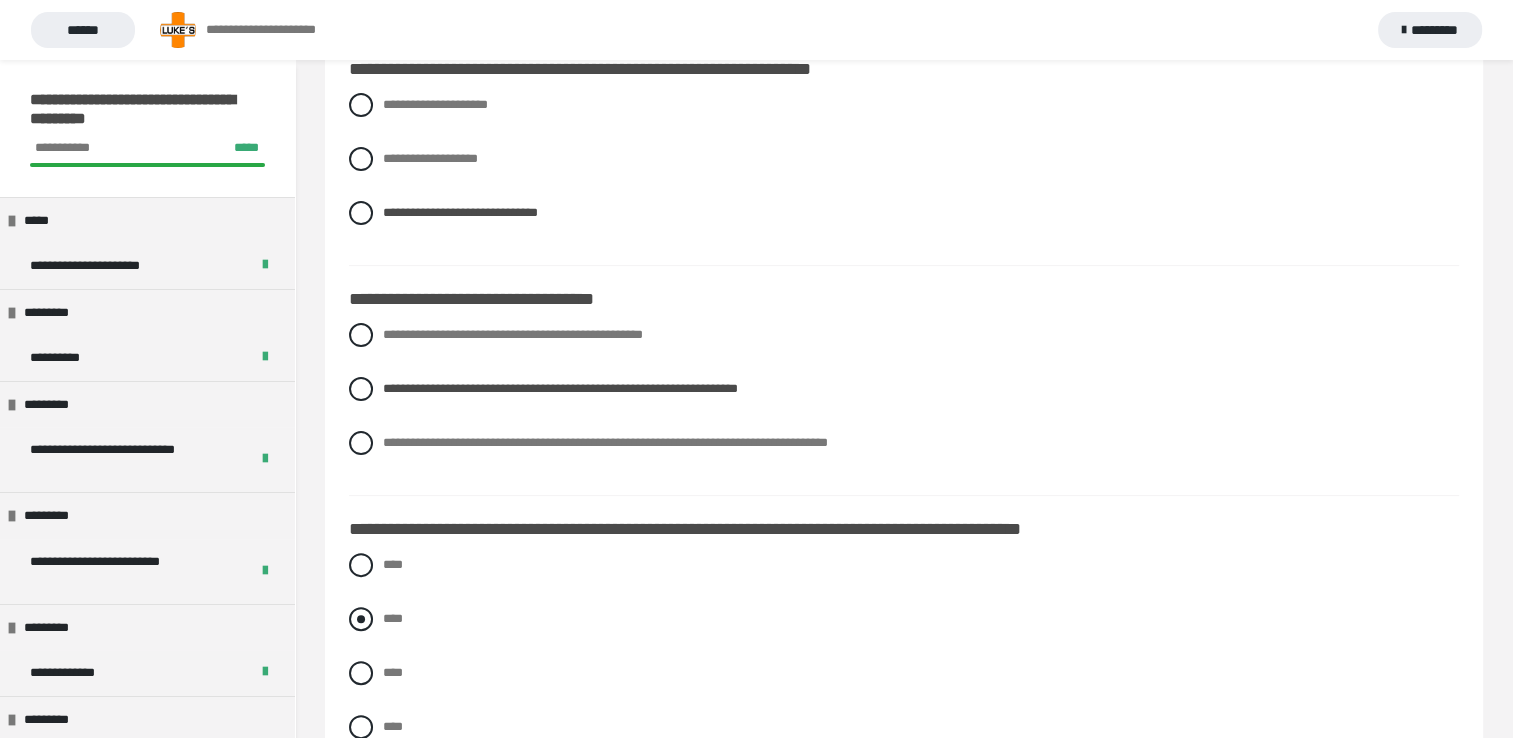 click on "****" at bounding box center [904, 619] 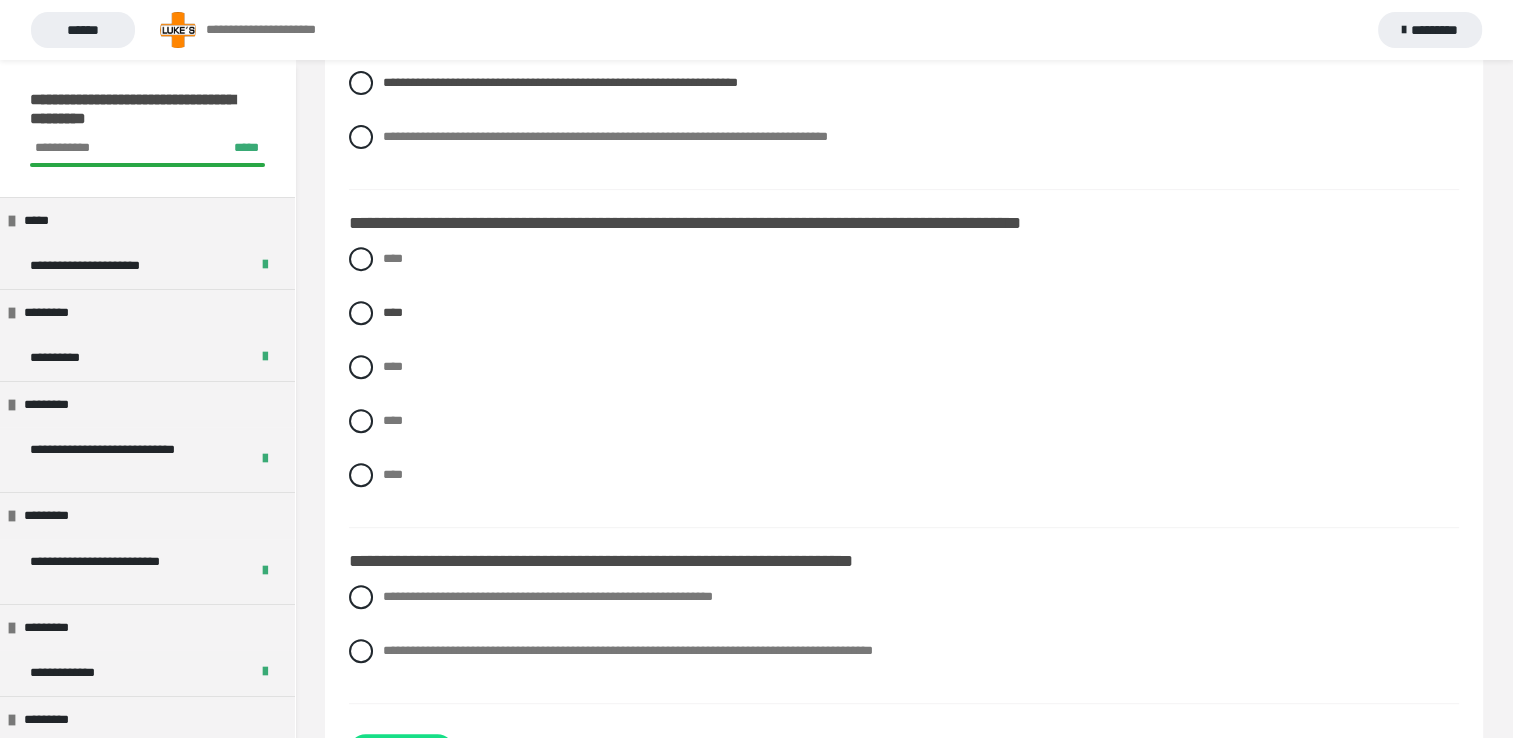 scroll, scrollTop: 829, scrollLeft: 0, axis: vertical 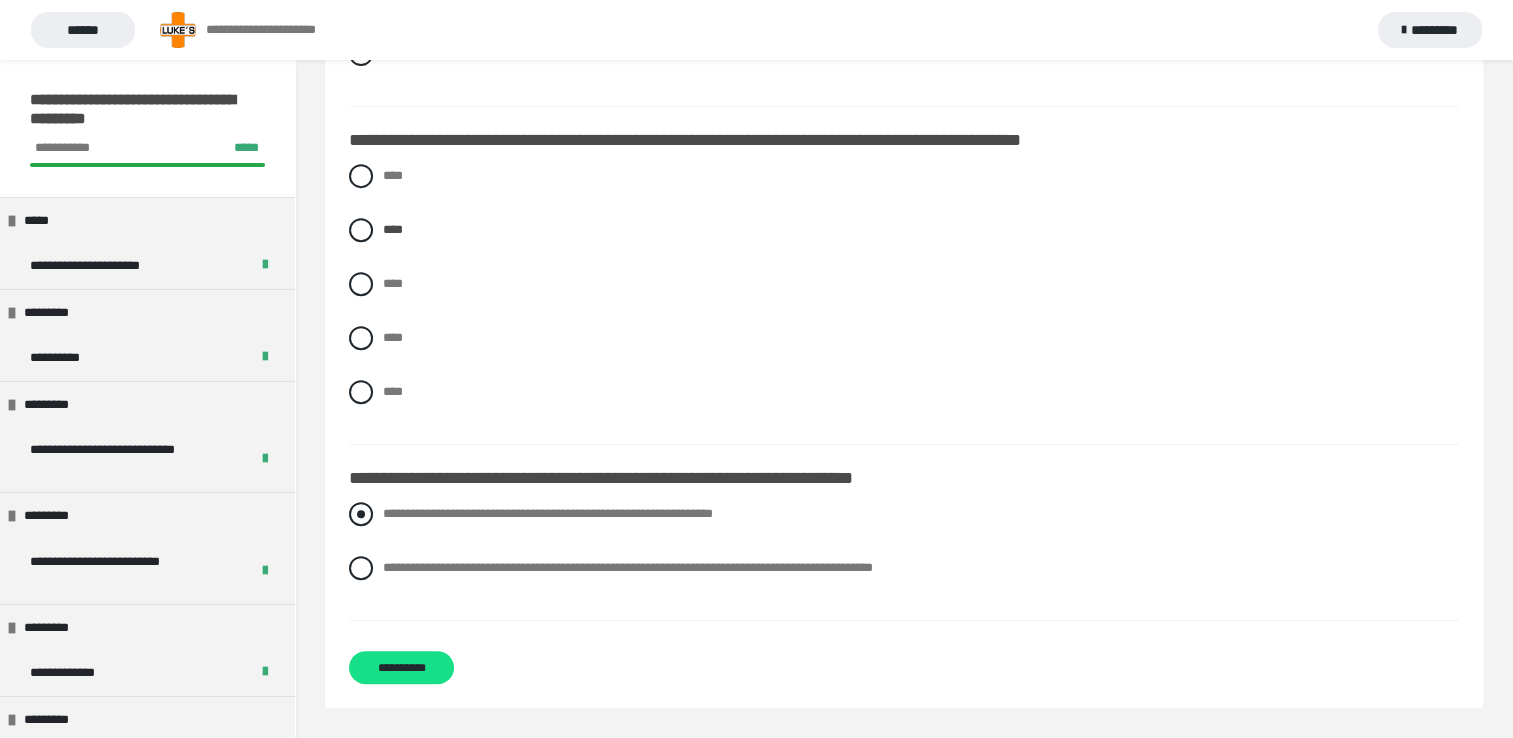 click at bounding box center (361, 514) 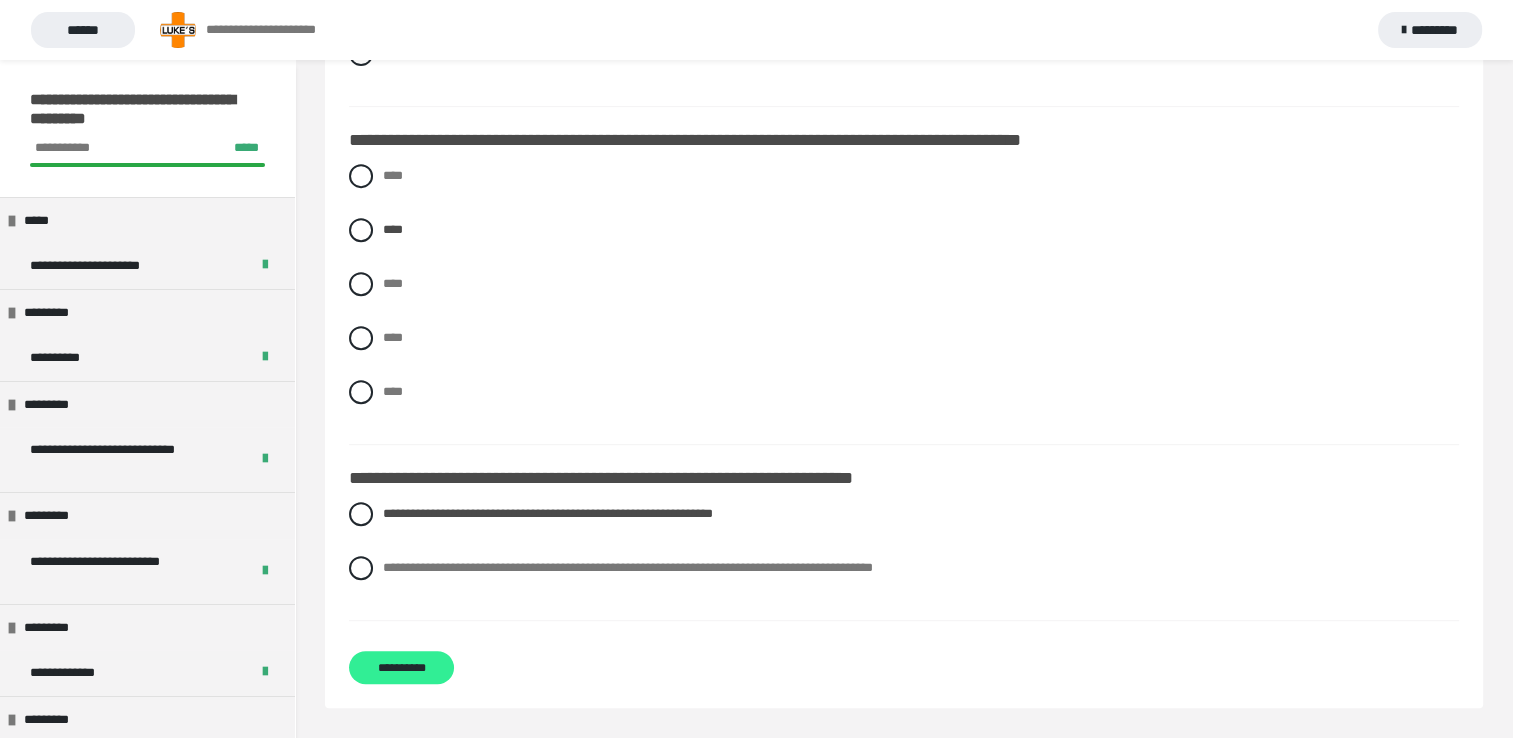 click on "**********" at bounding box center [401, 667] 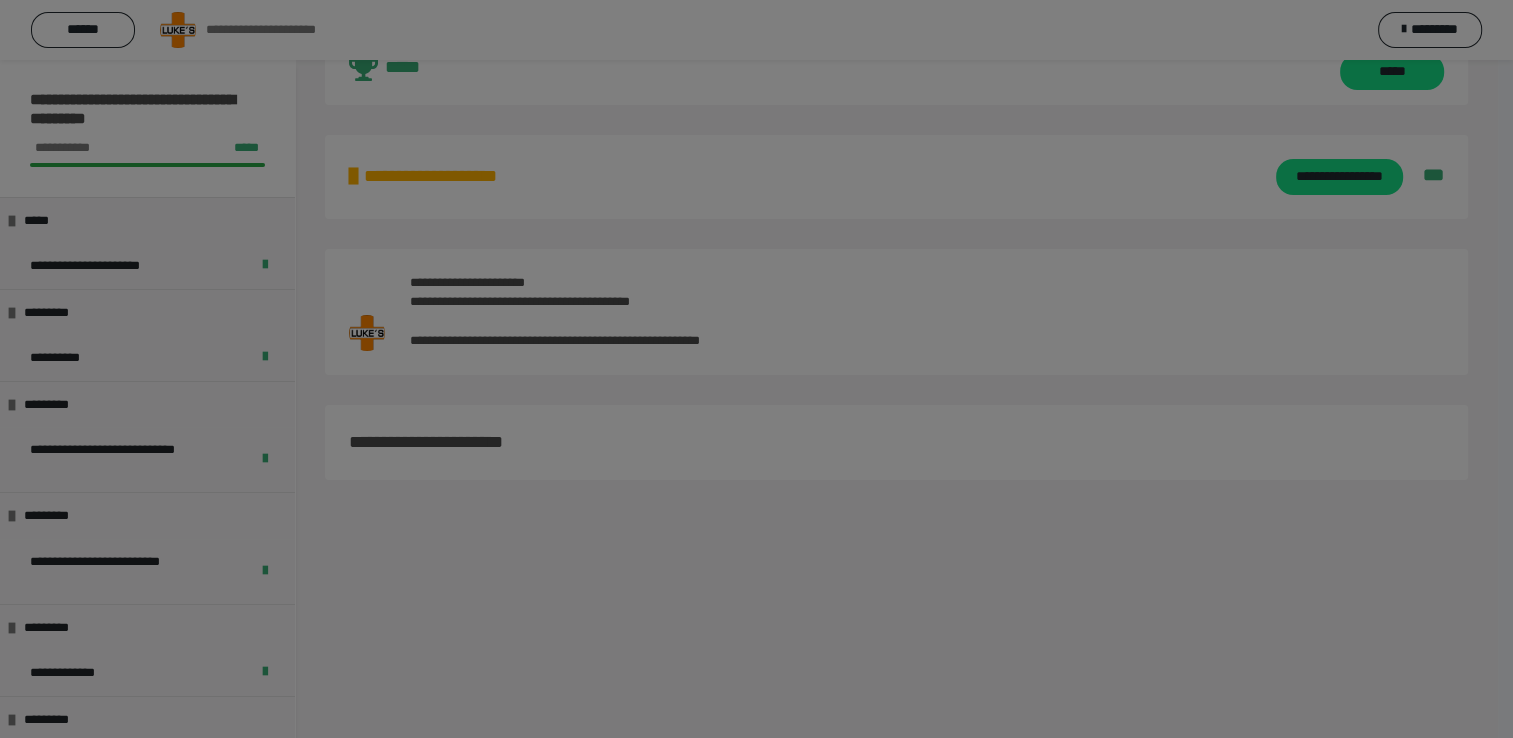 scroll, scrollTop: 77, scrollLeft: 0, axis: vertical 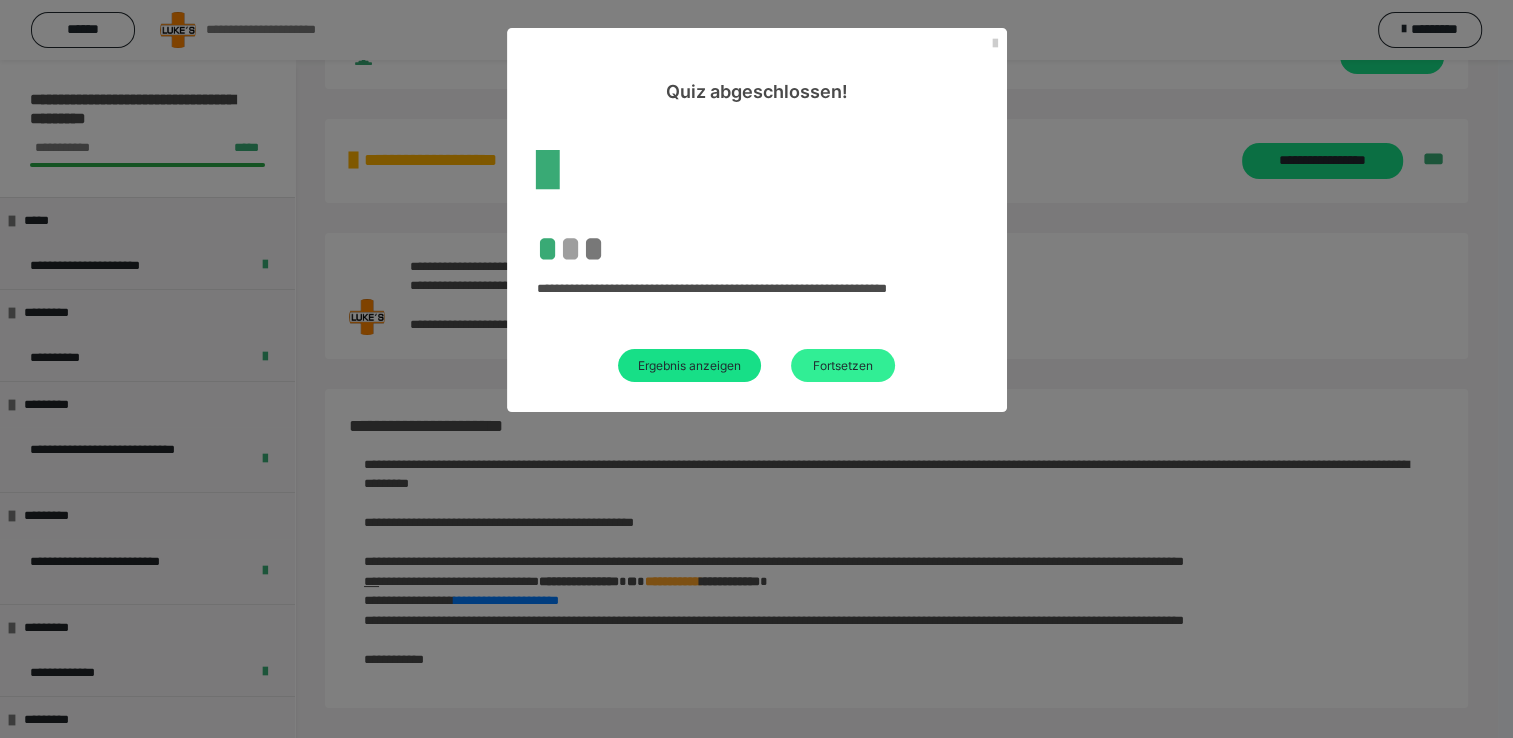 click on "Fortsetzen" at bounding box center (843, 365) 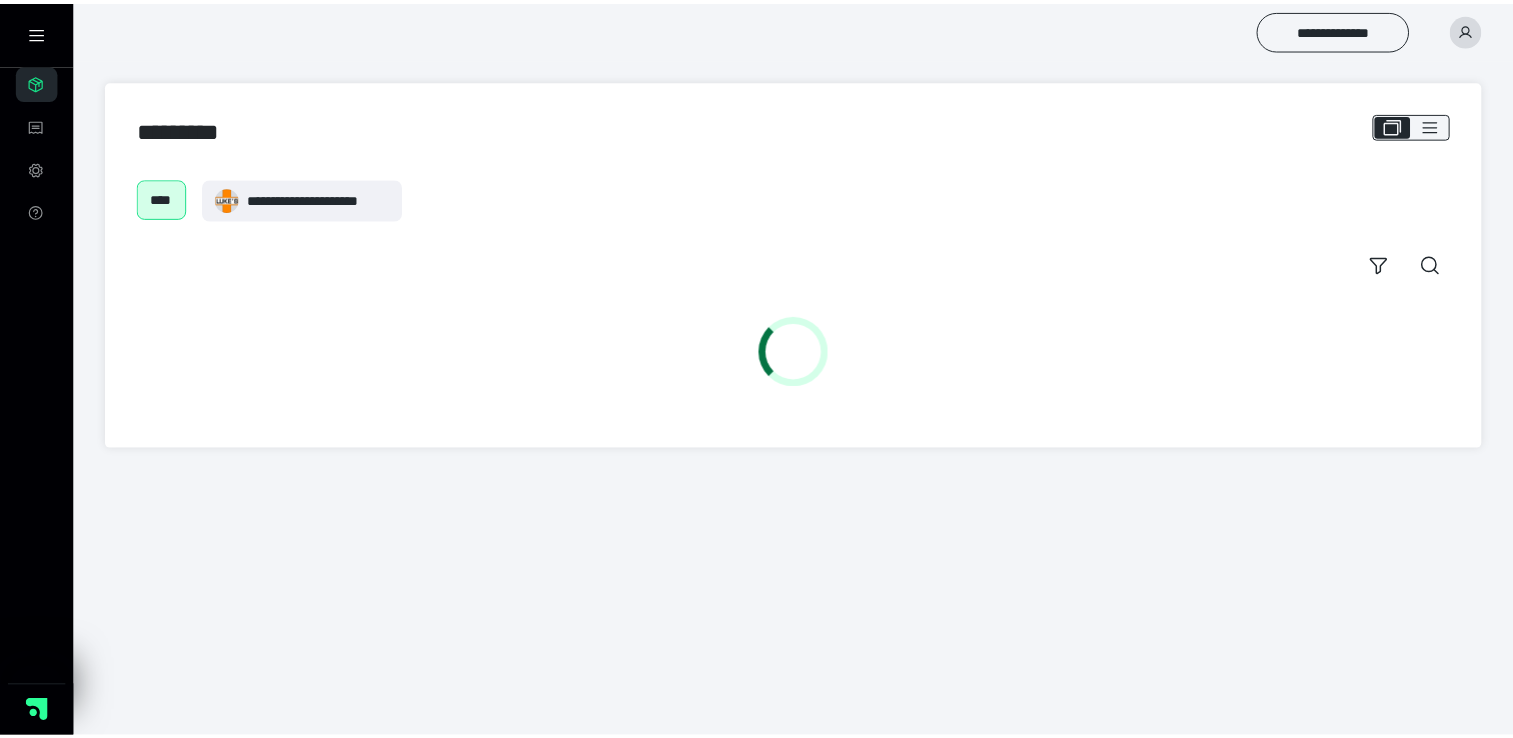 scroll, scrollTop: 0, scrollLeft: 0, axis: both 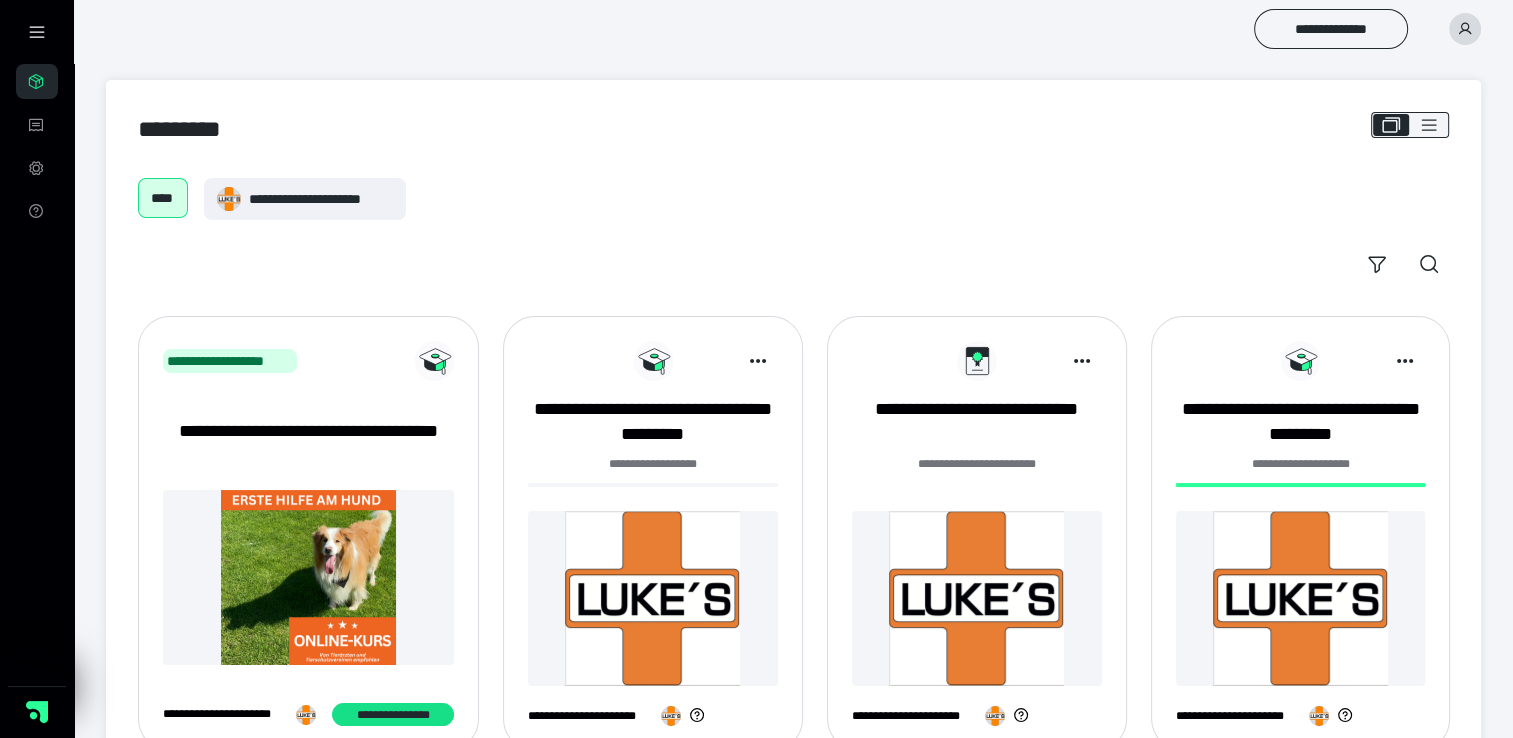 click at bounding box center (653, 598) 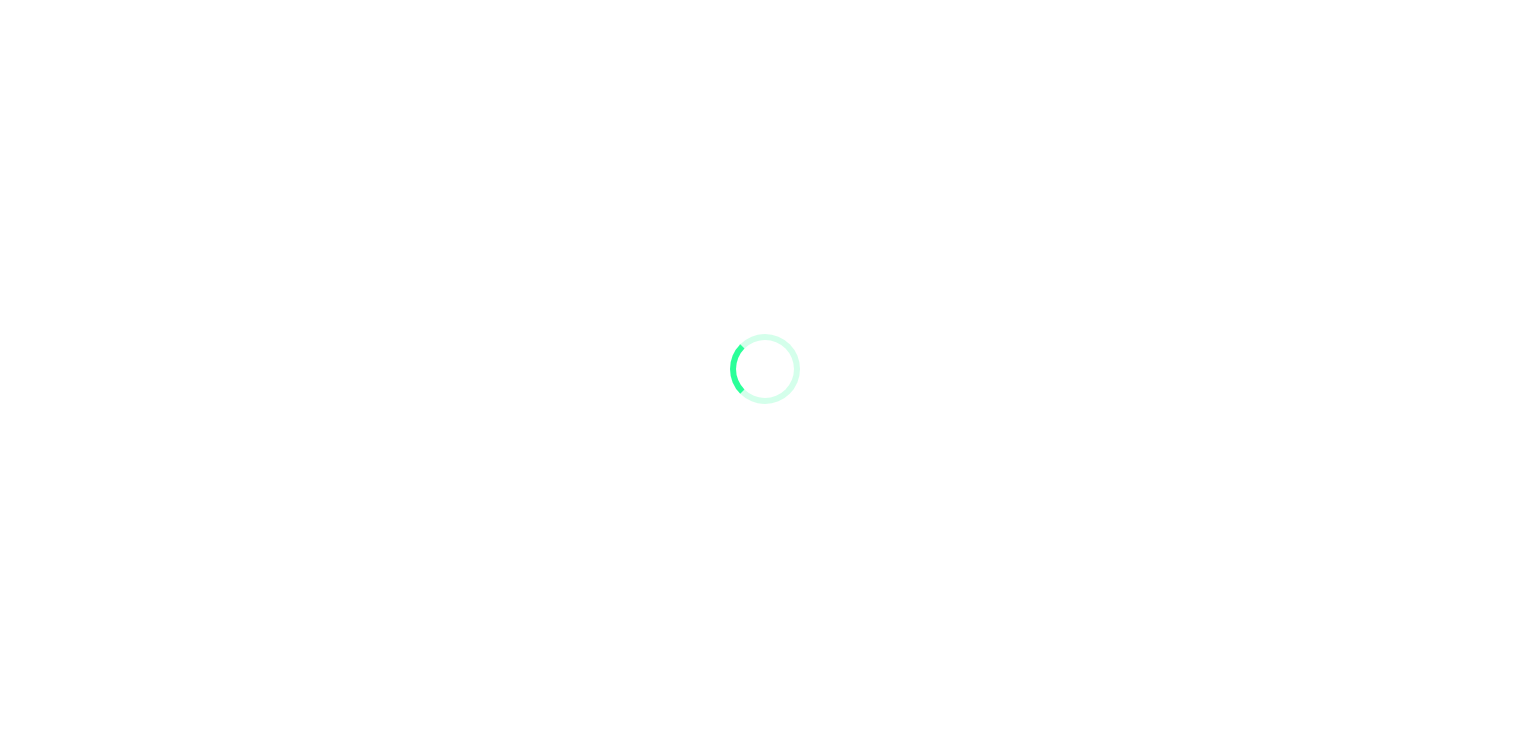 scroll, scrollTop: 0, scrollLeft: 0, axis: both 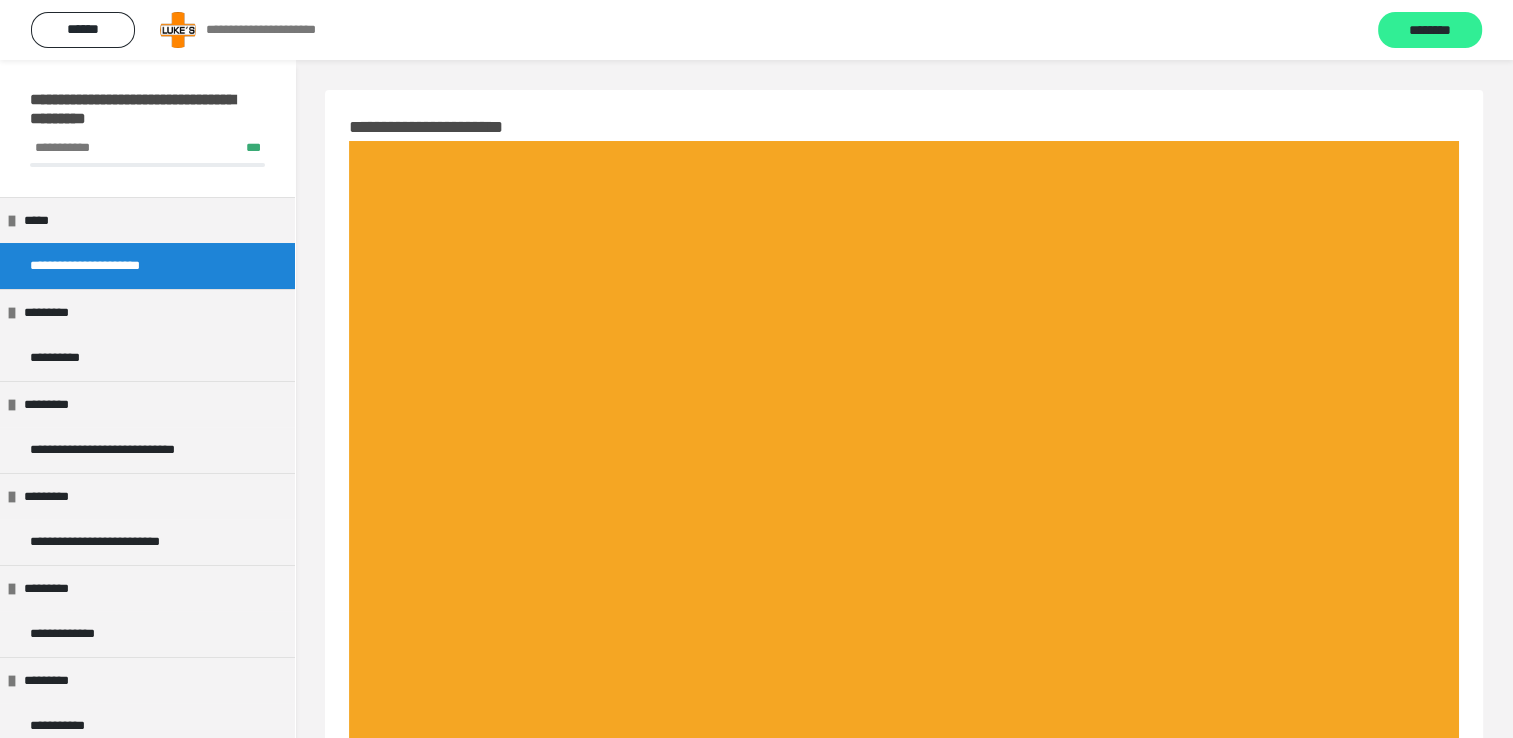 click on "********" at bounding box center (1430, 31) 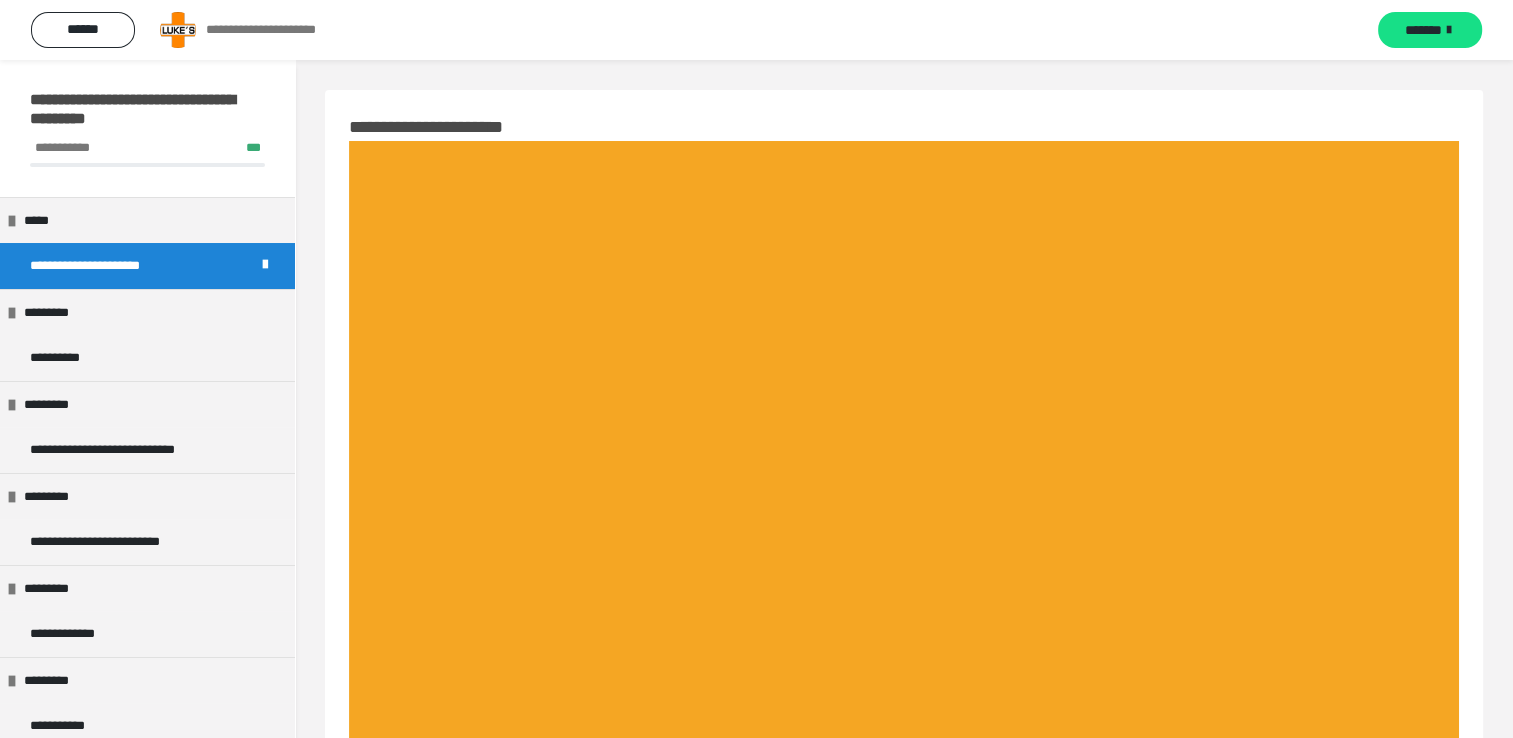 click on "*******" at bounding box center [1423, 30] 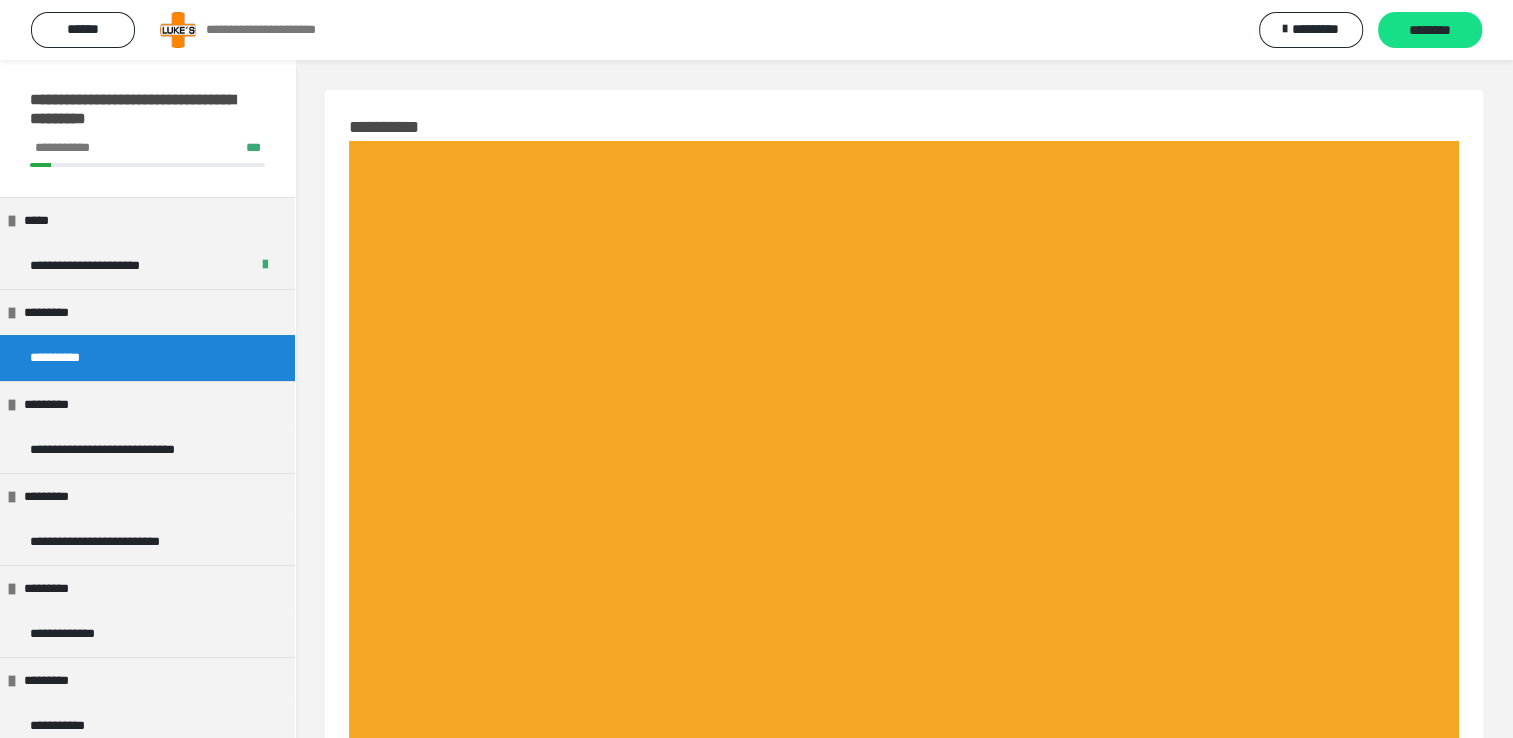 click on "********" at bounding box center [1430, 31] 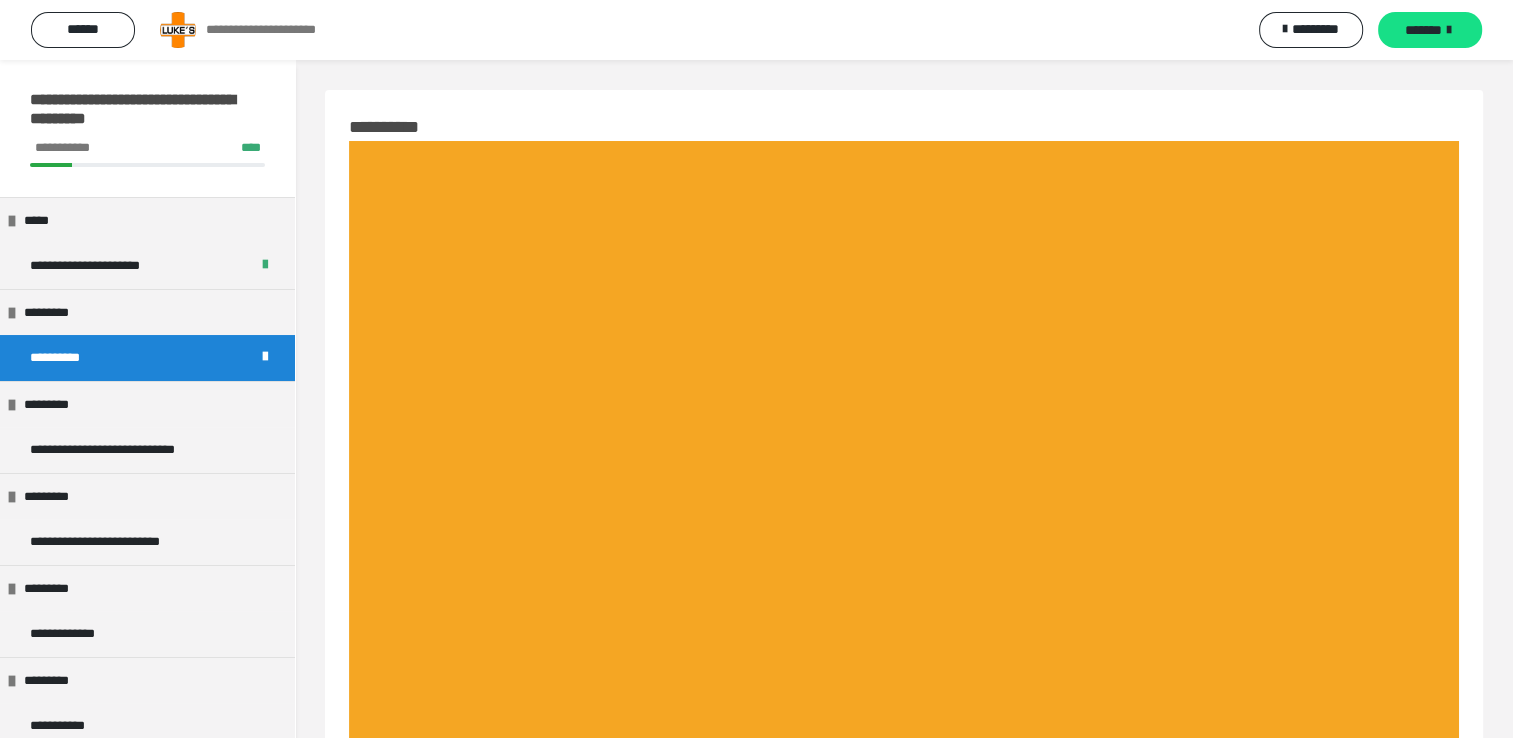 click on "*******" at bounding box center (1423, 30) 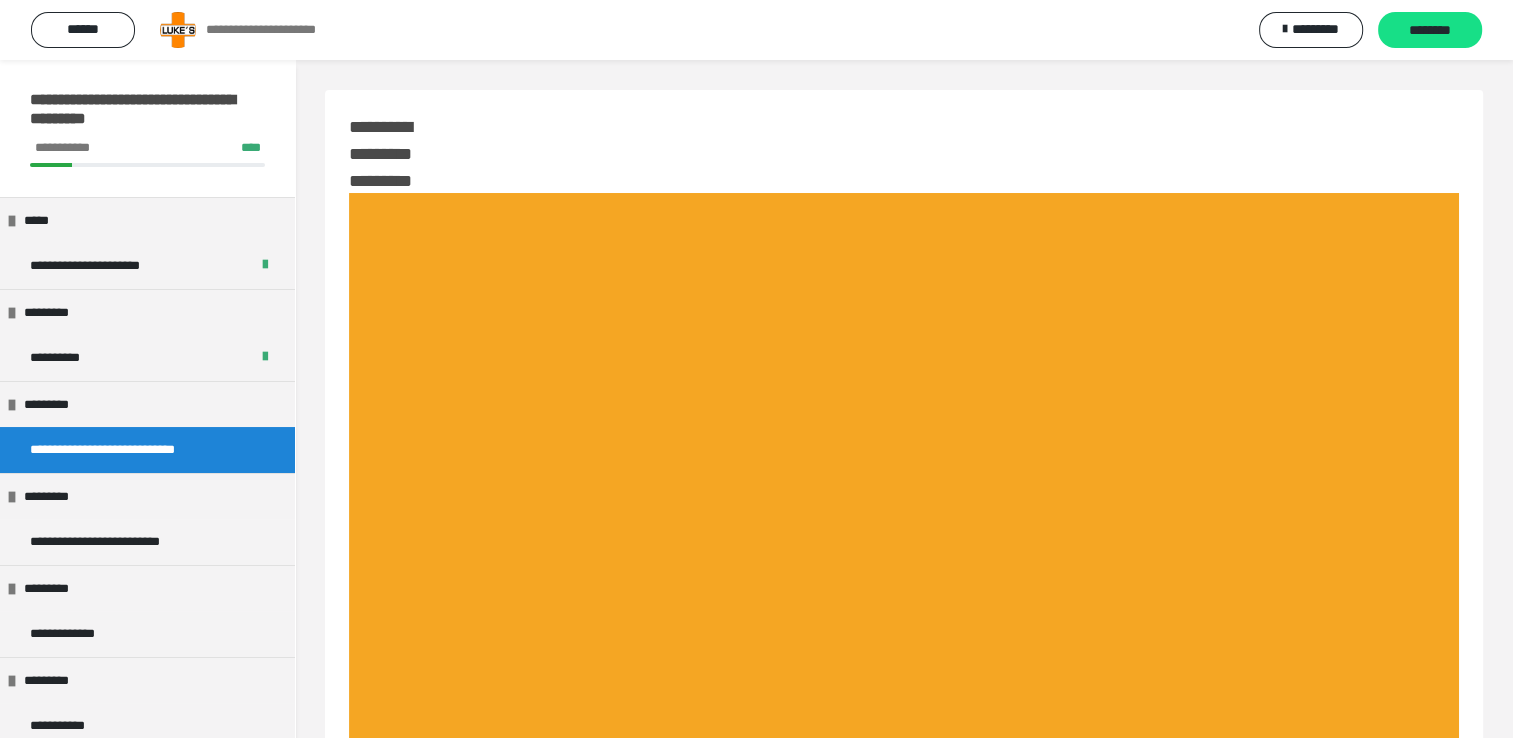 click on "********" at bounding box center [1430, 31] 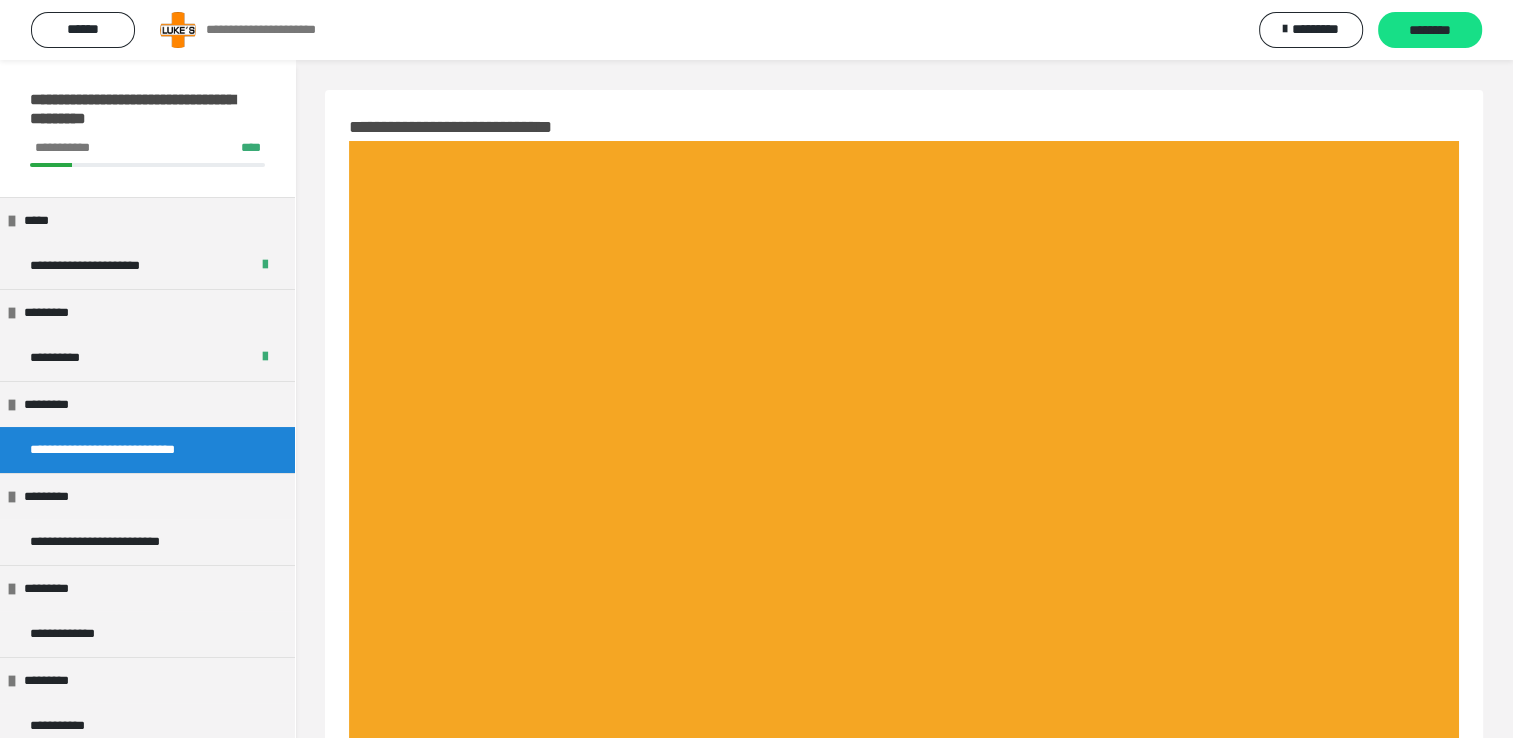 click on "********" at bounding box center (1430, 31) 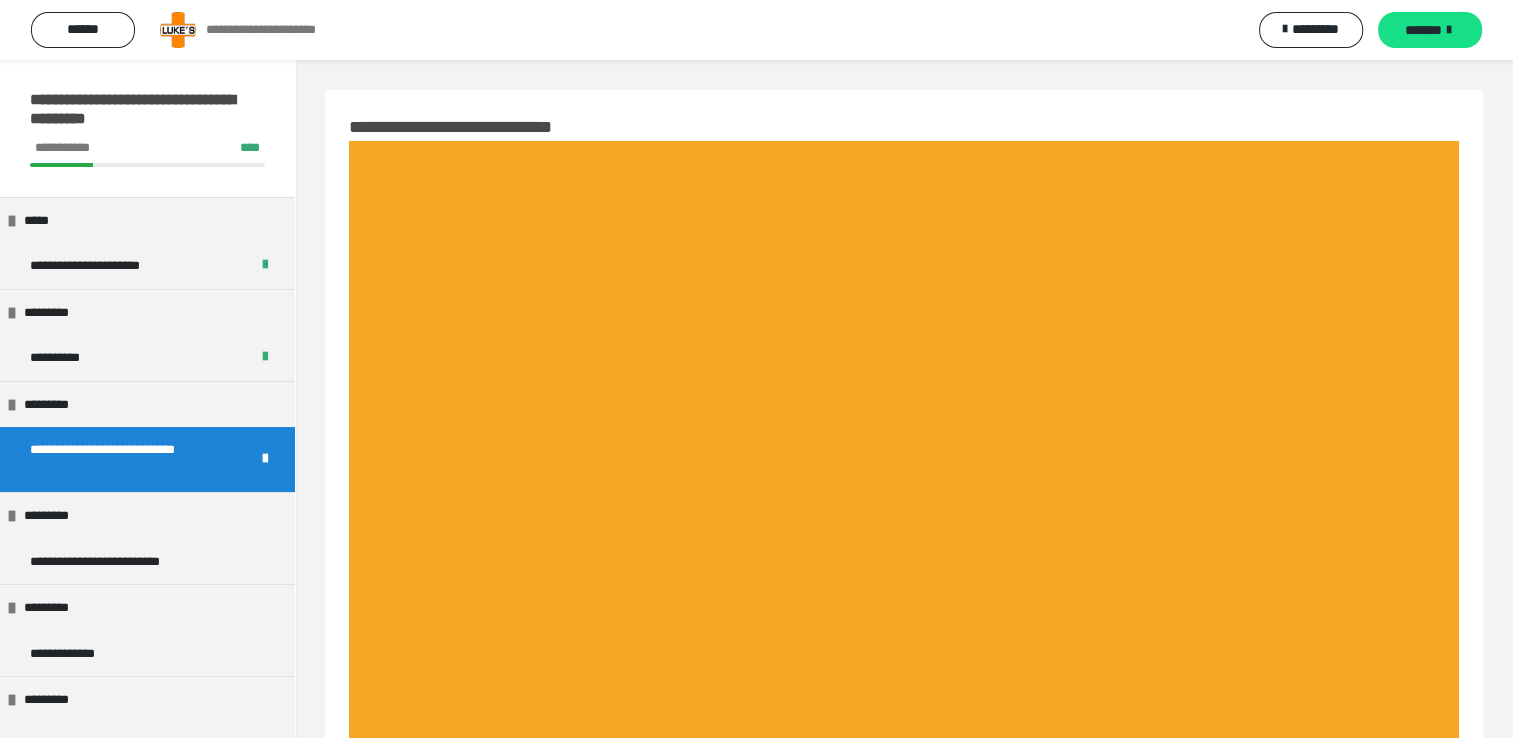 click on "*******" at bounding box center (1423, 30) 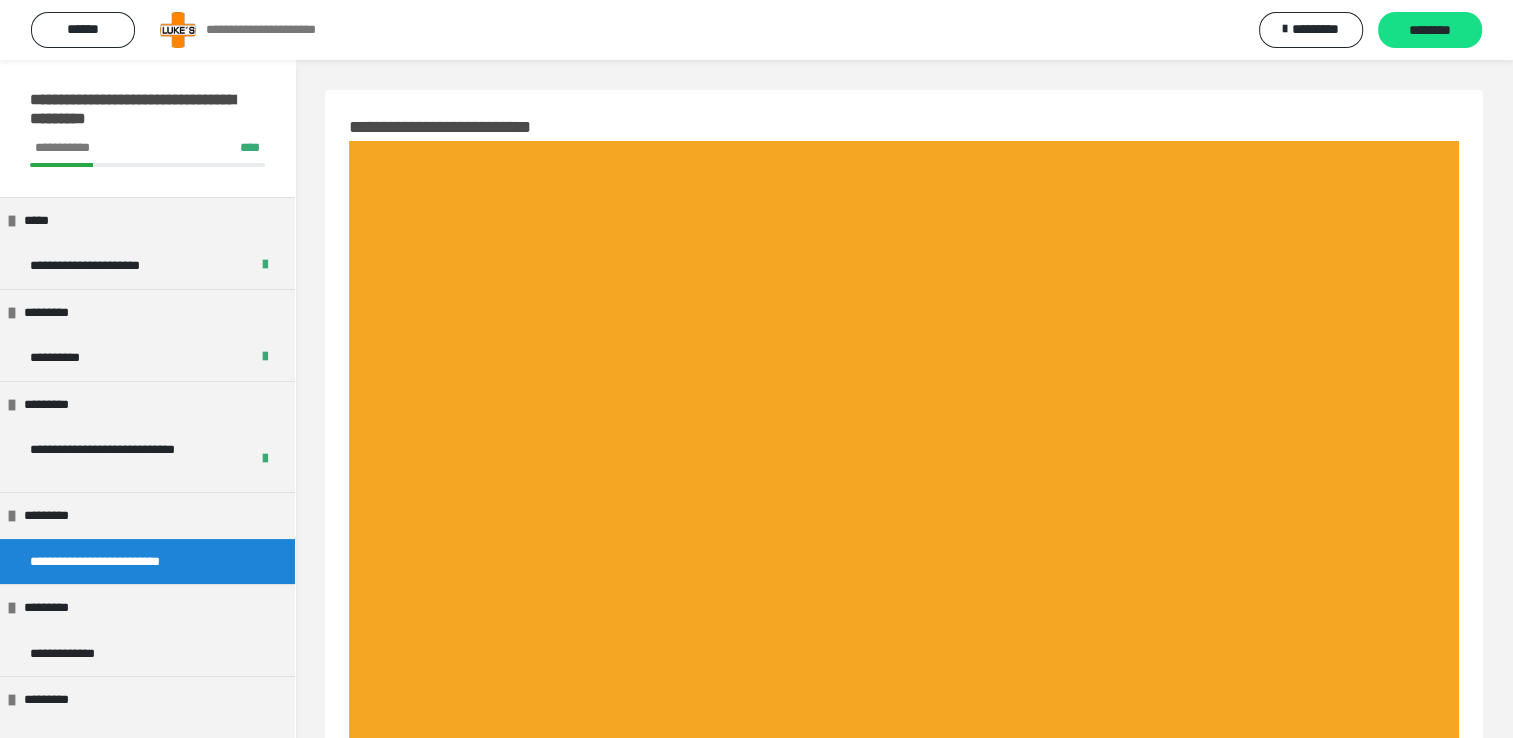 click on "********" at bounding box center (1430, 31) 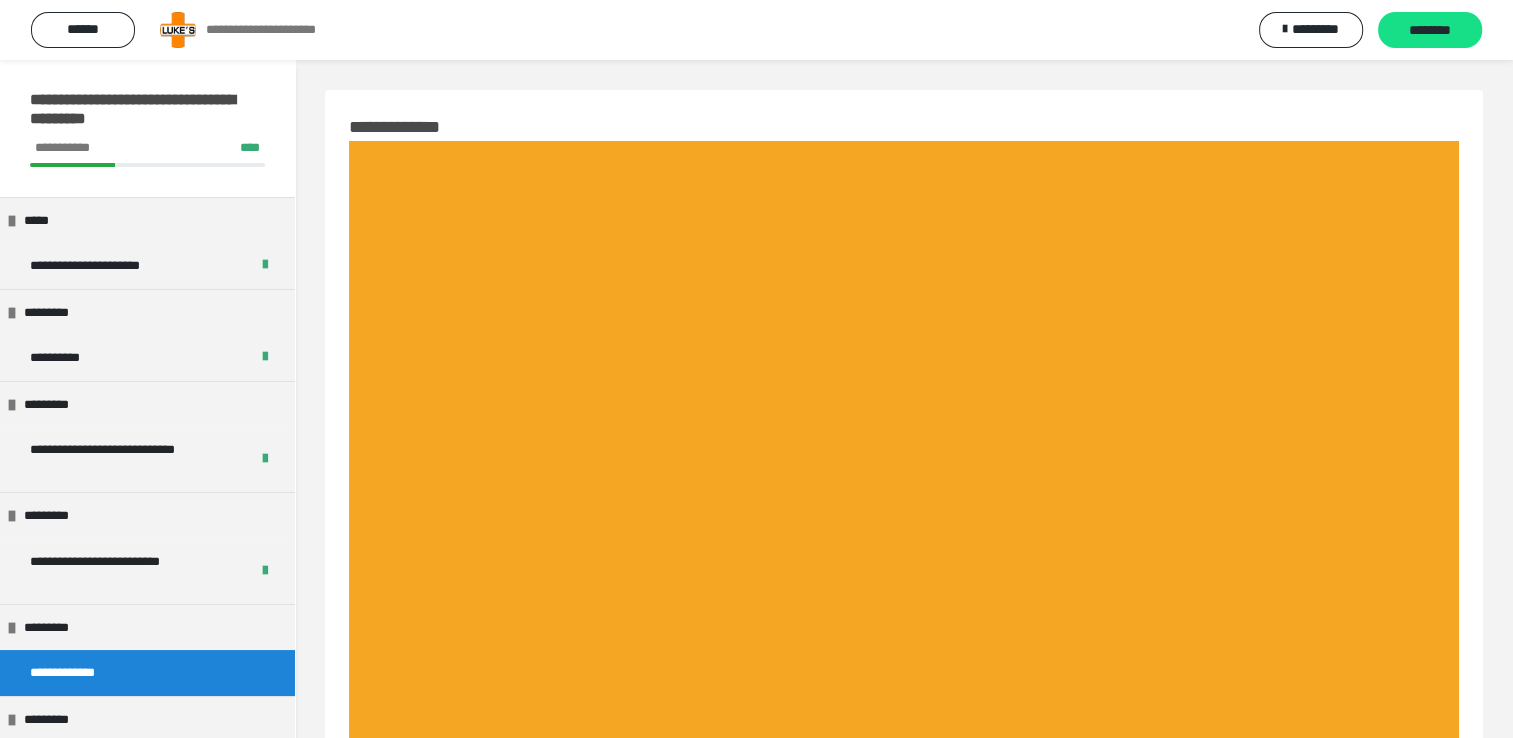 click on "********" at bounding box center [1430, 31] 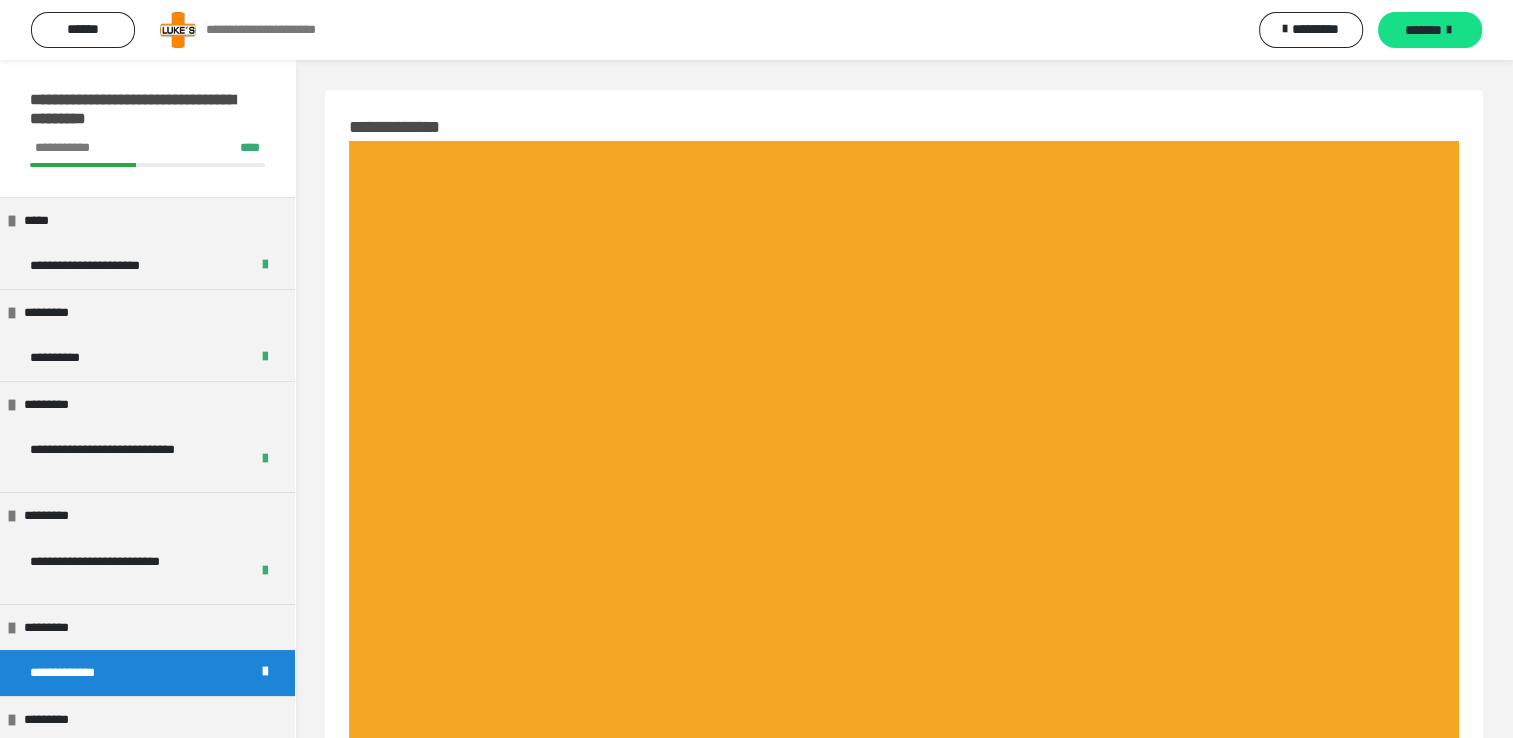 click on "*******" at bounding box center (1423, 30) 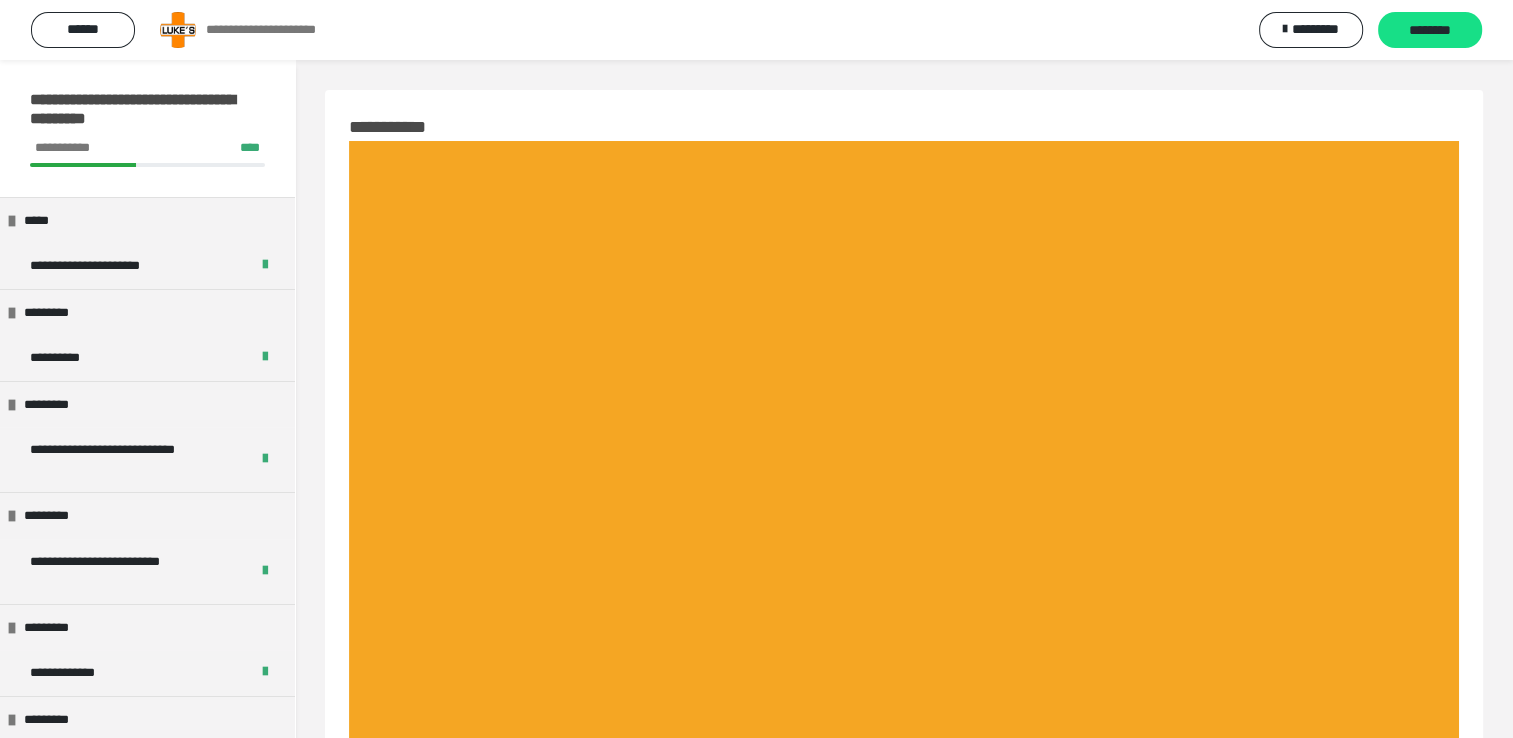 click on "********" at bounding box center (1430, 31) 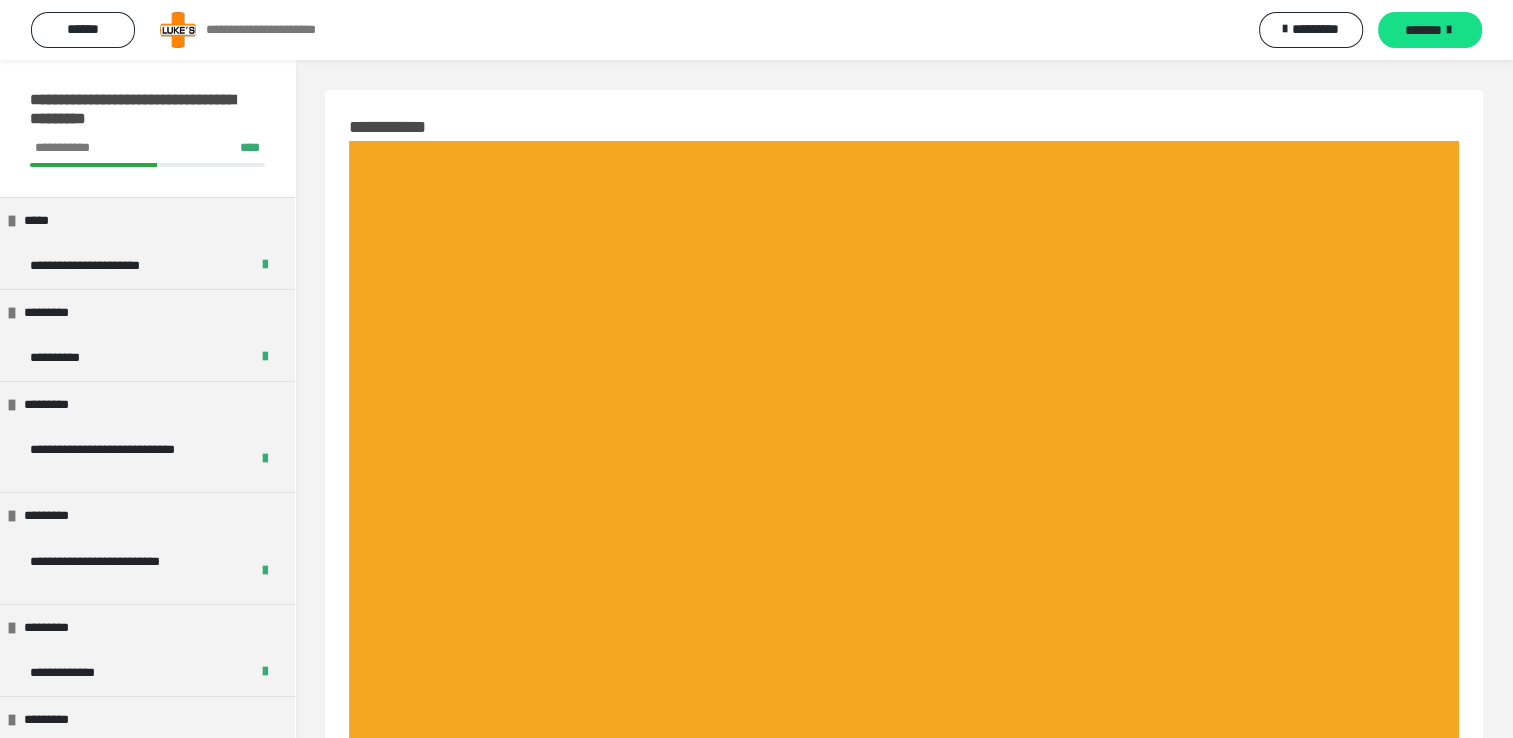 click on "*******" at bounding box center [1423, 30] 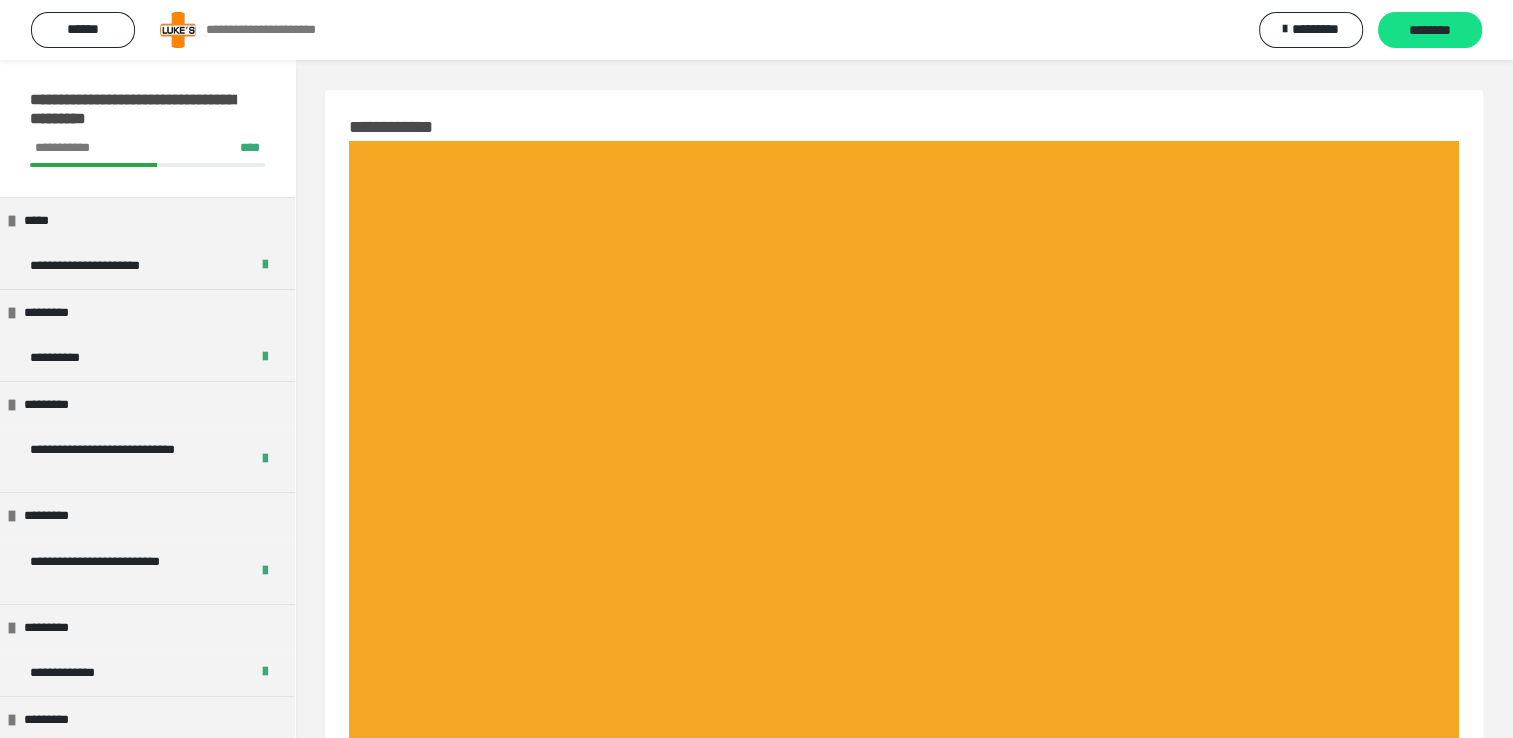 click on "********" at bounding box center (1430, 31) 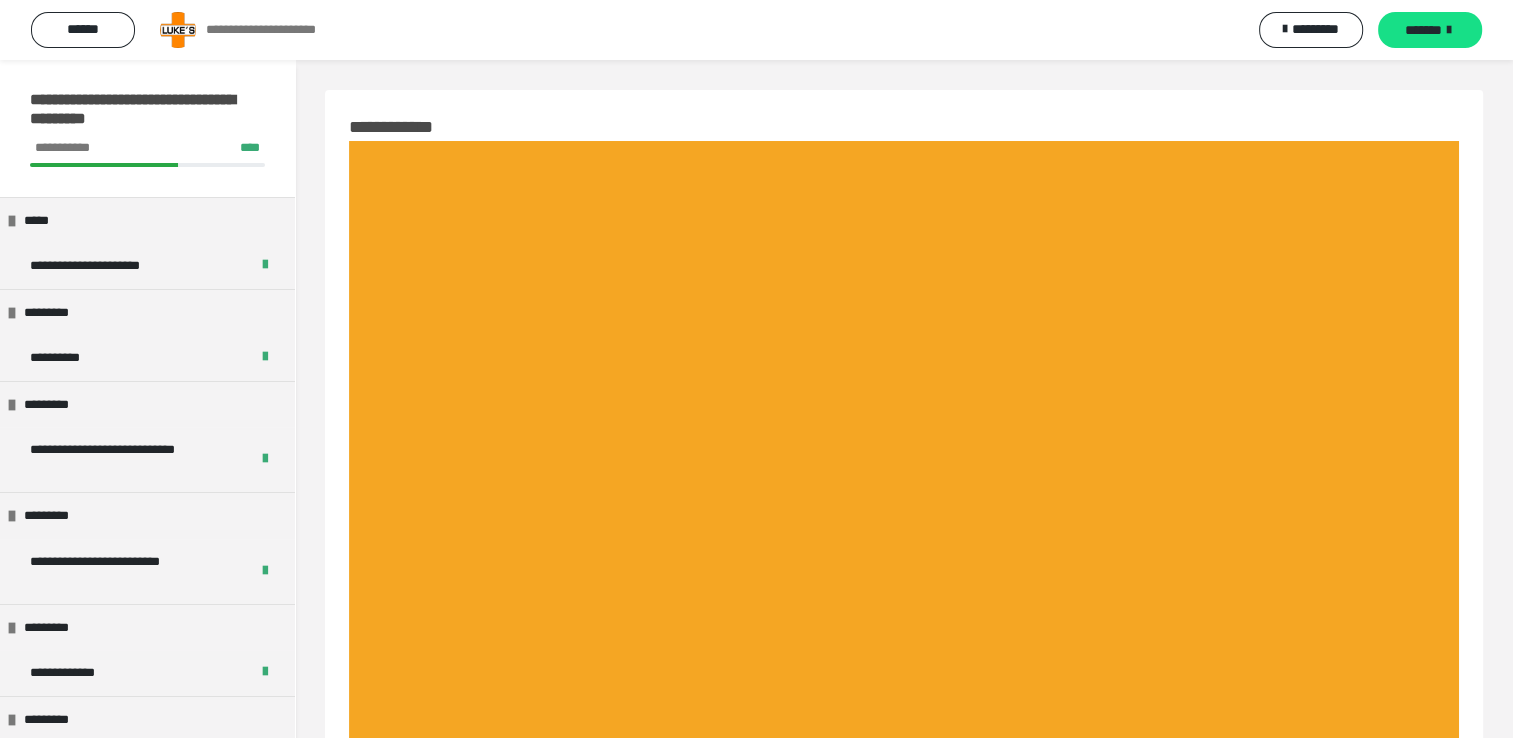 click on "*******" at bounding box center [1423, 30] 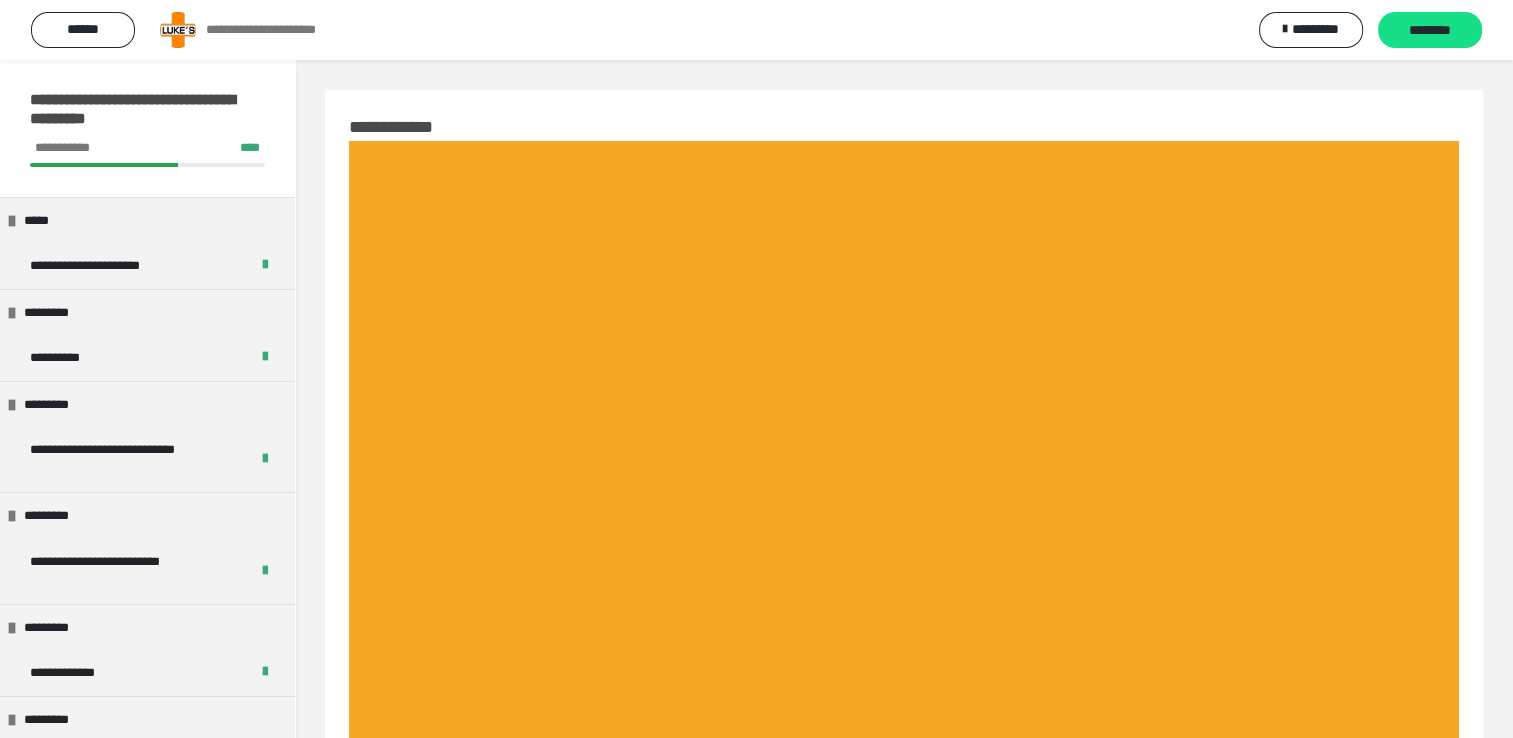 click on "********" at bounding box center [1430, 31] 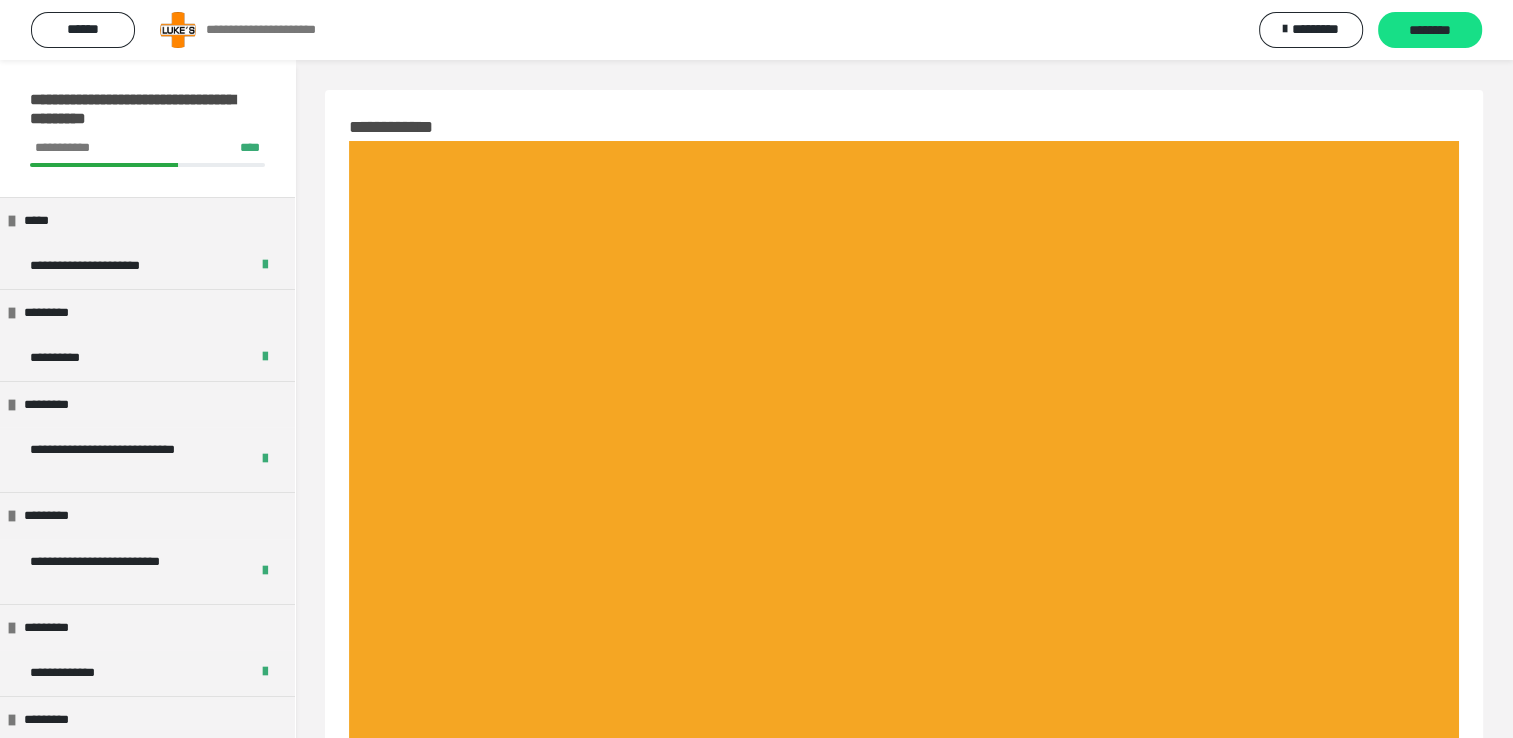 click on "********" at bounding box center [1430, 31] 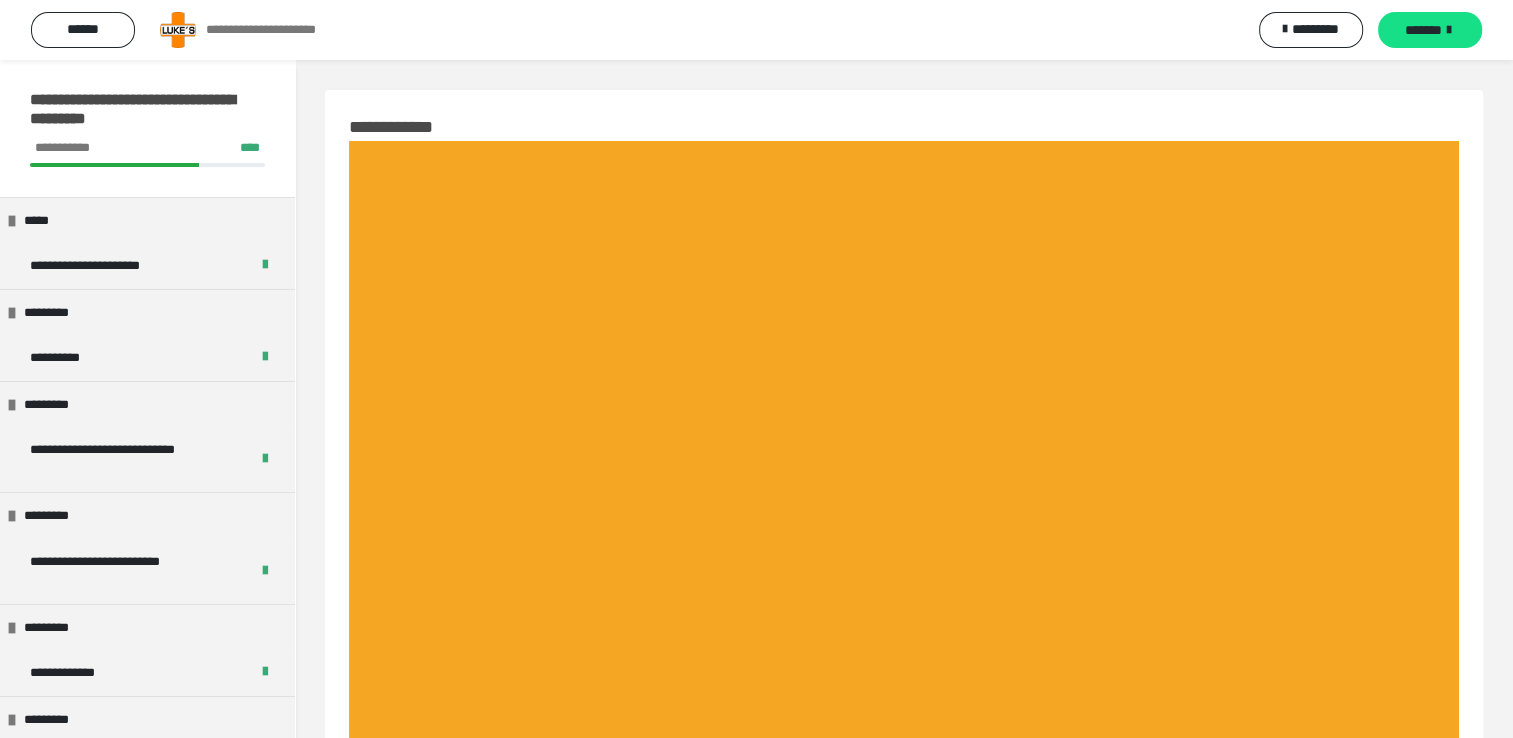 click on "*******" at bounding box center (1423, 30) 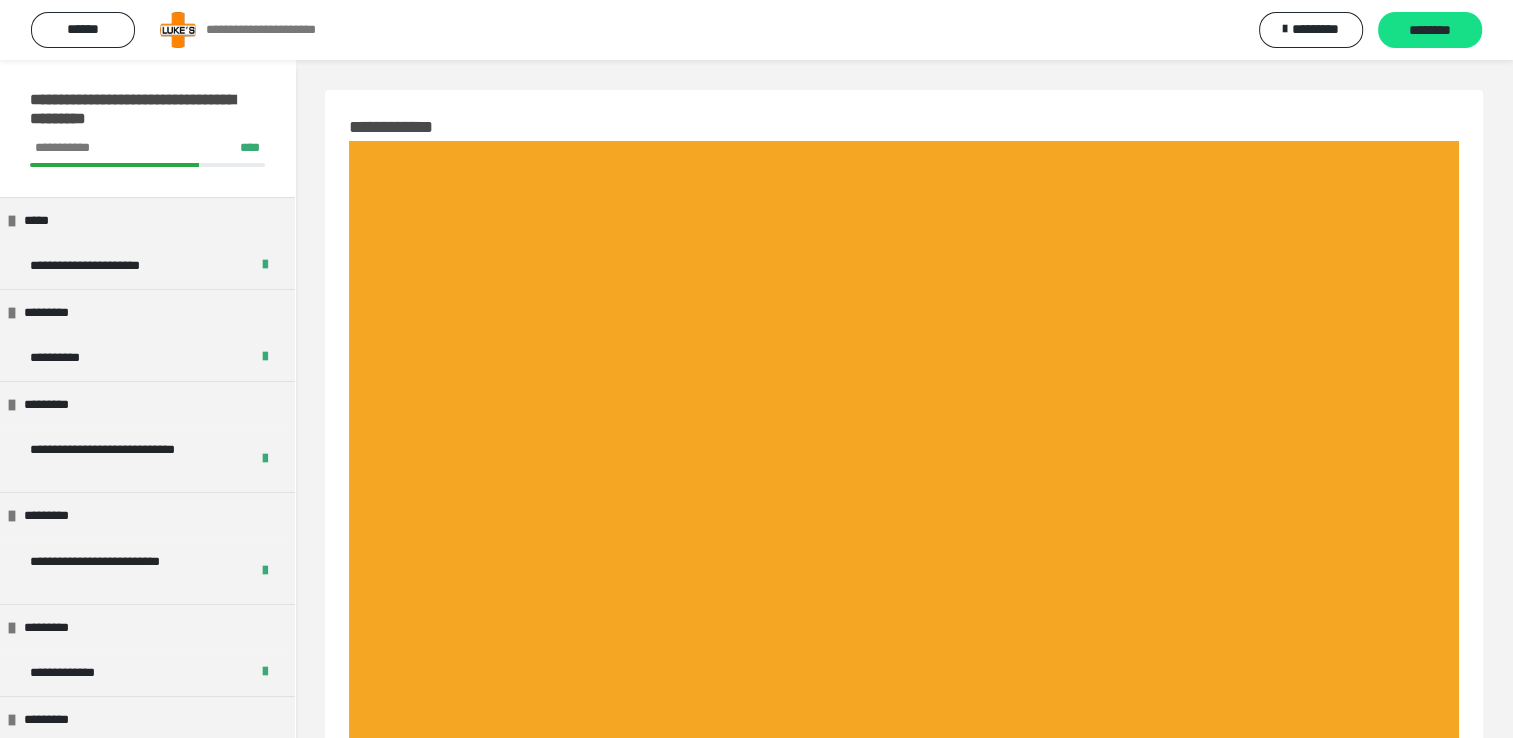 click on "********" at bounding box center (1430, 31) 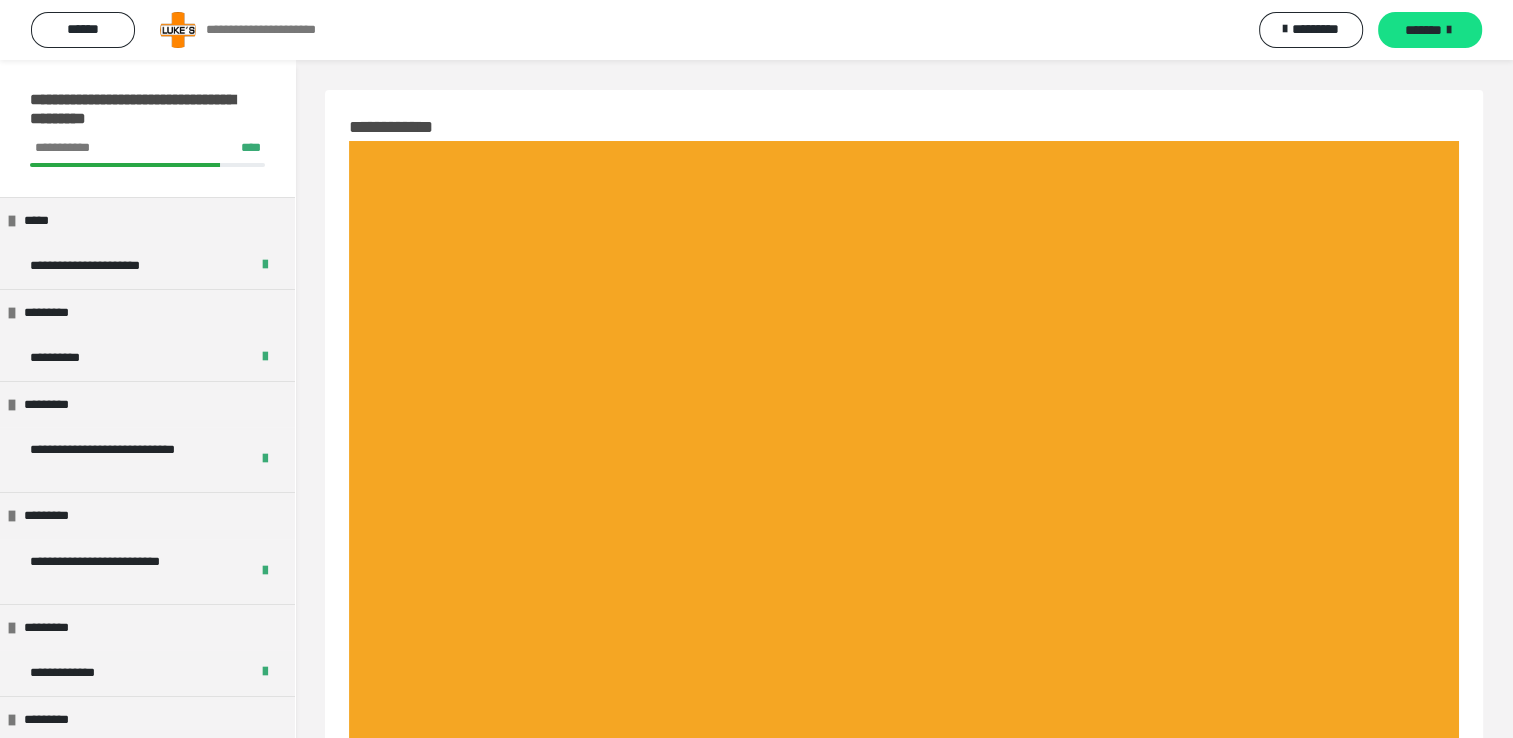 click on "*******" at bounding box center [1423, 30] 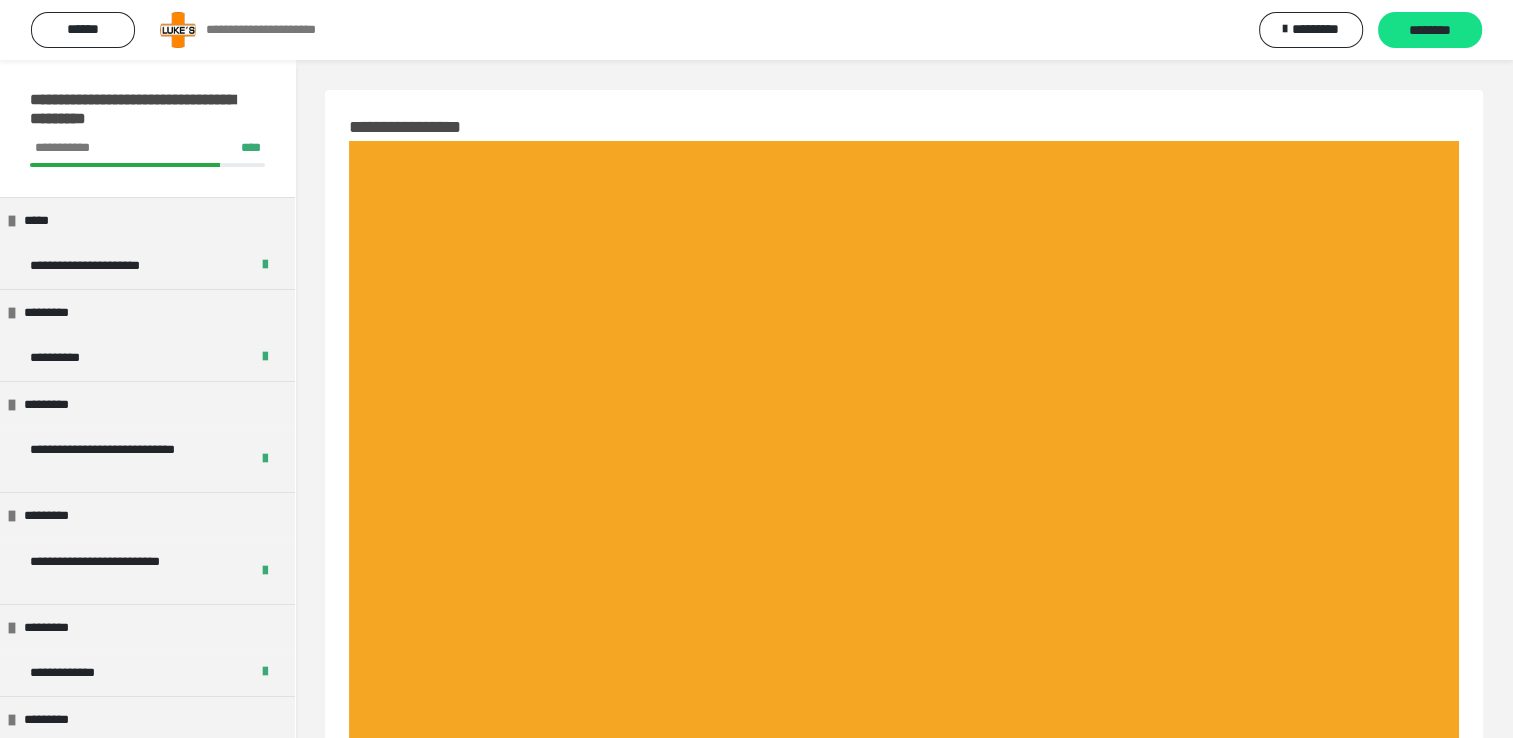 click on "********" at bounding box center (1430, 31) 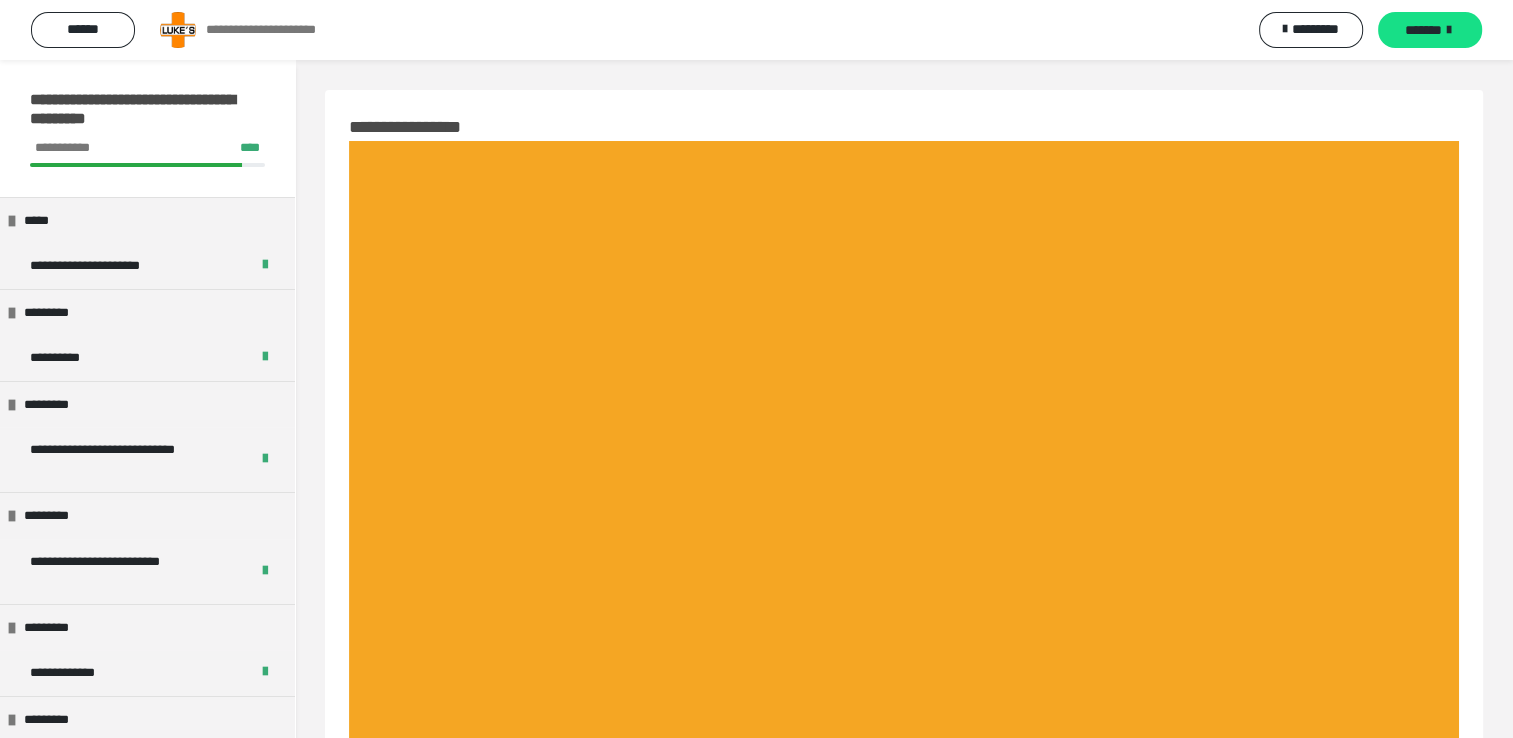 click on "*******" at bounding box center [1423, 30] 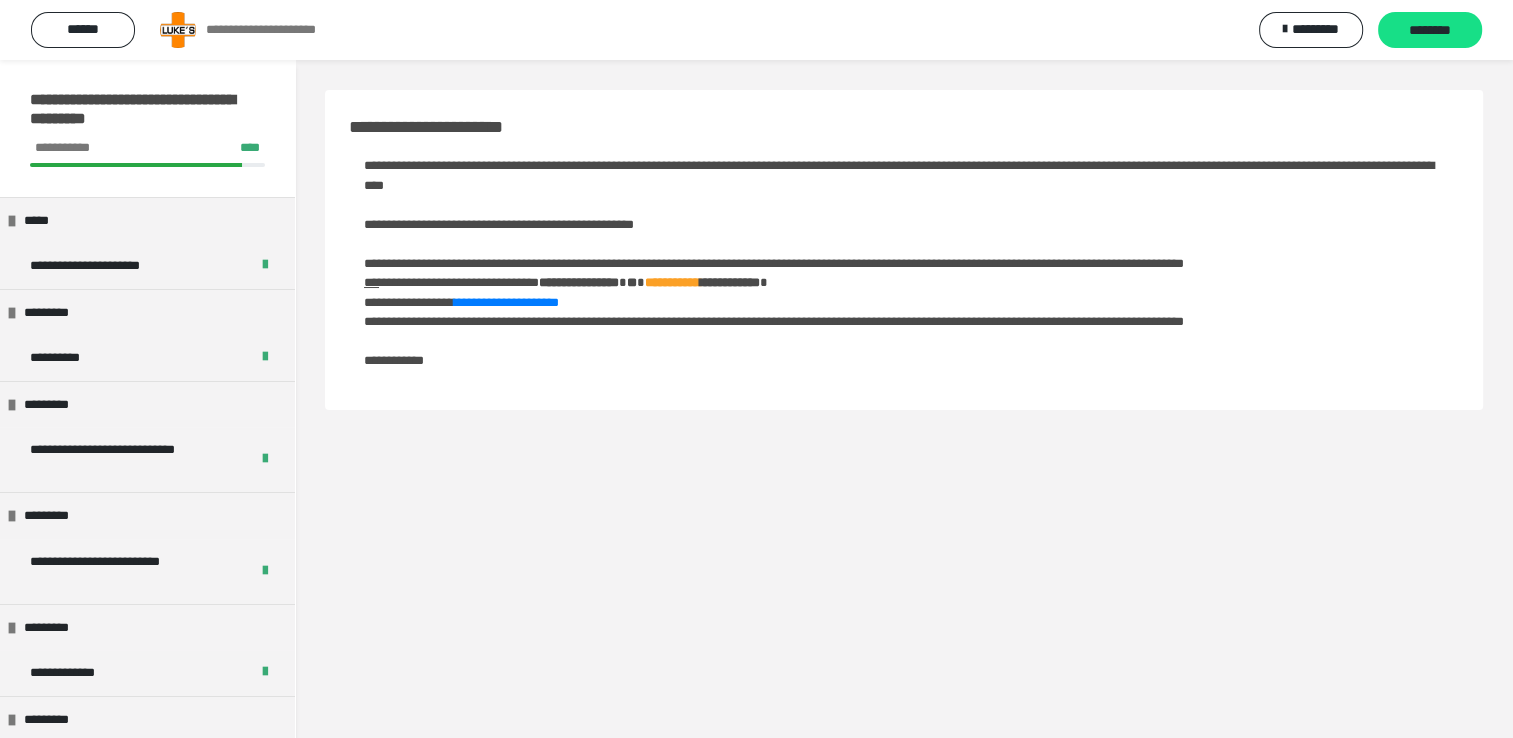 click on "********" at bounding box center [1430, 31] 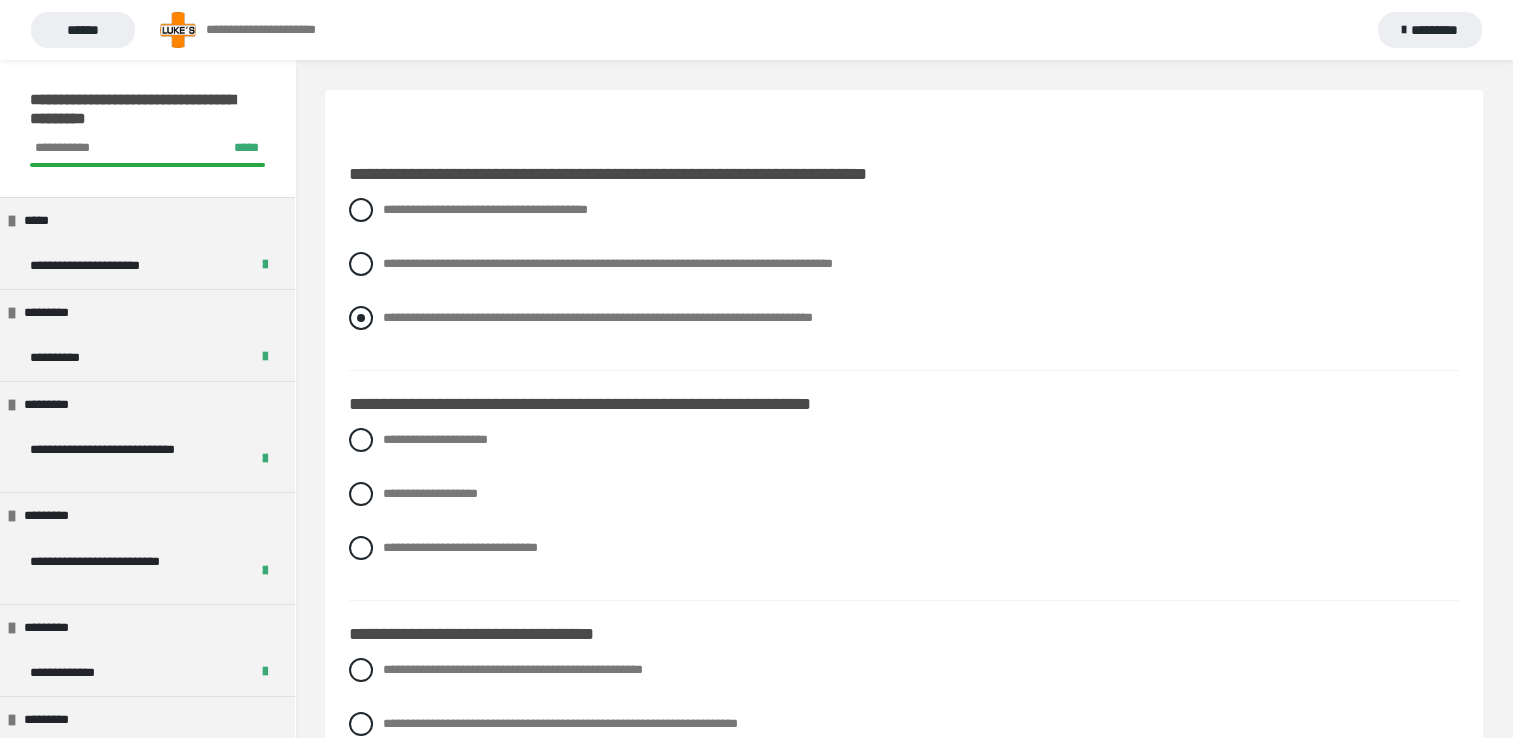 click at bounding box center (361, 318) 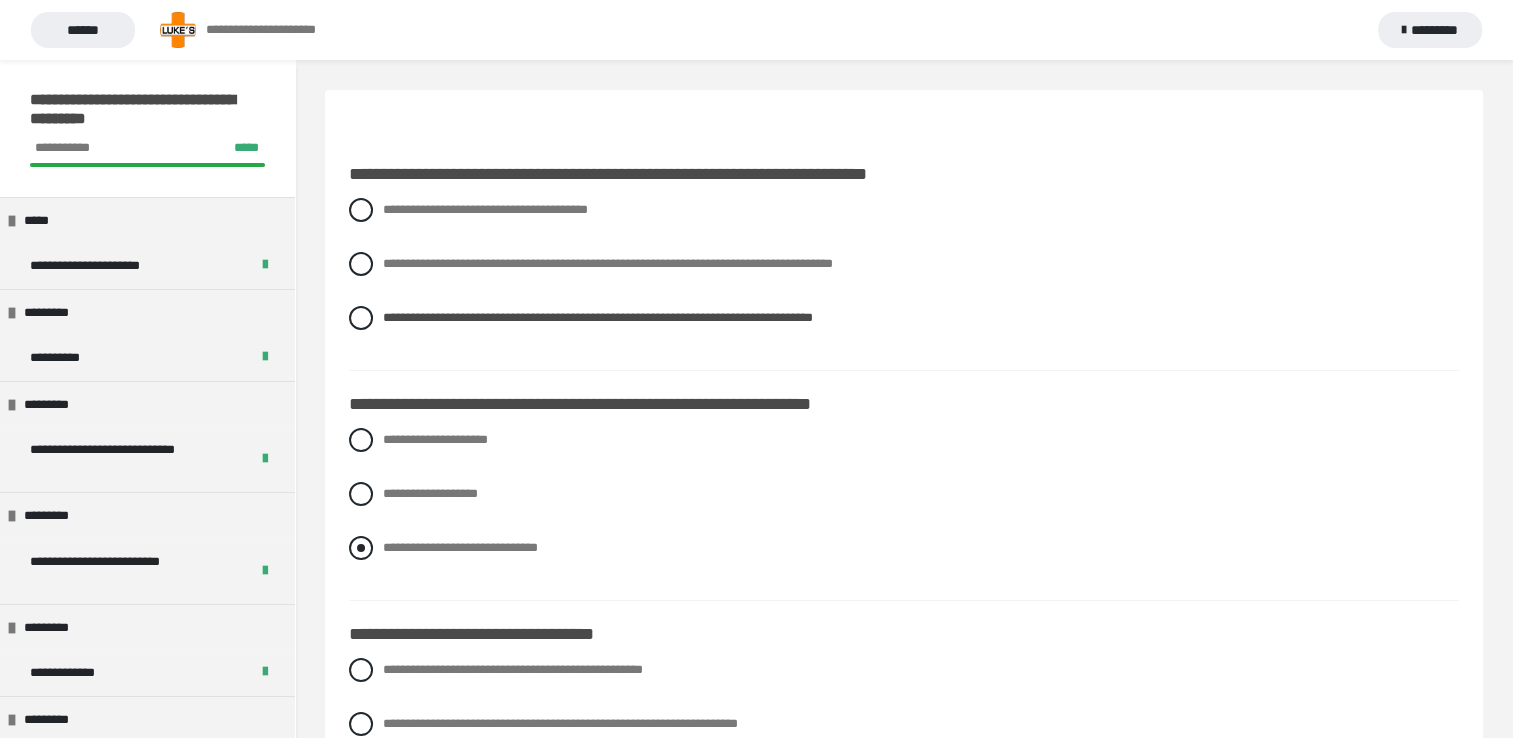 click at bounding box center (361, 548) 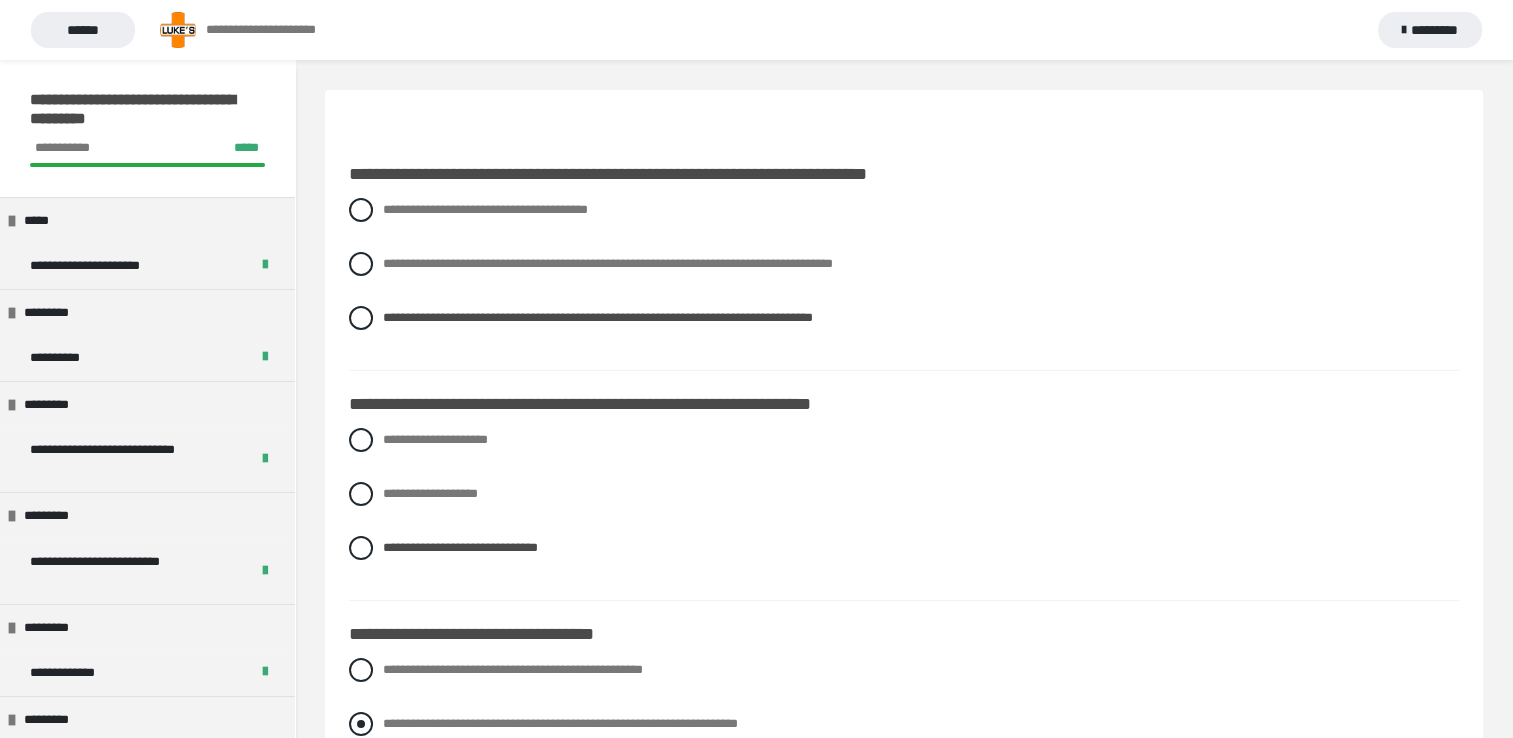 click at bounding box center [361, 724] 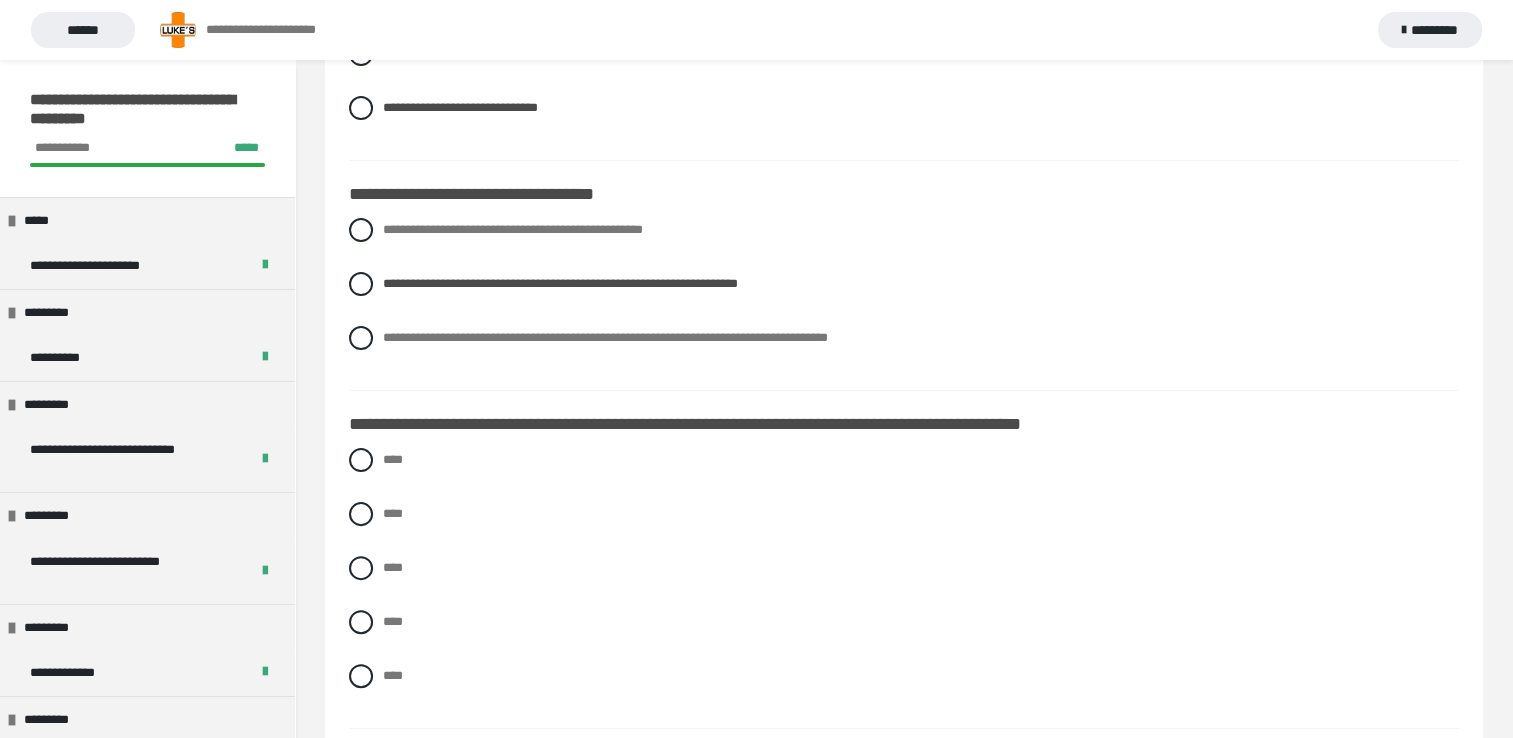 scroll, scrollTop: 480, scrollLeft: 0, axis: vertical 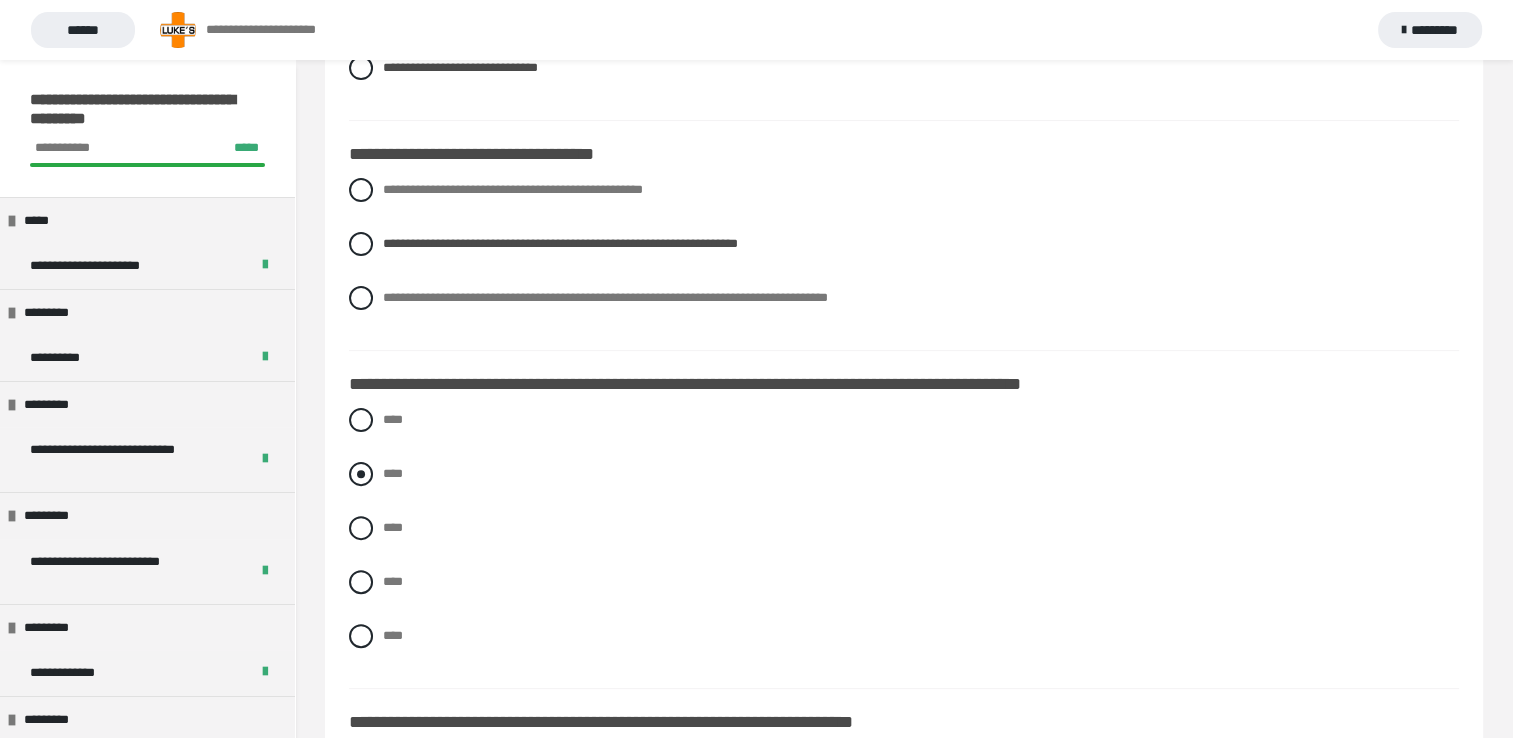 click at bounding box center [361, 474] 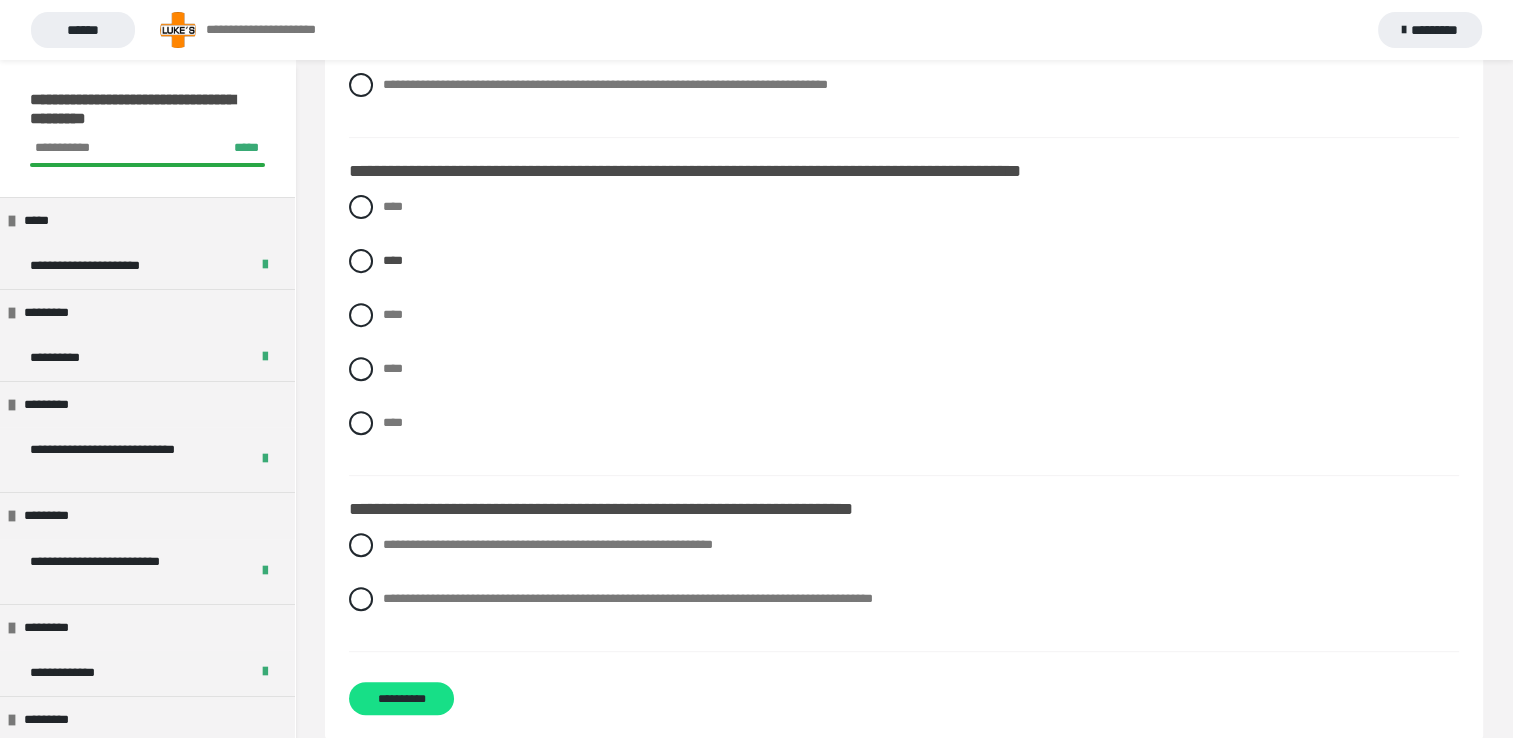 scroll, scrollTop: 722, scrollLeft: 0, axis: vertical 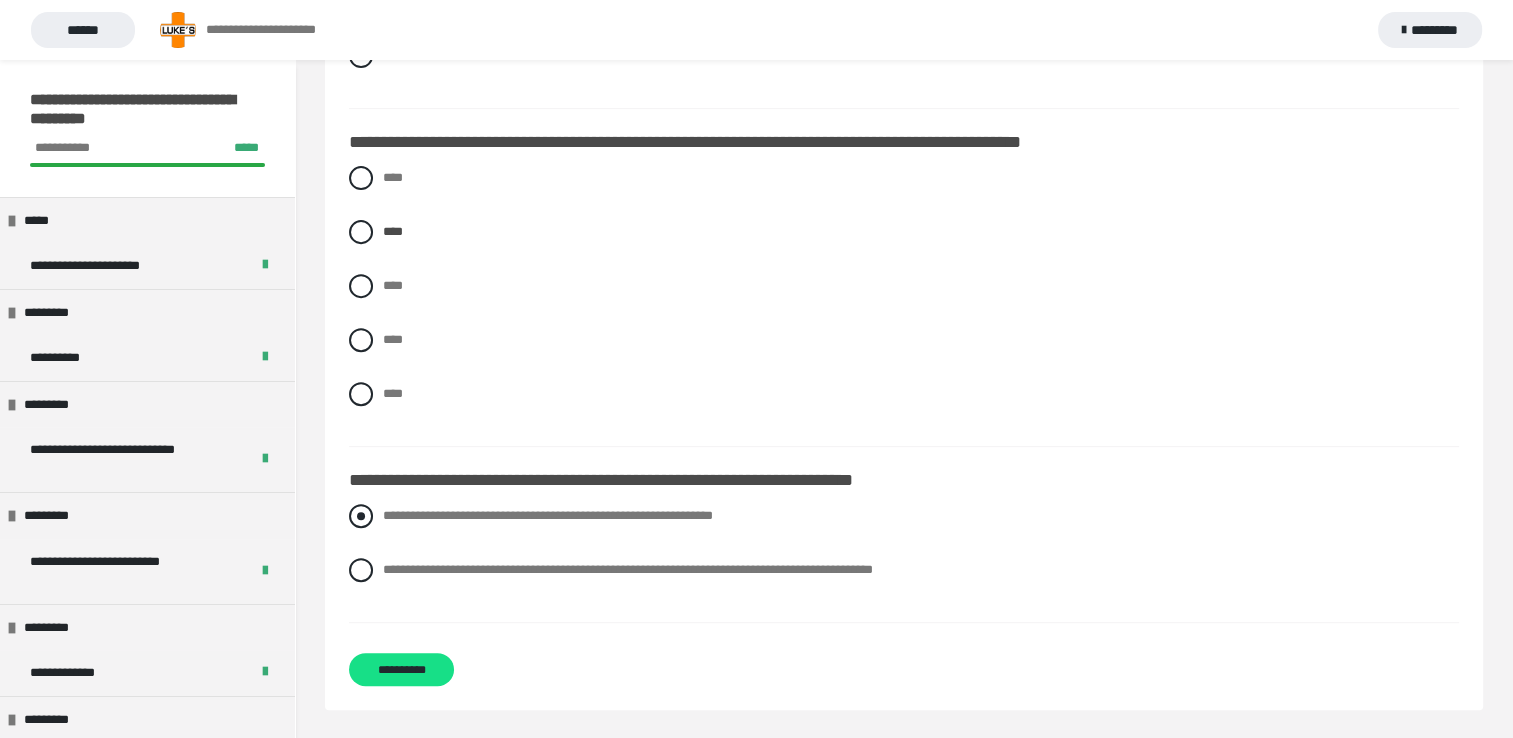 click at bounding box center [361, 516] 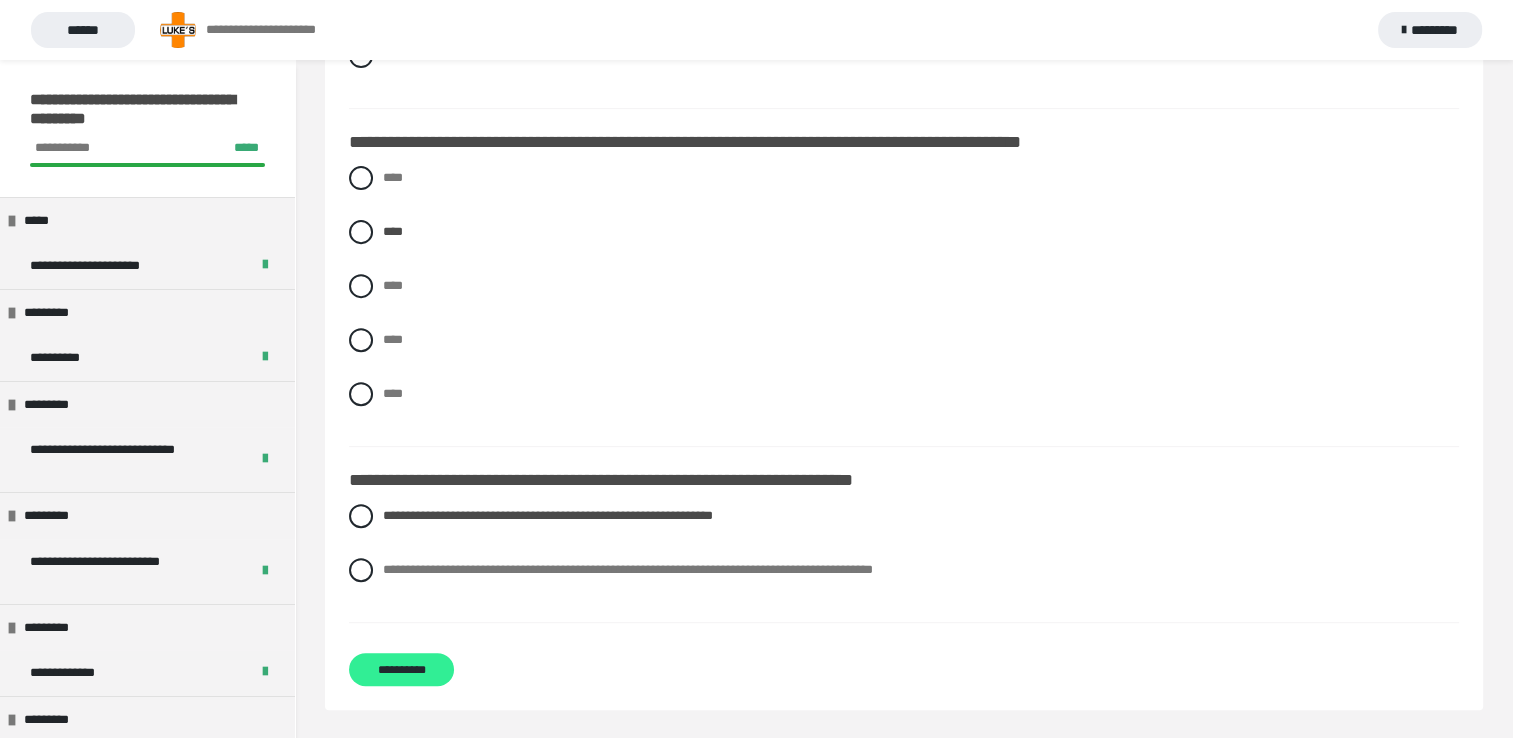 click on "**********" at bounding box center (401, 669) 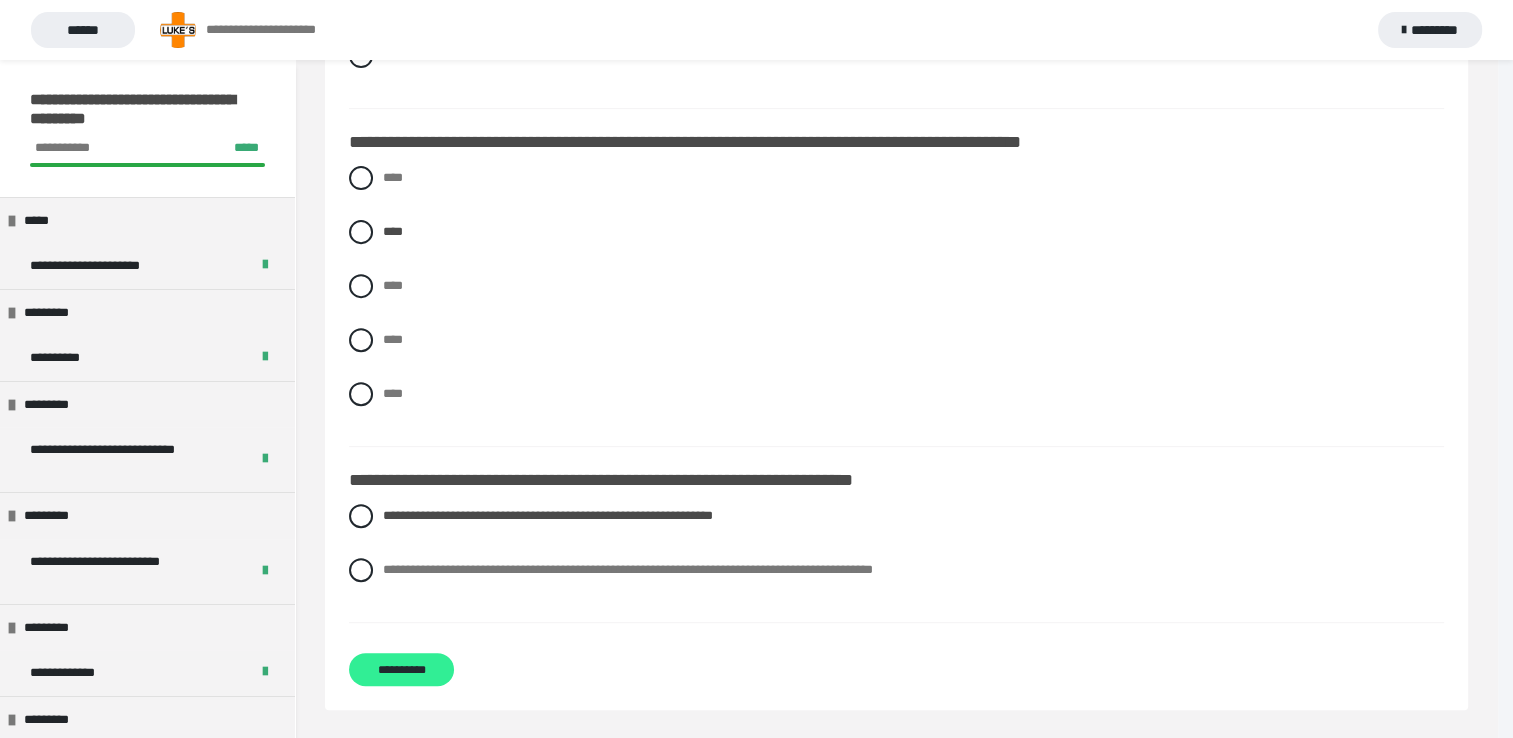 scroll, scrollTop: 77, scrollLeft: 0, axis: vertical 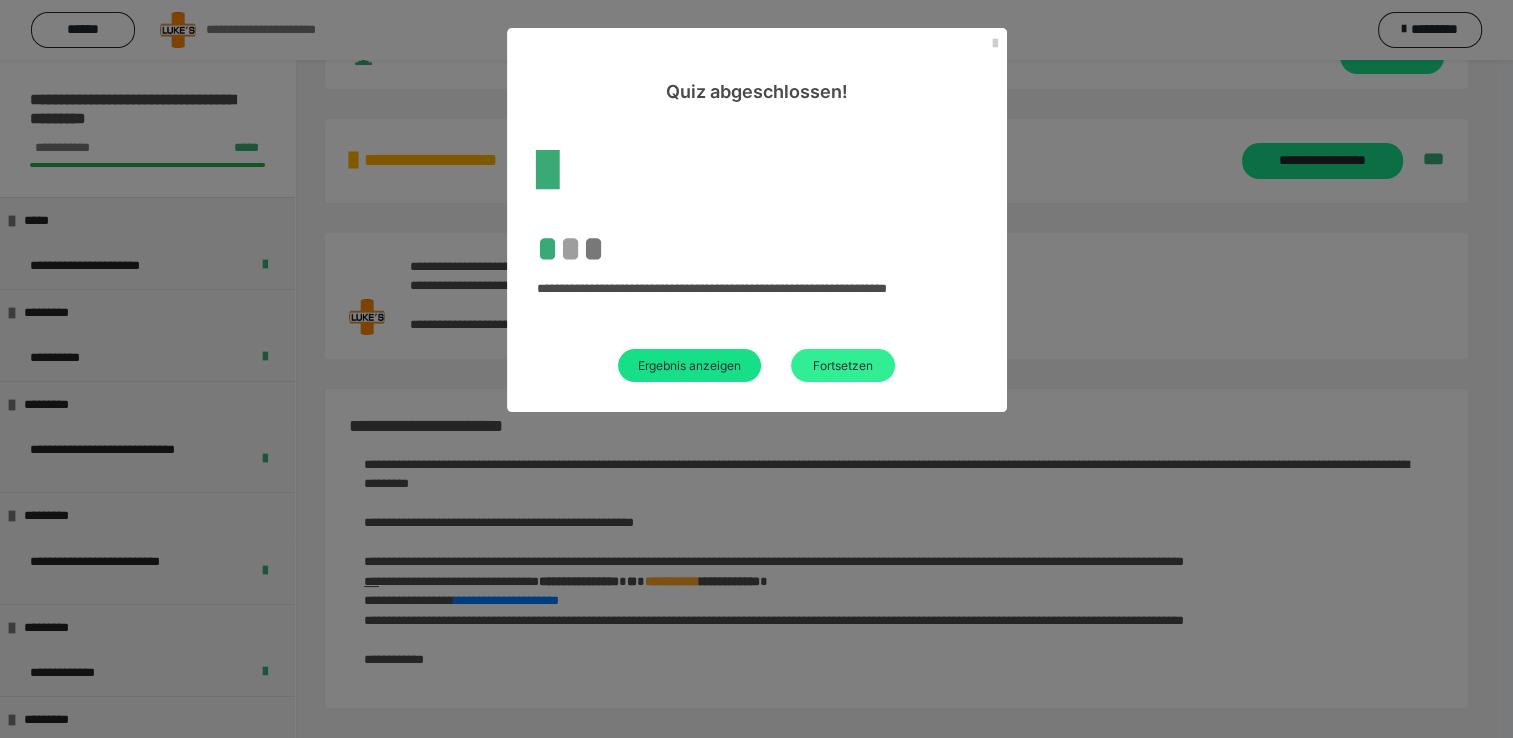 click on "Fortsetzen" at bounding box center (843, 365) 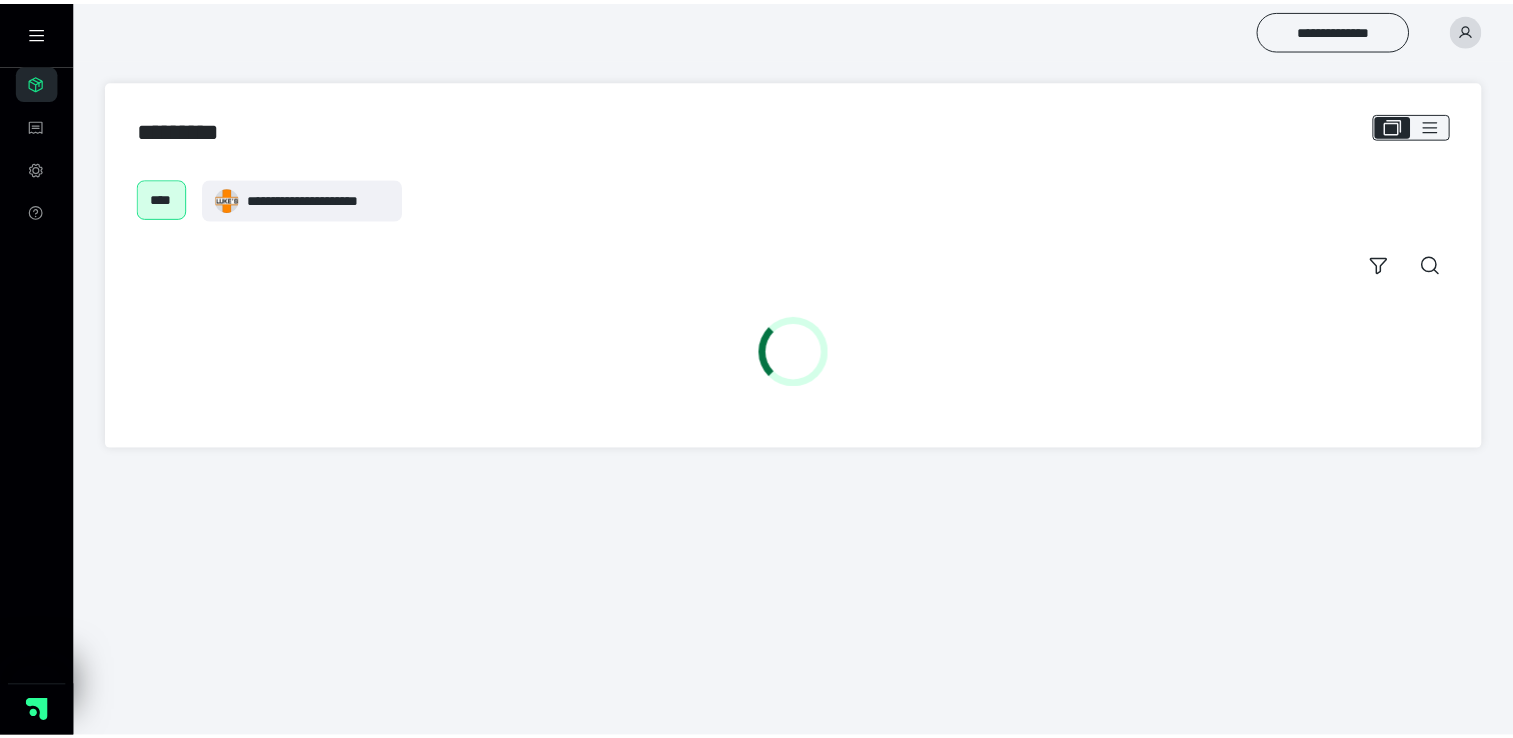 scroll, scrollTop: 0, scrollLeft: 0, axis: both 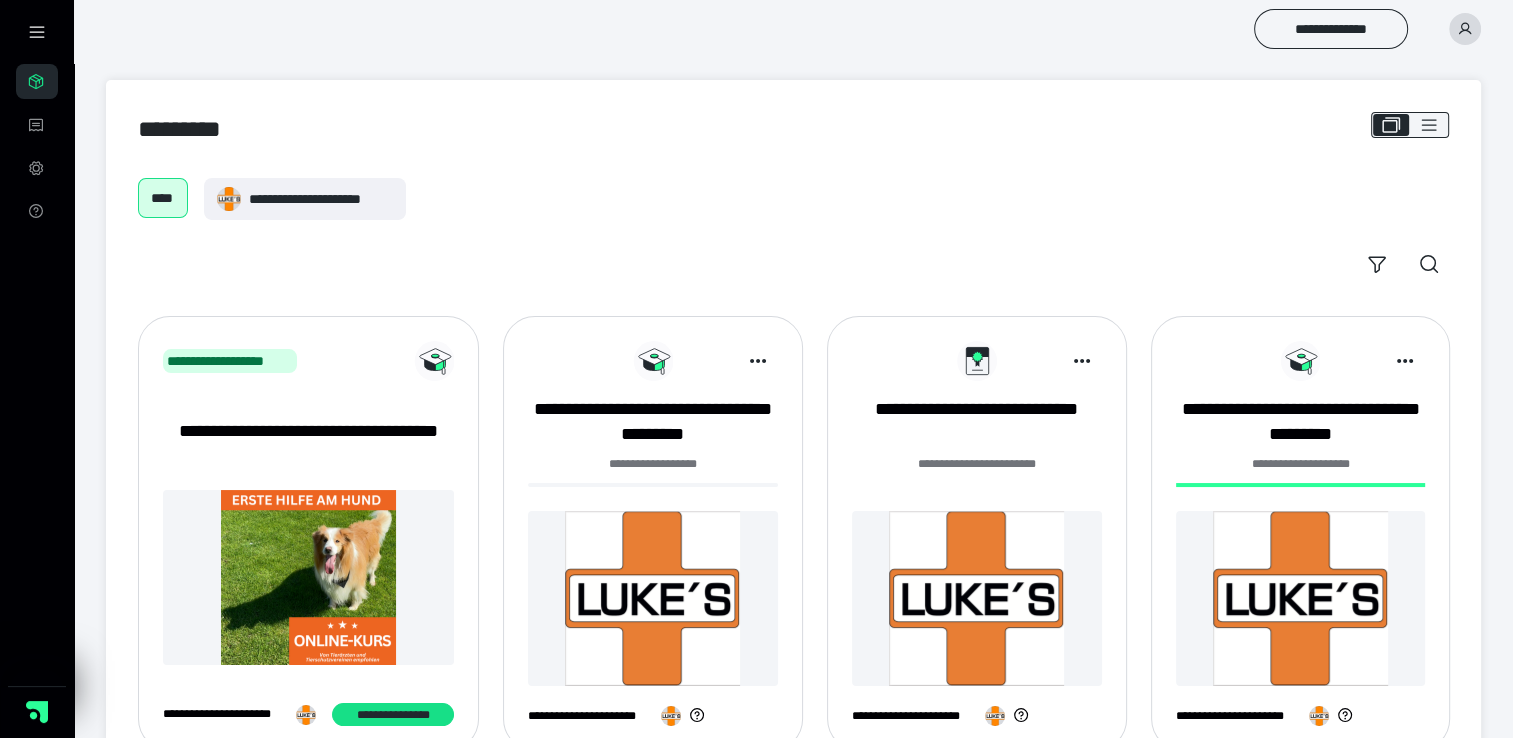 click at bounding box center (653, 598) 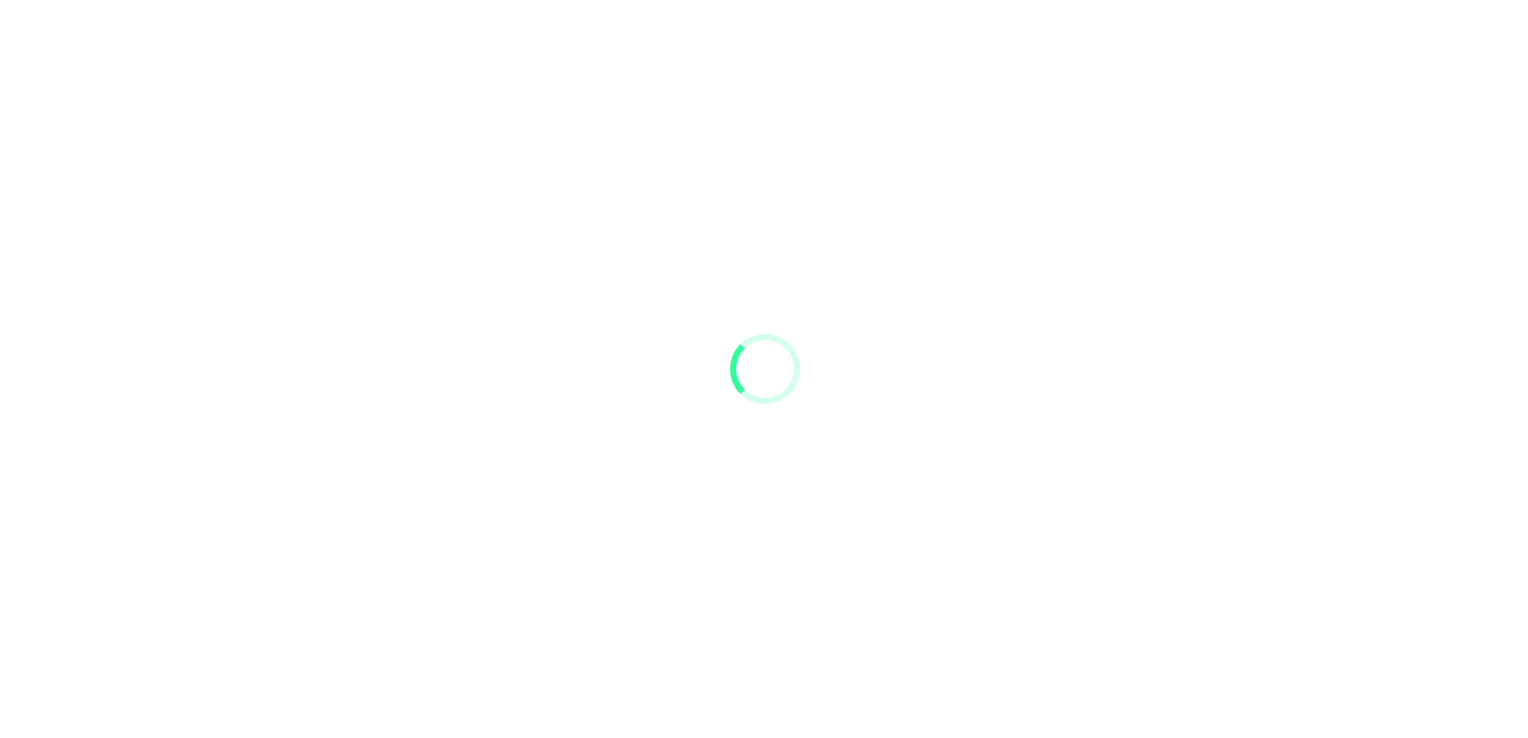 scroll, scrollTop: 0, scrollLeft: 0, axis: both 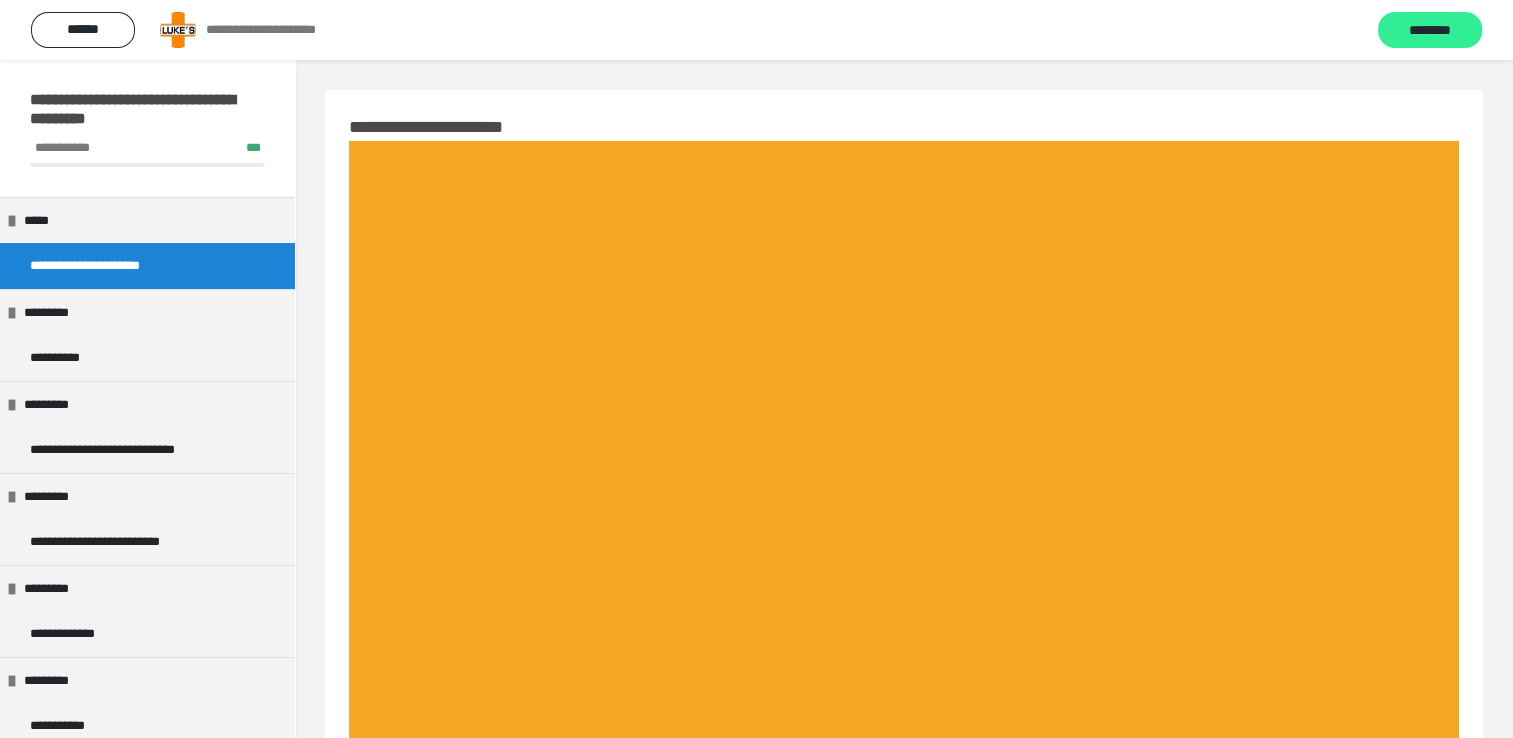 click on "********" at bounding box center [1430, 31] 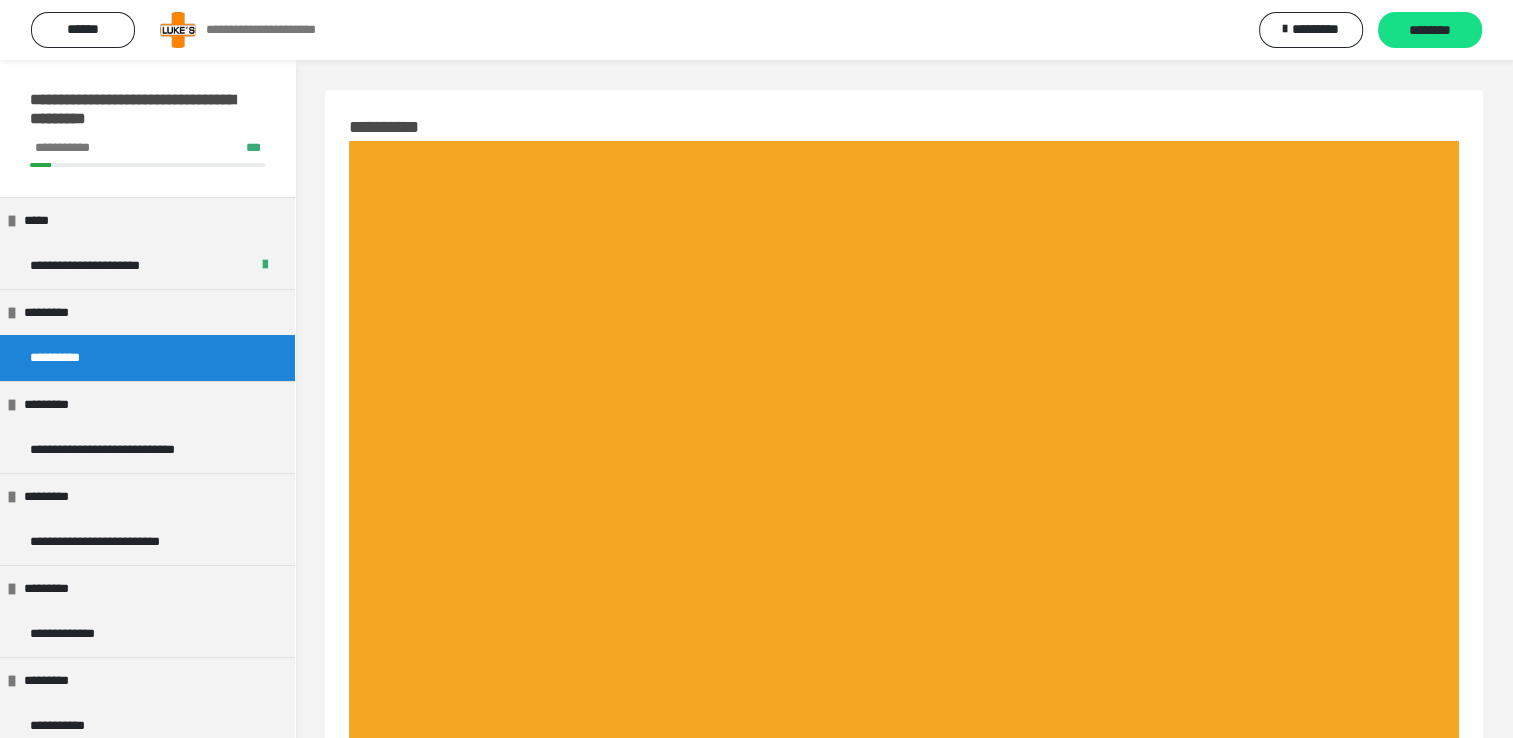 click on "********" at bounding box center [1430, 31] 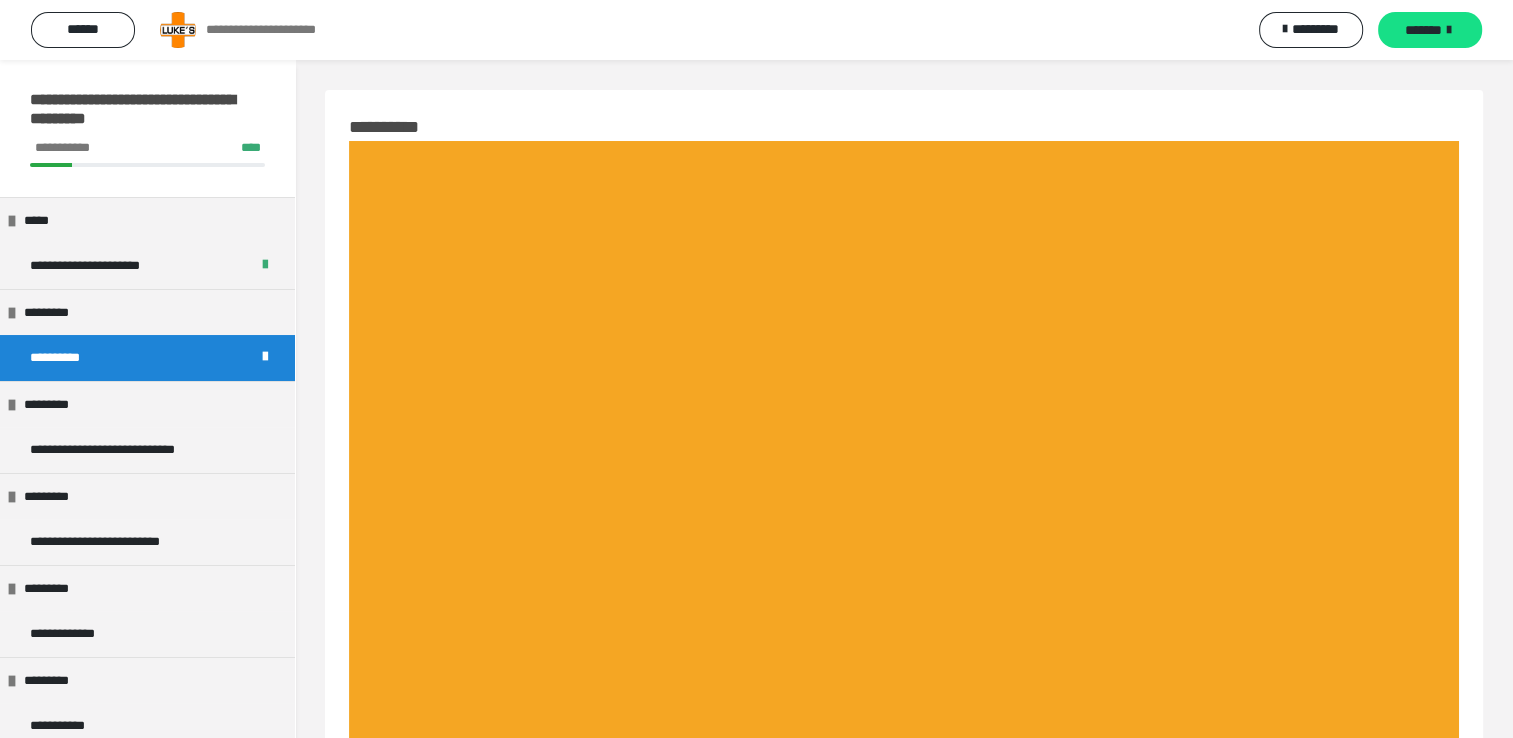 click on "*******" at bounding box center (1423, 30) 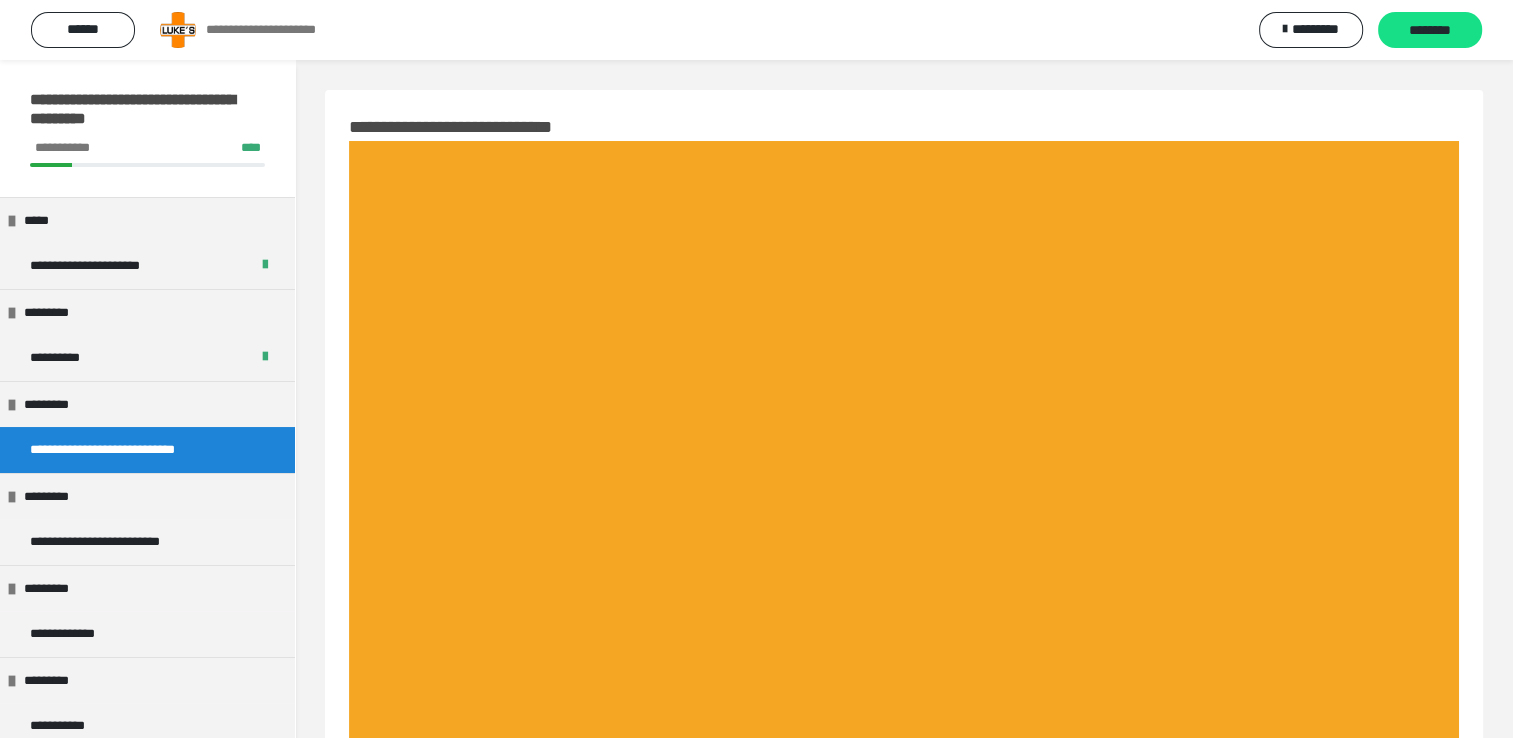 click on "********" at bounding box center [1430, 31] 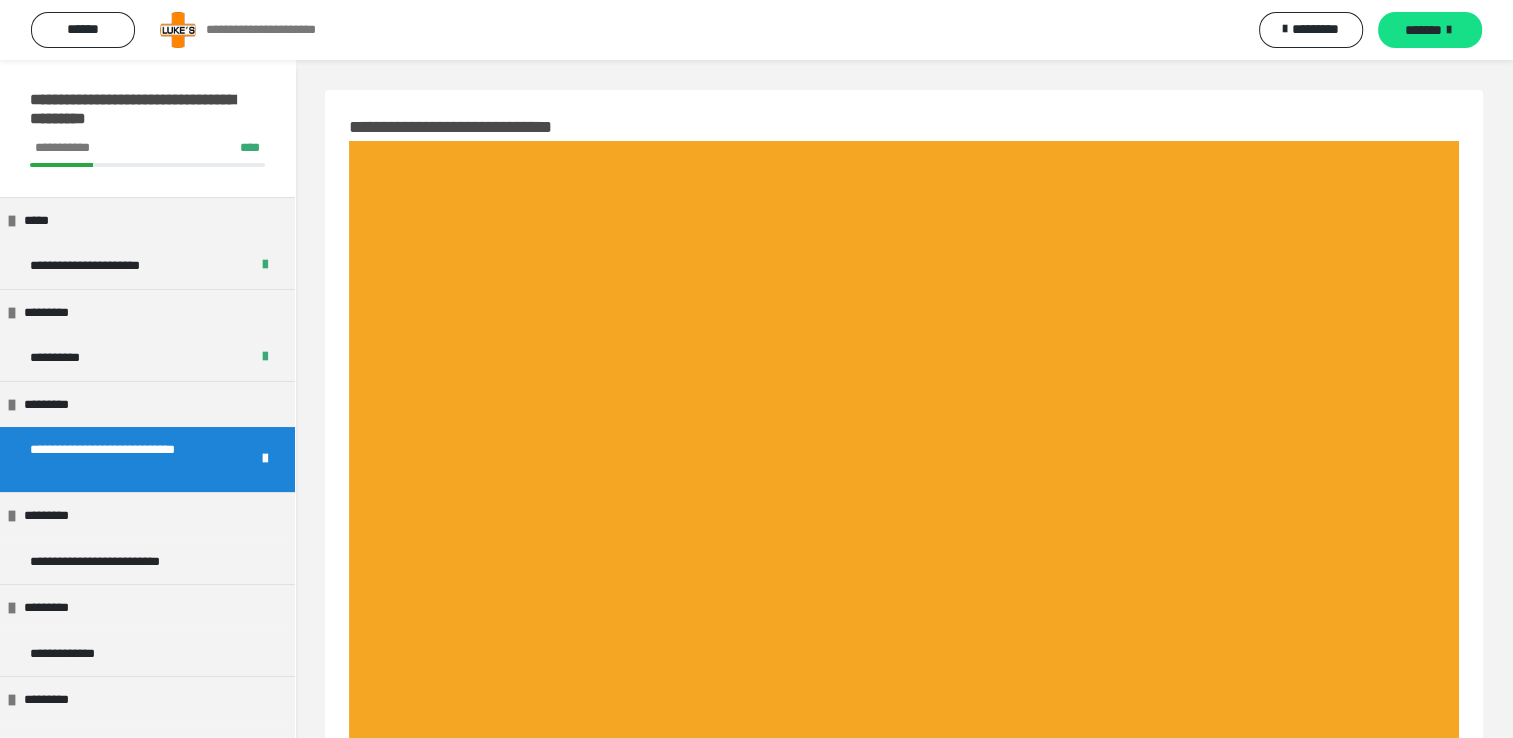 click on "*******" at bounding box center [1423, 30] 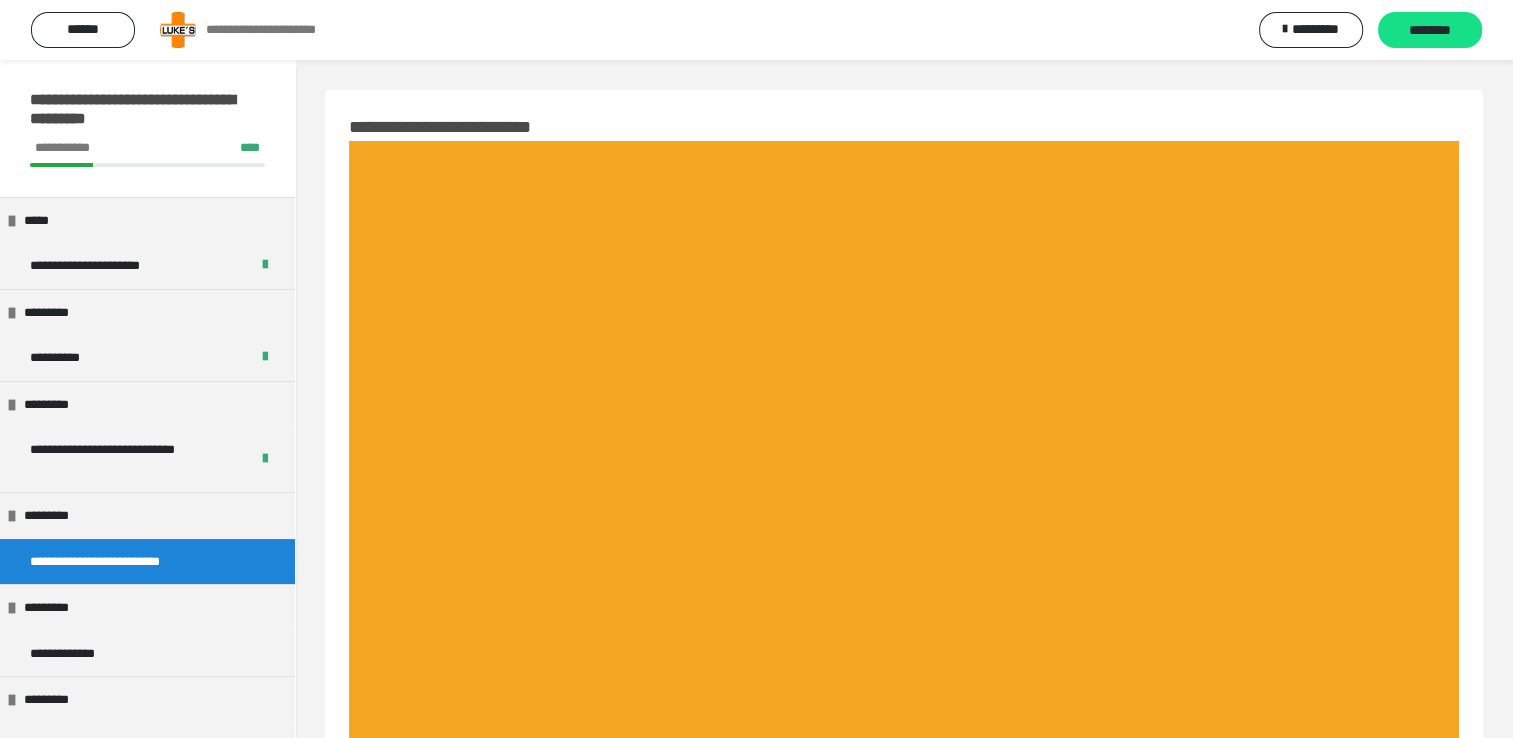 click on "********" at bounding box center (1430, 31) 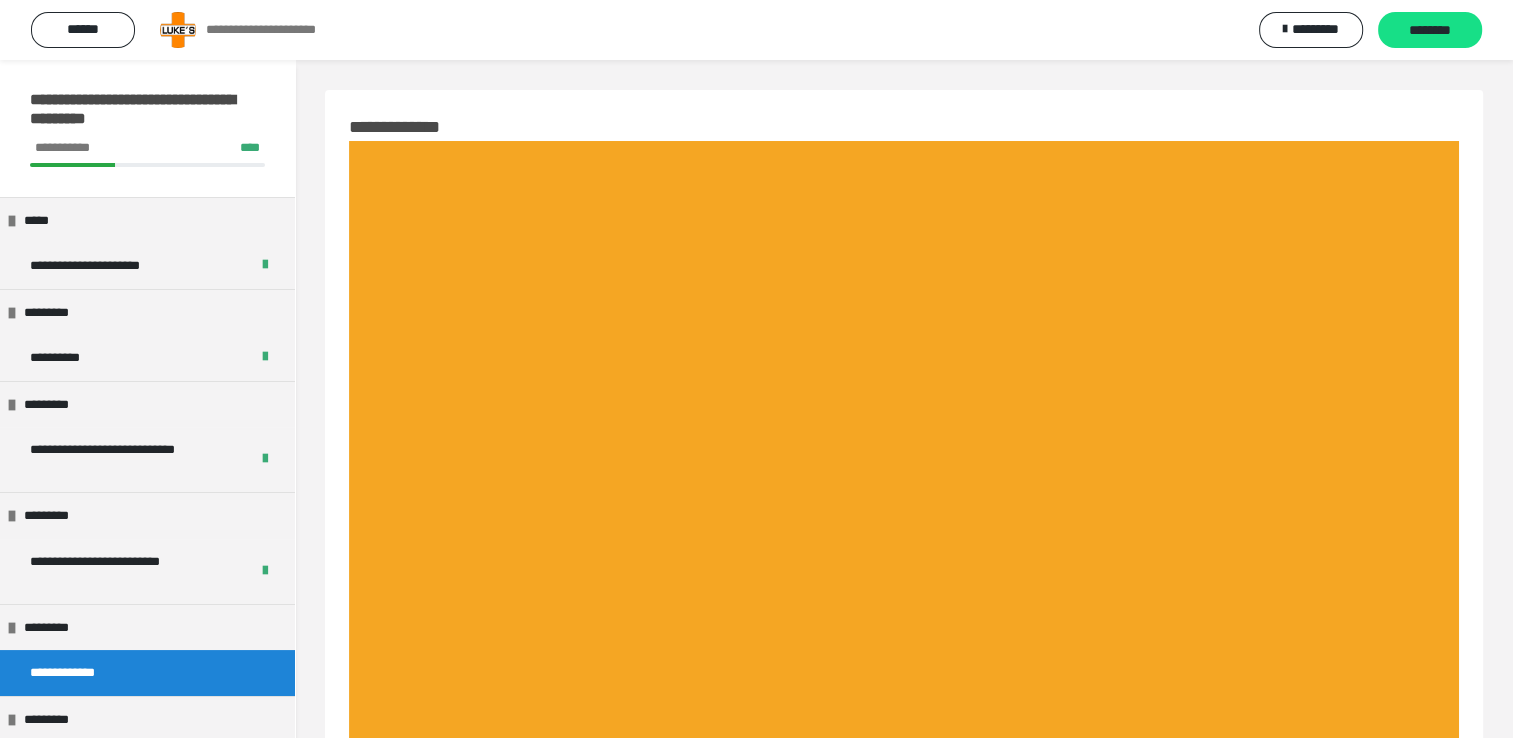 click on "********" at bounding box center [1430, 31] 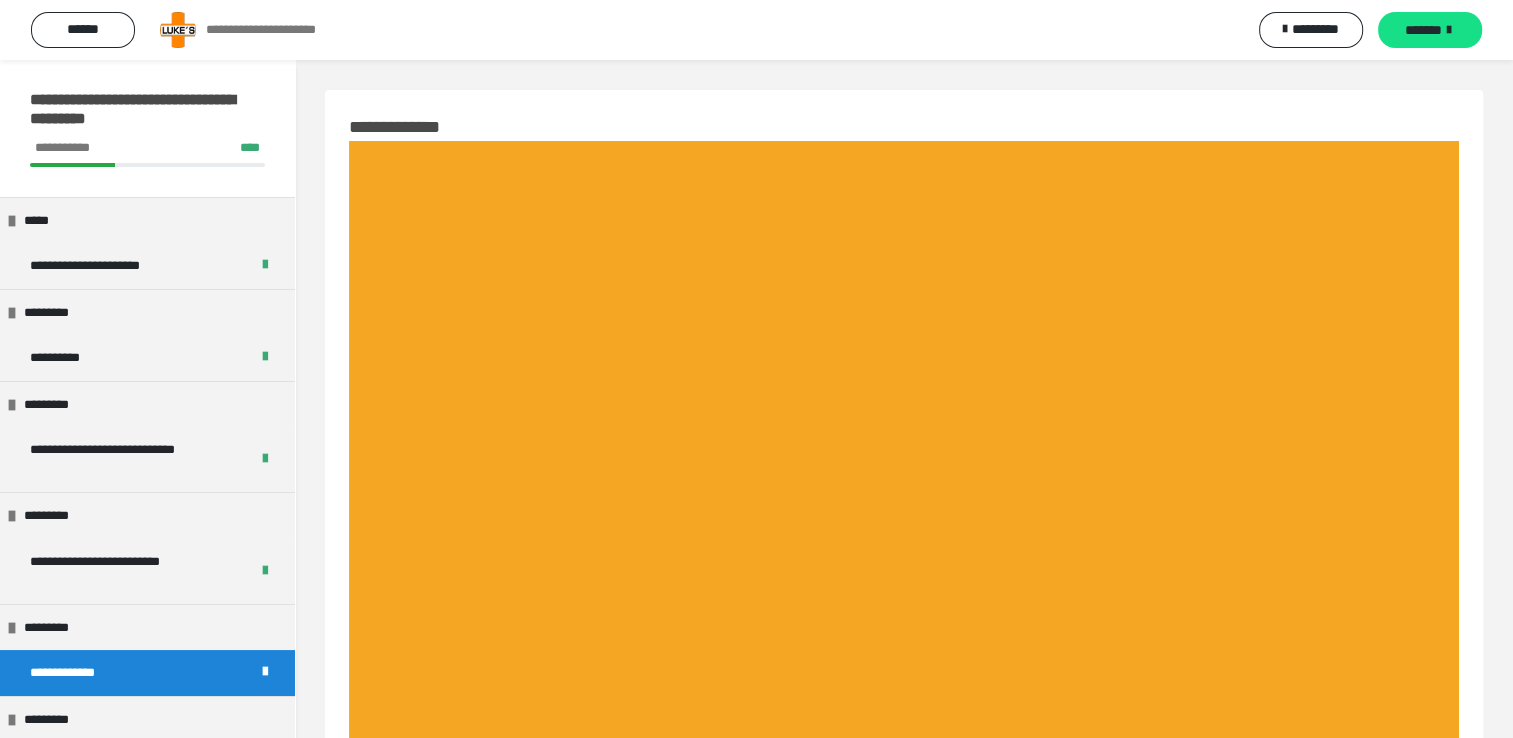 click on "*******" at bounding box center (1423, 30) 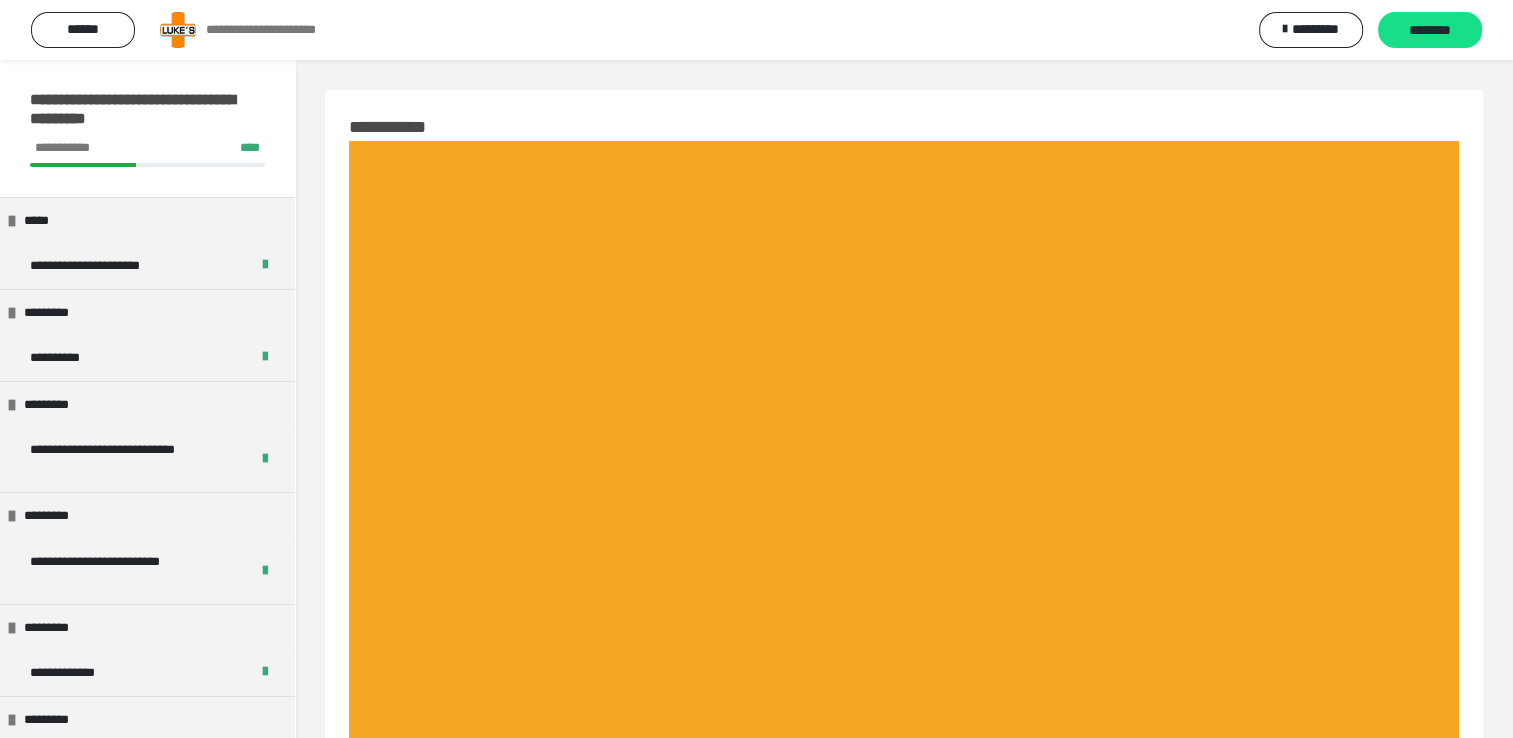 click on "********" at bounding box center [1430, 31] 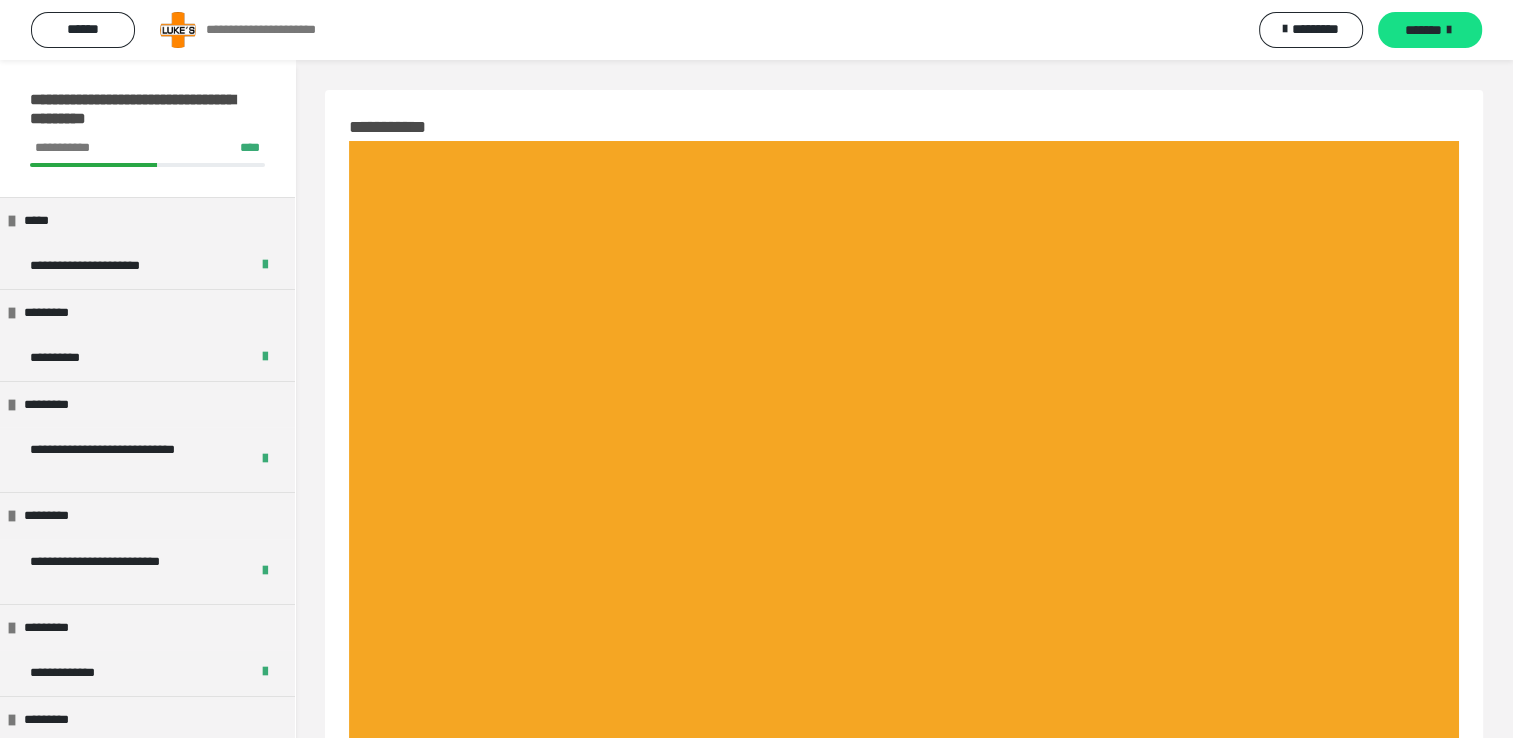 click on "*******" at bounding box center (1423, 30) 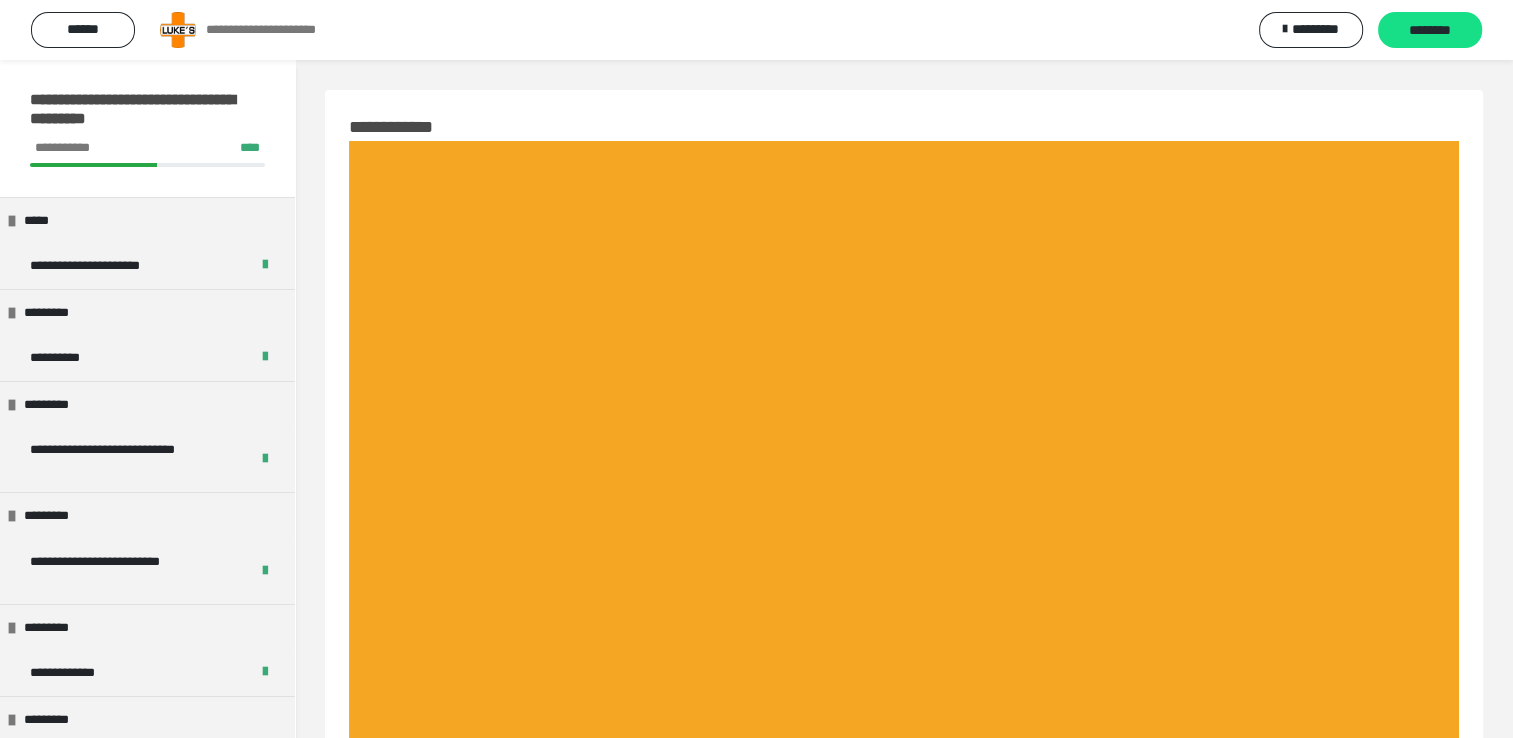 click on "********" at bounding box center (1430, 31) 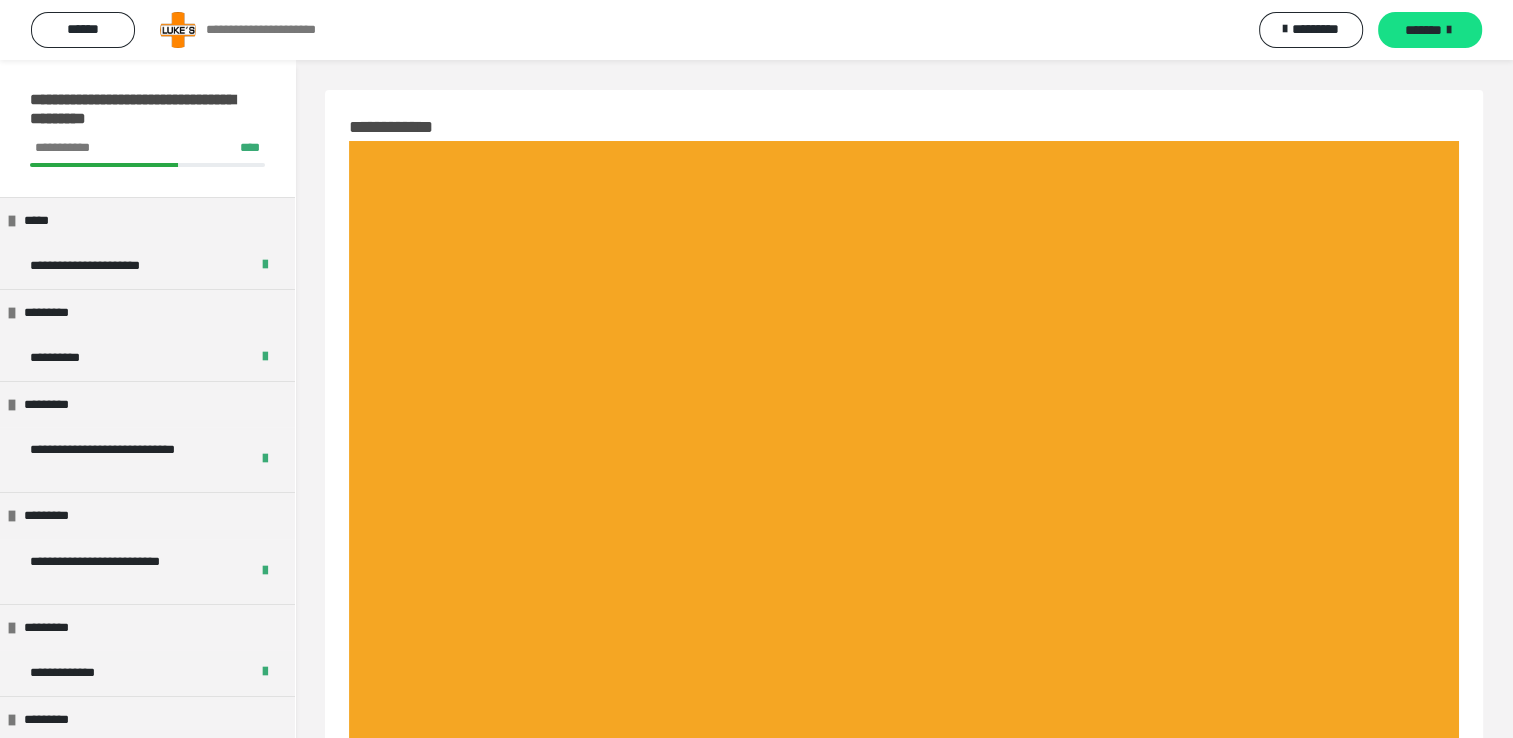 click on "*******" at bounding box center (1423, 30) 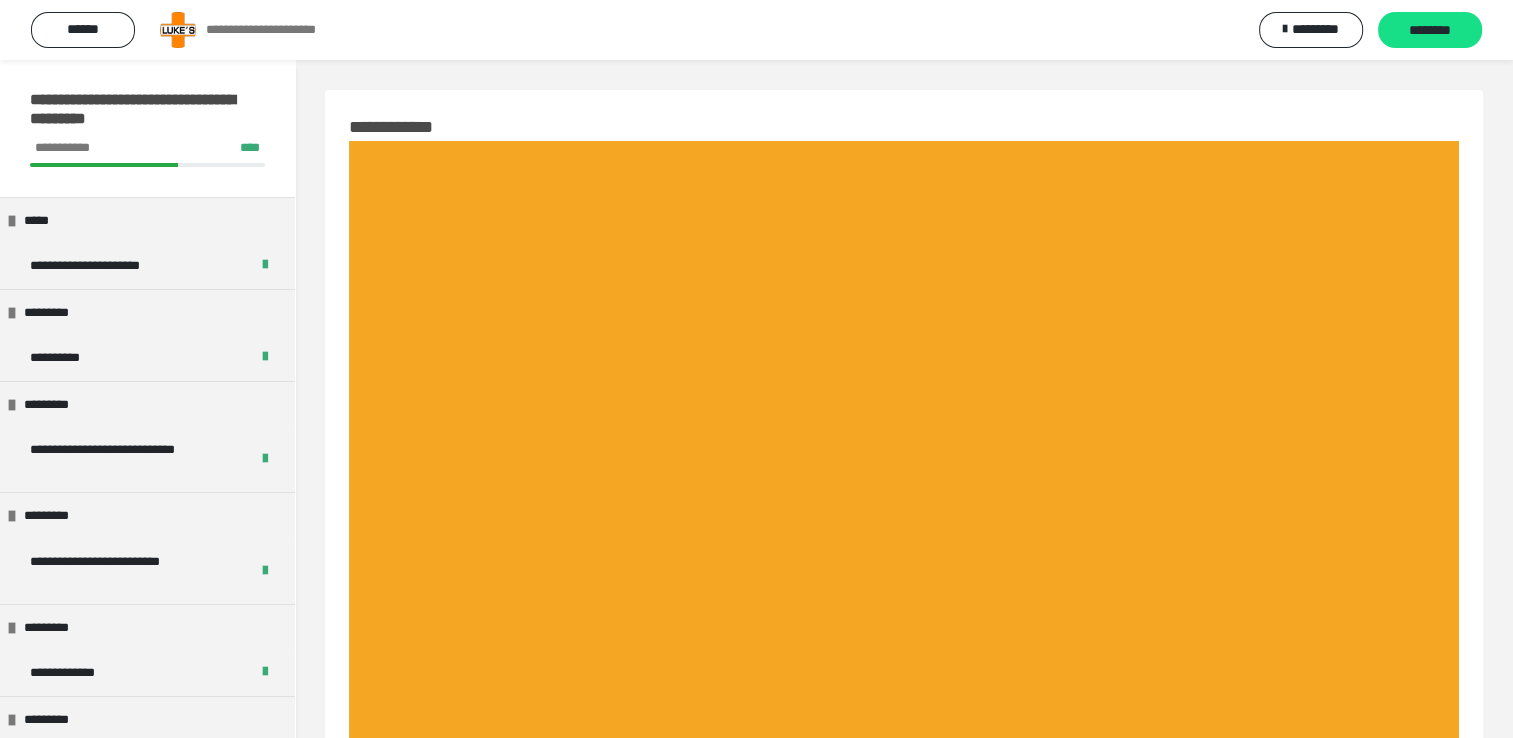 click on "********" at bounding box center (1430, 31) 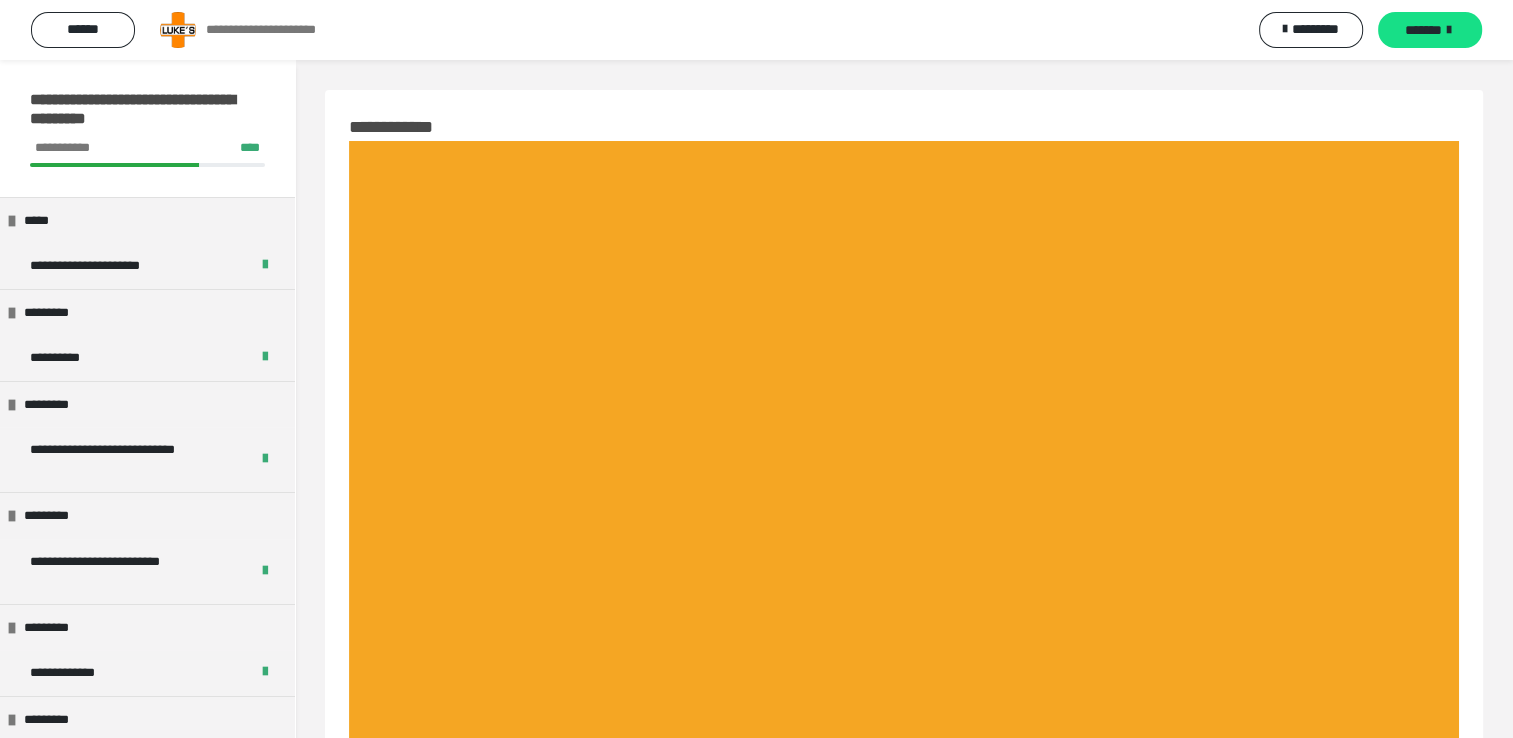 click on "*******" at bounding box center (1423, 30) 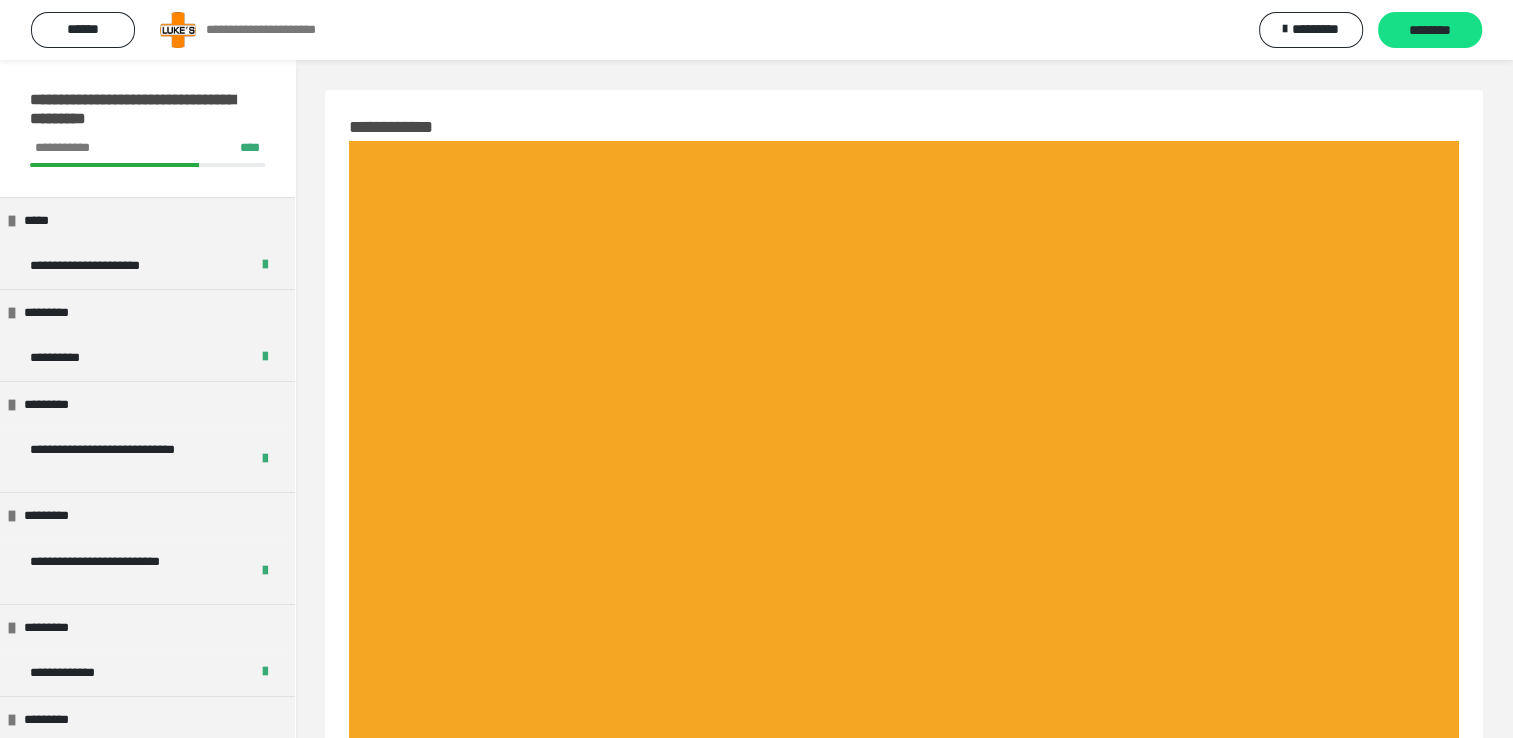 click on "********" at bounding box center [1430, 31] 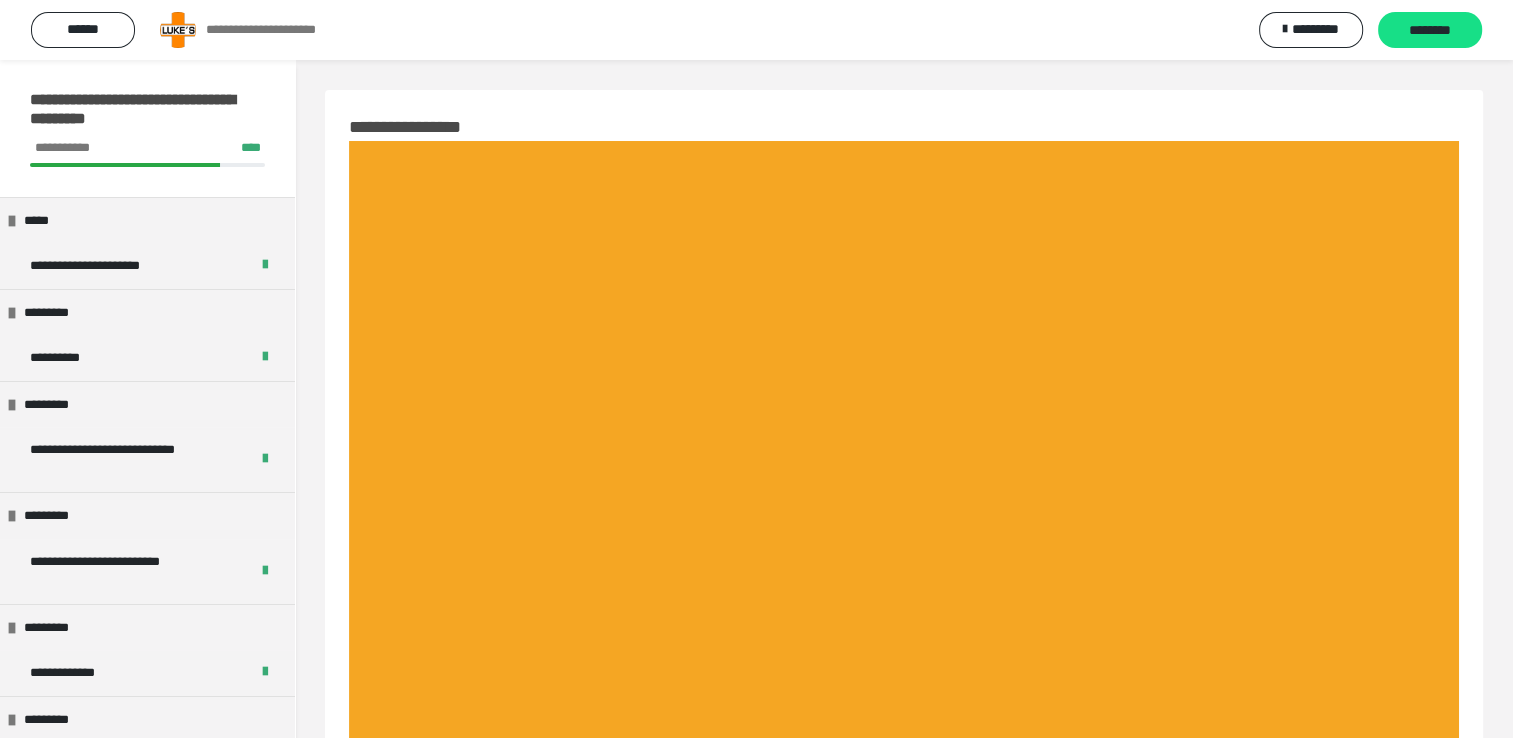 click on "********" at bounding box center (1430, 31) 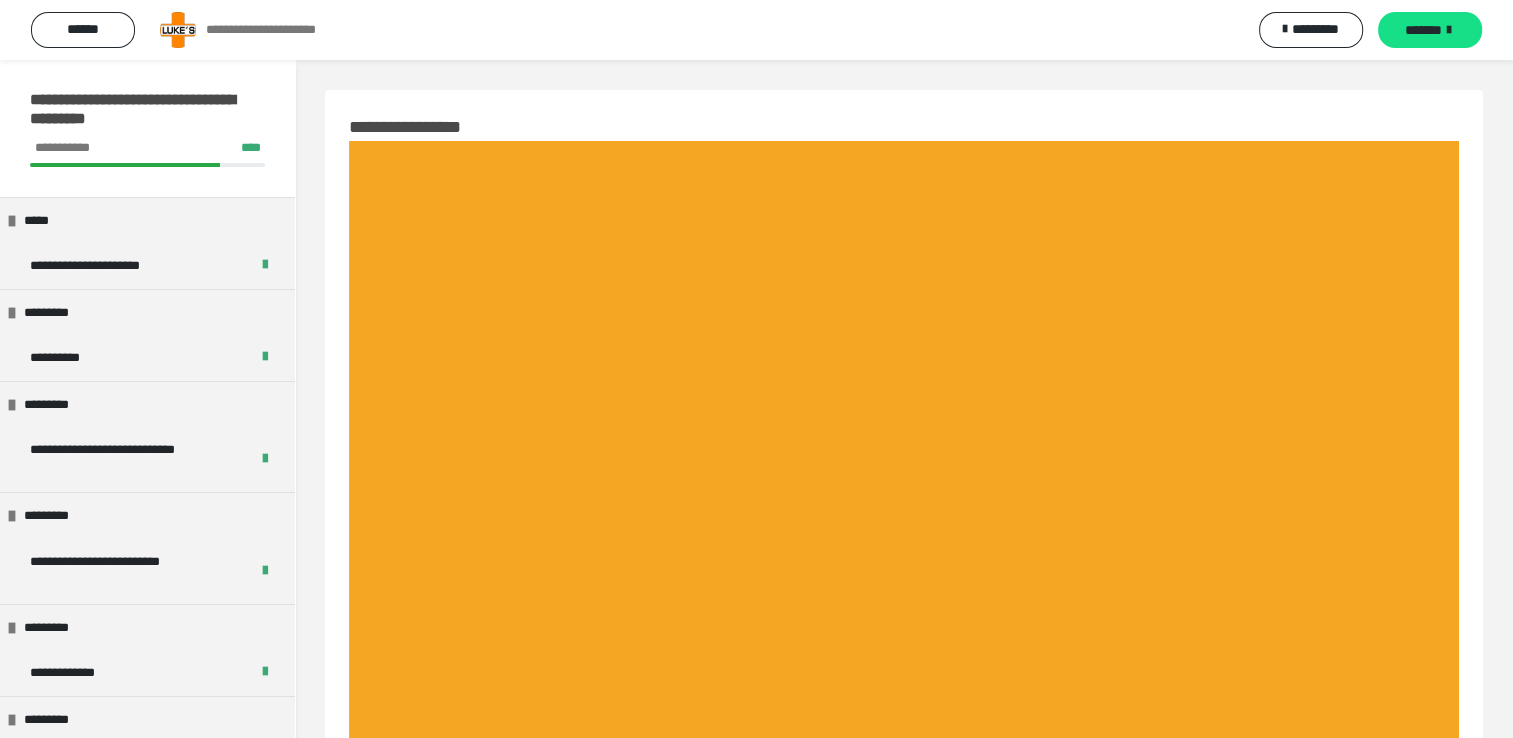 click on "*******" at bounding box center (1423, 30) 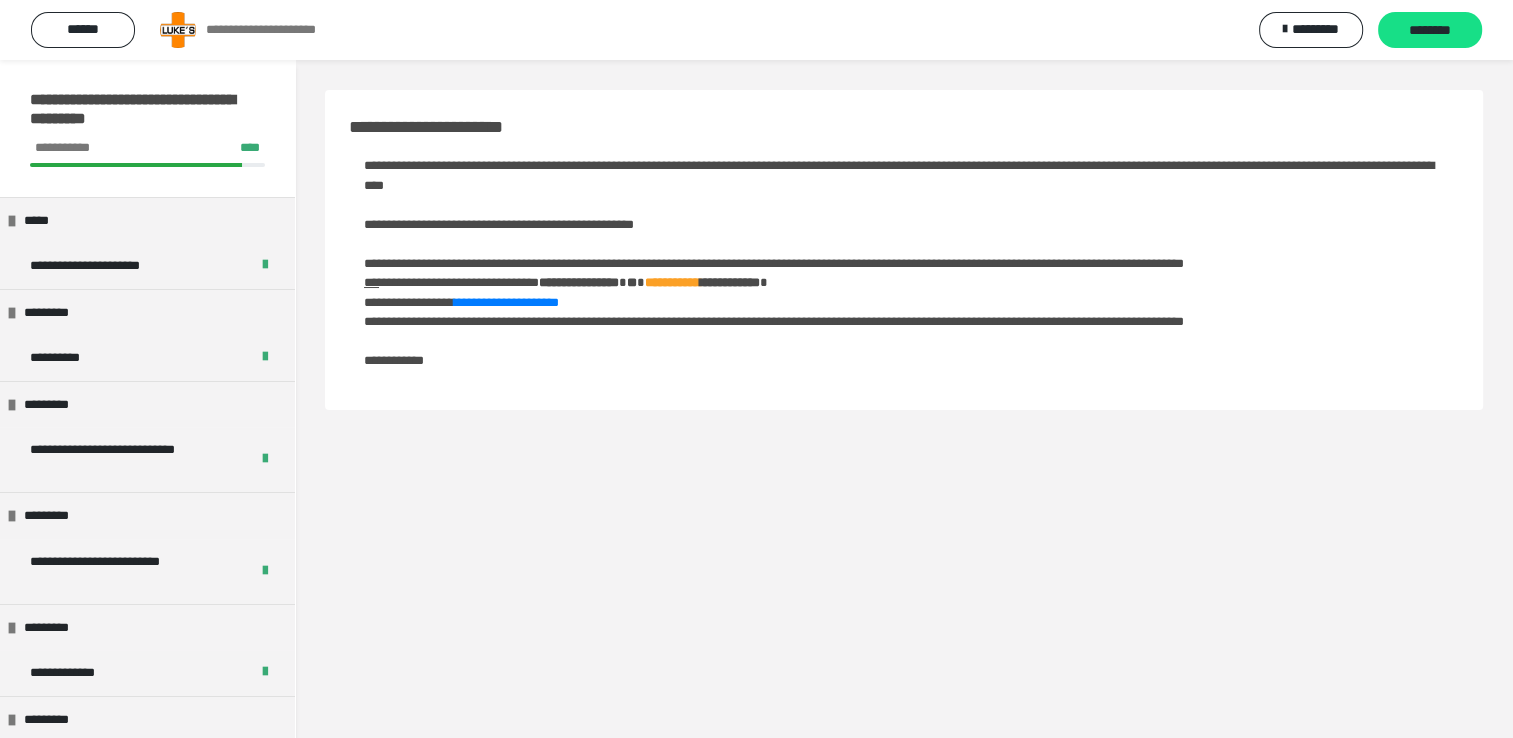 click on "********" at bounding box center (1430, 31) 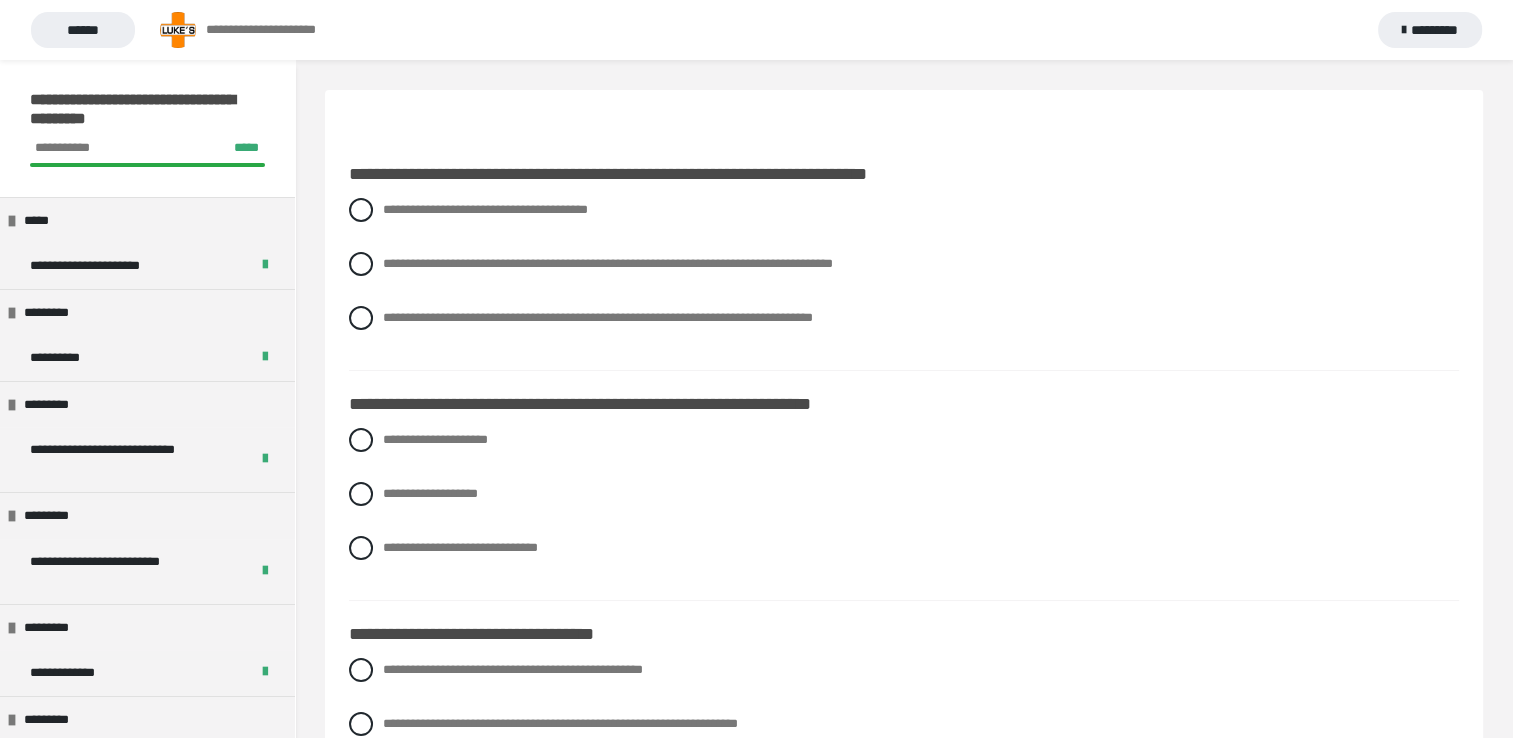 click on "*********" at bounding box center [1430, 30] 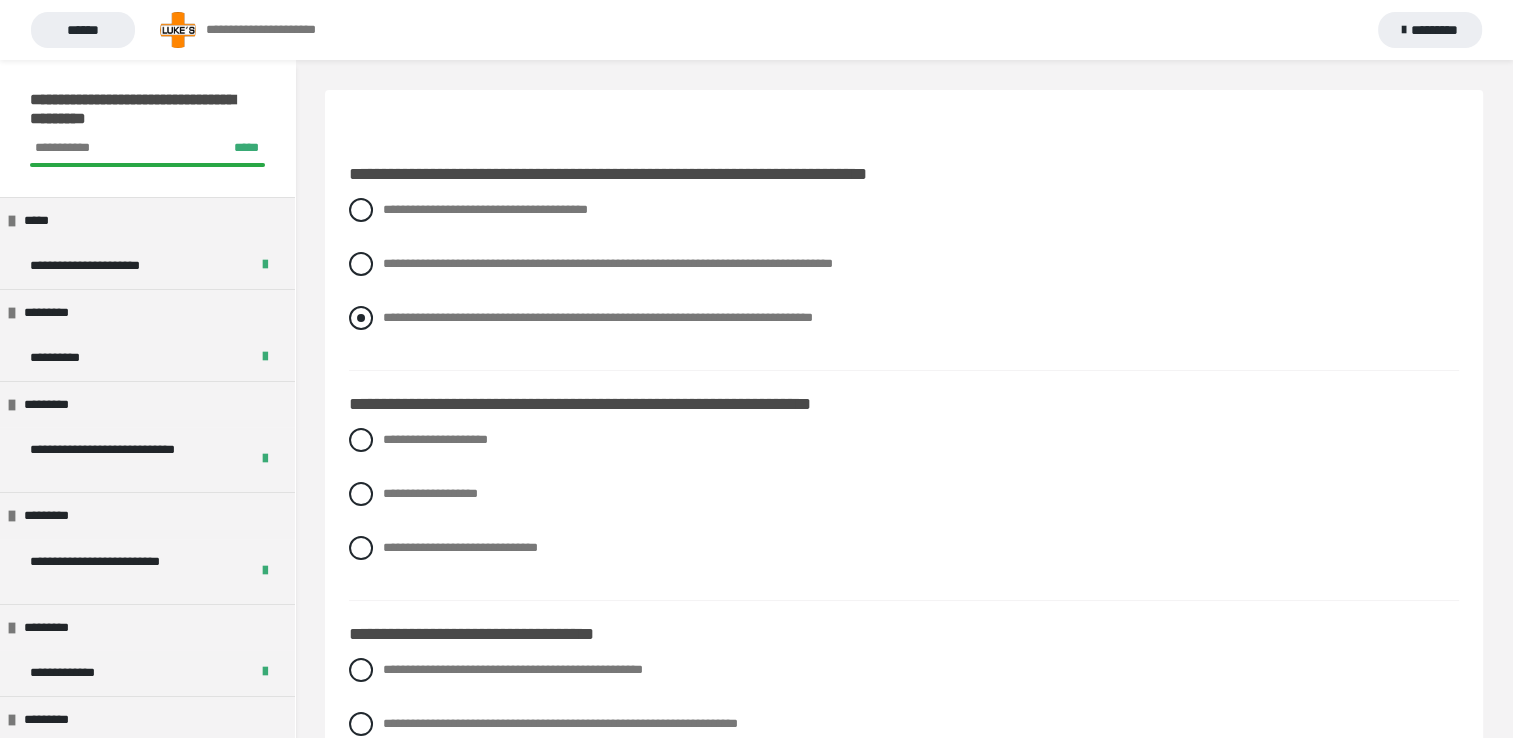 click at bounding box center (361, 318) 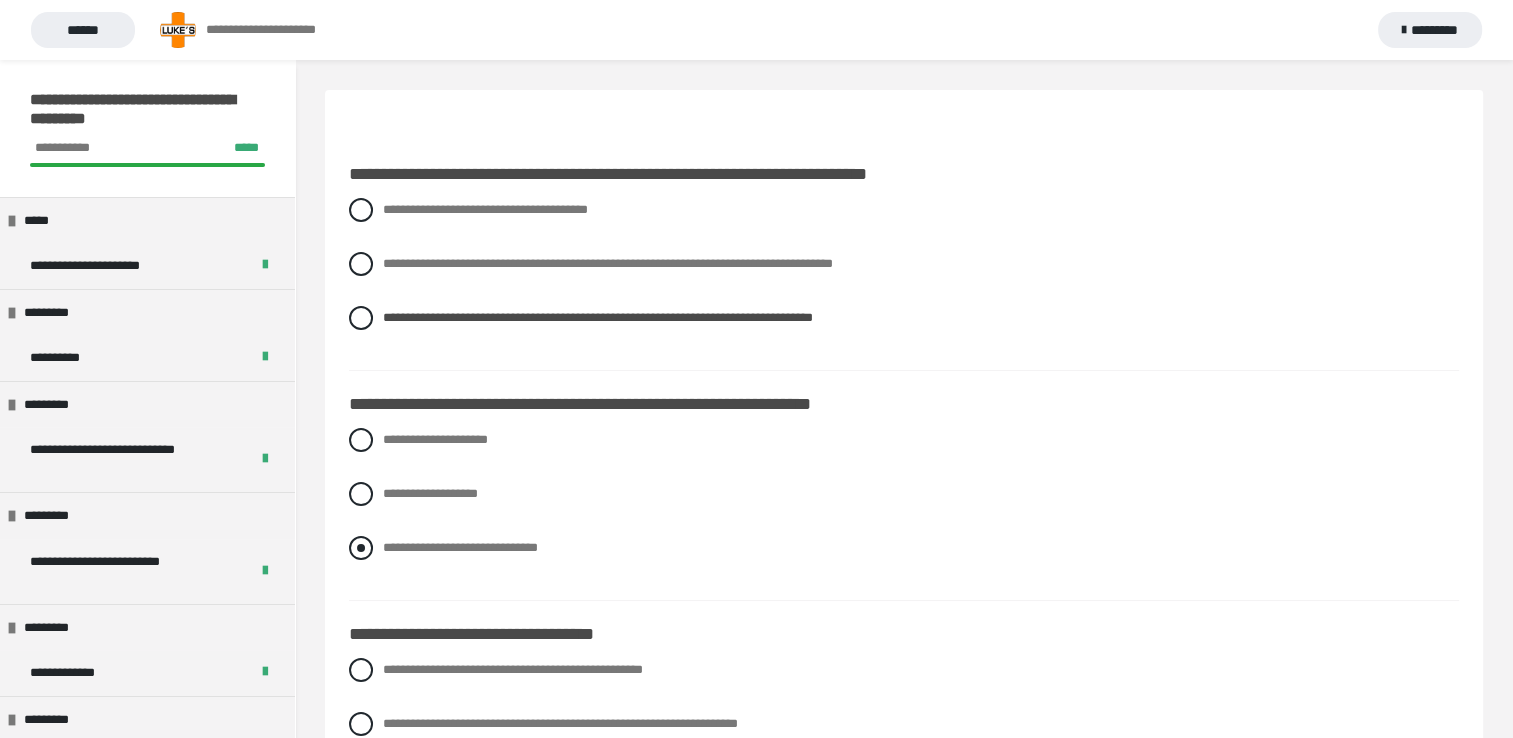 click at bounding box center [361, 548] 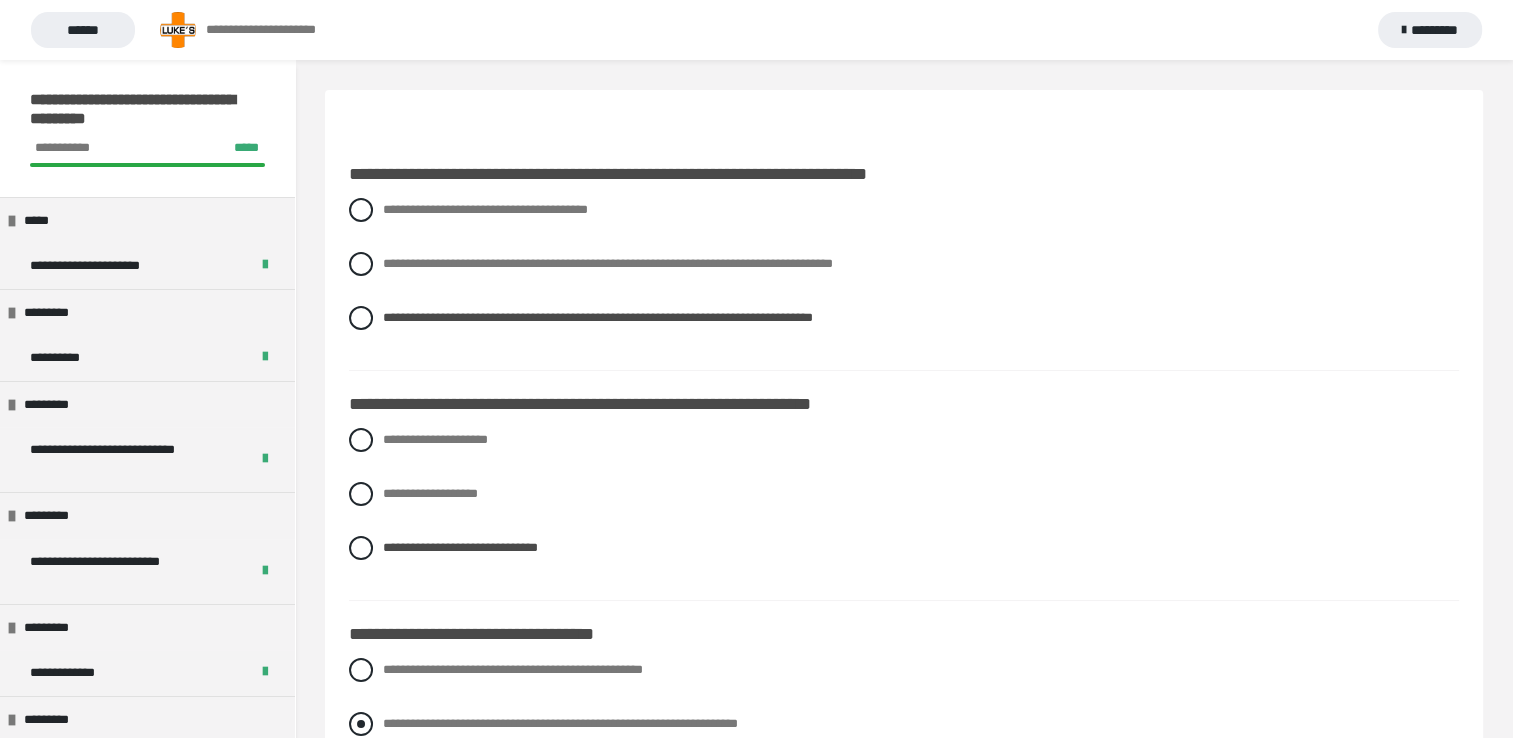 click at bounding box center [361, 724] 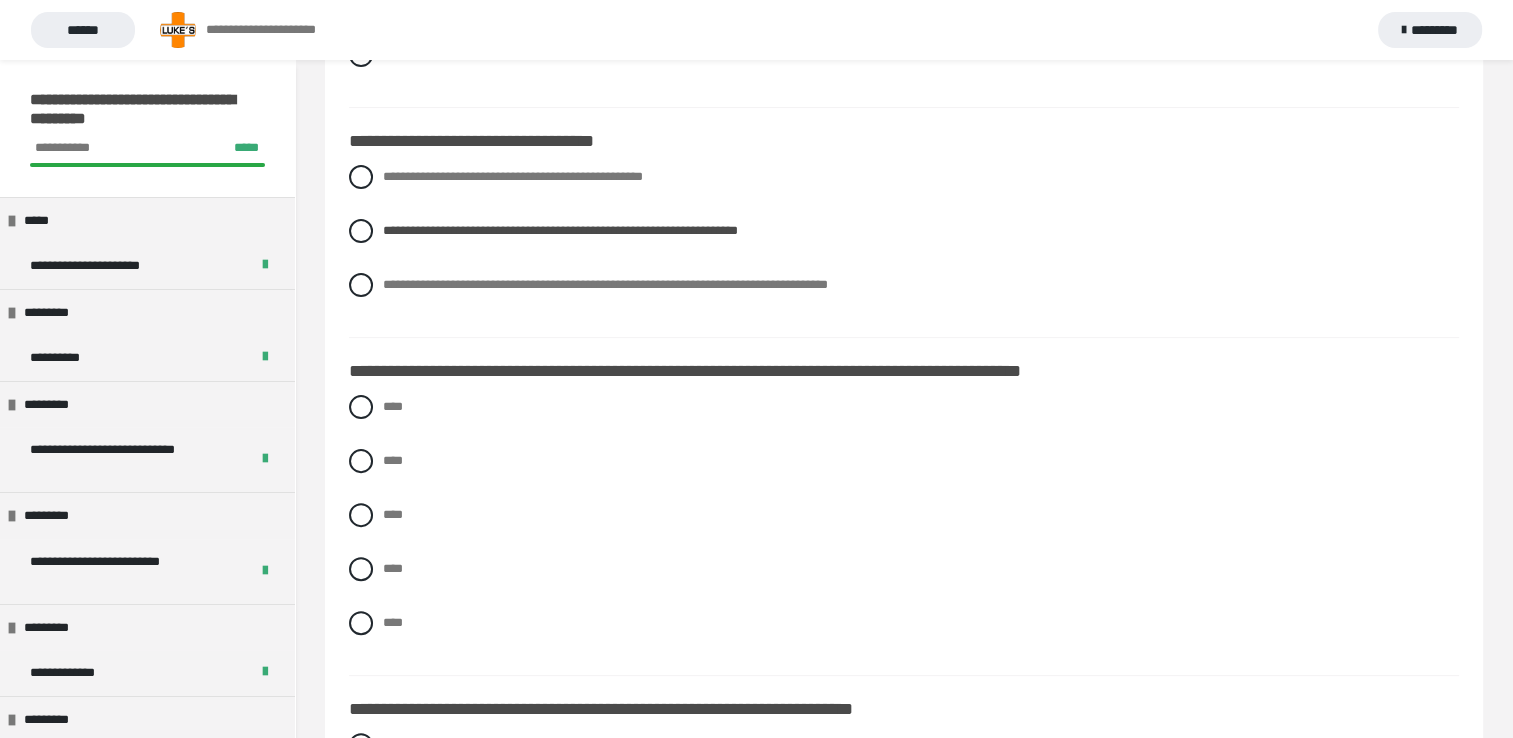 scroll, scrollTop: 533, scrollLeft: 0, axis: vertical 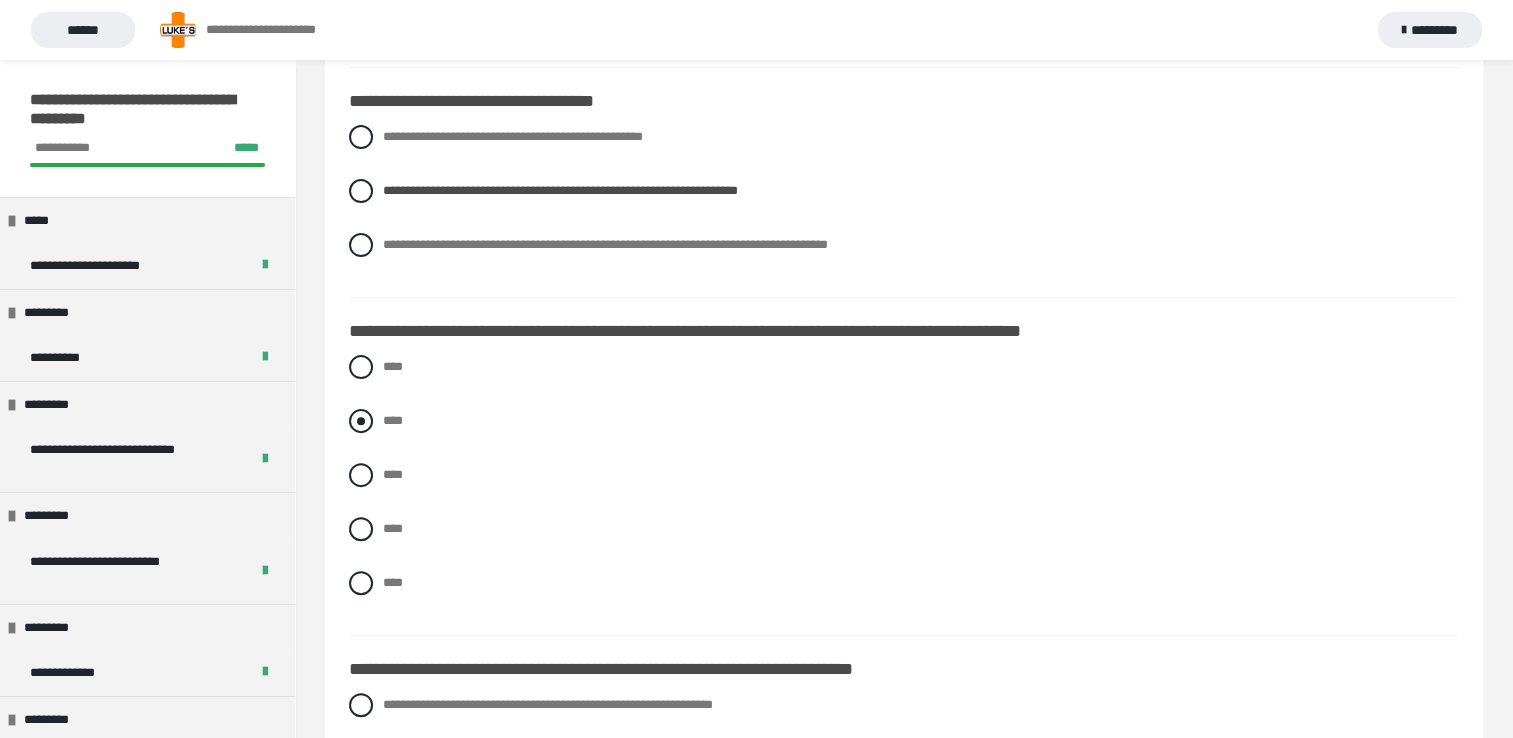 click at bounding box center [361, 421] 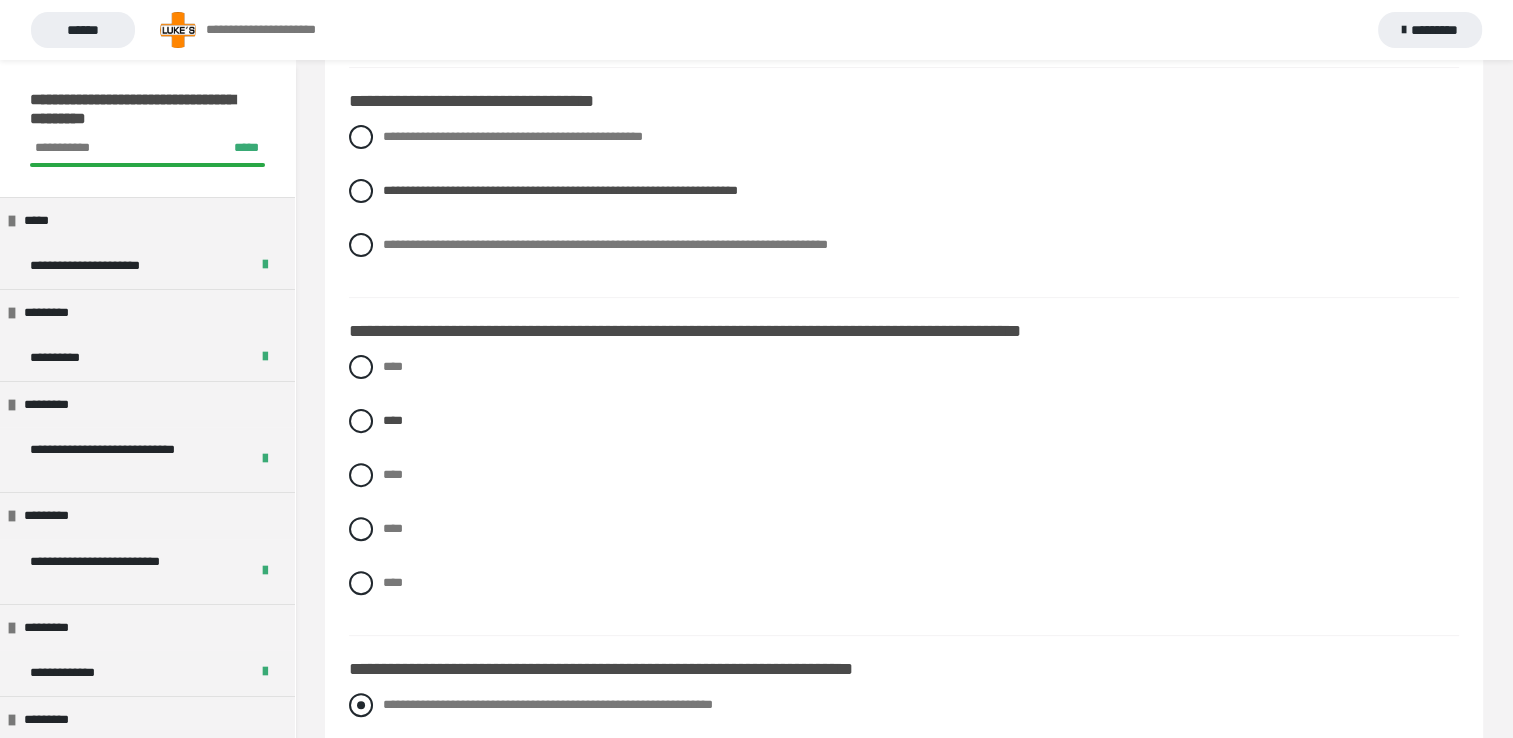 click at bounding box center [361, 705] 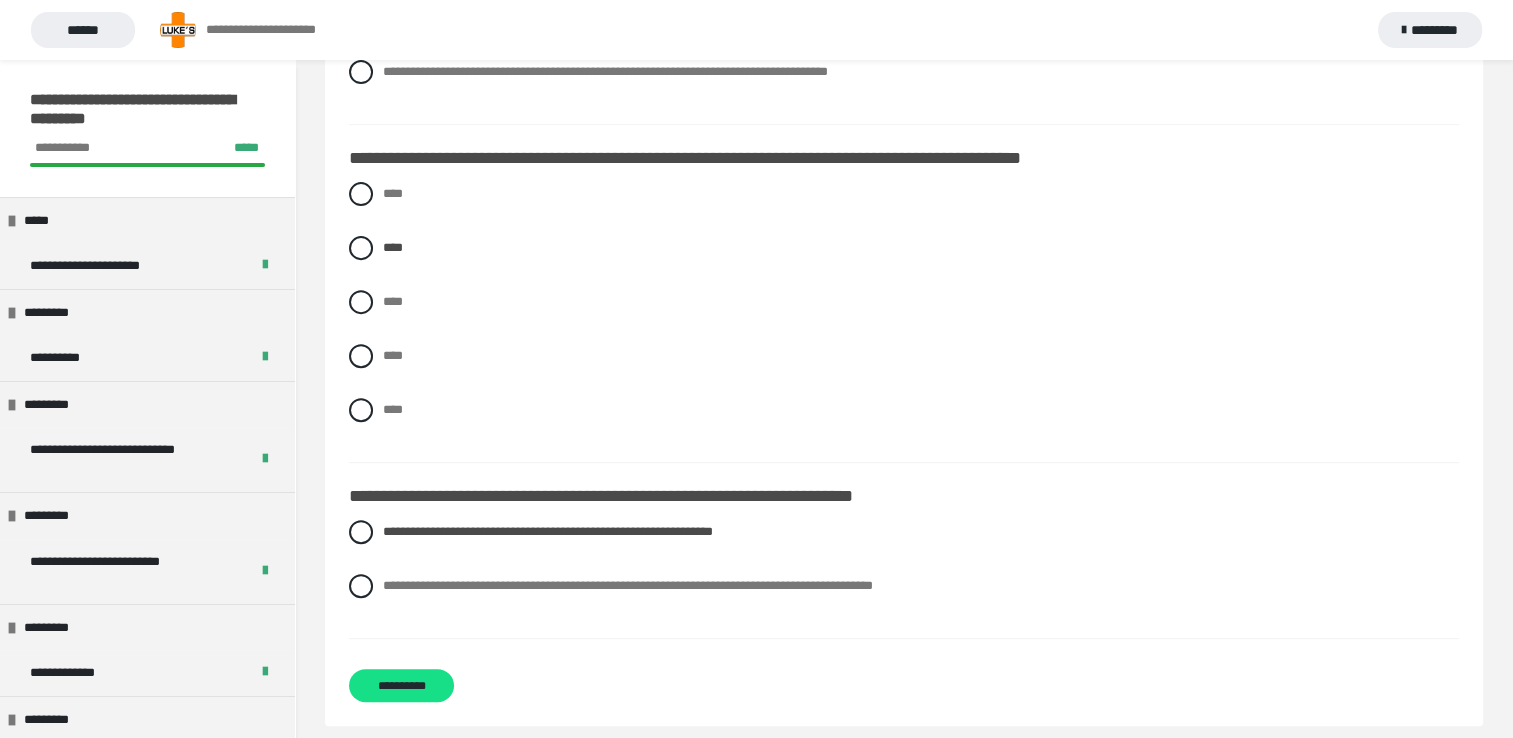scroll, scrollTop: 722, scrollLeft: 0, axis: vertical 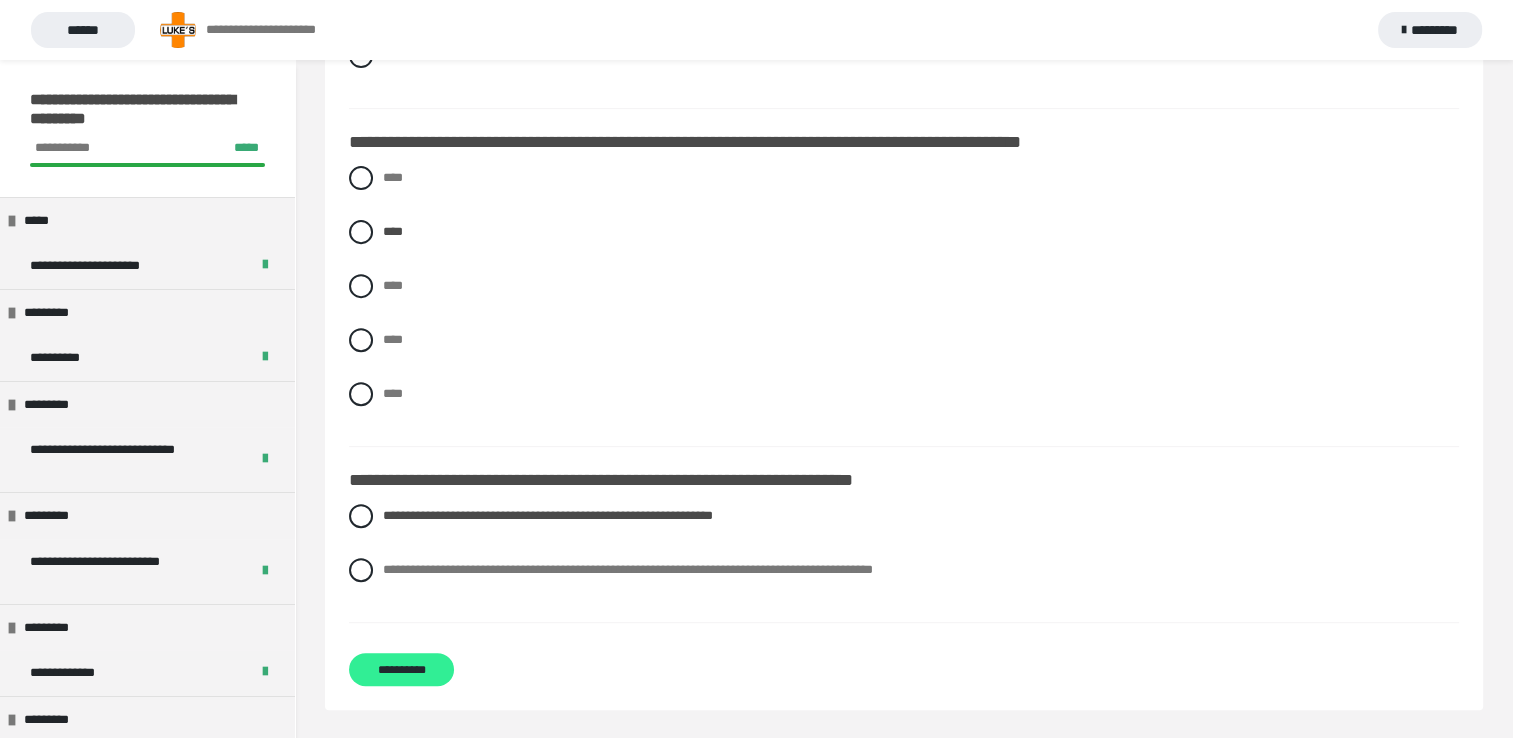 click on "**********" at bounding box center [401, 669] 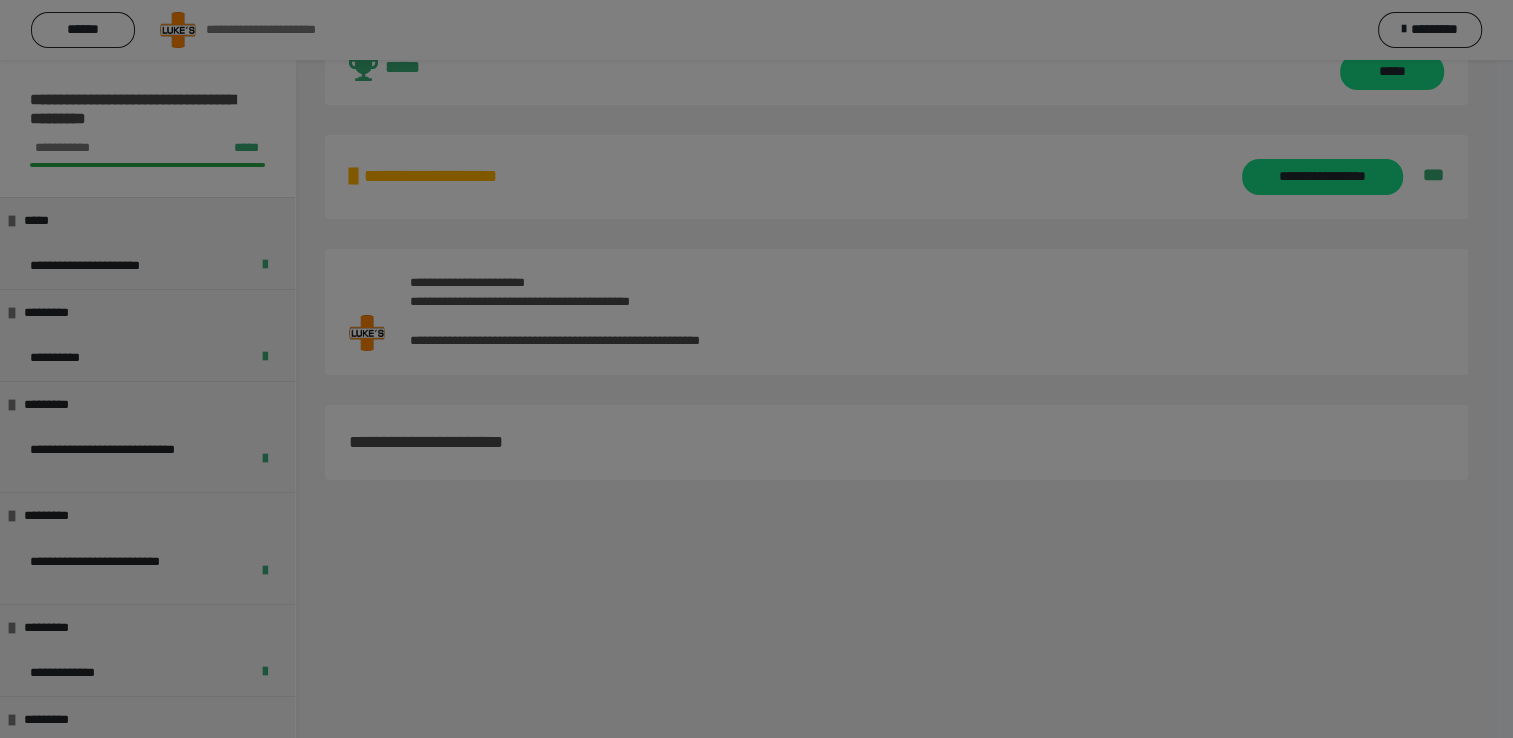 scroll, scrollTop: 77, scrollLeft: 0, axis: vertical 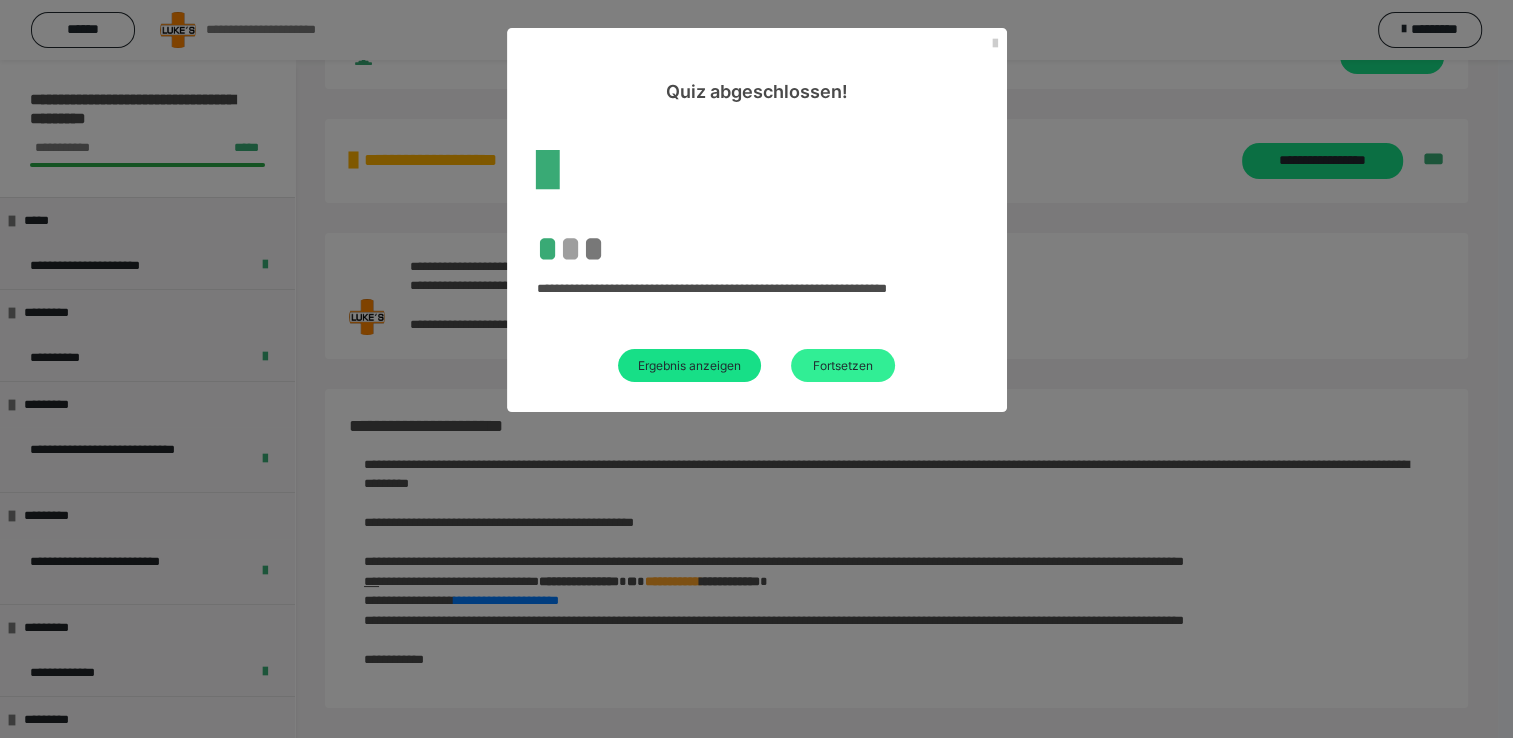 click on "Fortsetzen" at bounding box center (843, 365) 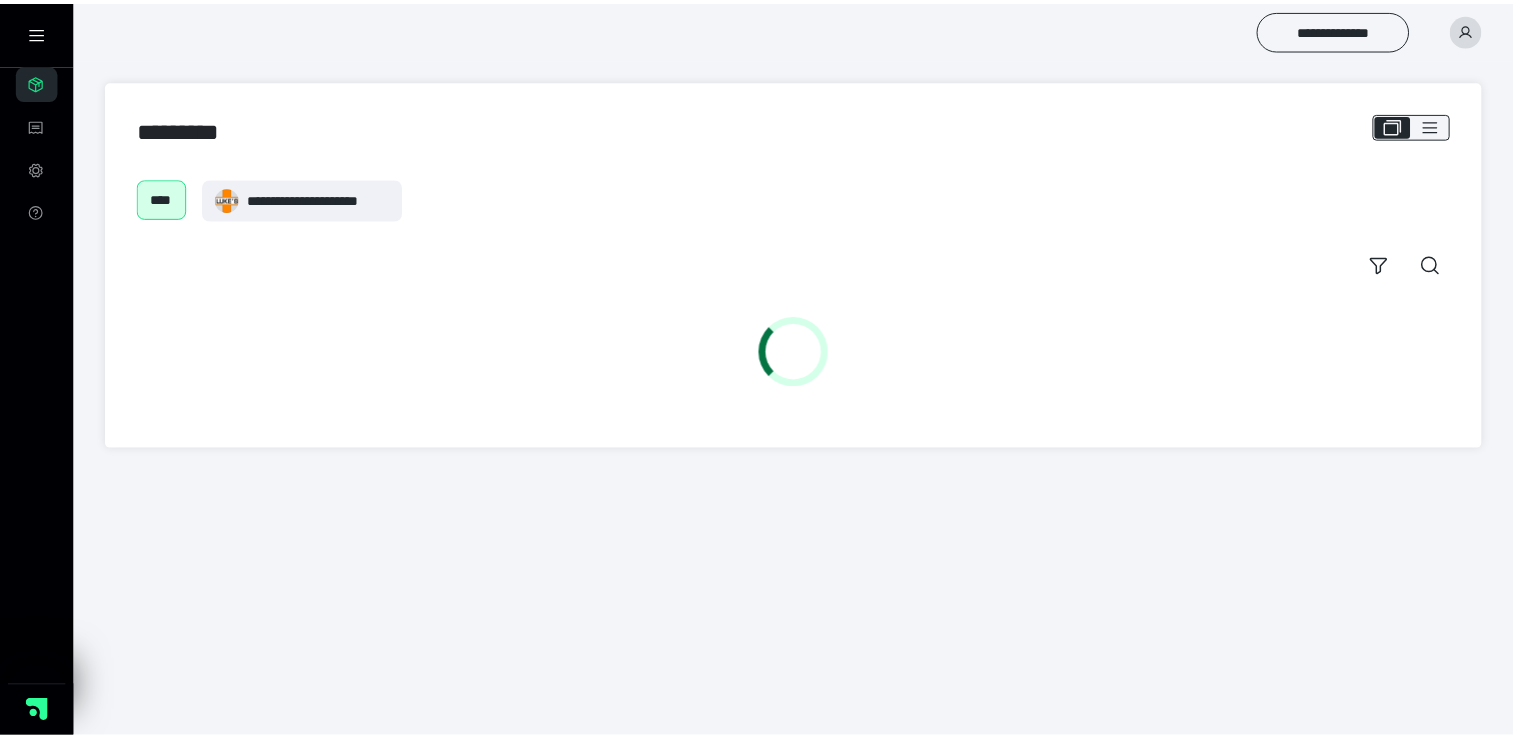 scroll, scrollTop: 0, scrollLeft: 0, axis: both 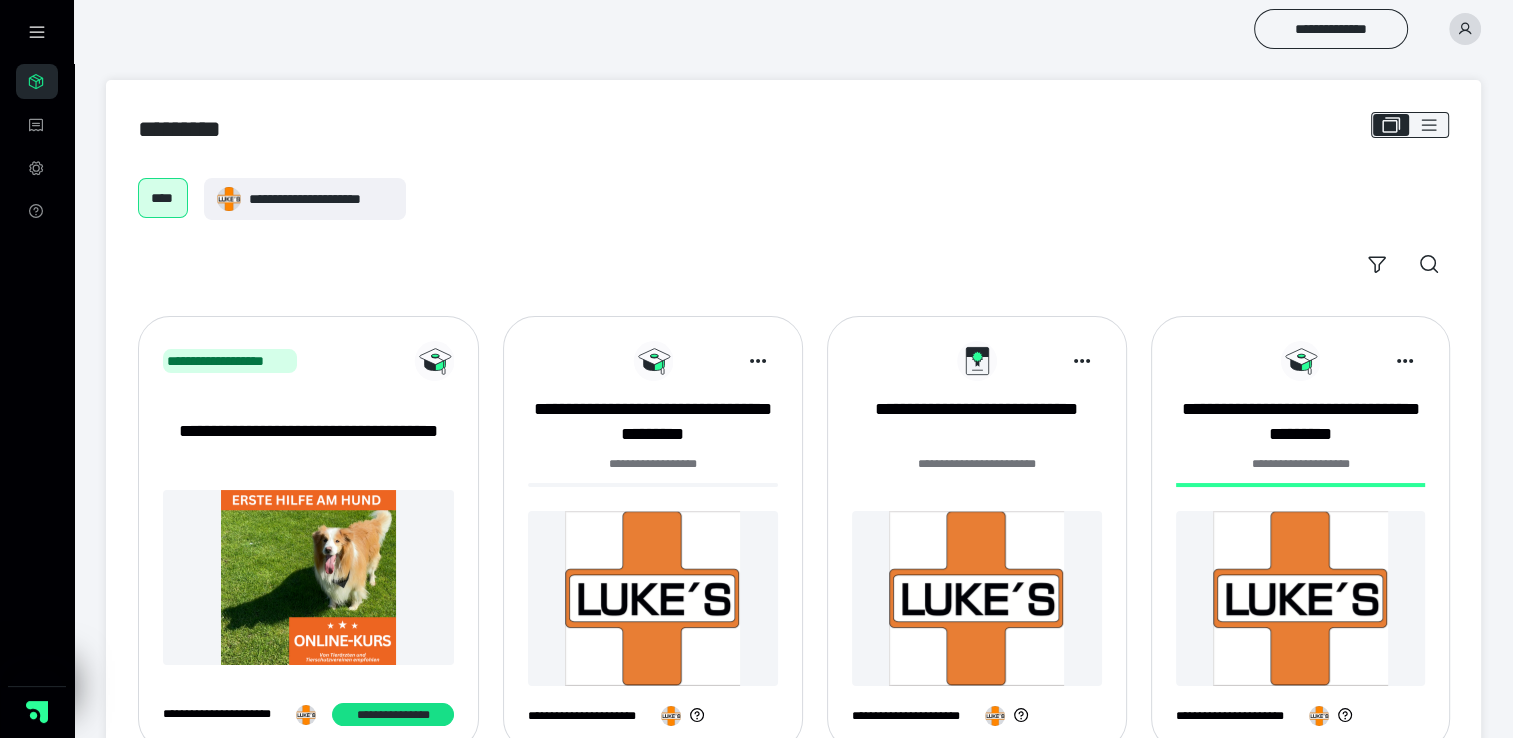 click at bounding box center [653, 598] 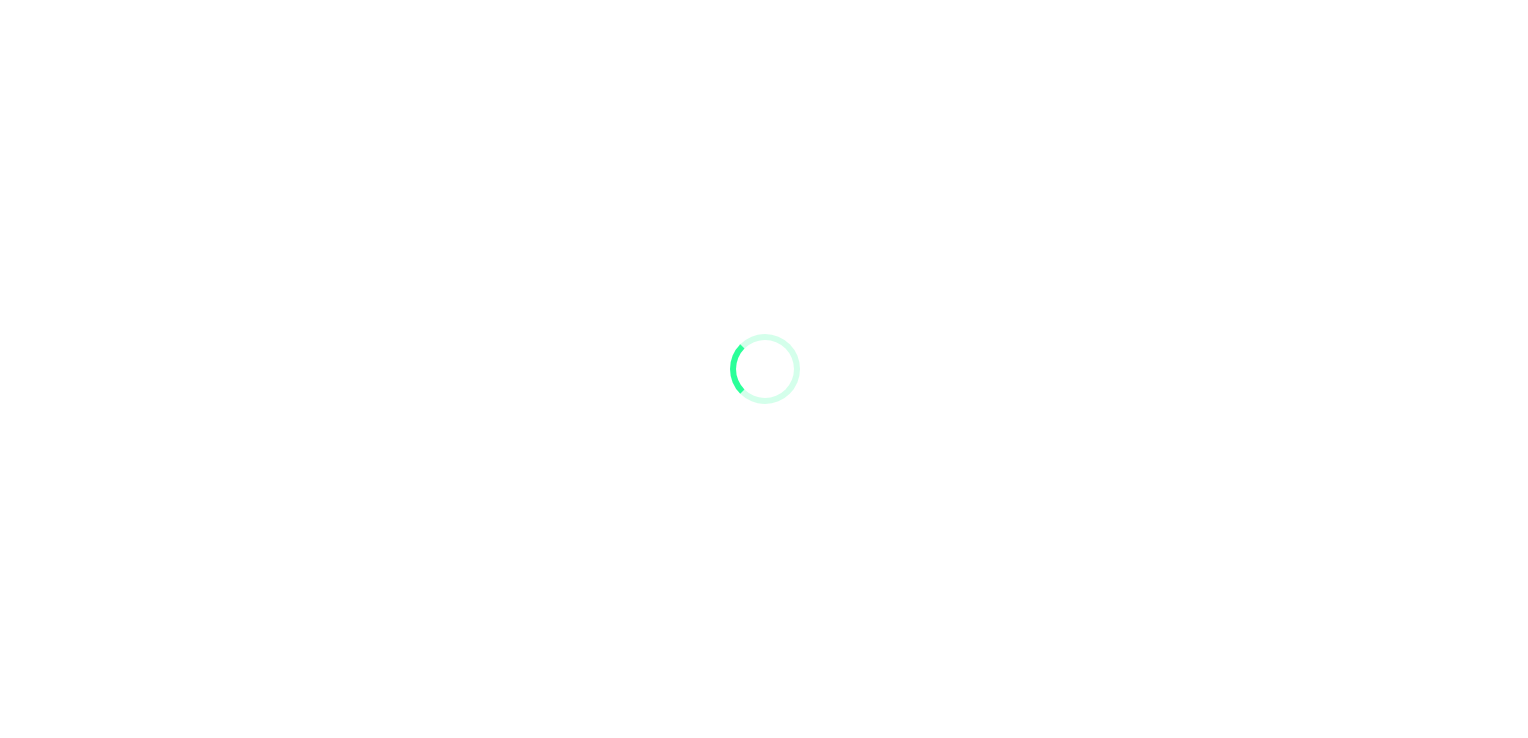 scroll, scrollTop: 0, scrollLeft: 0, axis: both 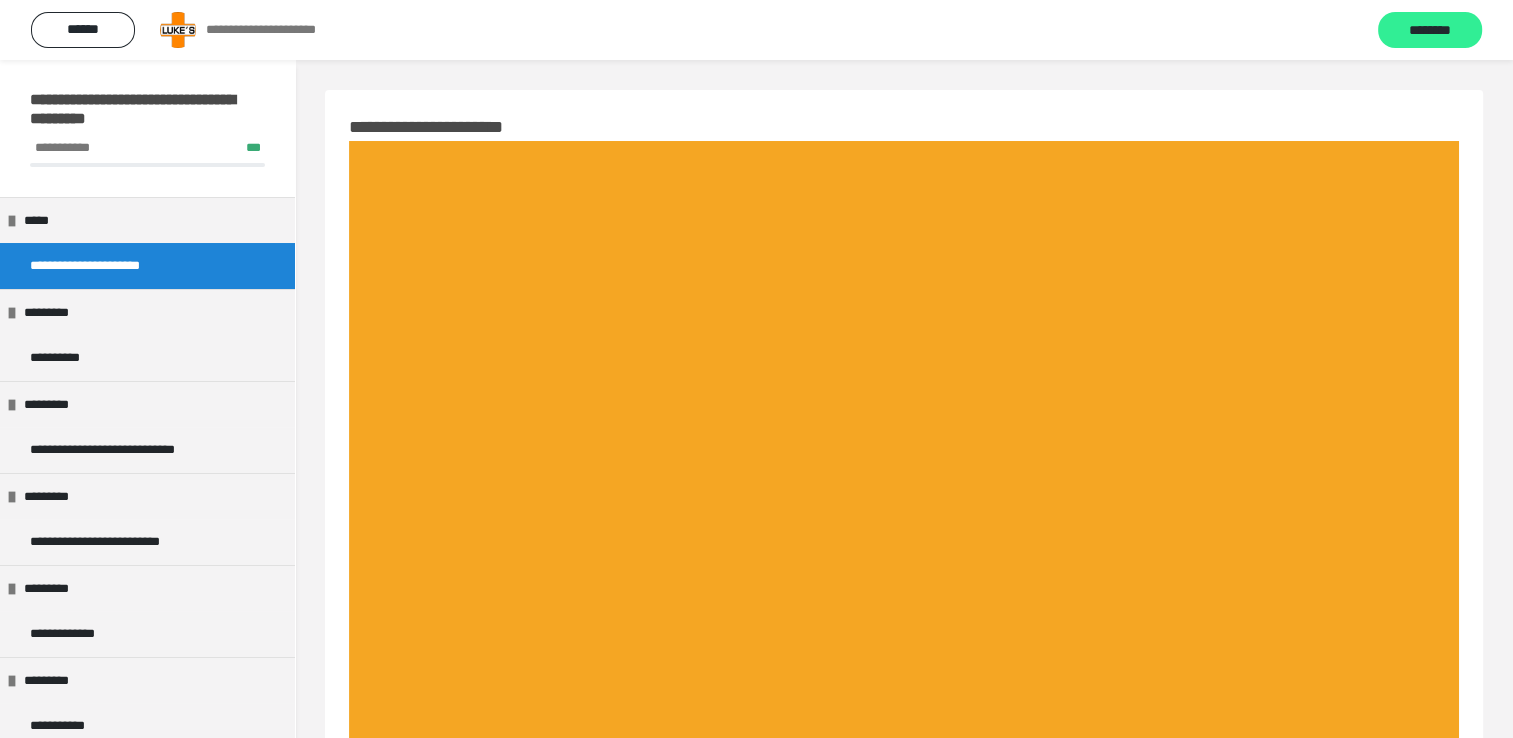 click on "********" at bounding box center (1430, 30) 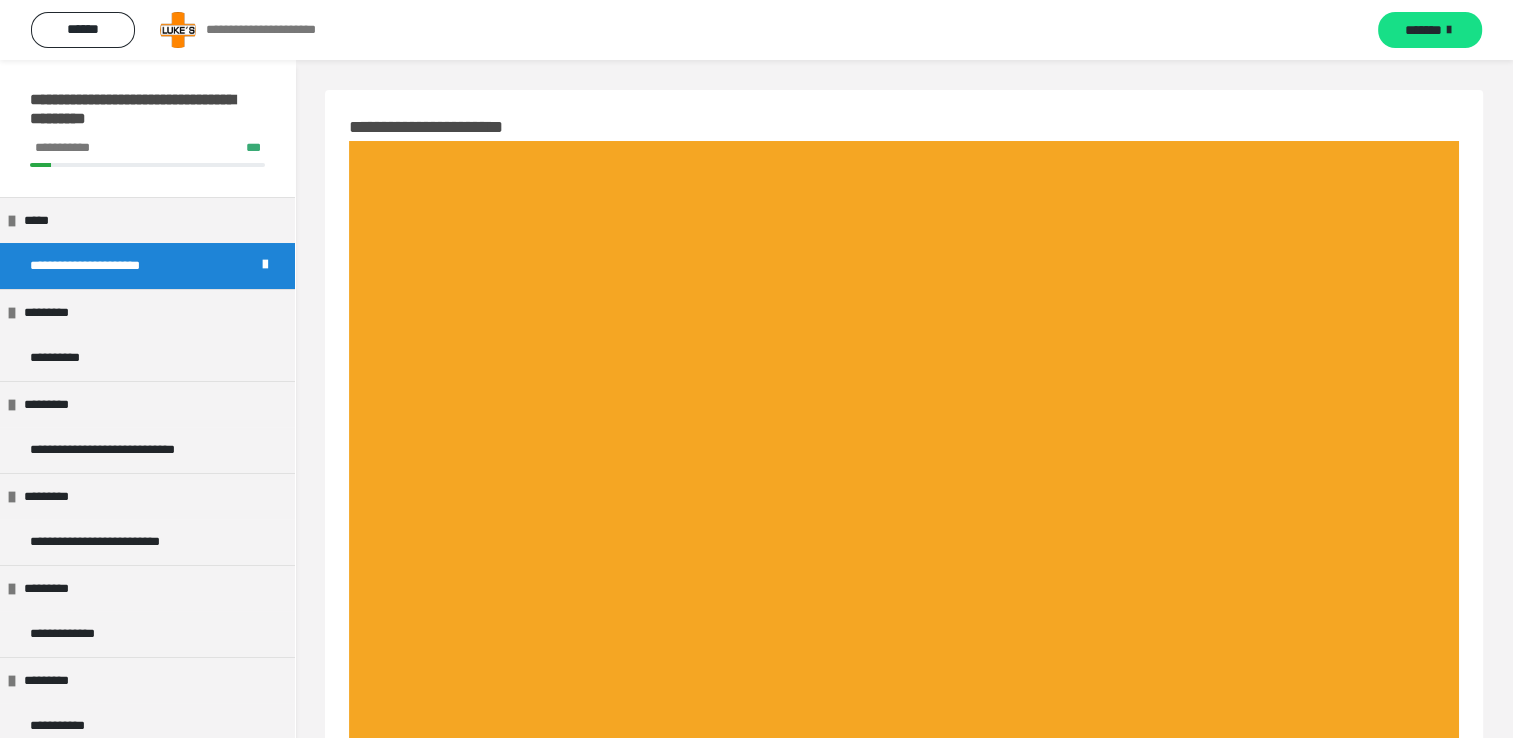 click on "*******" at bounding box center (1430, 30) 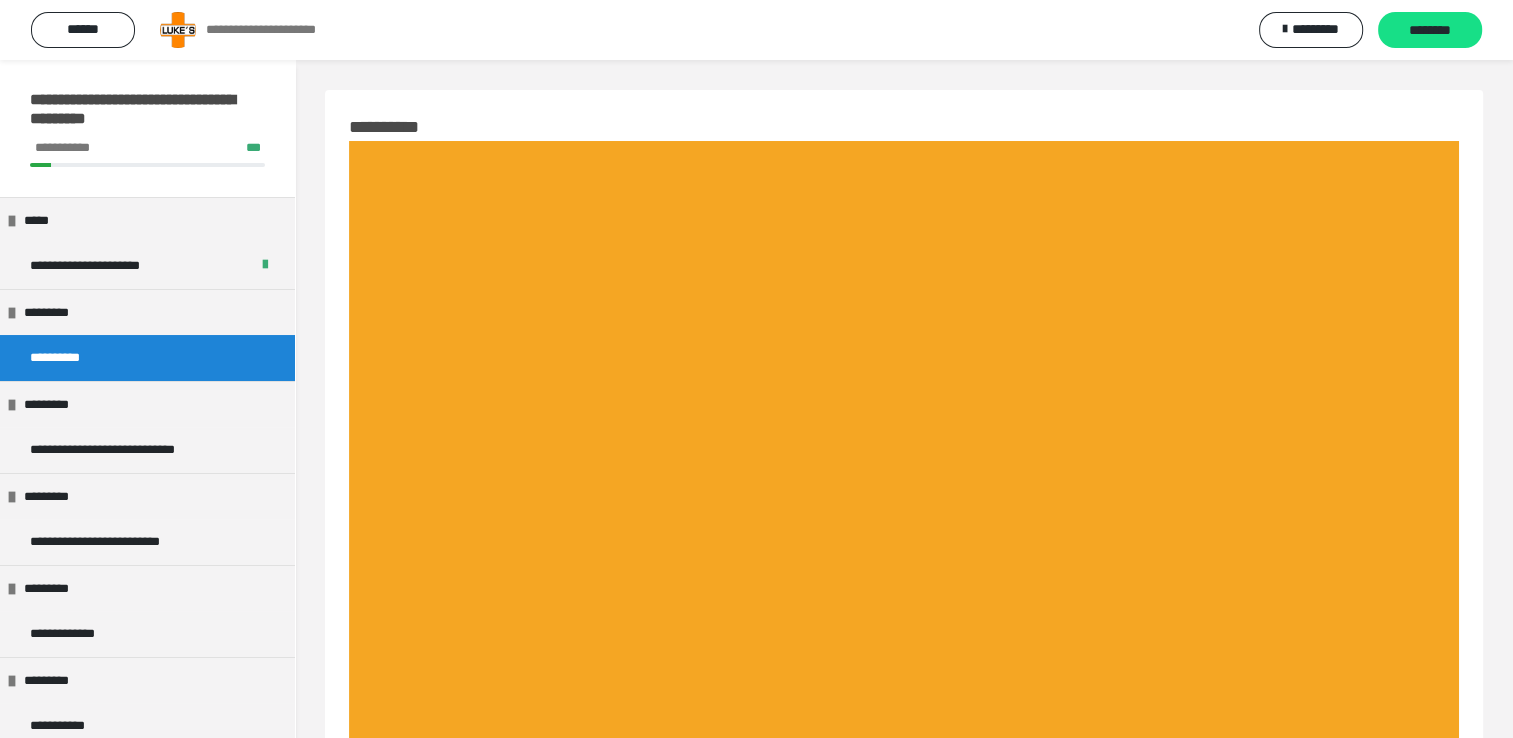 click on "********" at bounding box center [1430, 30] 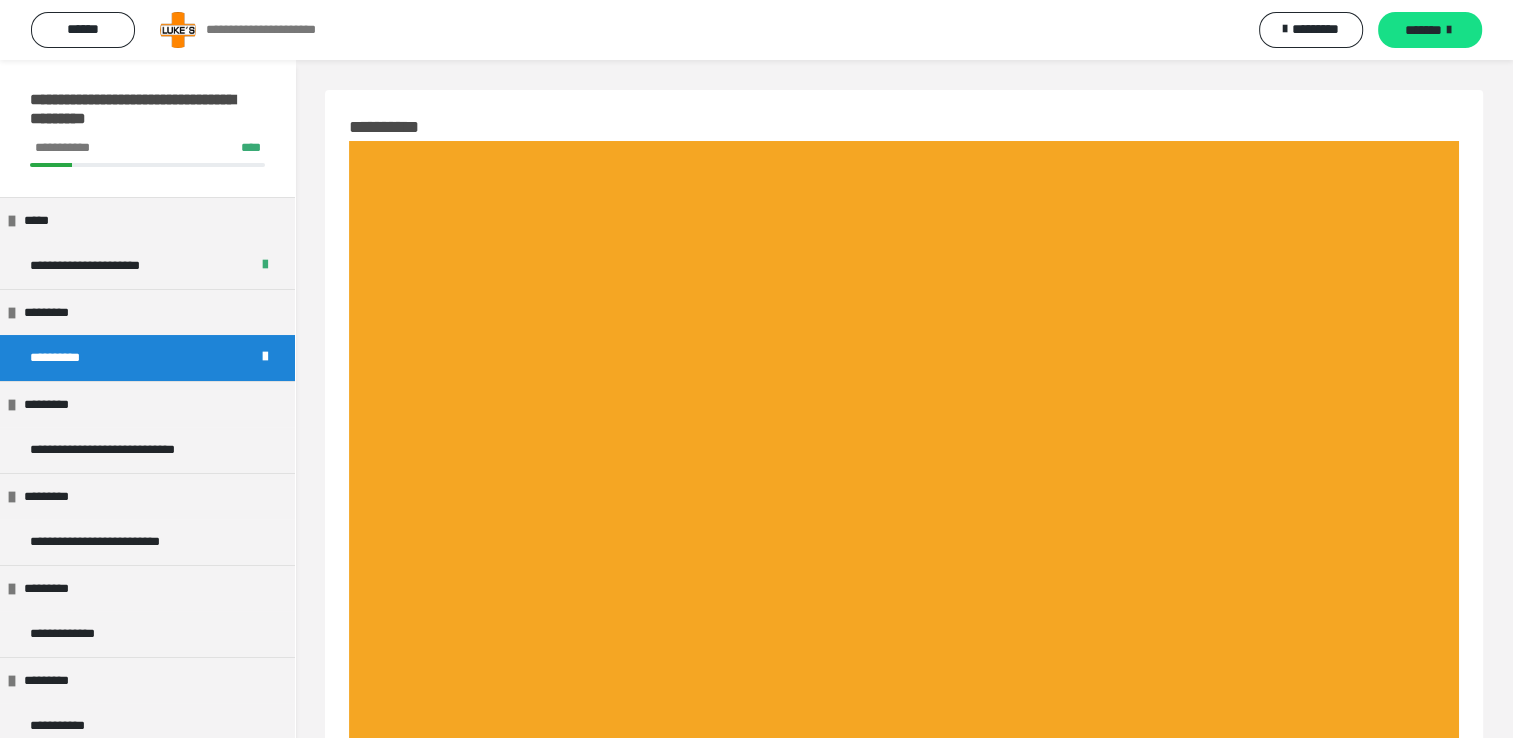 click on "*******" at bounding box center [1430, 30] 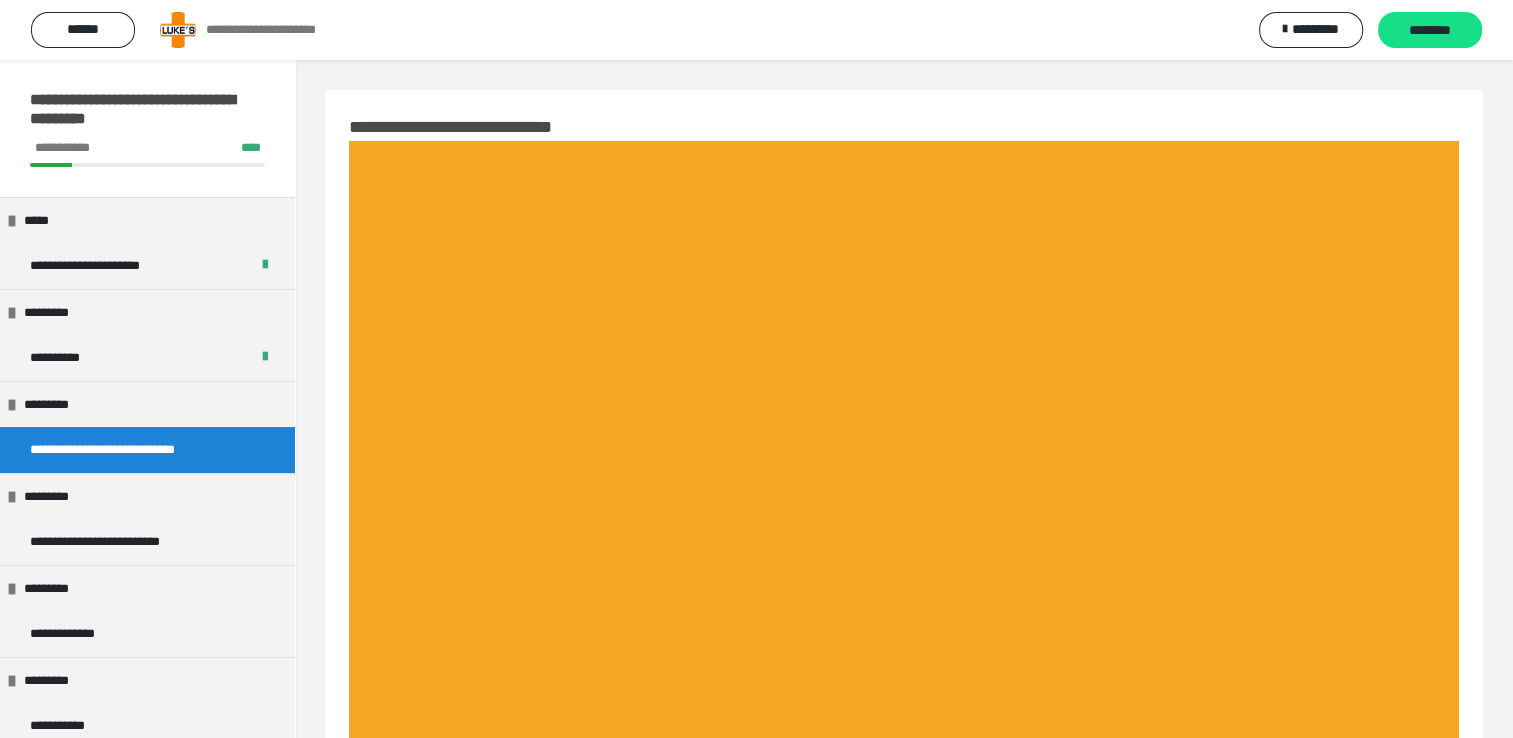 click on "********" at bounding box center [1430, 30] 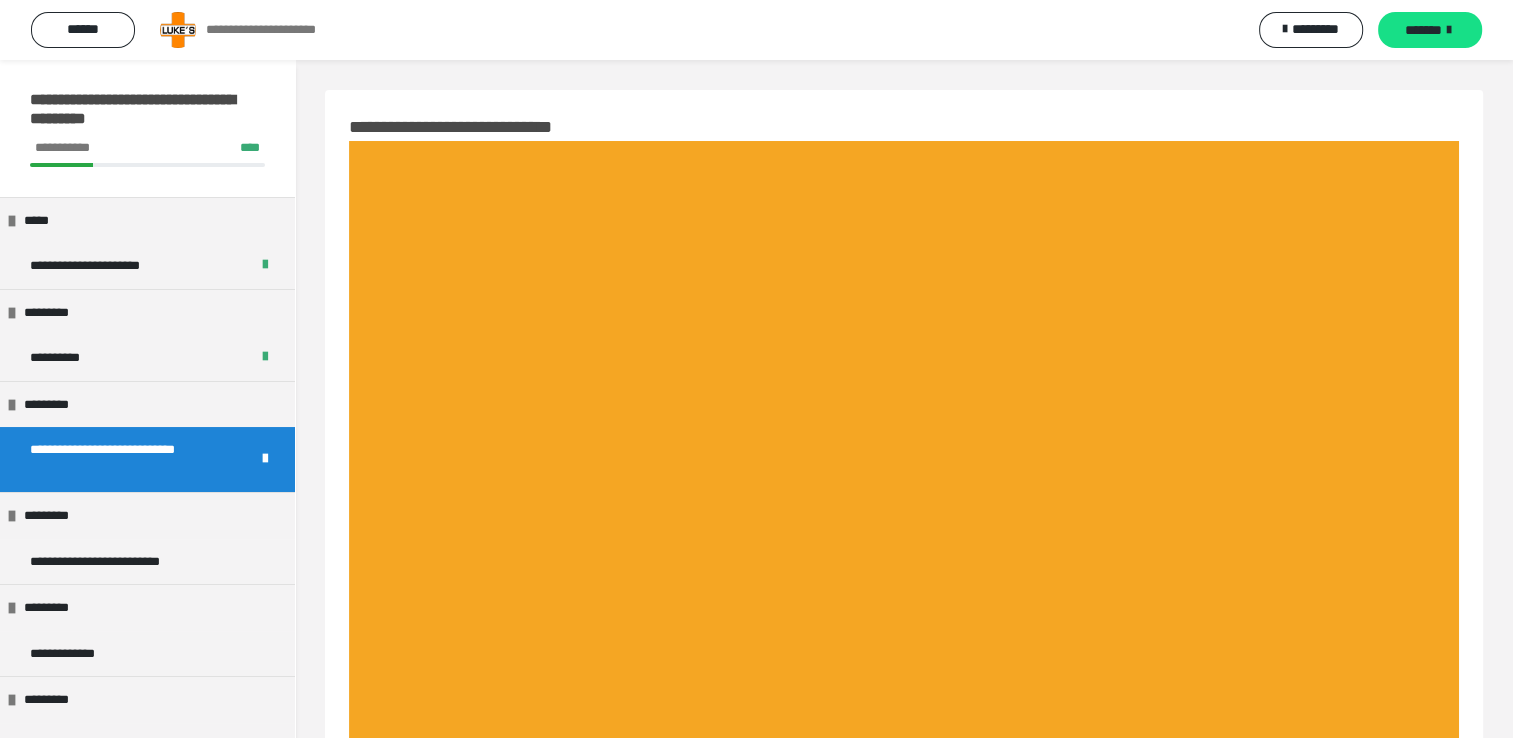 click on "*******" at bounding box center [1430, 30] 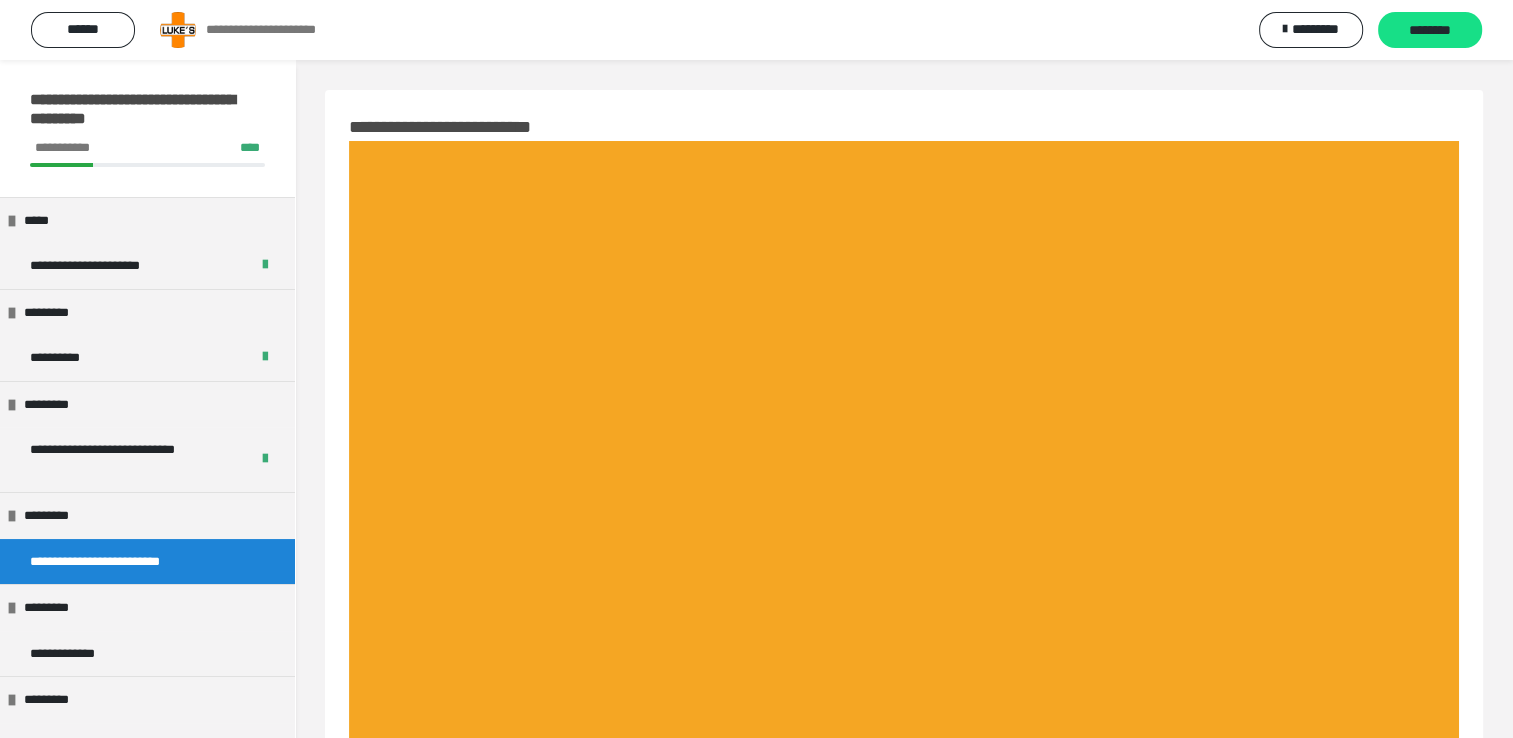 click on "********" at bounding box center (1430, 30) 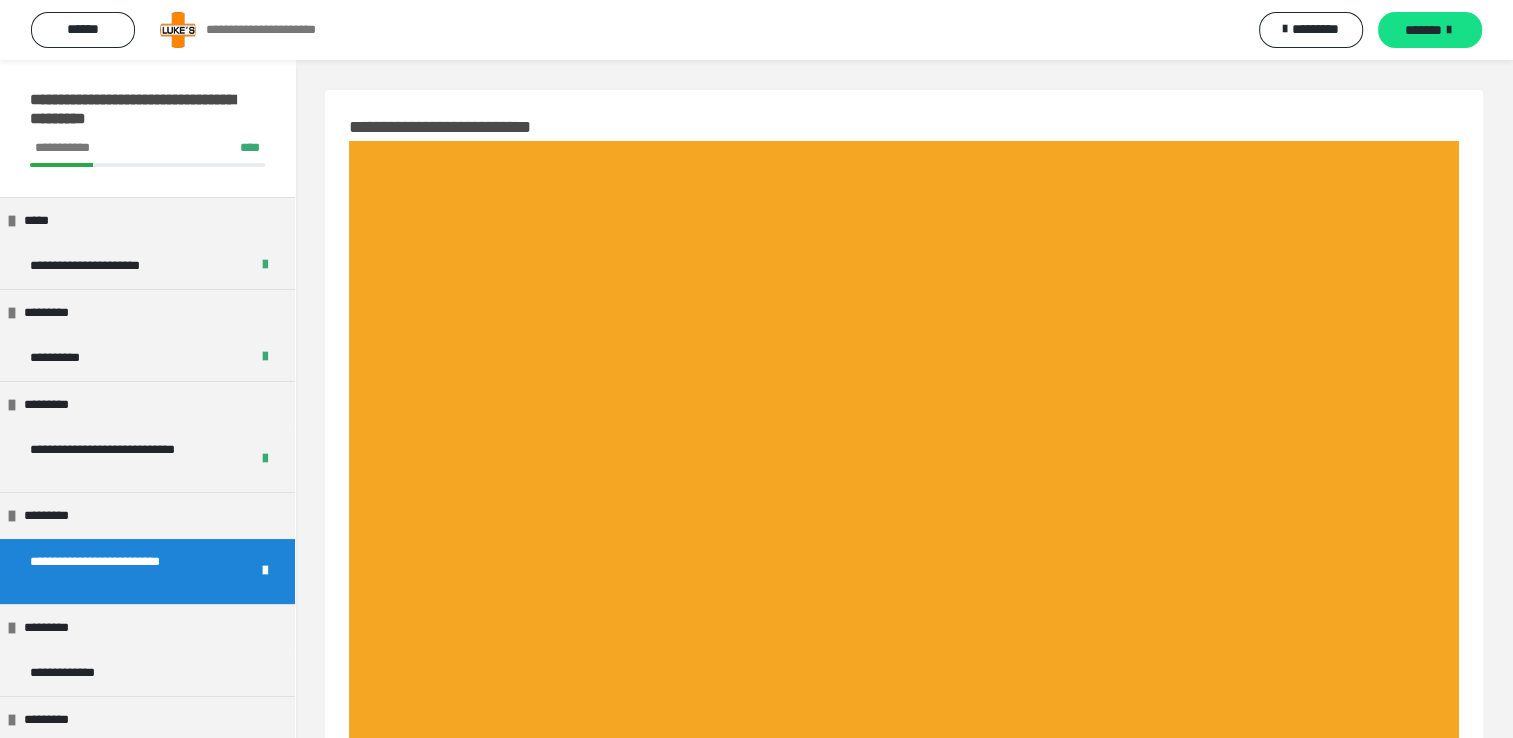 click on "*******" at bounding box center [1430, 30] 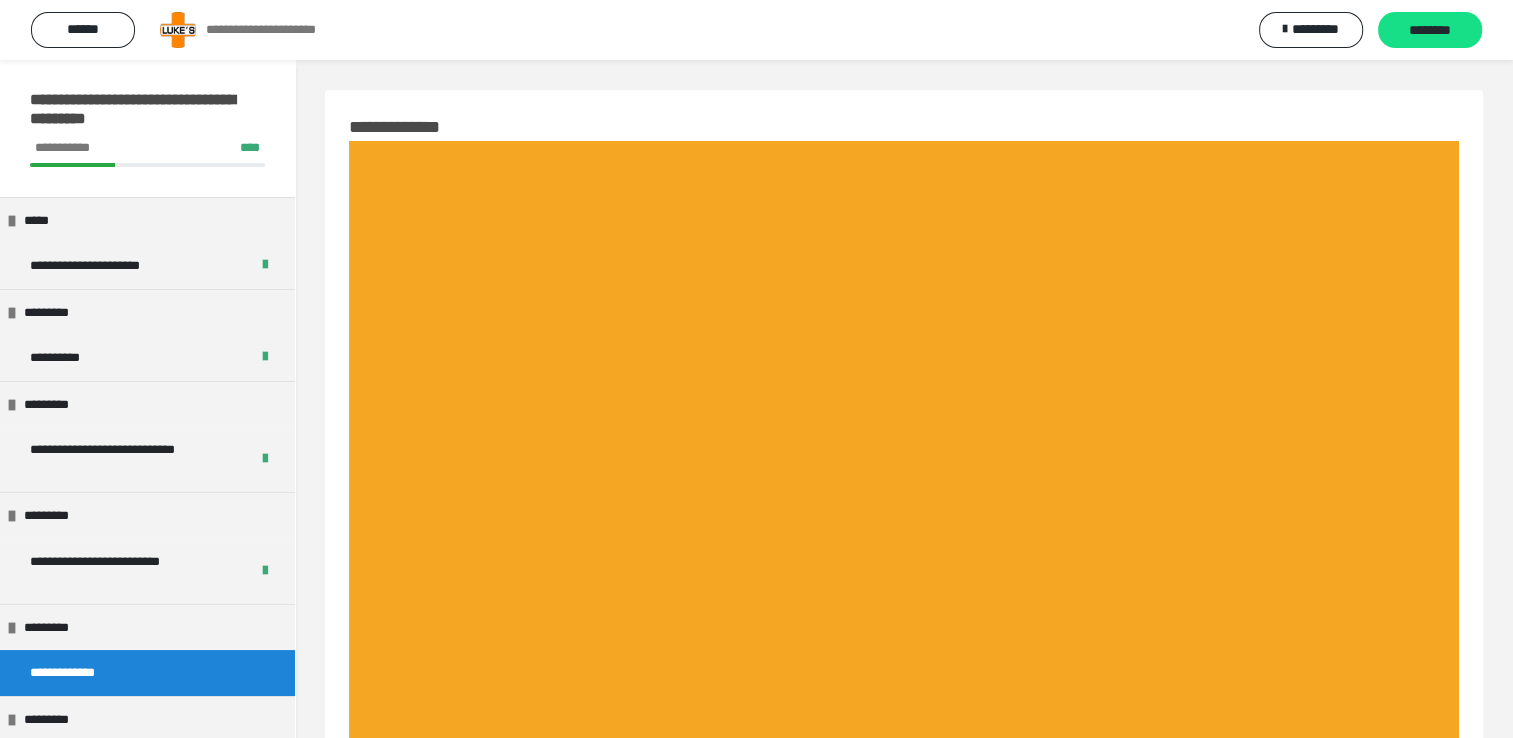 click on "********" at bounding box center [1430, 30] 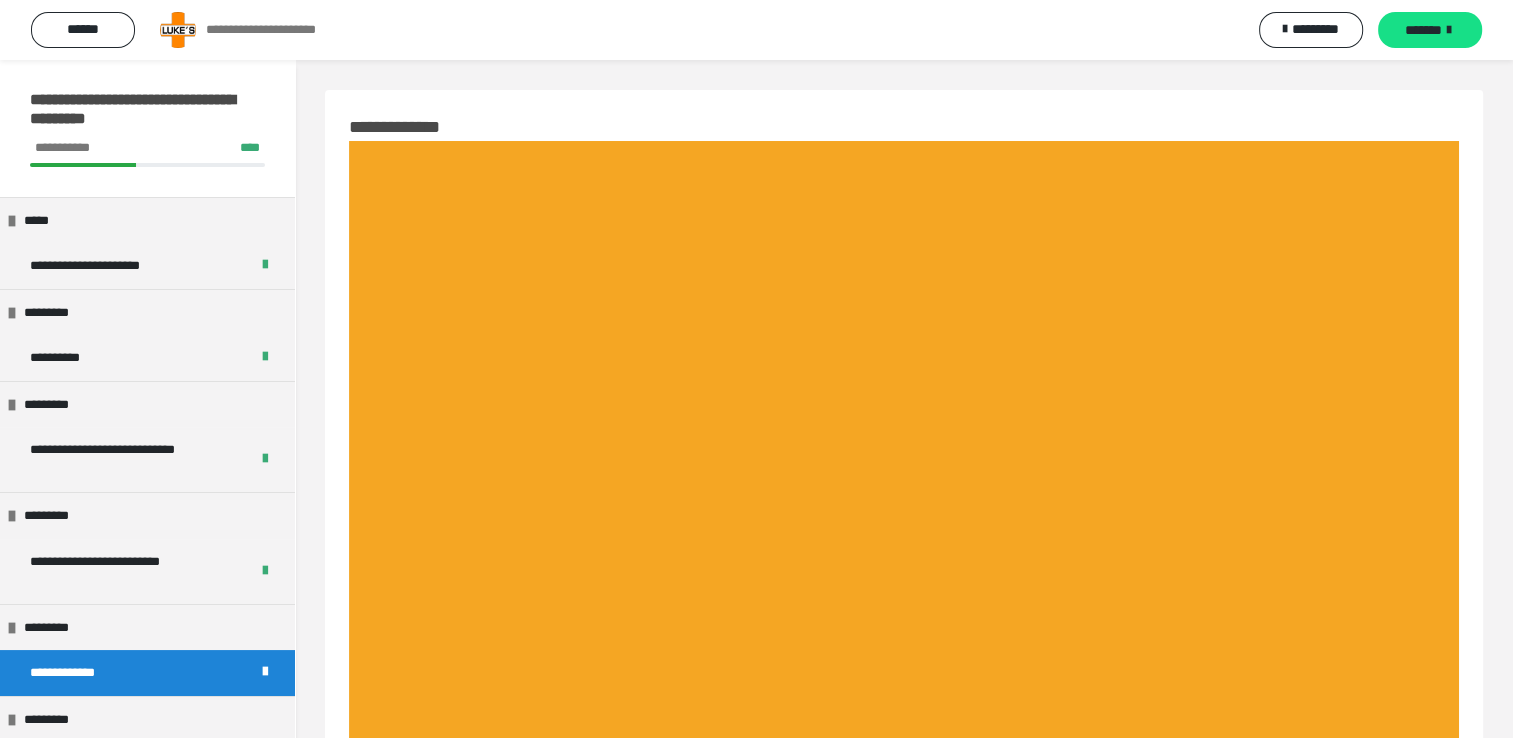click on "*******" at bounding box center (1430, 30) 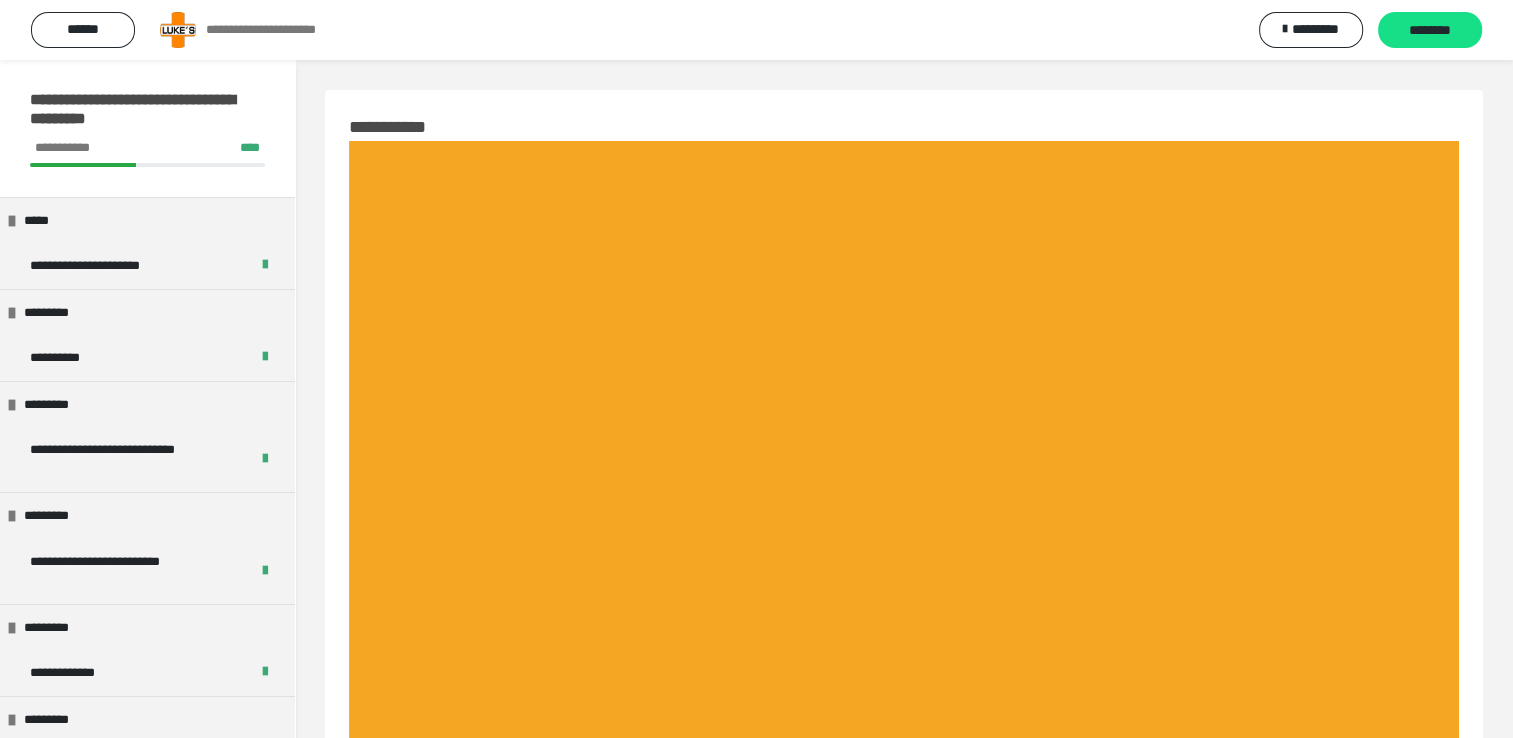 click on "********" at bounding box center [1430, 30] 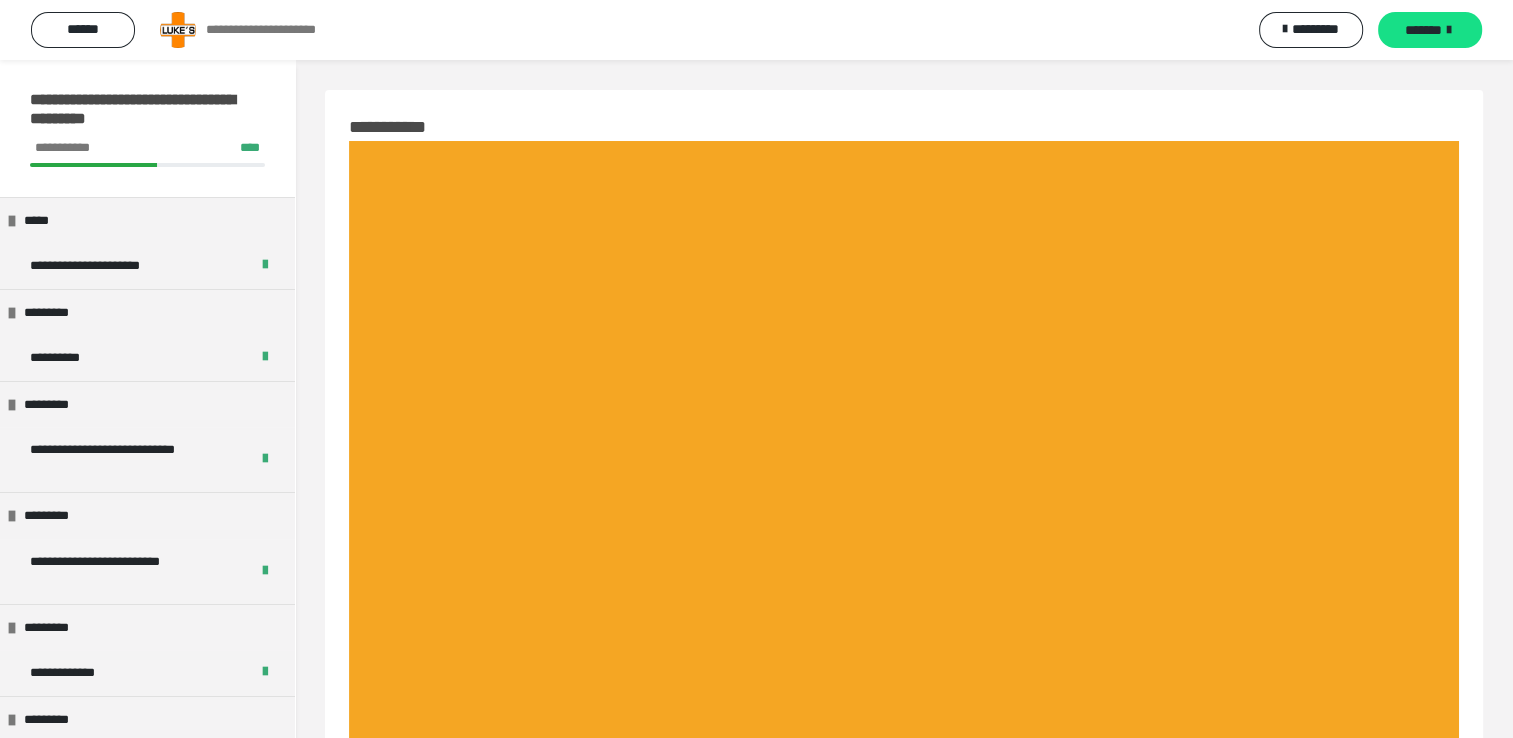 click on "*******" at bounding box center (1430, 30) 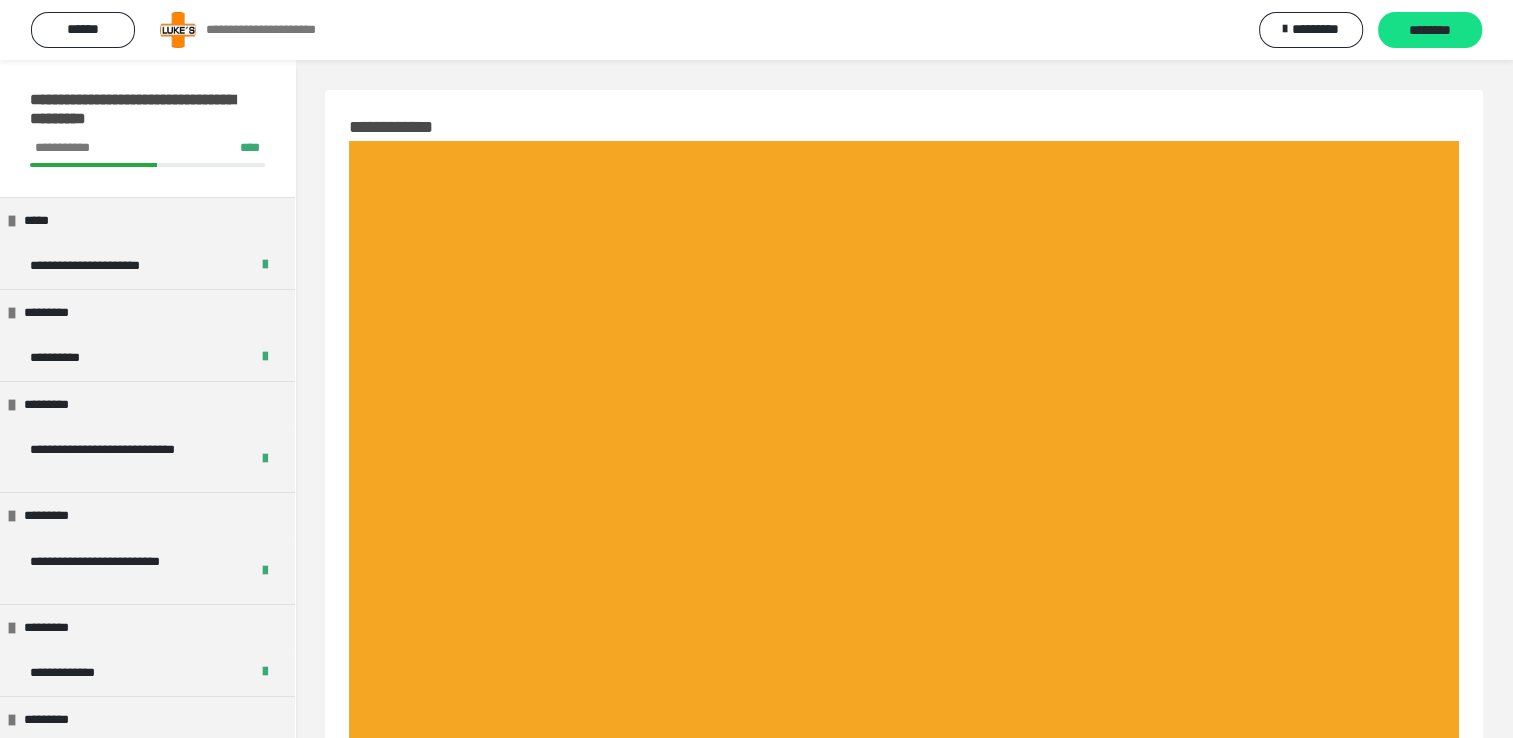 click on "********" at bounding box center [1430, 30] 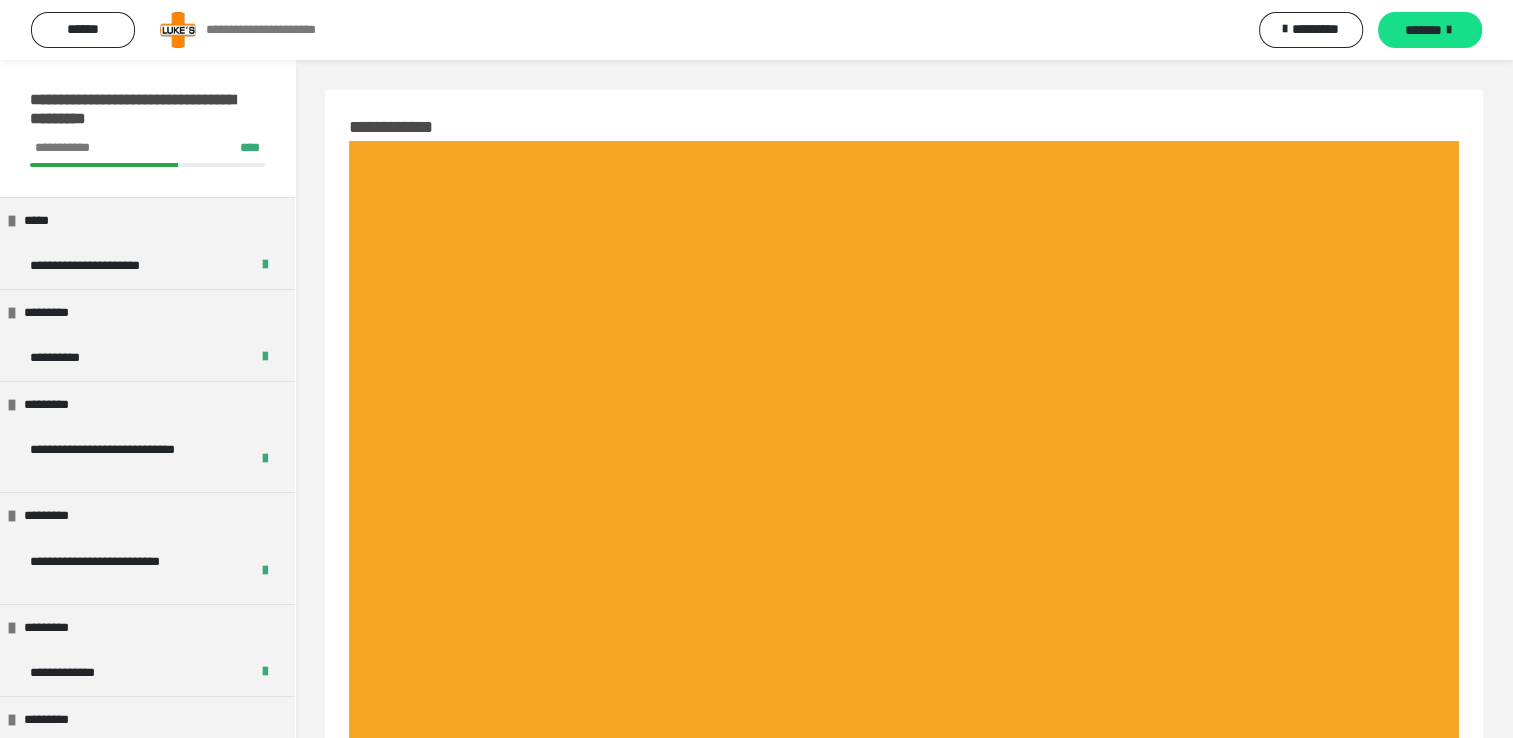 click on "*******" at bounding box center (1430, 30) 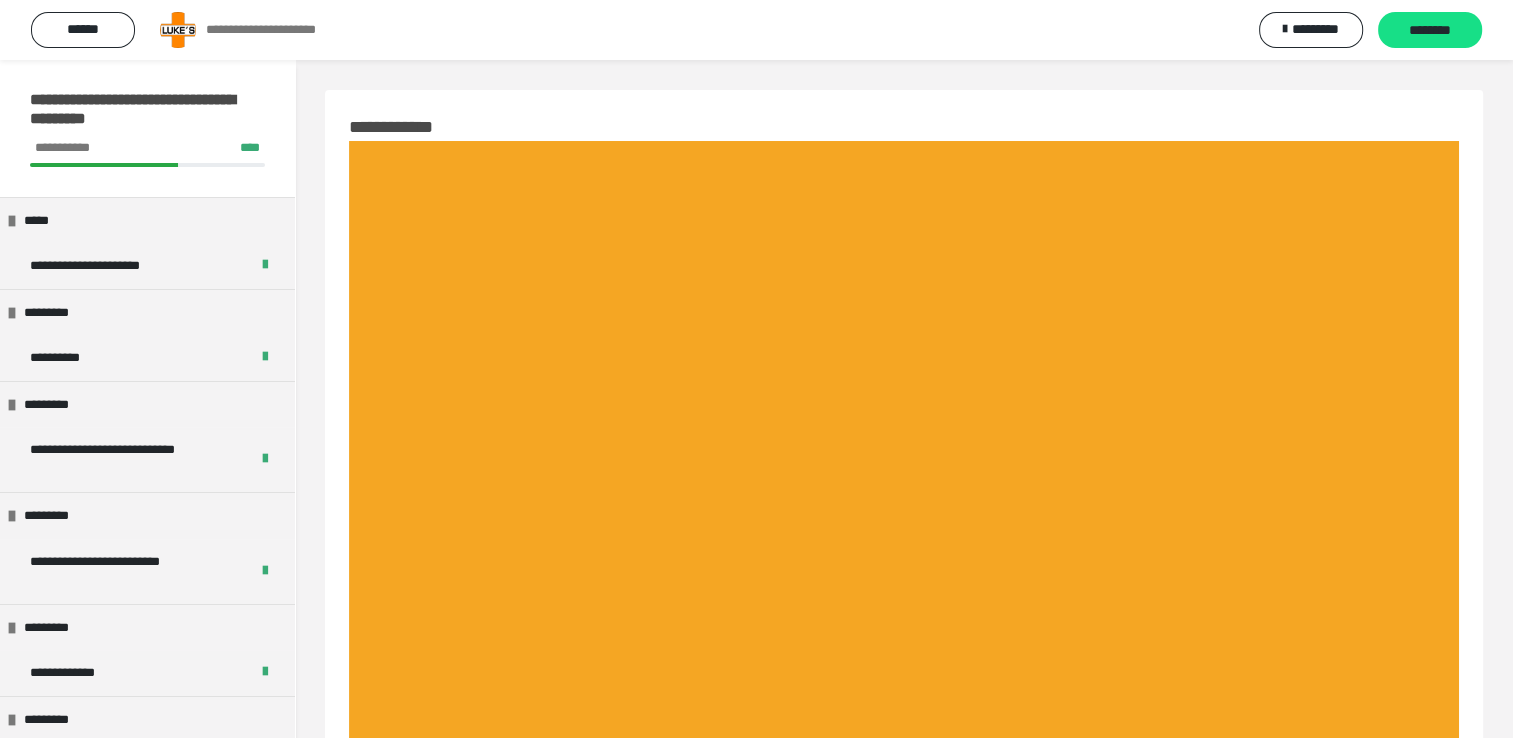 click on "********" at bounding box center (1430, 30) 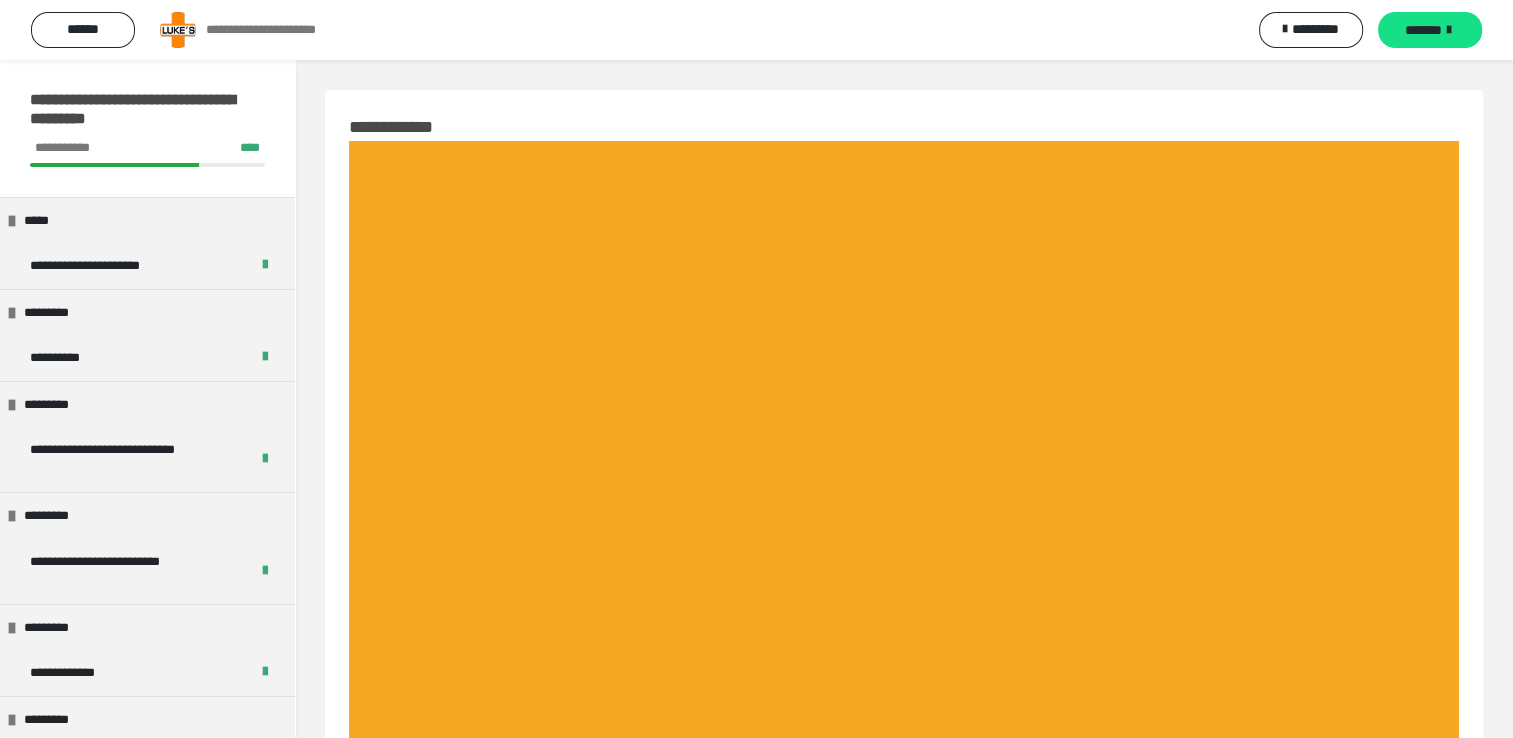 click on "*******" at bounding box center (1430, 30) 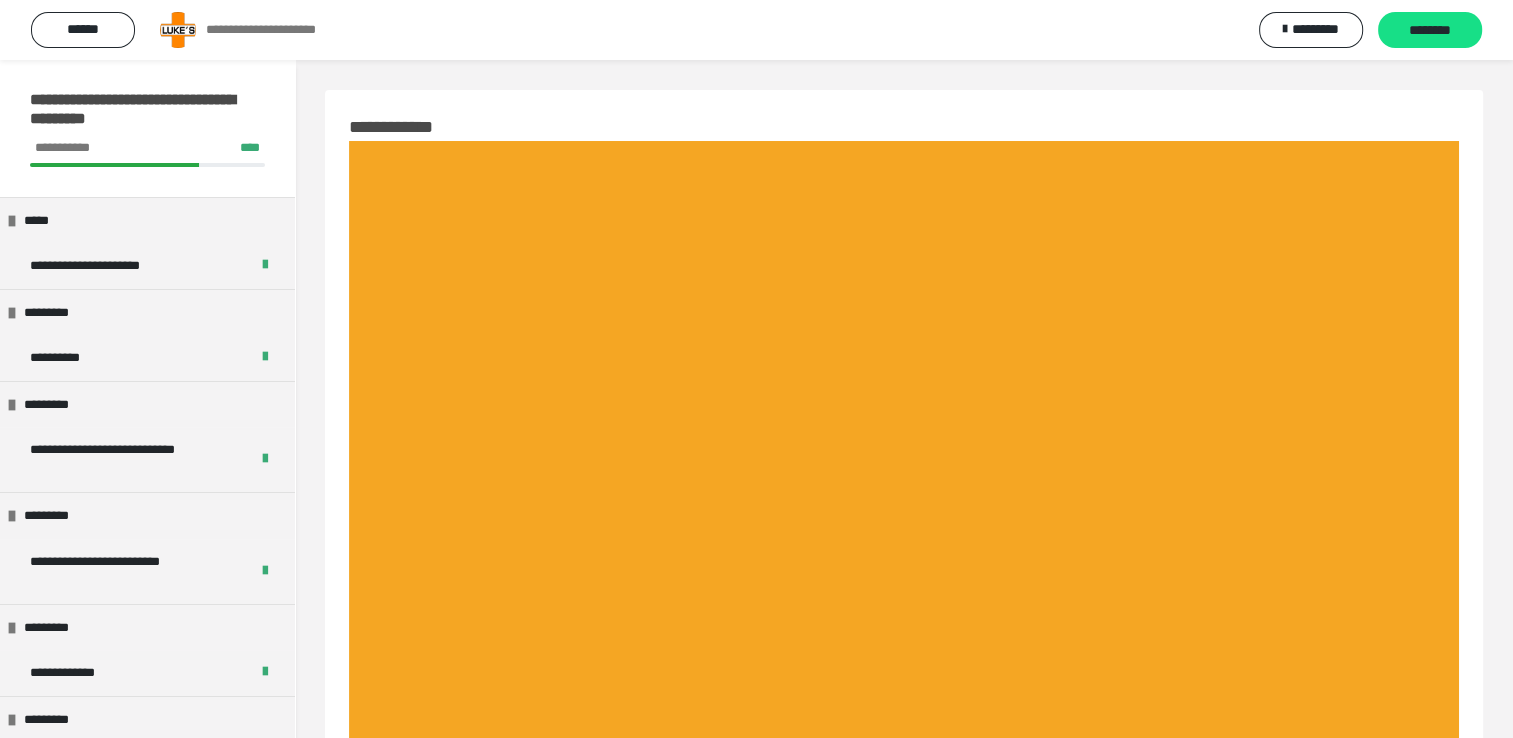 click on "********" at bounding box center (1430, 30) 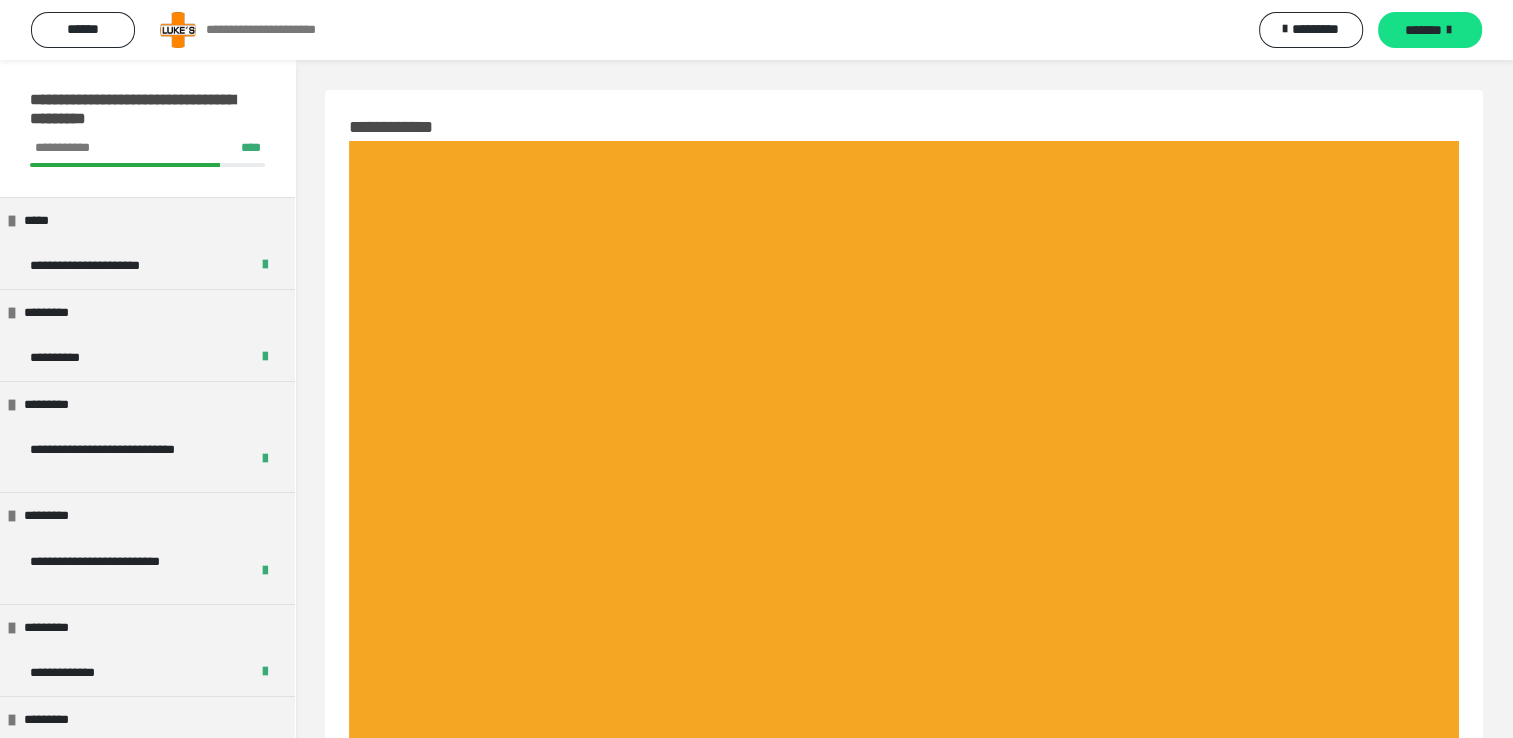 click on "*******" at bounding box center (1430, 30) 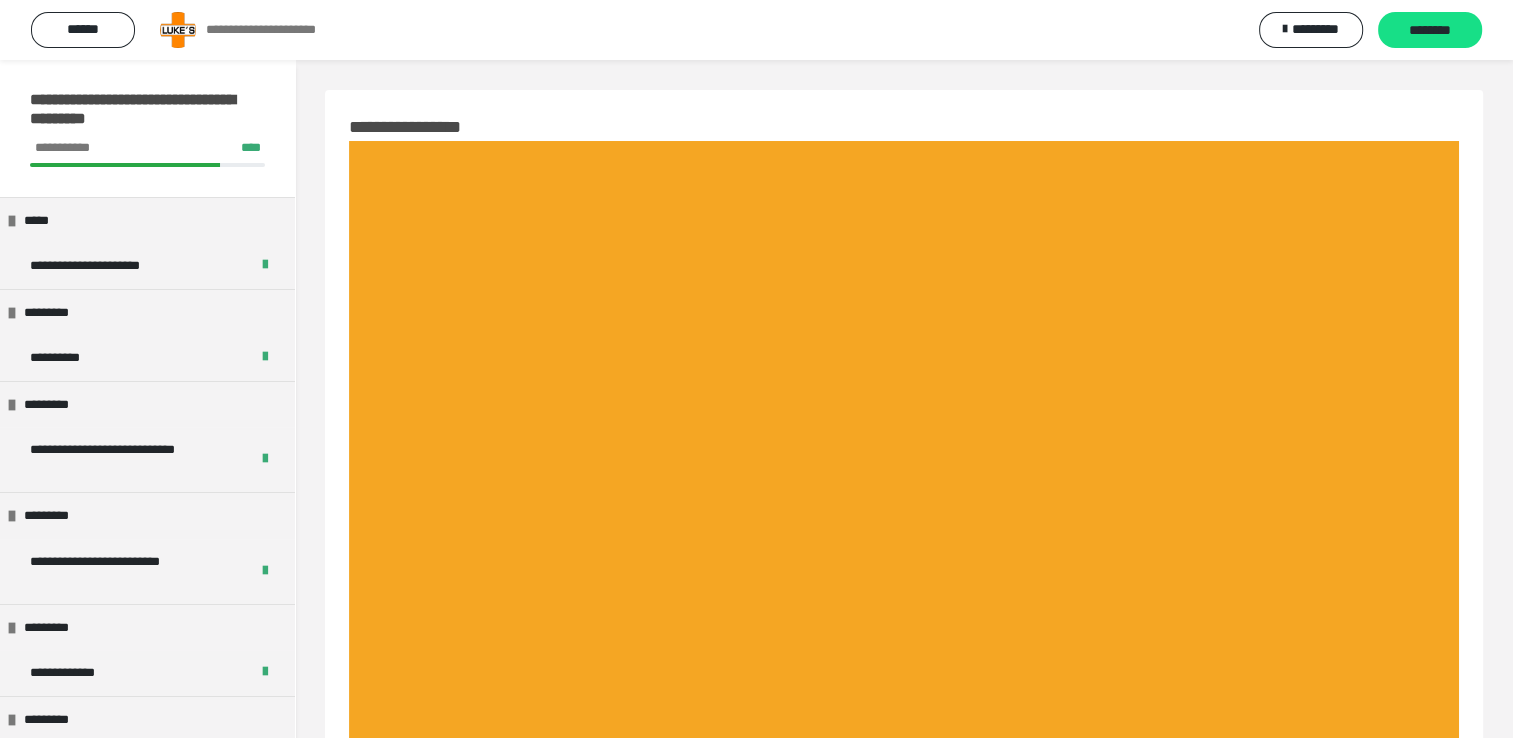click on "********" at bounding box center (1430, 30) 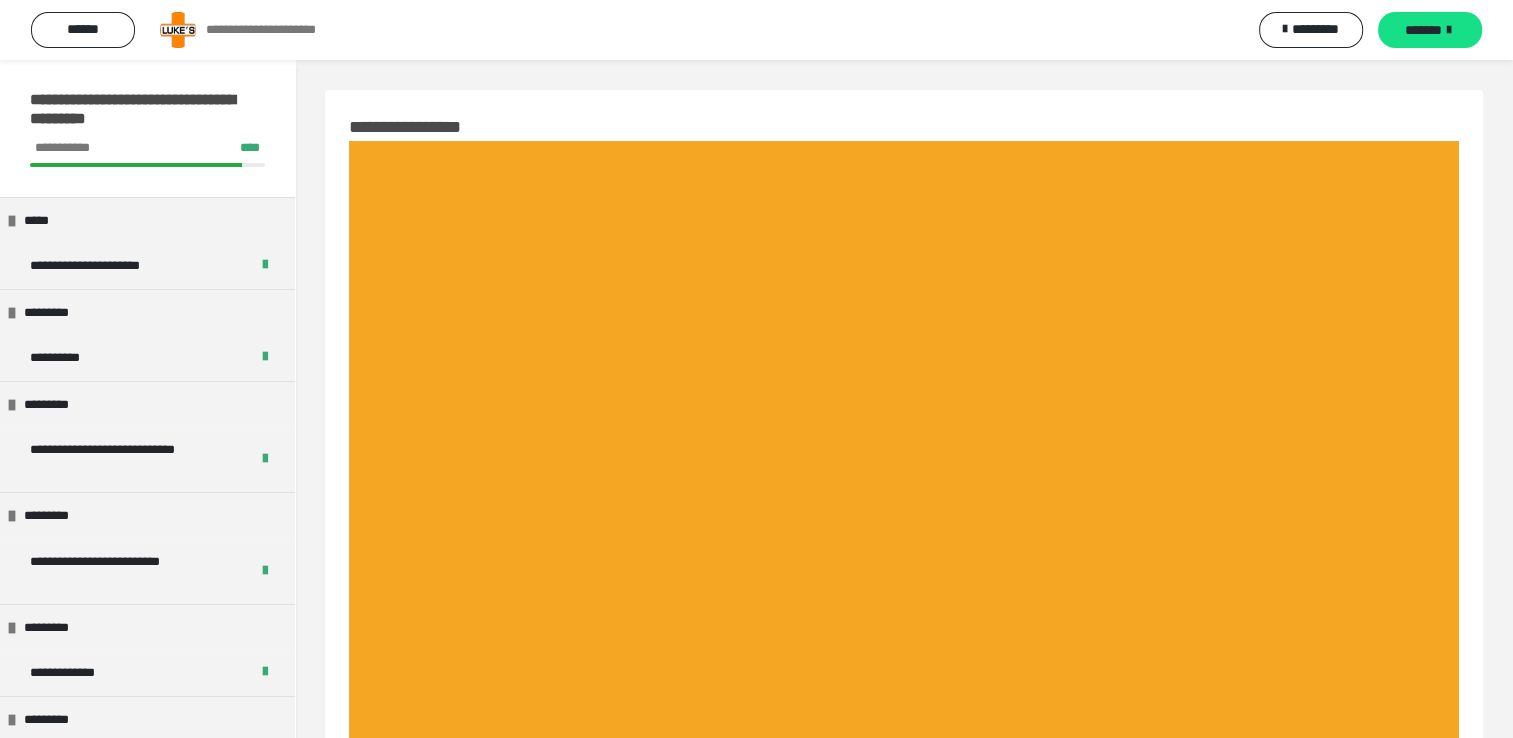 click on "*******" at bounding box center (1430, 30) 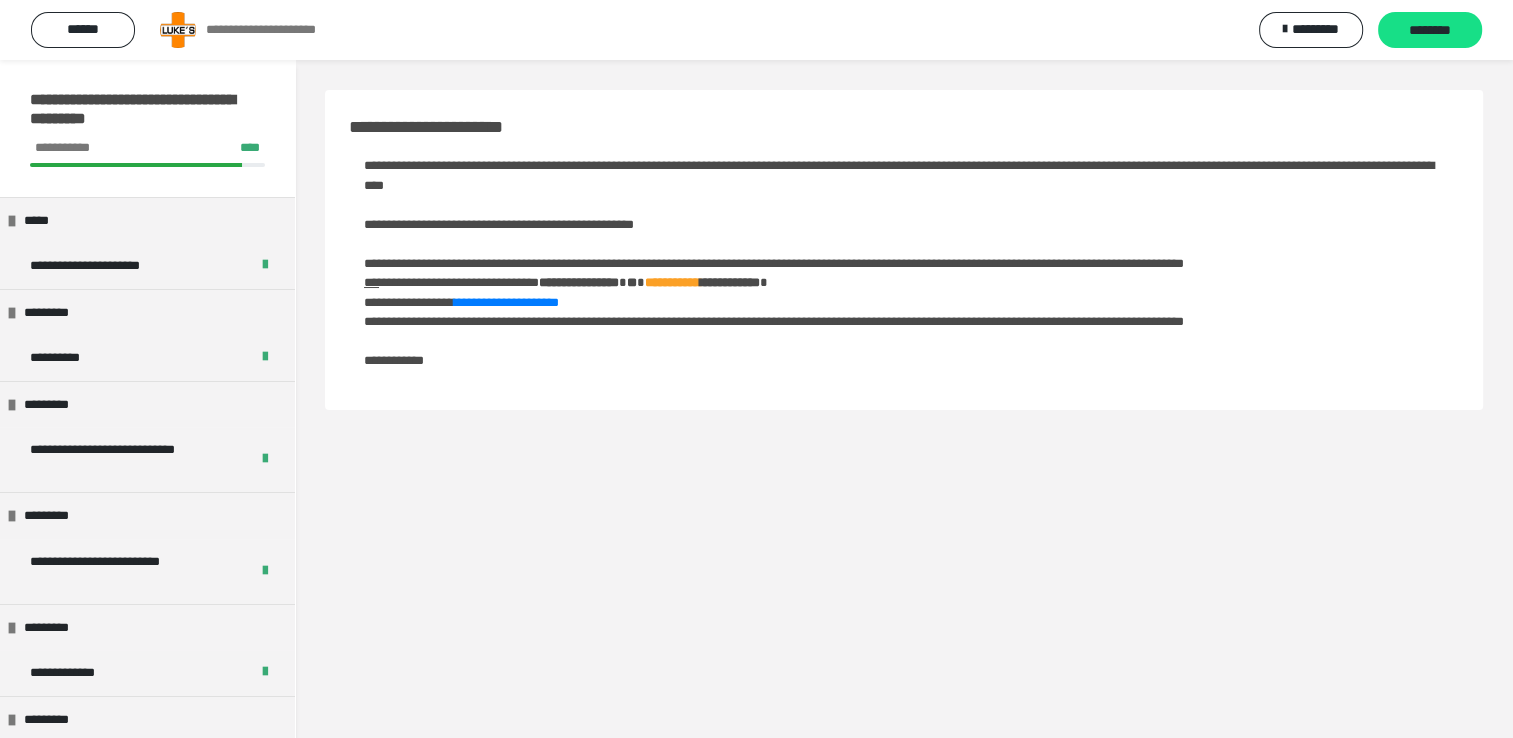 click on "********" at bounding box center [1430, 30] 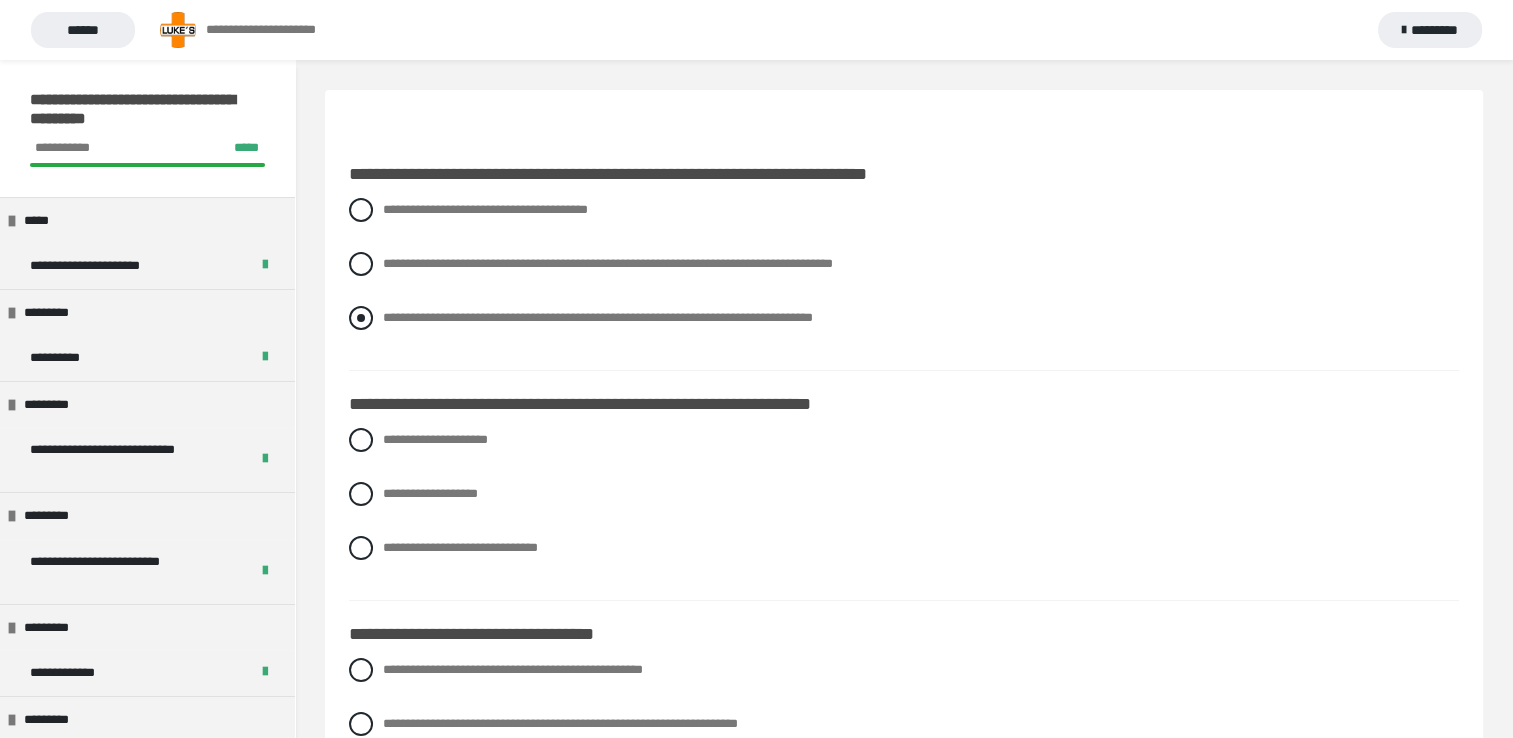 click at bounding box center [361, 318] 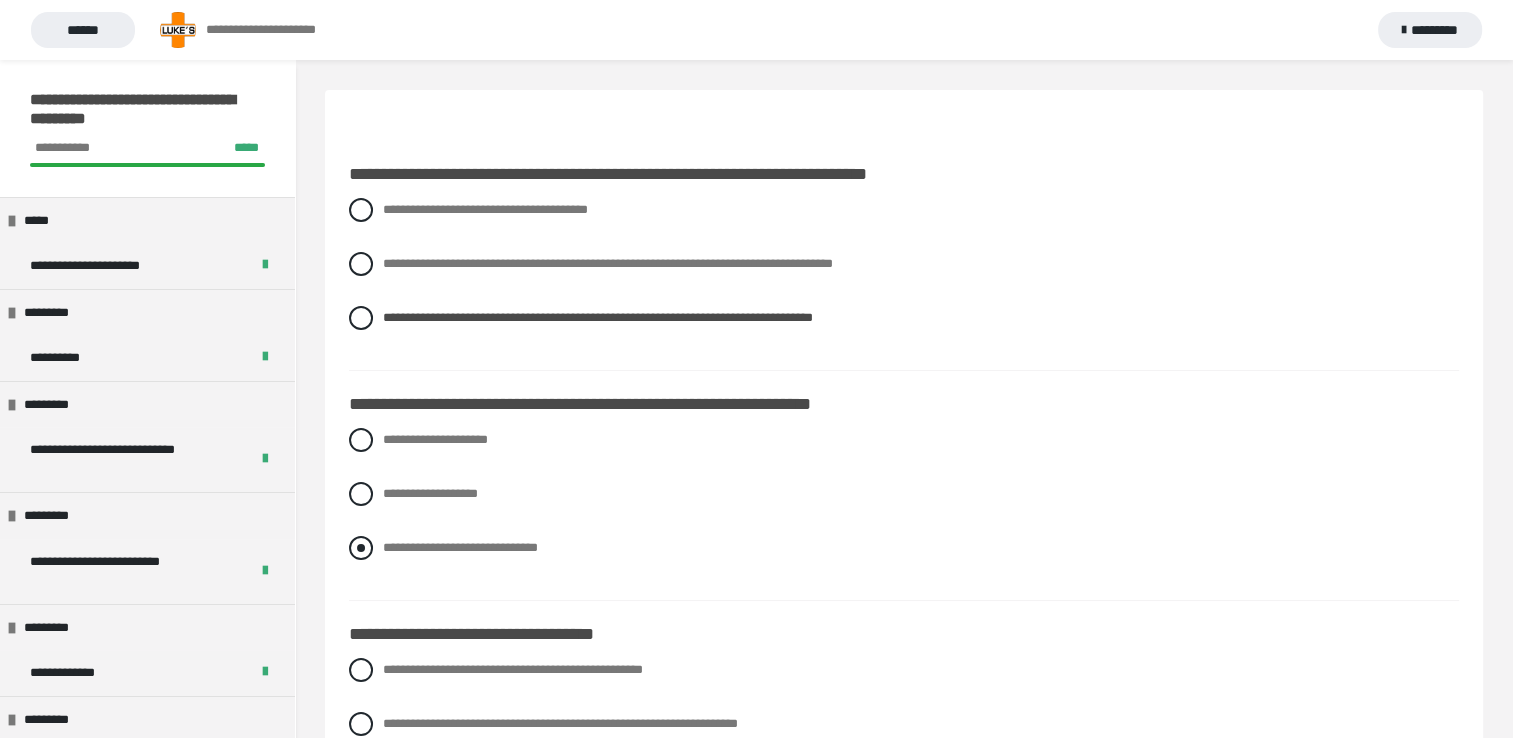 click at bounding box center (361, 548) 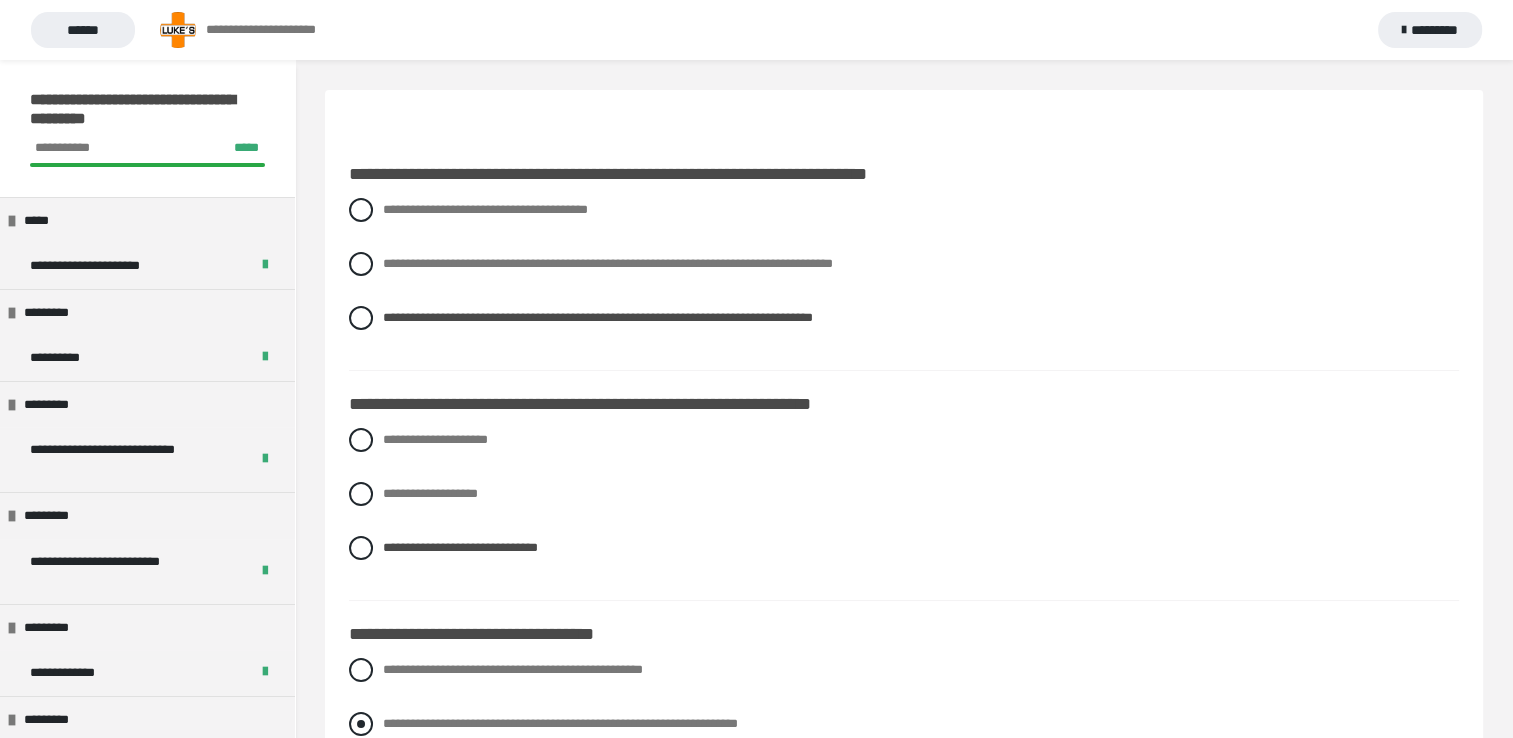 click at bounding box center (361, 724) 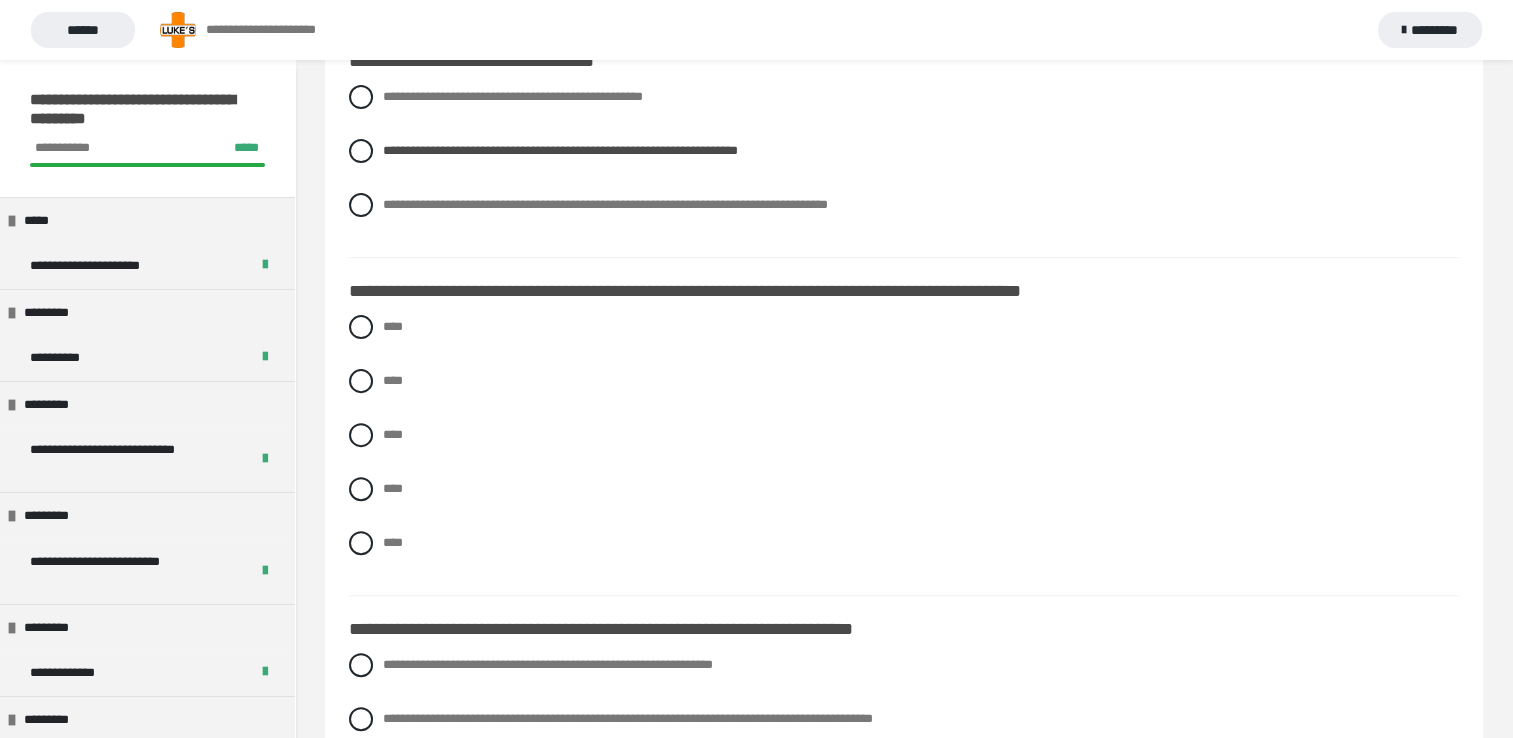 scroll, scrollTop: 666, scrollLeft: 0, axis: vertical 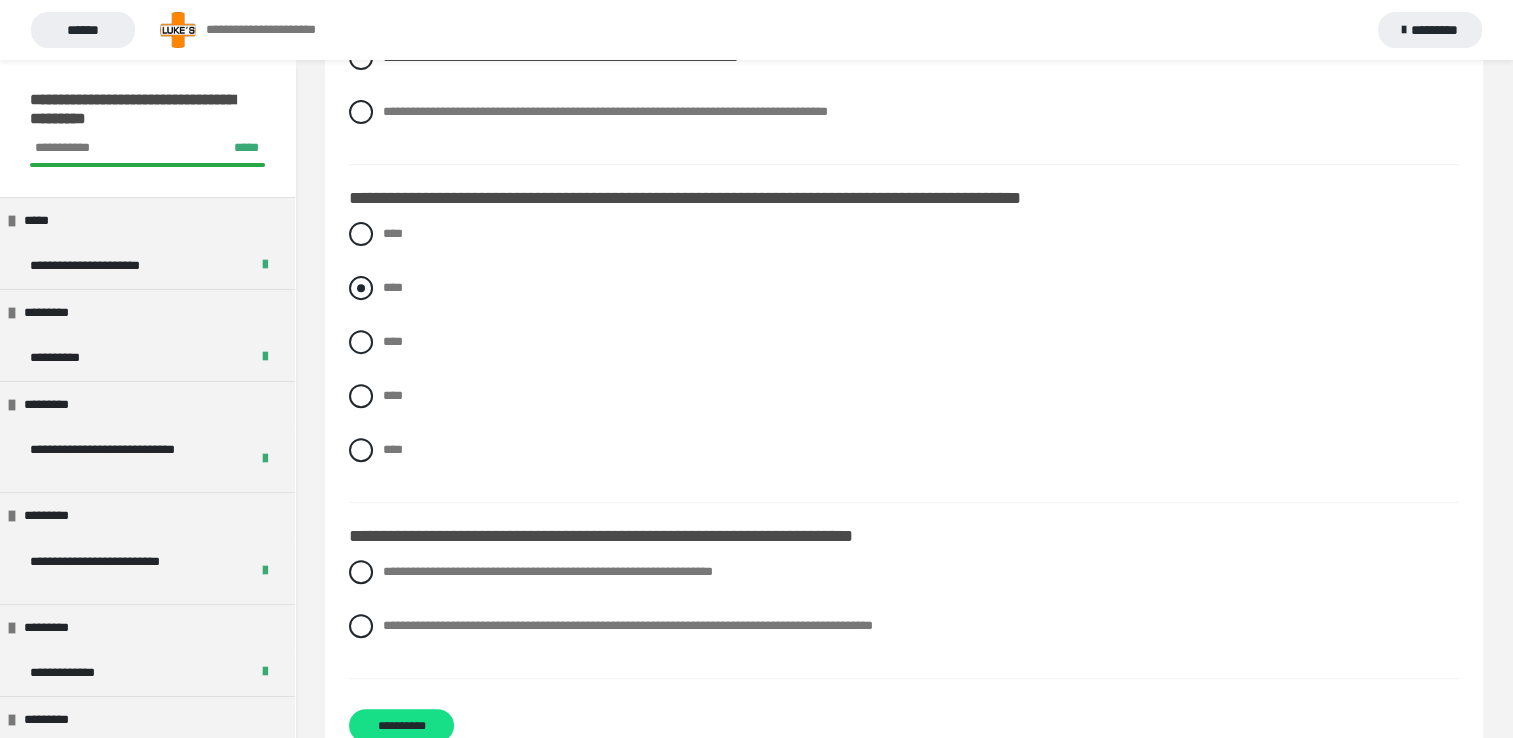 click at bounding box center (361, 288) 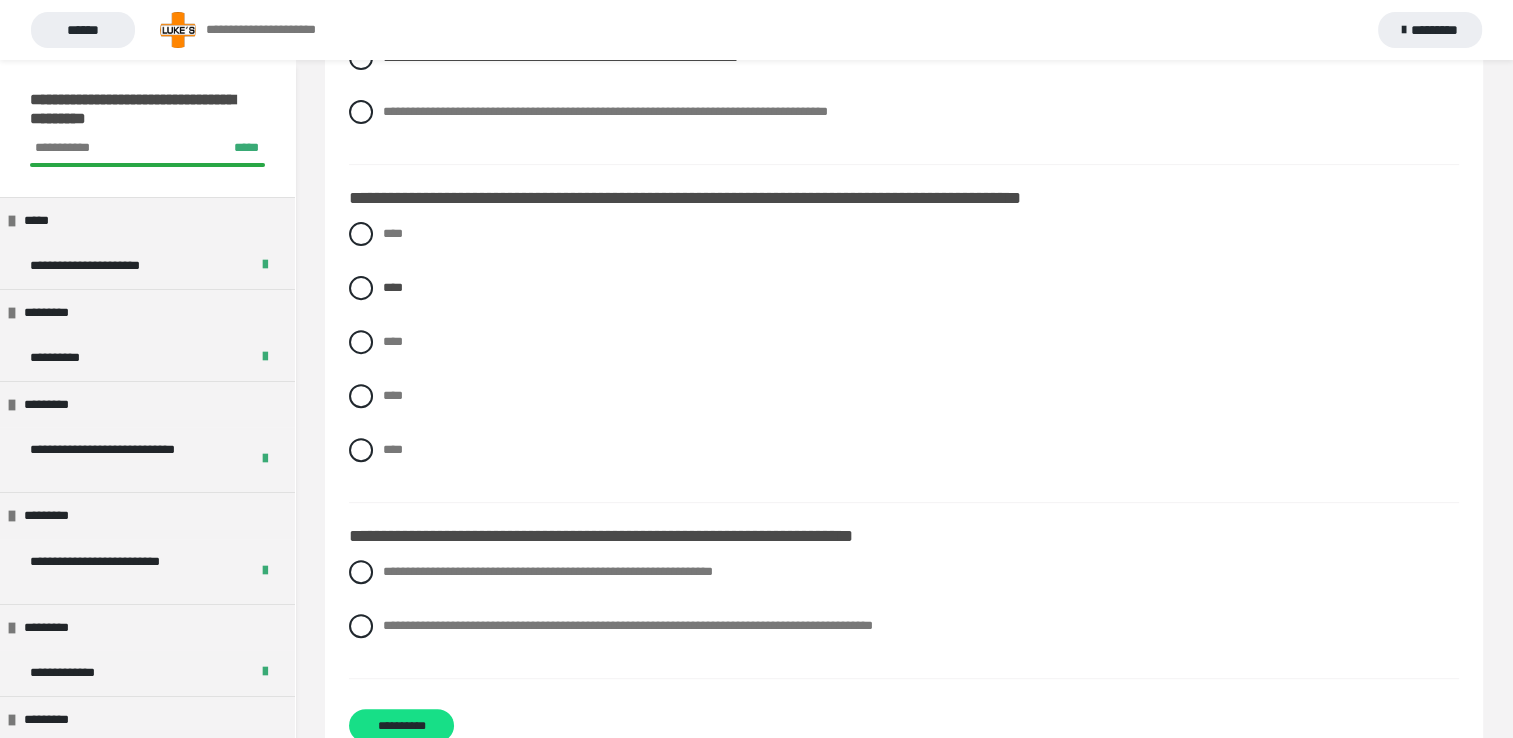 click on "**********" at bounding box center (904, 614) 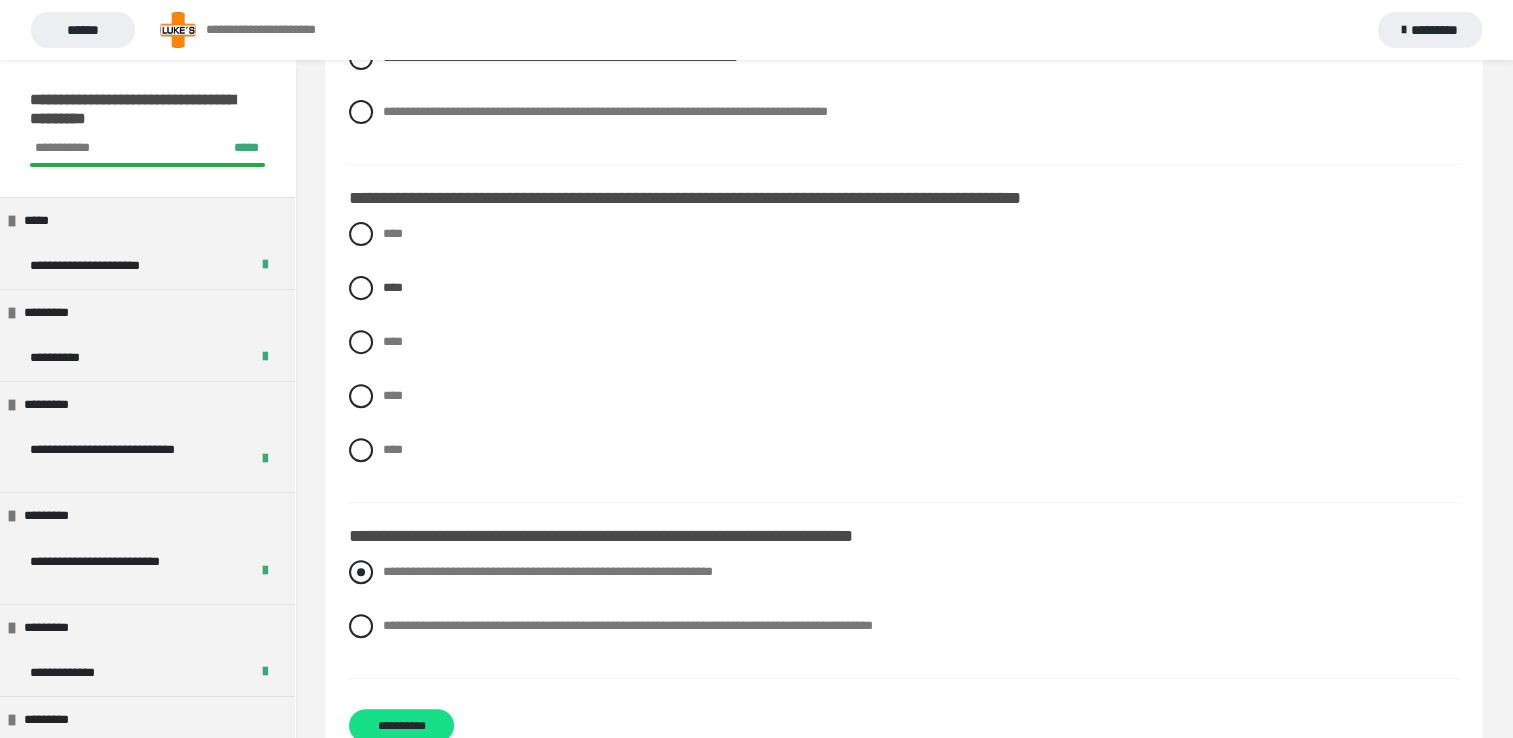 click at bounding box center [361, 572] 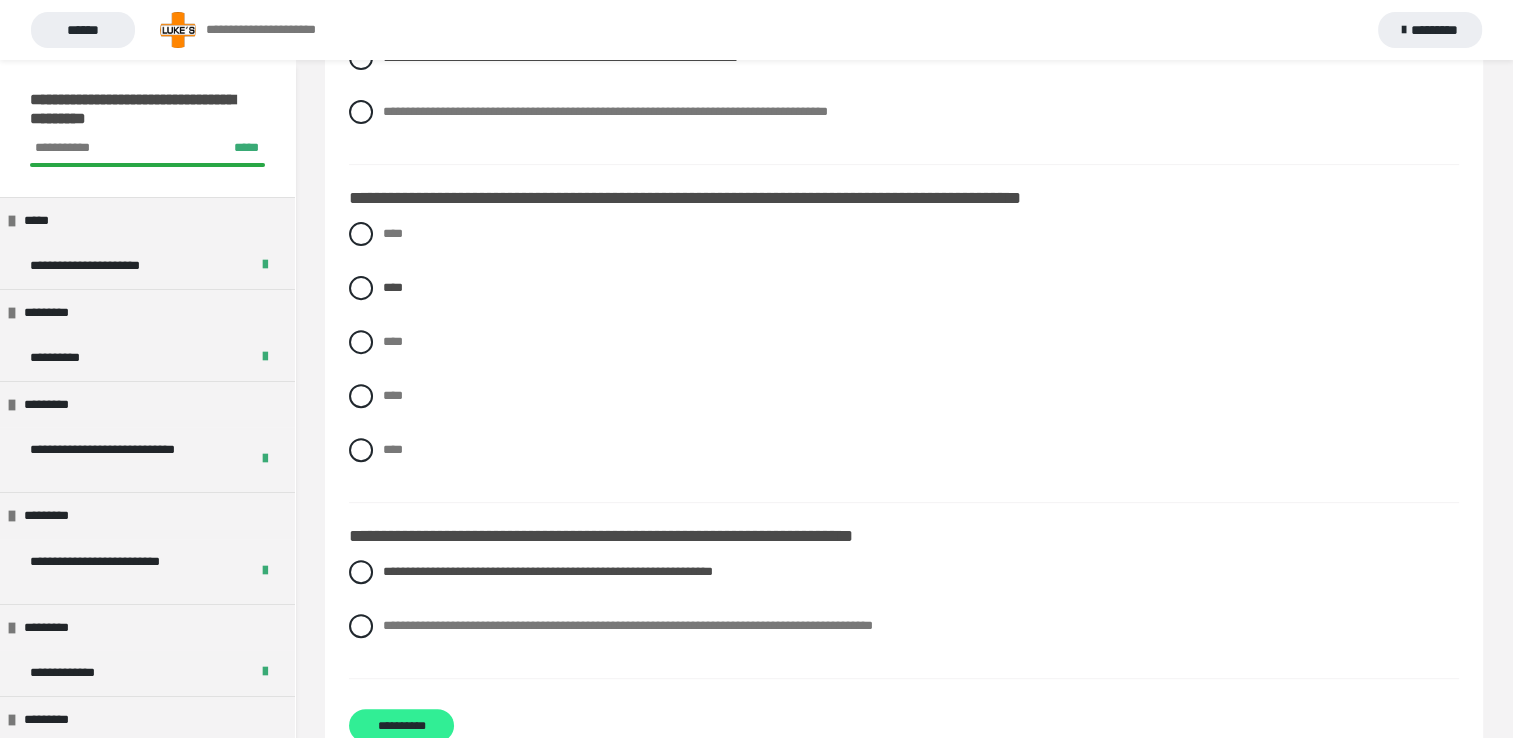 click on "**********" at bounding box center (401, 725) 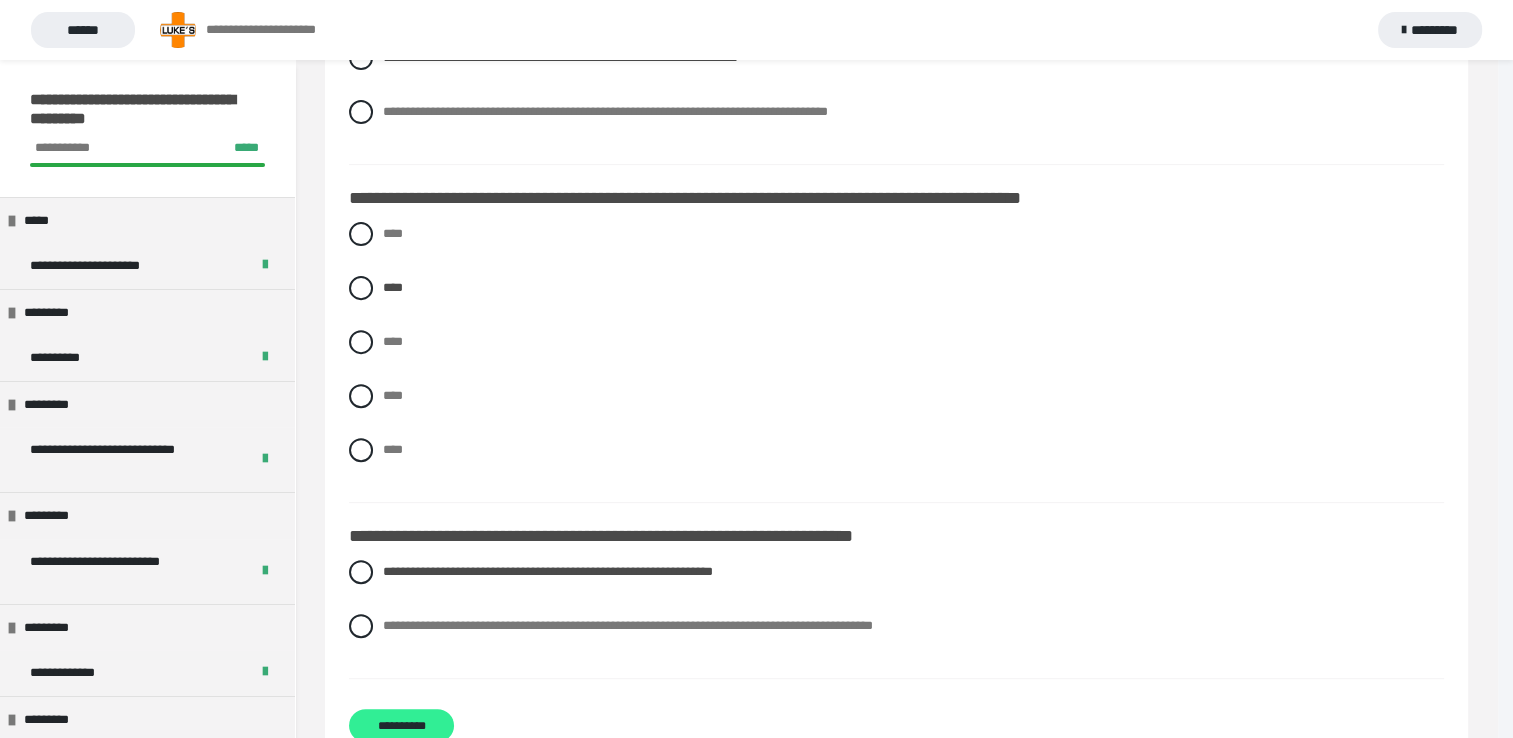 scroll, scrollTop: 77, scrollLeft: 0, axis: vertical 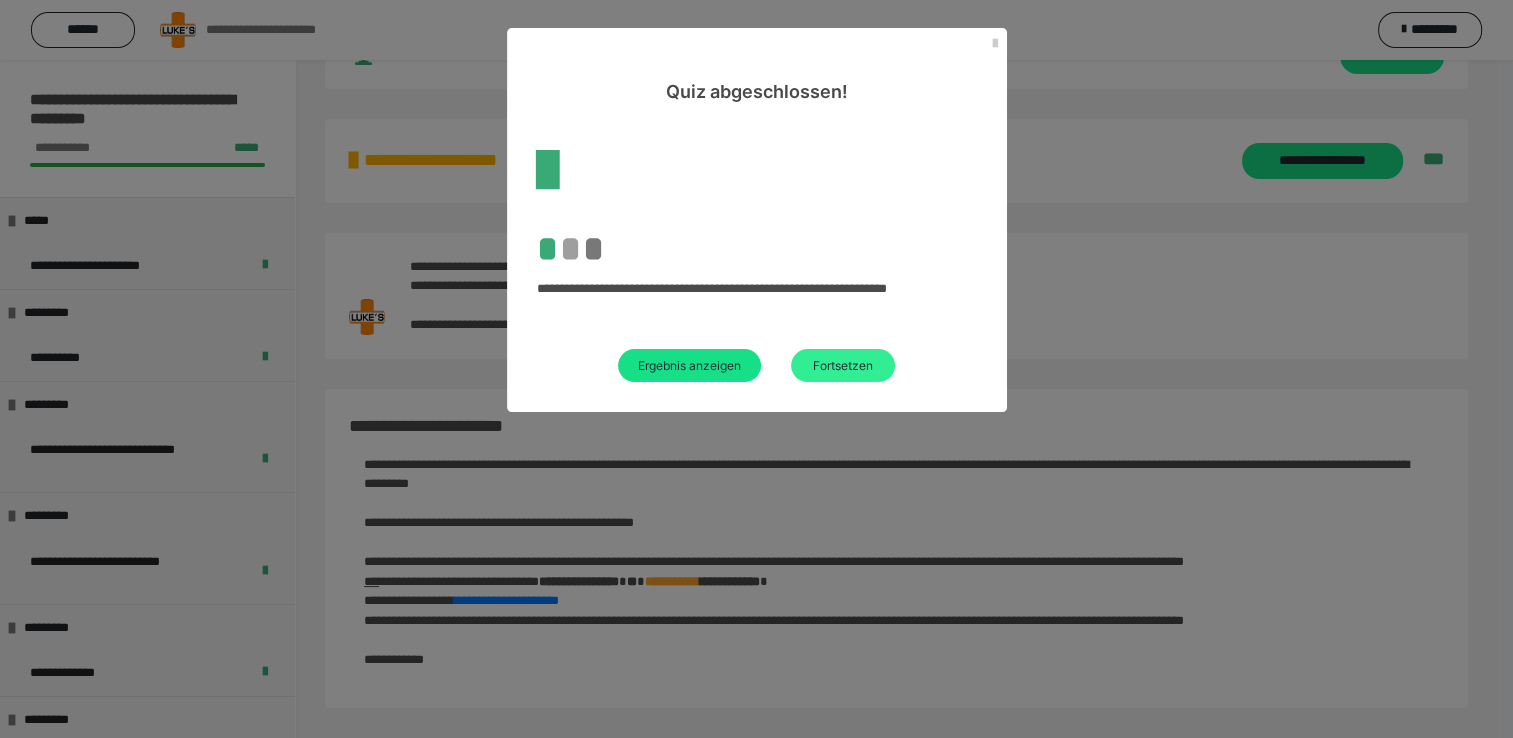 click on "Fortsetzen" at bounding box center (843, 365) 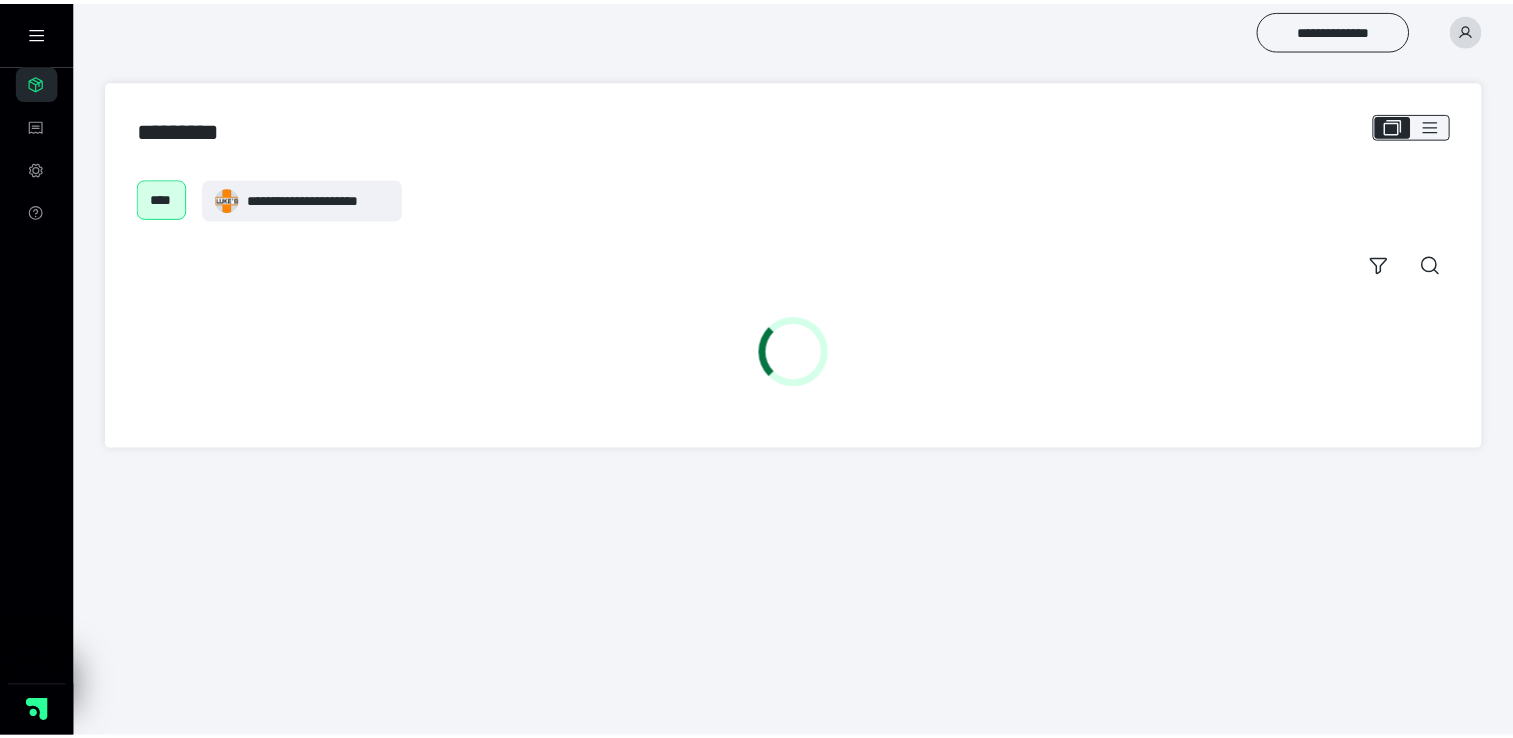 scroll, scrollTop: 0, scrollLeft: 0, axis: both 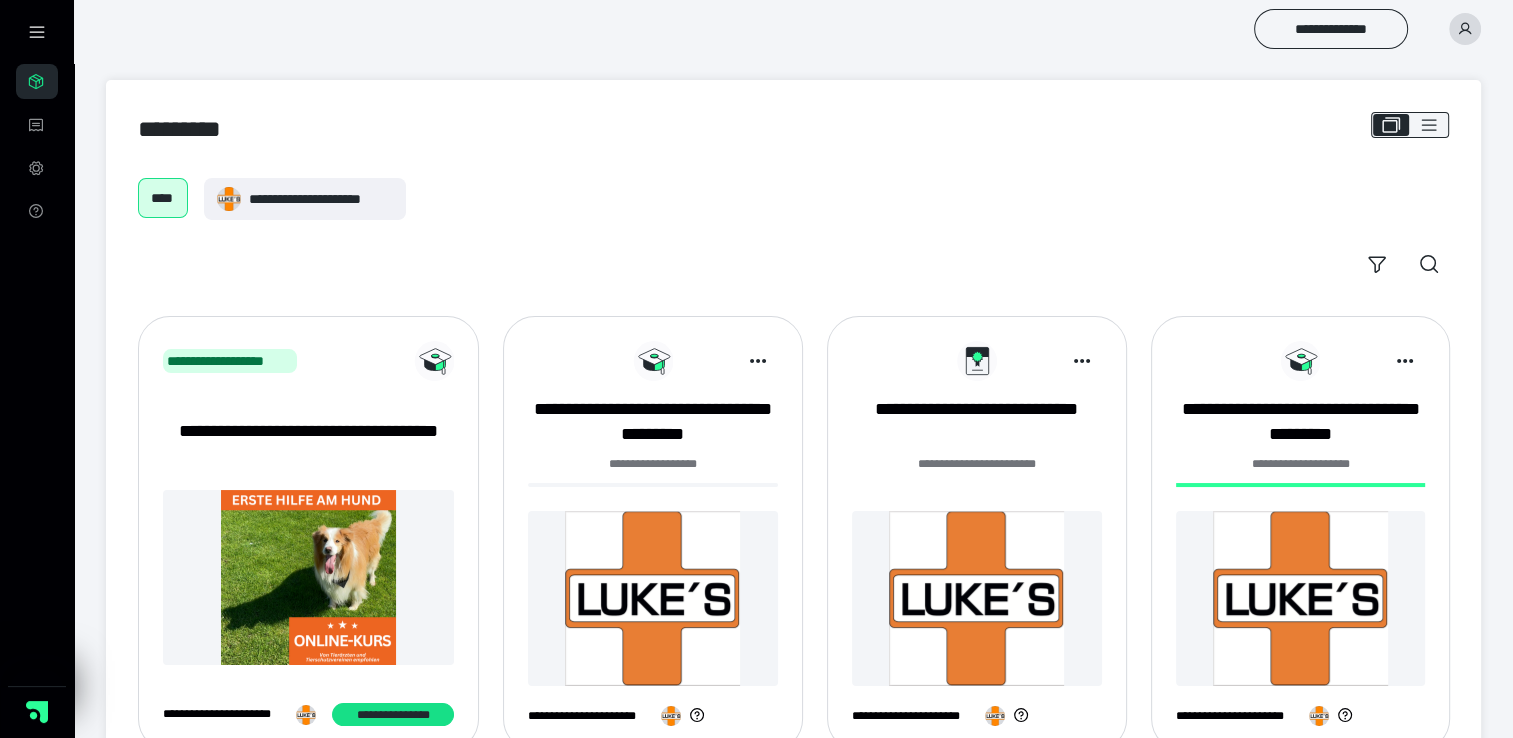 click at bounding box center [653, 598] 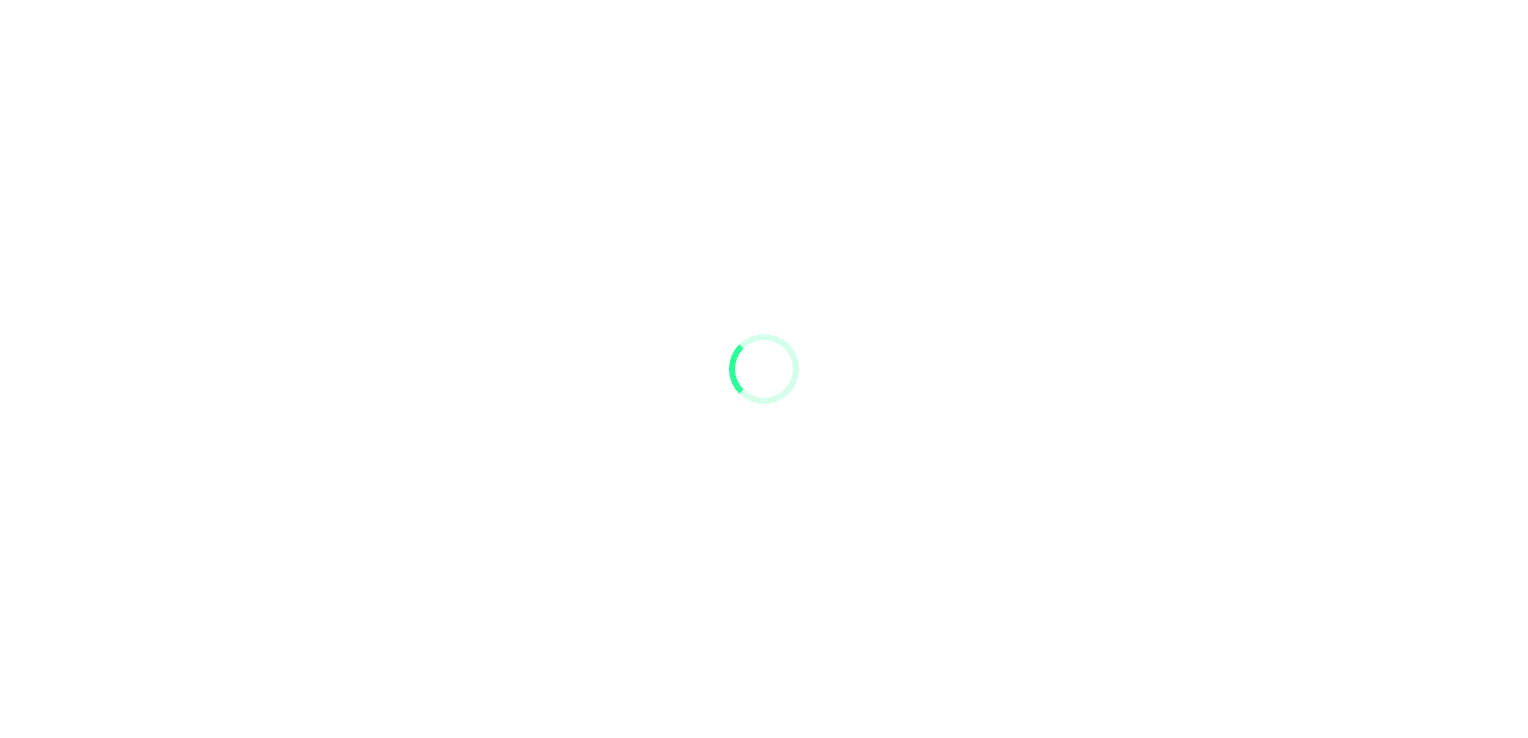 scroll, scrollTop: 0, scrollLeft: 0, axis: both 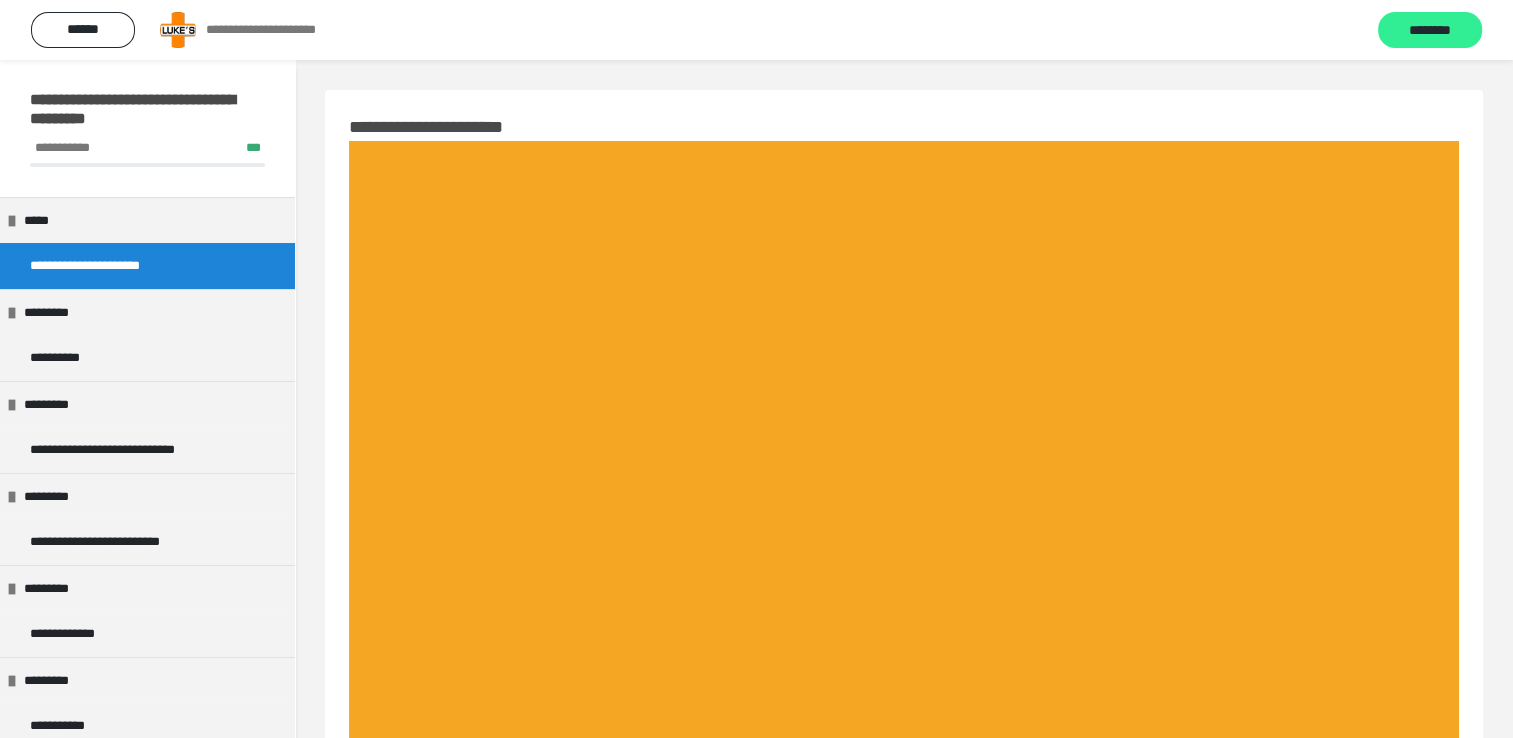 click on "********" at bounding box center [1430, 31] 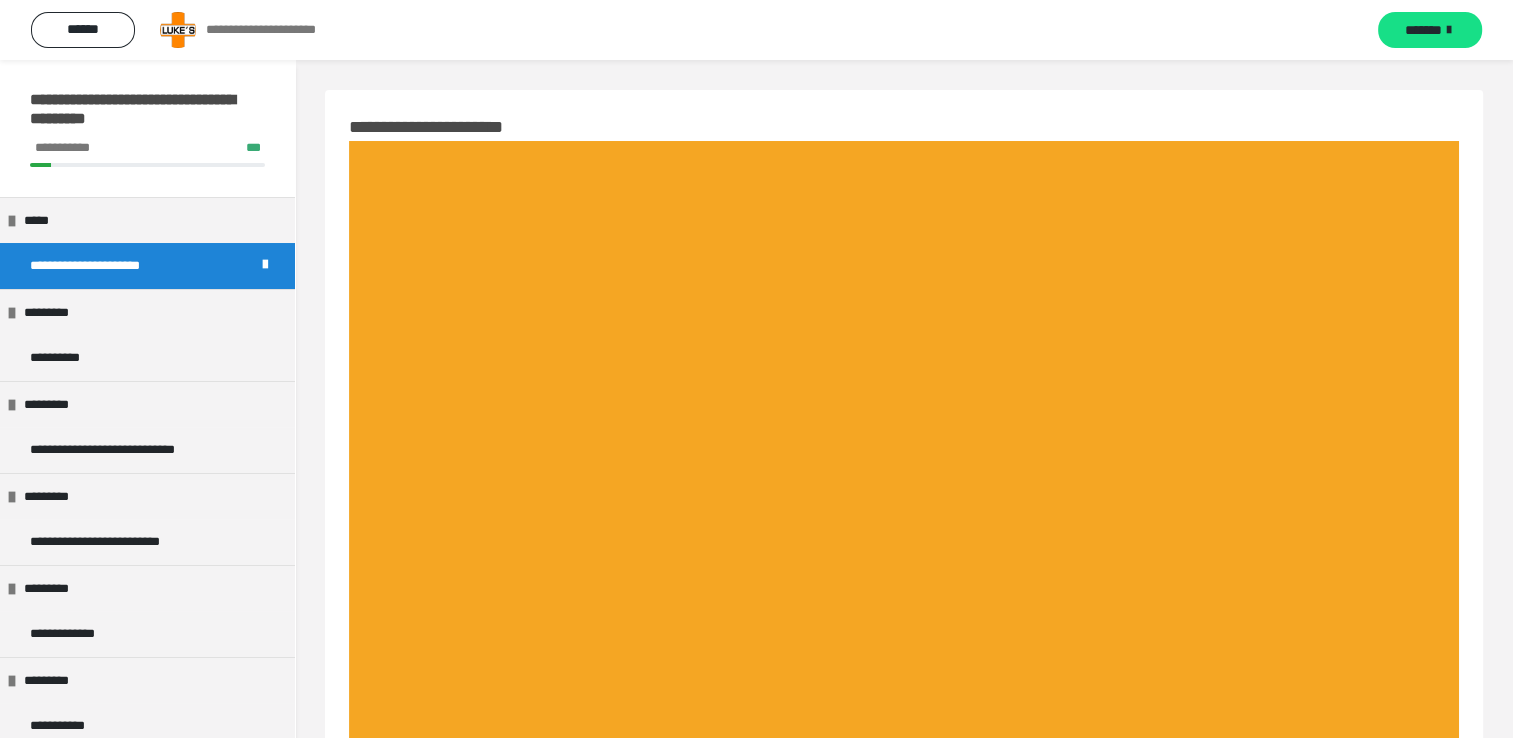 click on "*******" at bounding box center (1430, 30) 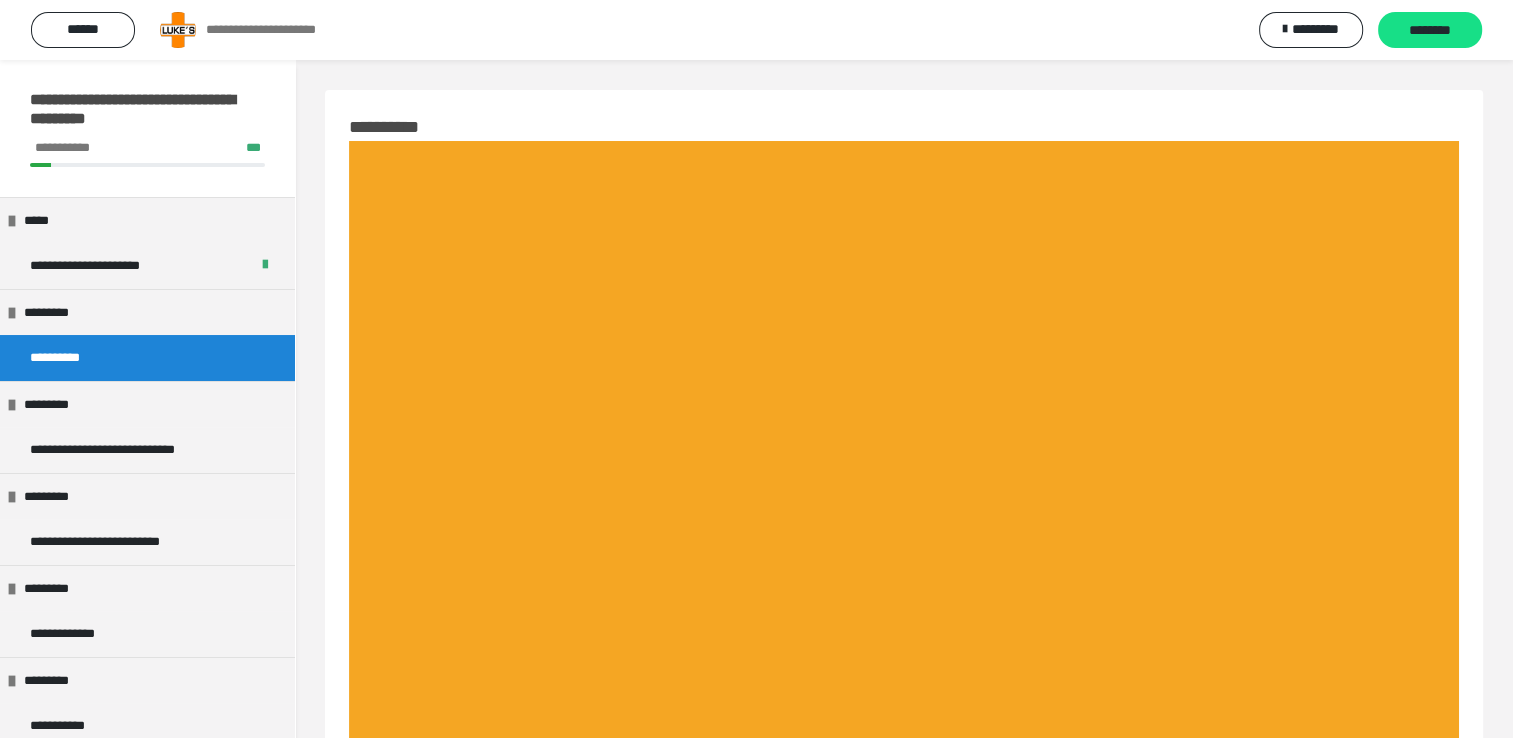 click on "********" at bounding box center [1430, 31] 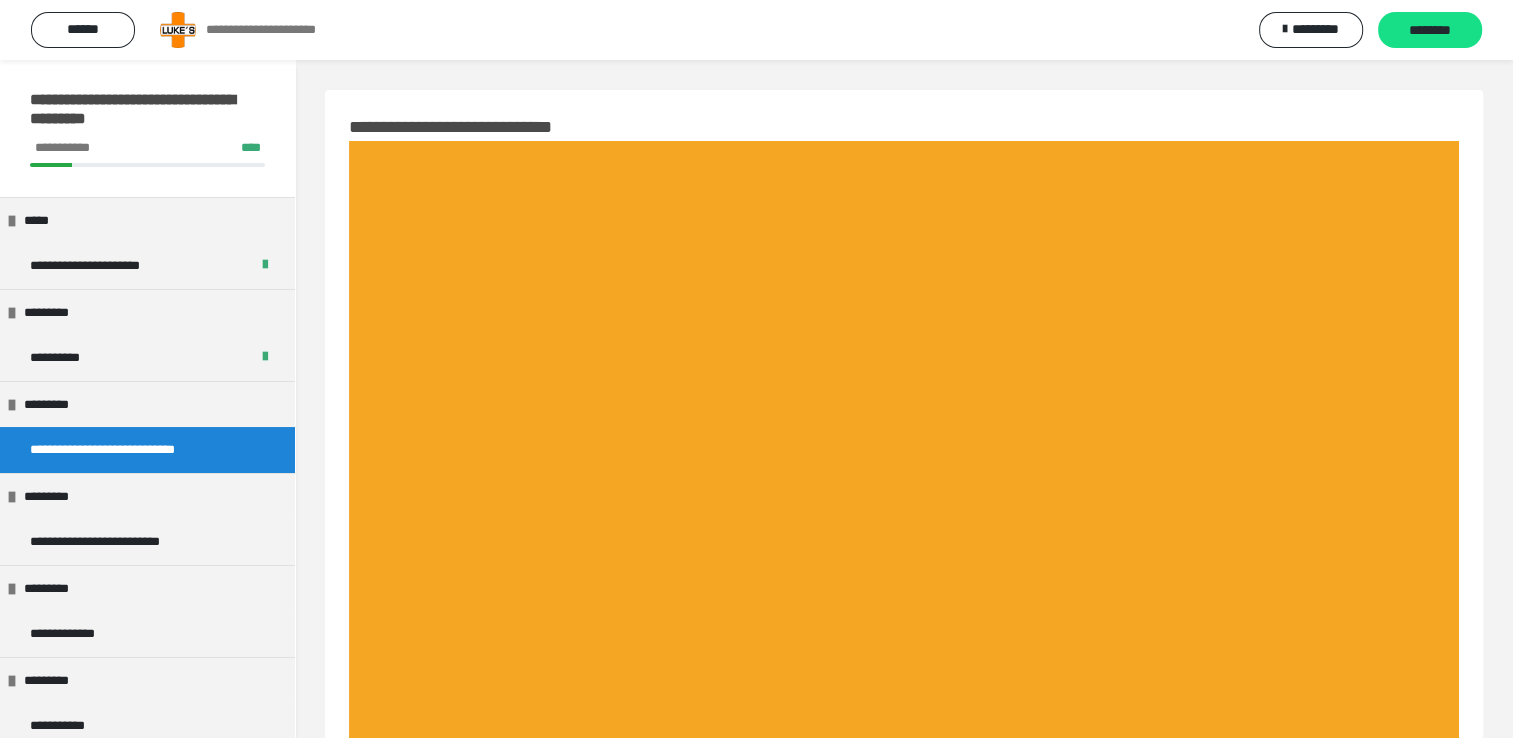 click on "********" at bounding box center [1430, 31] 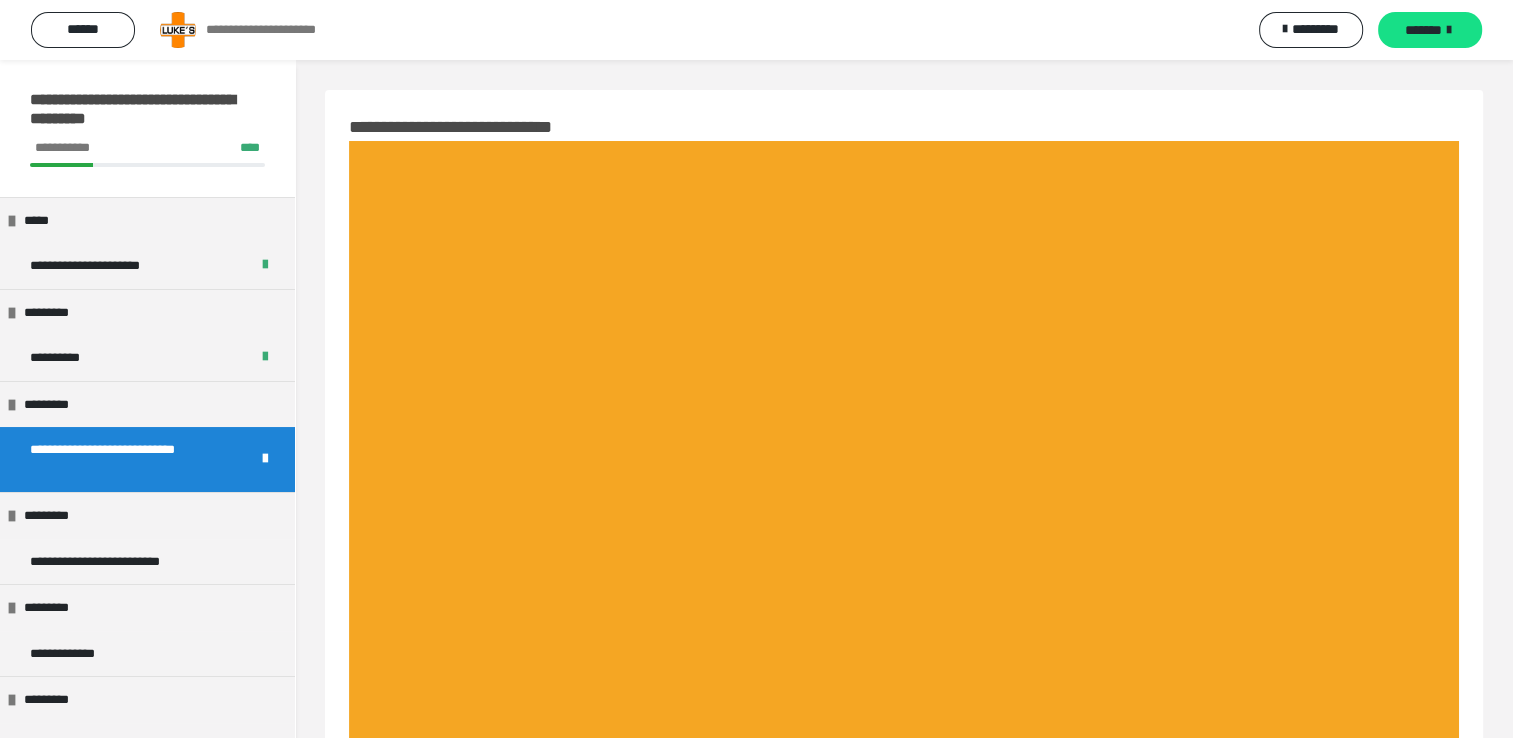 click on "*******" at bounding box center [1430, 30] 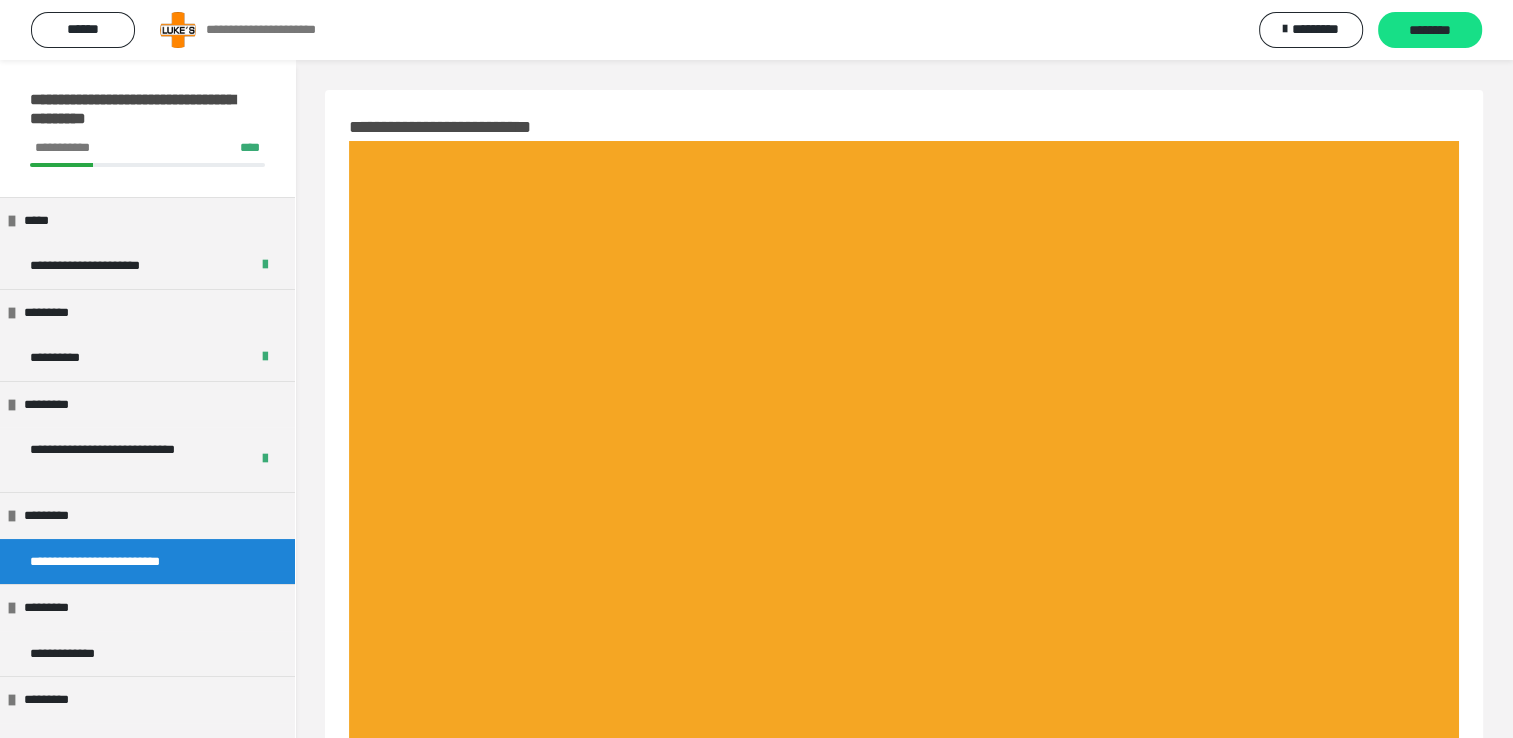 click on "********" at bounding box center [1430, 31] 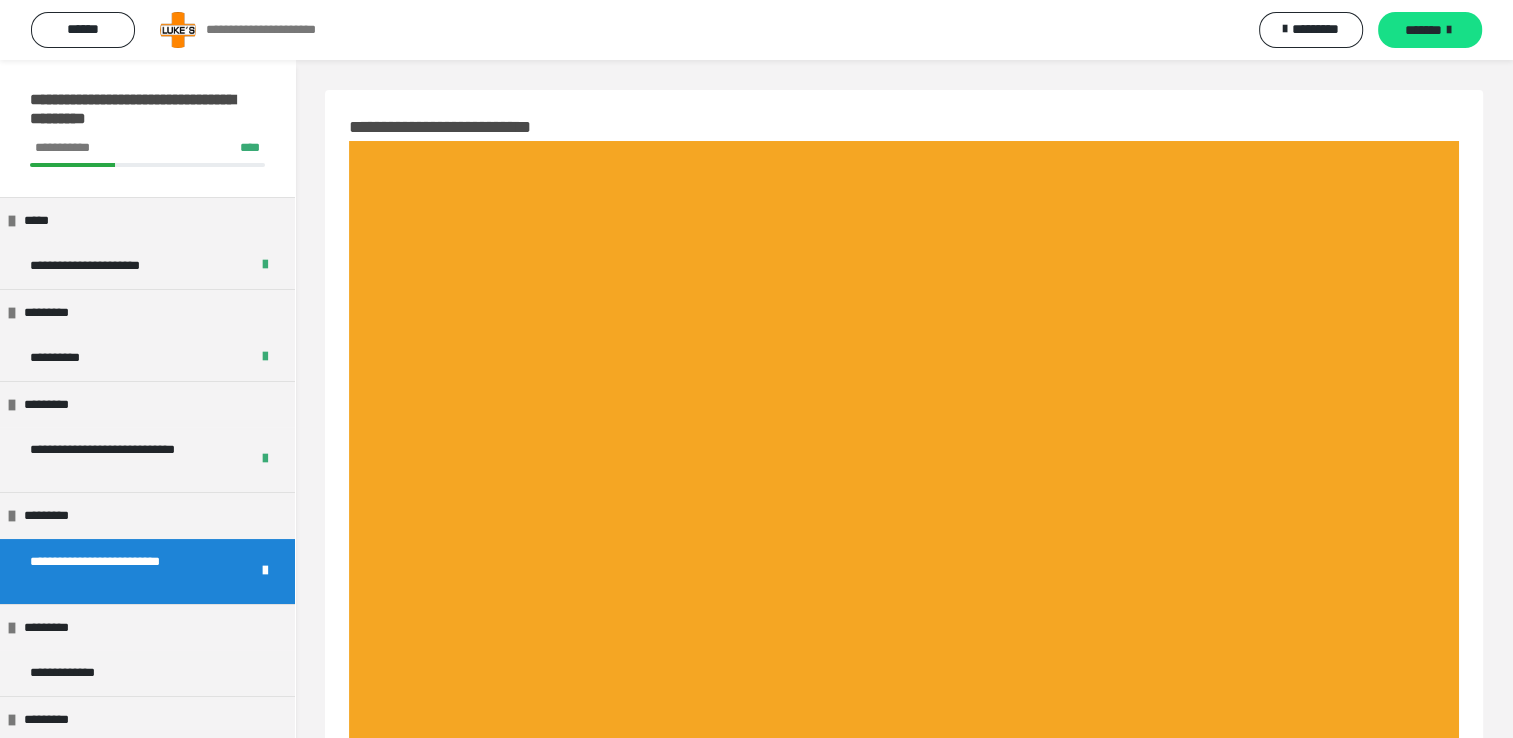 click on "*******" at bounding box center (1430, 30) 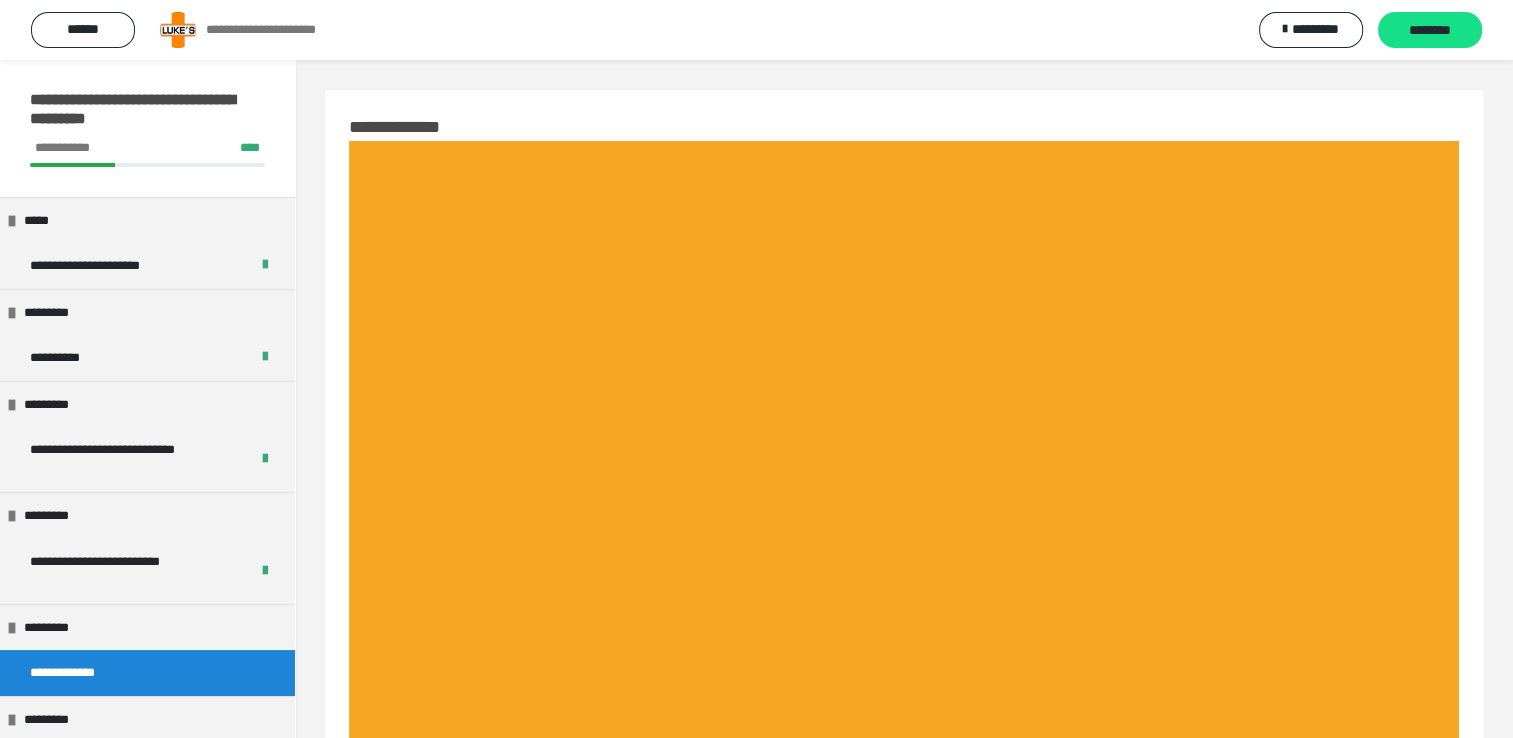 click on "********" at bounding box center [1430, 31] 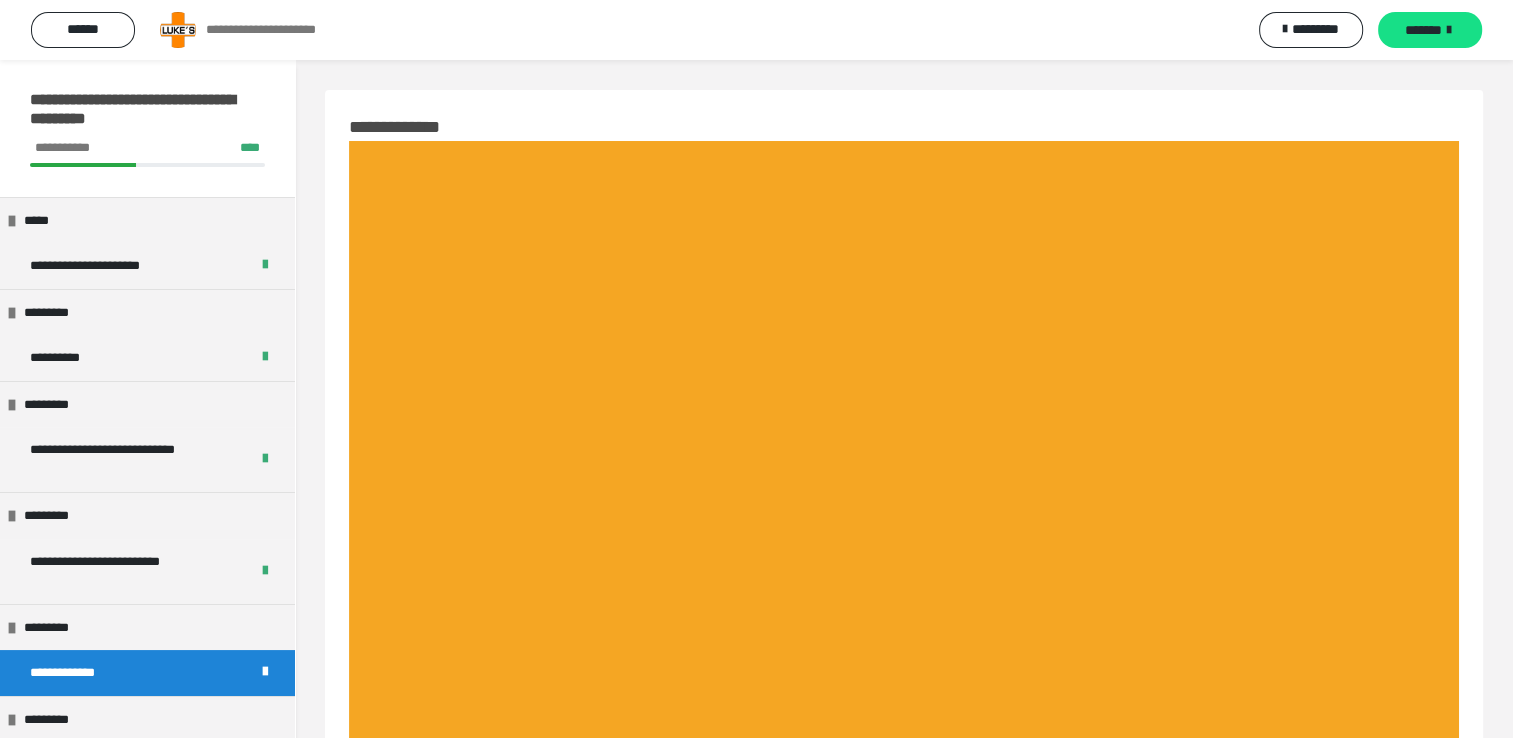 click on "*******" at bounding box center (1430, 30) 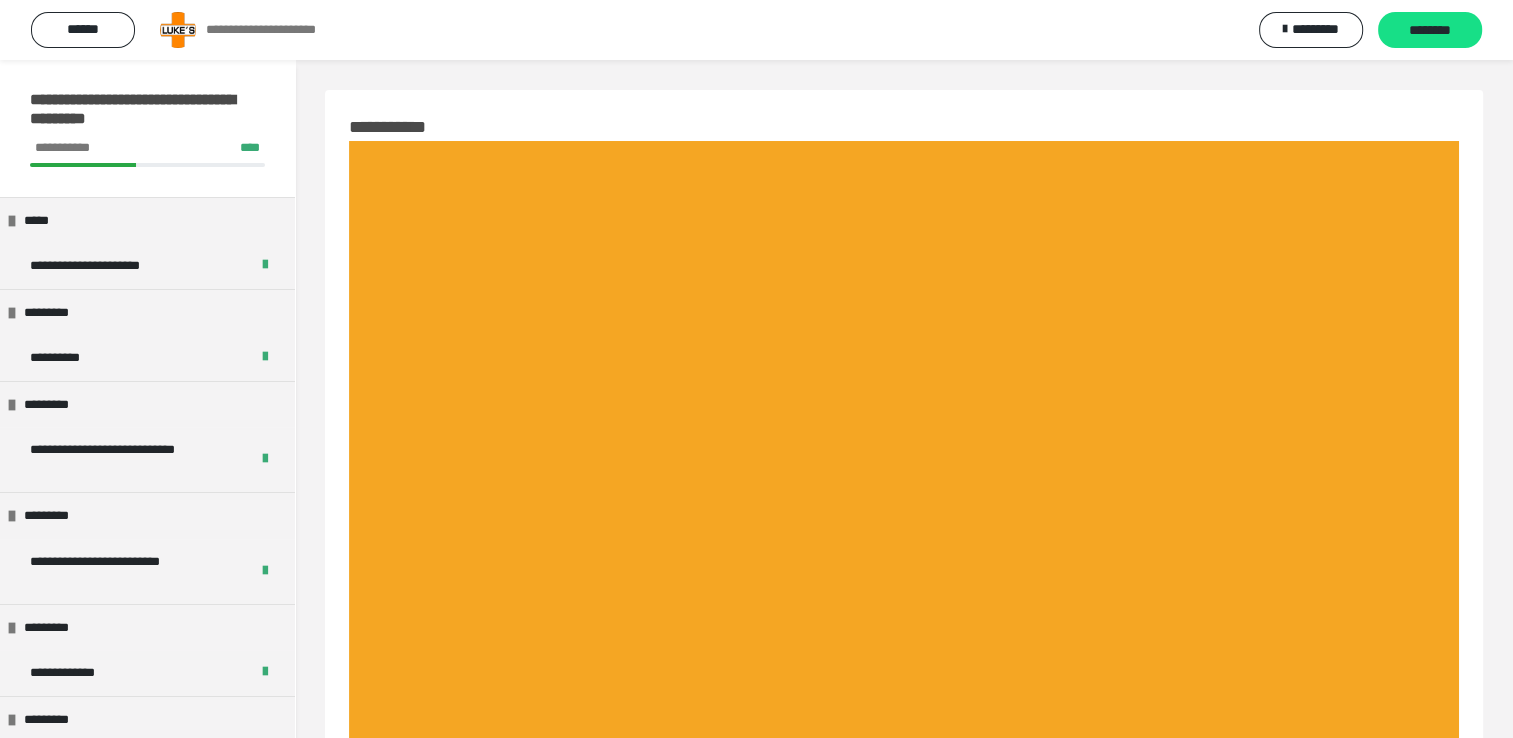 click on "********" at bounding box center (1430, 31) 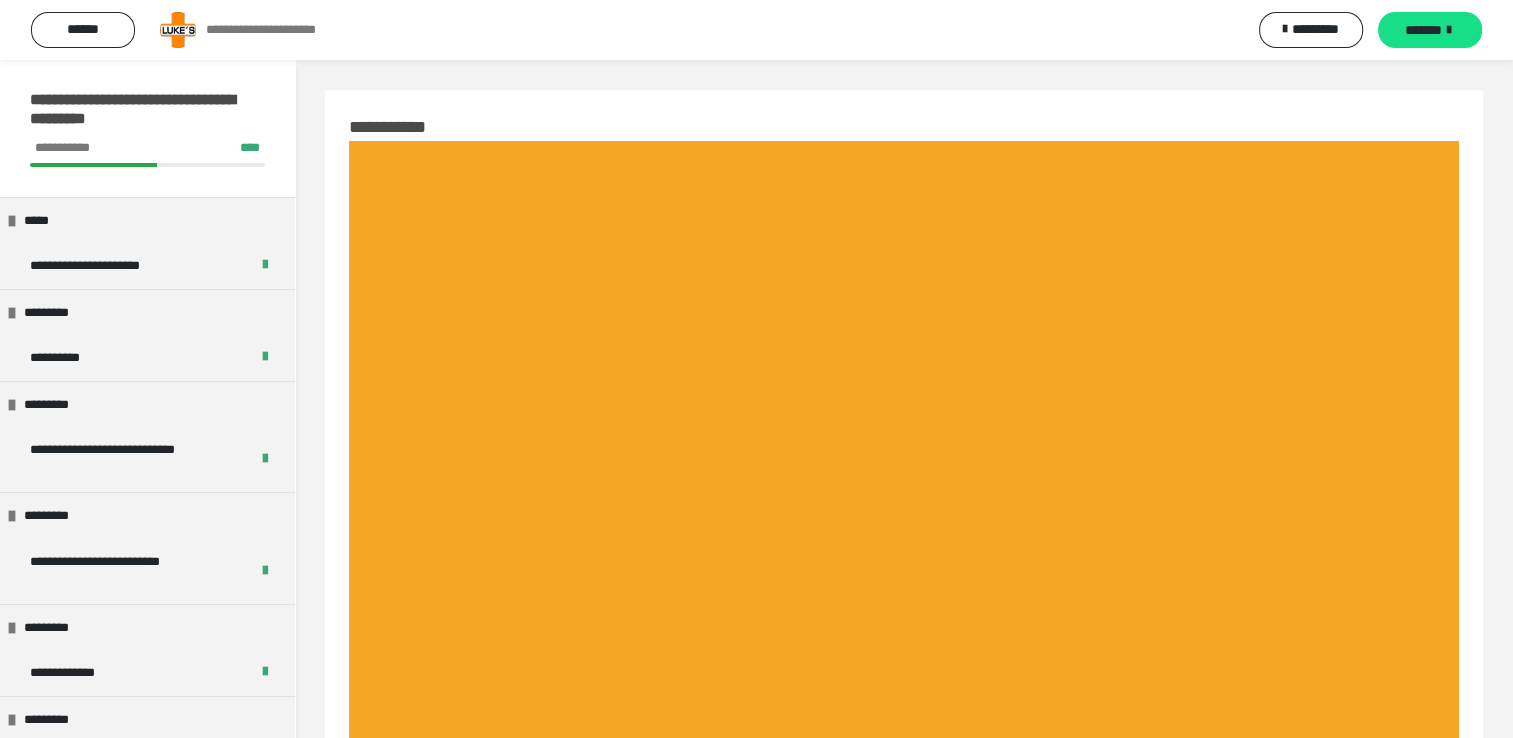 click on "*******" at bounding box center [1430, 30] 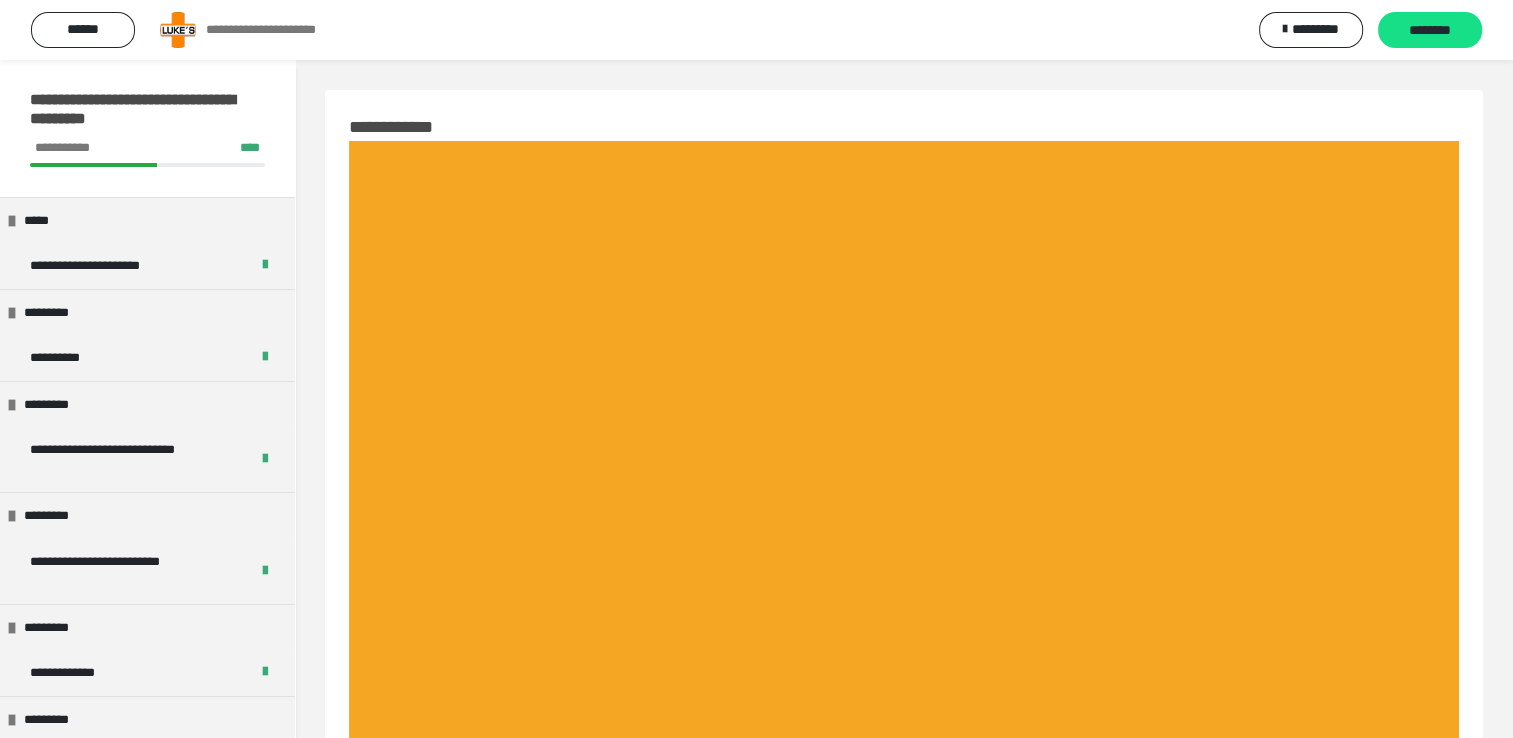 click on "********" at bounding box center [1430, 31] 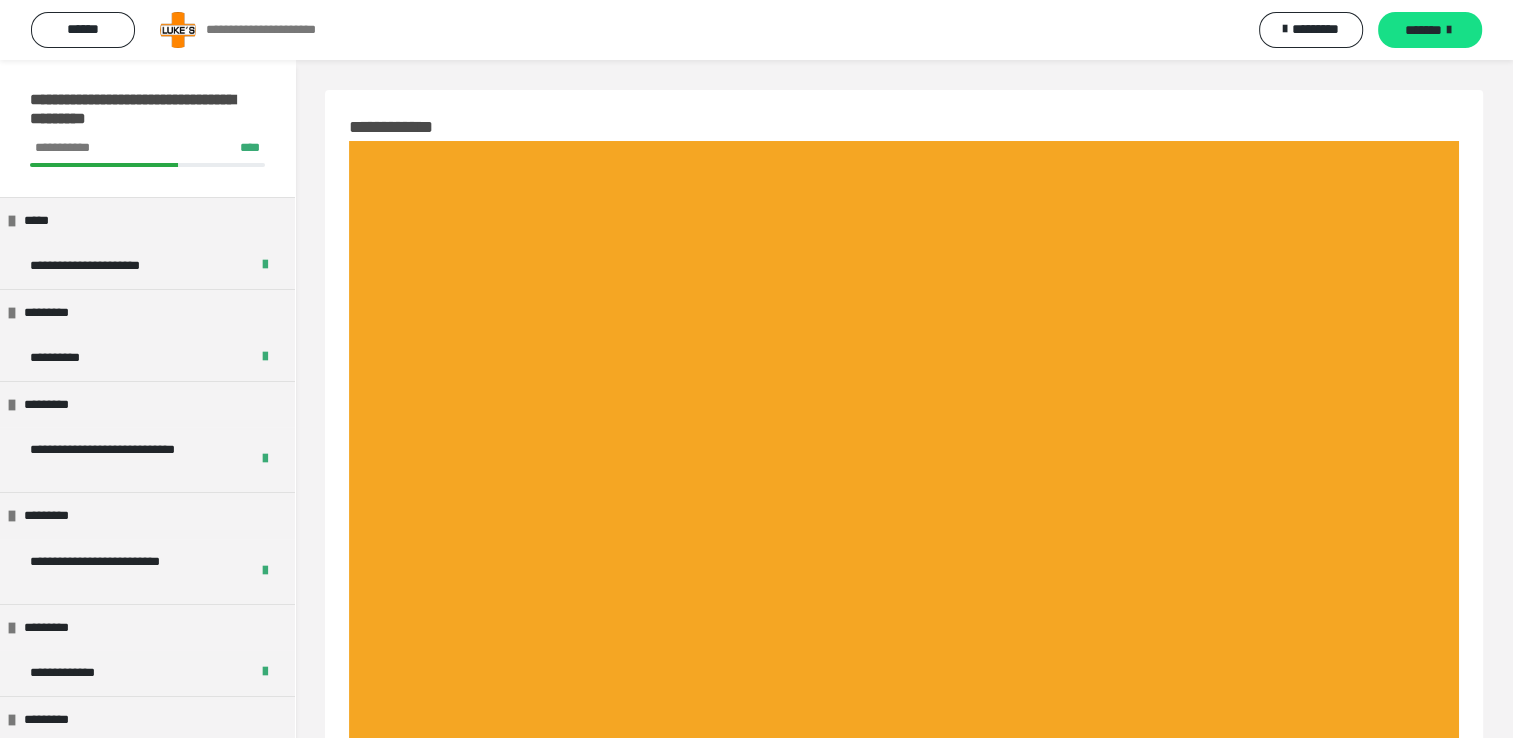 click on "*******" at bounding box center [1430, 30] 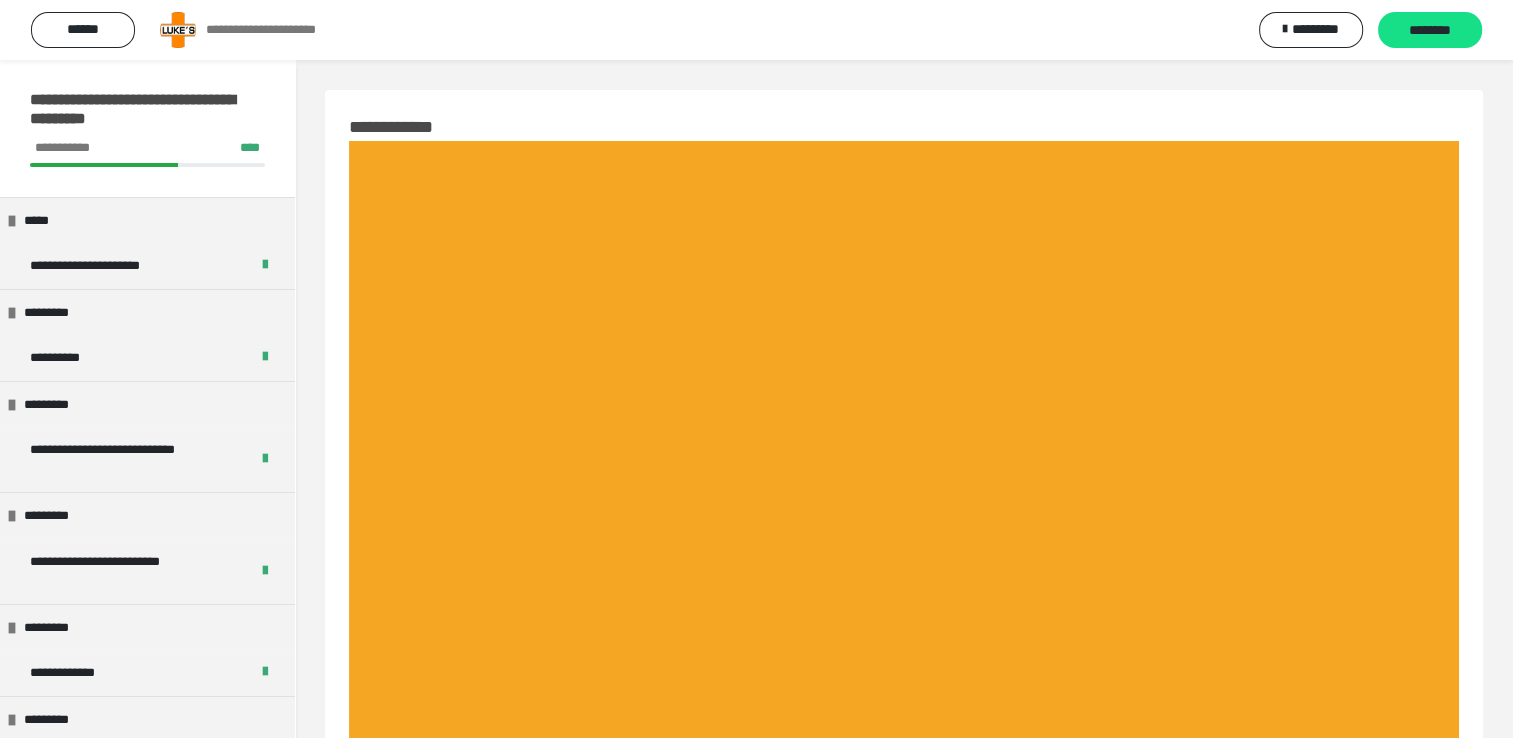 click on "********" at bounding box center (1430, 31) 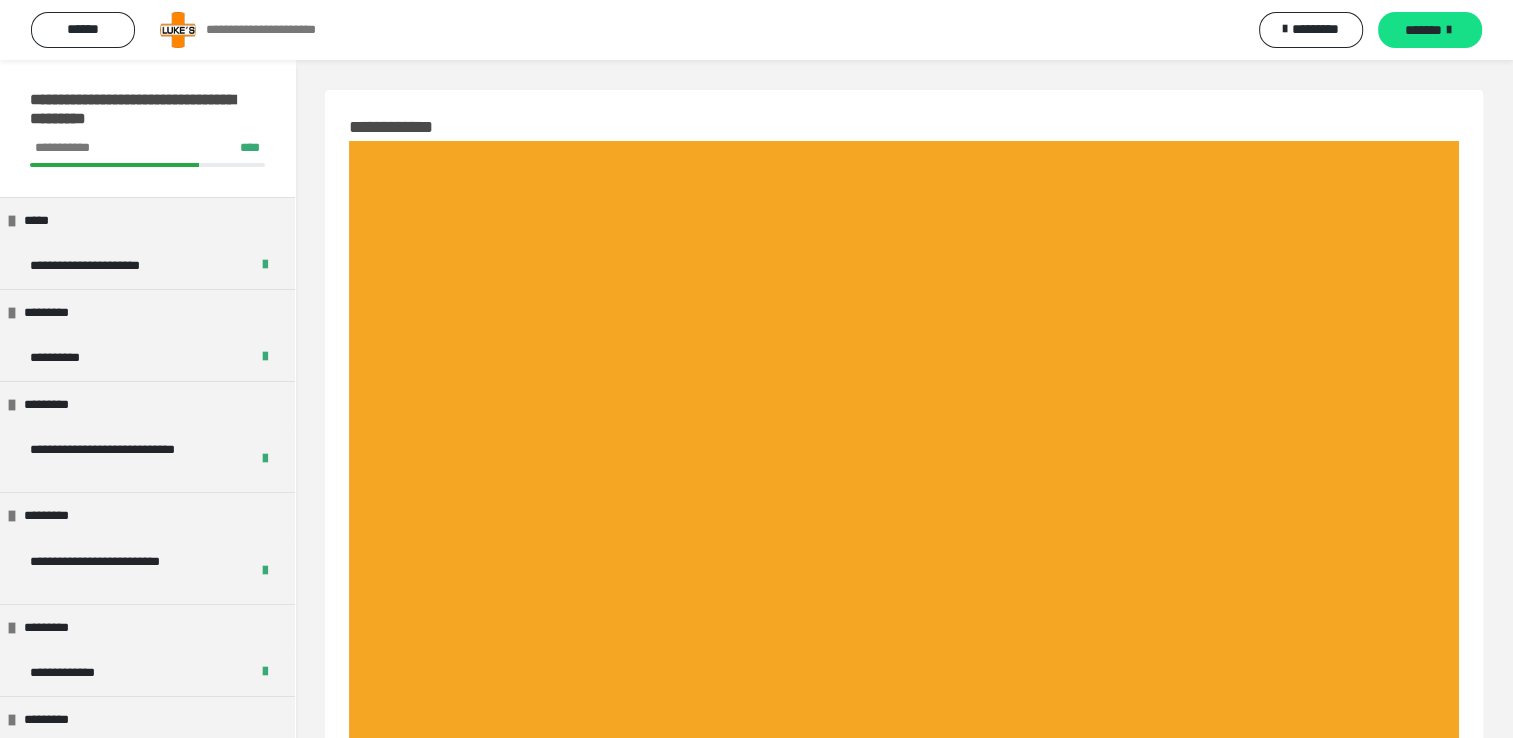 click on "*******" at bounding box center (1430, 30) 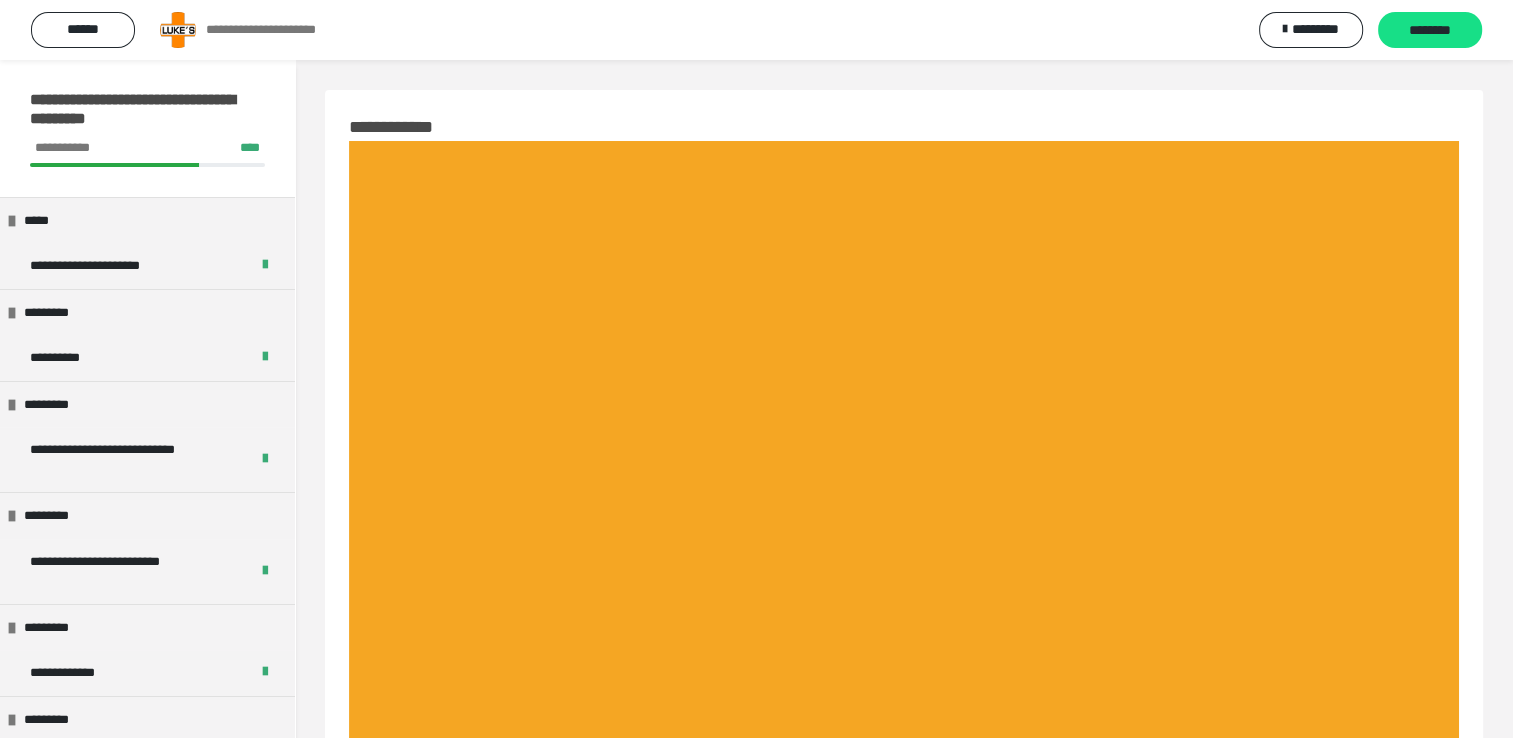 click on "********" at bounding box center [1430, 31] 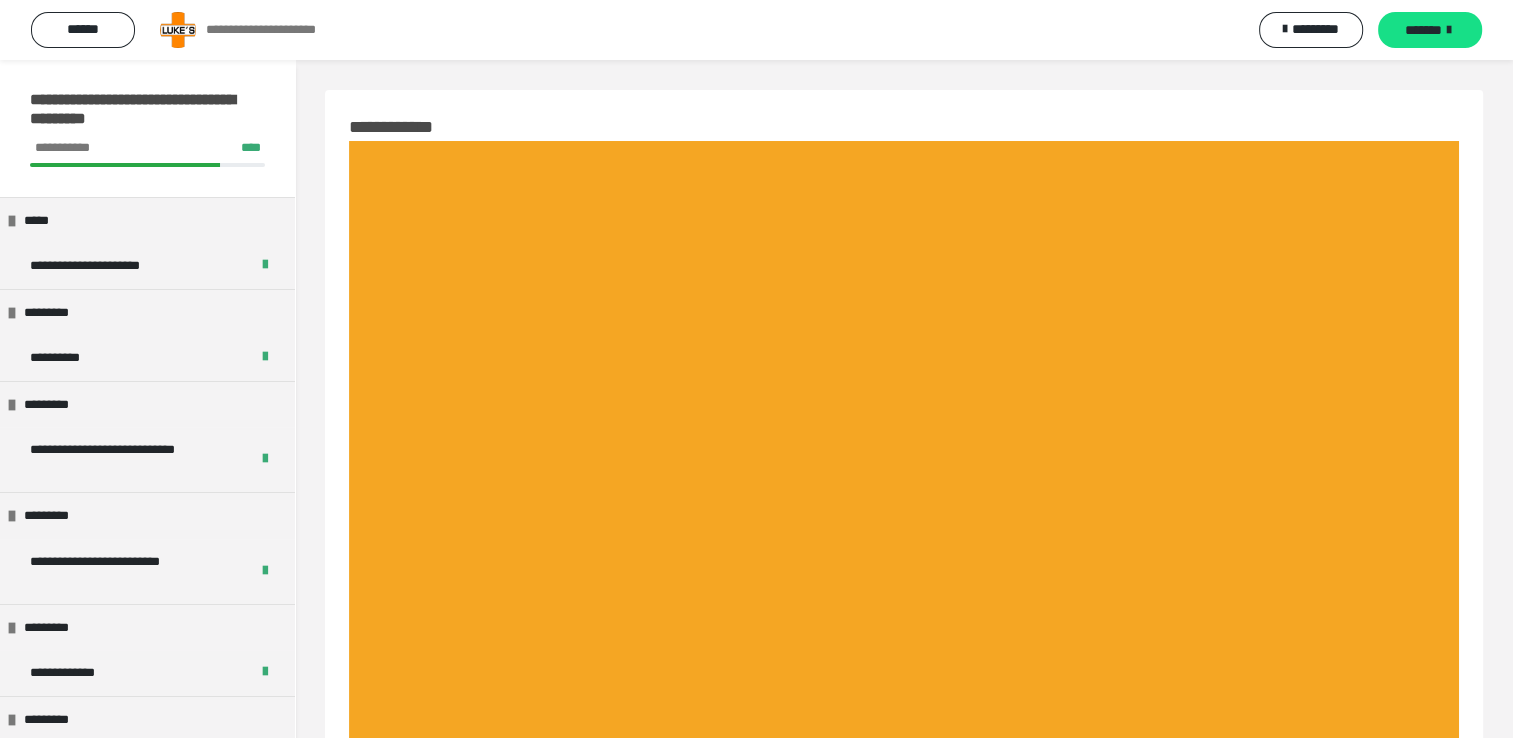 click on "*******" at bounding box center (1430, 30) 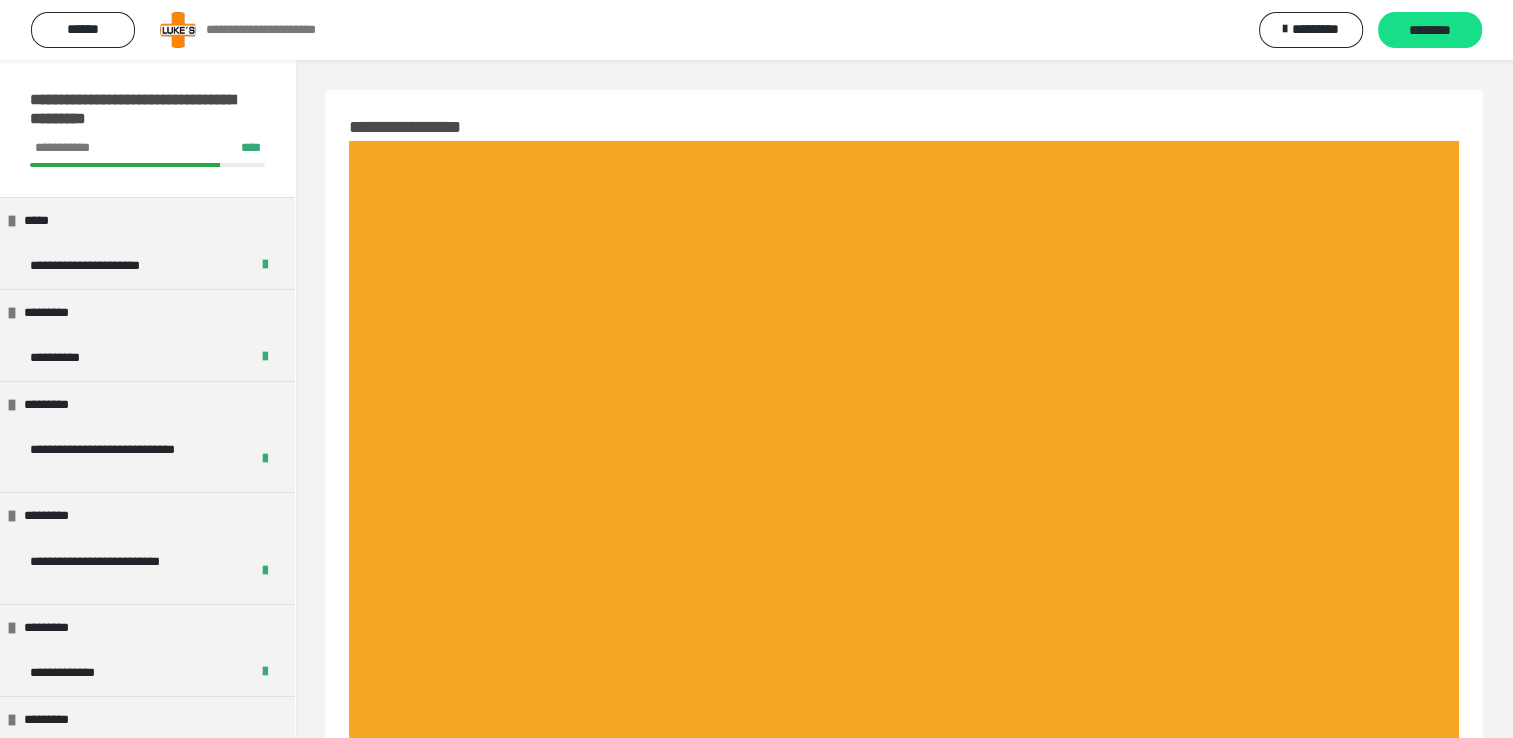 click on "********" at bounding box center (1430, 31) 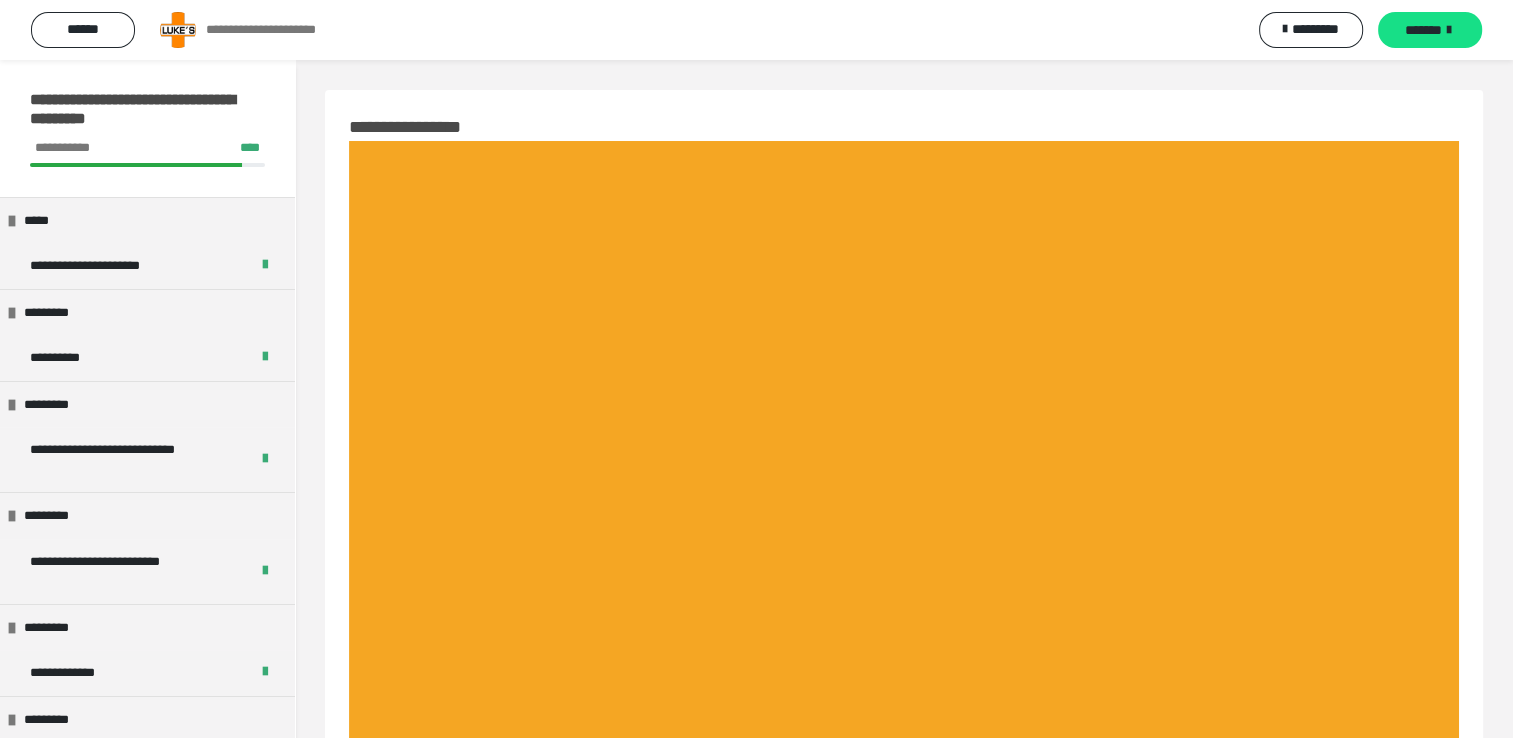 click on "*******" at bounding box center [1430, 30] 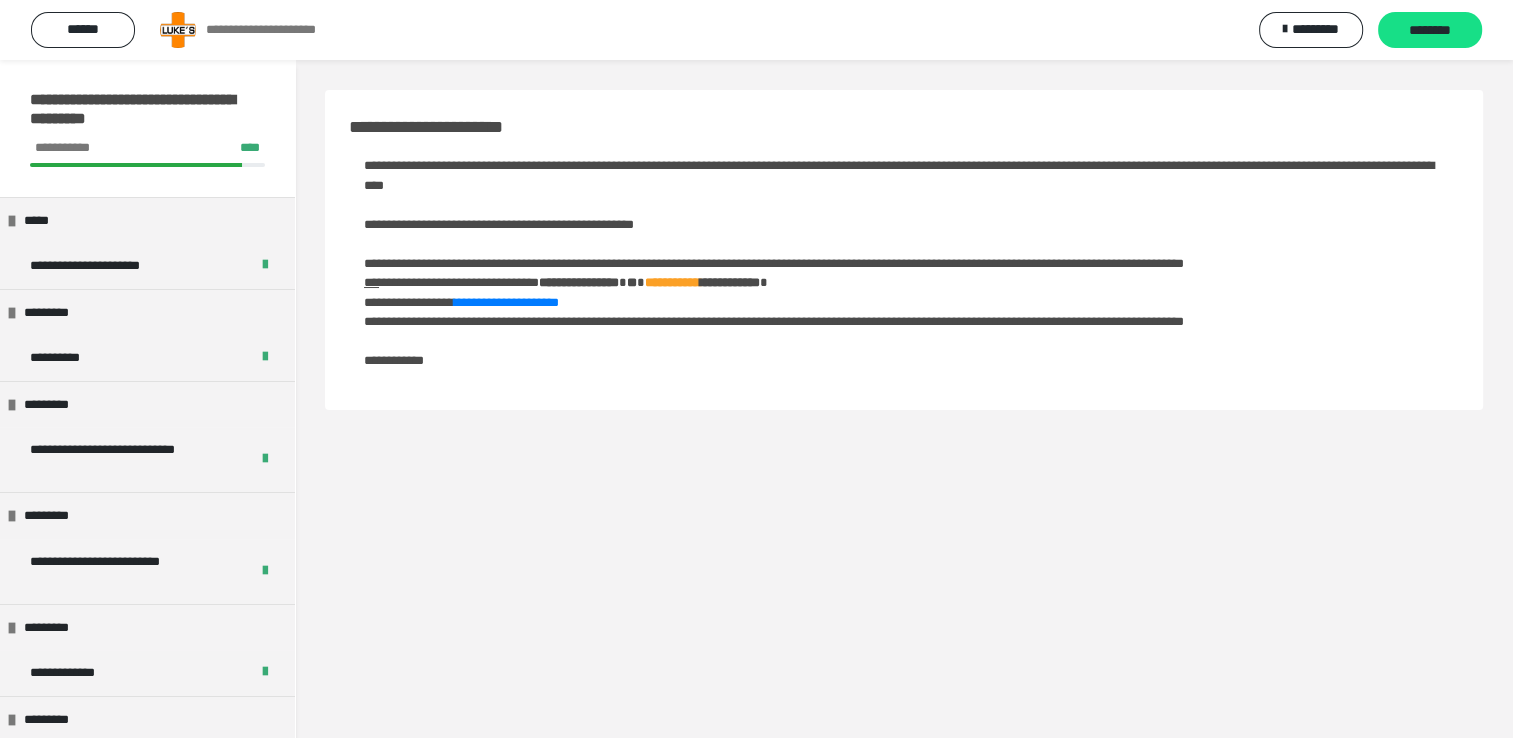 click on "********" at bounding box center [1430, 31] 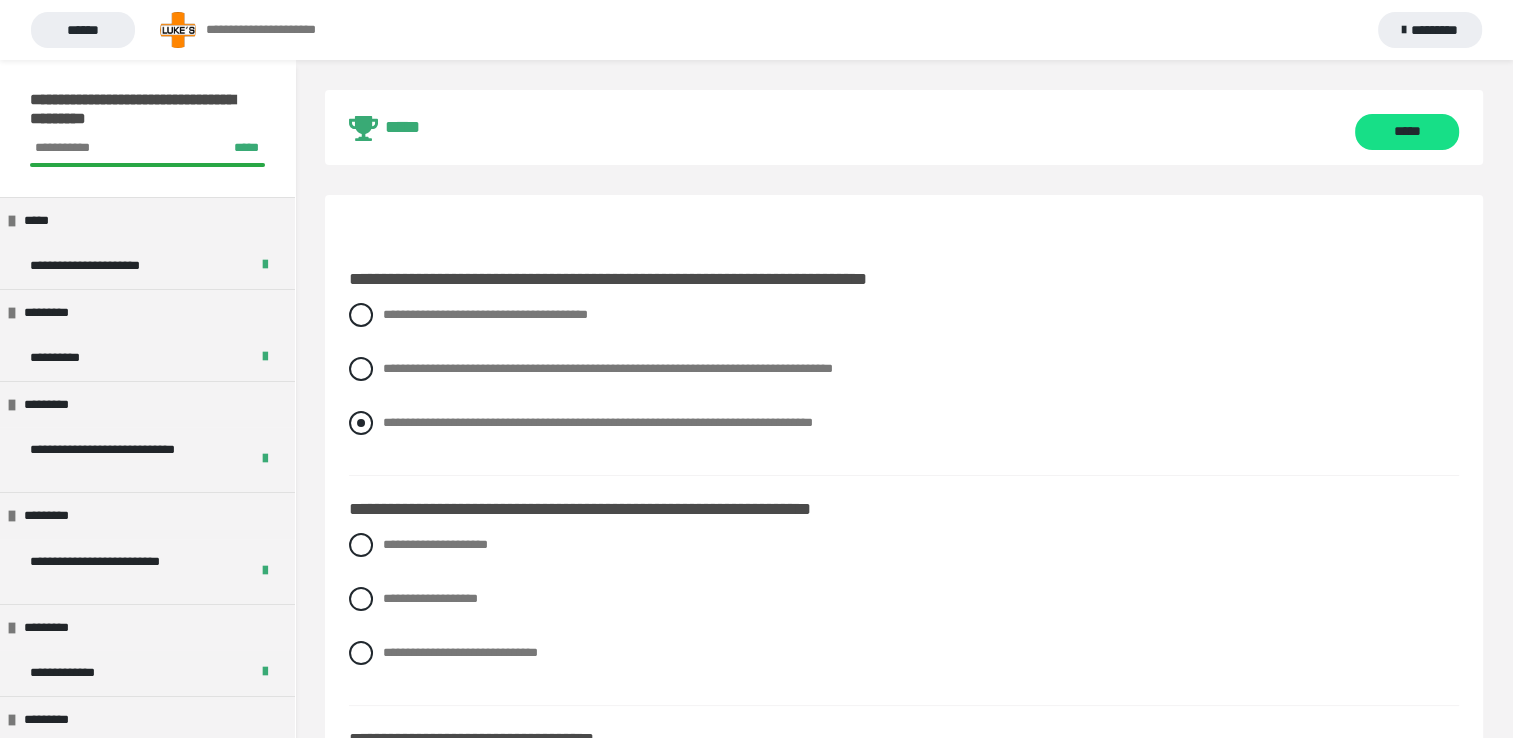 click at bounding box center [361, 423] 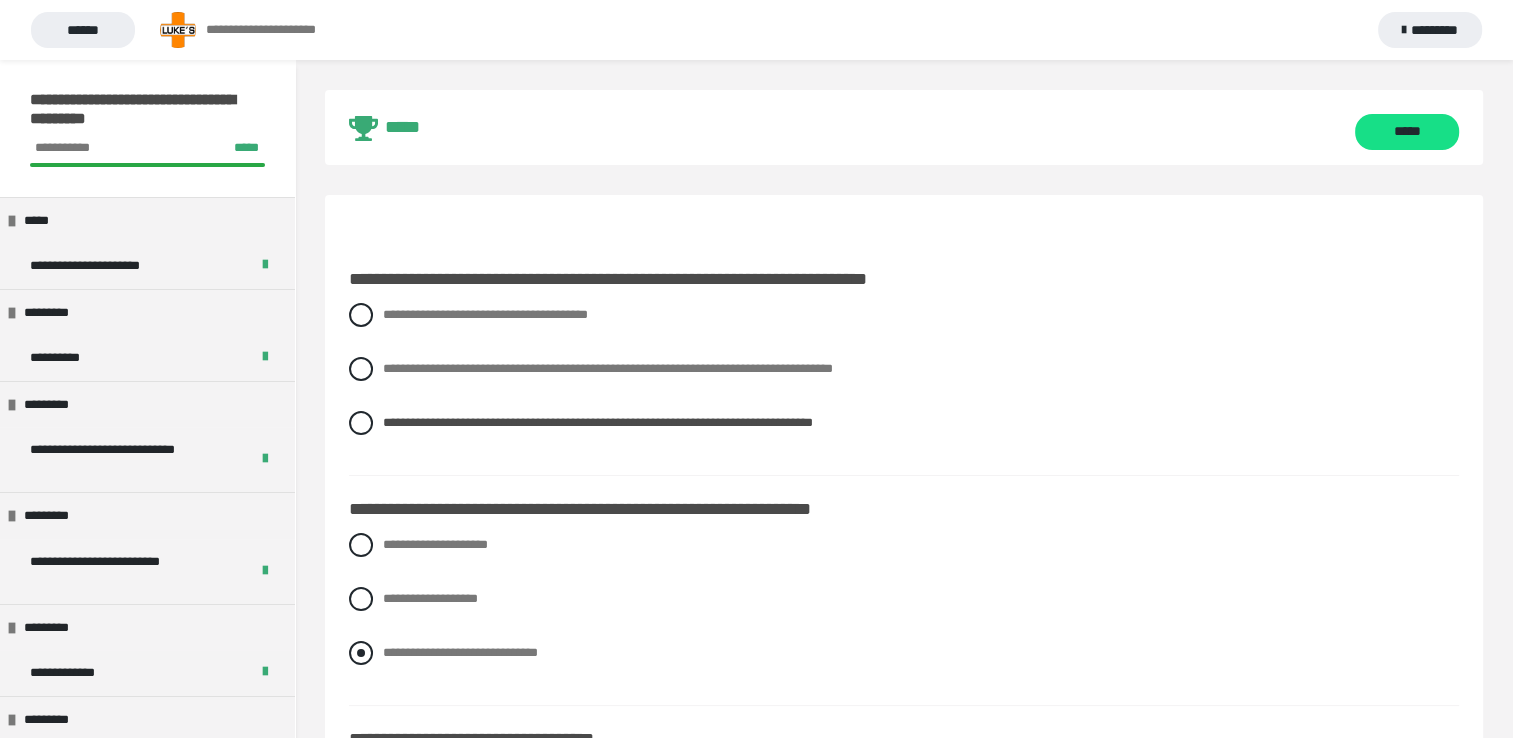 click at bounding box center [361, 653] 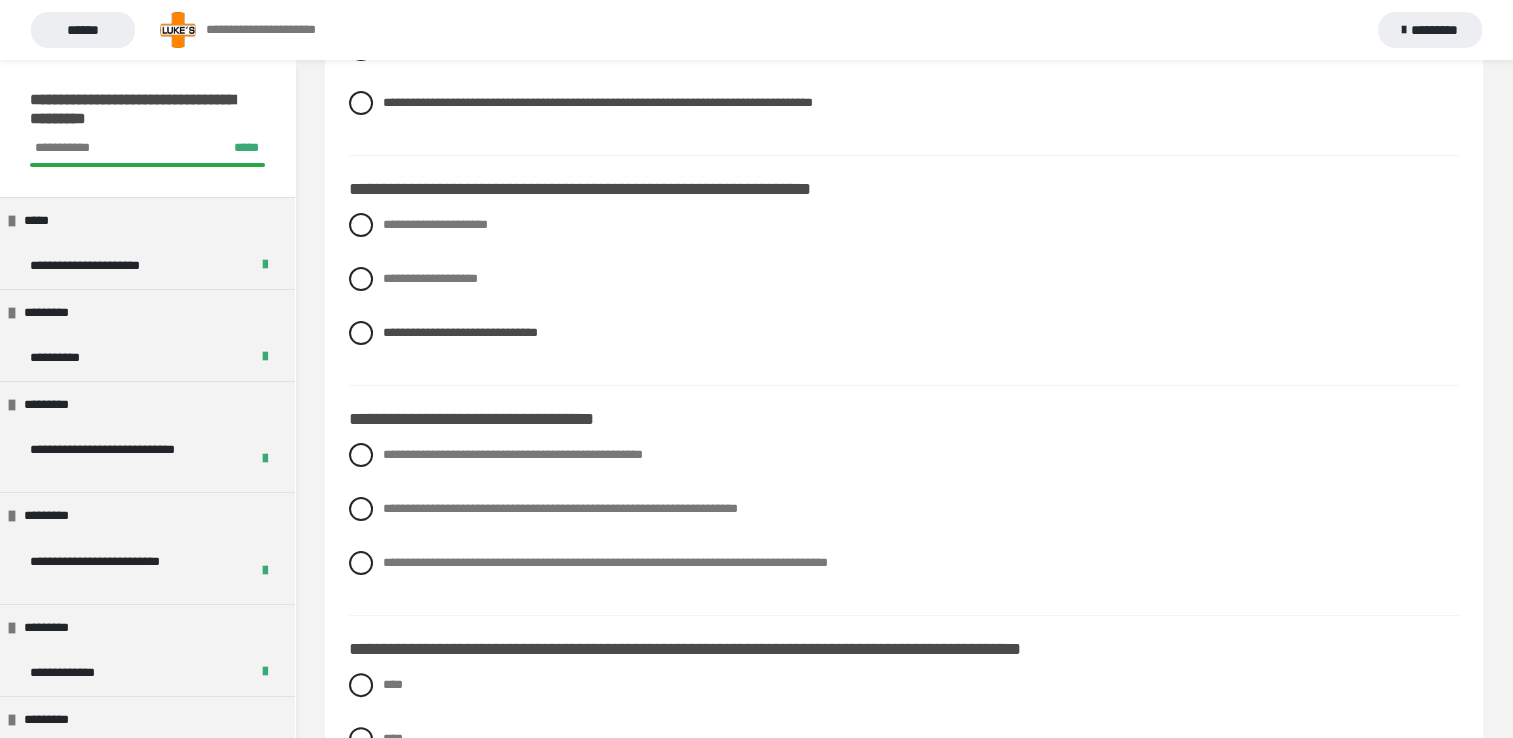 scroll, scrollTop: 360, scrollLeft: 0, axis: vertical 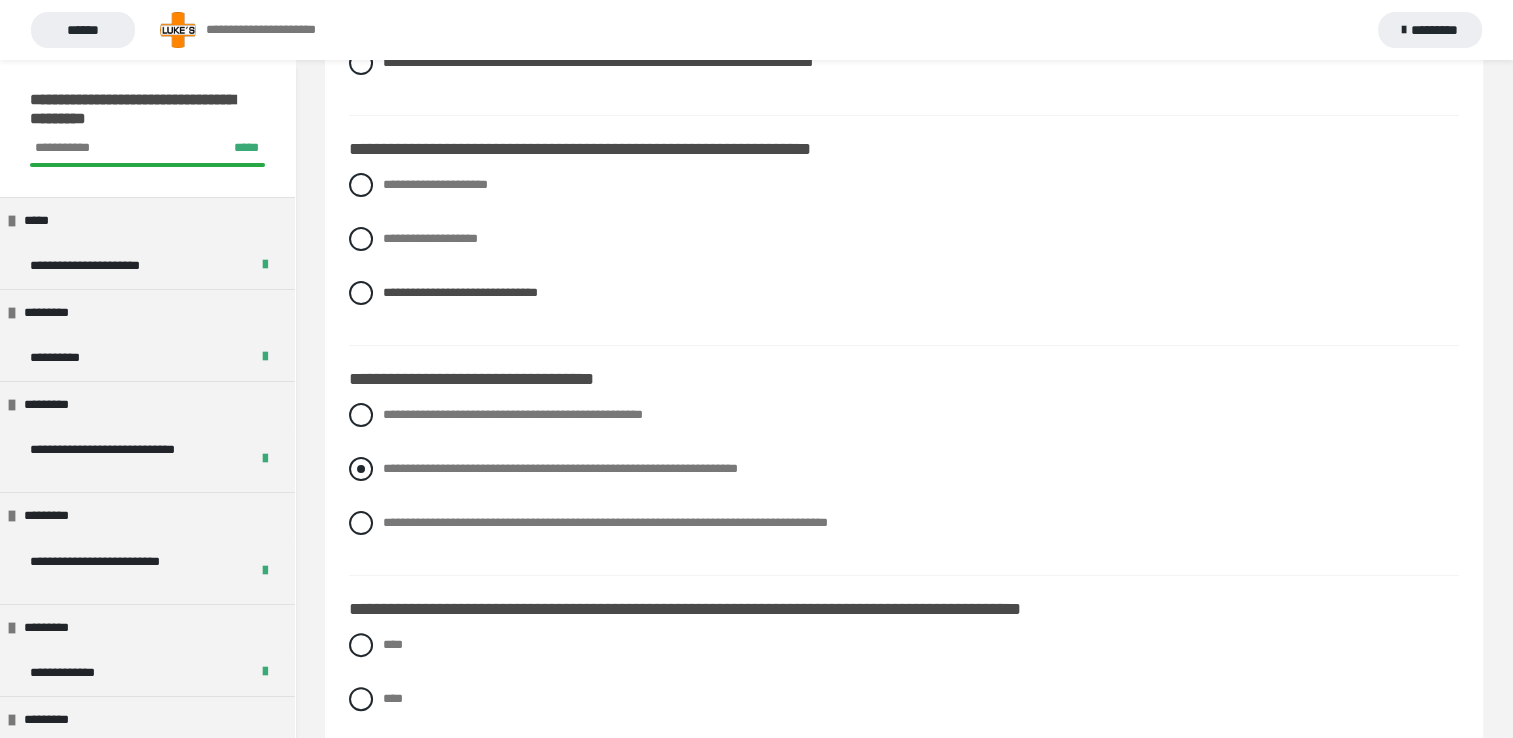 click at bounding box center [361, 469] 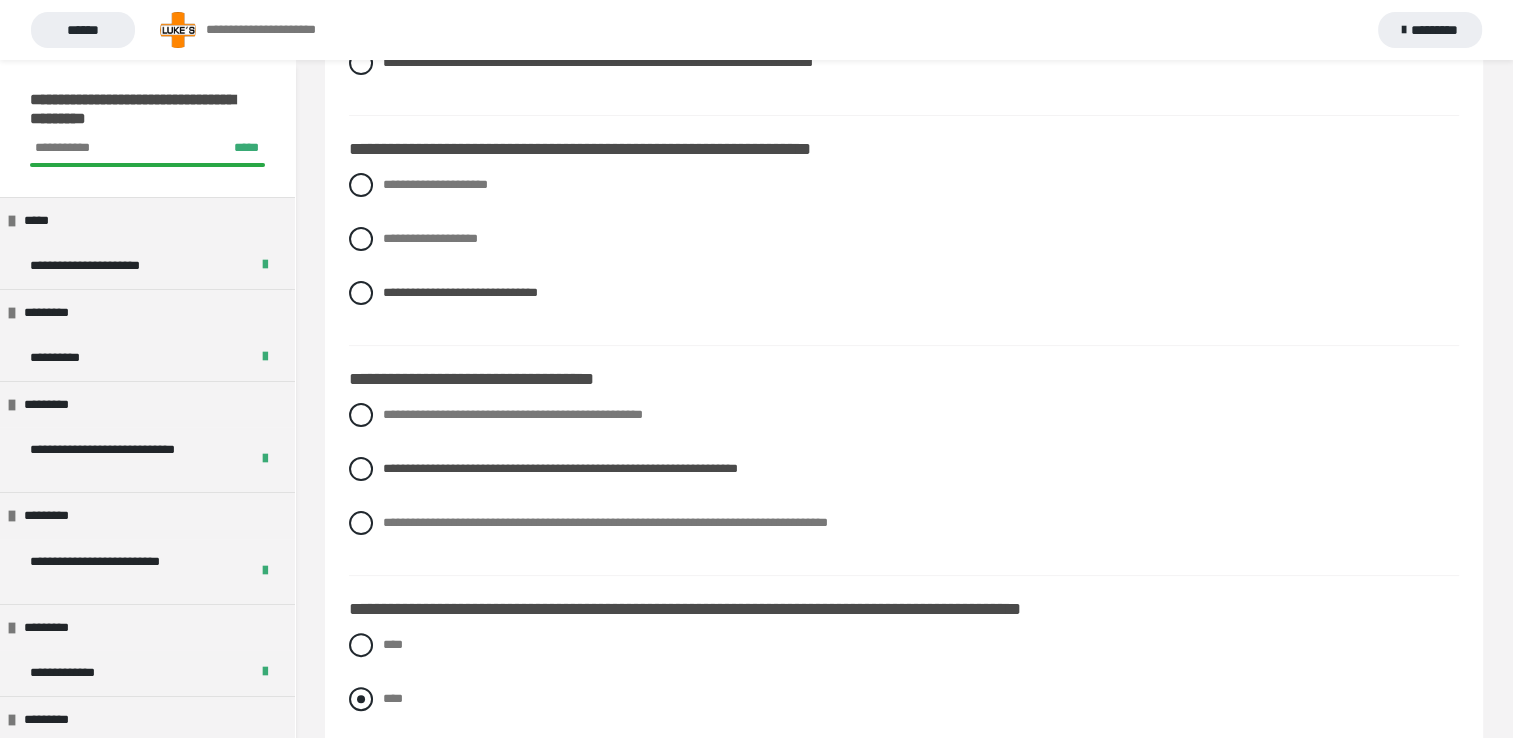 click at bounding box center [361, 699] 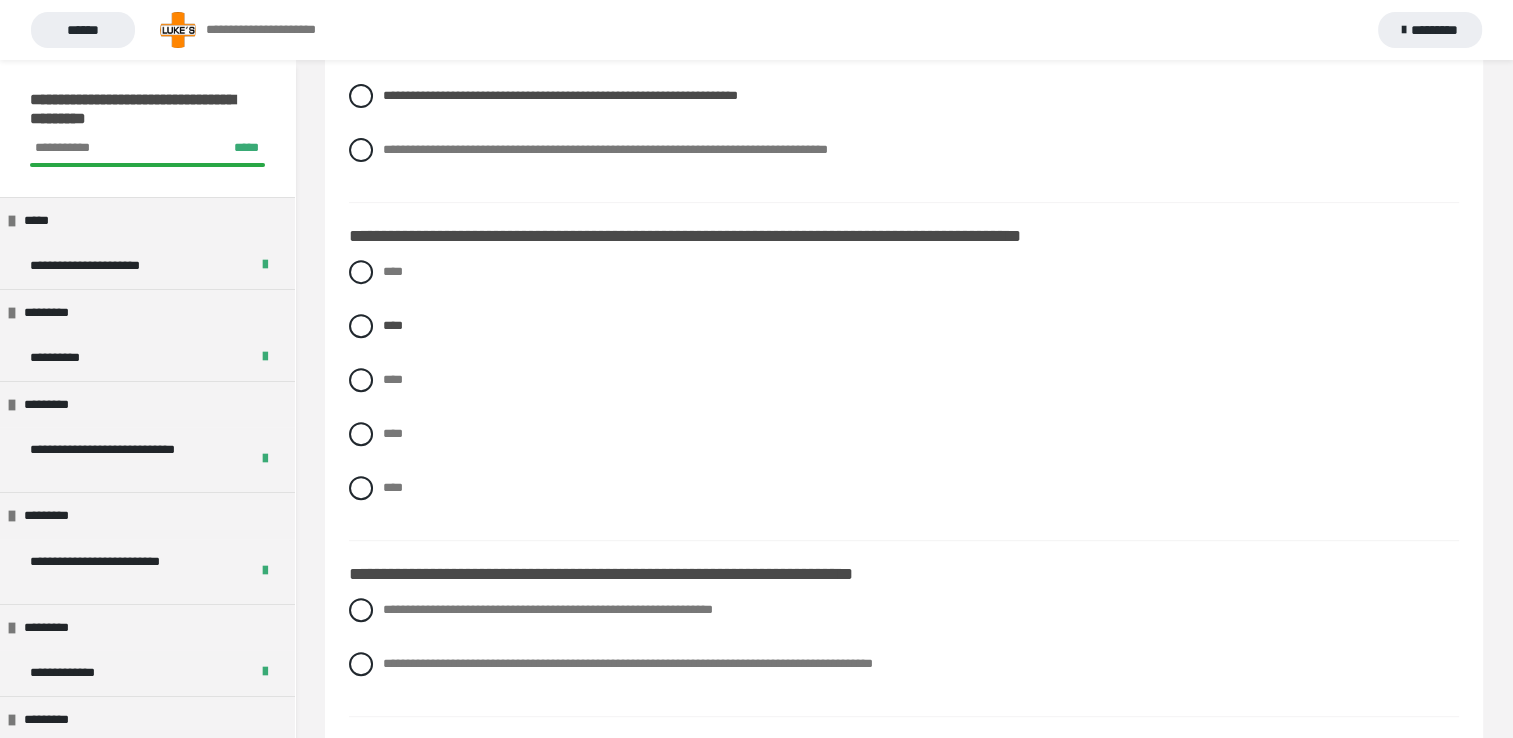 scroll, scrollTop: 773, scrollLeft: 0, axis: vertical 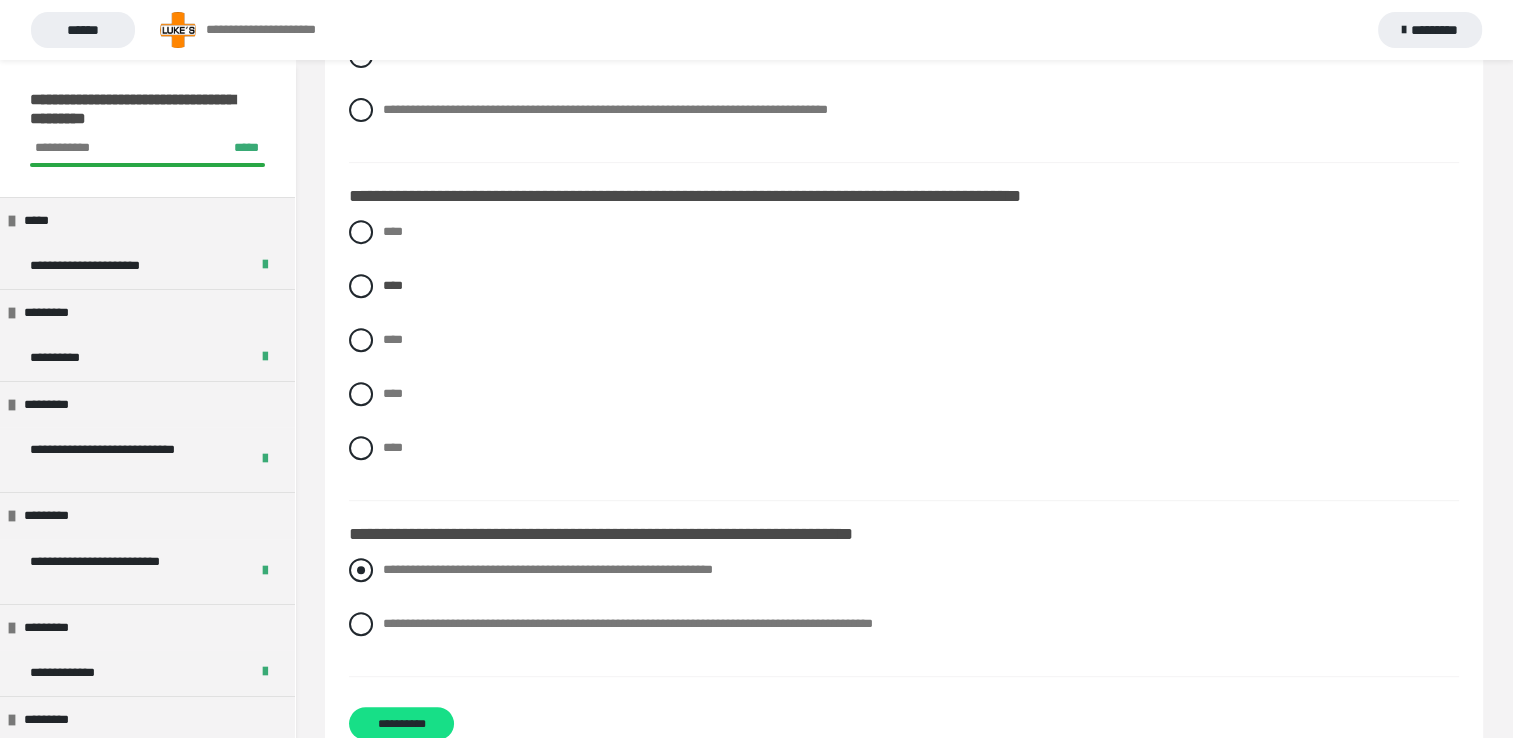 click at bounding box center [361, 570] 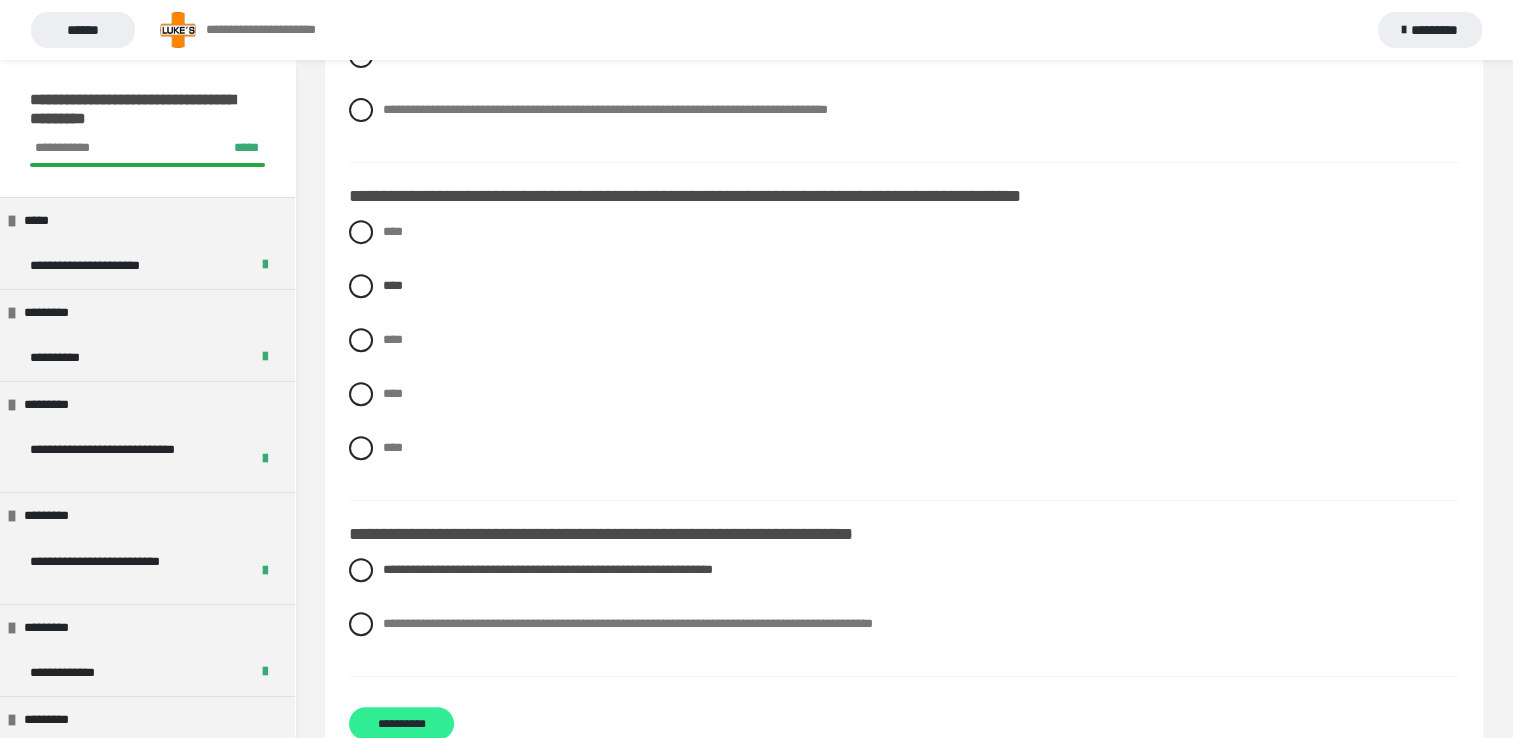 click on "**********" at bounding box center (401, 723) 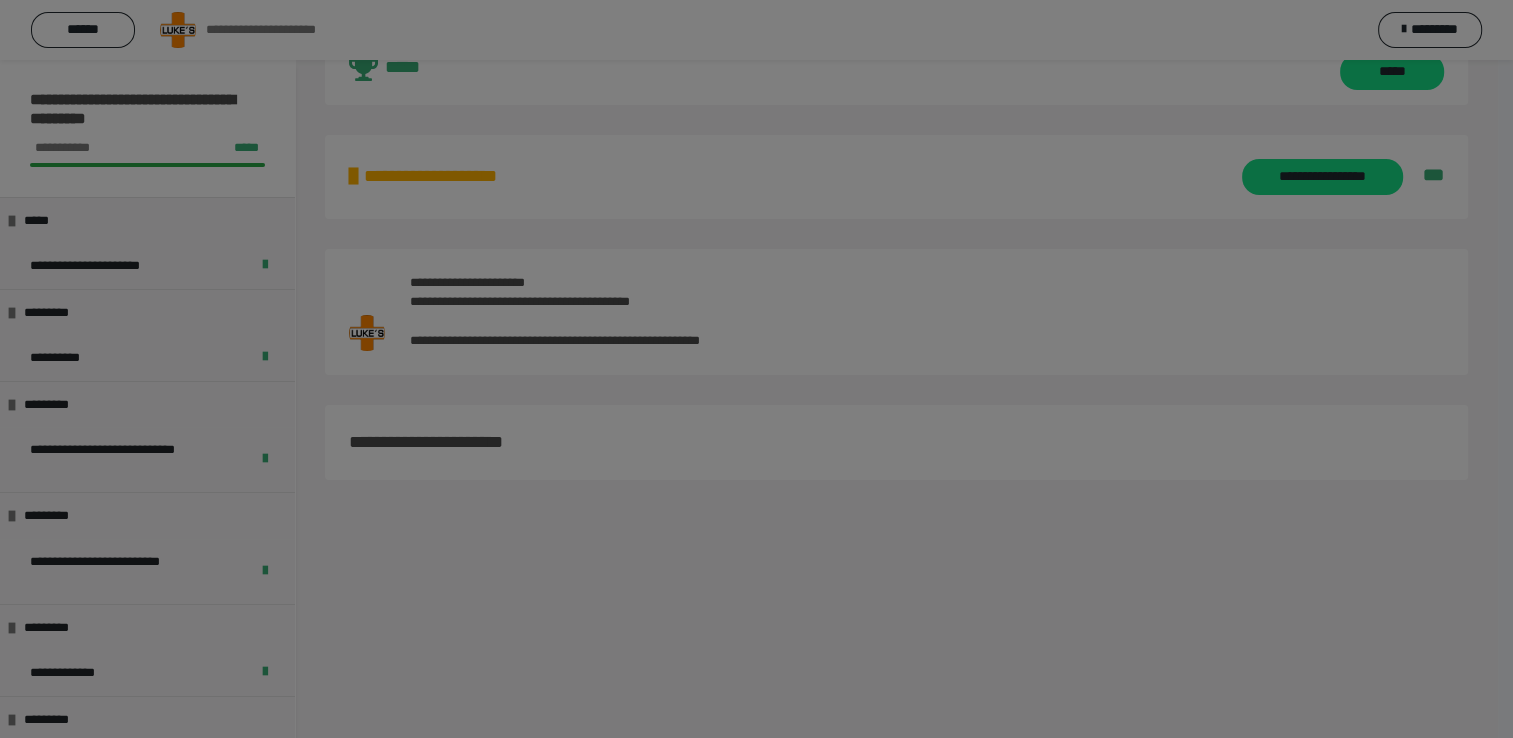 scroll, scrollTop: 77, scrollLeft: 0, axis: vertical 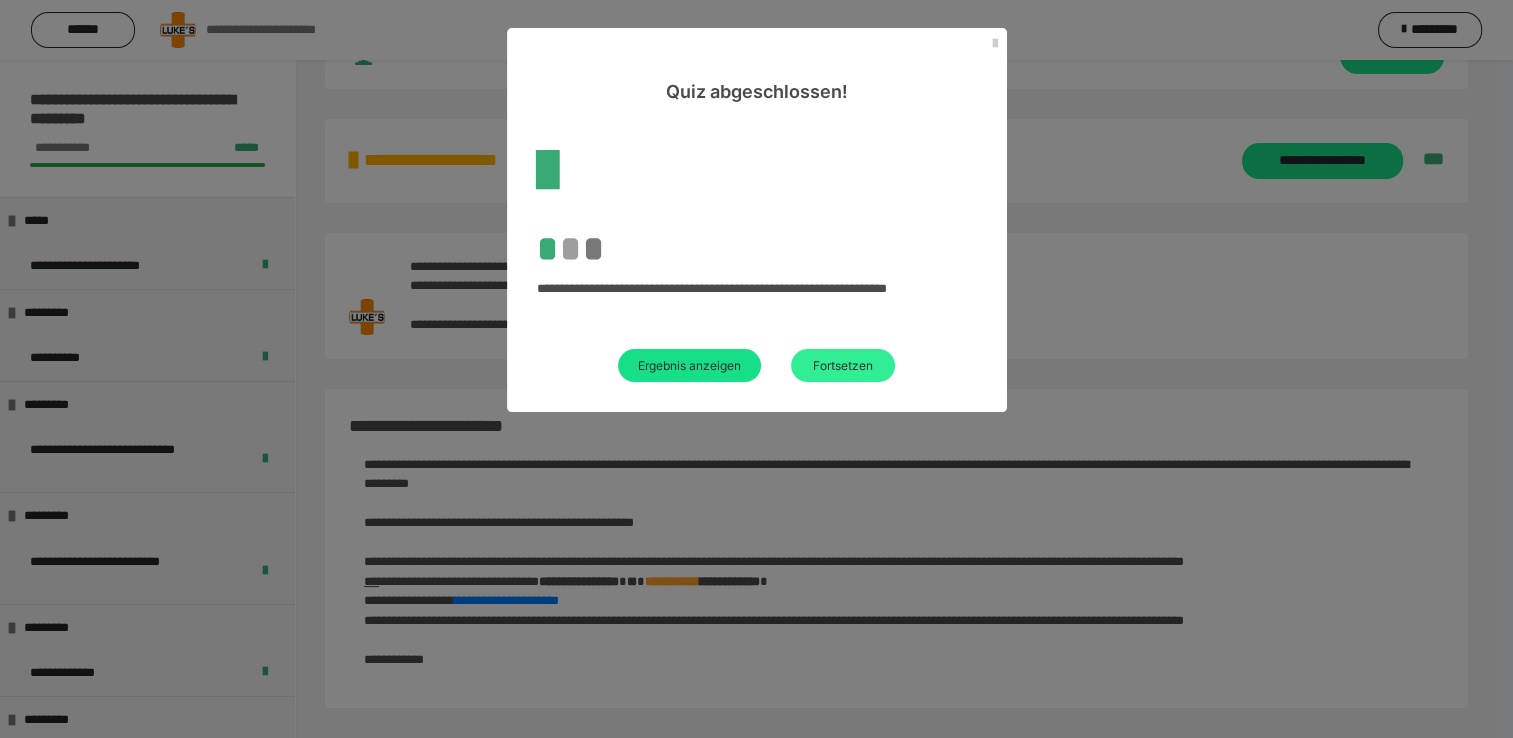 click on "Fortsetzen" at bounding box center [843, 365] 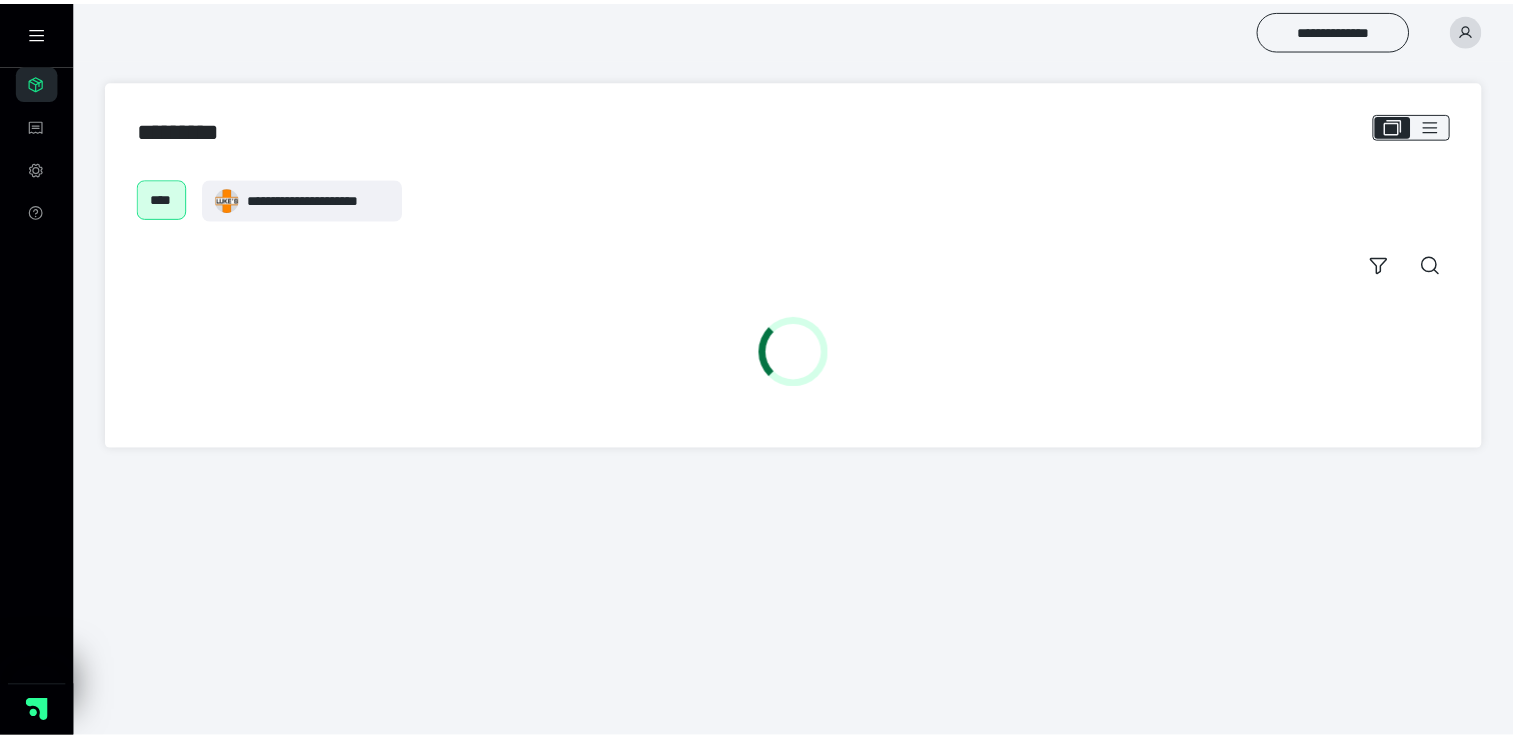 scroll, scrollTop: 0, scrollLeft: 0, axis: both 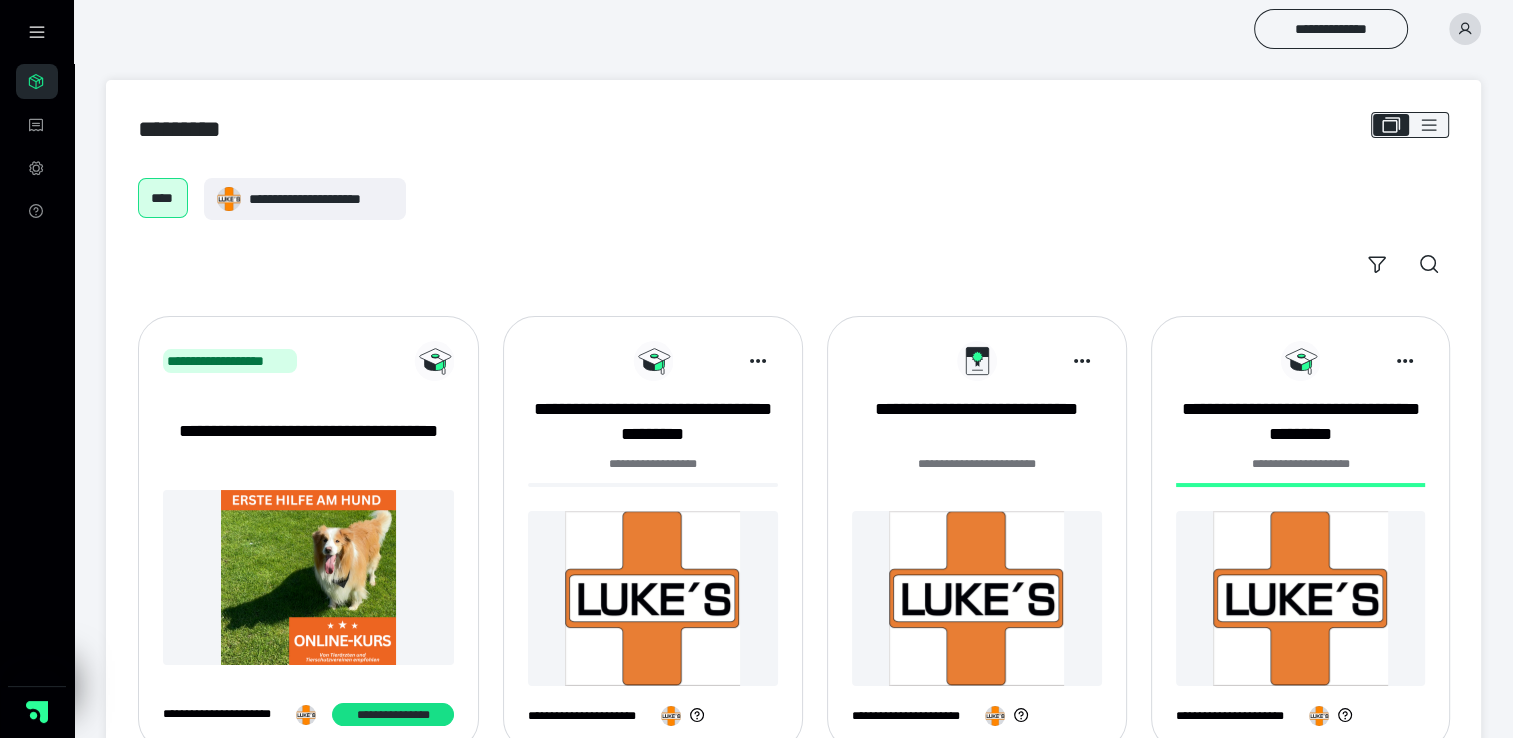 click at bounding box center (653, 598) 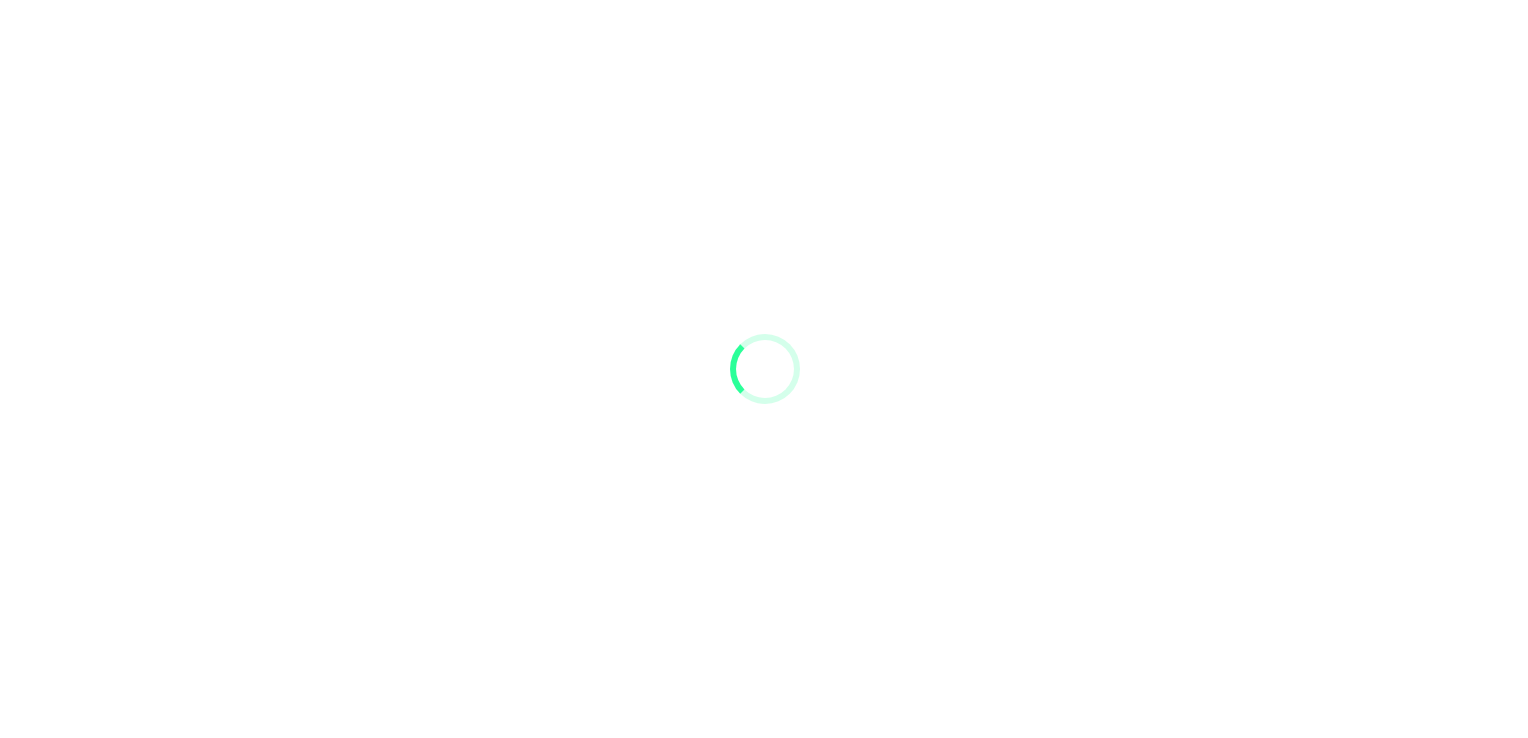 scroll, scrollTop: 0, scrollLeft: 0, axis: both 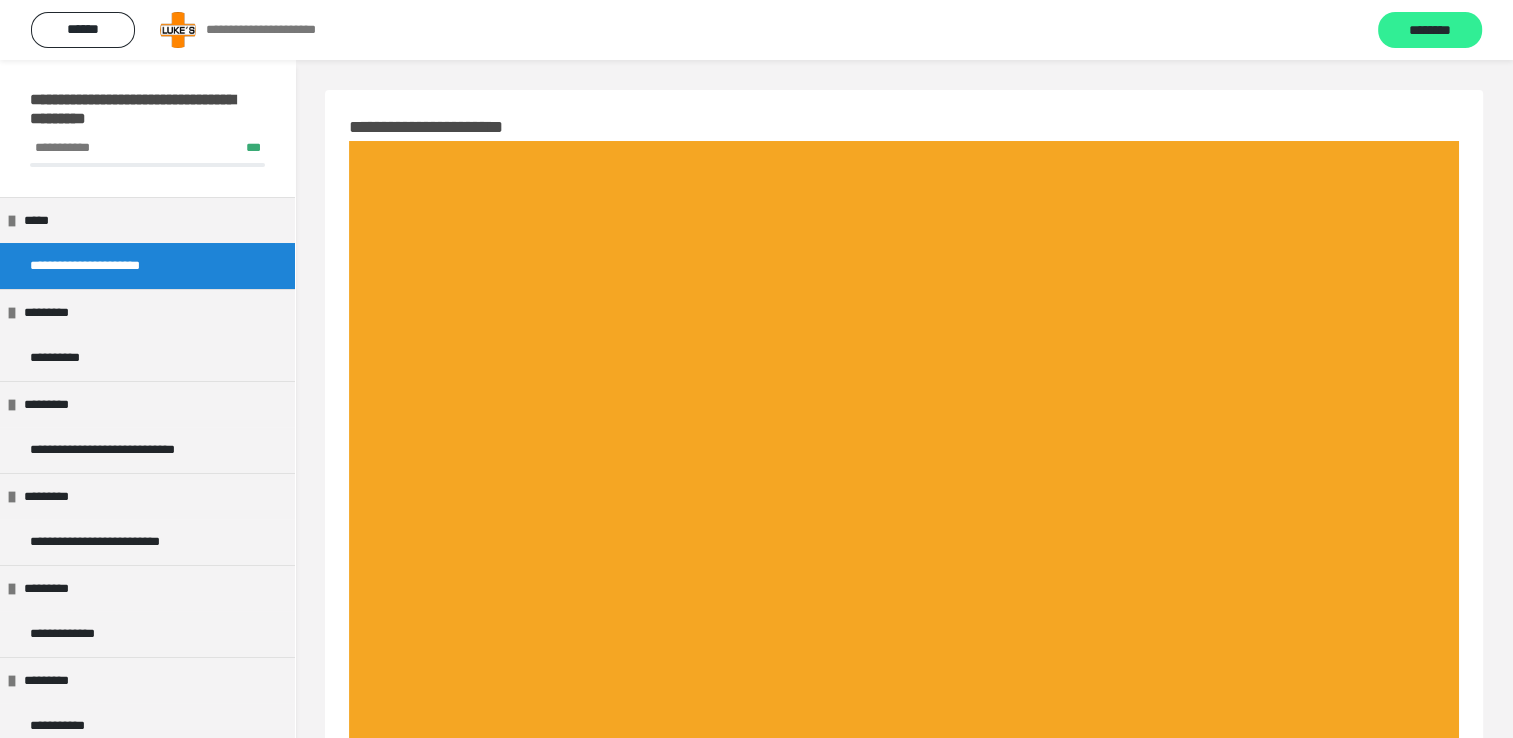 click on "********" at bounding box center (1430, 30) 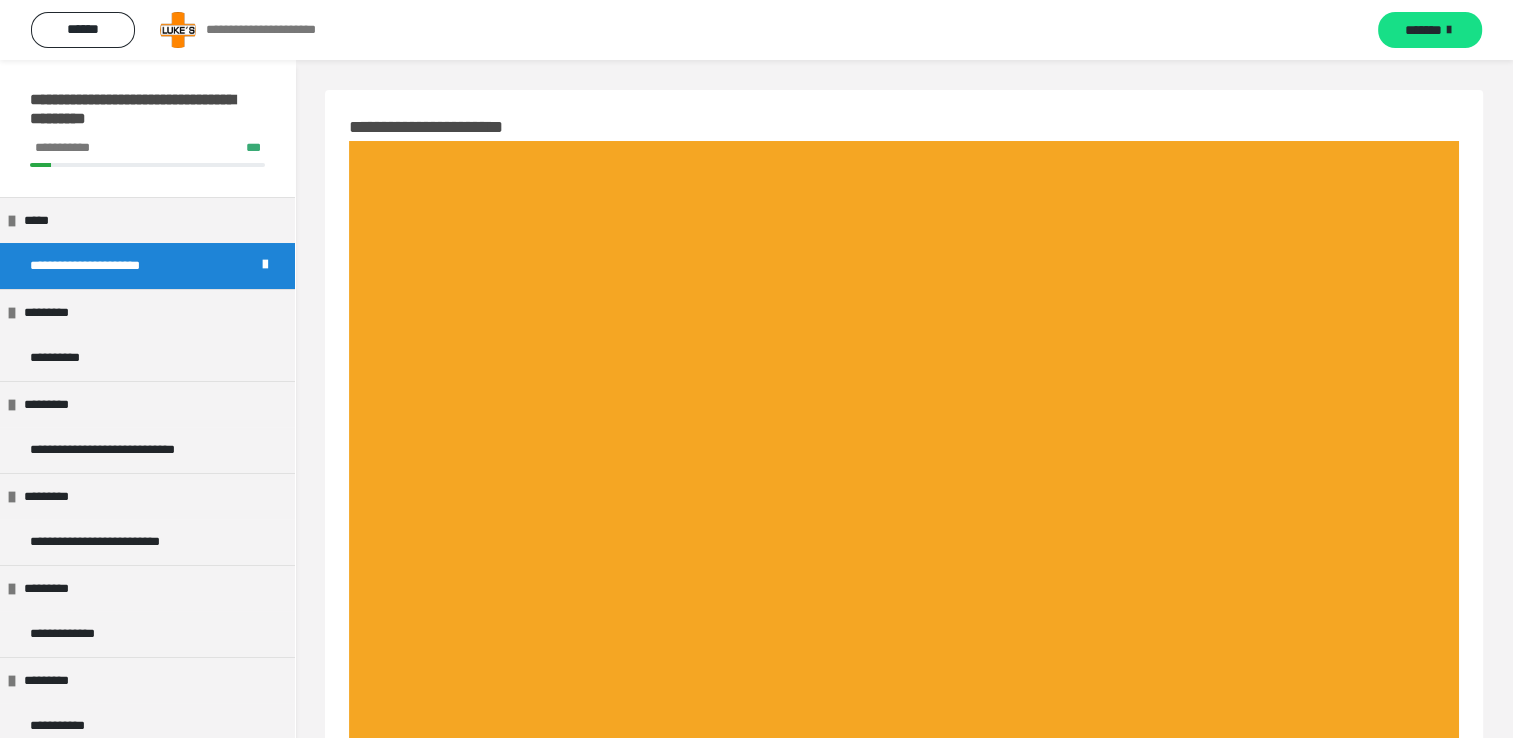 click on "*******" at bounding box center [1430, 30] 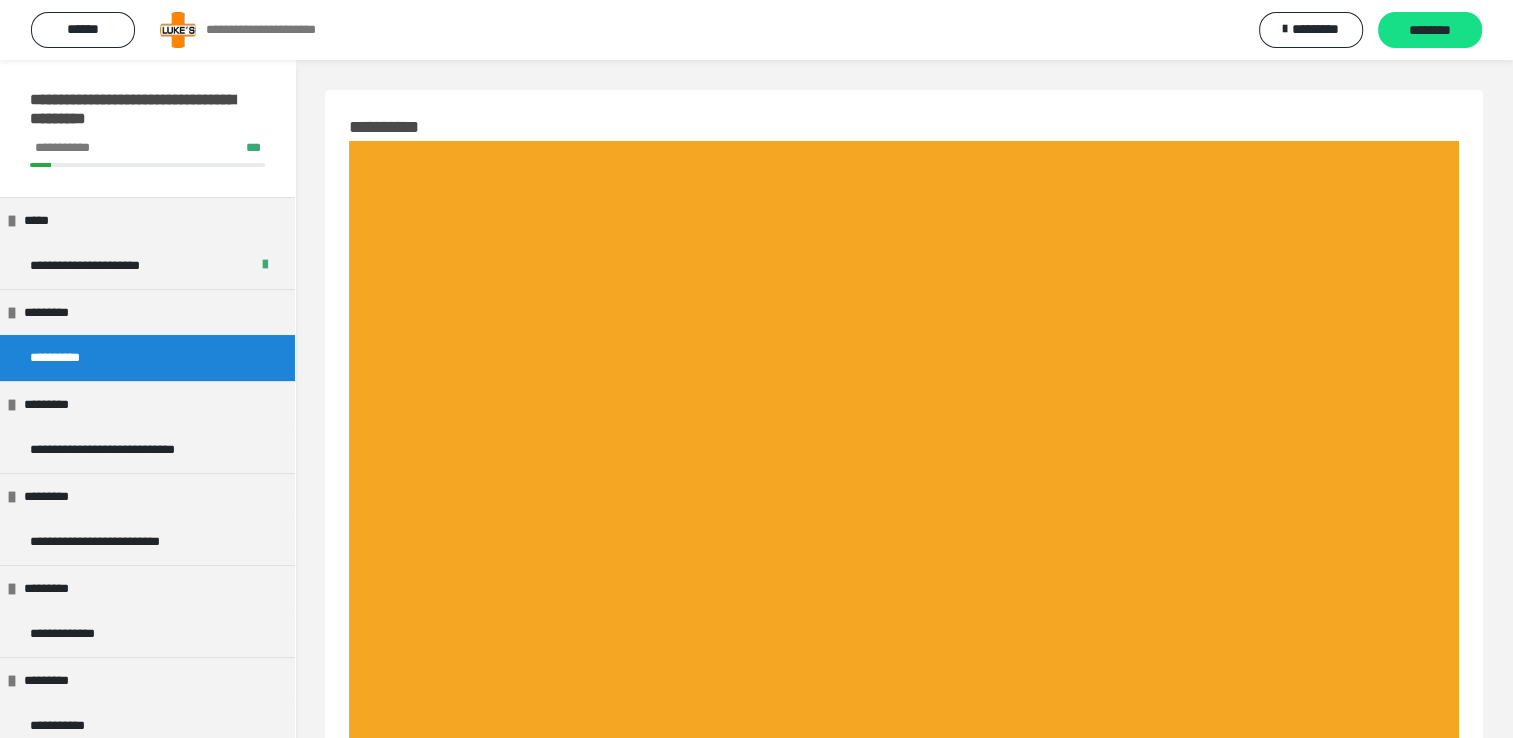 click on "********" at bounding box center (1430, 30) 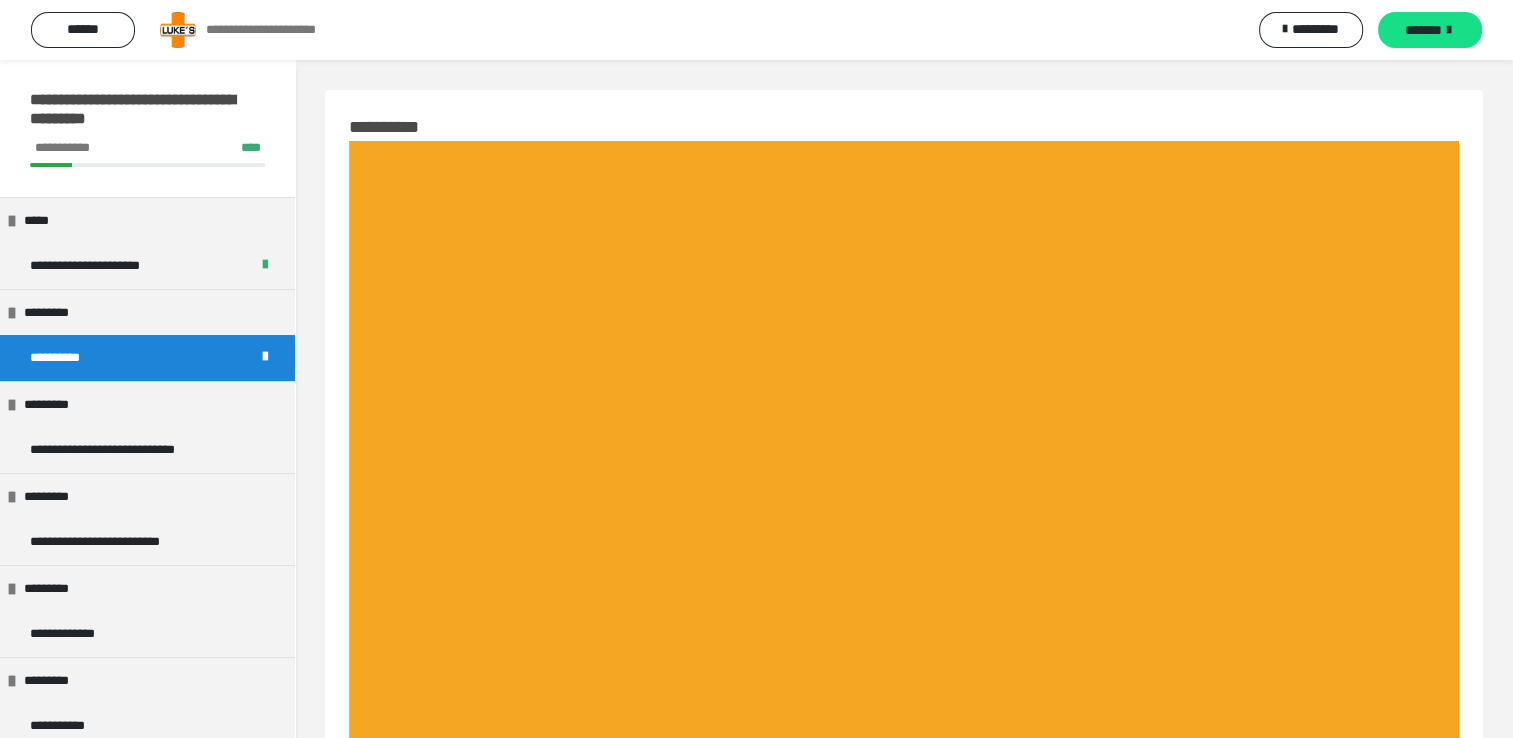 click on "*******" at bounding box center [1430, 30] 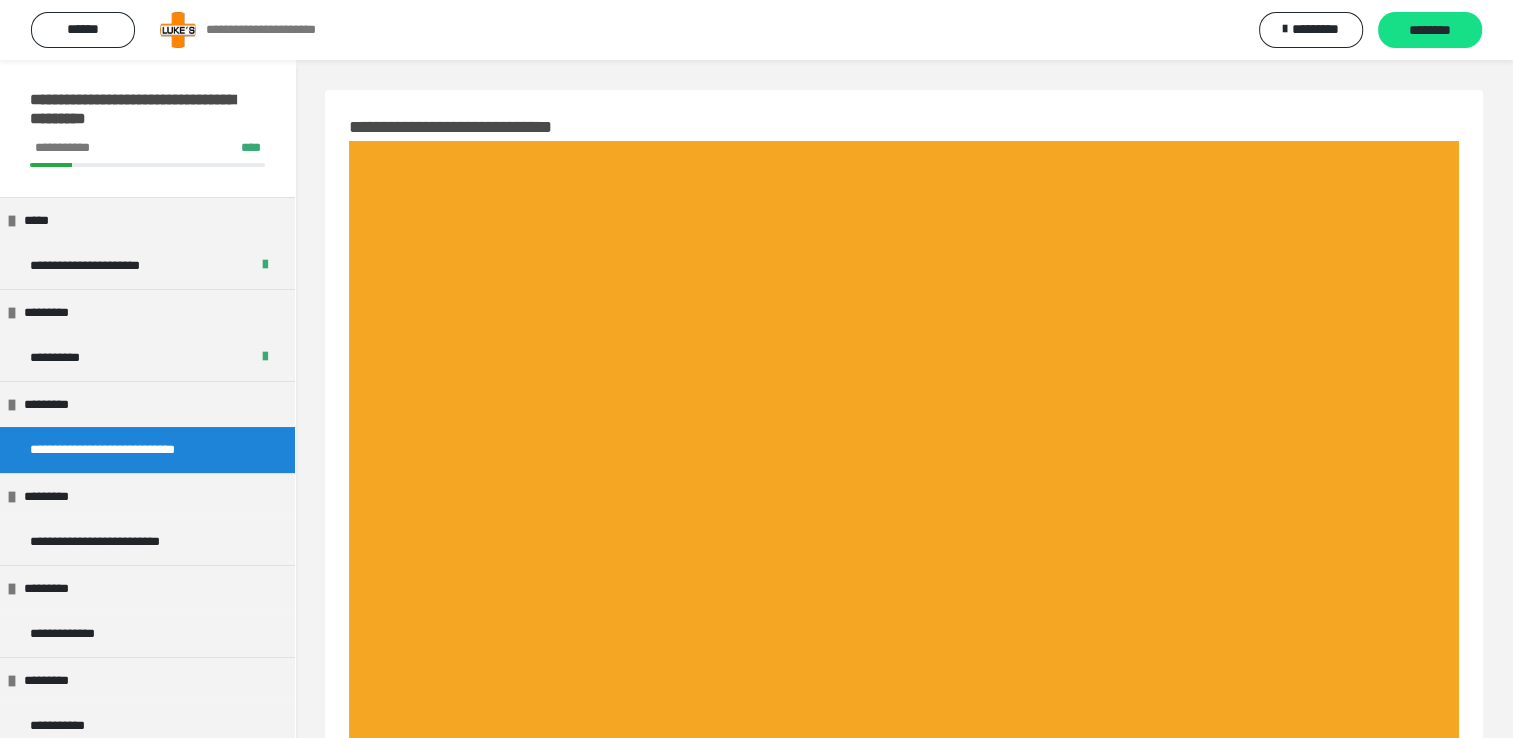 click on "********" at bounding box center [1430, 30] 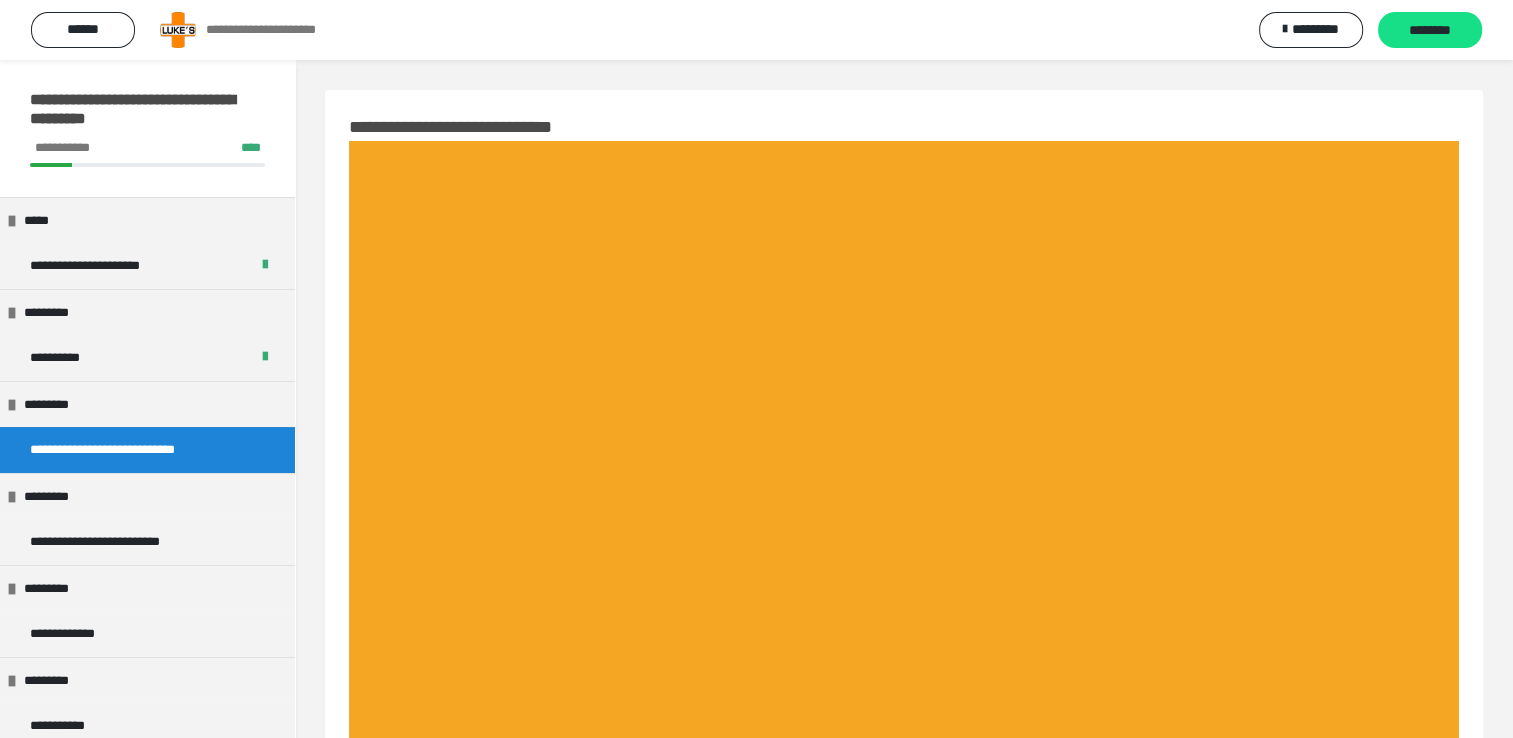 click on "********" at bounding box center [1430, 30] 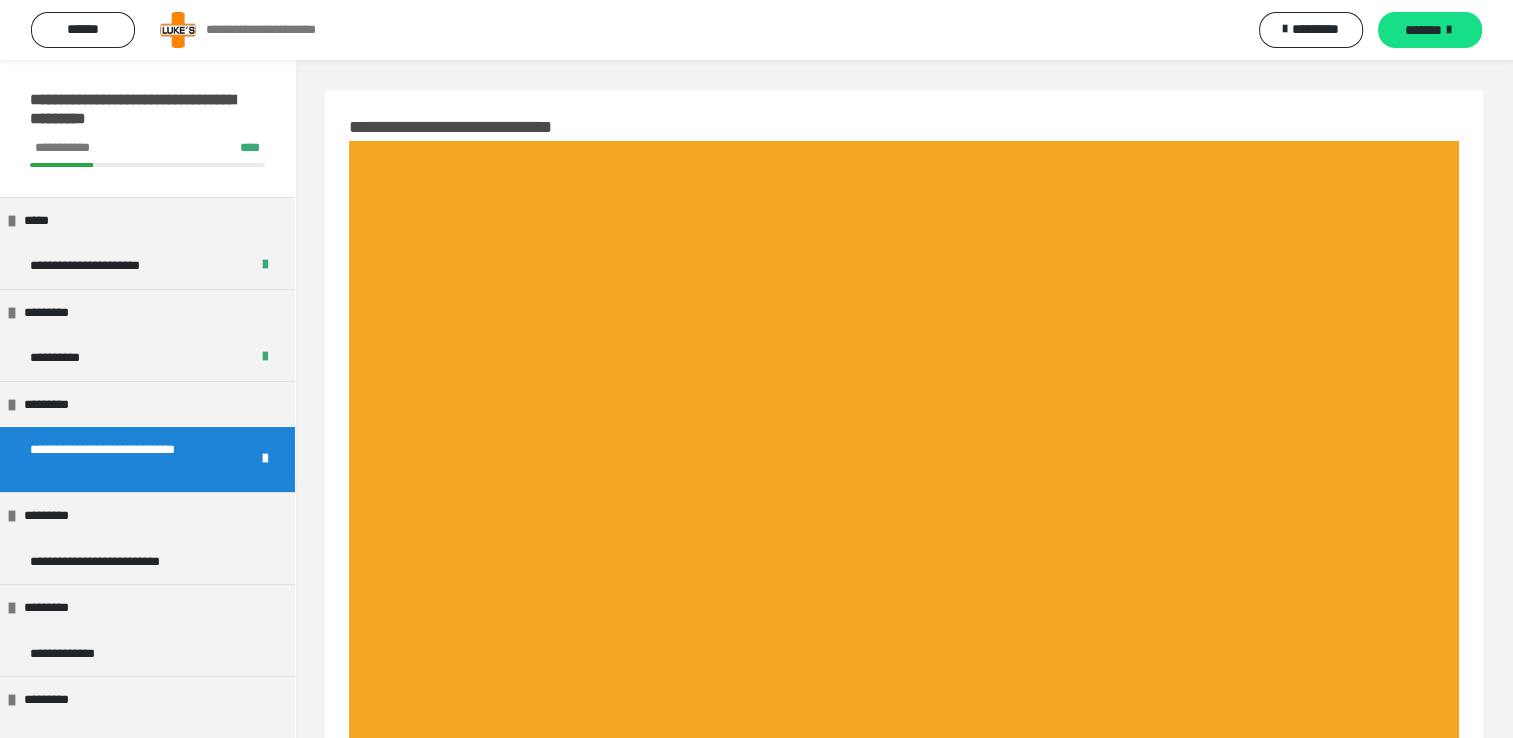 click on "*******" at bounding box center (1430, 30) 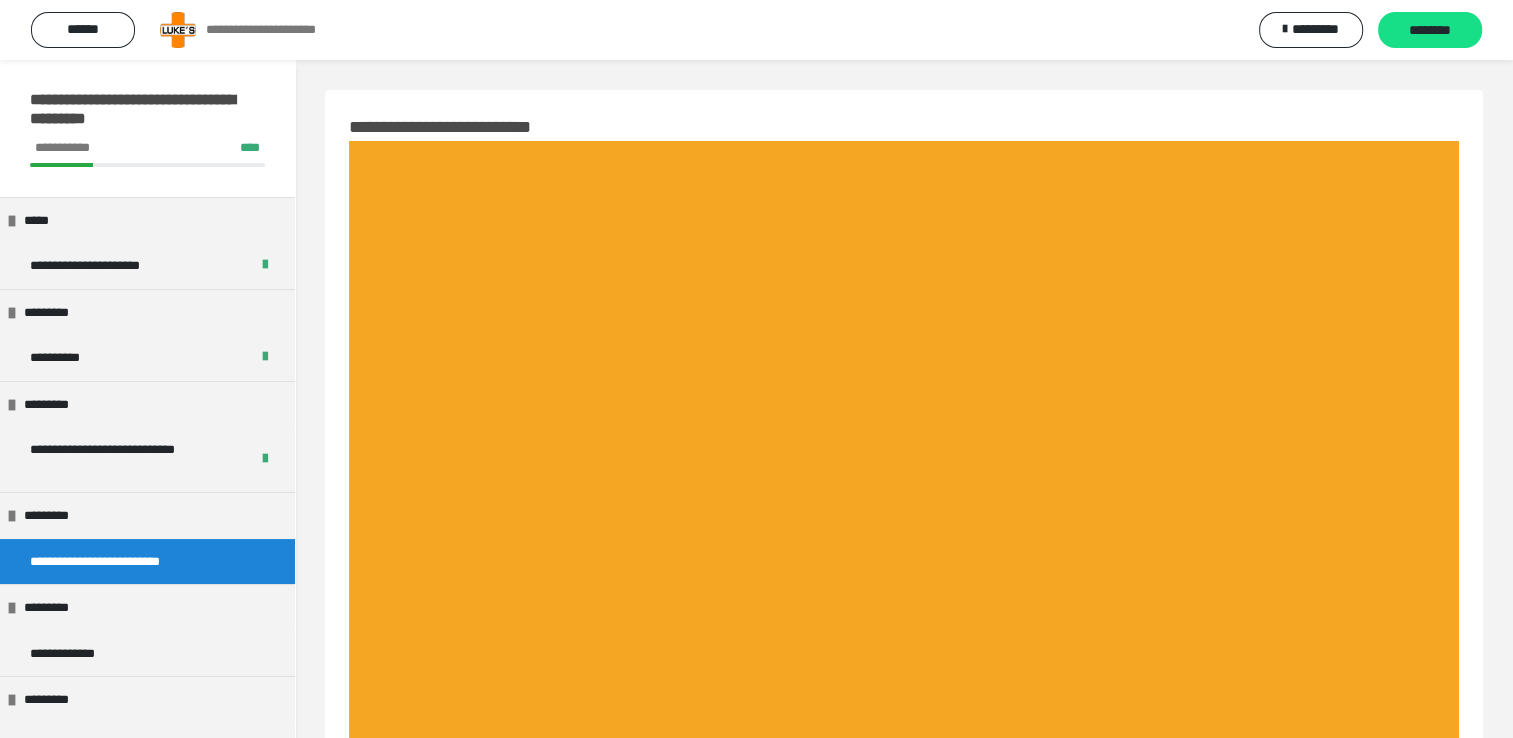 click on "********" at bounding box center [1430, 30] 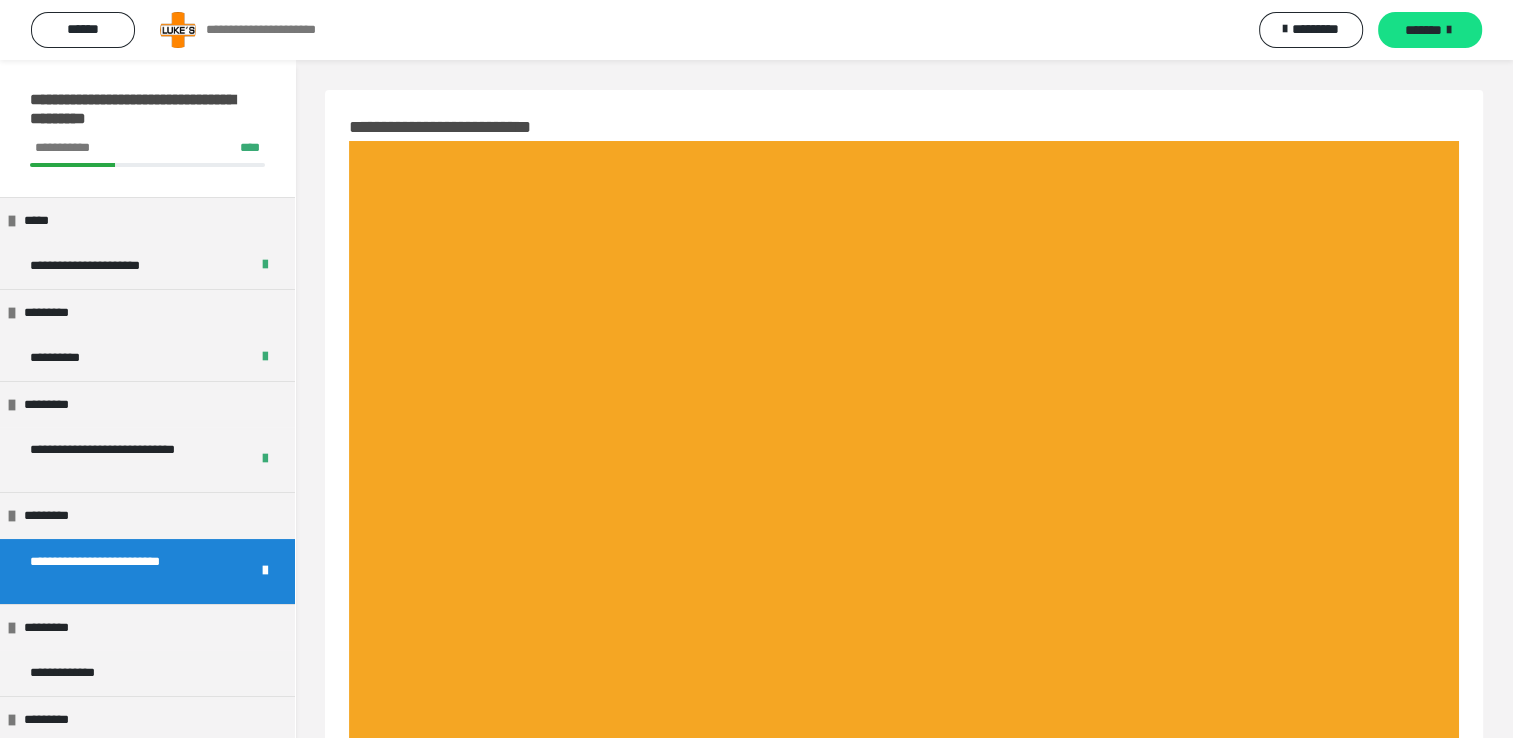 click on "*******" at bounding box center [1430, 30] 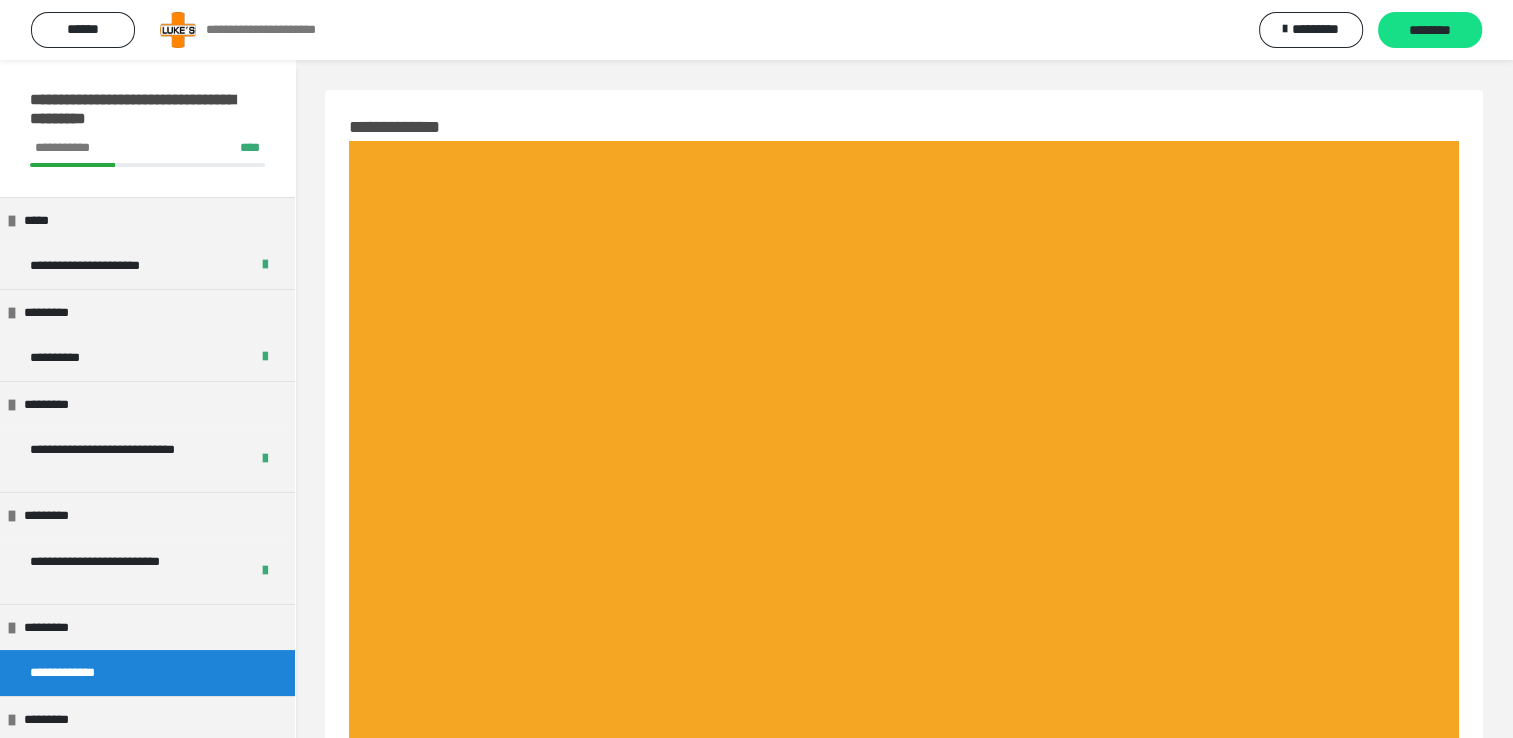 click on "********" at bounding box center (1430, 30) 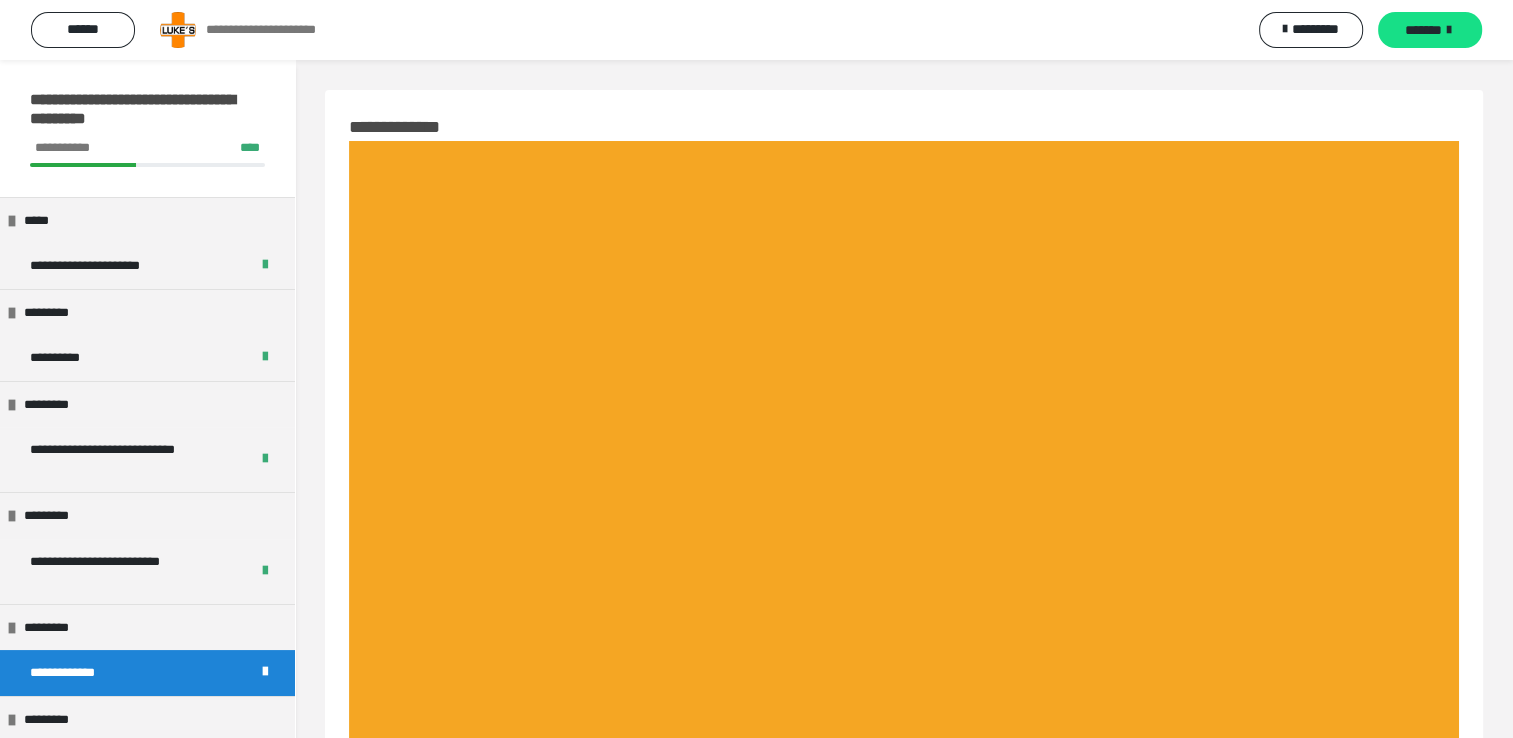 click on "*******" at bounding box center [1430, 30] 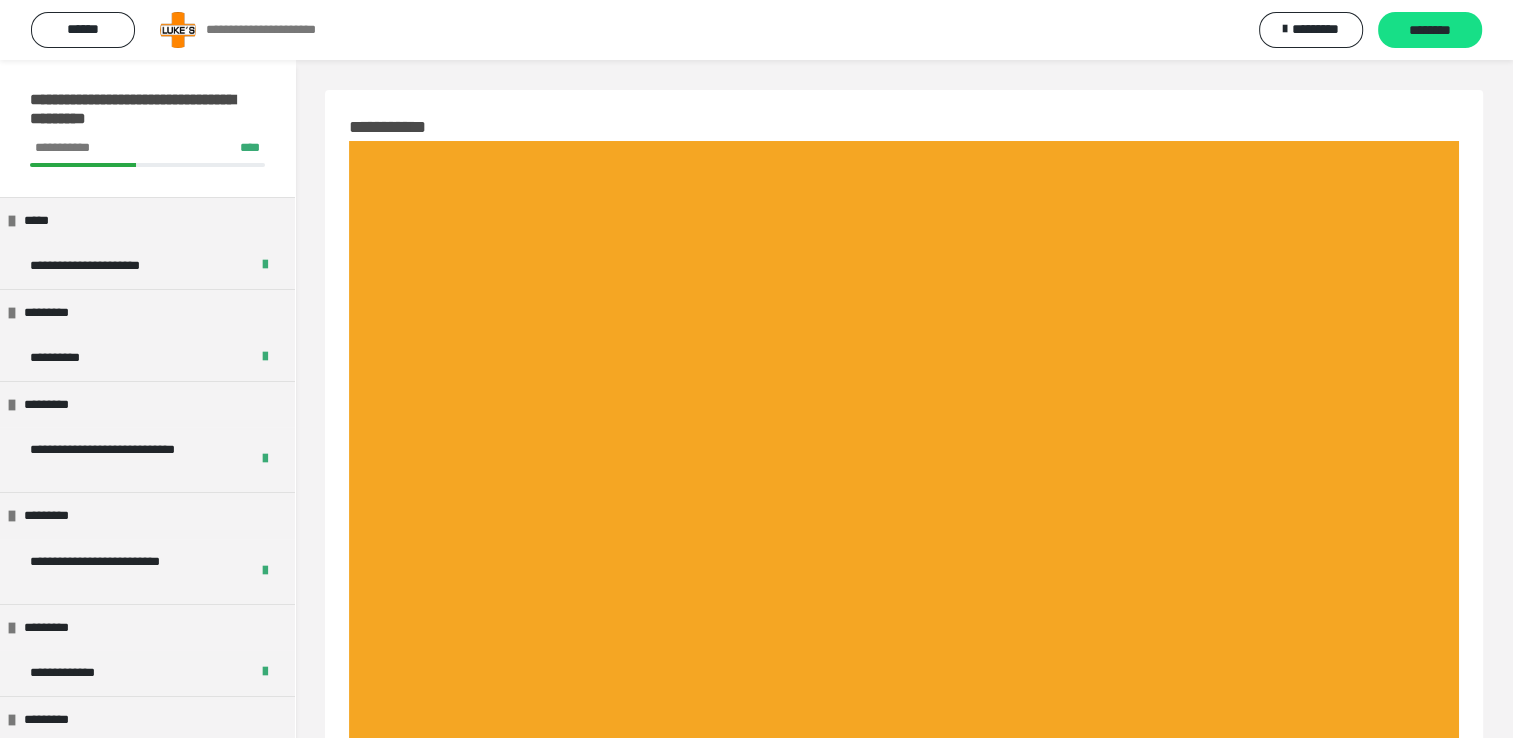 click on "********" at bounding box center [1430, 30] 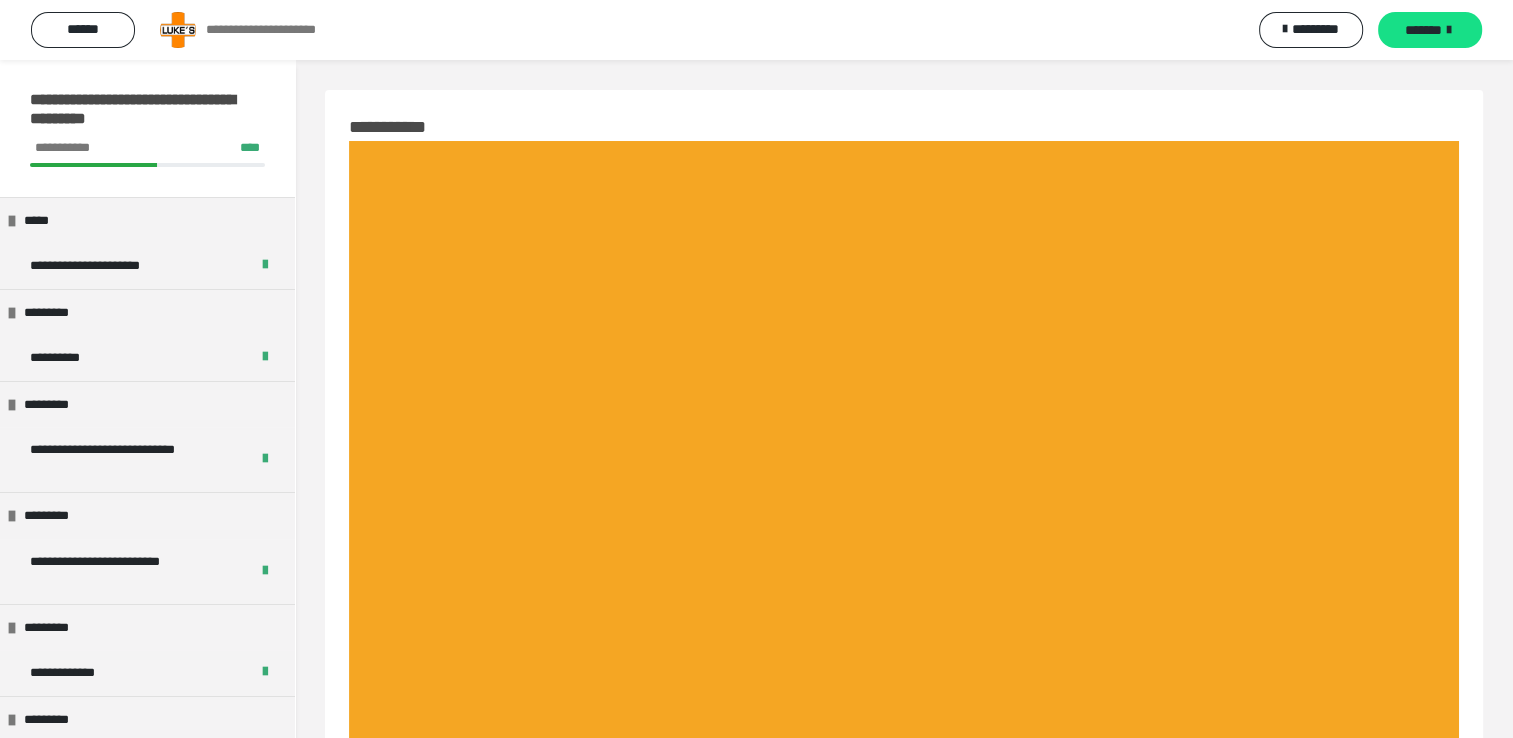 click on "*******" at bounding box center (1430, 30) 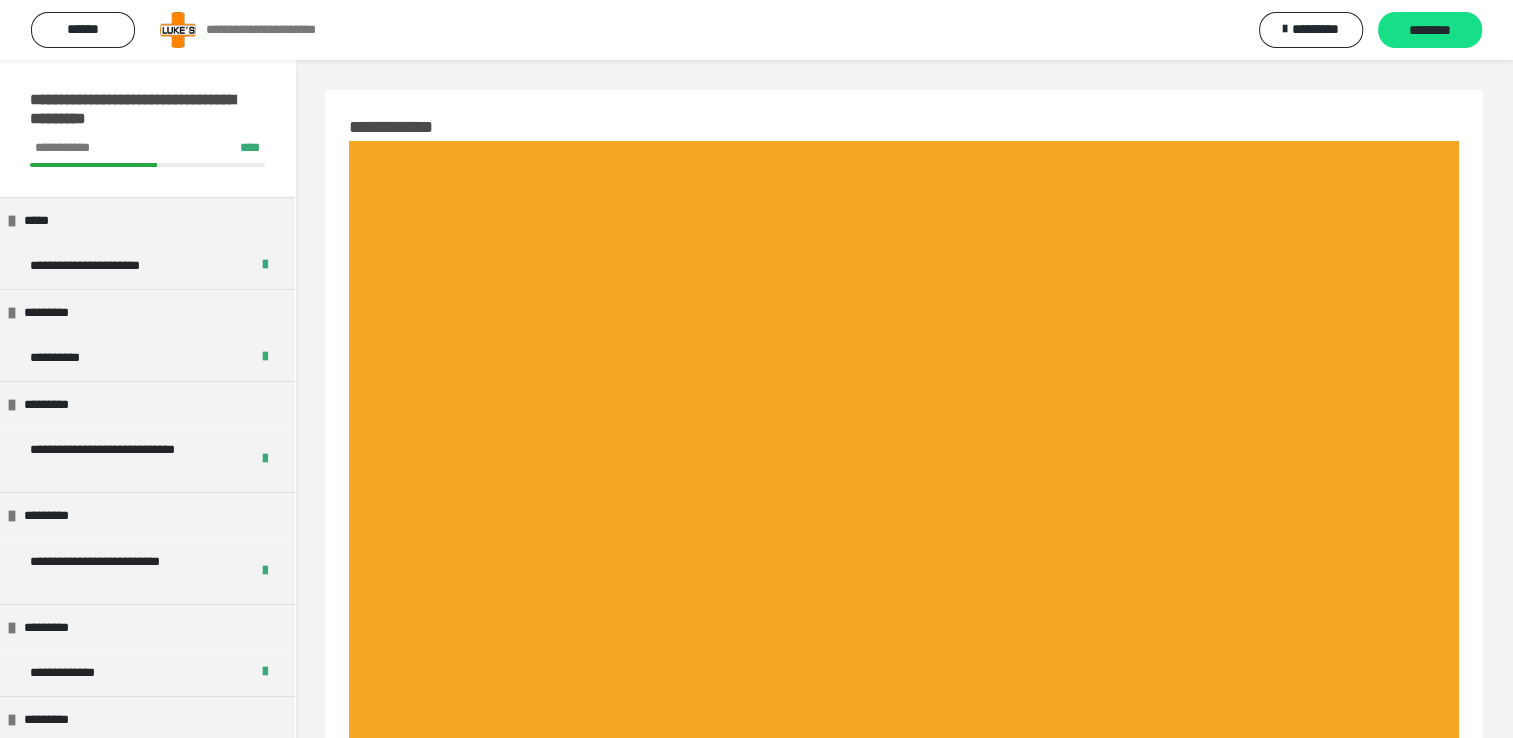 click on "********" at bounding box center (1430, 30) 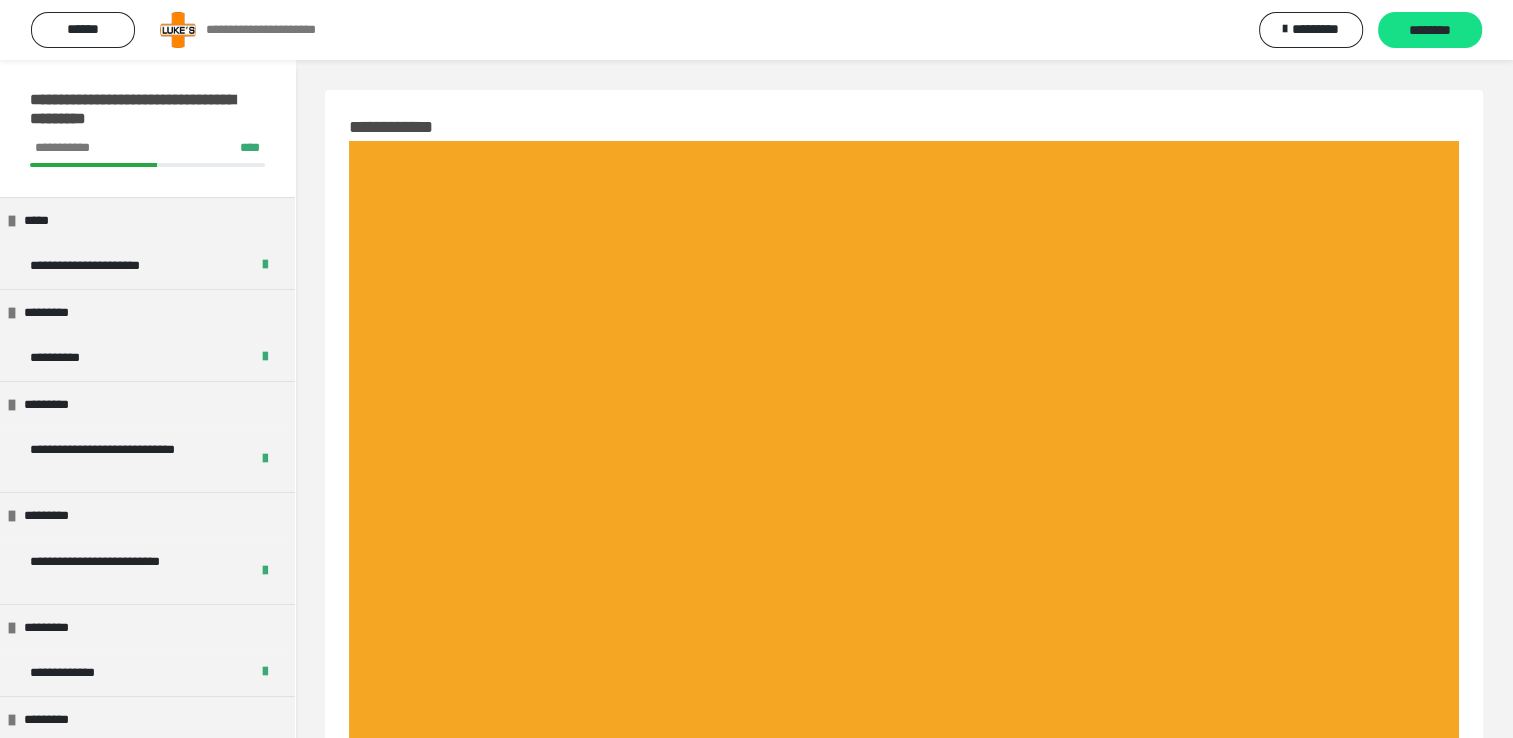 click on "********" at bounding box center [1430, 30] 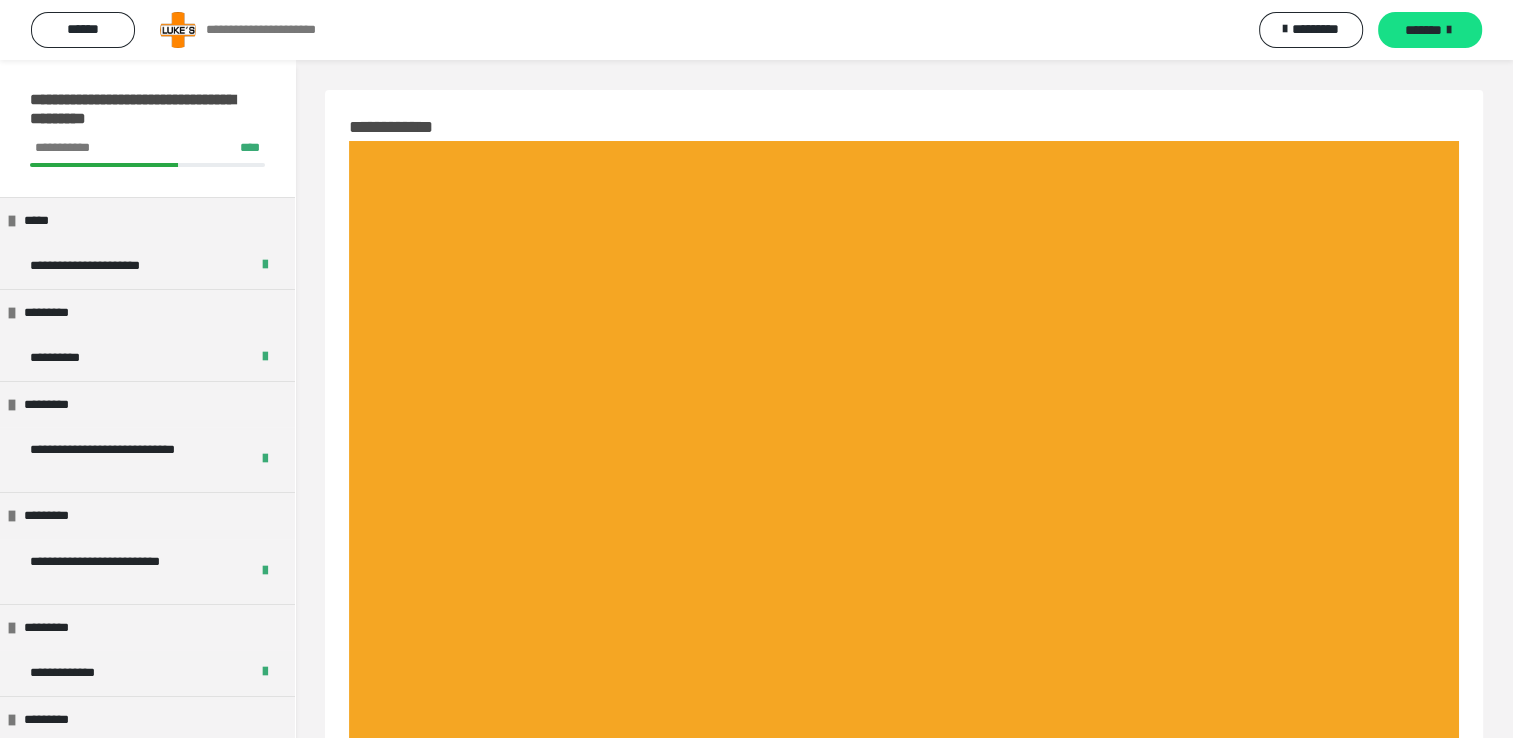 click on "*******" at bounding box center [1430, 30] 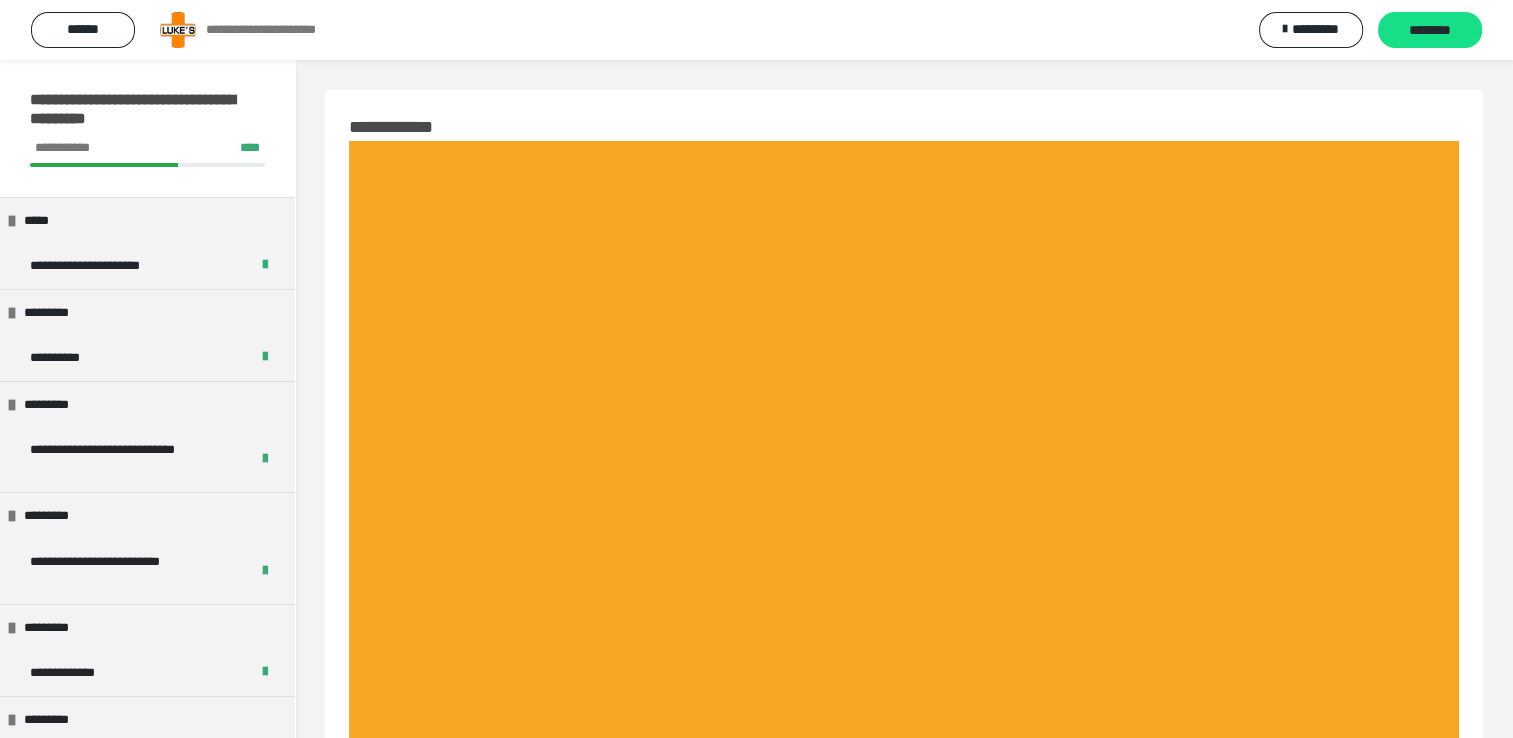 click on "********" at bounding box center [1430, 30] 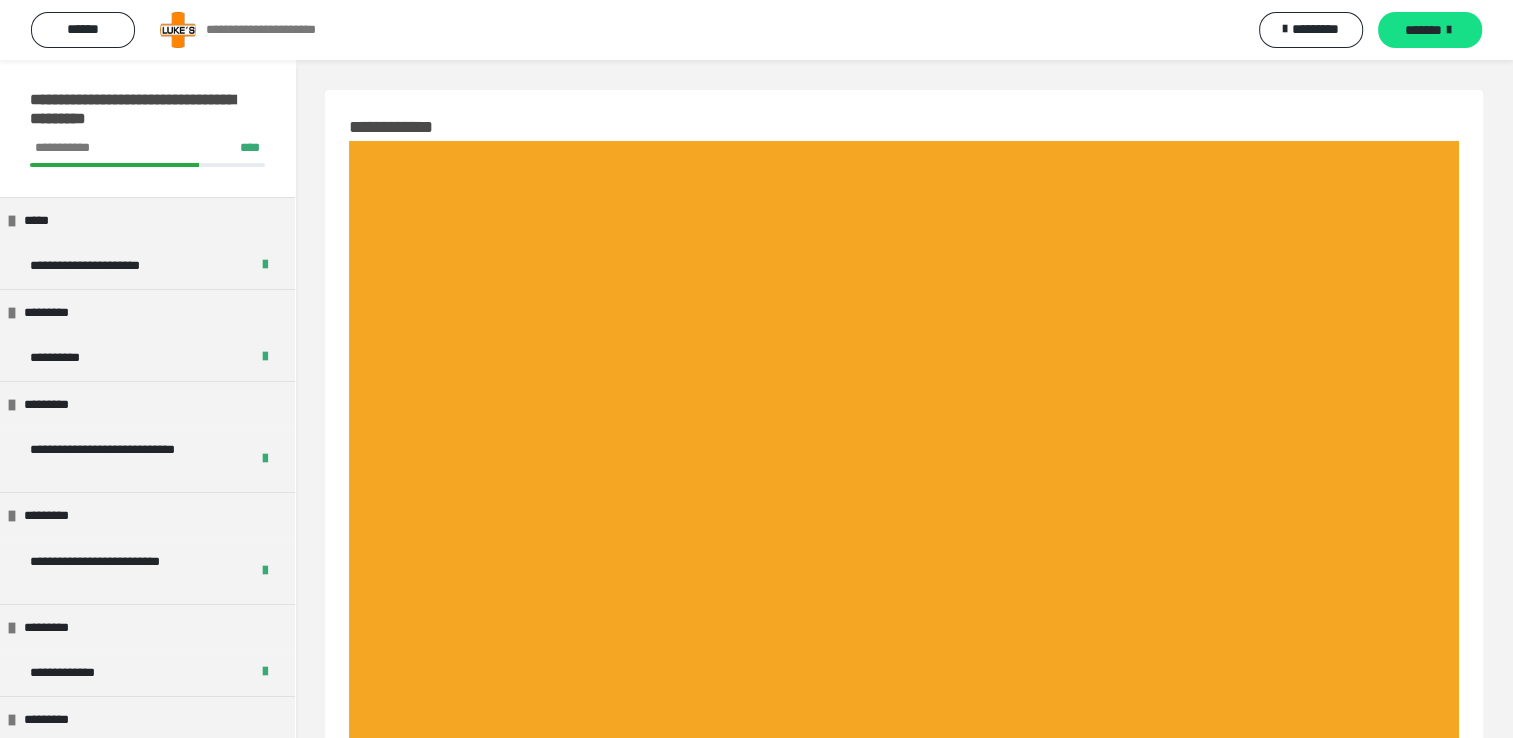 click on "*******" at bounding box center (1430, 30) 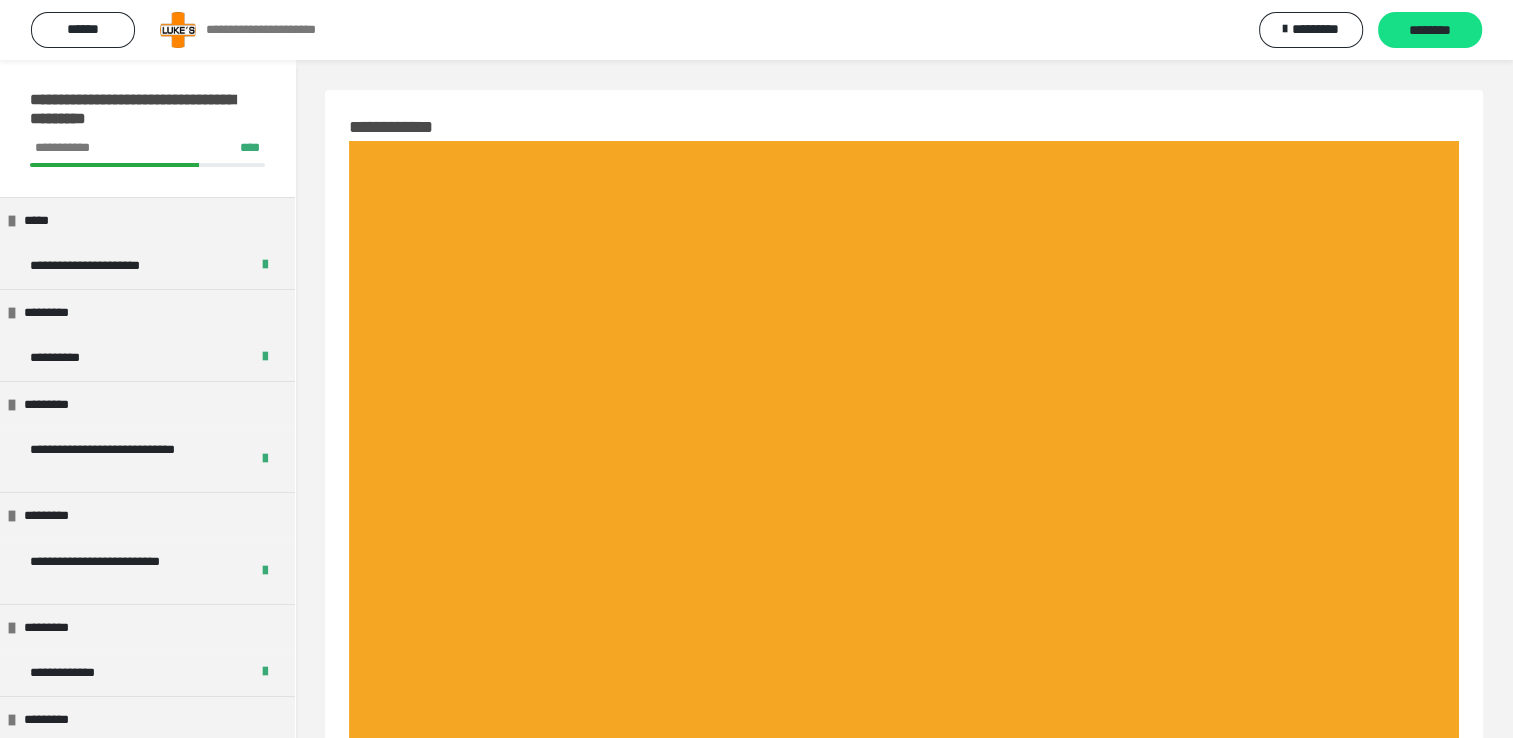 click on "********" at bounding box center [1430, 30] 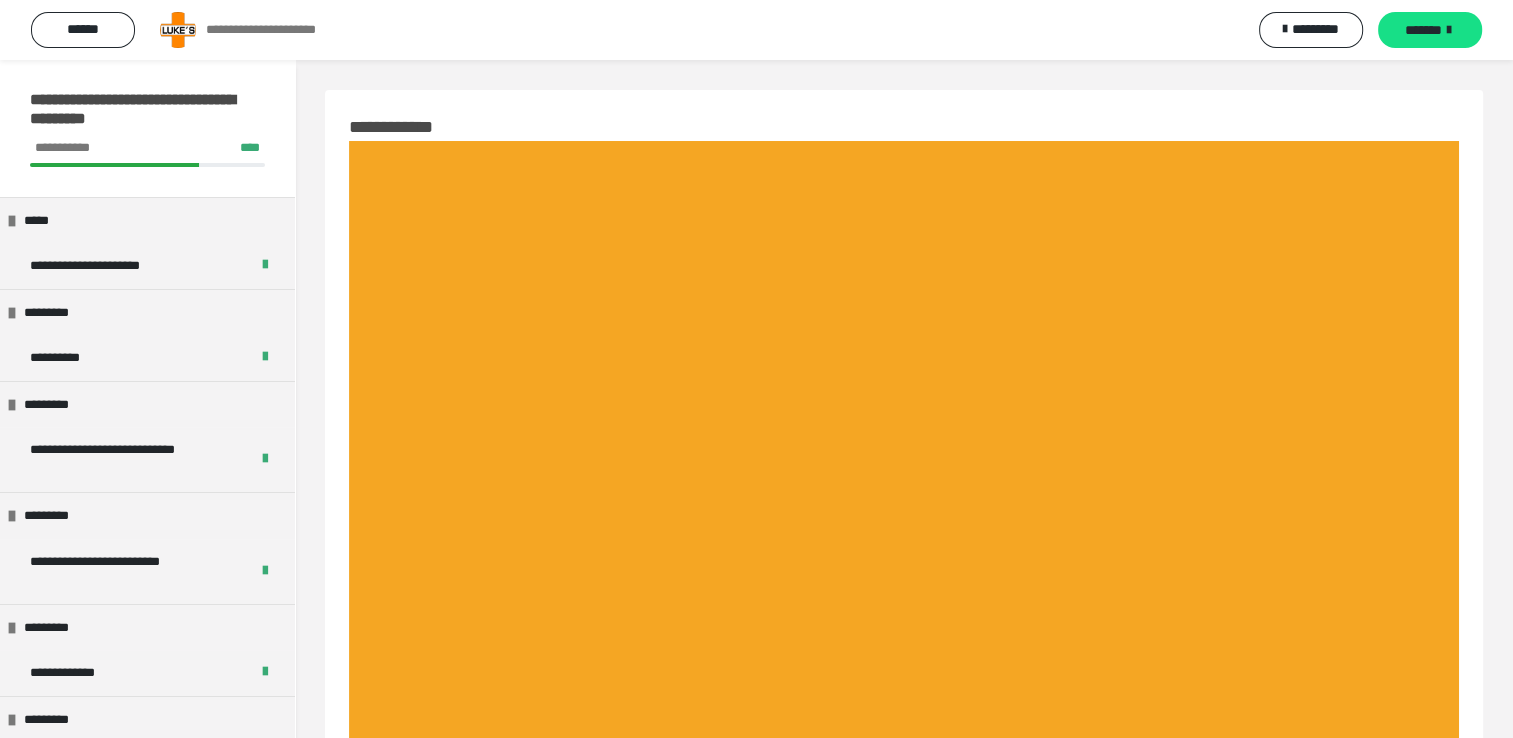 click on "*******" at bounding box center [1430, 30] 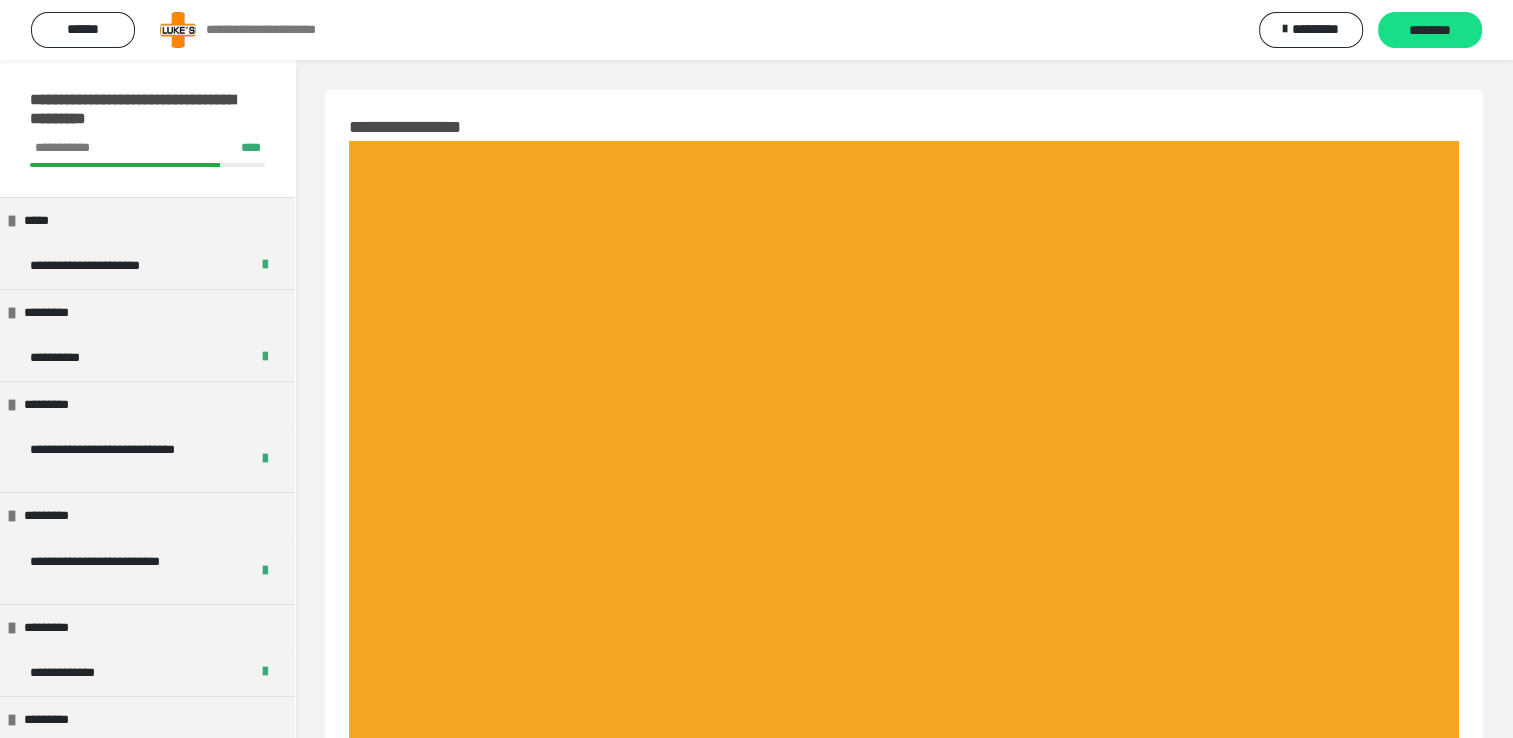 click on "********" at bounding box center [1430, 30] 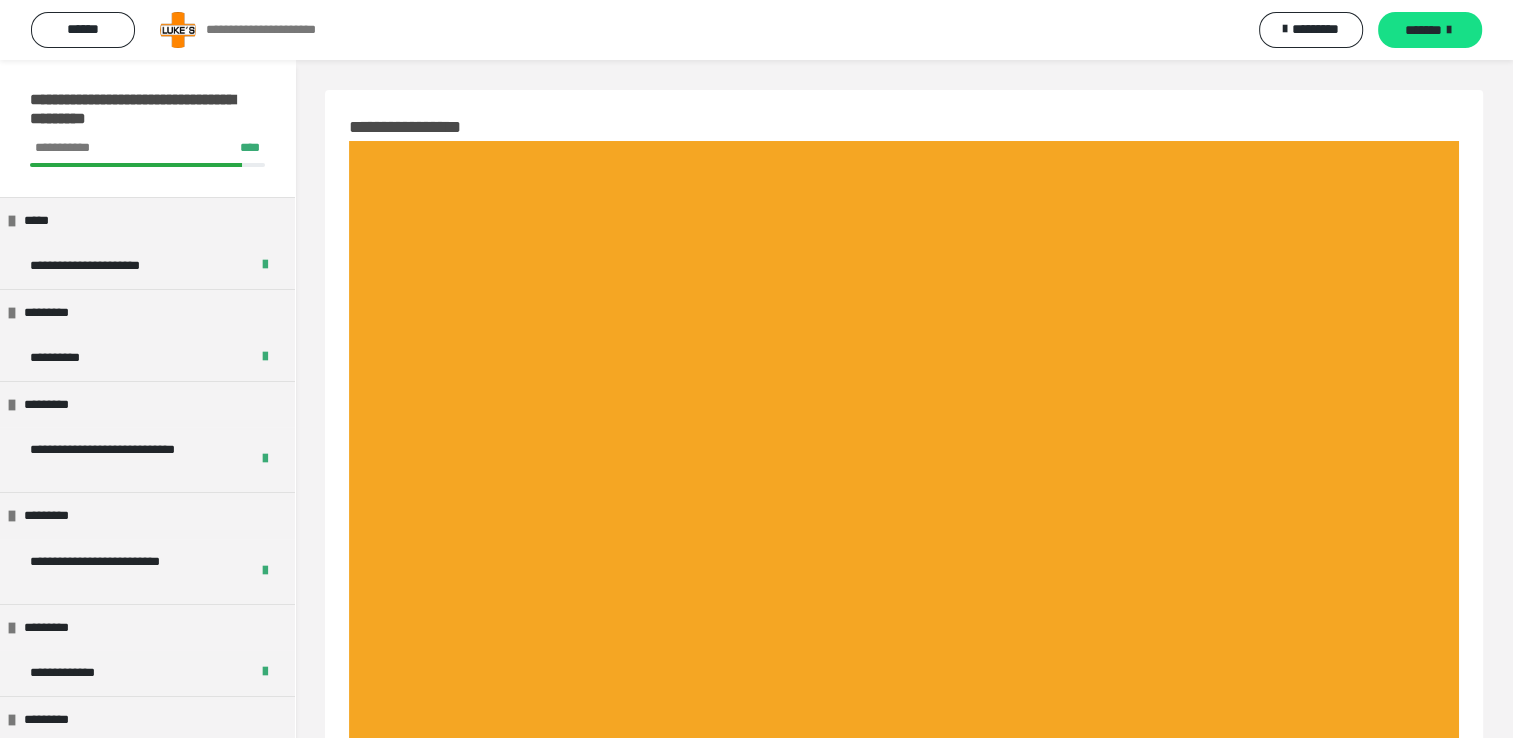 click on "*******" at bounding box center (1430, 30) 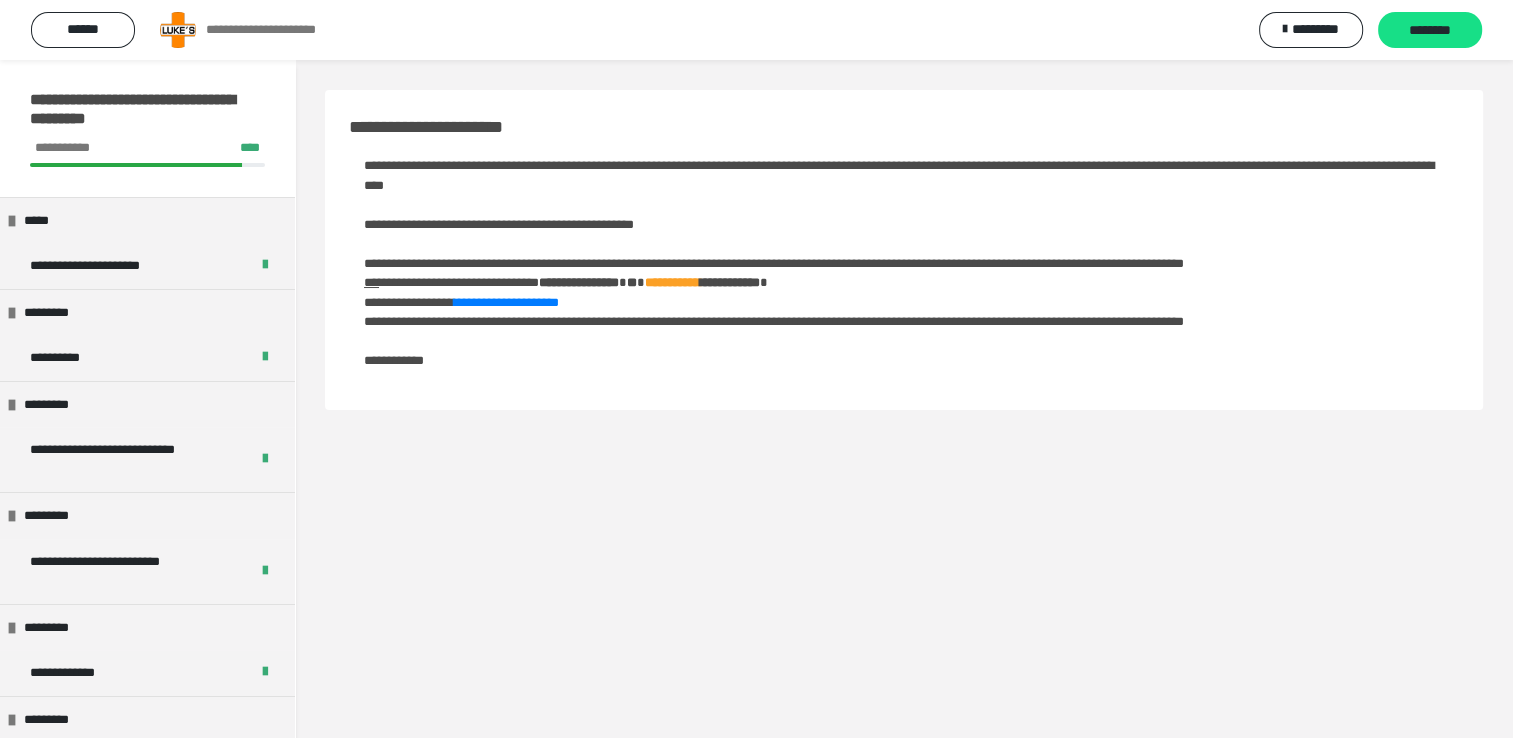 click on "********" at bounding box center [1430, 30] 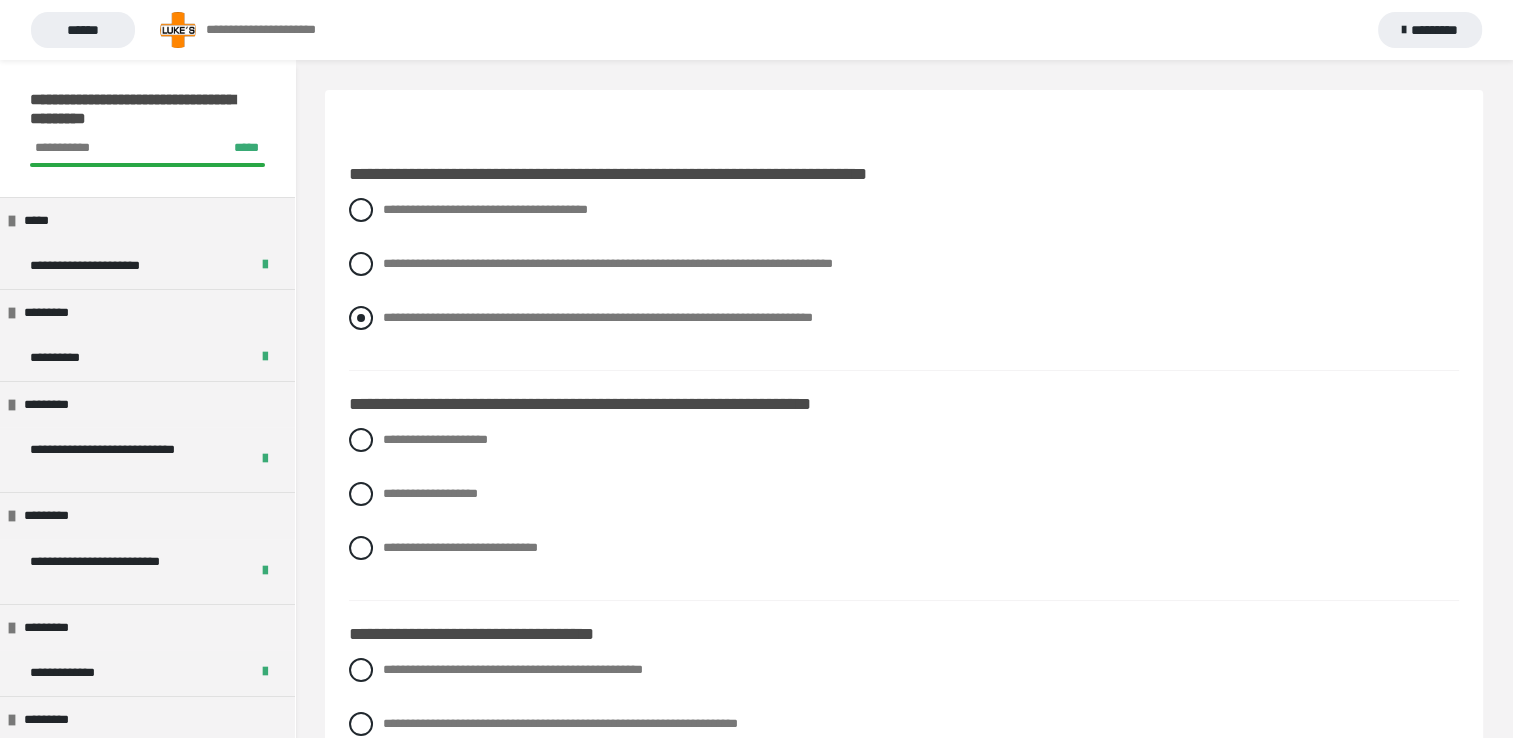 click at bounding box center [361, 318] 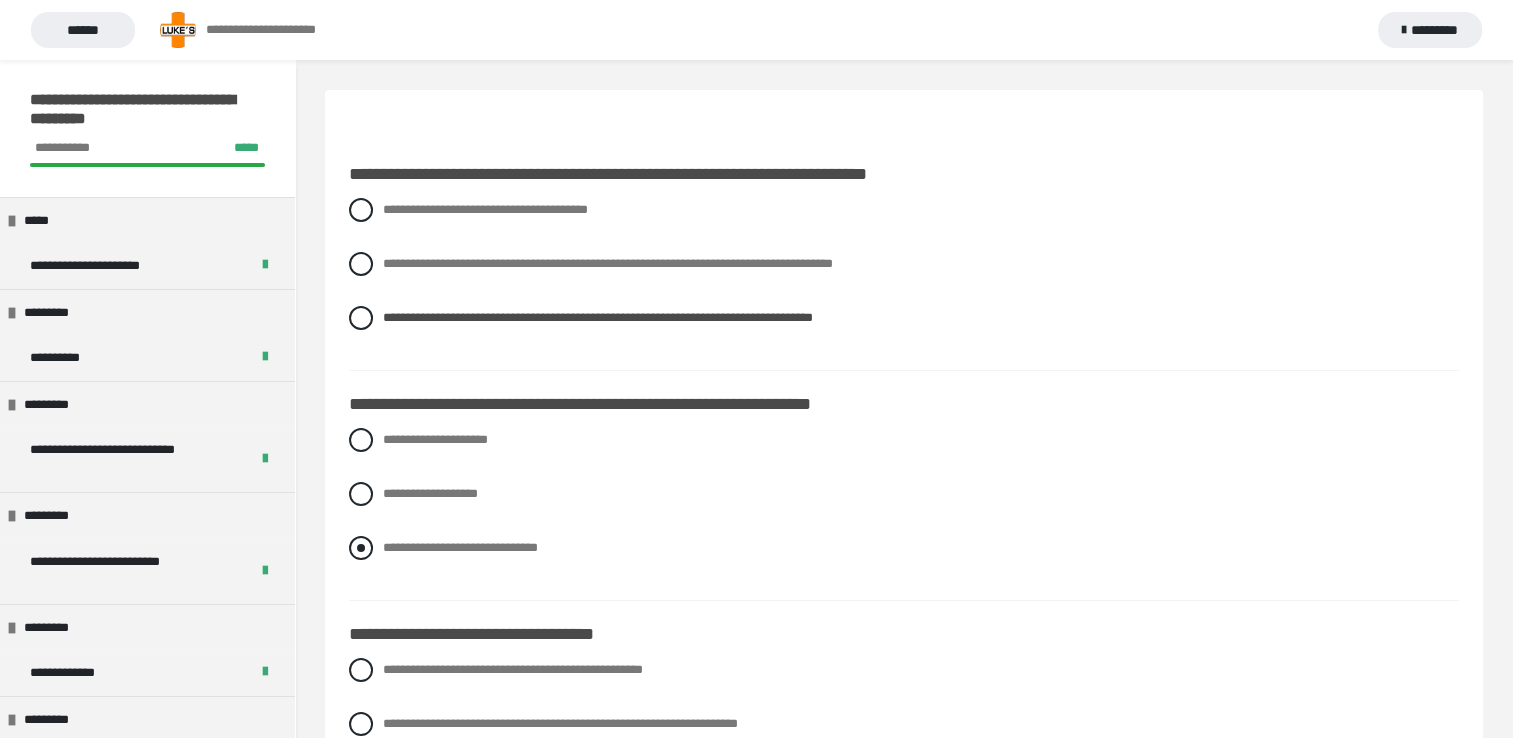 click at bounding box center [361, 548] 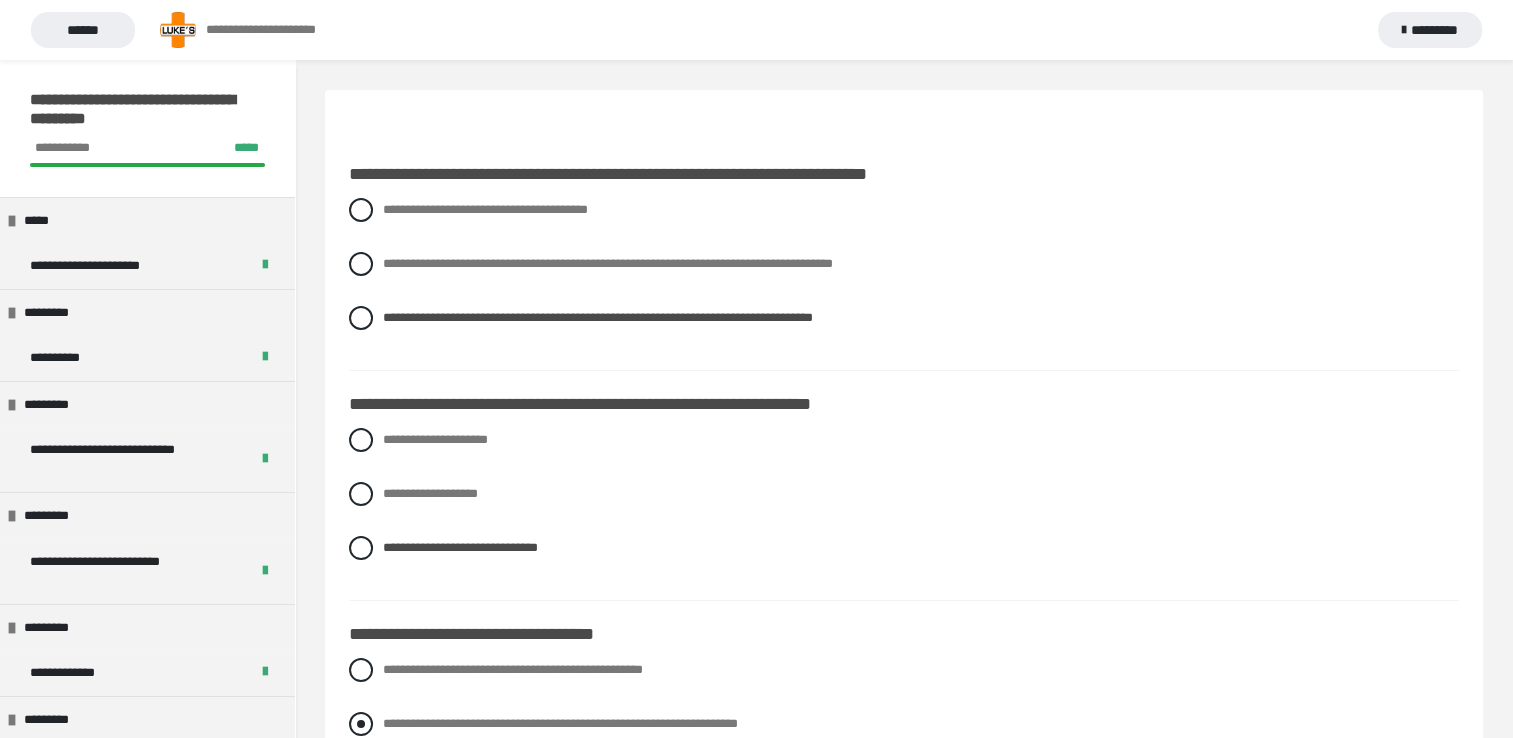 click at bounding box center [361, 724] 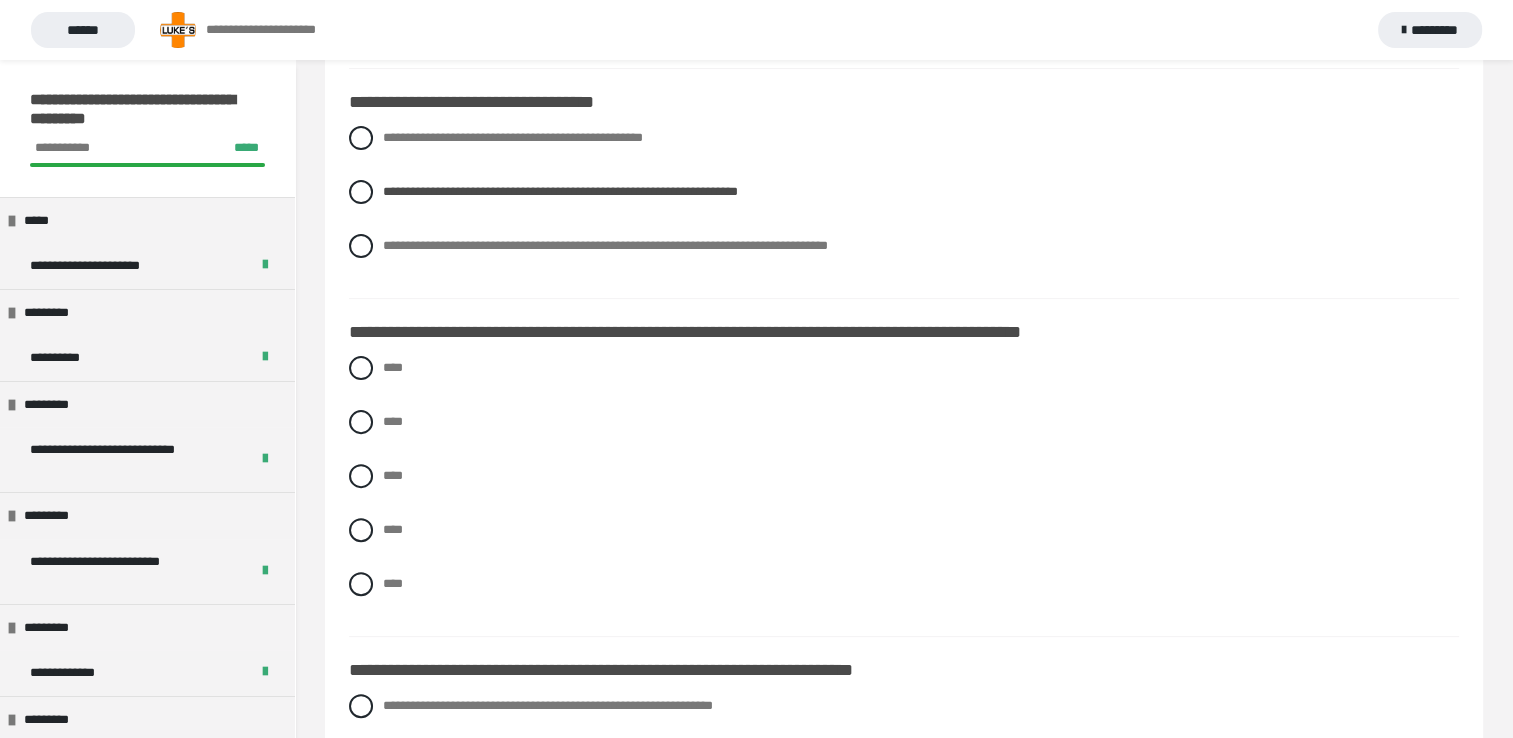 scroll, scrollTop: 572, scrollLeft: 0, axis: vertical 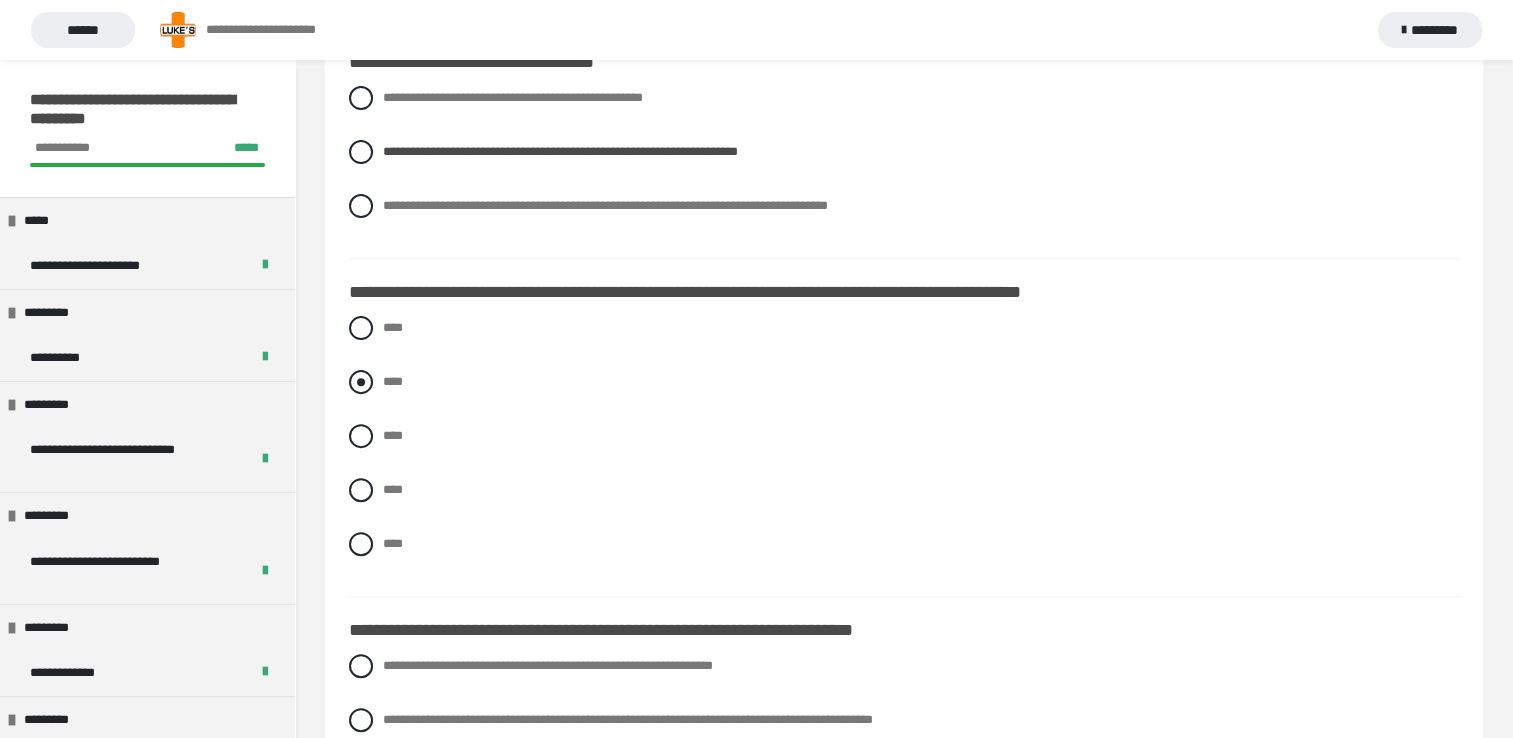 click at bounding box center (361, 382) 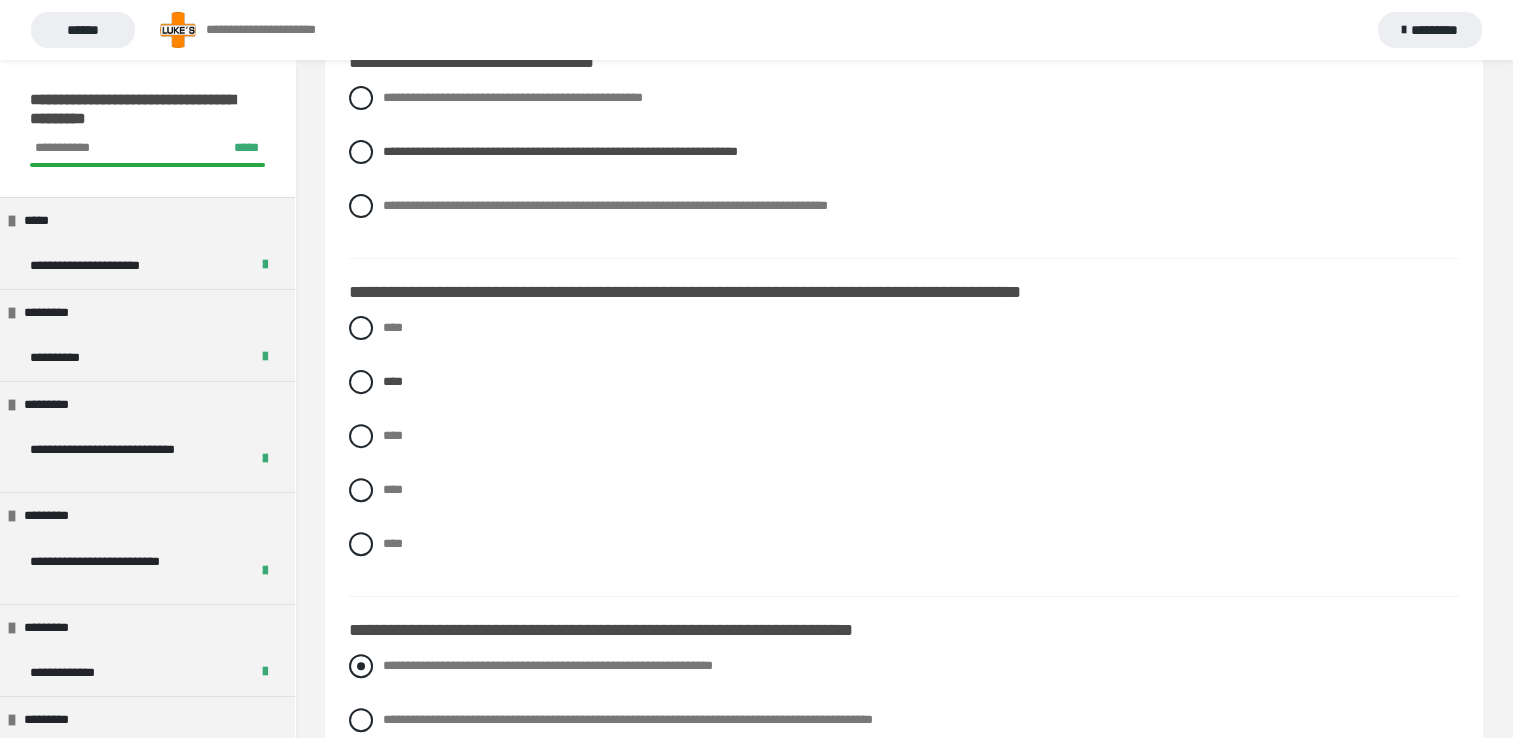 click at bounding box center (361, 666) 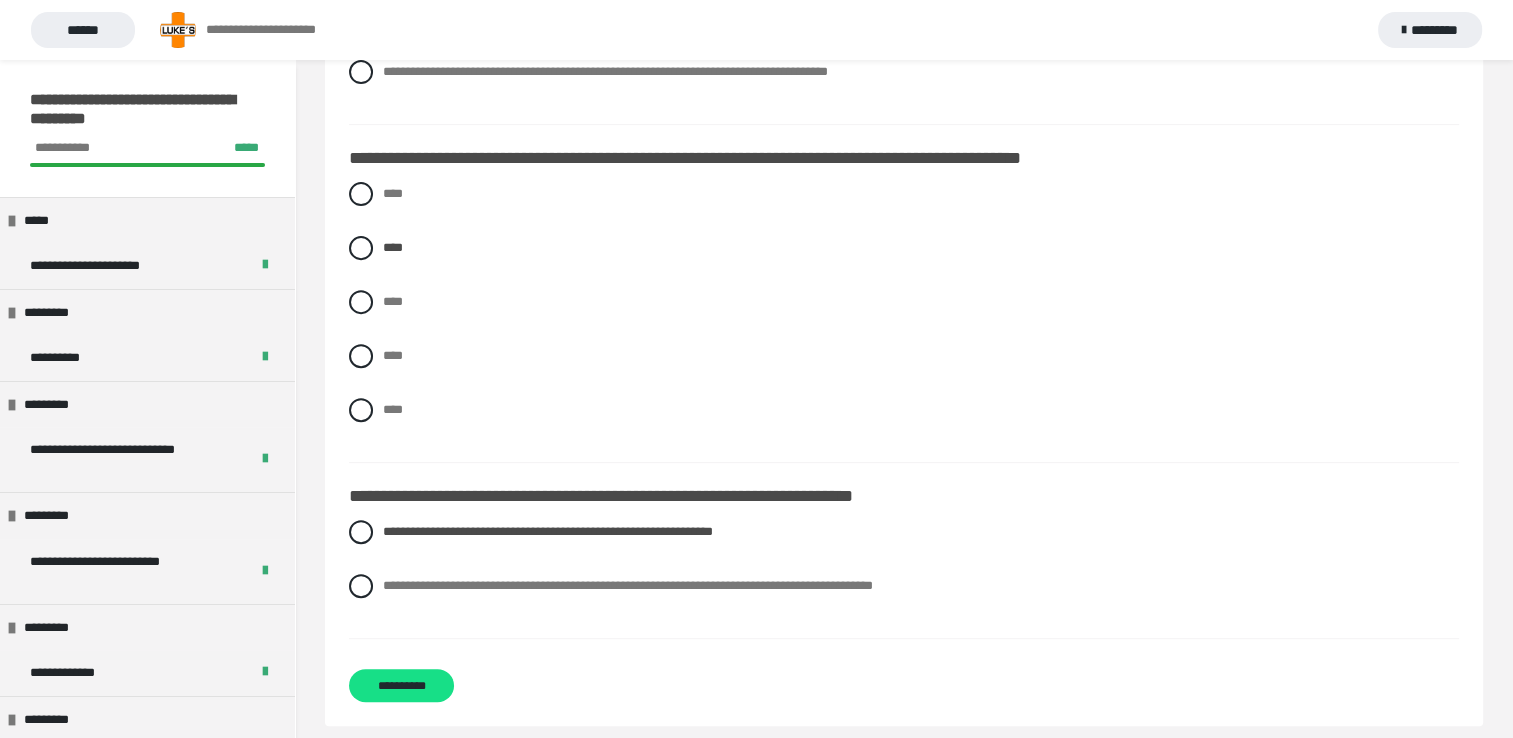 scroll, scrollTop: 722, scrollLeft: 0, axis: vertical 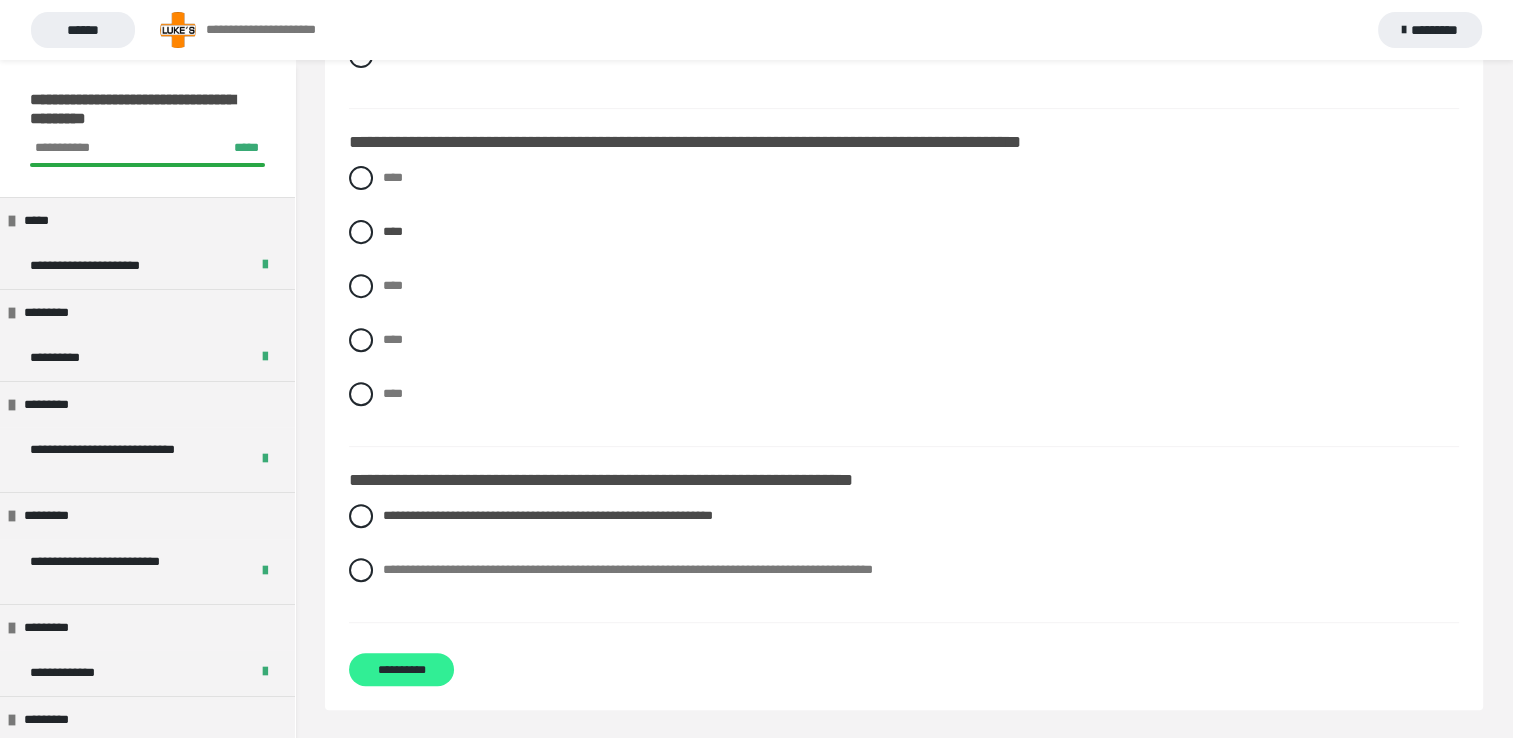 click on "**********" at bounding box center [401, 669] 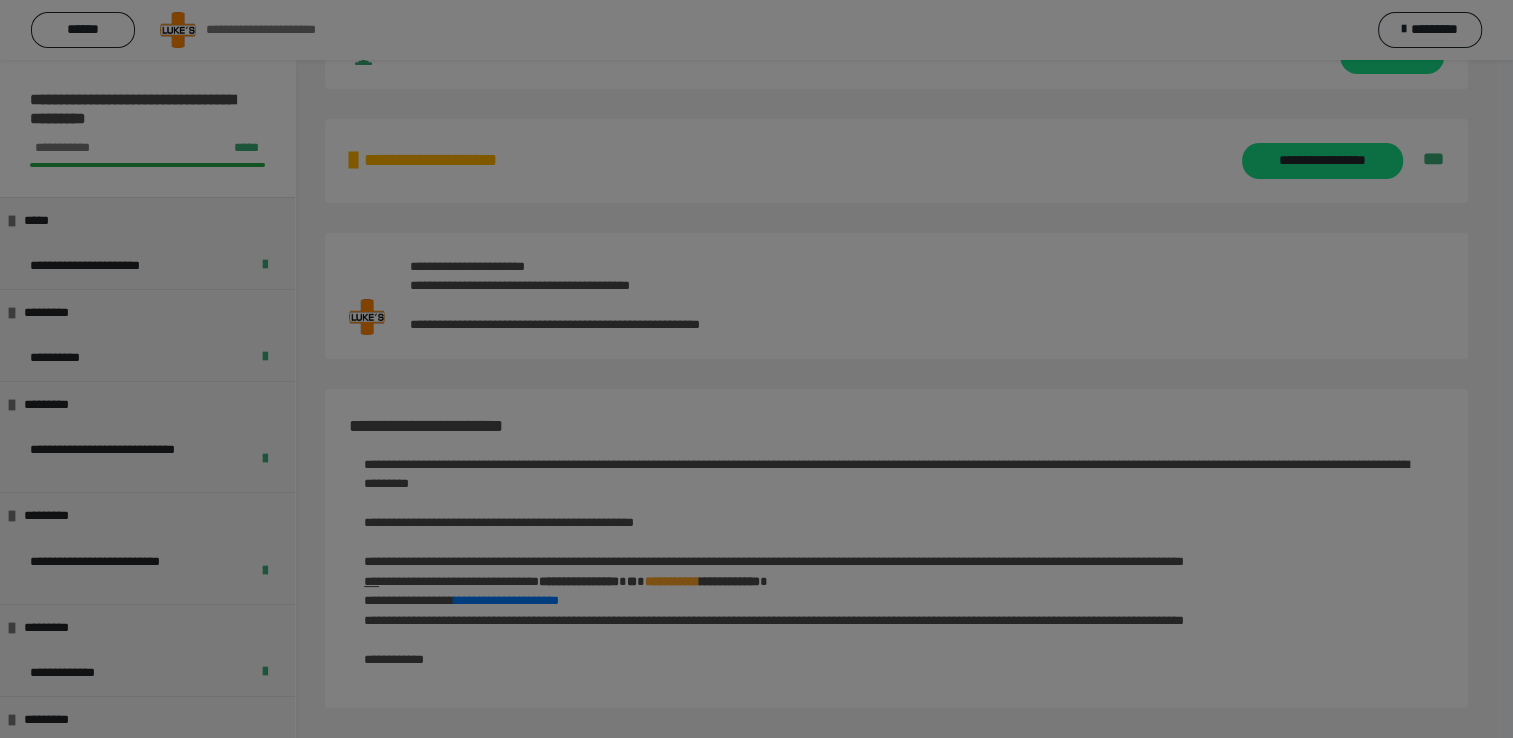 scroll, scrollTop: 77, scrollLeft: 0, axis: vertical 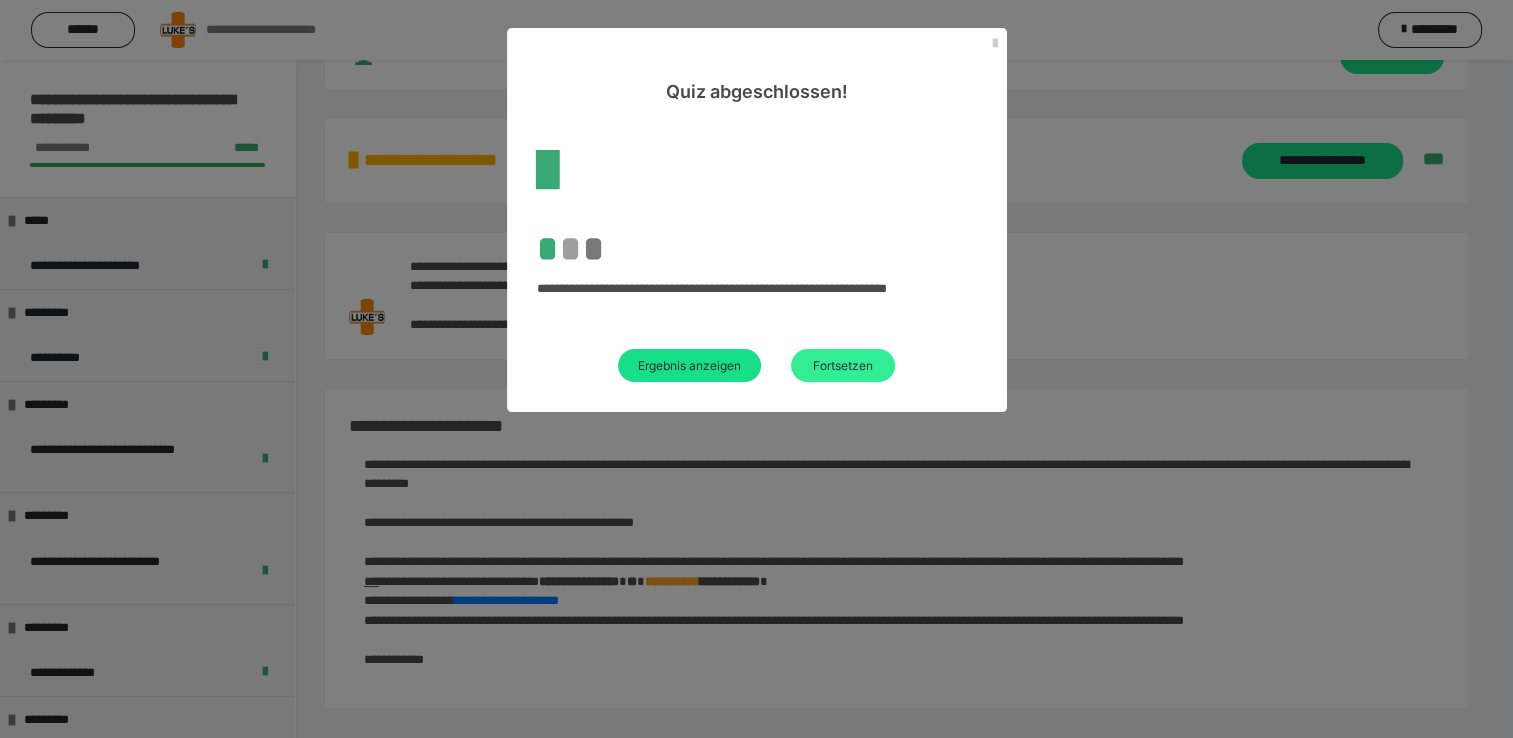 click on "Fortsetzen" at bounding box center (843, 365) 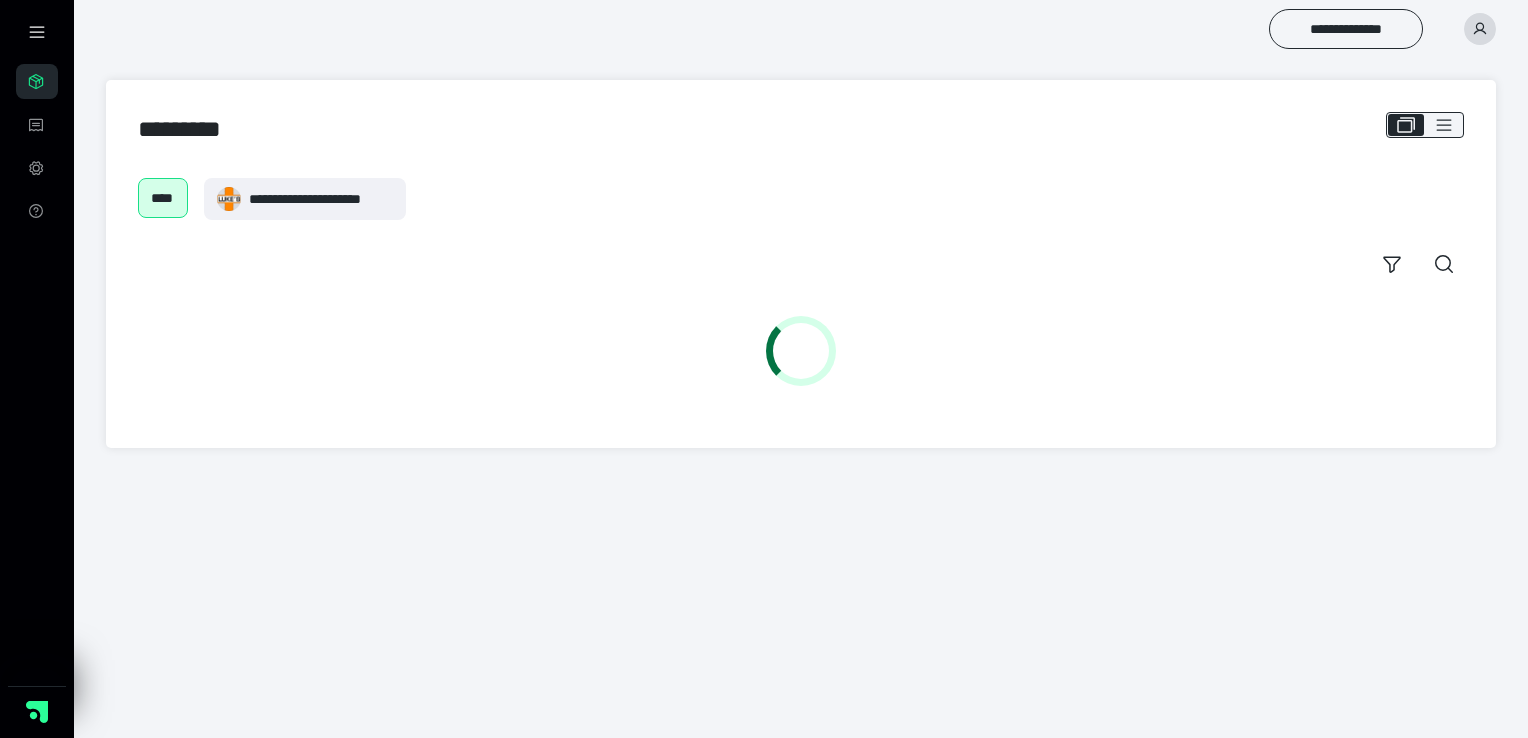scroll, scrollTop: 0, scrollLeft: 0, axis: both 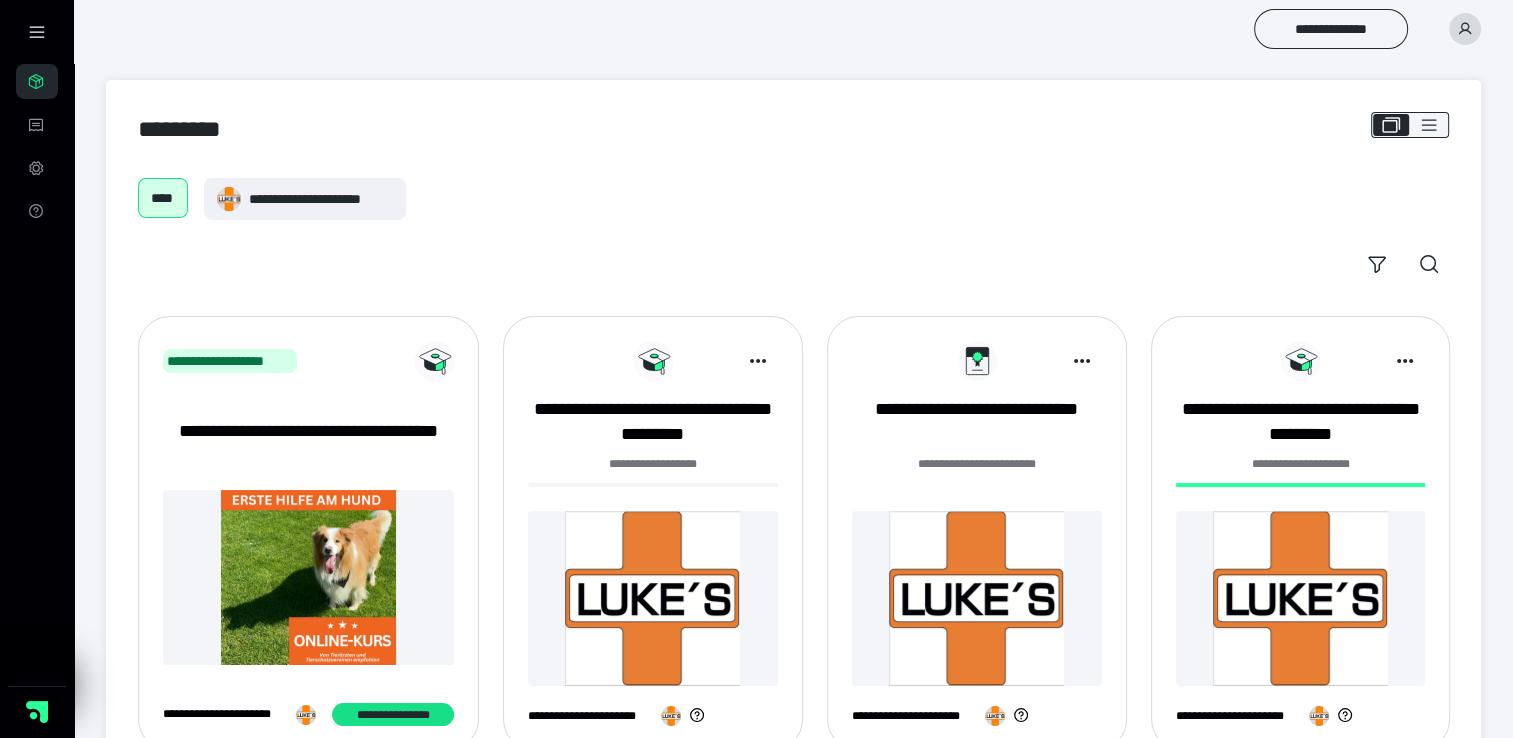 click at bounding box center [653, 598] 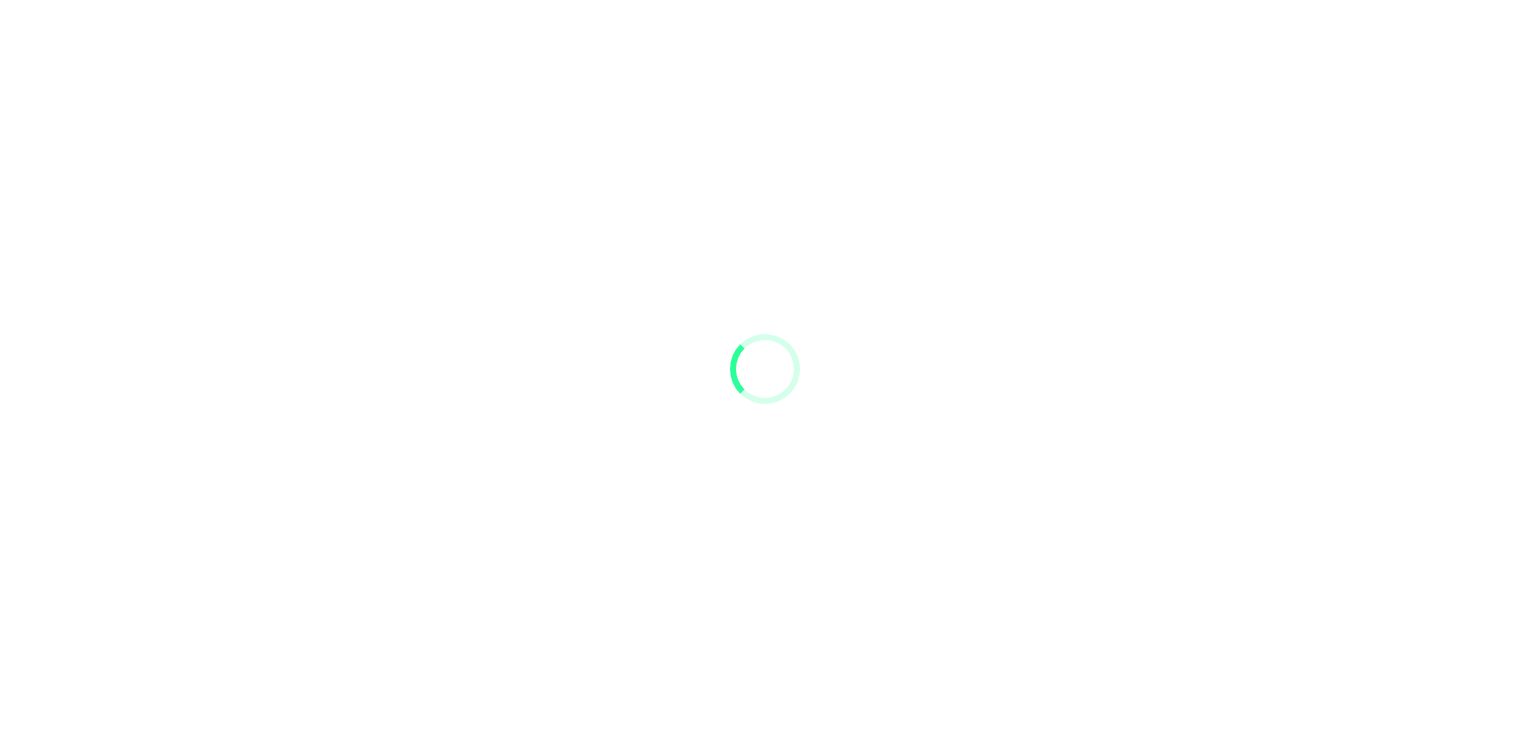 scroll, scrollTop: 0, scrollLeft: 0, axis: both 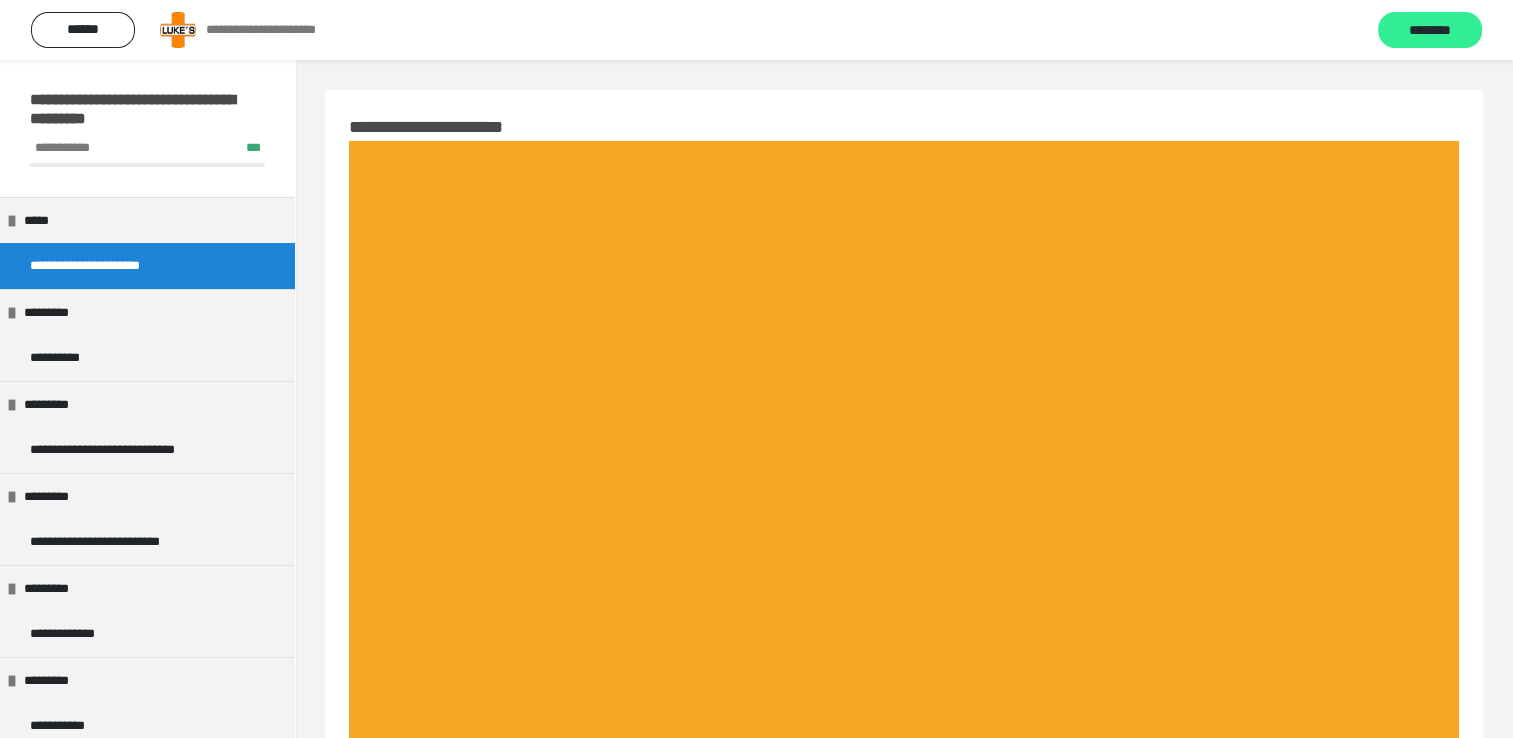 click on "********" at bounding box center (1430, 31) 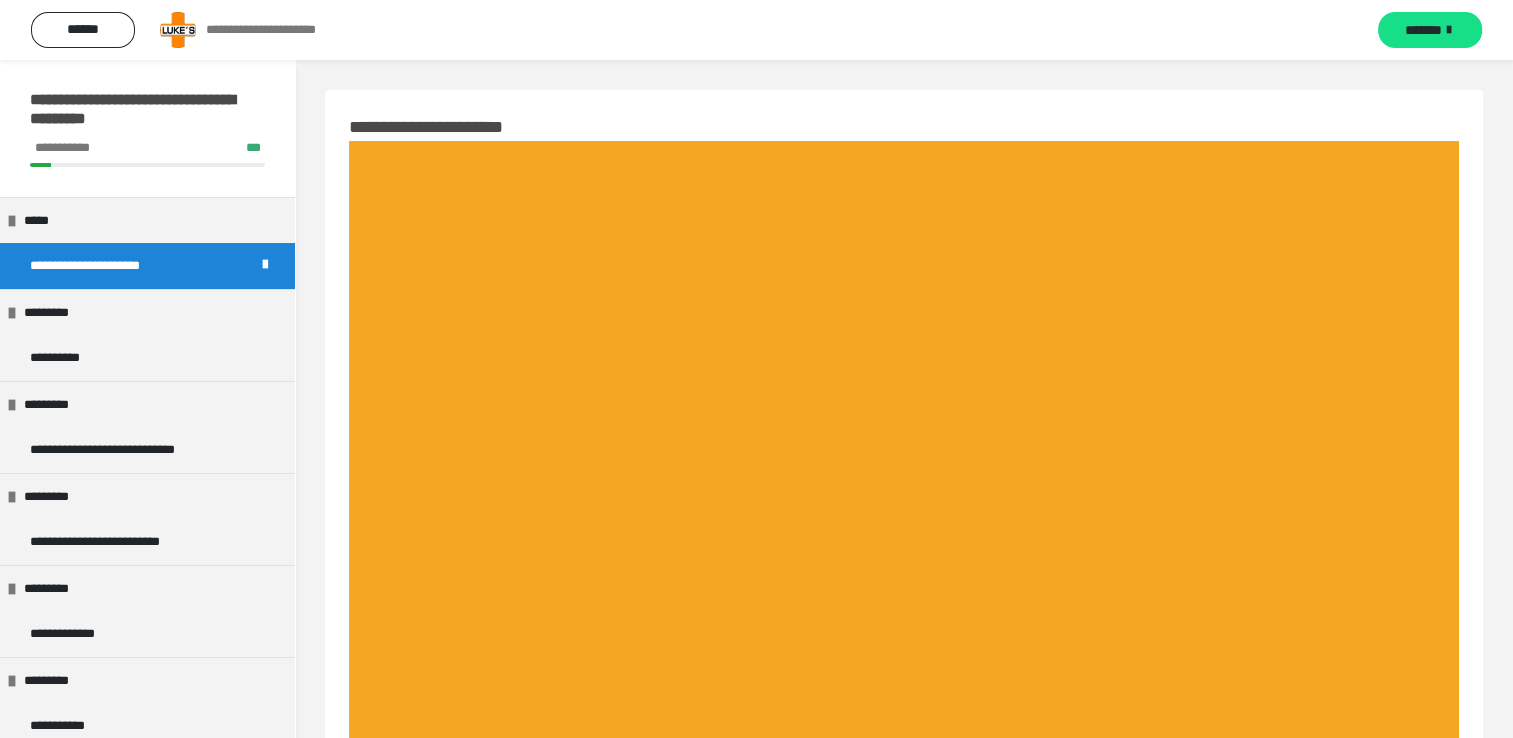 click on "*******" at bounding box center [1423, 30] 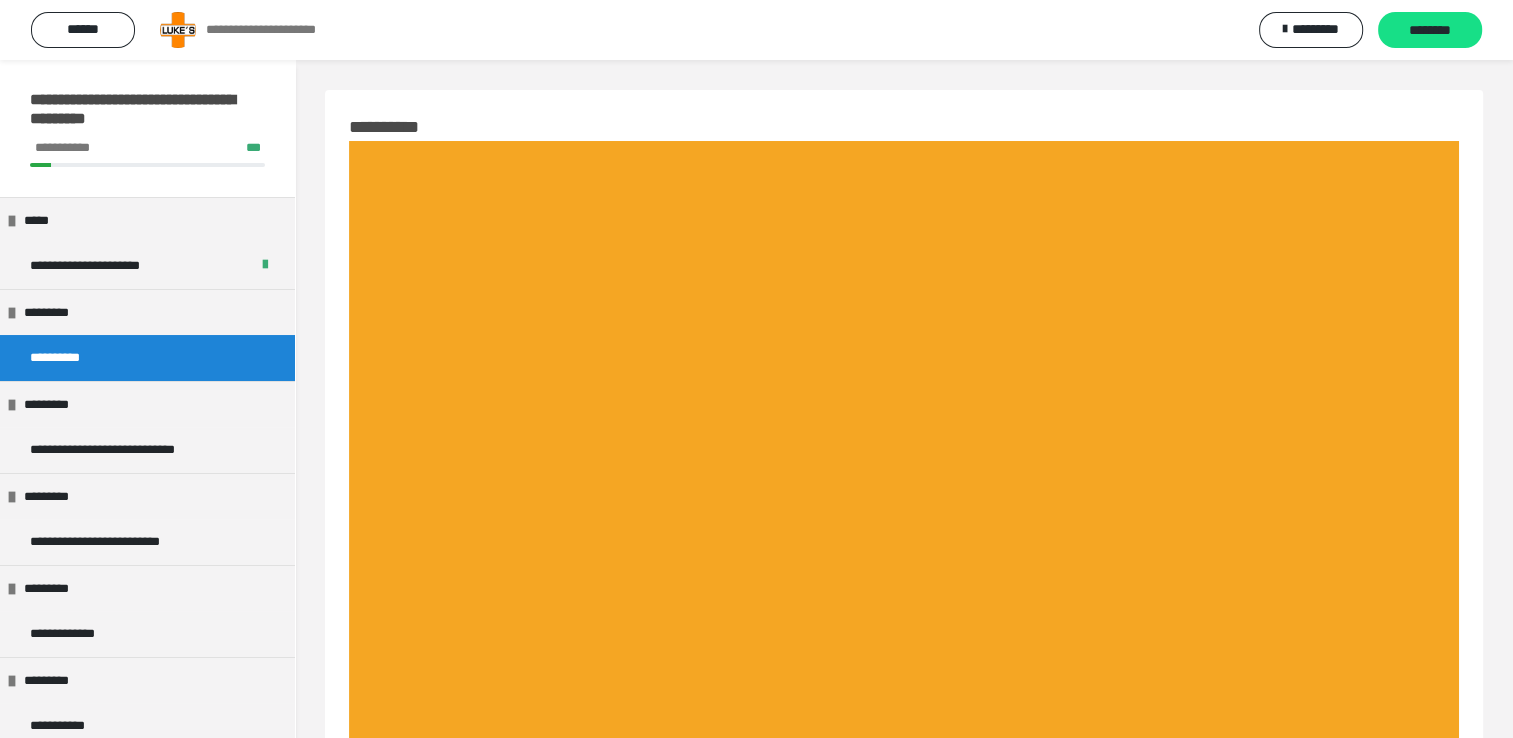 click on "********" at bounding box center [1430, 31] 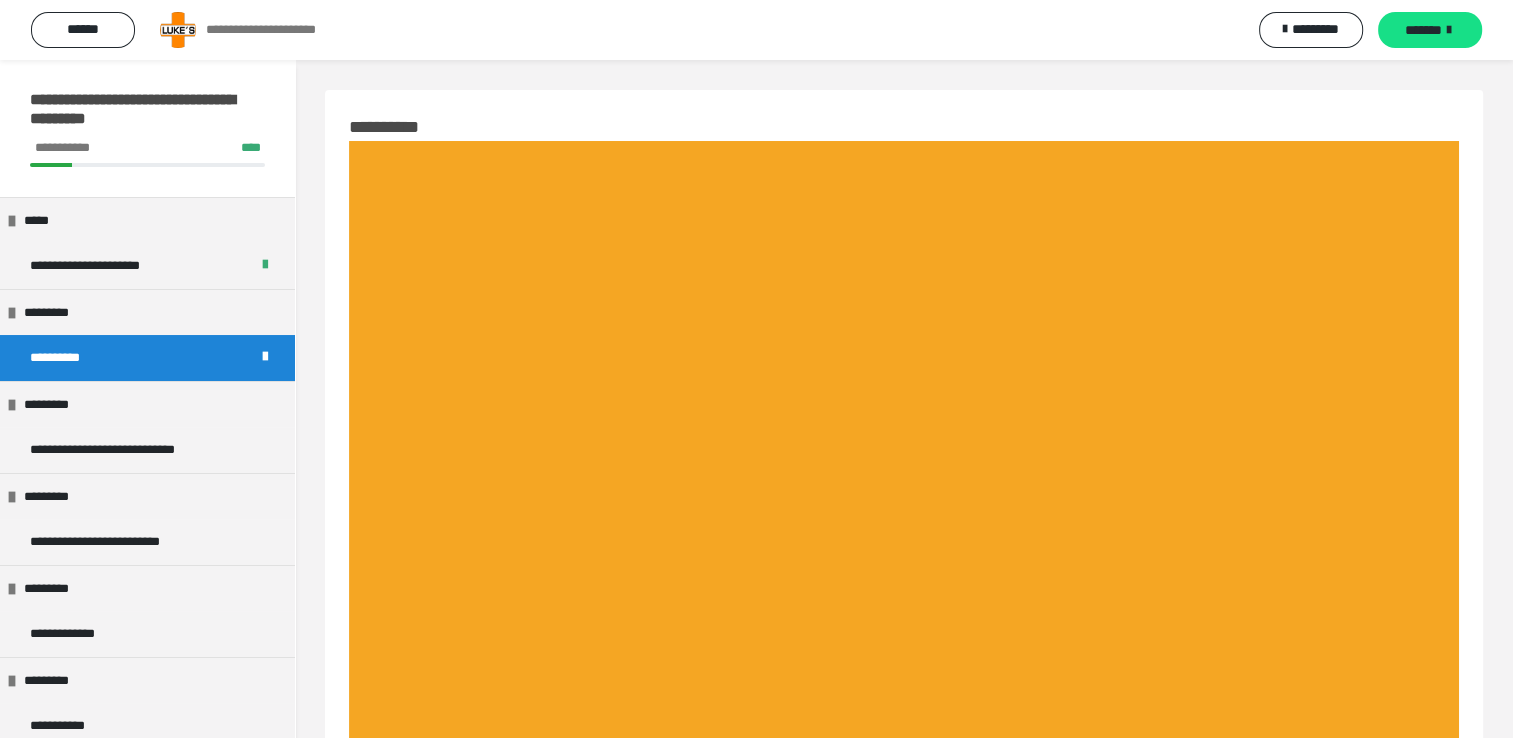 click on "*******" at bounding box center (1423, 30) 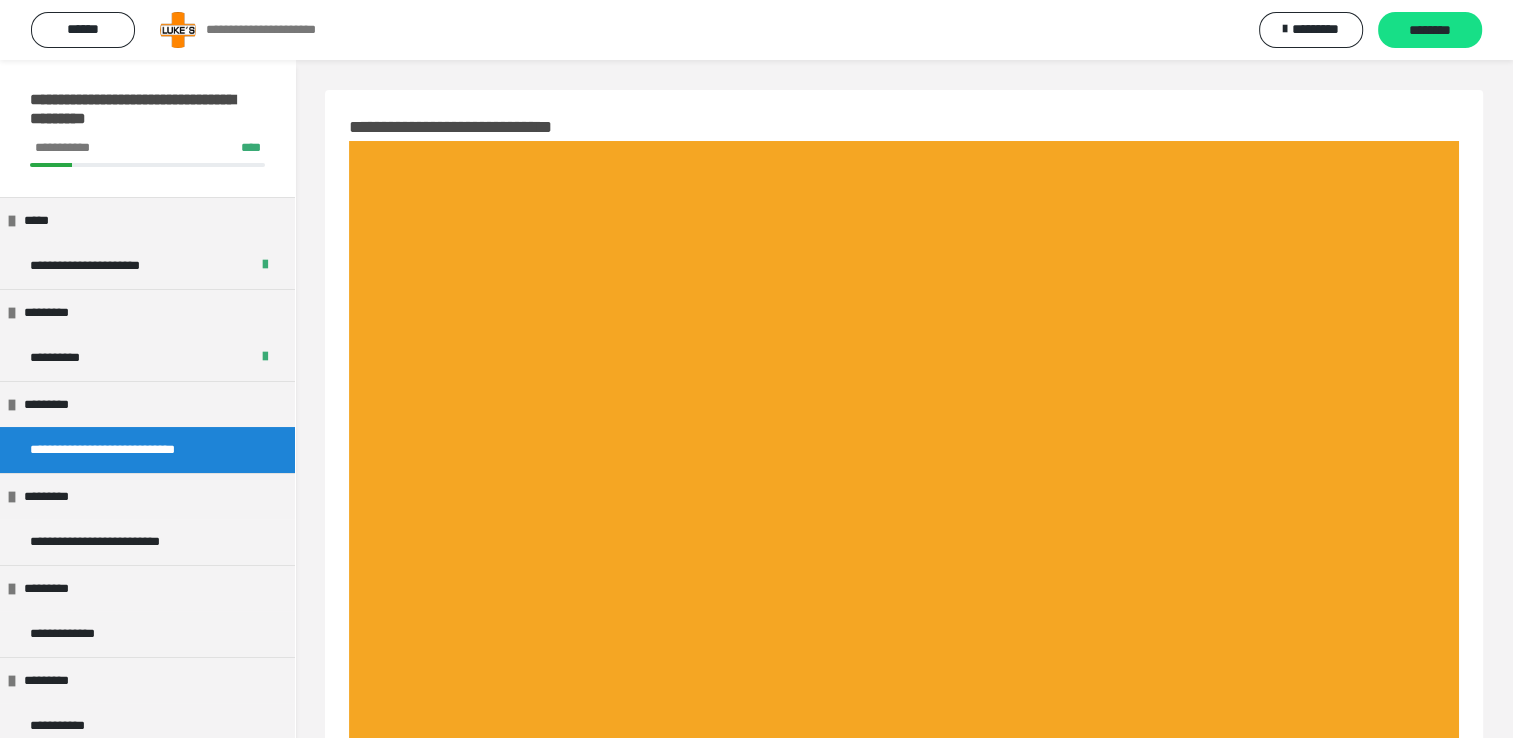 click on "********" at bounding box center [1430, 31] 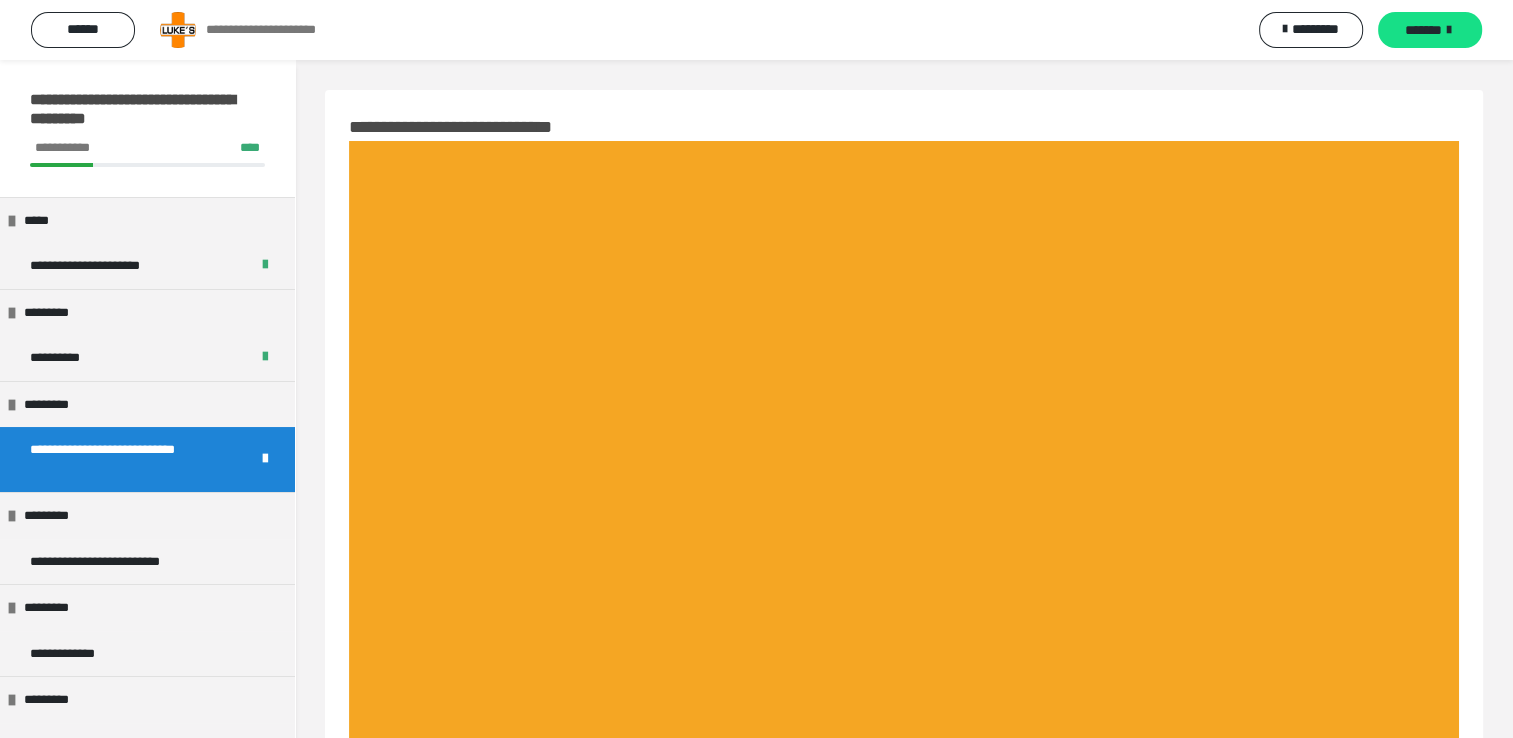 click on "*******" at bounding box center [1423, 30] 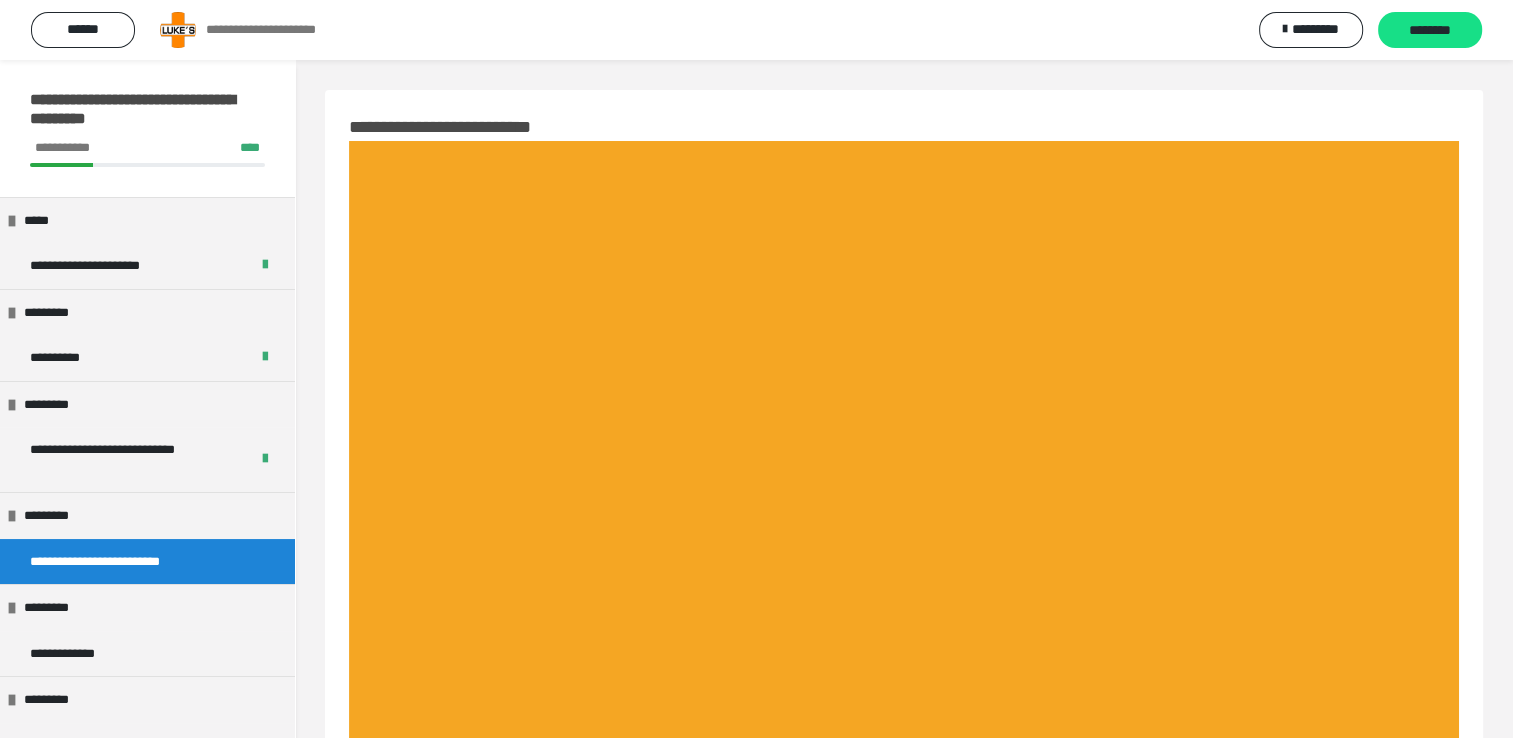 click on "********" at bounding box center [1430, 31] 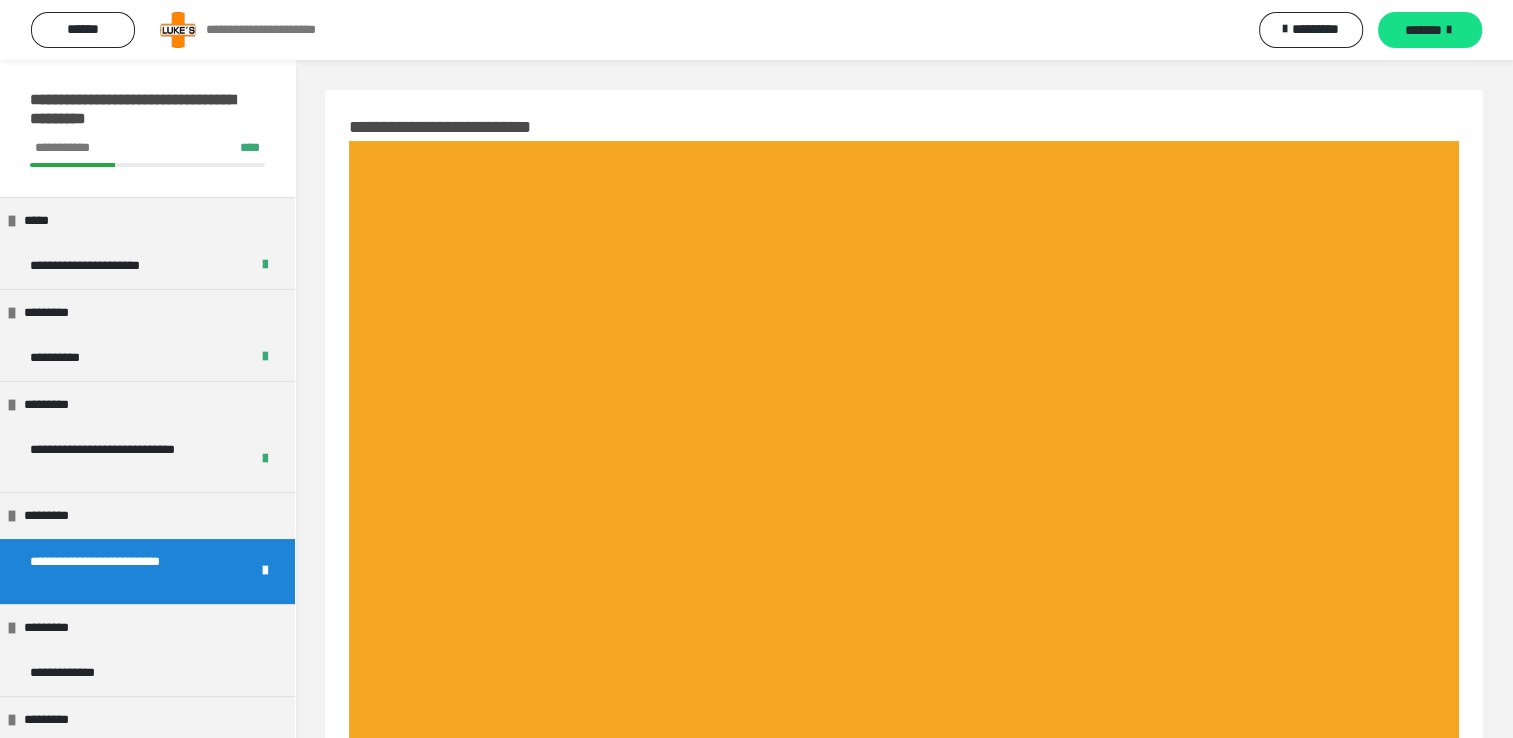 click on "*******" at bounding box center [1423, 30] 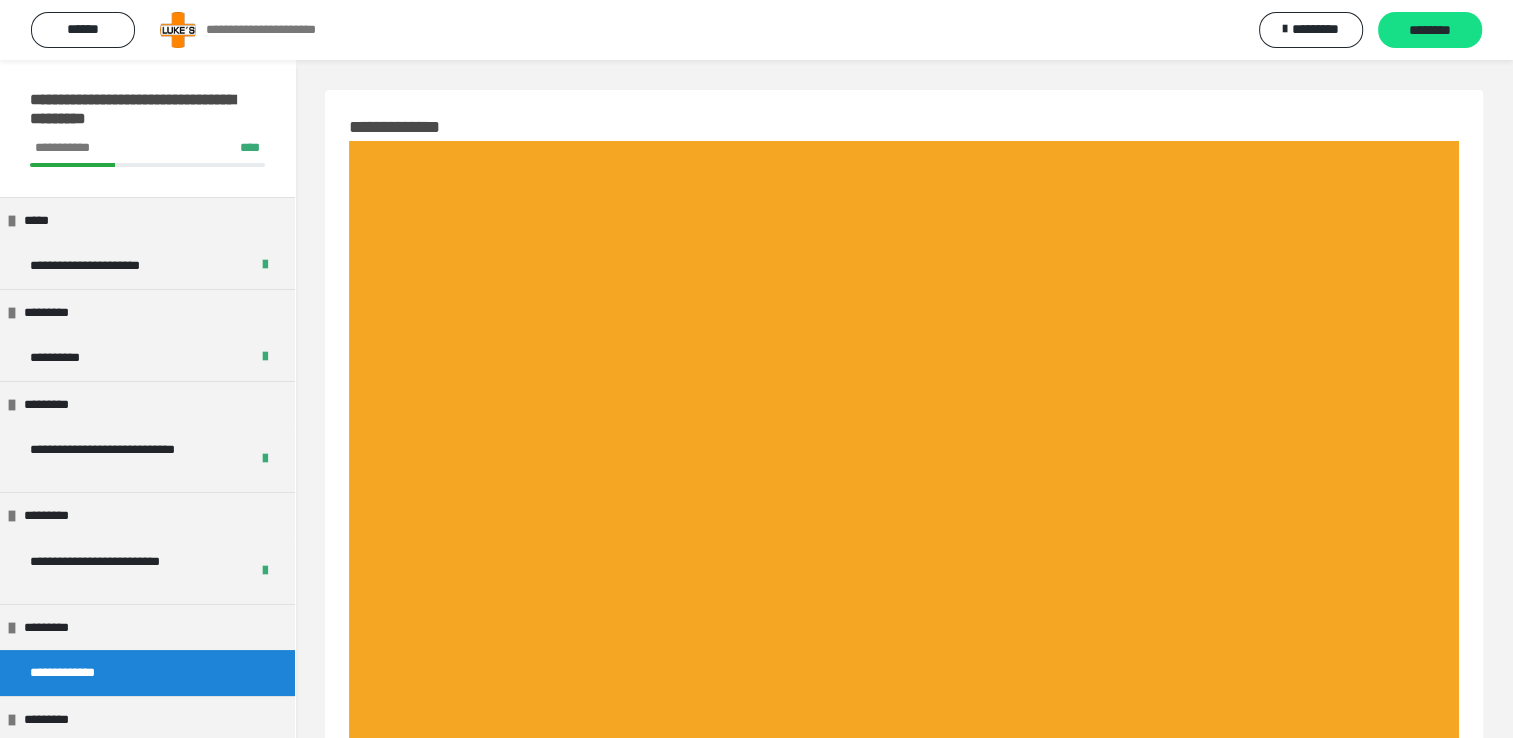 click on "********" at bounding box center (1430, 31) 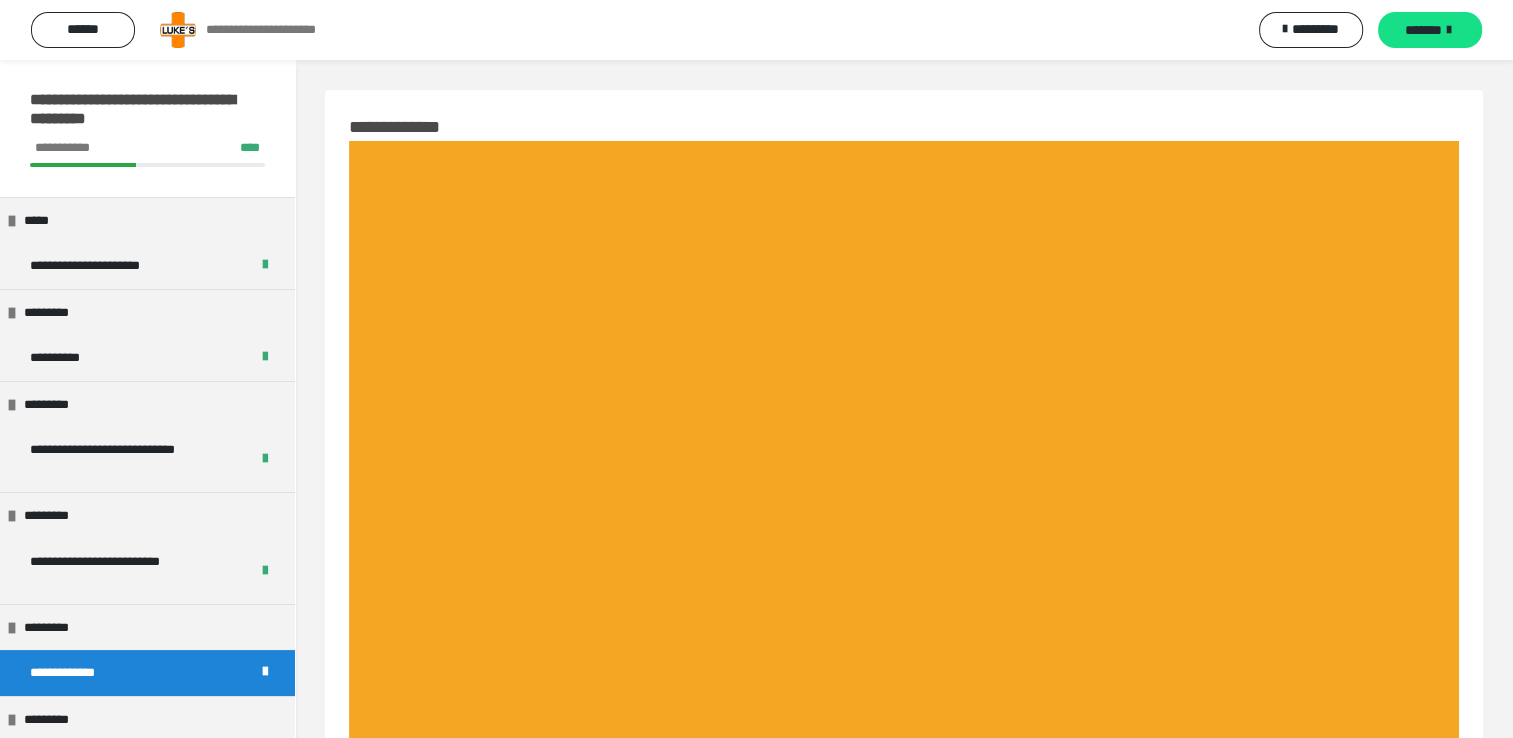 click on "*******" at bounding box center [1423, 30] 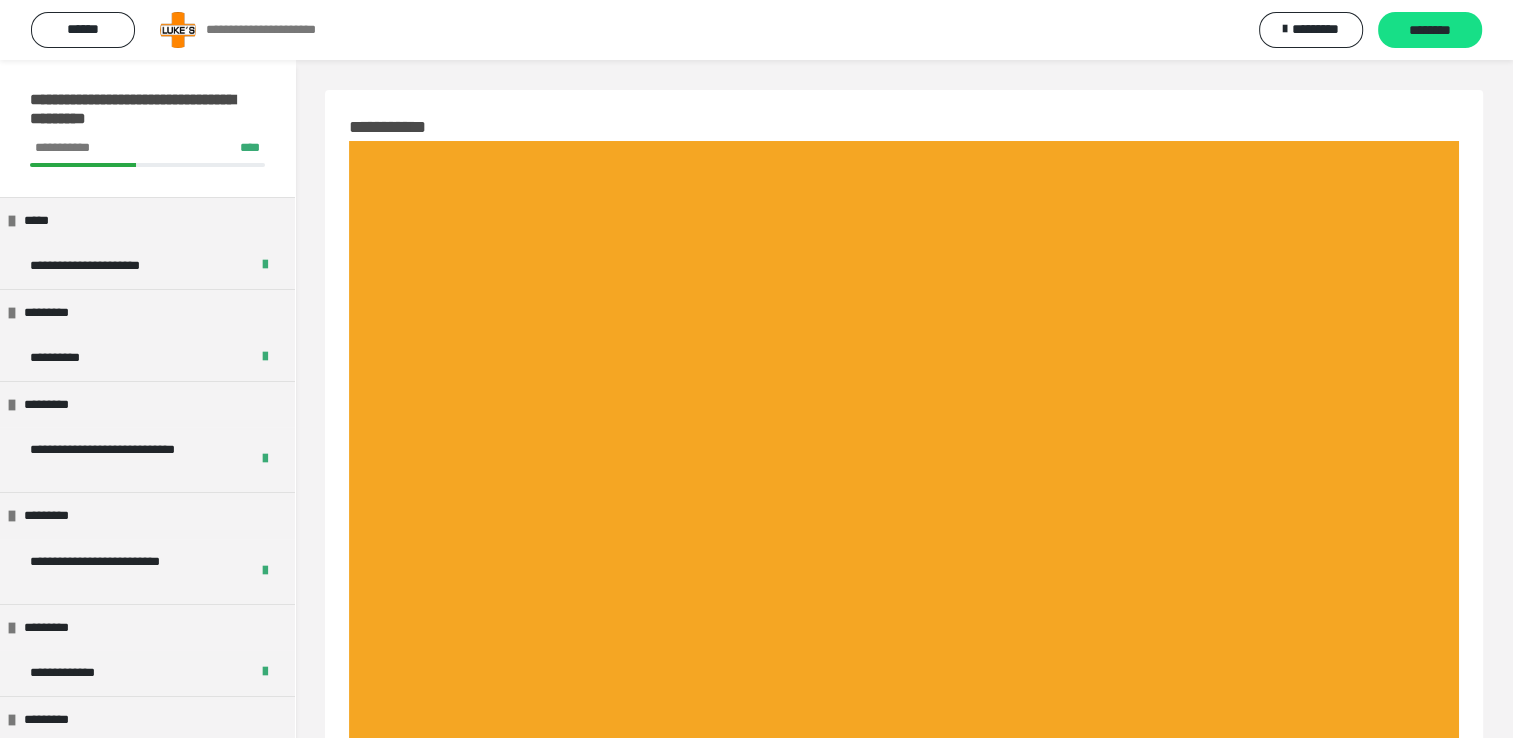 click on "********" at bounding box center (1430, 31) 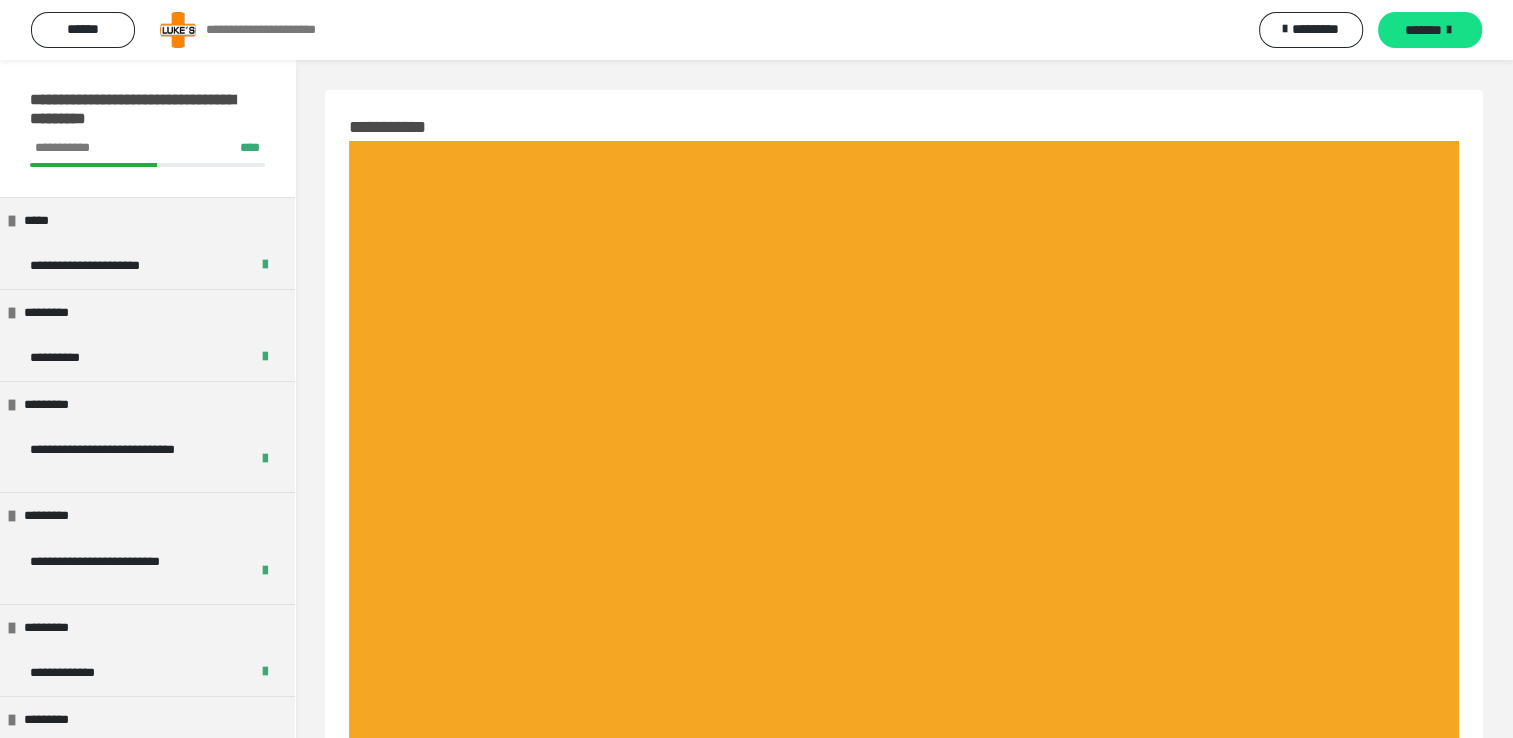 click on "*******" at bounding box center (1423, 30) 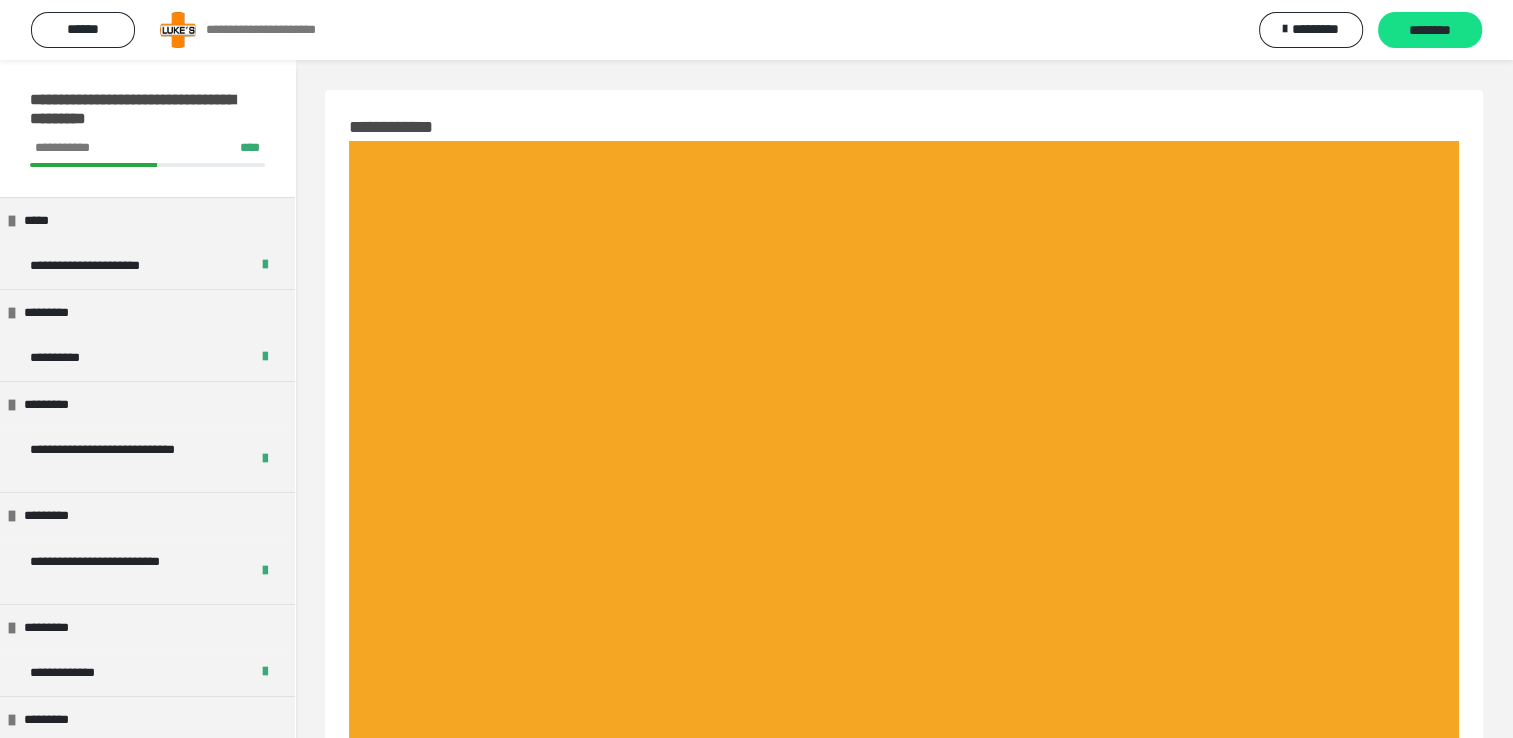 click on "********" at bounding box center (1430, 31) 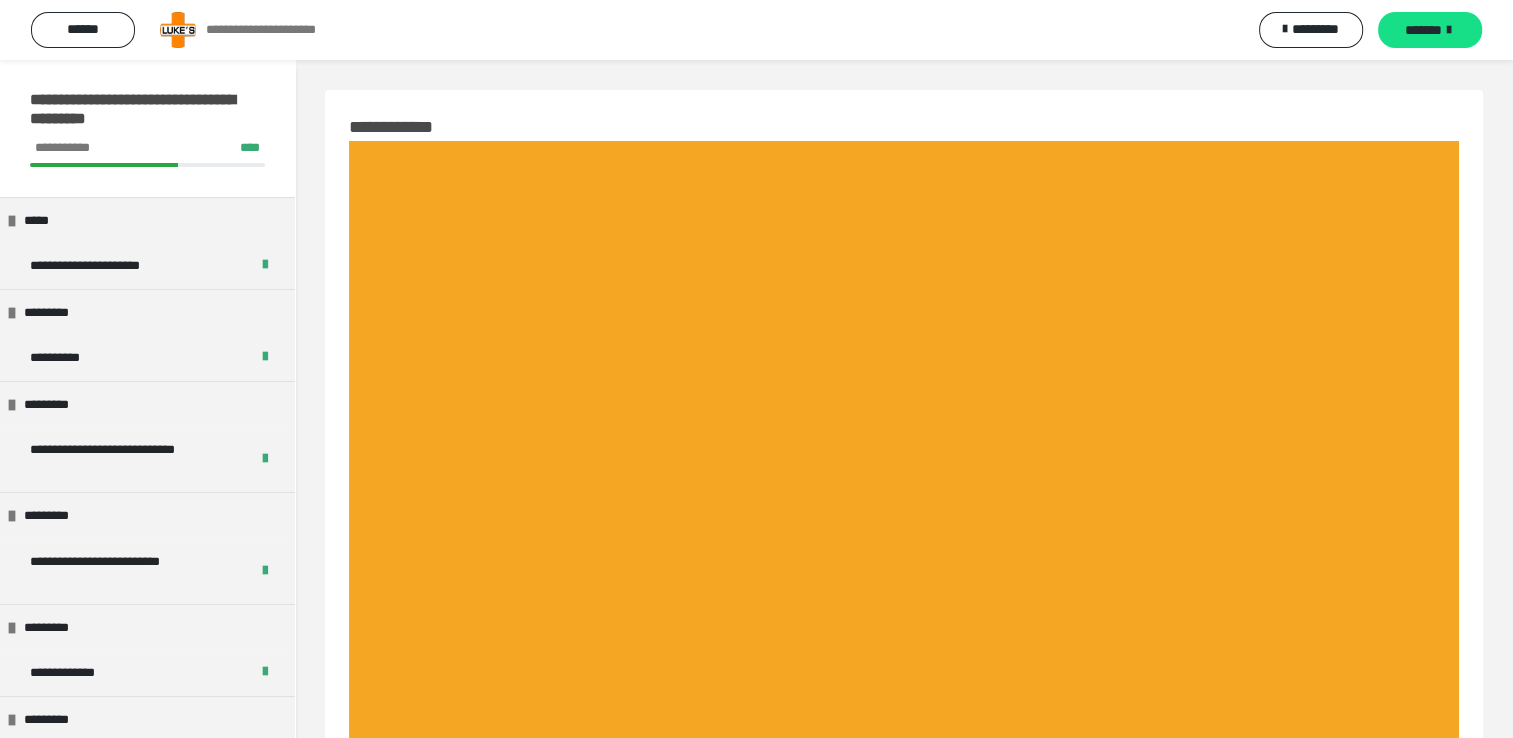 click on "*******" at bounding box center (1423, 30) 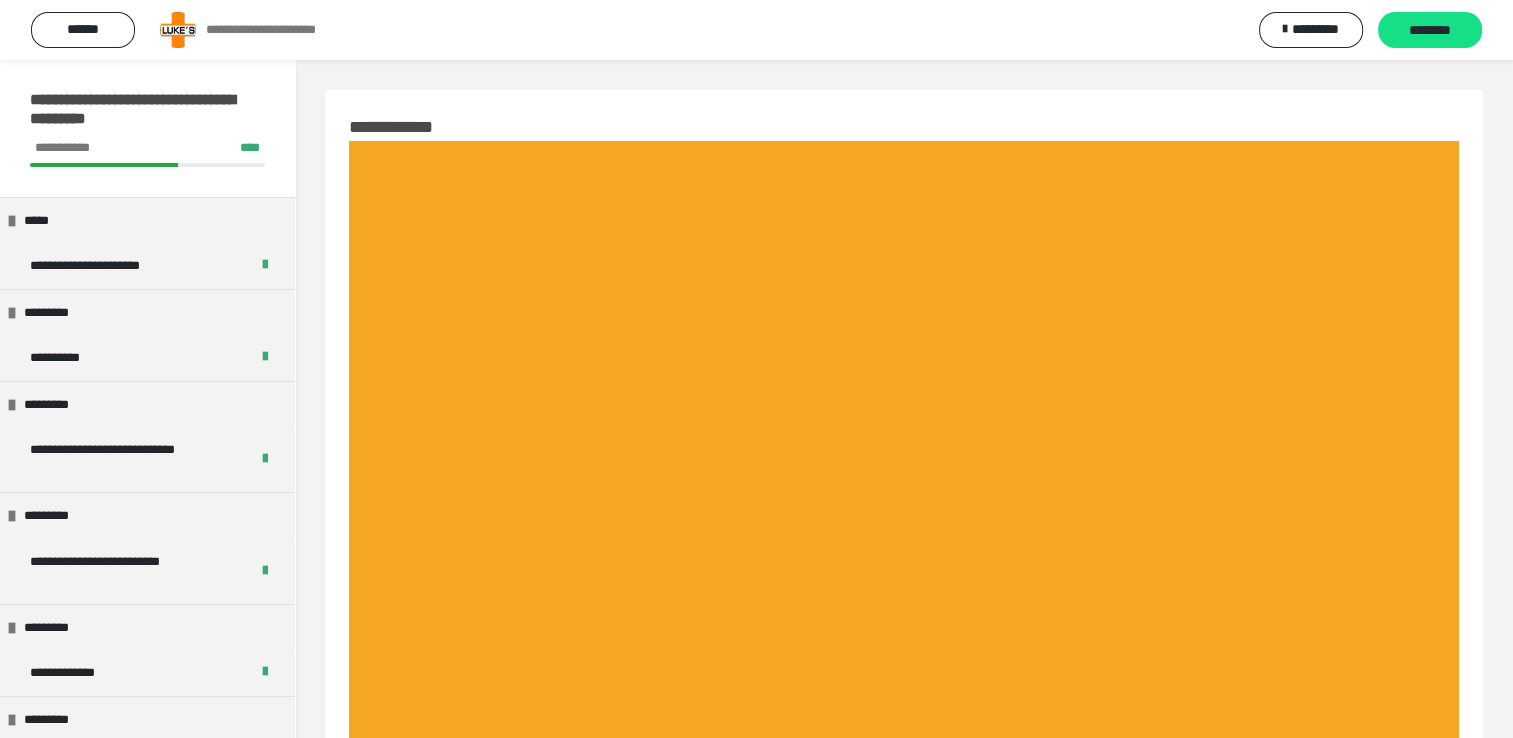 click on "********" at bounding box center [1430, 31] 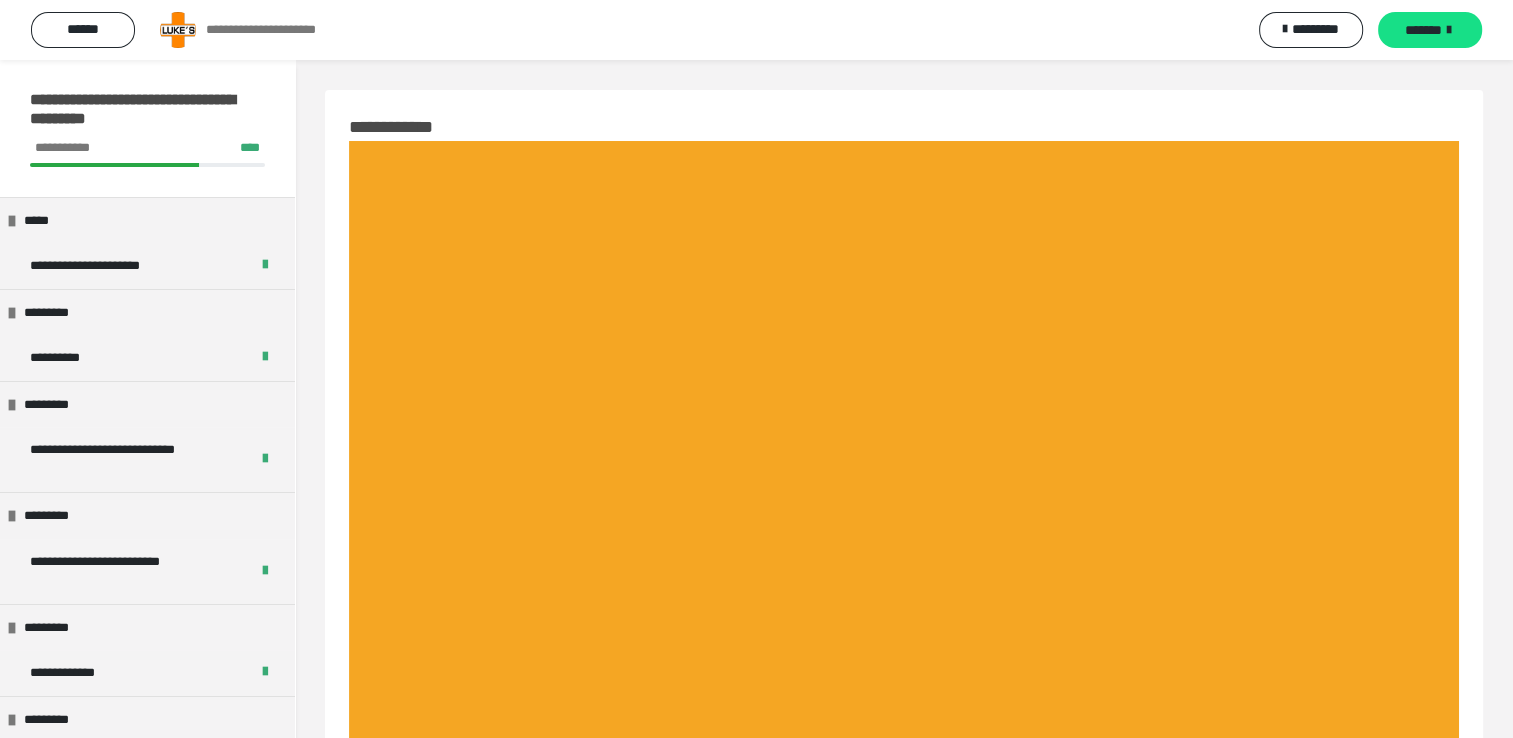 click on "*******" at bounding box center (1423, 30) 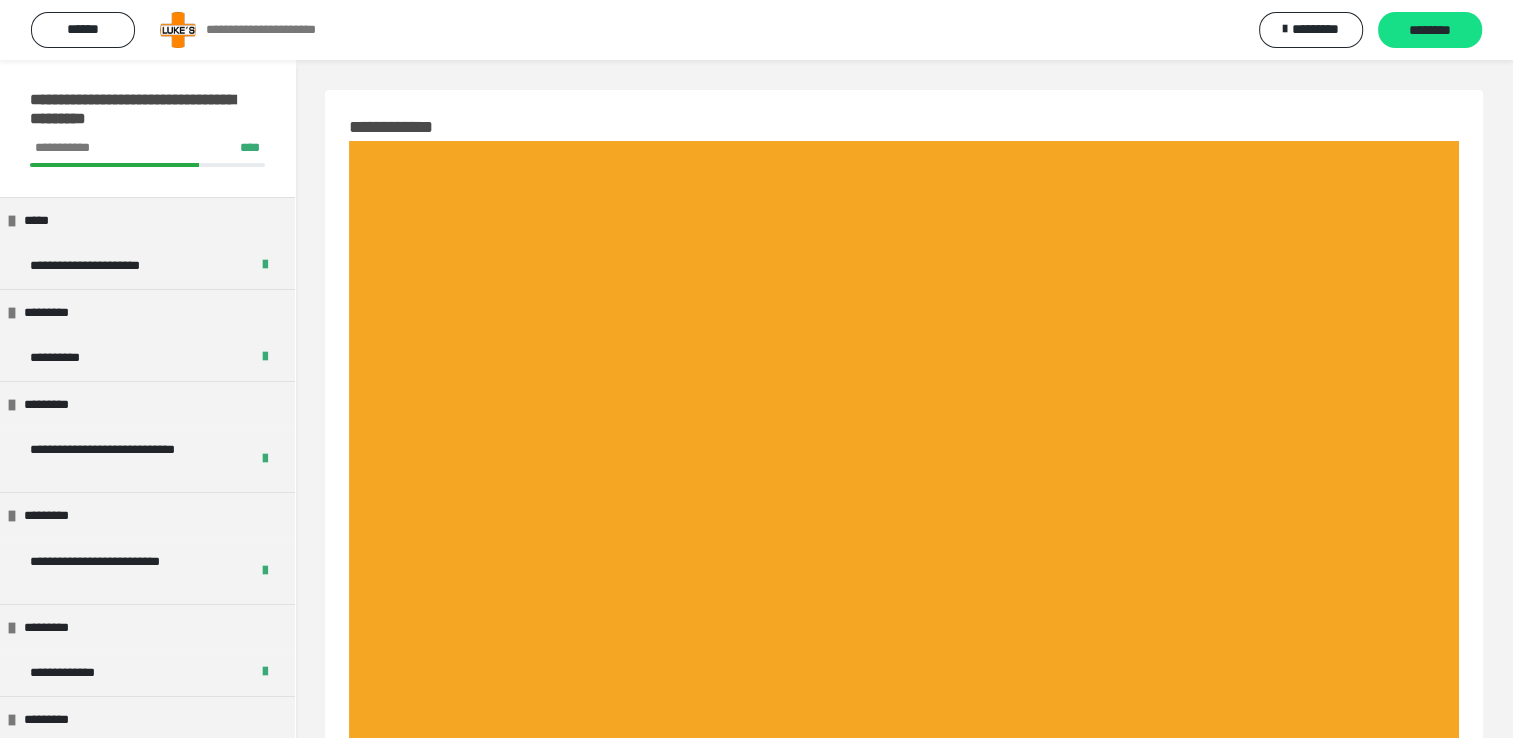 click on "********" at bounding box center [1430, 31] 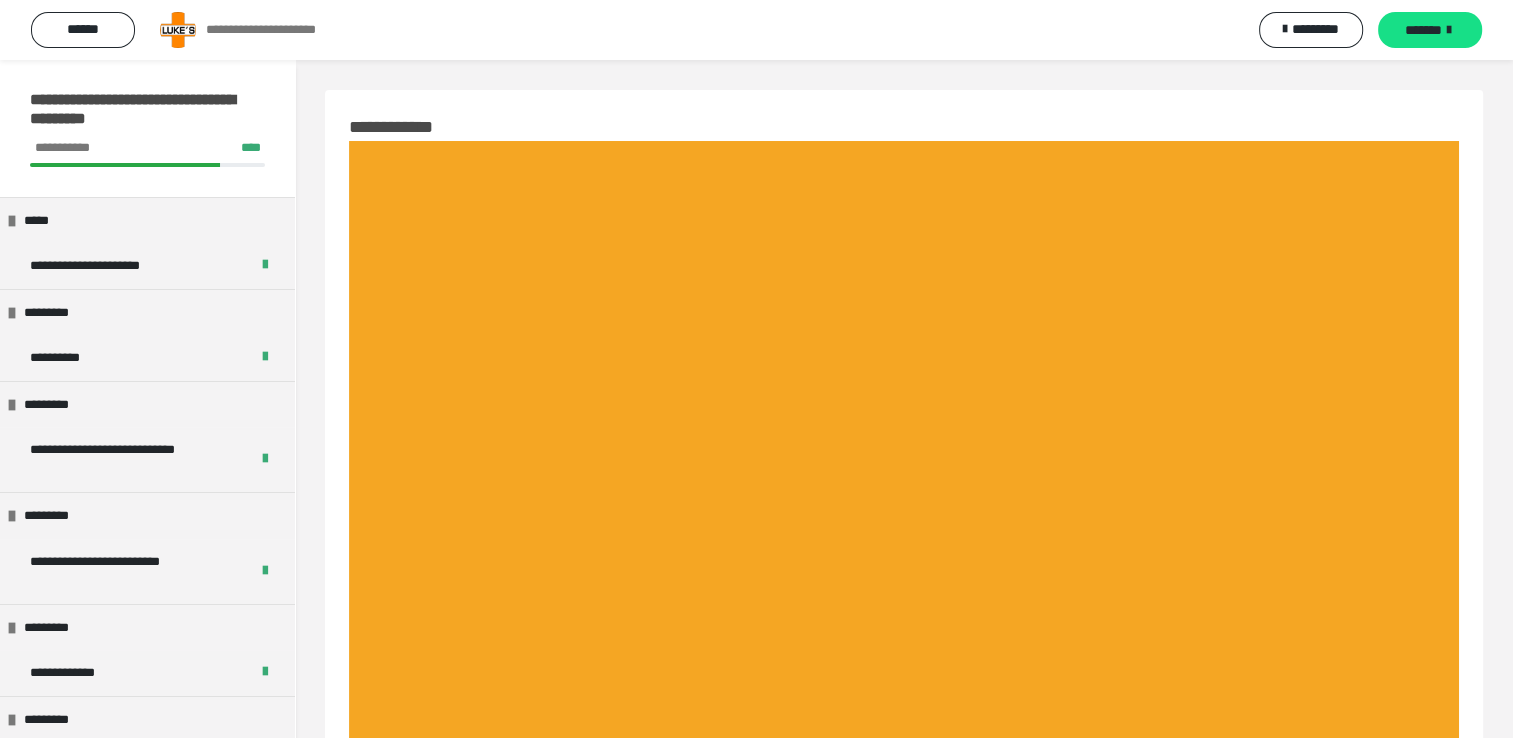 click on "*******" at bounding box center [1423, 30] 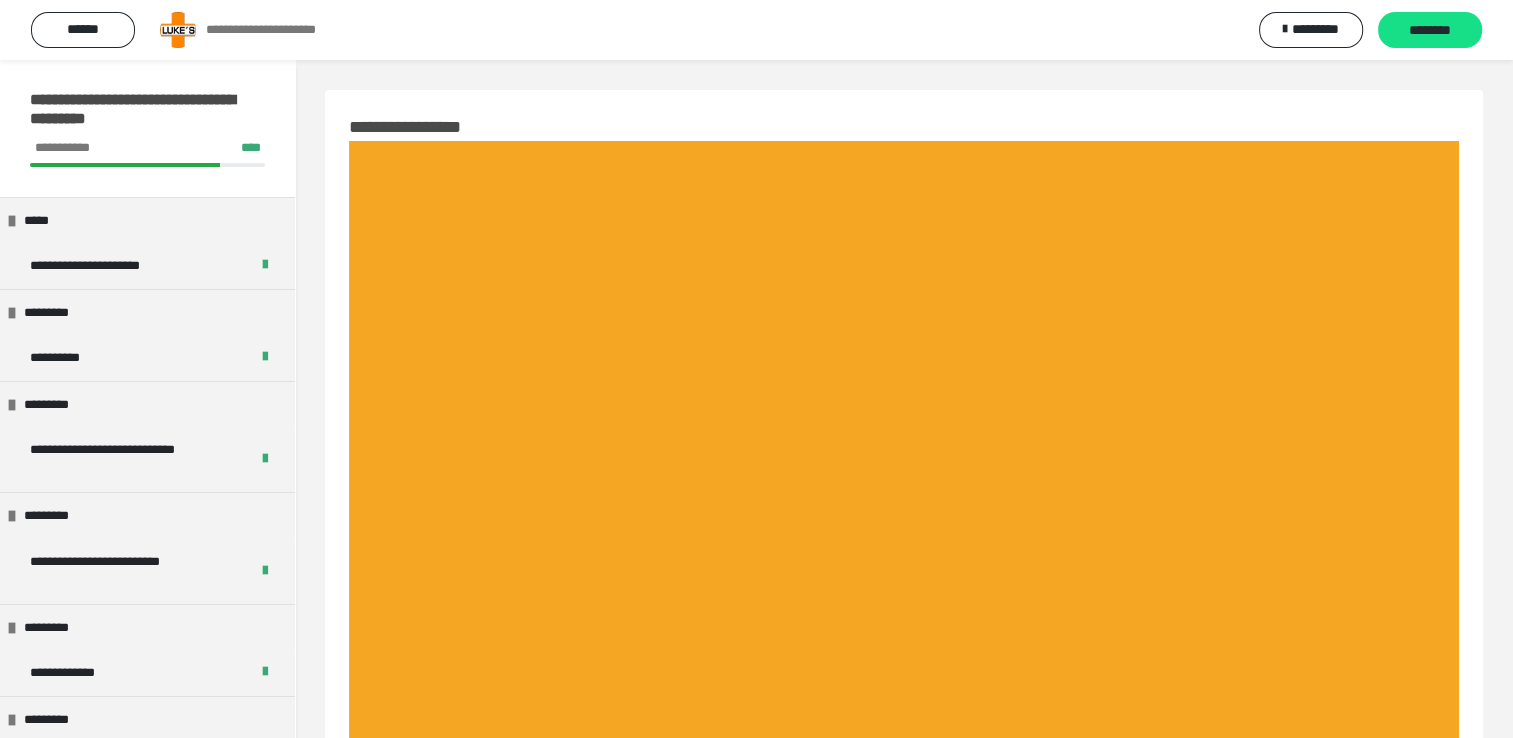 click on "********" at bounding box center (1430, 31) 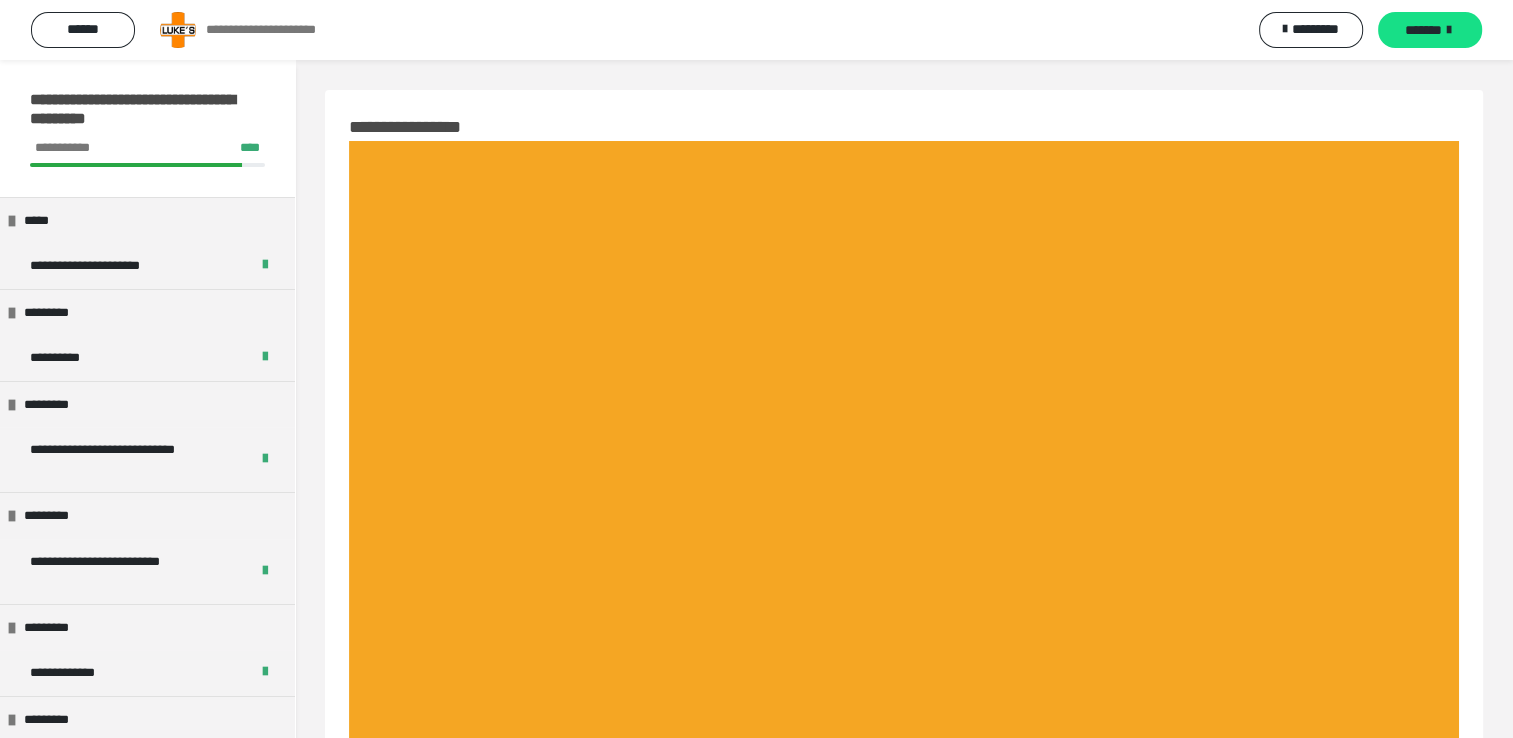 click on "*******" at bounding box center (1423, 30) 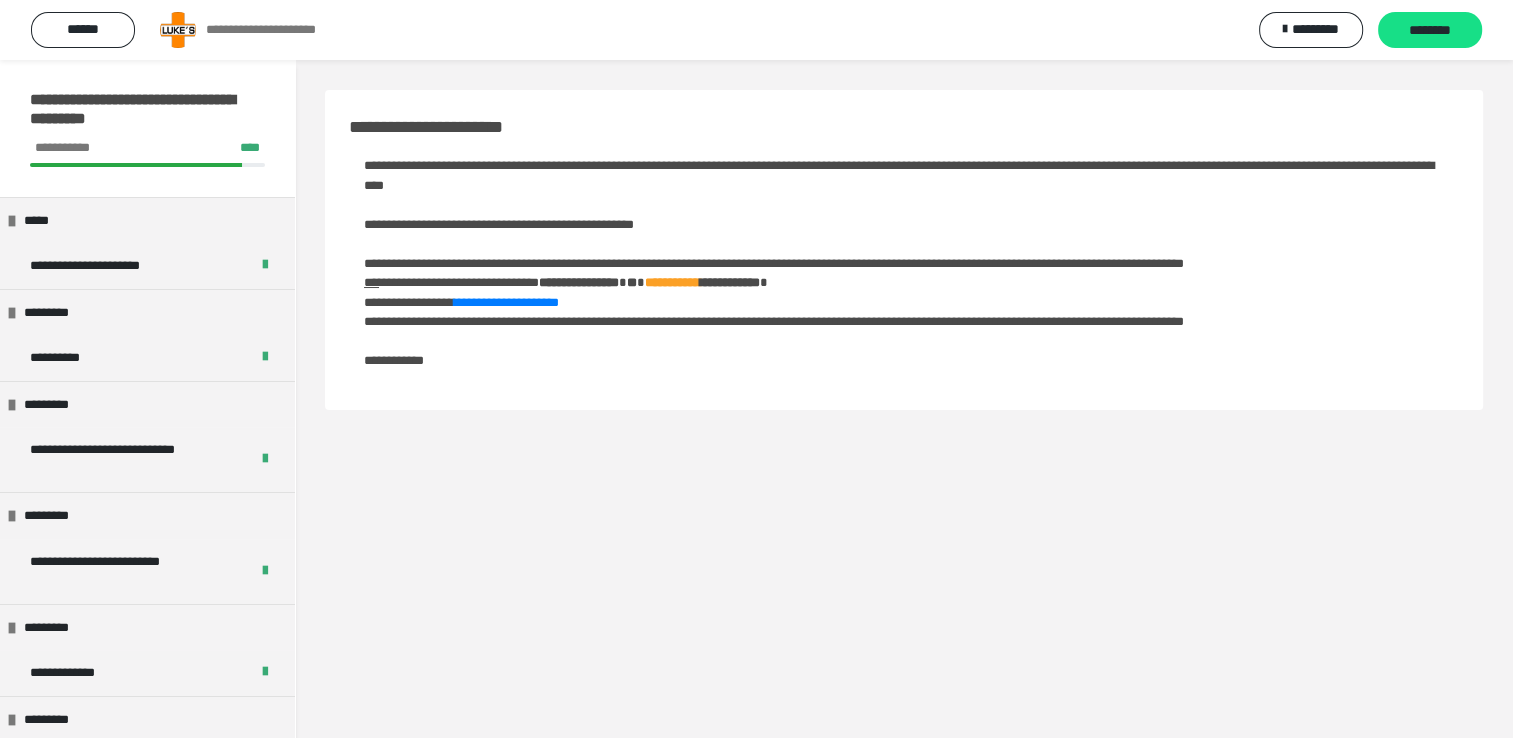 click on "********" at bounding box center [1430, 31] 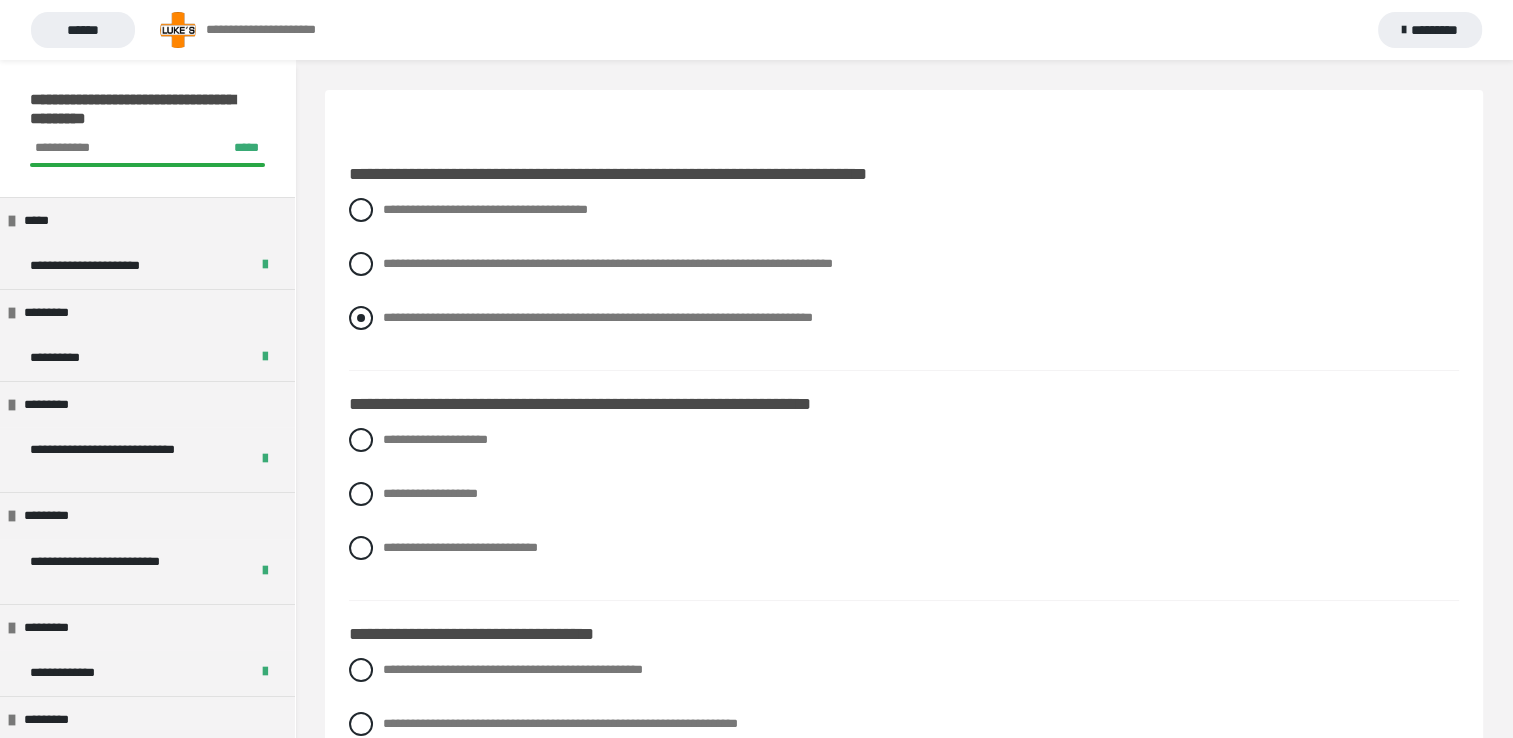 click at bounding box center [361, 318] 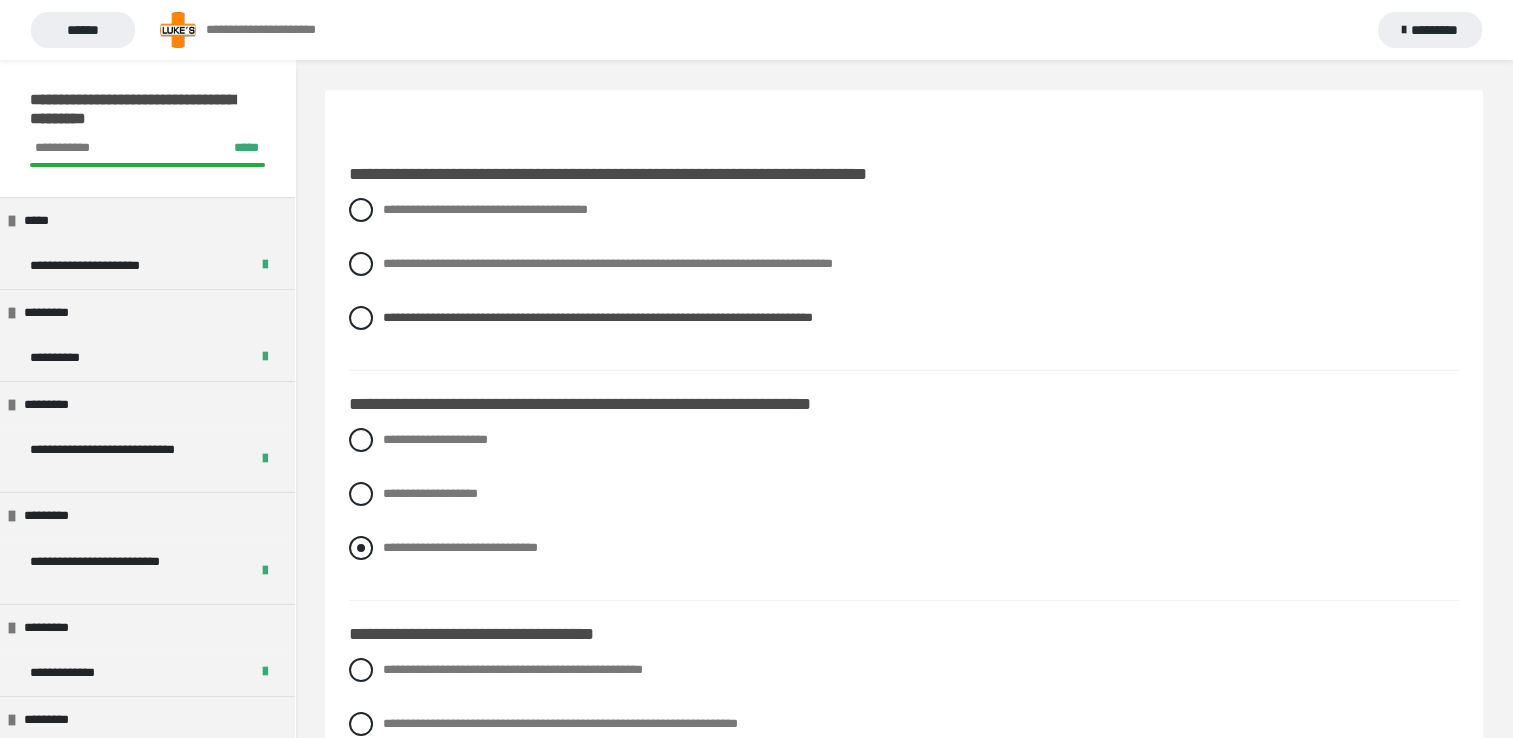 click at bounding box center [361, 548] 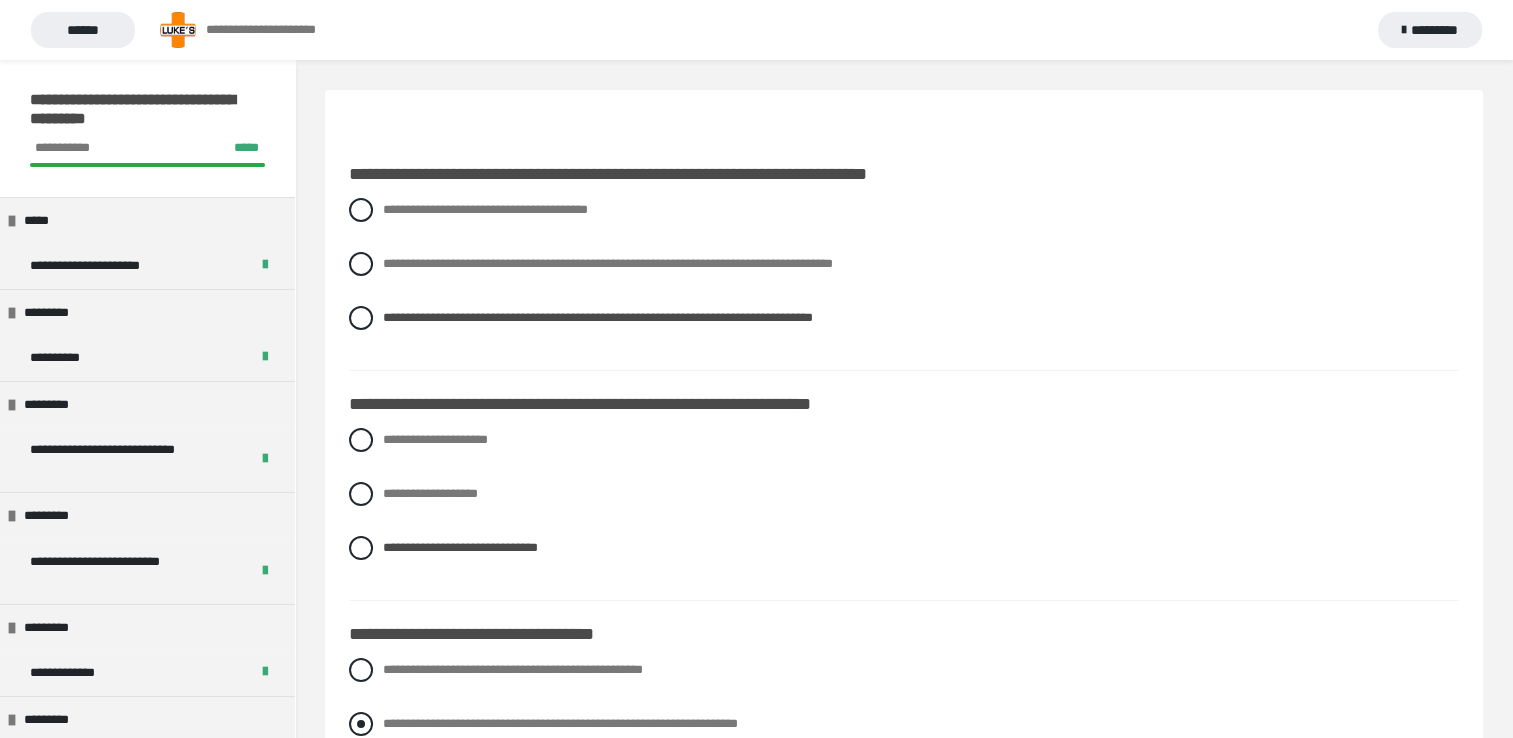 click at bounding box center [361, 724] 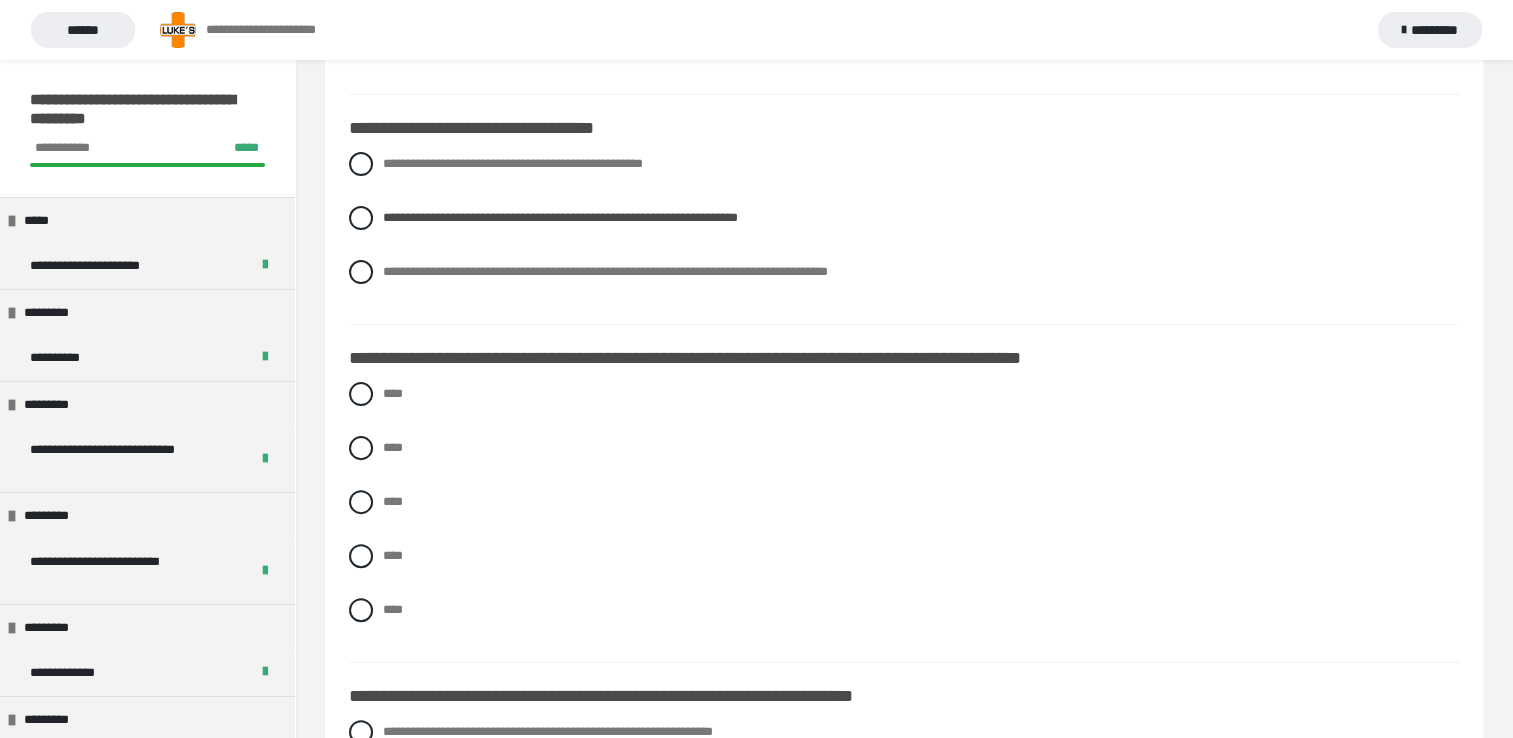 scroll, scrollTop: 533, scrollLeft: 0, axis: vertical 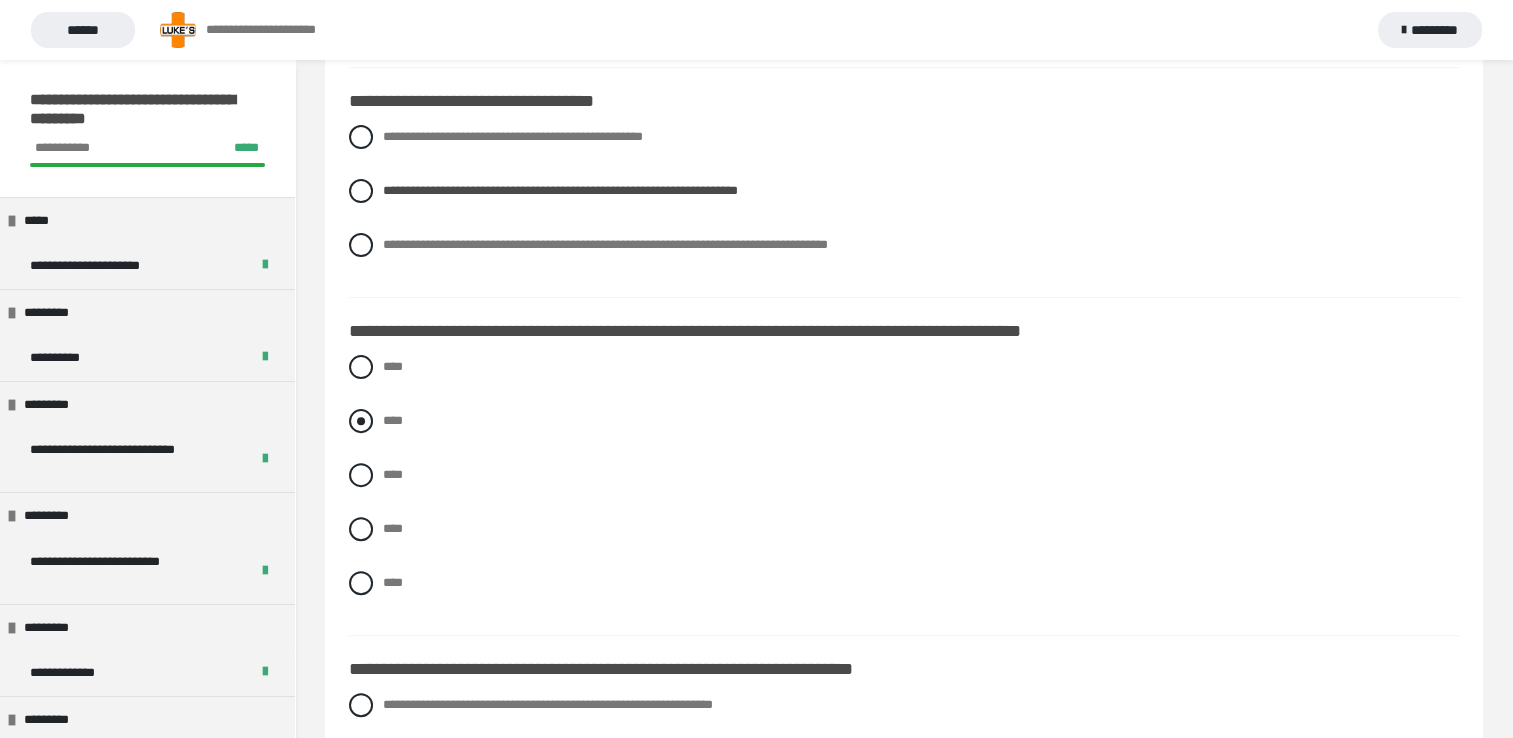 click at bounding box center [361, 421] 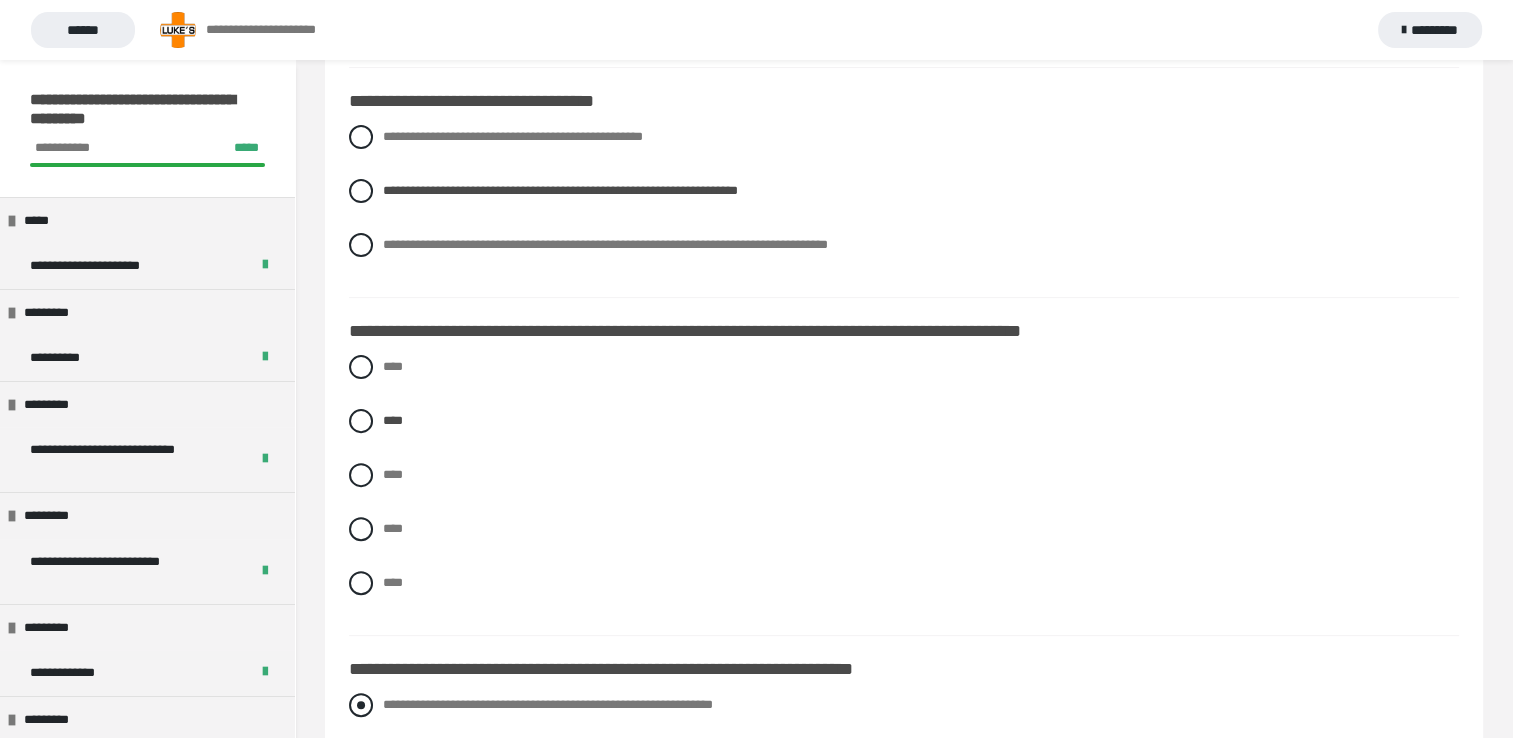 click at bounding box center (361, 705) 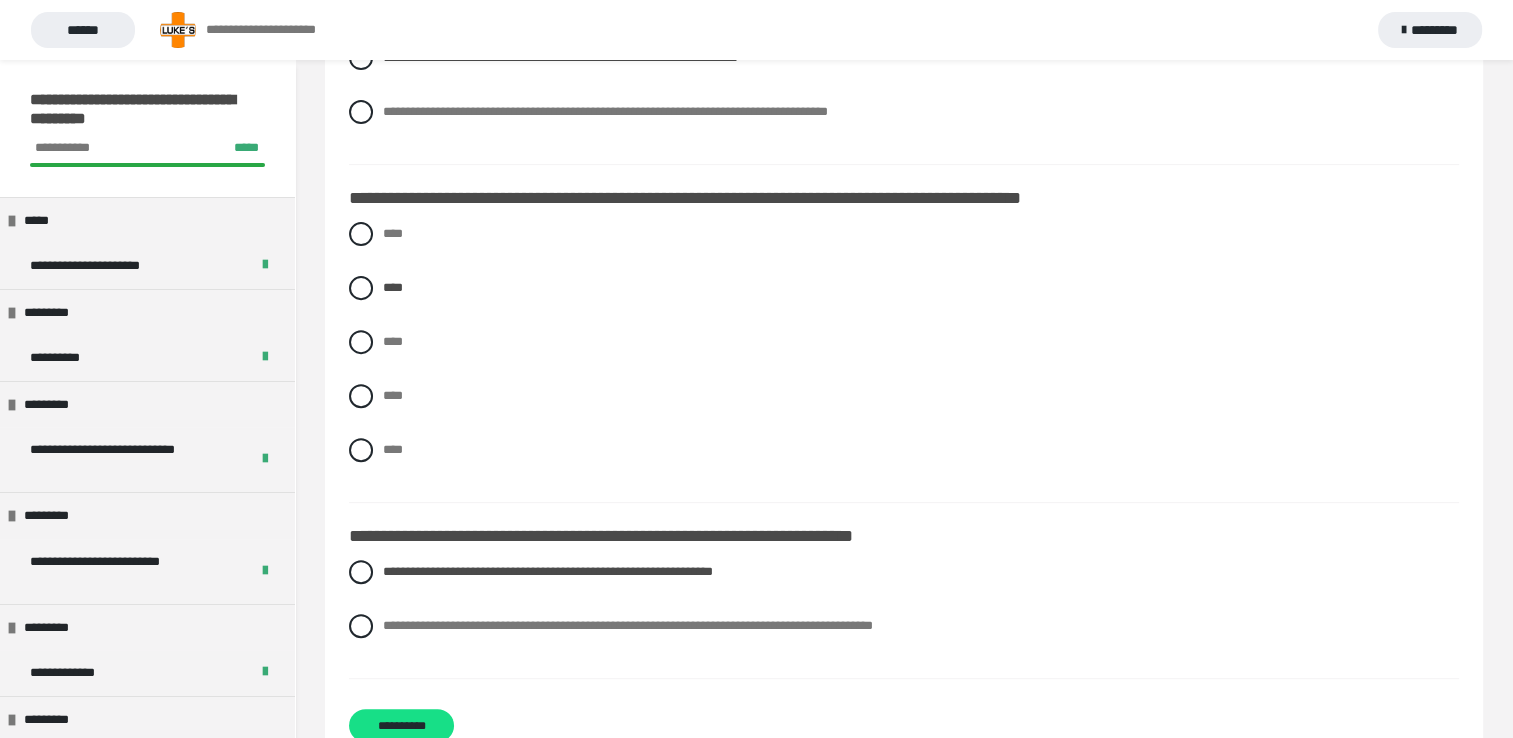 scroll, scrollTop: 722, scrollLeft: 0, axis: vertical 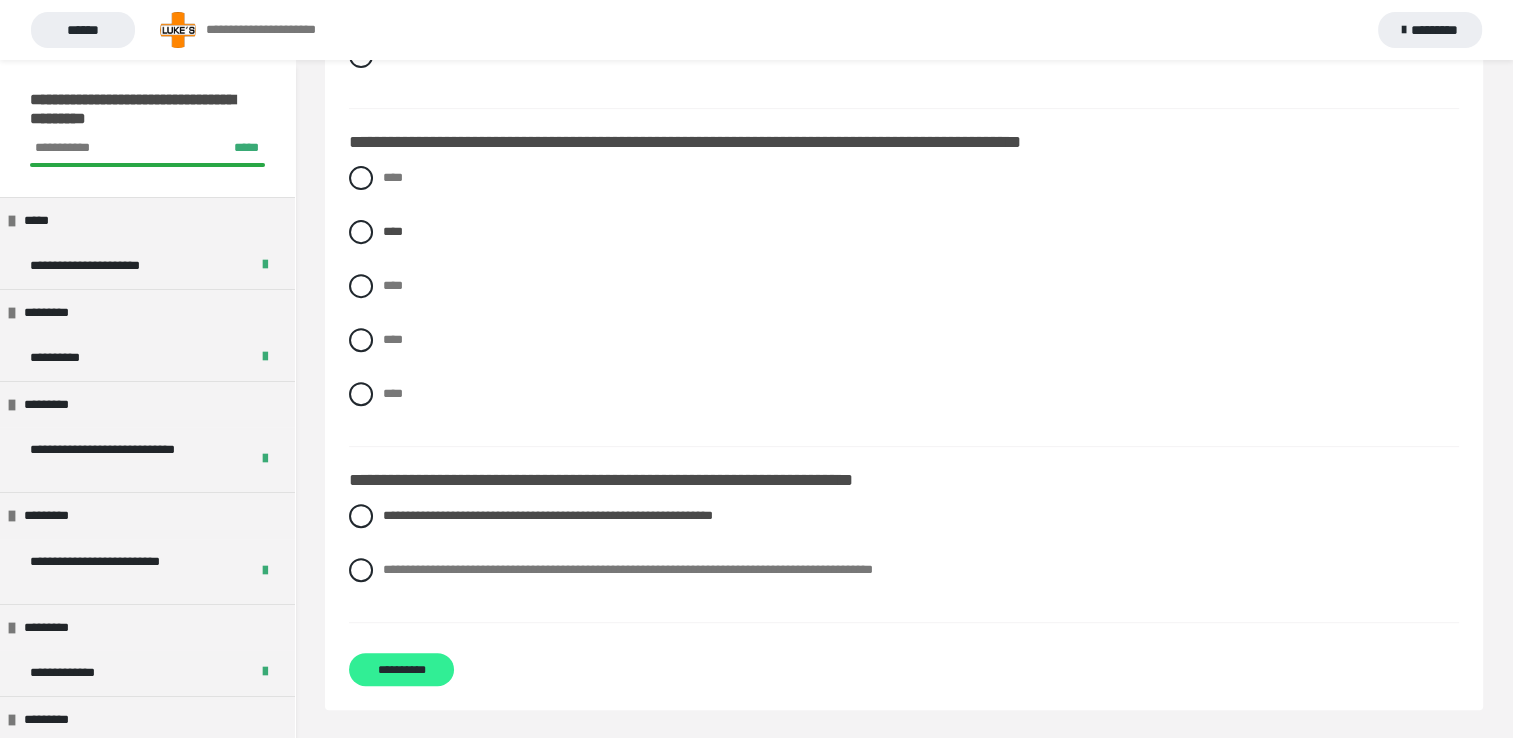 click on "**********" at bounding box center (401, 669) 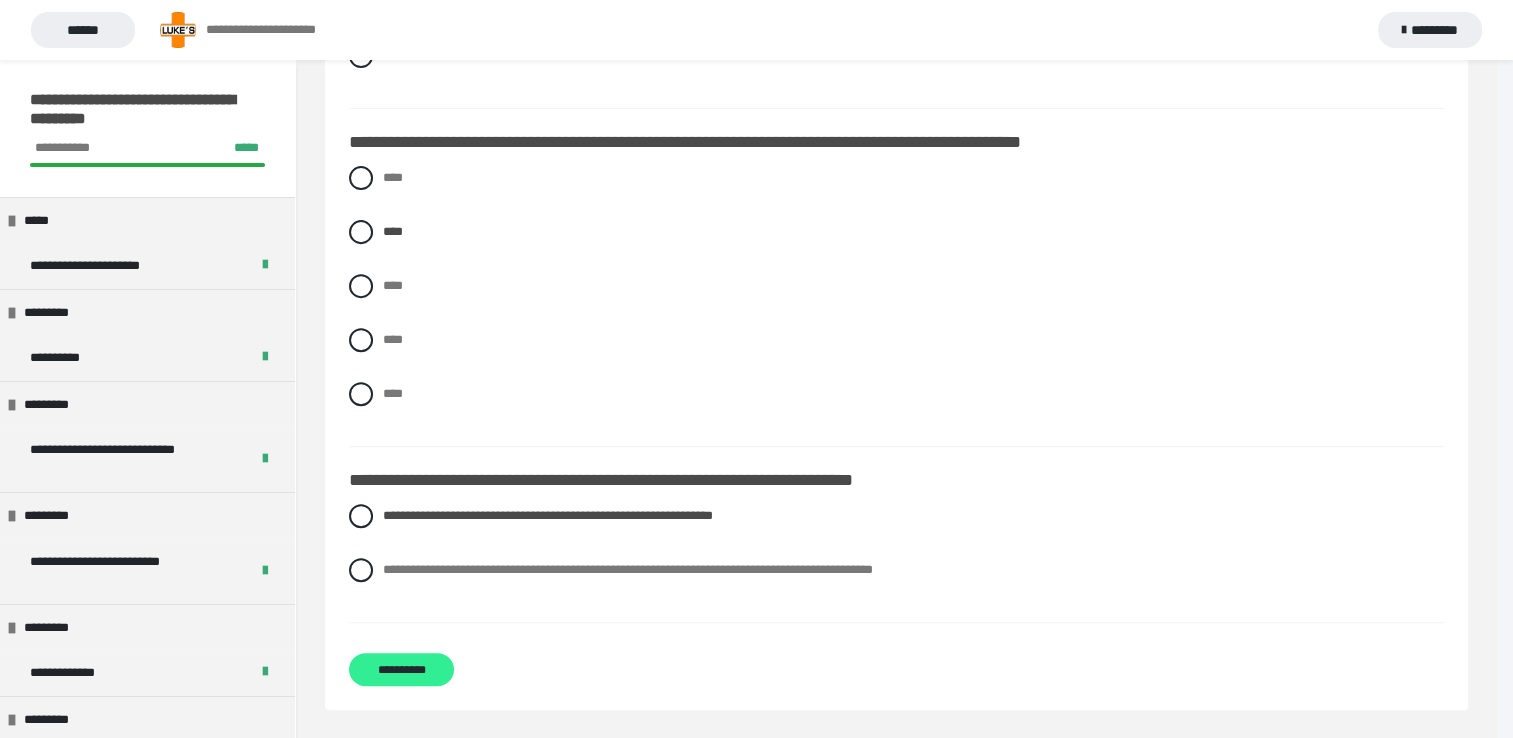 scroll, scrollTop: 77, scrollLeft: 0, axis: vertical 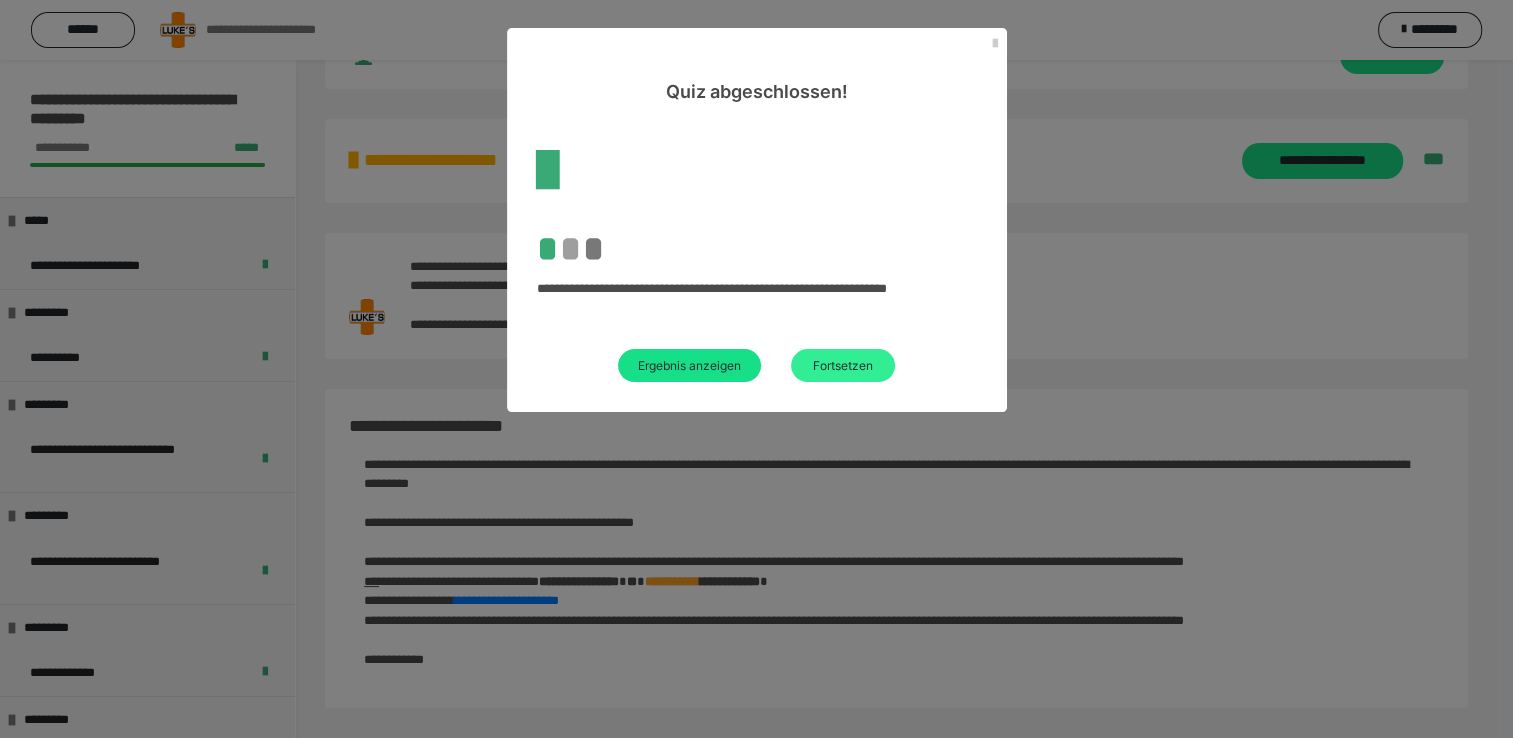click on "Fortsetzen" at bounding box center [843, 365] 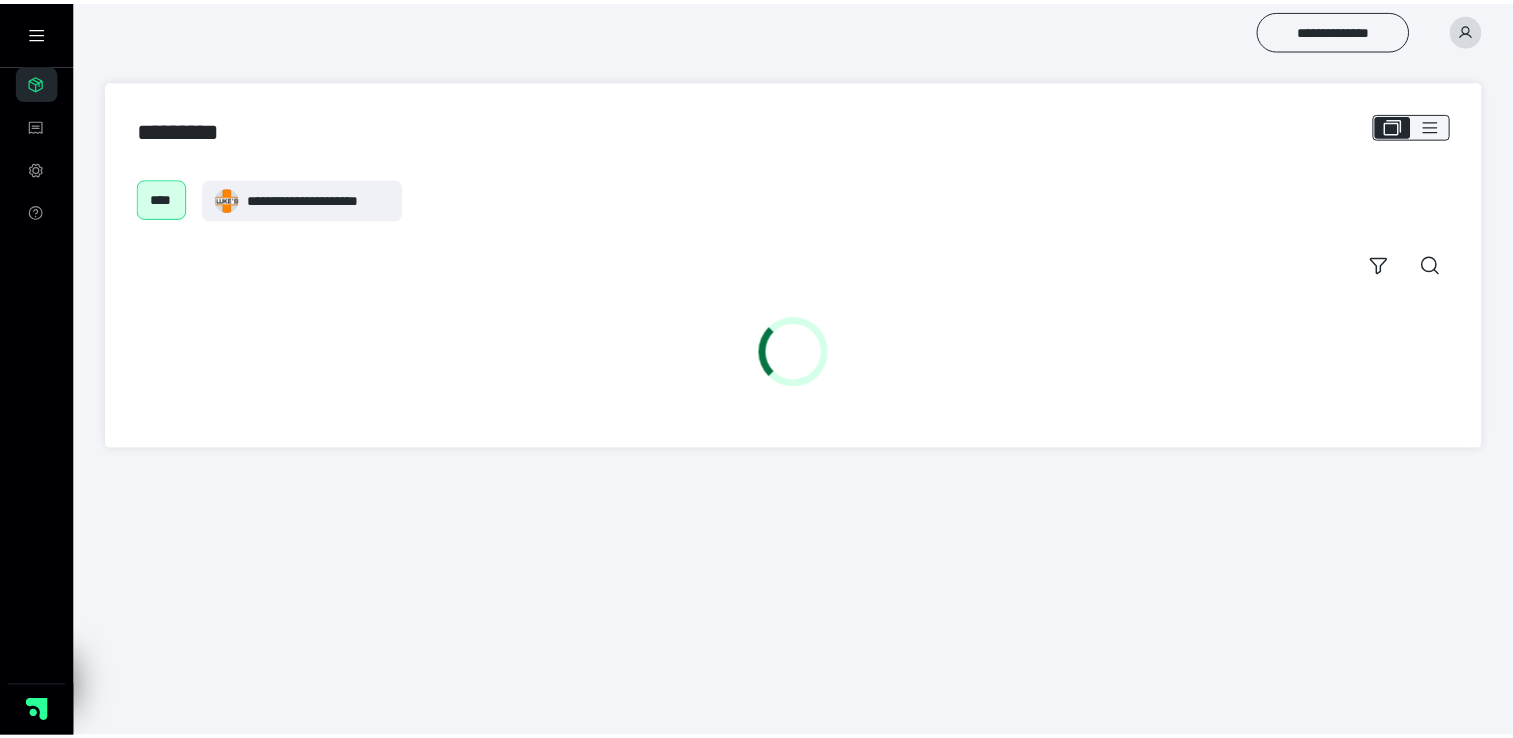 scroll, scrollTop: 0, scrollLeft: 0, axis: both 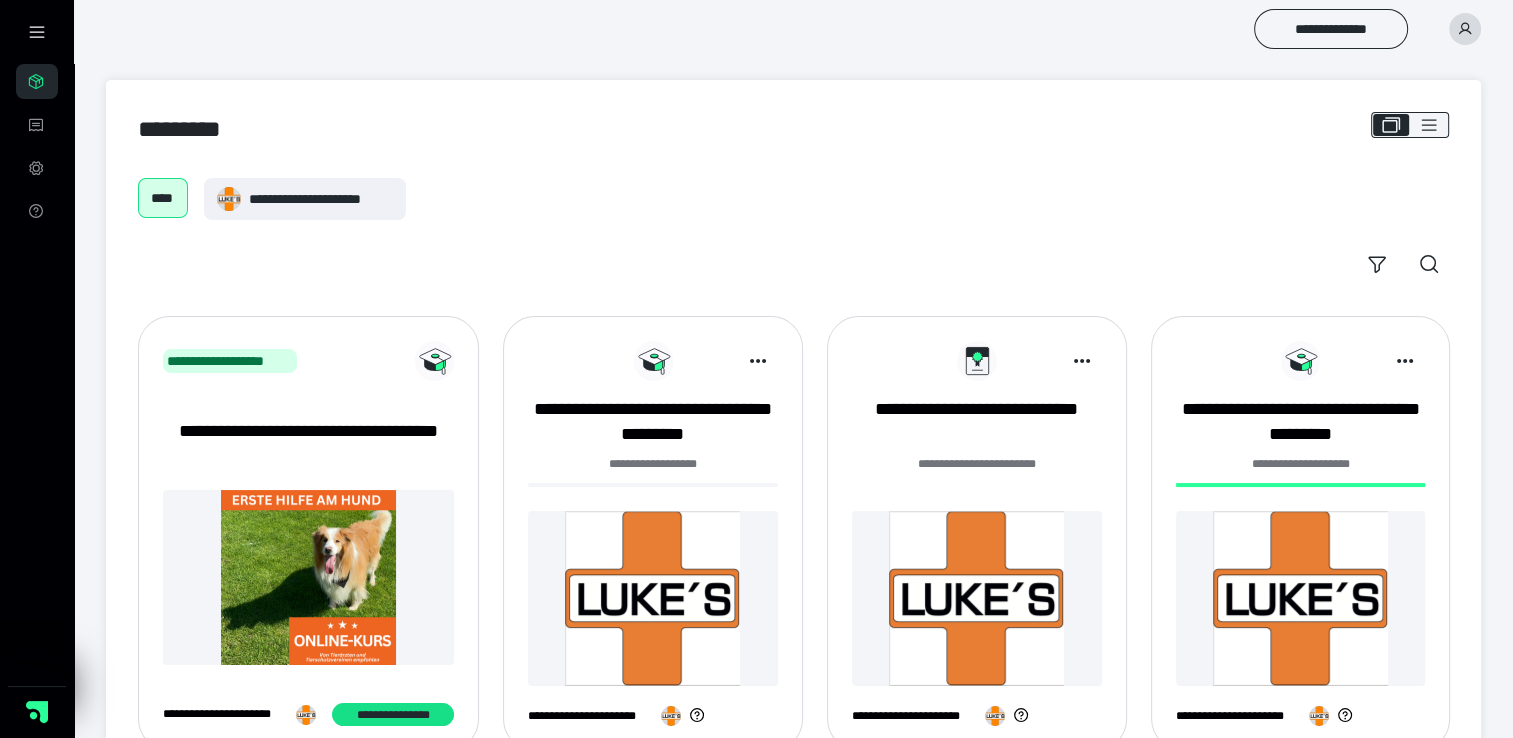 click at bounding box center [653, 598] 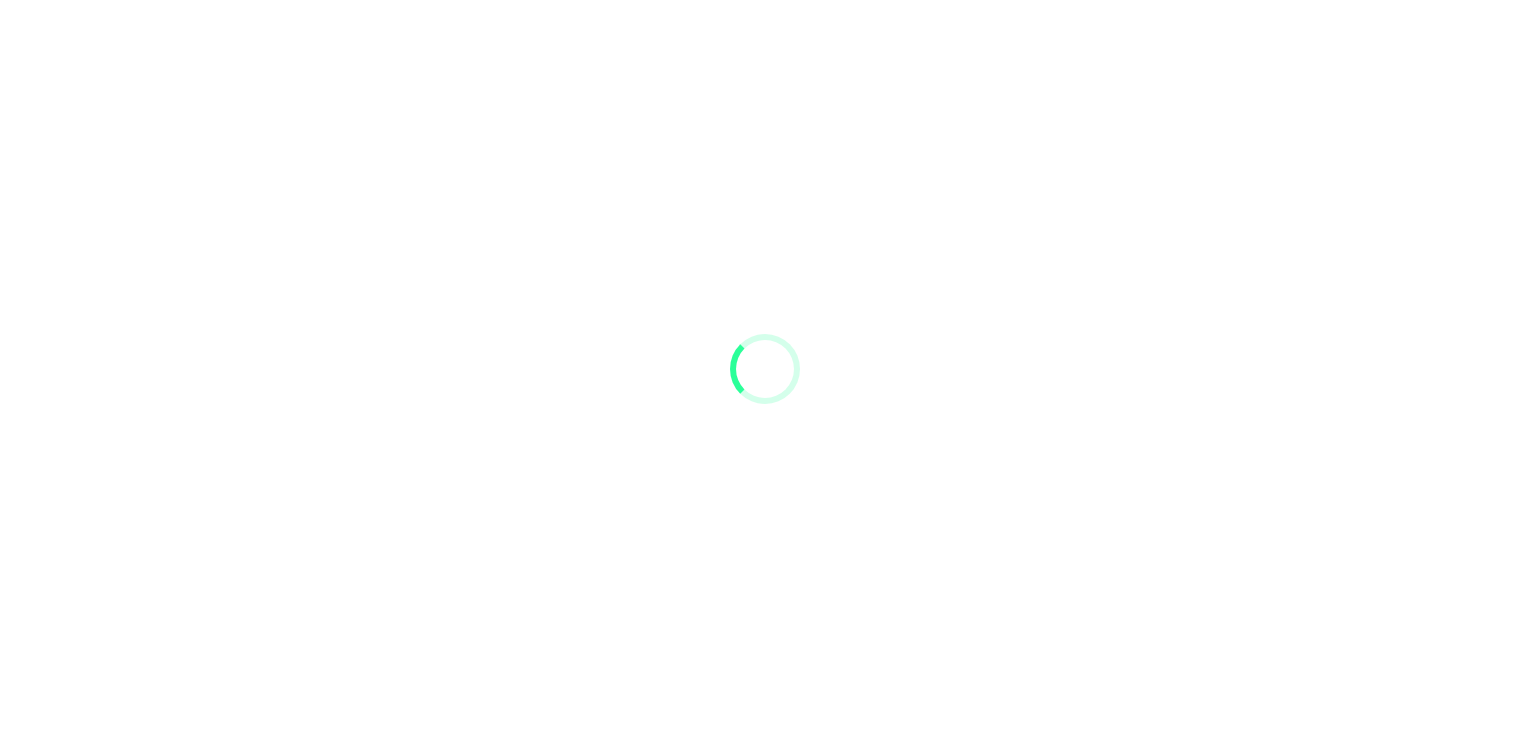 scroll, scrollTop: 0, scrollLeft: 0, axis: both 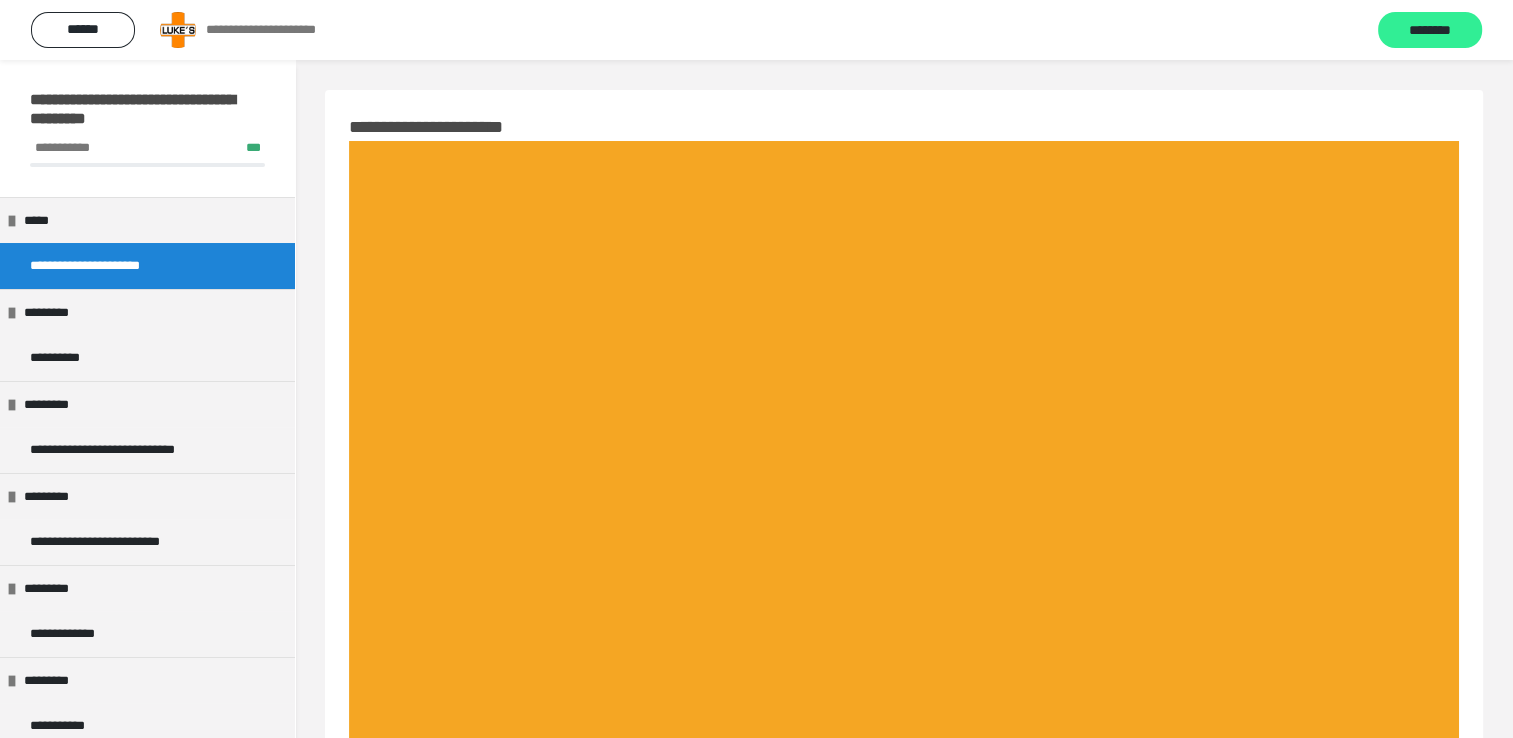 click on "********" at bounding box center (1430, 31) 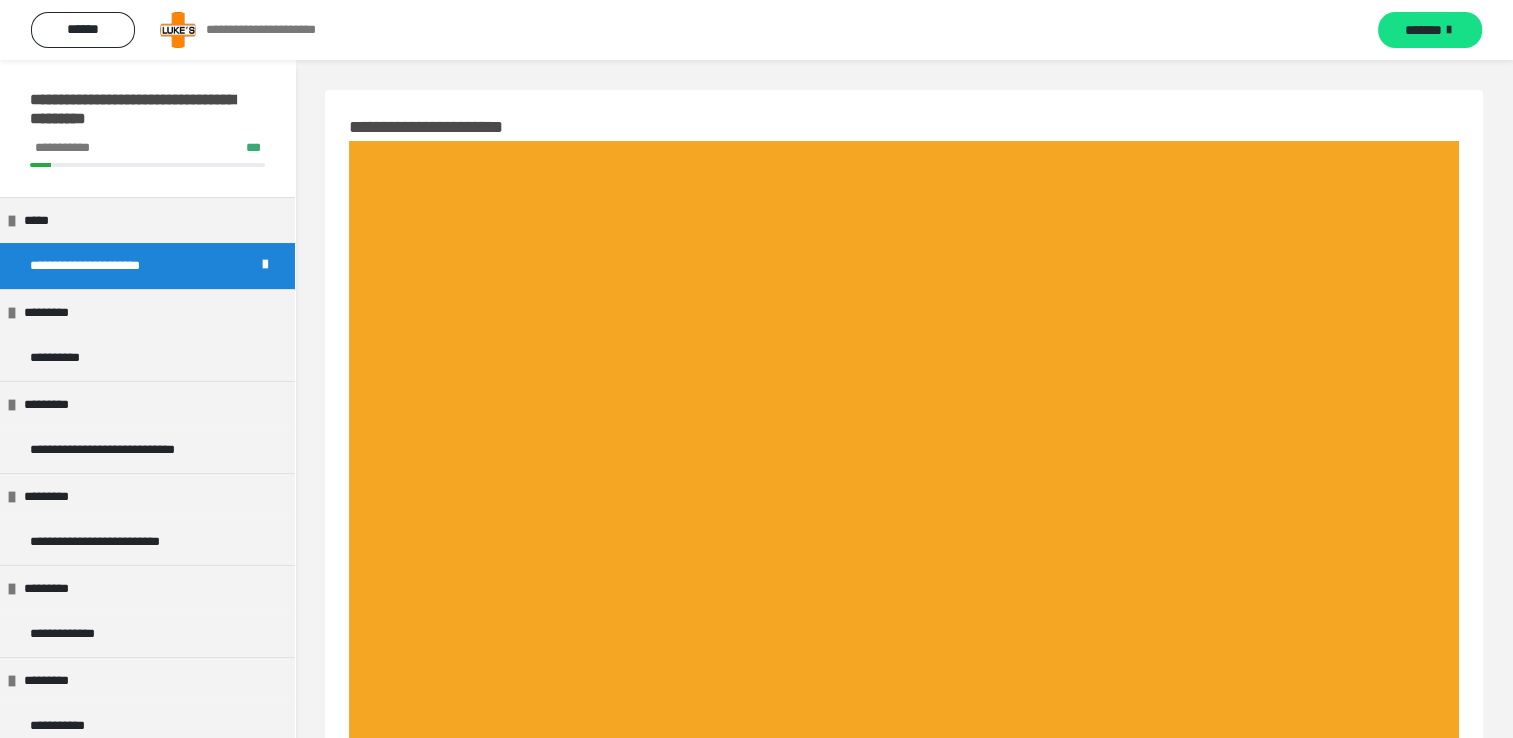 click on "*******" at bounding box center (1430, 30) 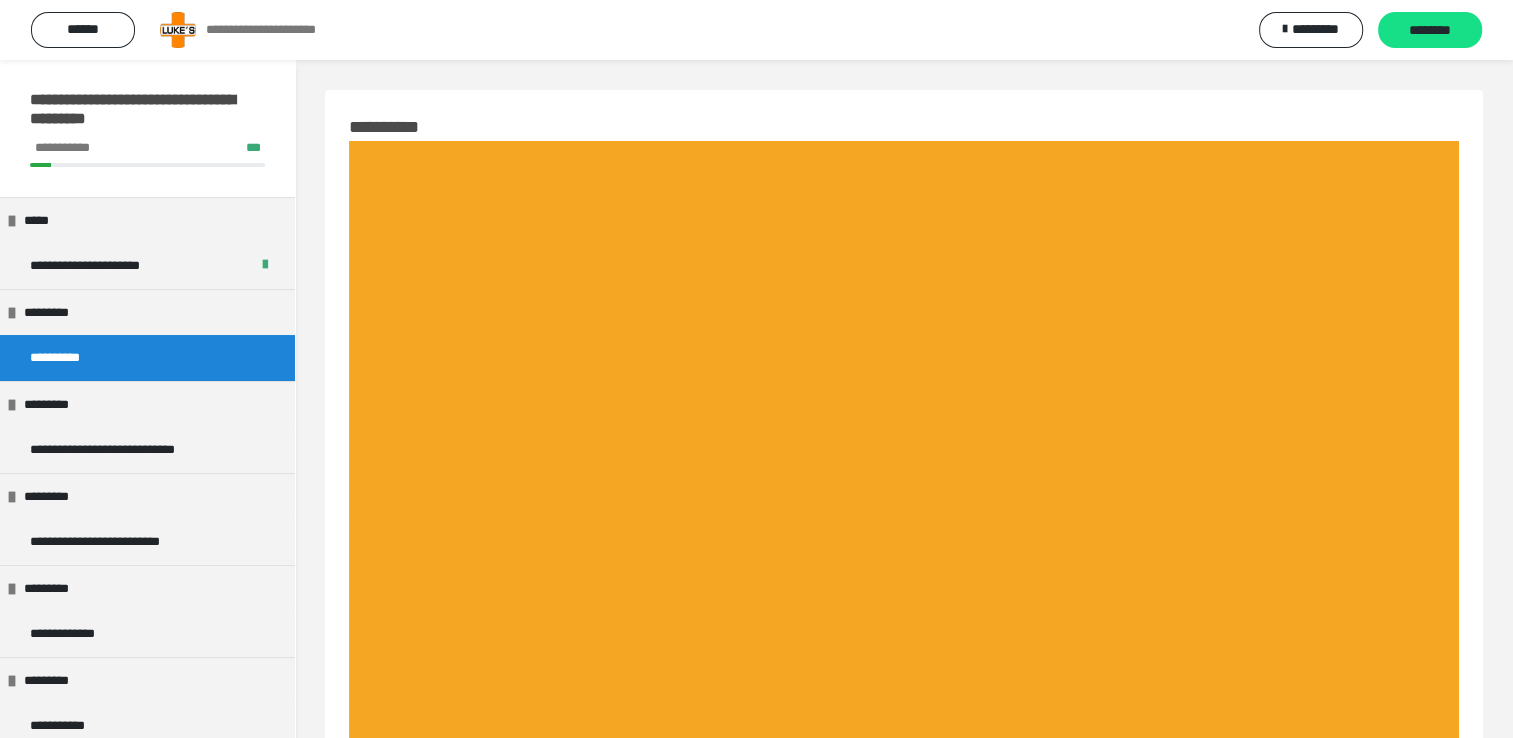 click on "********" at bounding box center [1430, 31] 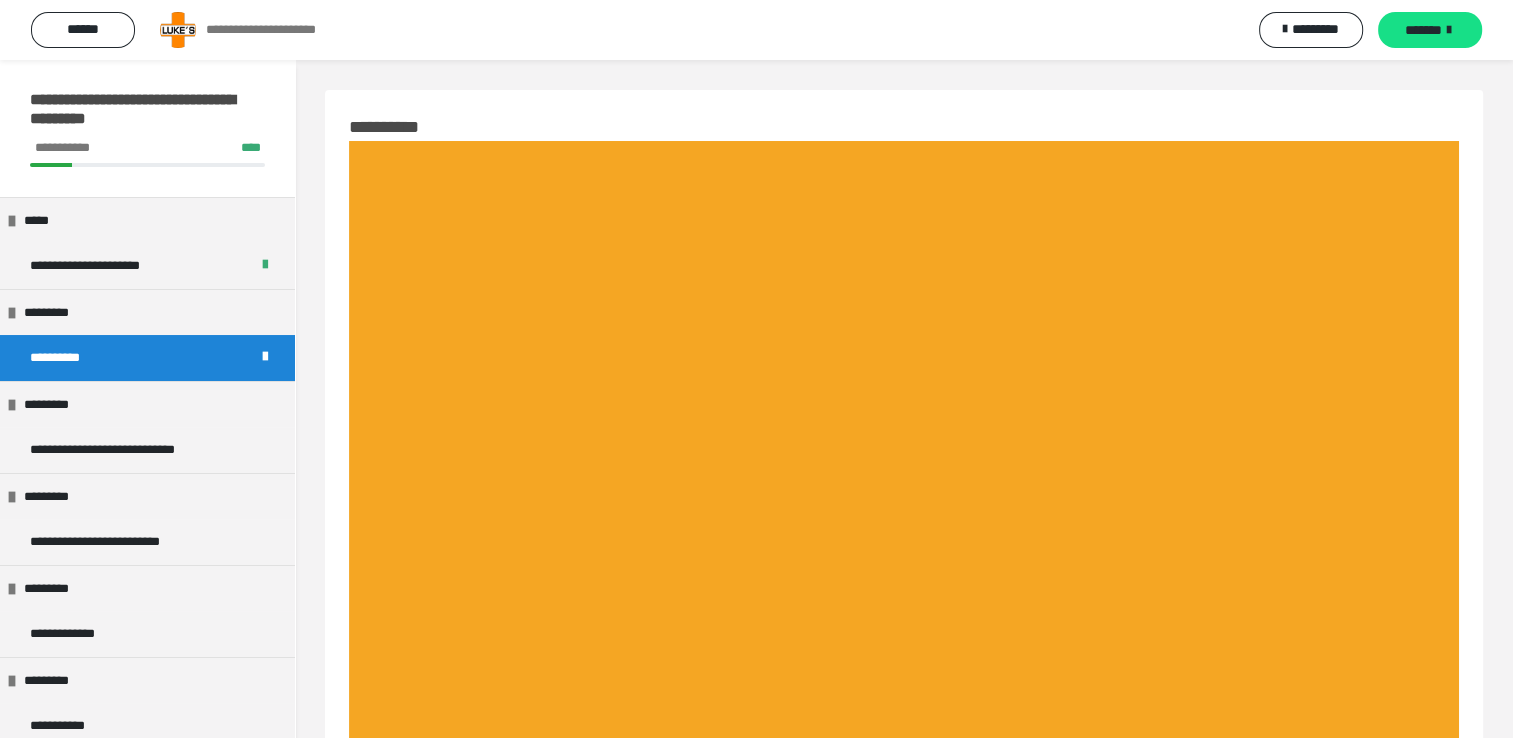 click on "*******" at bounding box center [1430, 30] 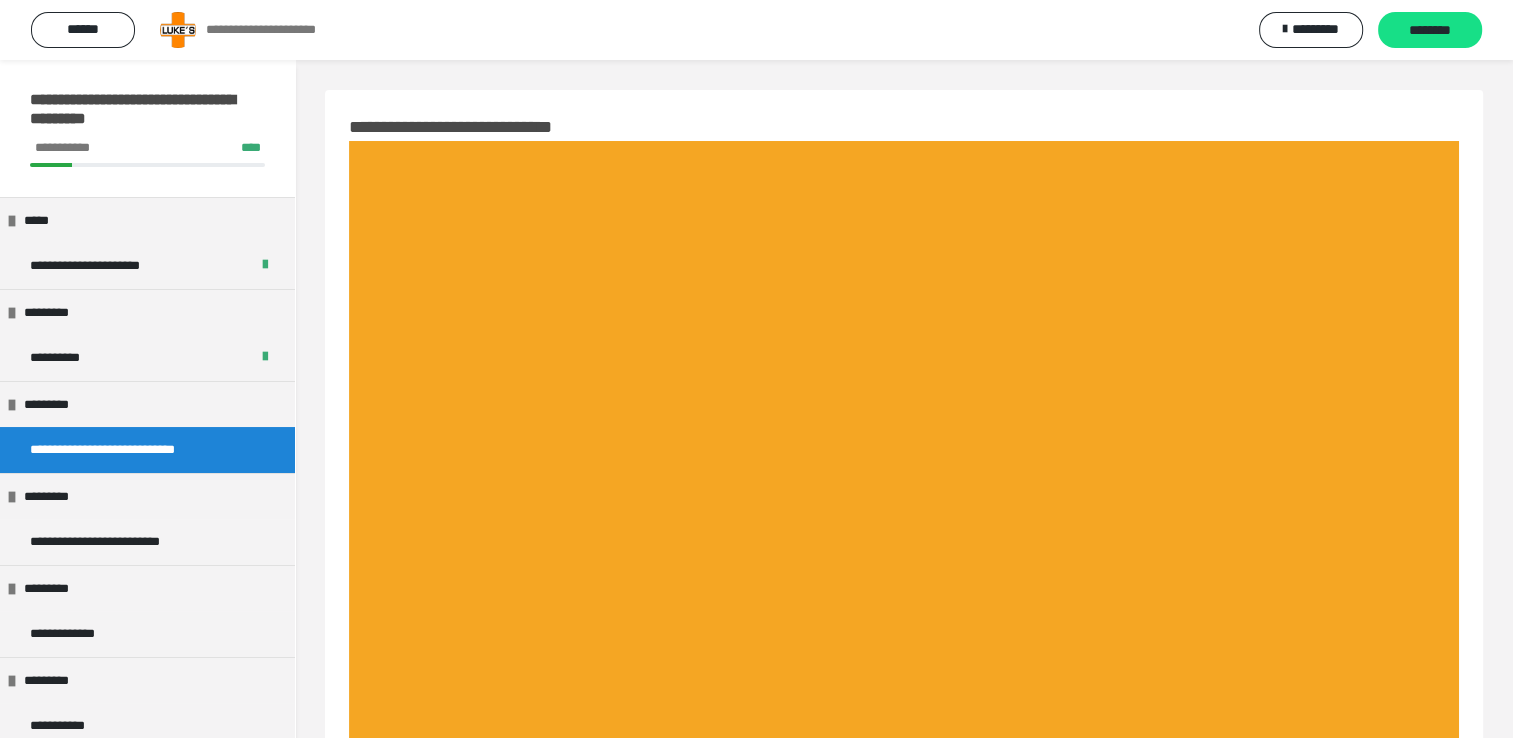 click on "********" at bounding box center [1430, 31] 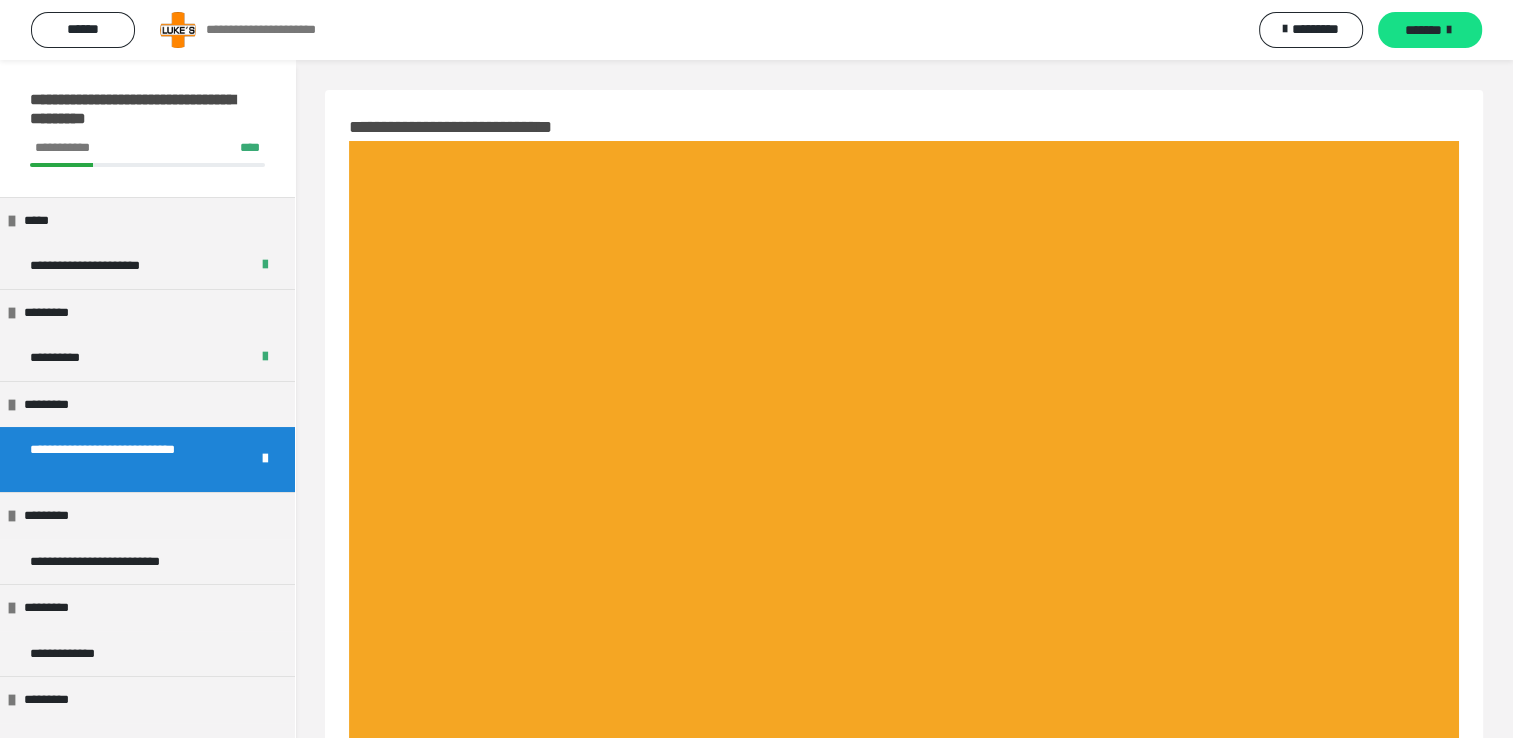 click on "*******" at bounding box center [1430, 30] 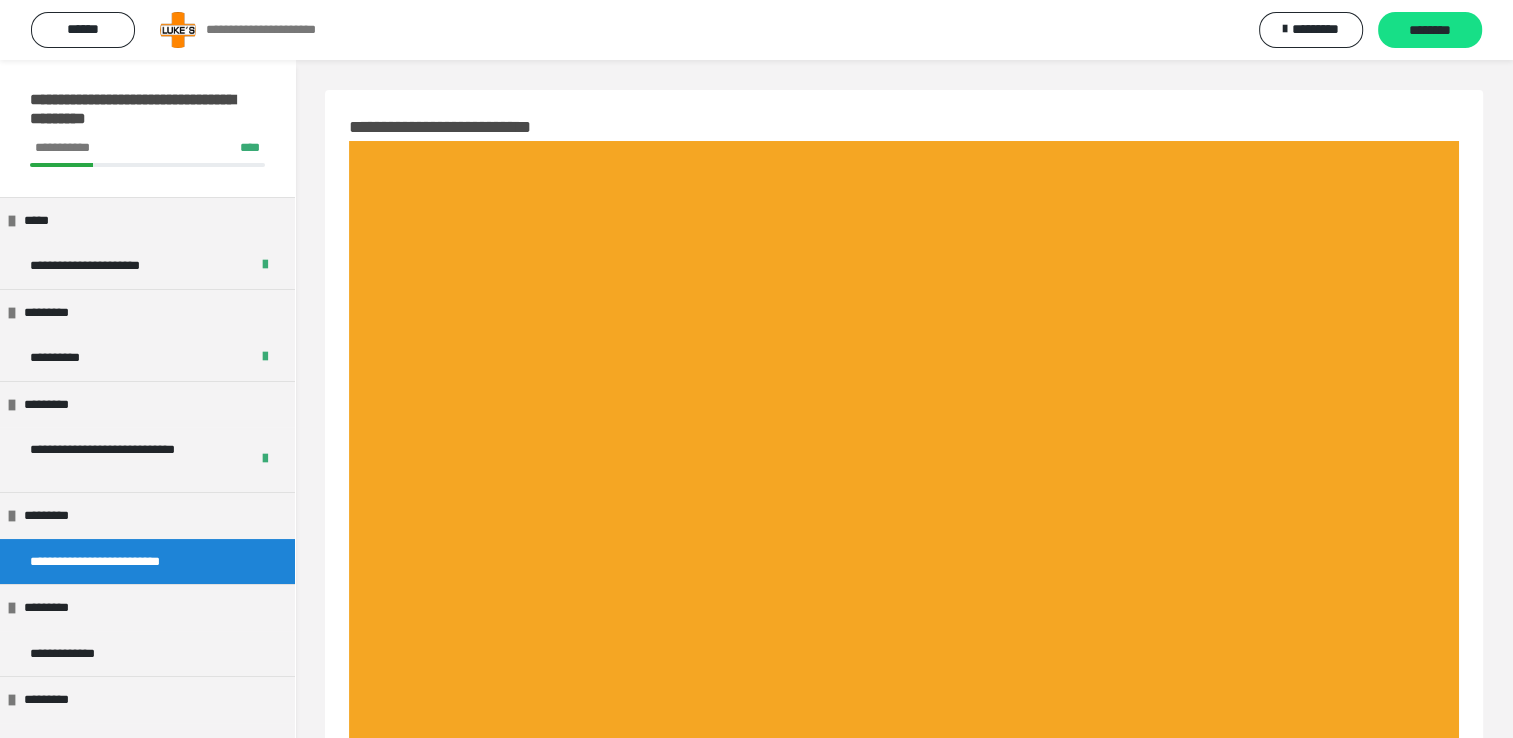 click on "********" at bounding box center [1430, 31] 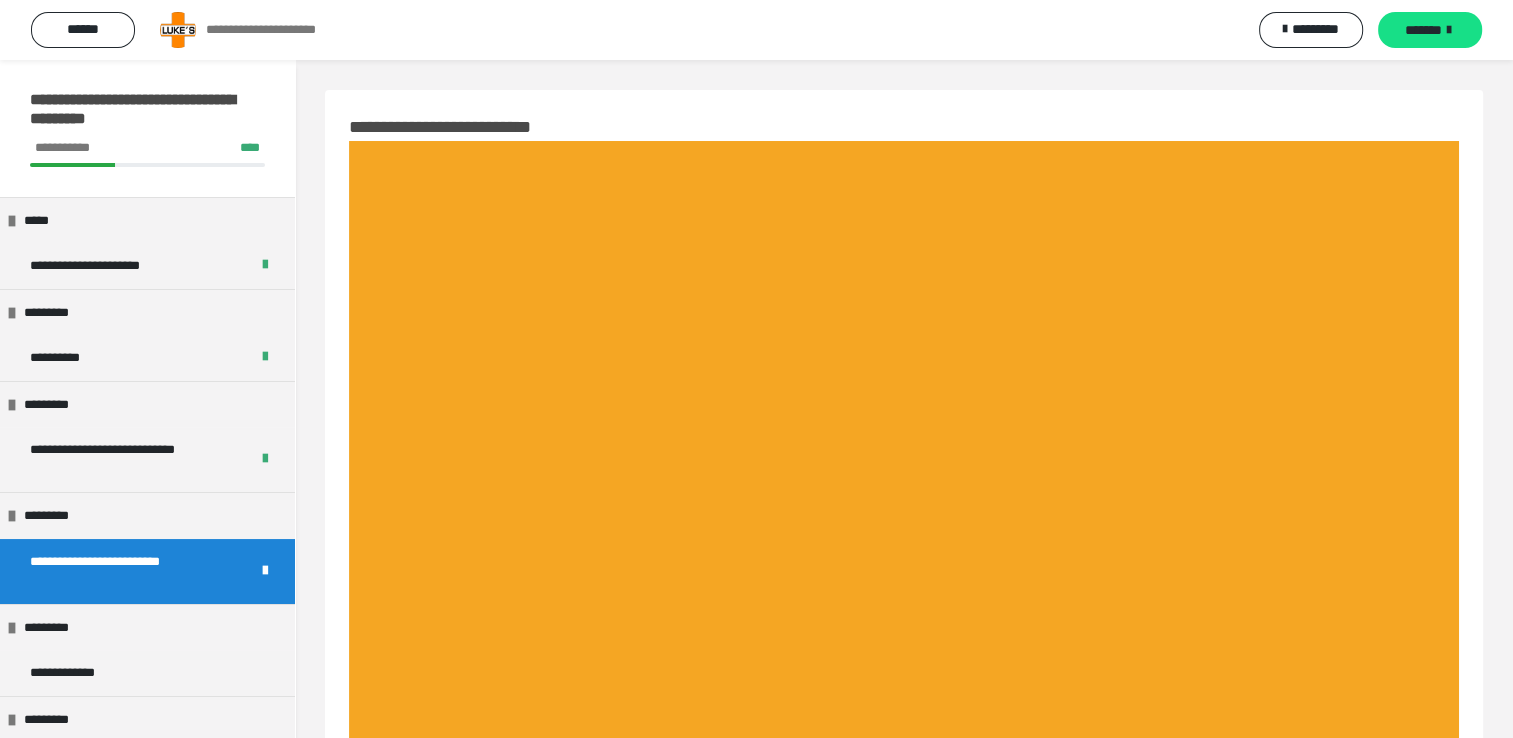 click on "*******" at bounding box center (1430, 30) 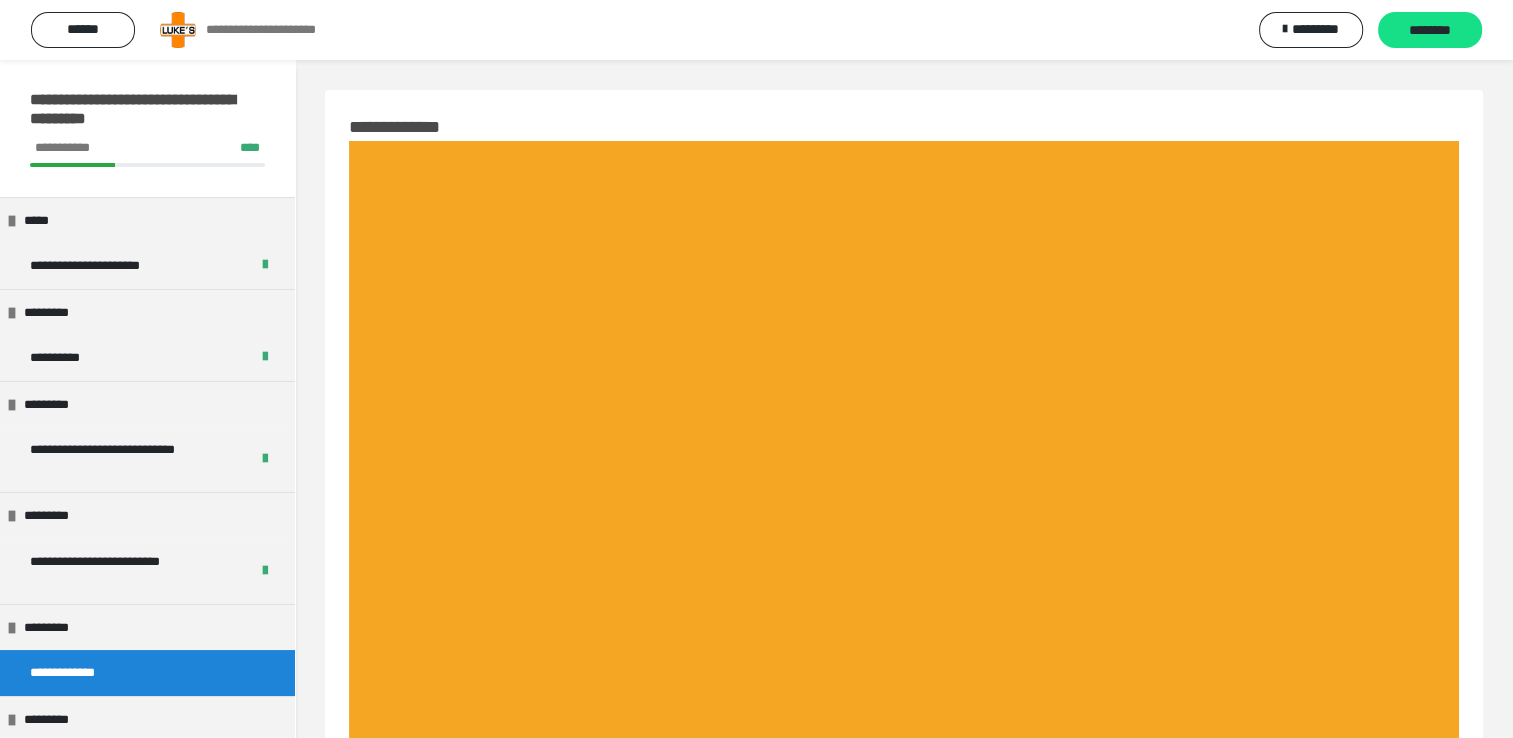 click on "********" at bounding box center (1430, 31) 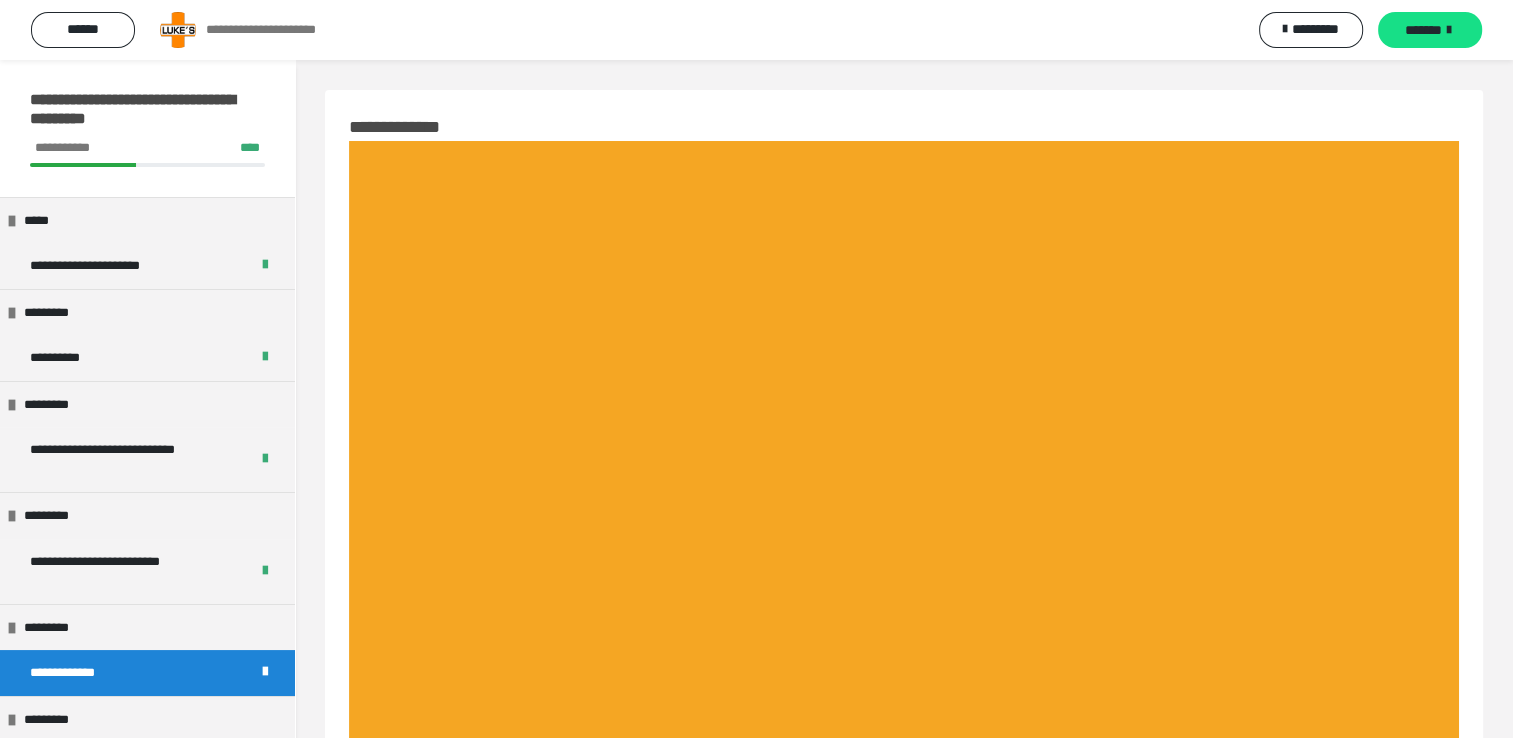 click on "*******" at bounding box center (1430, 30) 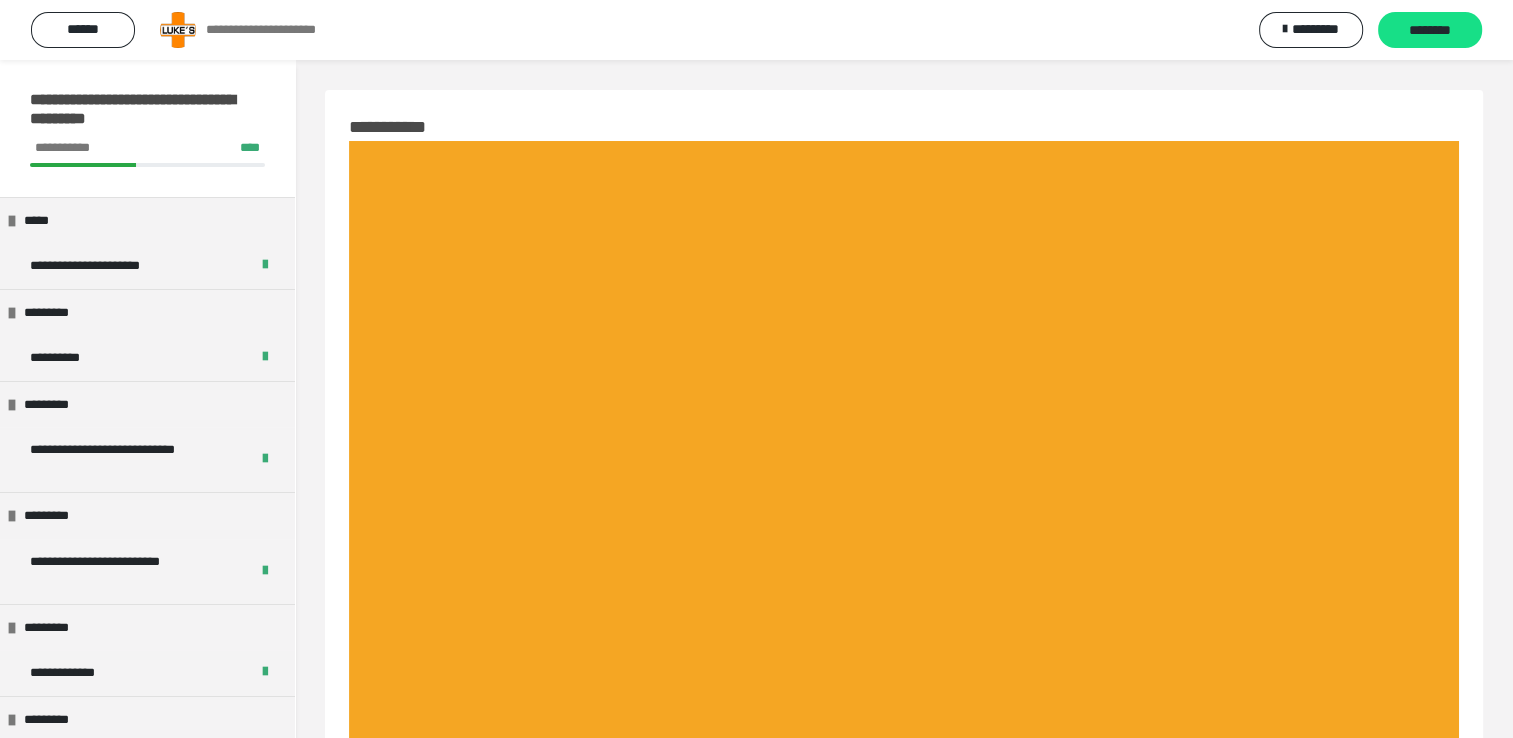 click on "********" at bounding box center [1430, 31] 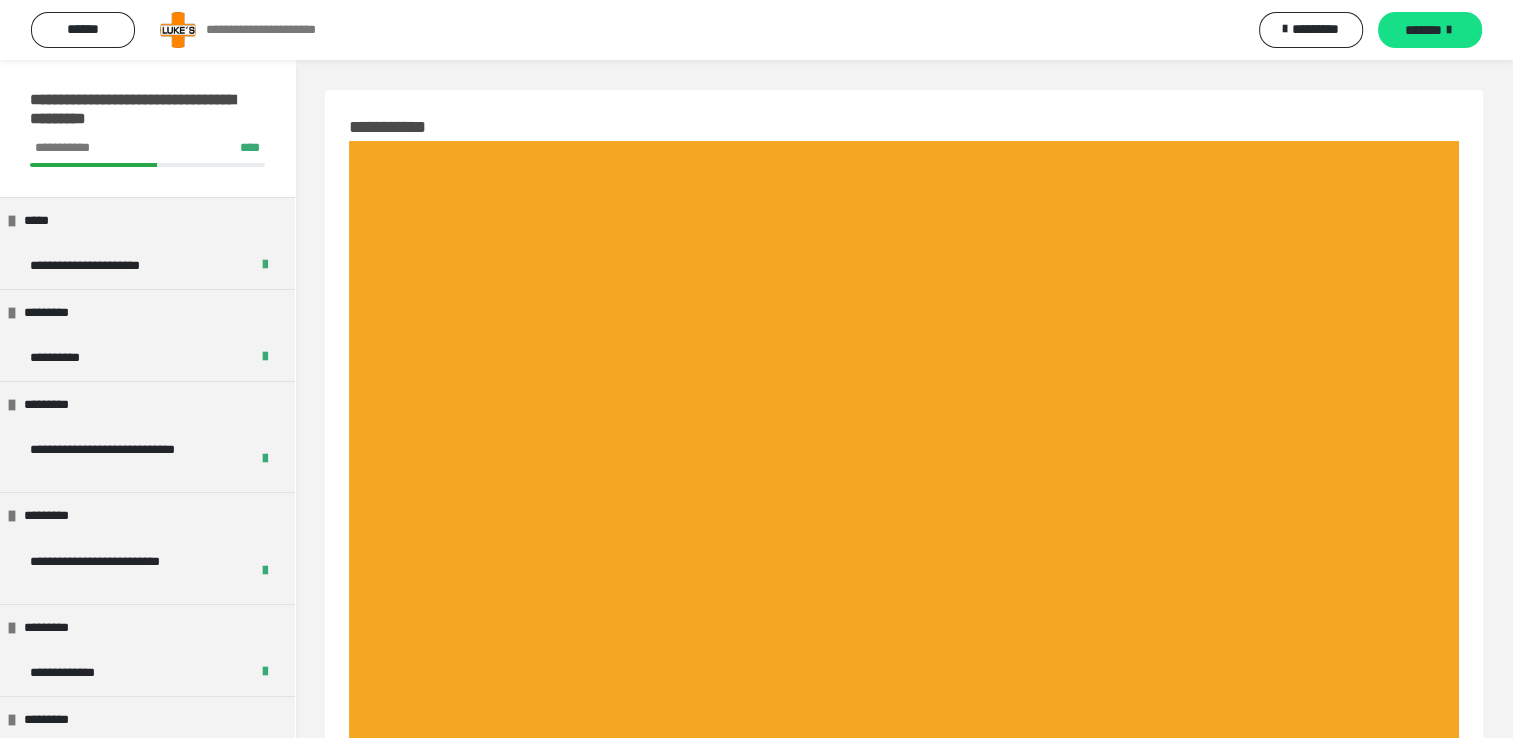 click on "*******" at bounding box center (1430, 30) 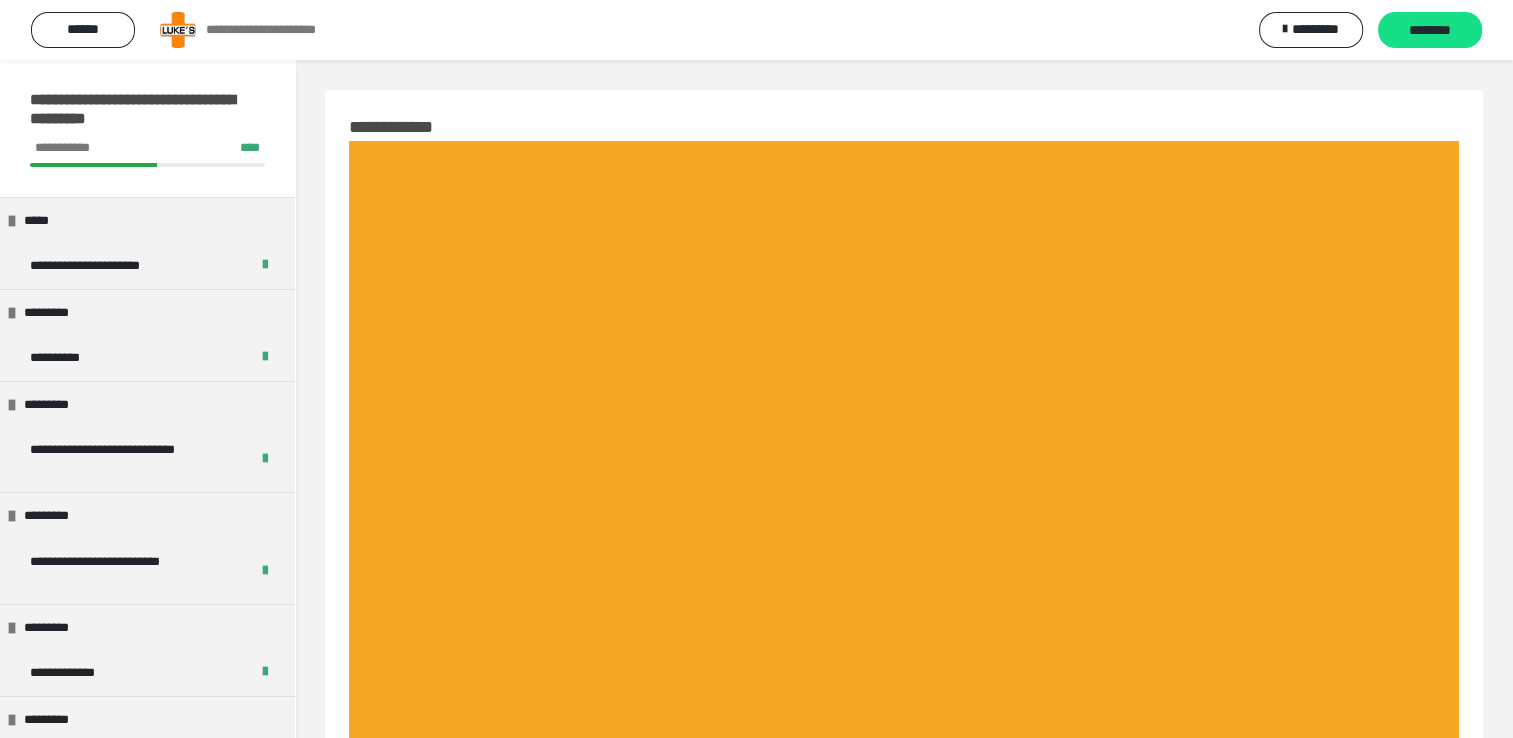 click on "********" at bounding box center [1430, 31] 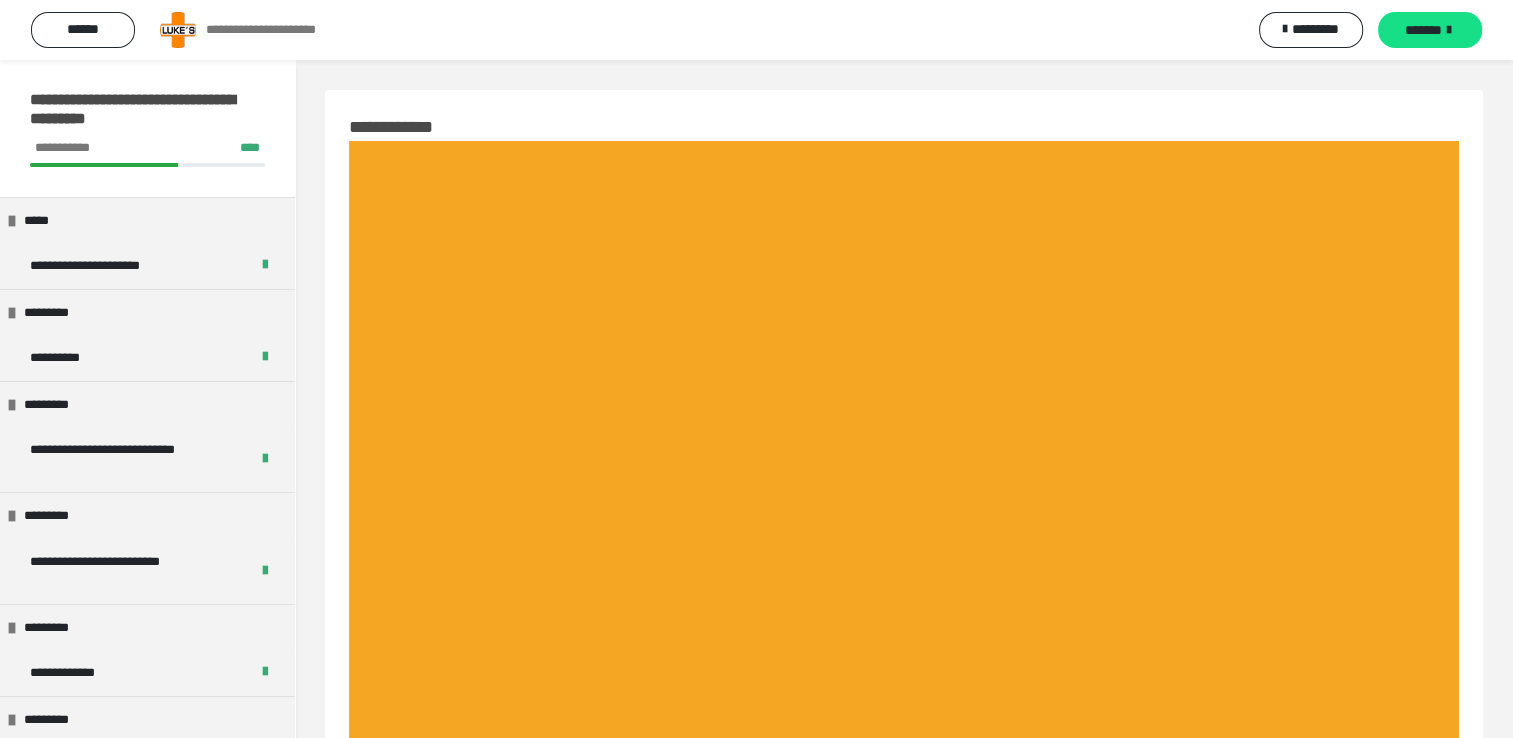 click on "*******" at bounding box center (1430, 30) 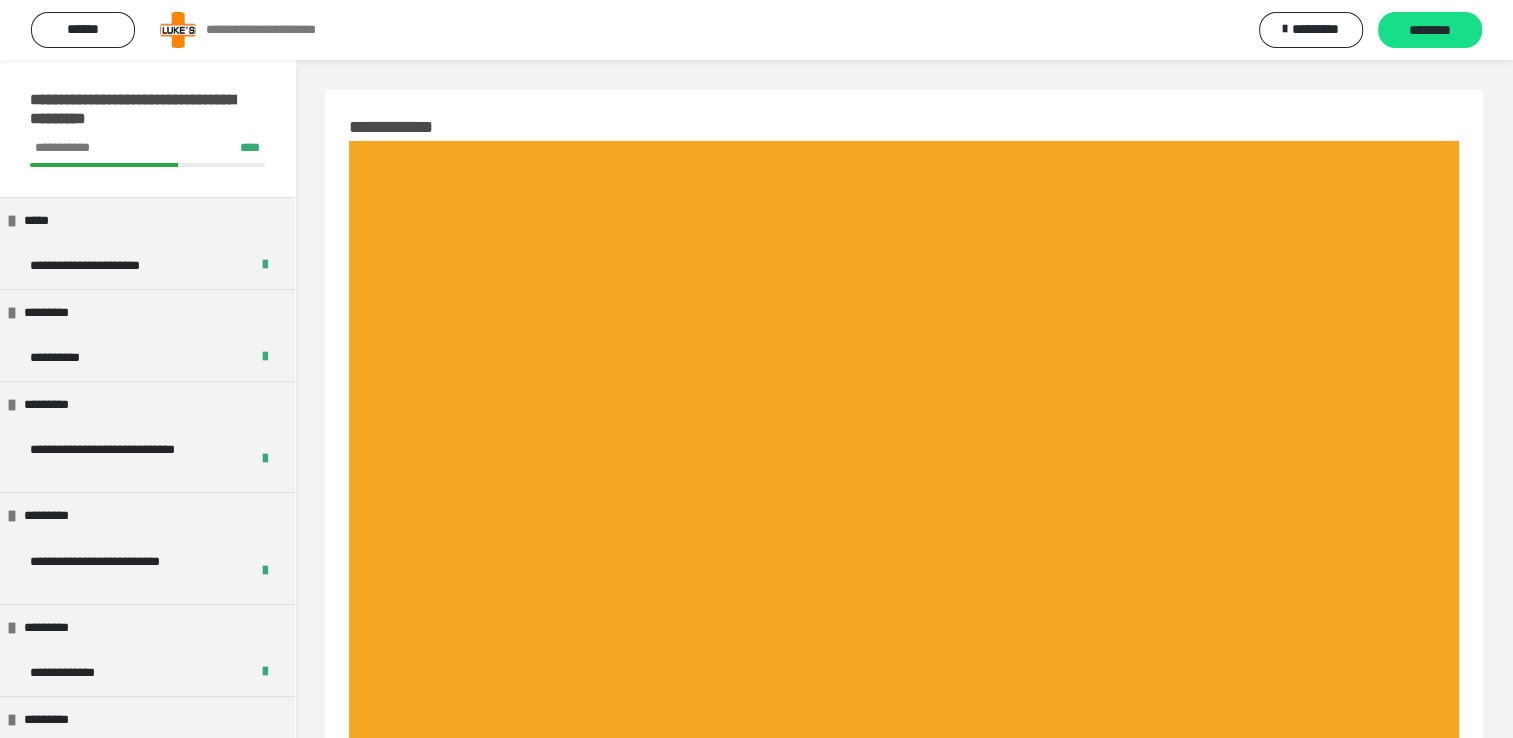 click on "********" at bounding box center (1430, 31) 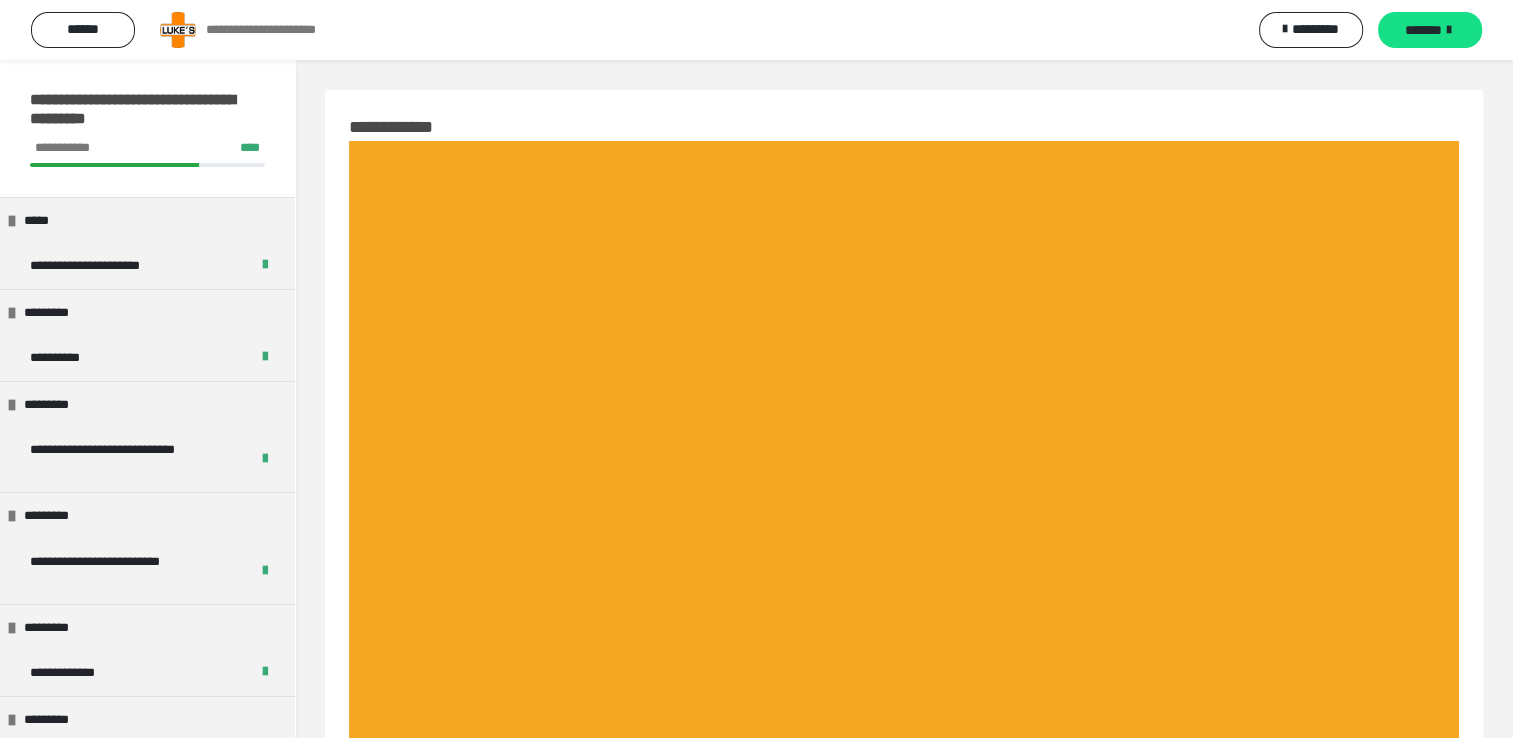 click on "*******" at bounding box center [1430, 30] 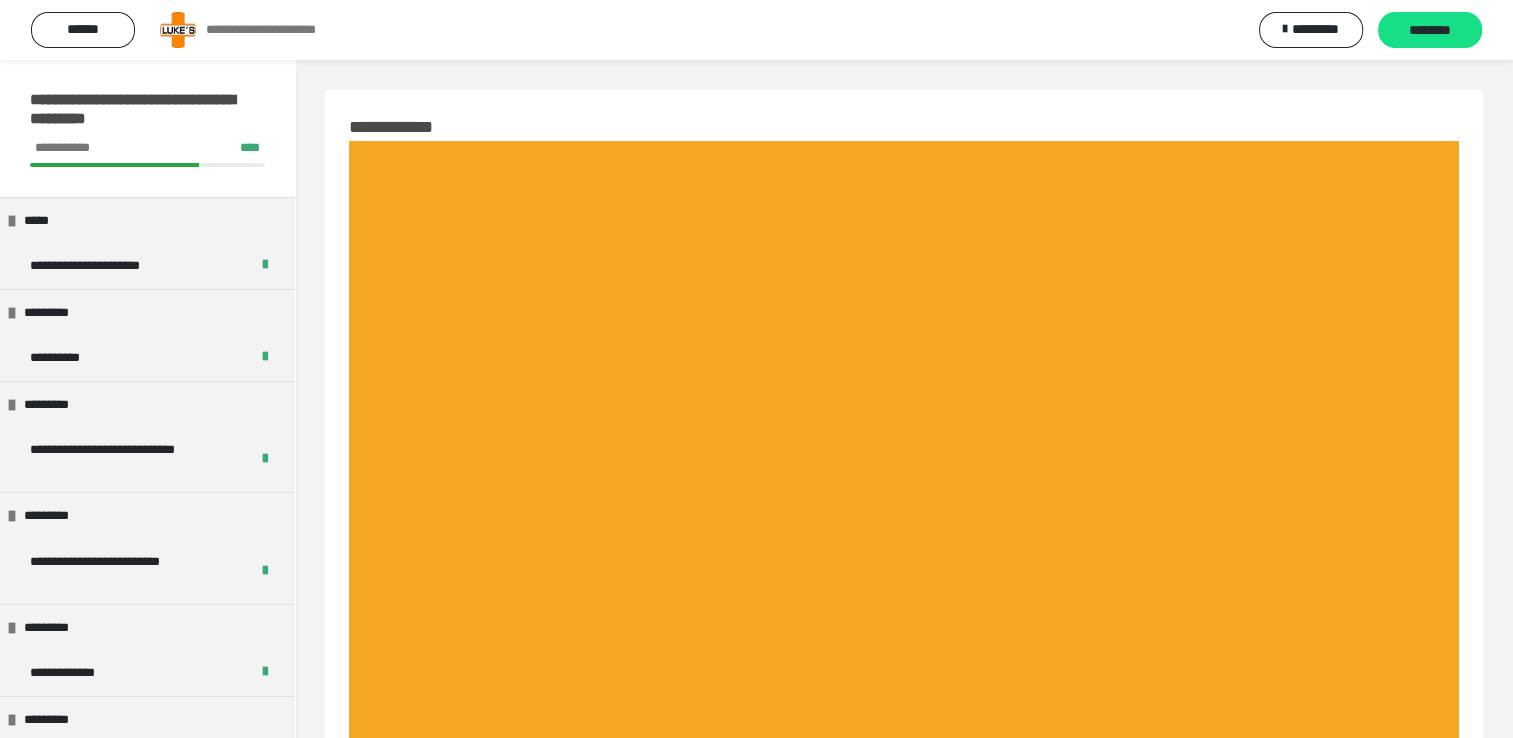 click on "********" at bounding box center [1430, 31] 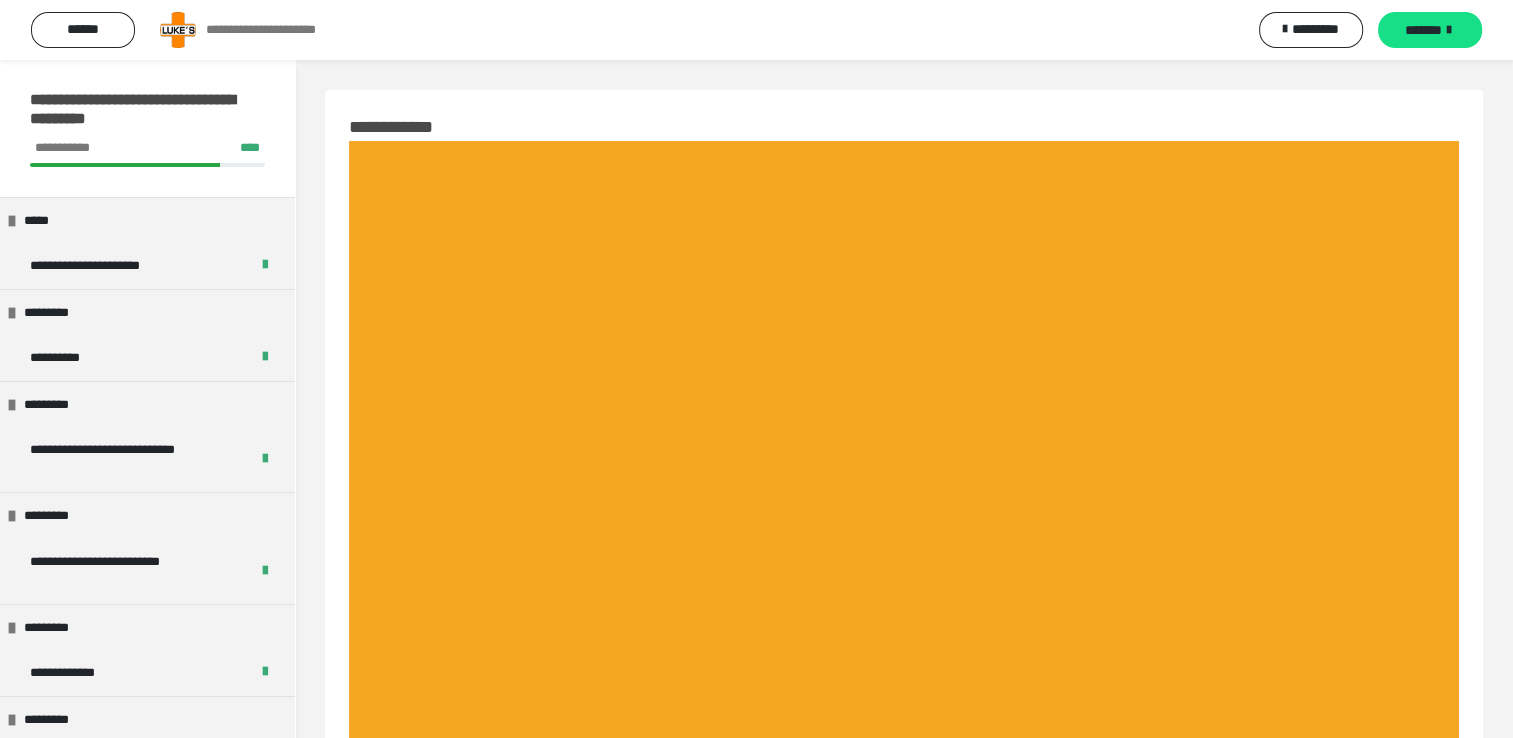 click on "*******" at bounding box center [1430, 30] 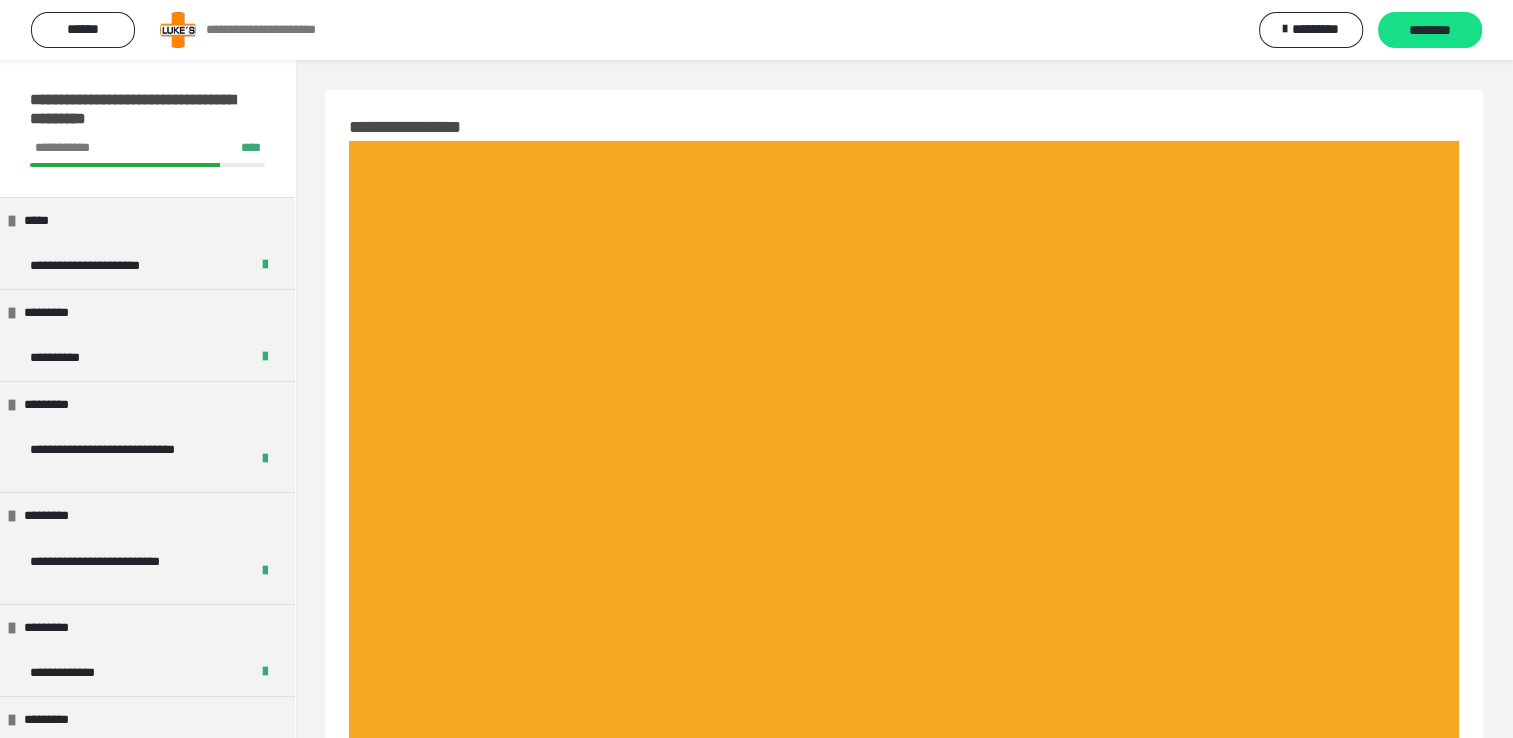 click on "********" at bounding box center (1430, 31) 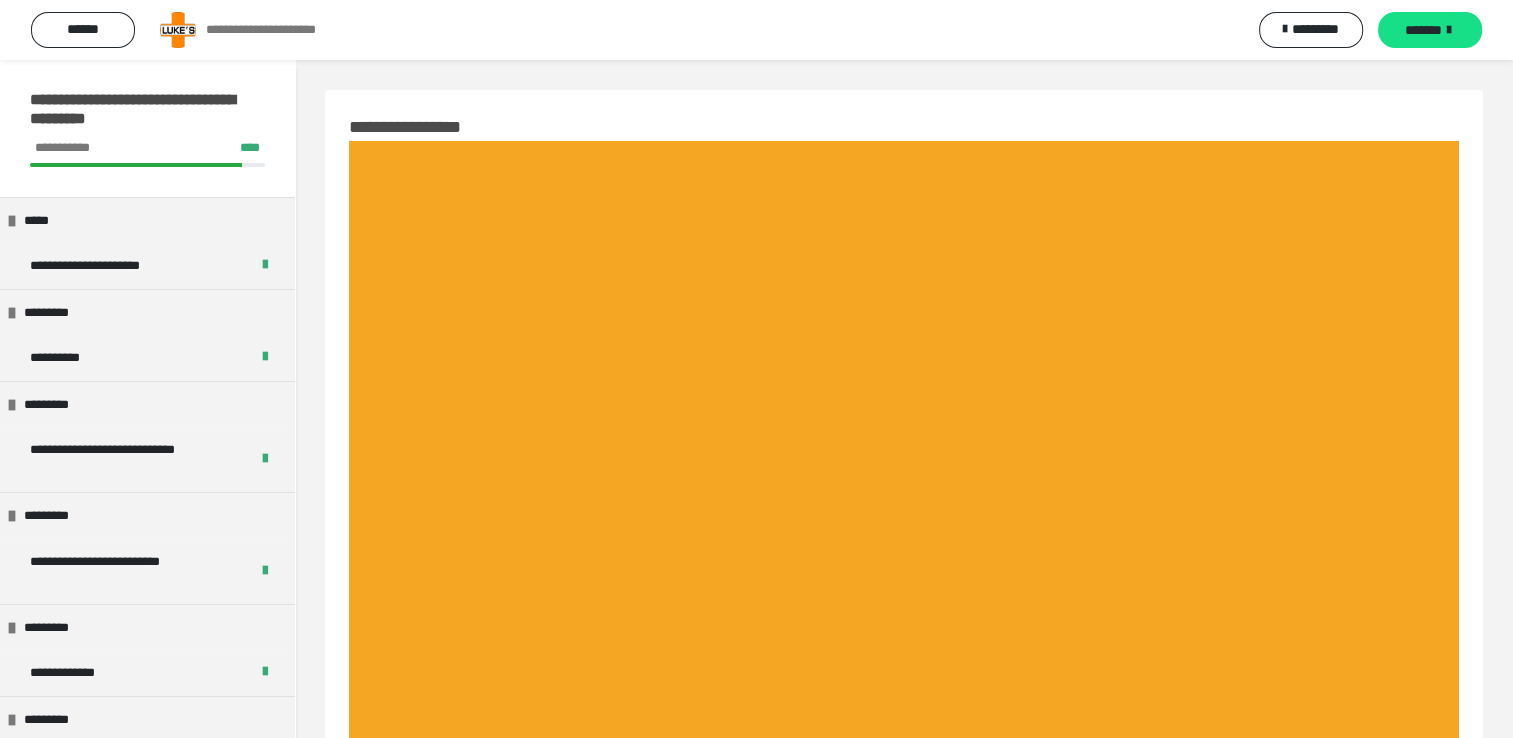 click on "*******" at bounding box center [1430, 30] 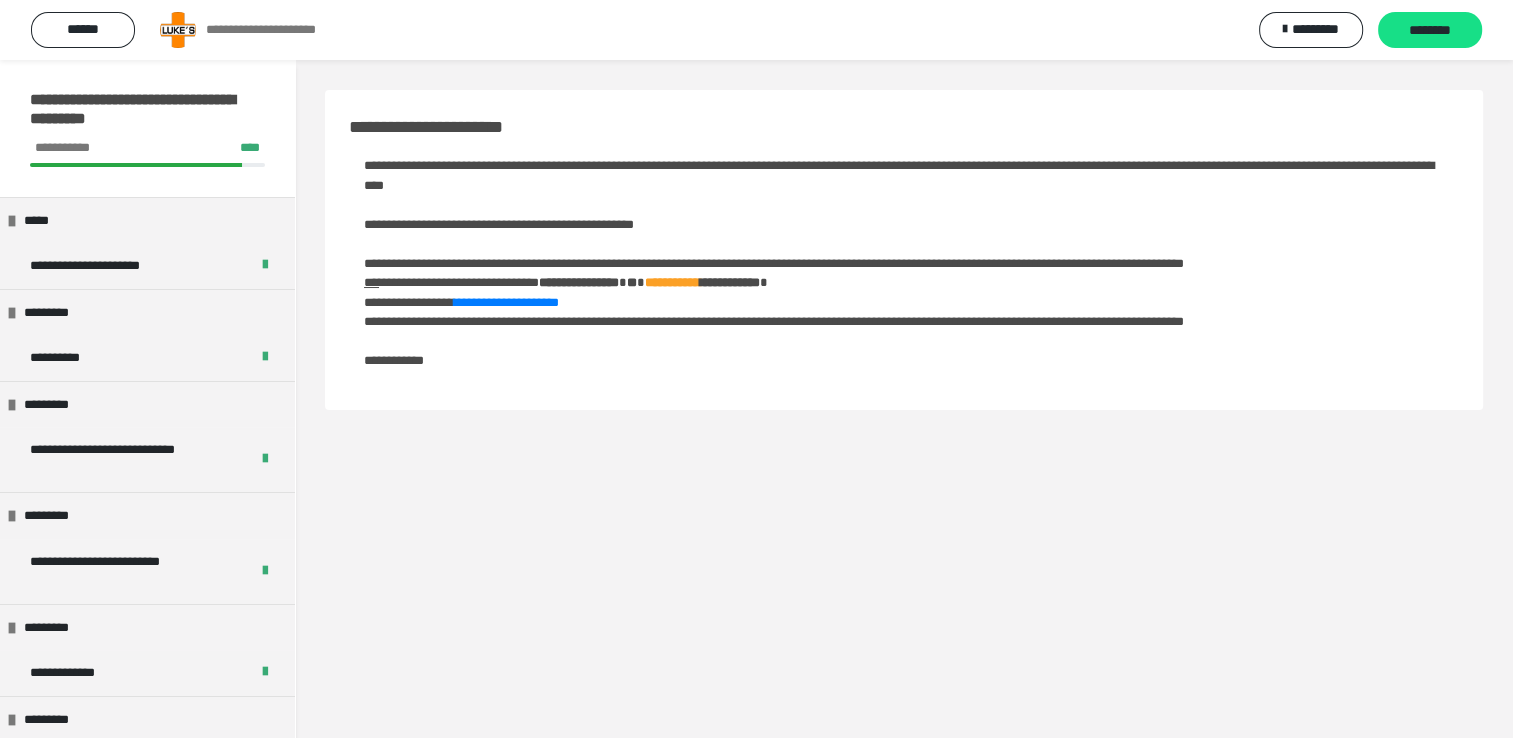 click on "********" at bounding box center [1430, 31] 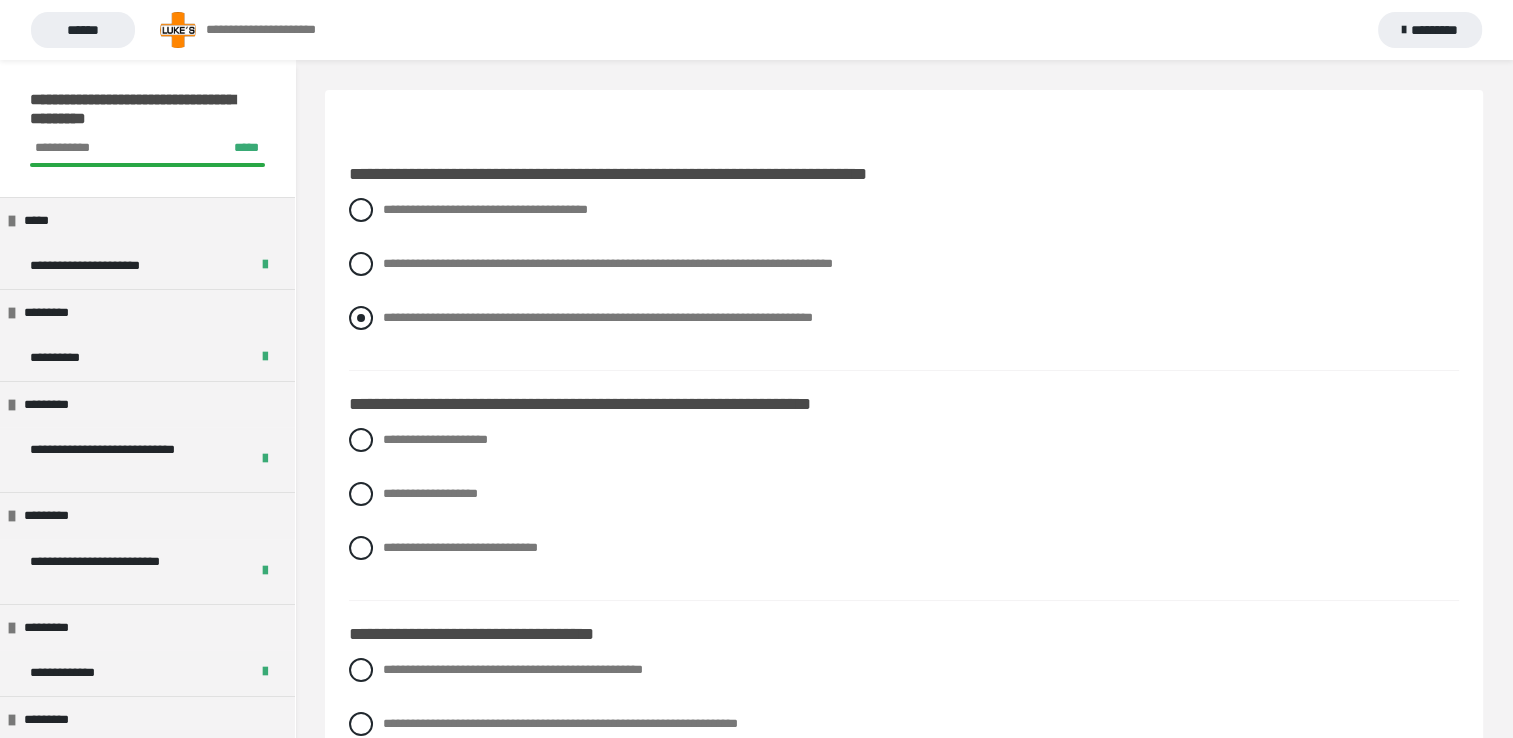 click at bounding box center (361, 318) 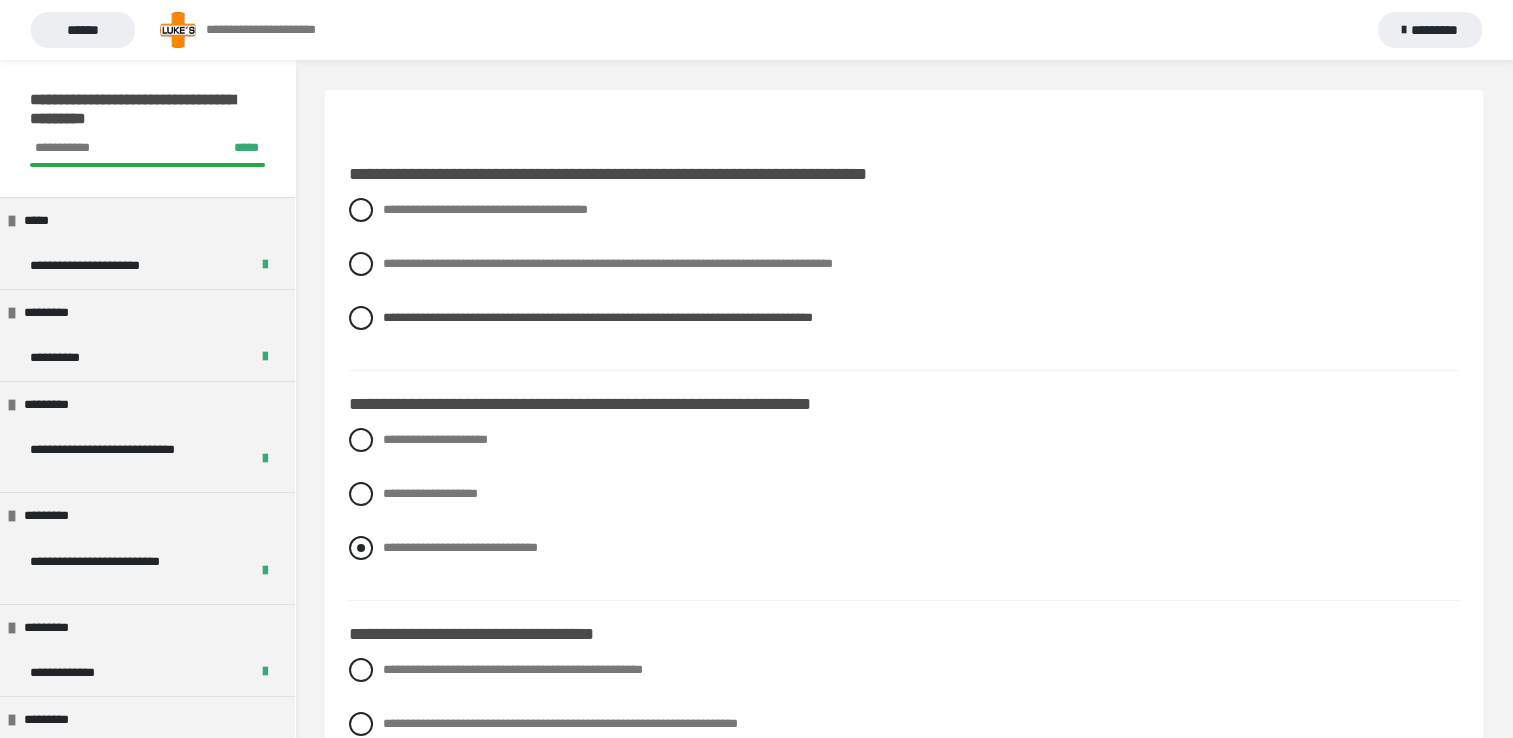 click at bounding box center [361, 548] 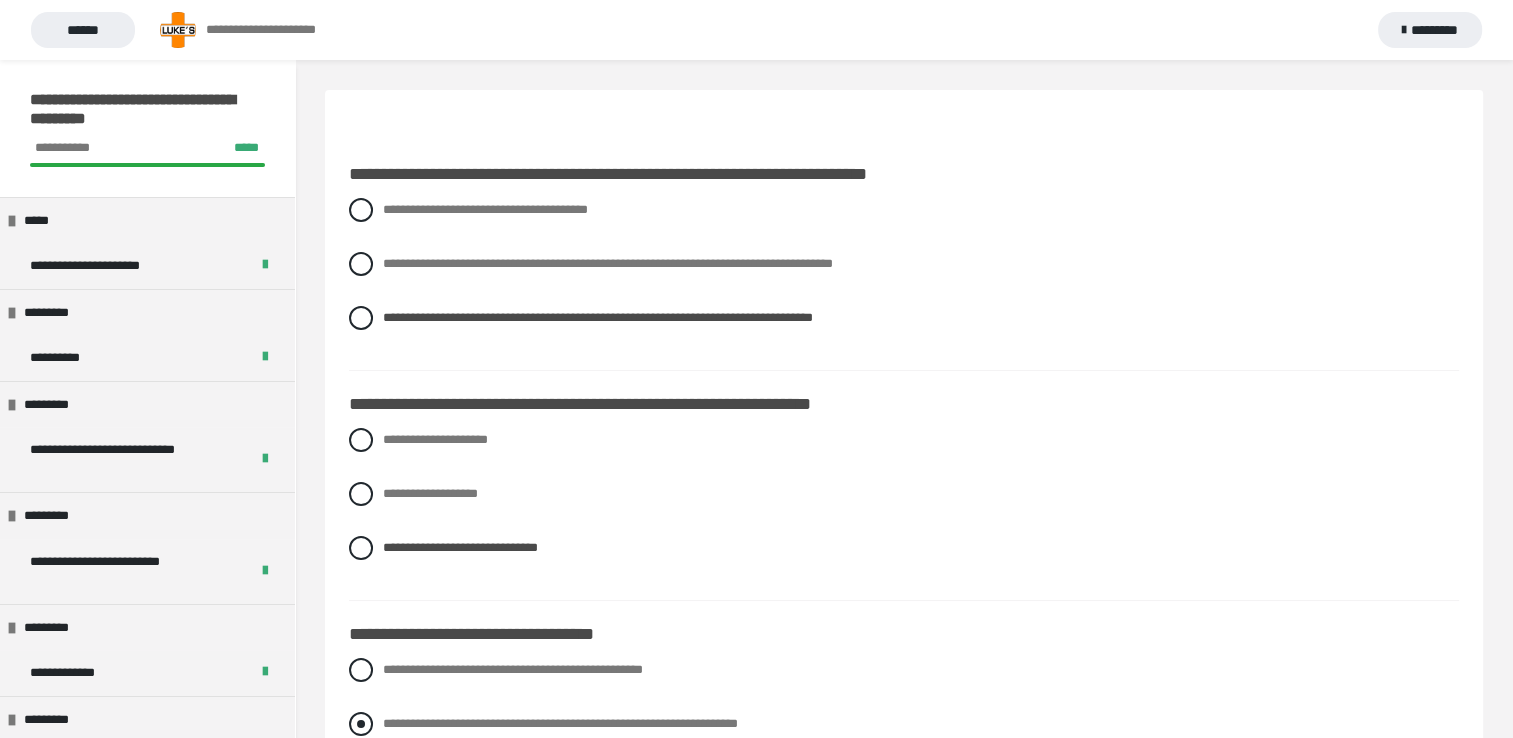 click at bounding box center (361, 724) 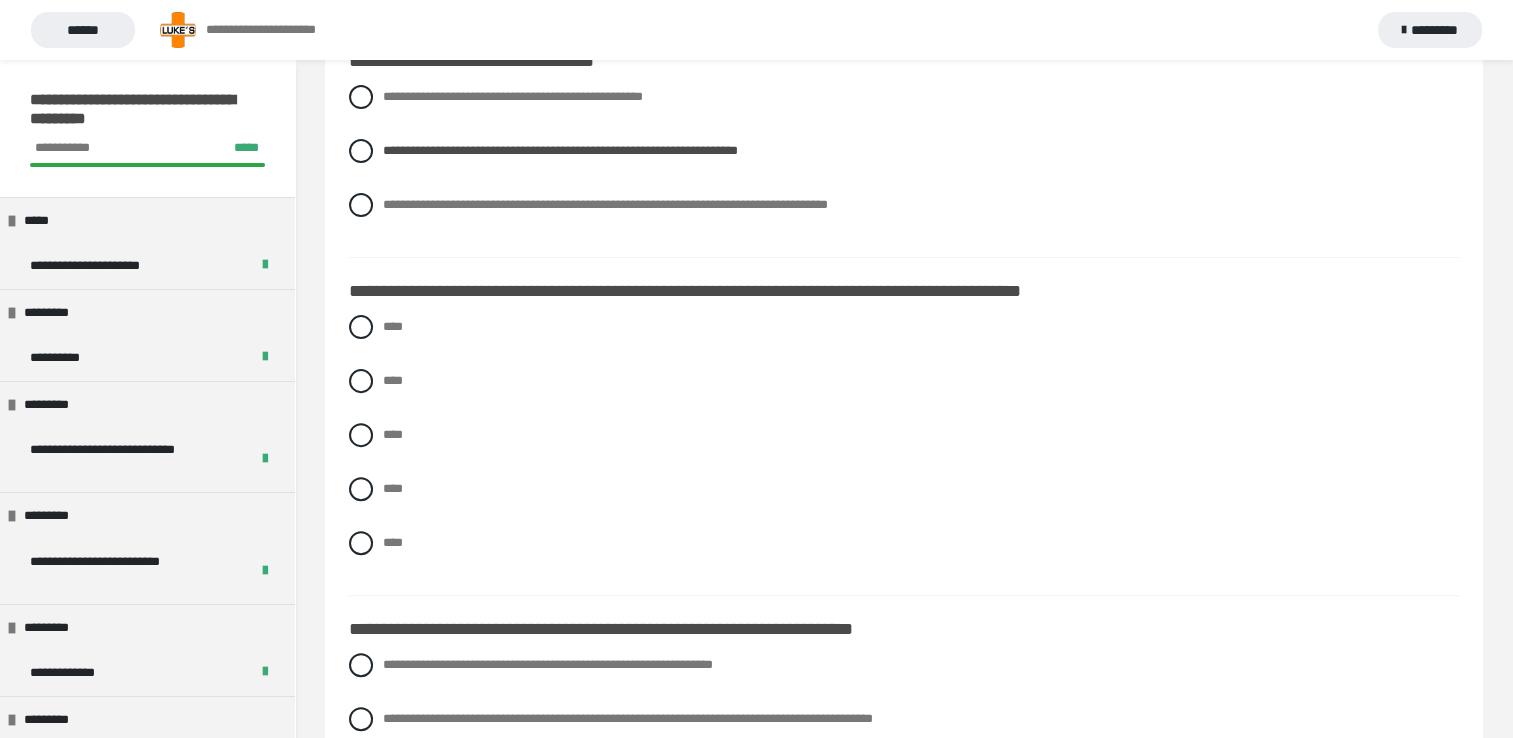 scroll, scrollTop: 600, scrollLeft: 0, axis: vertical 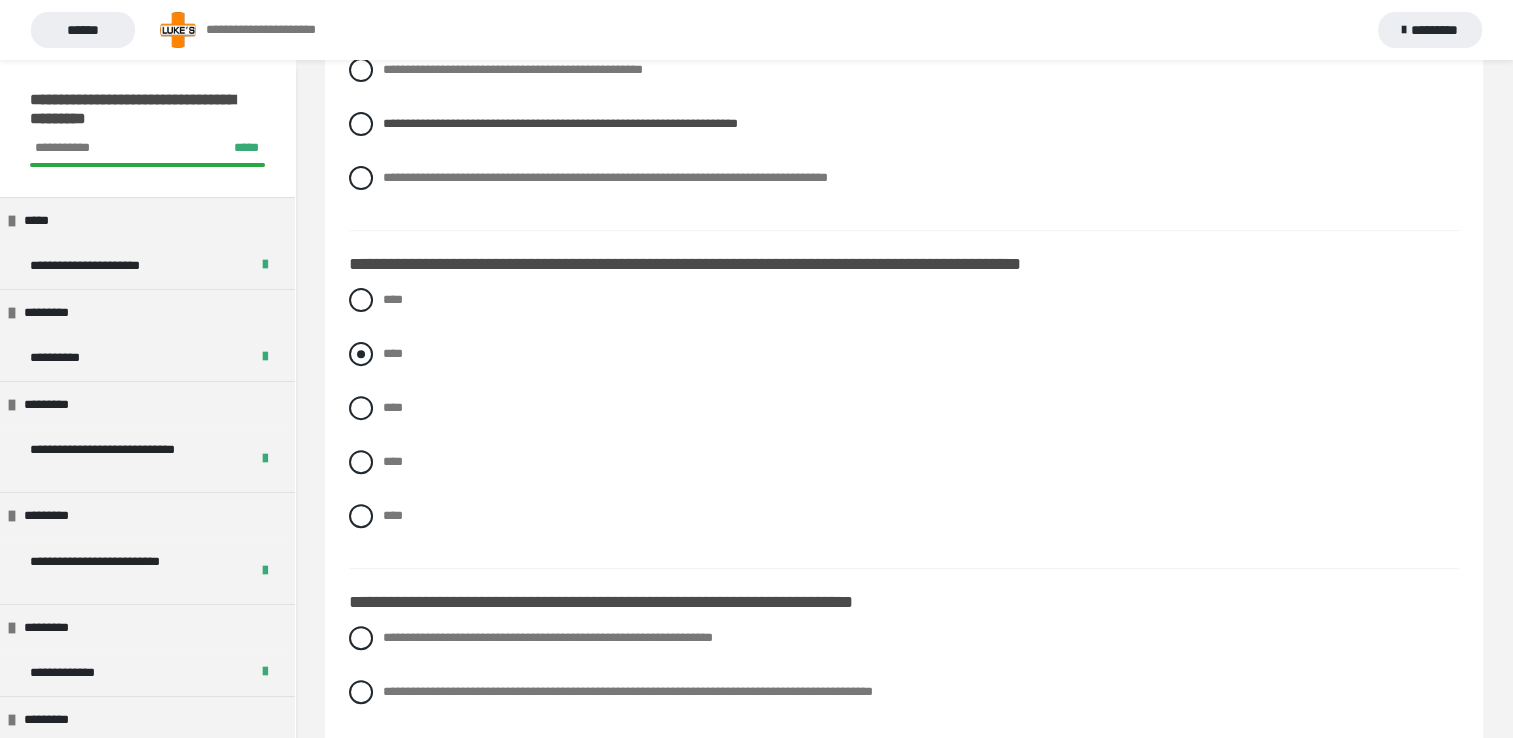 click at bounding box center [361, 354] 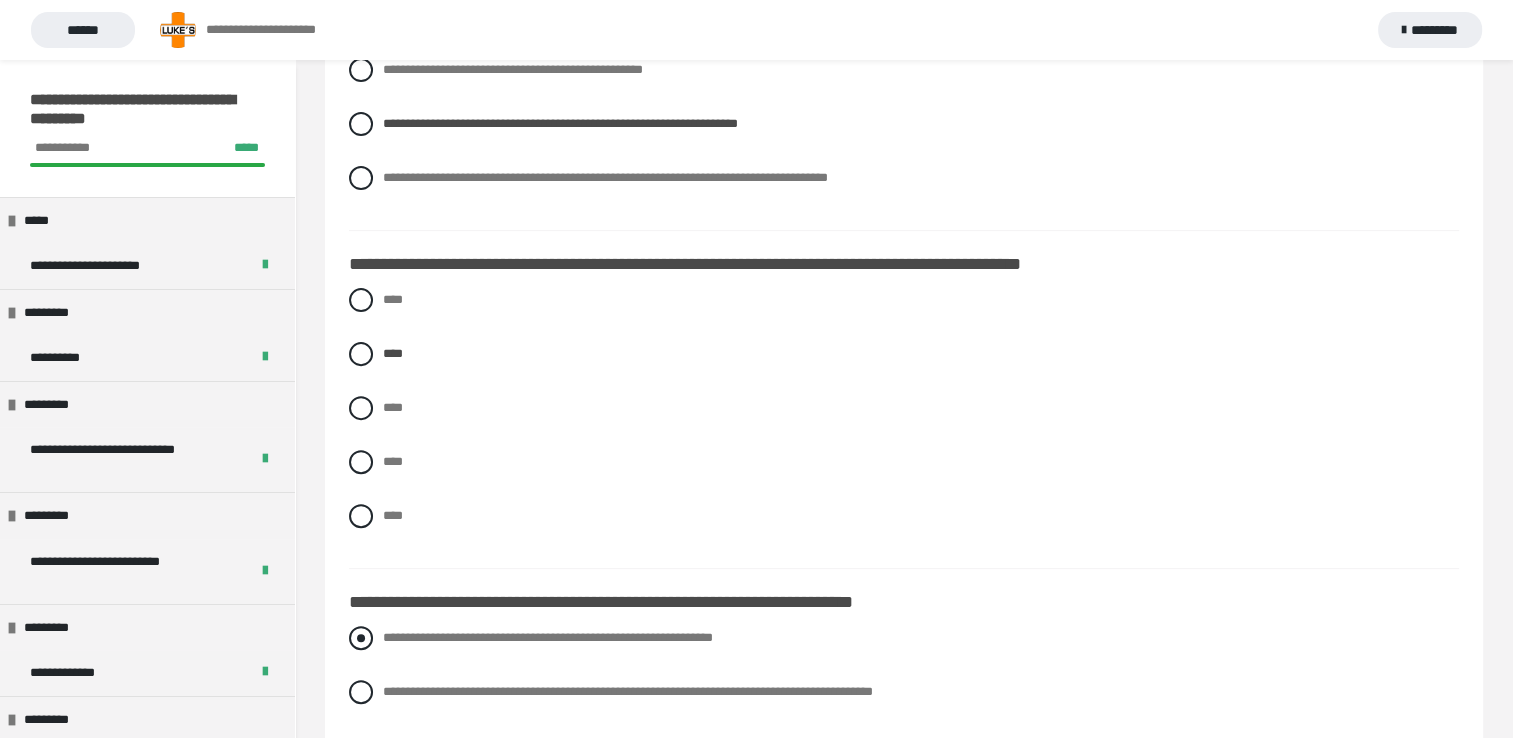 click at bounding box center [361, 638] 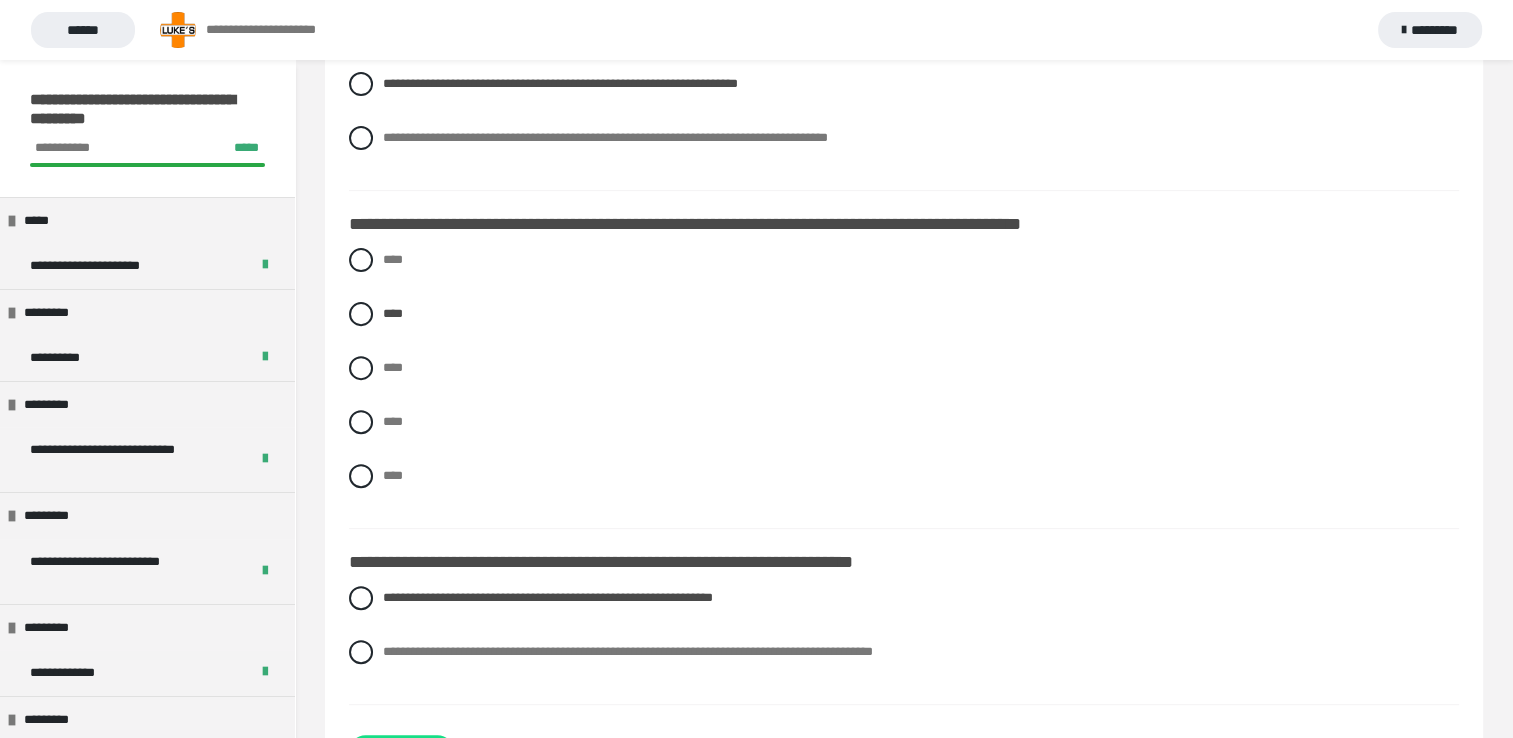 scroll, scrollTop: 722, scrollLeft: 0, axis: vertical 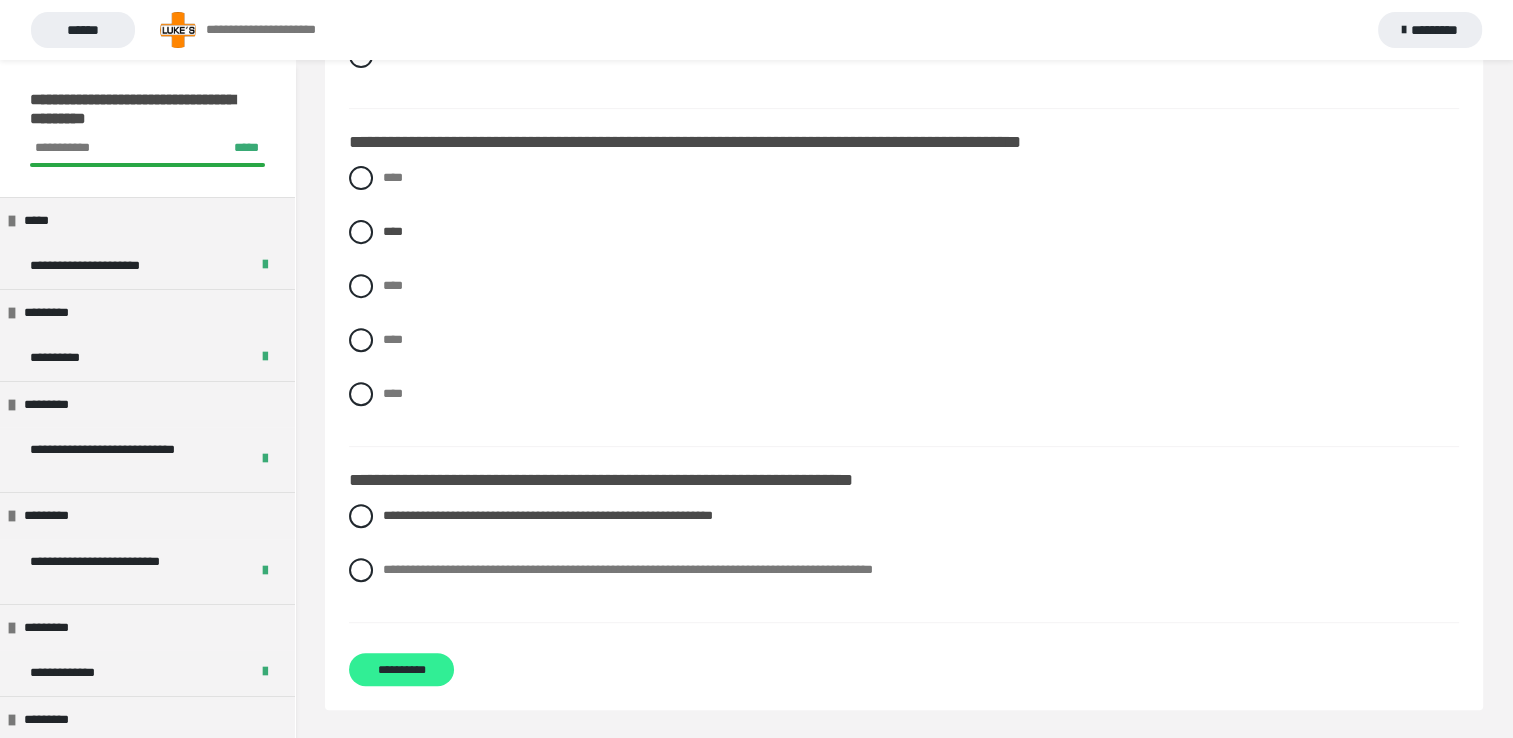 click on "**********" at bounding box center [401, 669] 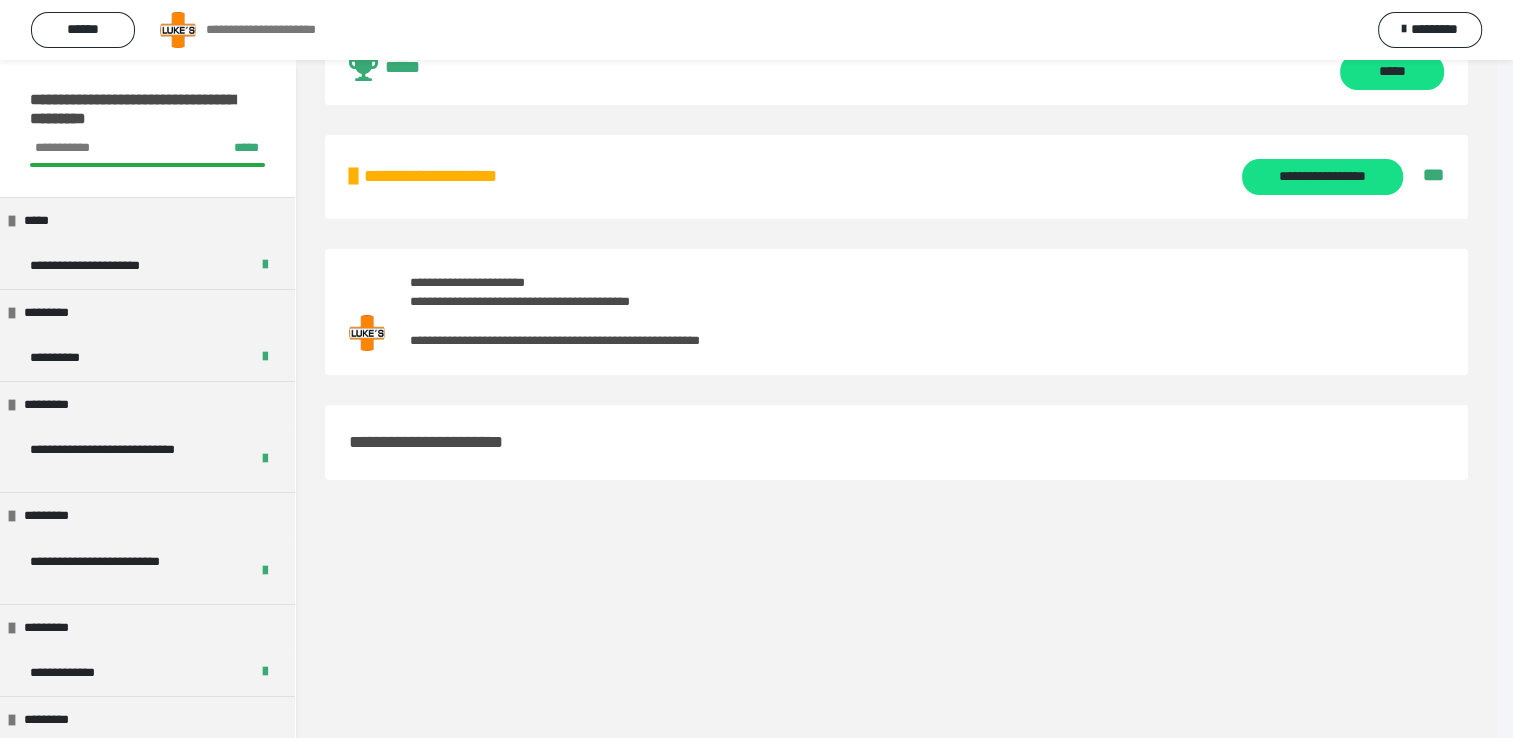 scroll, scrollTop: 77, scrollLeft: 0, axis: vertical 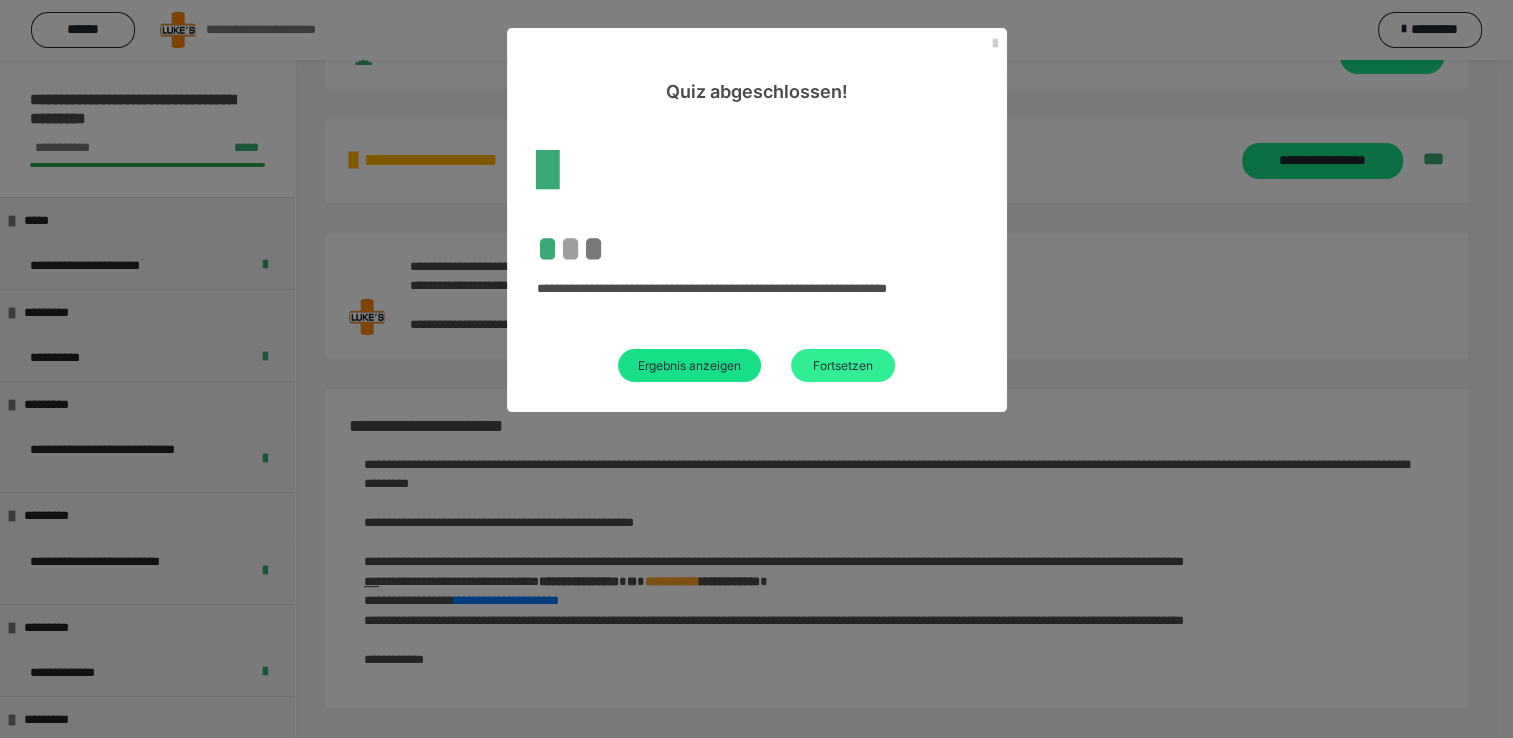 click on "Fortsetzen" at bounding box center [843, 365] 